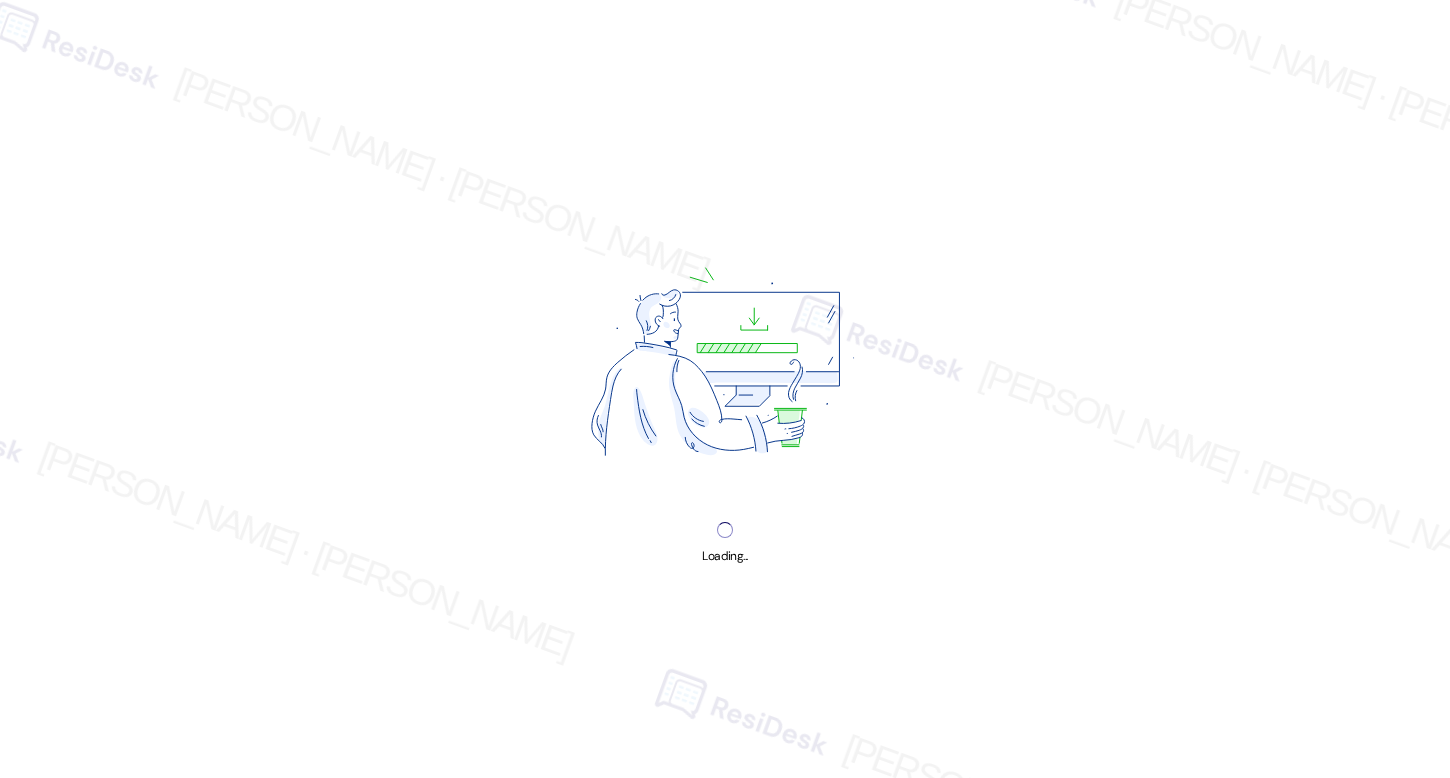 scroll, scrollTop: 0, scrollLeft: 0, axis: both 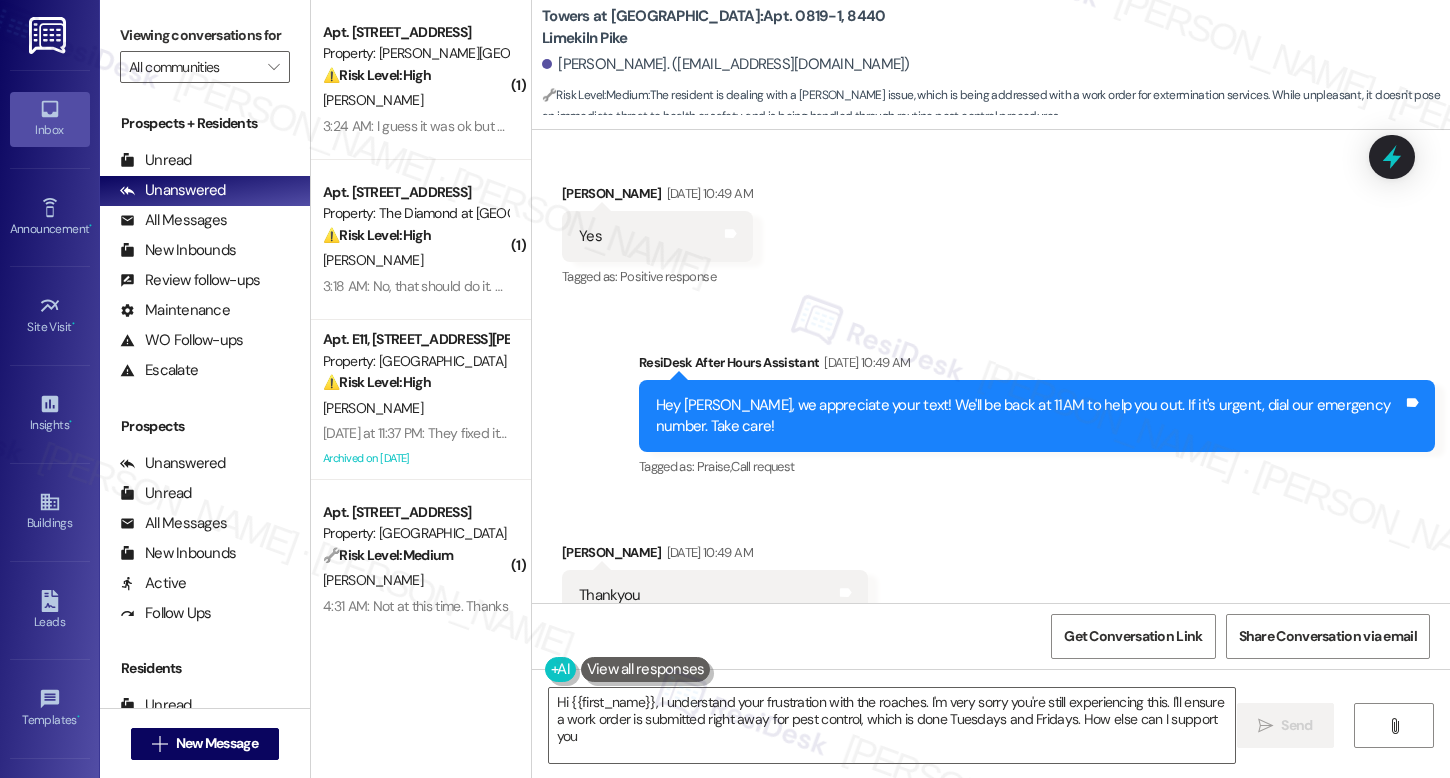 type on "Hi {{first_name}}, I understand your frustration with the roaches. I'm very sorry you're still experiencing this. I'll ensure a work order is submitted right away for pest control, which is done Tuesdays and Fridays. How else can I support you?" 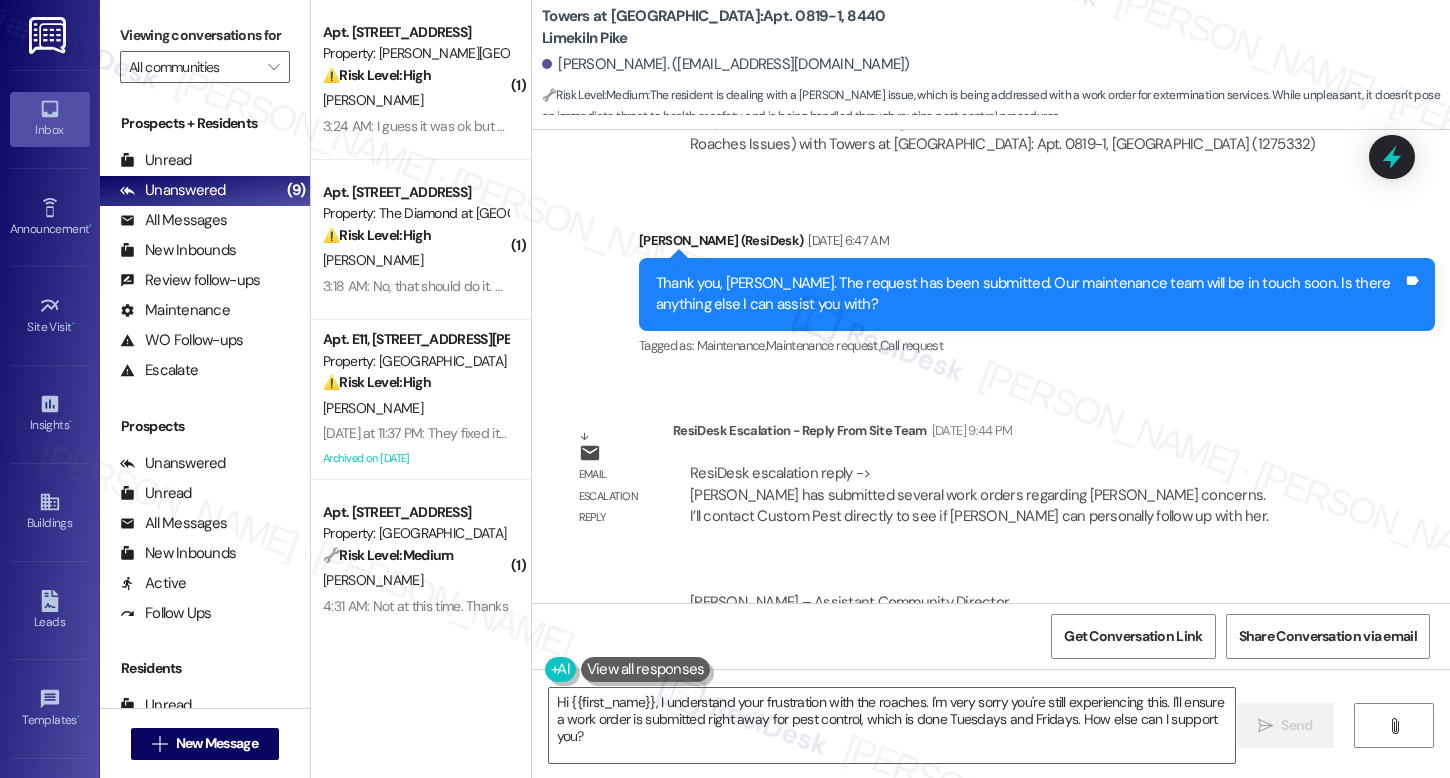scroll, scrollTop: 8970, scrollLeft: 0, axis: vertical 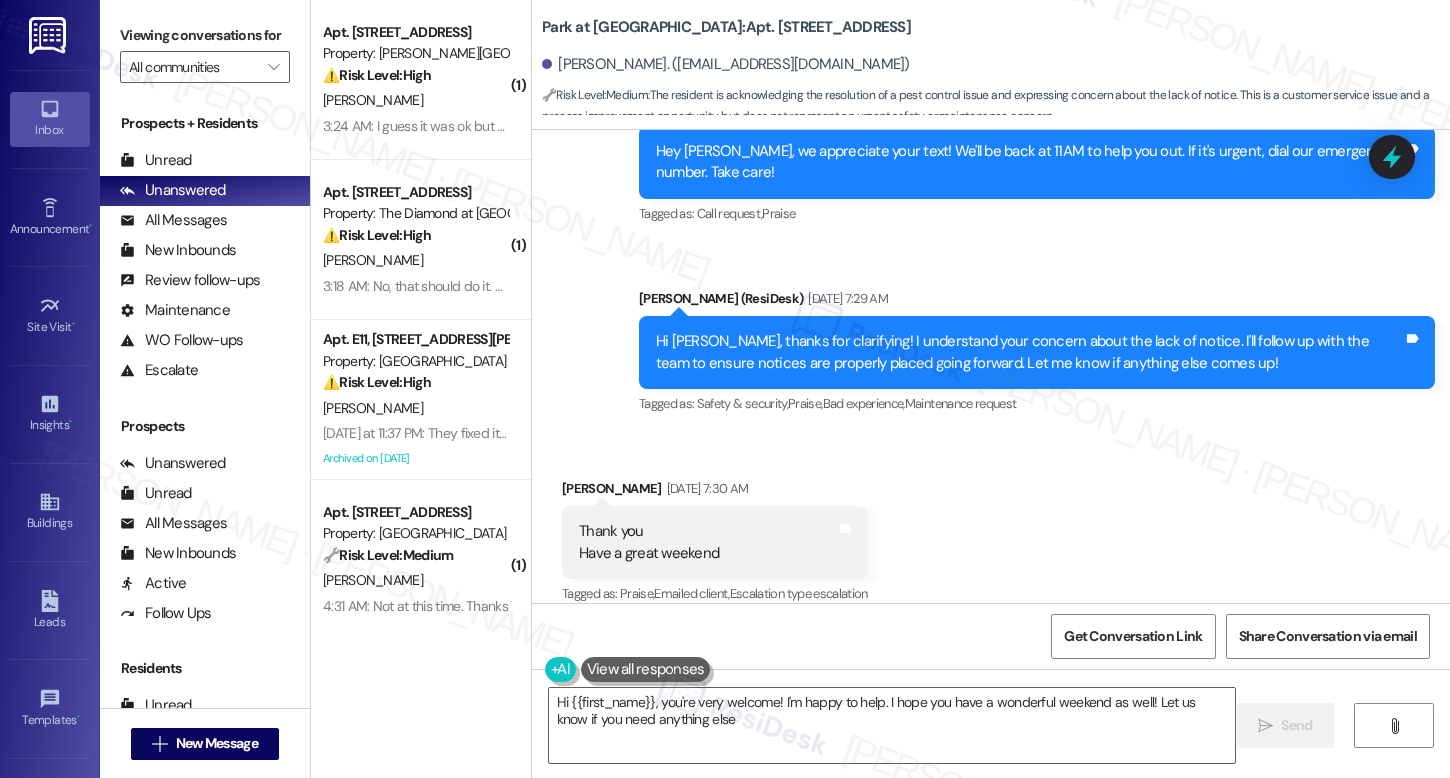 type on "Hi {{first_name}}, you're very welcome! I'm happy to help. I hope you have a wonderful weekend as well! Let us know if you need anything else." 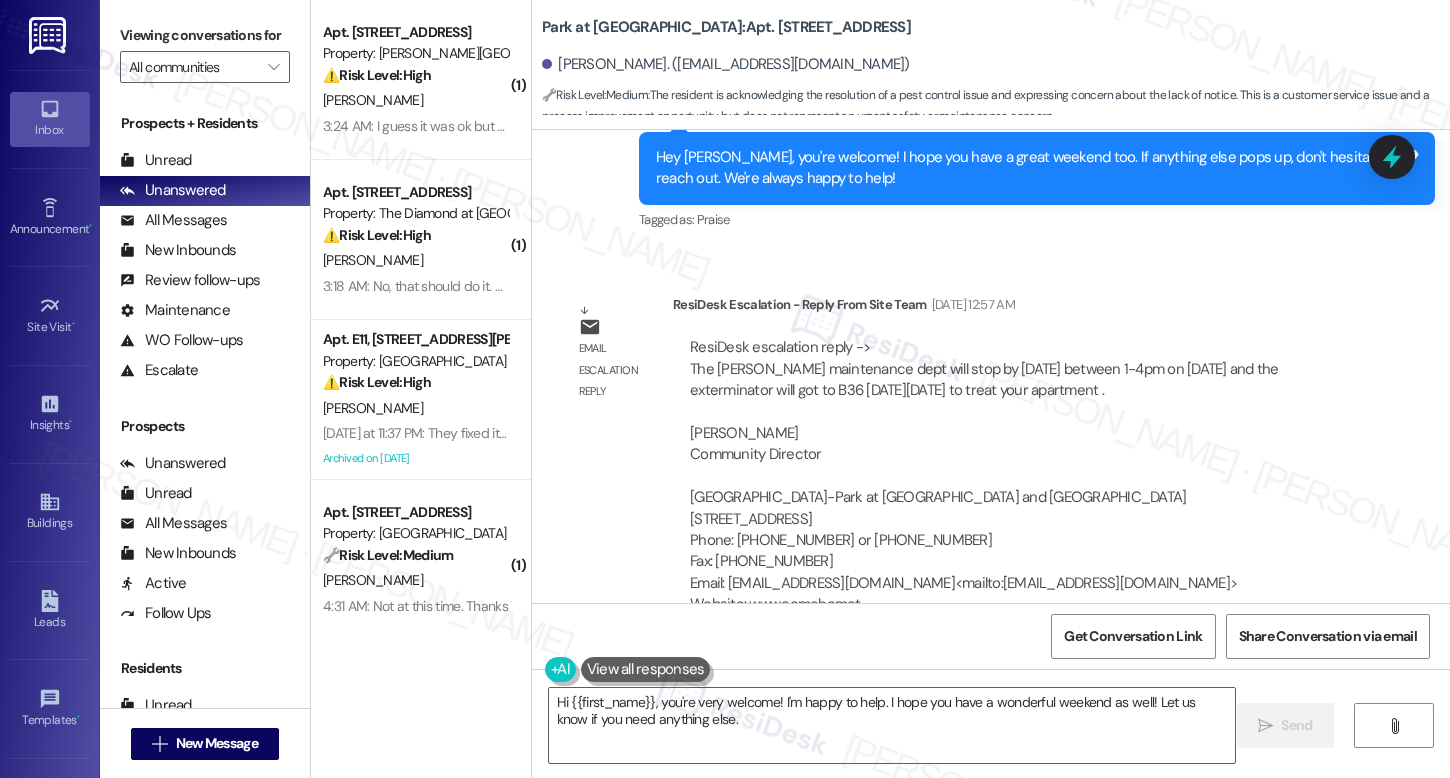 scroll, scrollTop: 10132, scrollLeft: 0, axis: vertical 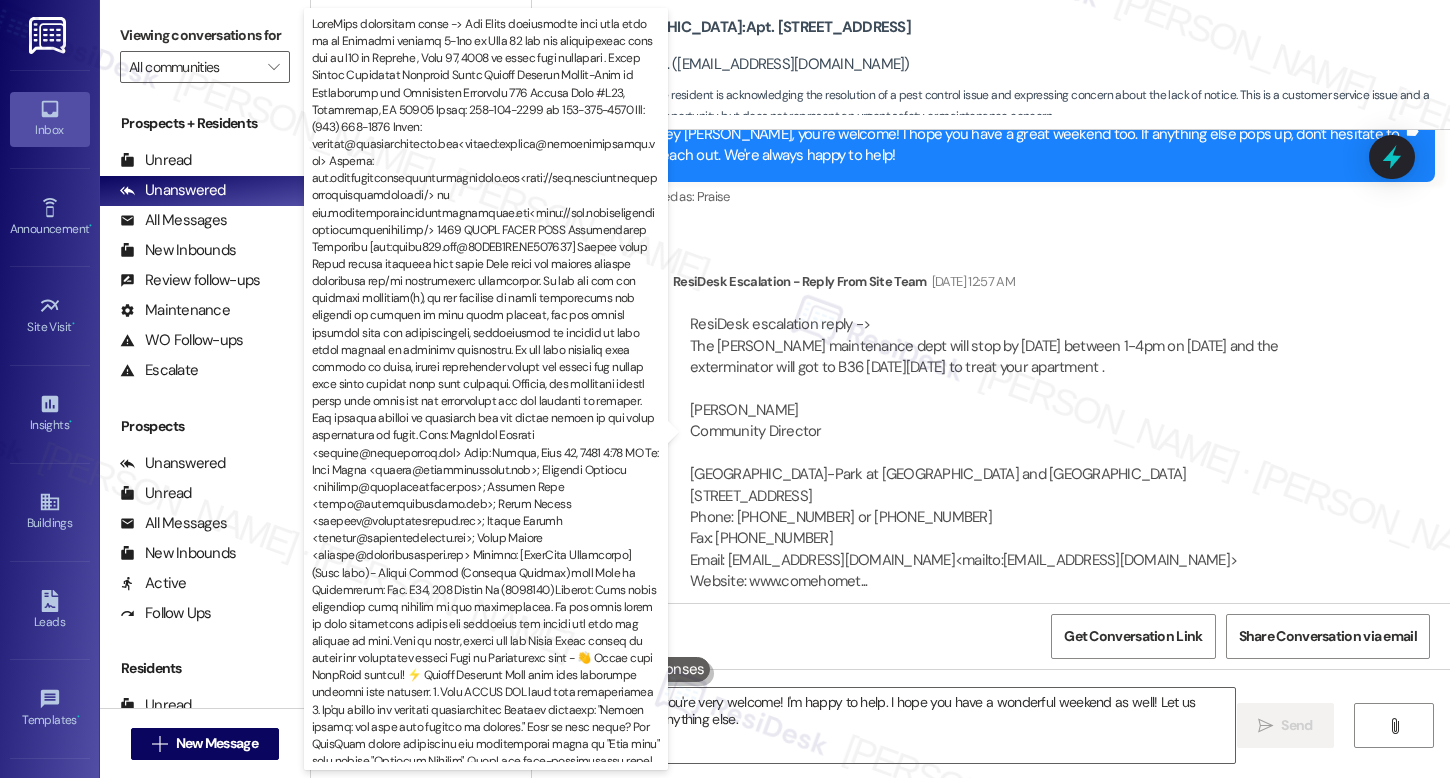 click on "ResiDesk escalation reply ->
The Lindy maintenance dept will stop by on Saturday between  1-4pm on July 18 and the exterminator will got to B36 on Tuesday , July 22, 2025 to treat your apartment .
Ketty Bailey
Community Director
Bucks County Leasing Center-Park at Westminster and Warrington Crossings
600 Valley Road #A15, Warrington, PA 18976
Phone: 215-343-3324 or 215-343-4500
Fax: (215) 343-2820
Email: kbailey@comehometolindy.com<mailto:kbailey@comehometolindy.com>
Website: www.comehomet..." at bounding box center (984, 452) 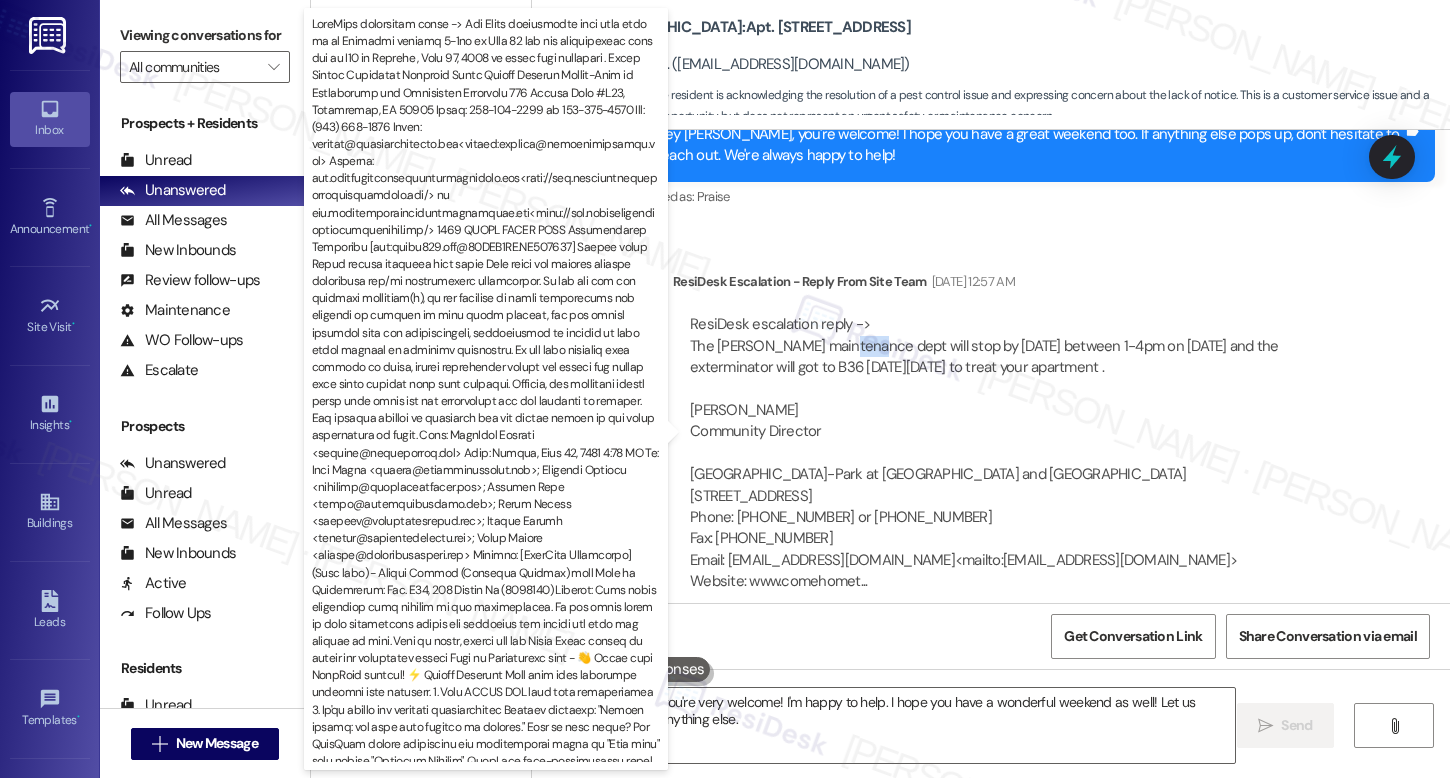 click on "ResiDesk escalation reply ->
The Lindy maintenance dept will stop by on Saturday between  1-4pm on July 18 and the exterminator will got to B36 on Tuesday , July 22, 2025 to treat your apartment .
Ketty Bailey
Community Director
Bucks County Leasing Center-Park at Westminster and Warrington Crossings
600 Valley Road #A15, Warrington, PA 18976
Phone: 215-343-3324 or 215-343-4500
Fax: (215) 343-2820
Email: kbailey@comehometolindy.com<mailto:kbailey@comehometolindy.com>
Website: www.comehomet..." at bounding box center (984, 452) 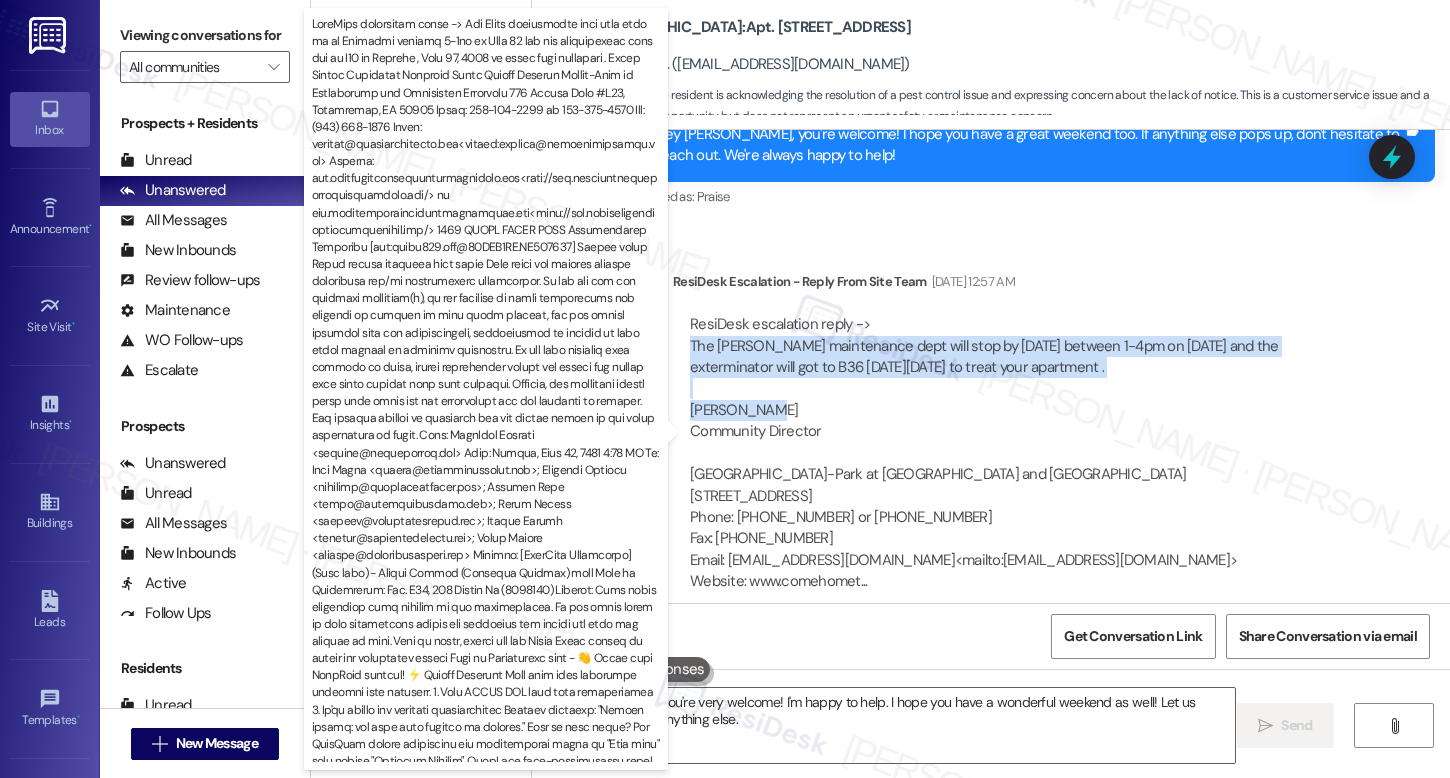 click on "ResiDesk escalation reply ->
The Lindy maintenance dept will stop by on Saturday between  1-4pm on July 18 and the exterminator will got to B36 on Tuesday , July 22, 2025 to treat your apartment .
Ketty Bailey
Community Director
Bucks County Leasing Center-Park at Westminster and Warrington Crossings
600 Valley Road #A15, Warrington, PA 18976
Phone: 215-343-3324 or 215-343-4500
Fax: (215) 343-2820
Email: kbailey@comehometolindy.com<mailto:kbailey@comehometolindy.com>
Website: www.comehomet..." at bounding box center [984, 452] 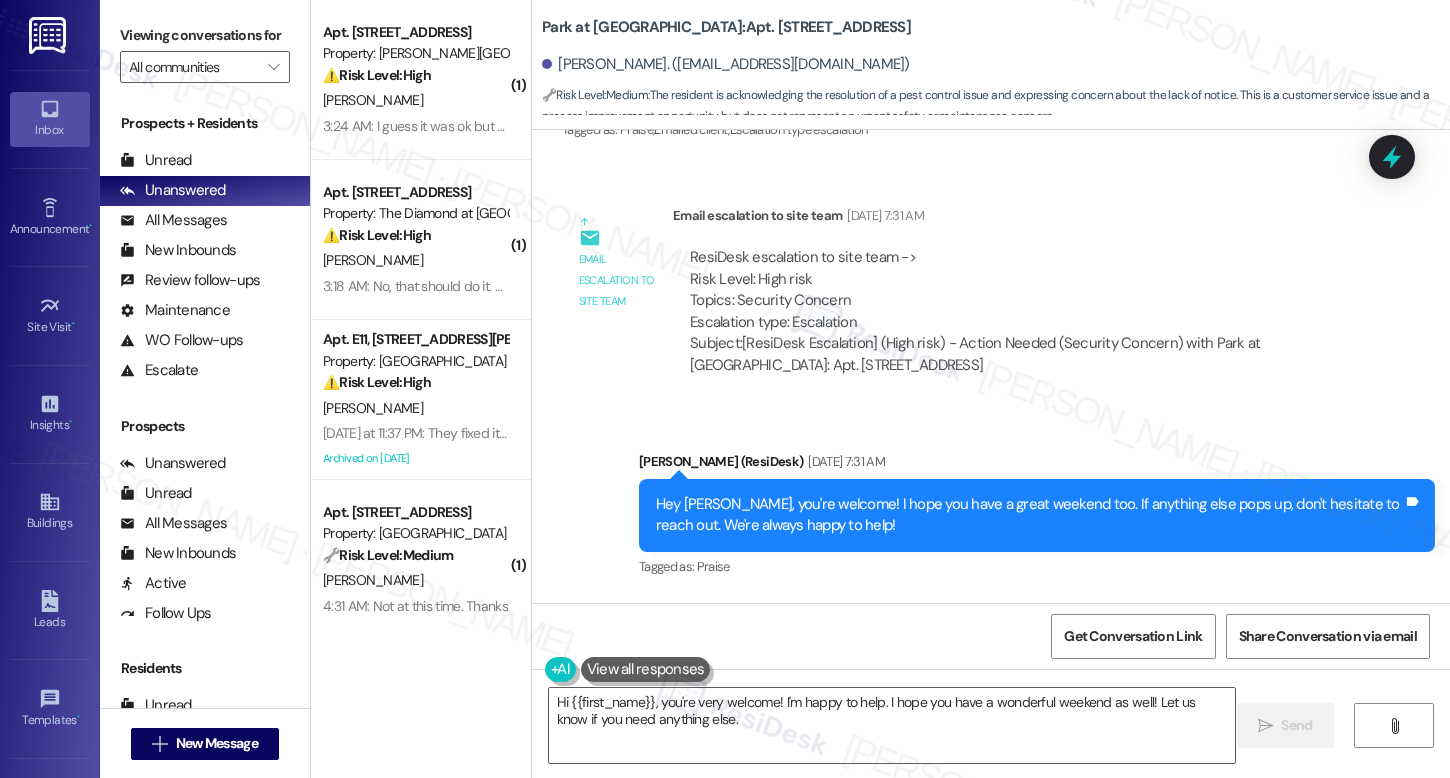 scroll, scrollTop: 9731, scrollLeft: 0, axis: vertical 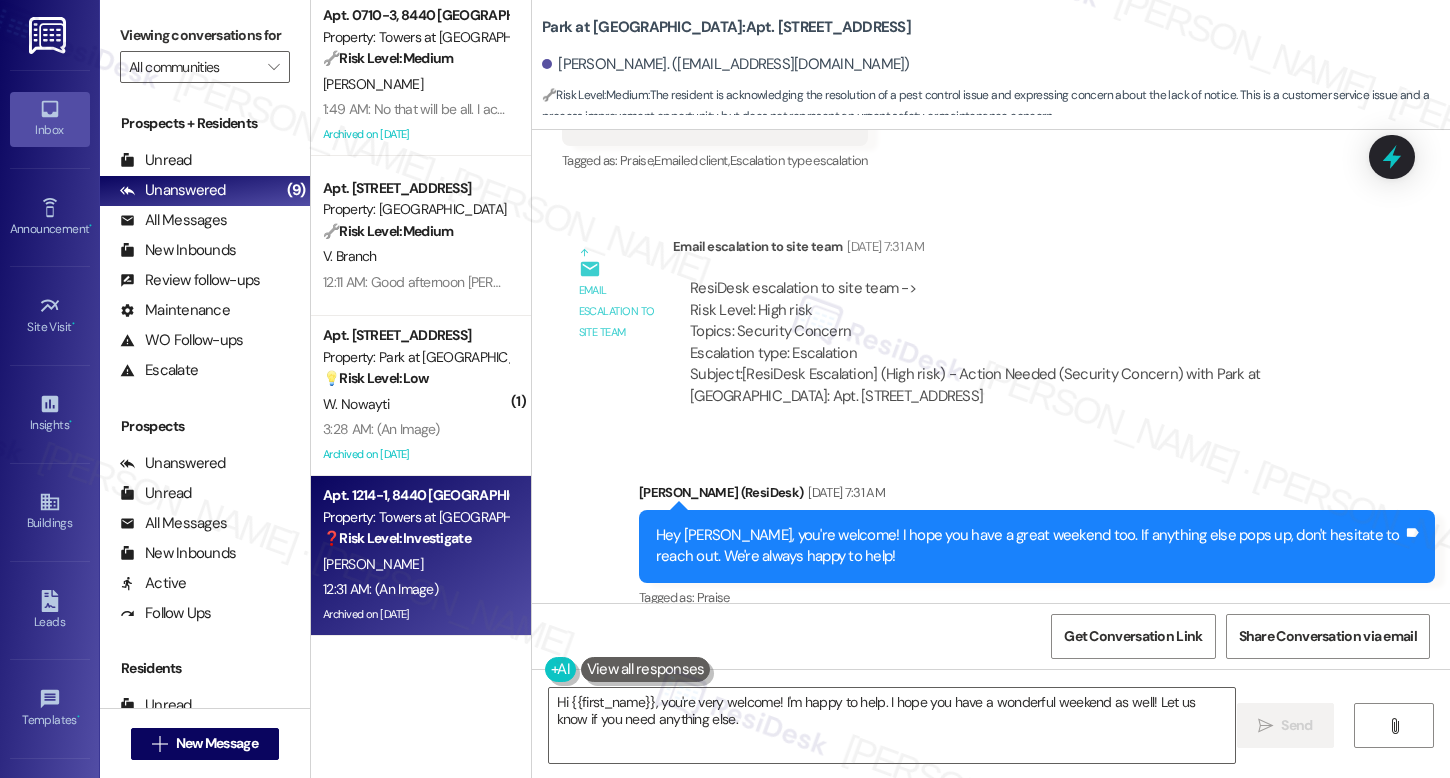 click on "Archived on 03/04/2025" at bounding box center (415, 614) 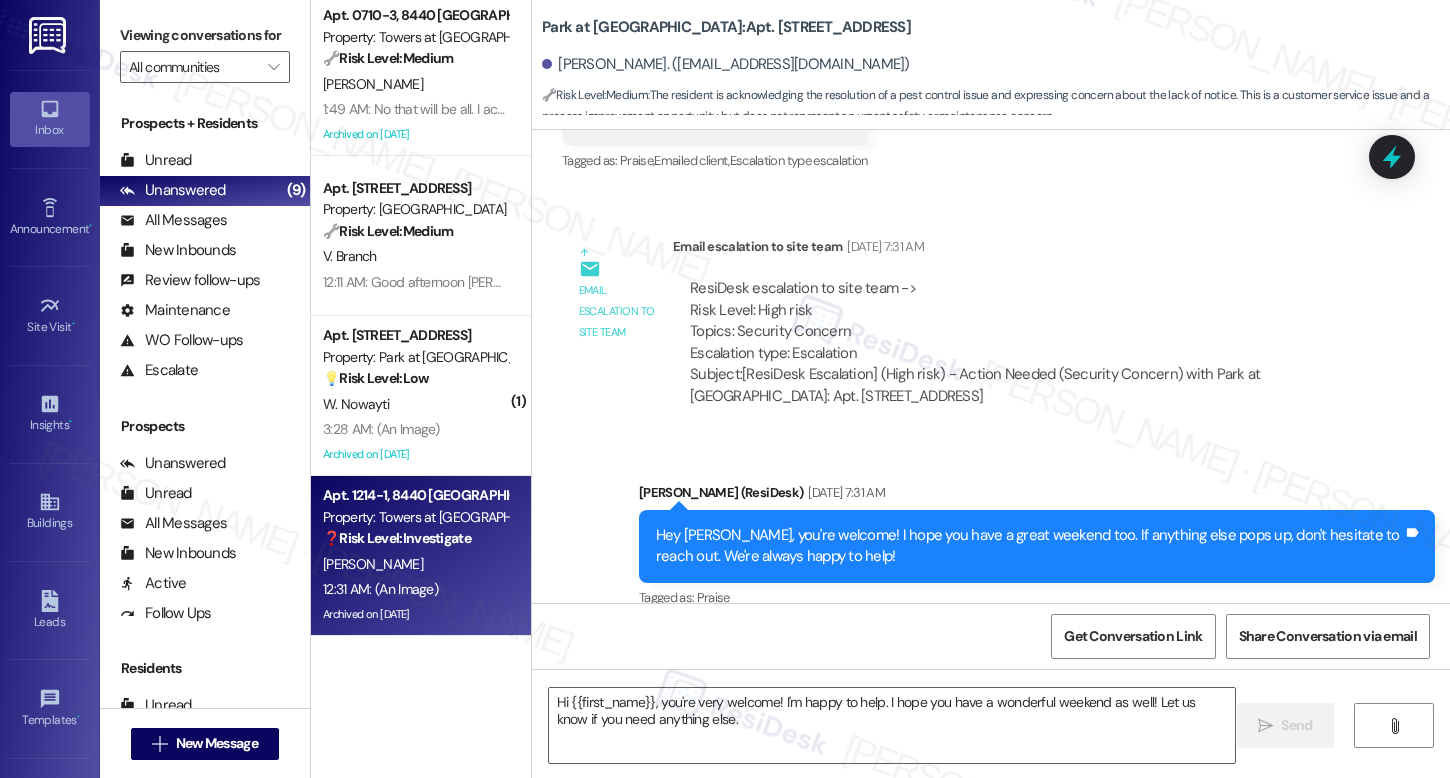click on "Archived on 03/04/2025" at bounding box center (415, 614) 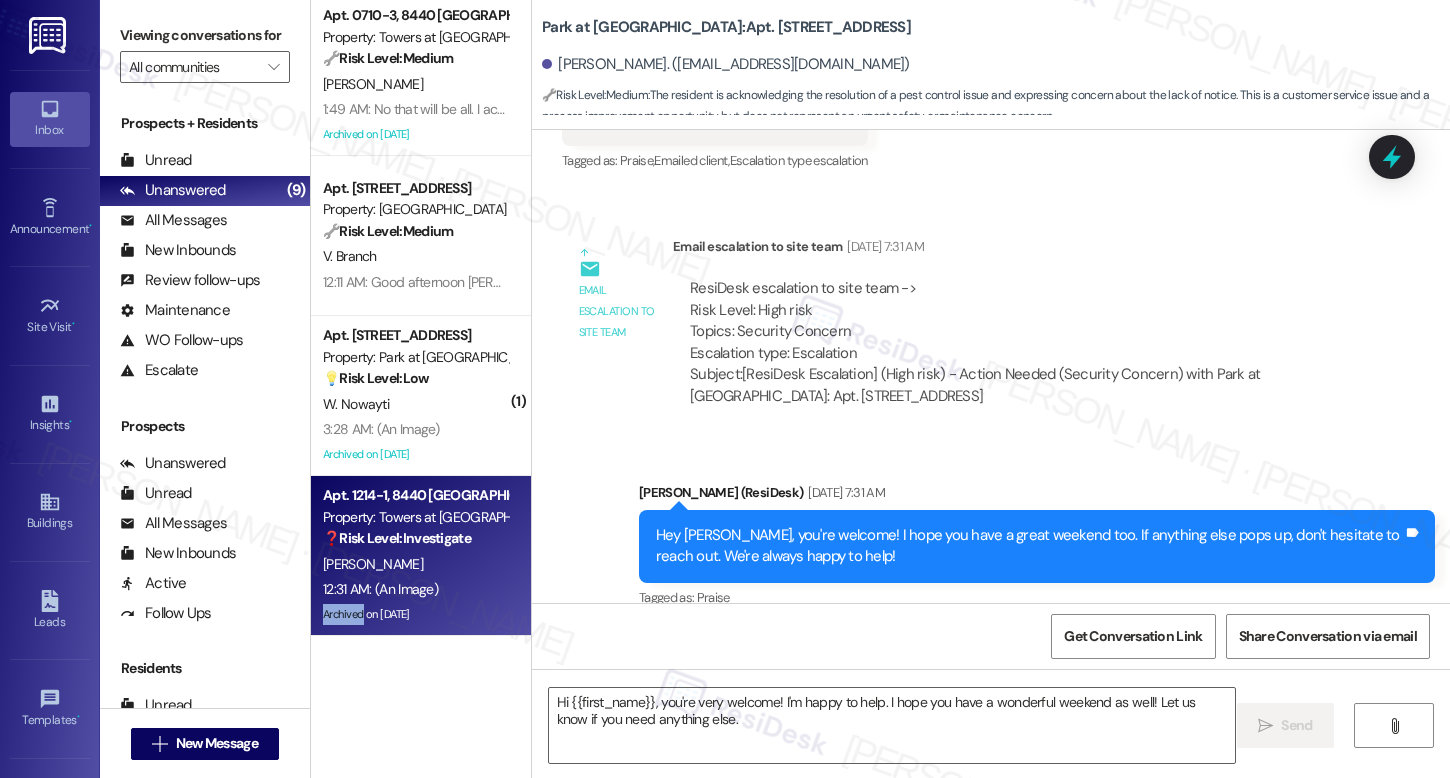 type on "Fetching suggested responses. Please feel free to read through the conversation in the meantime." 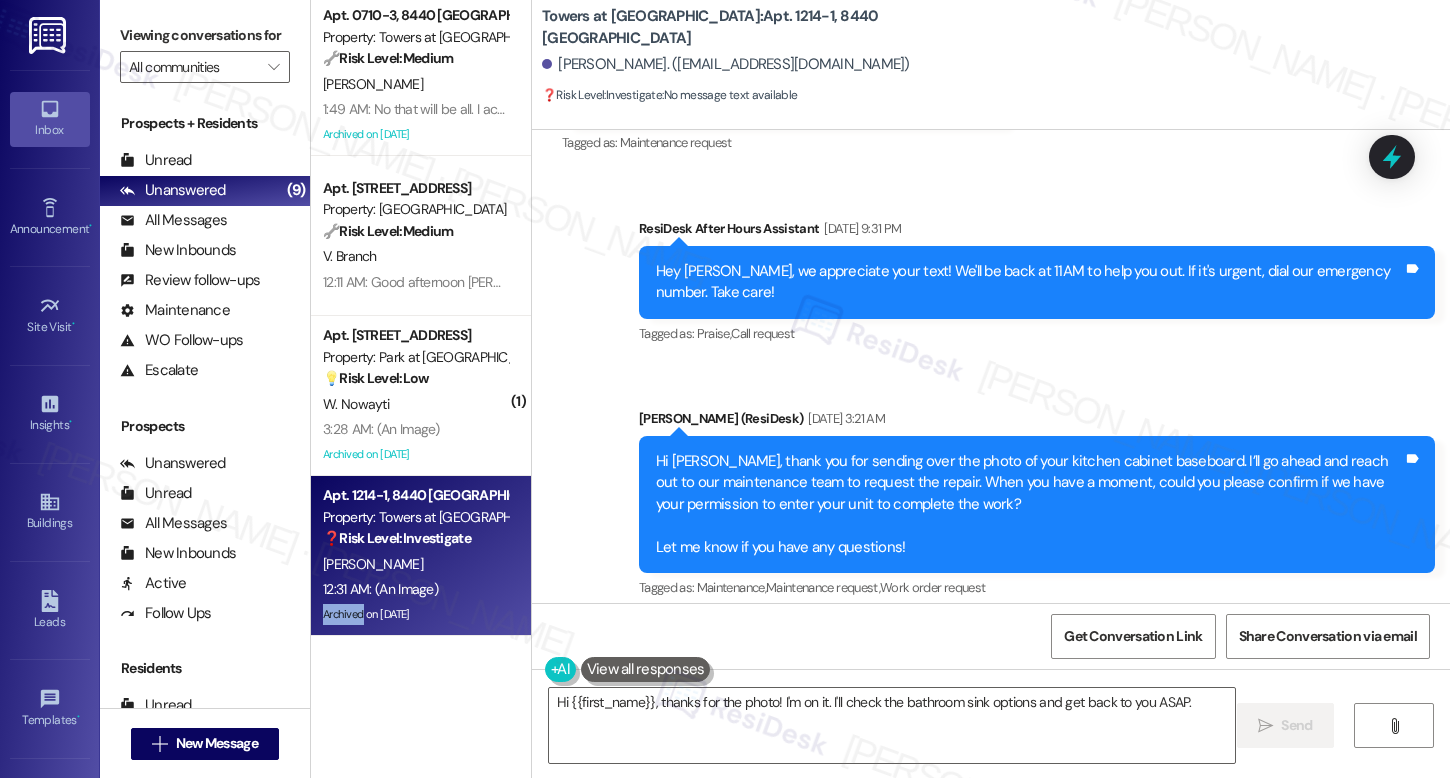 scroll, scrollTop: 42810, scrollLeft: 0, axis: vertical 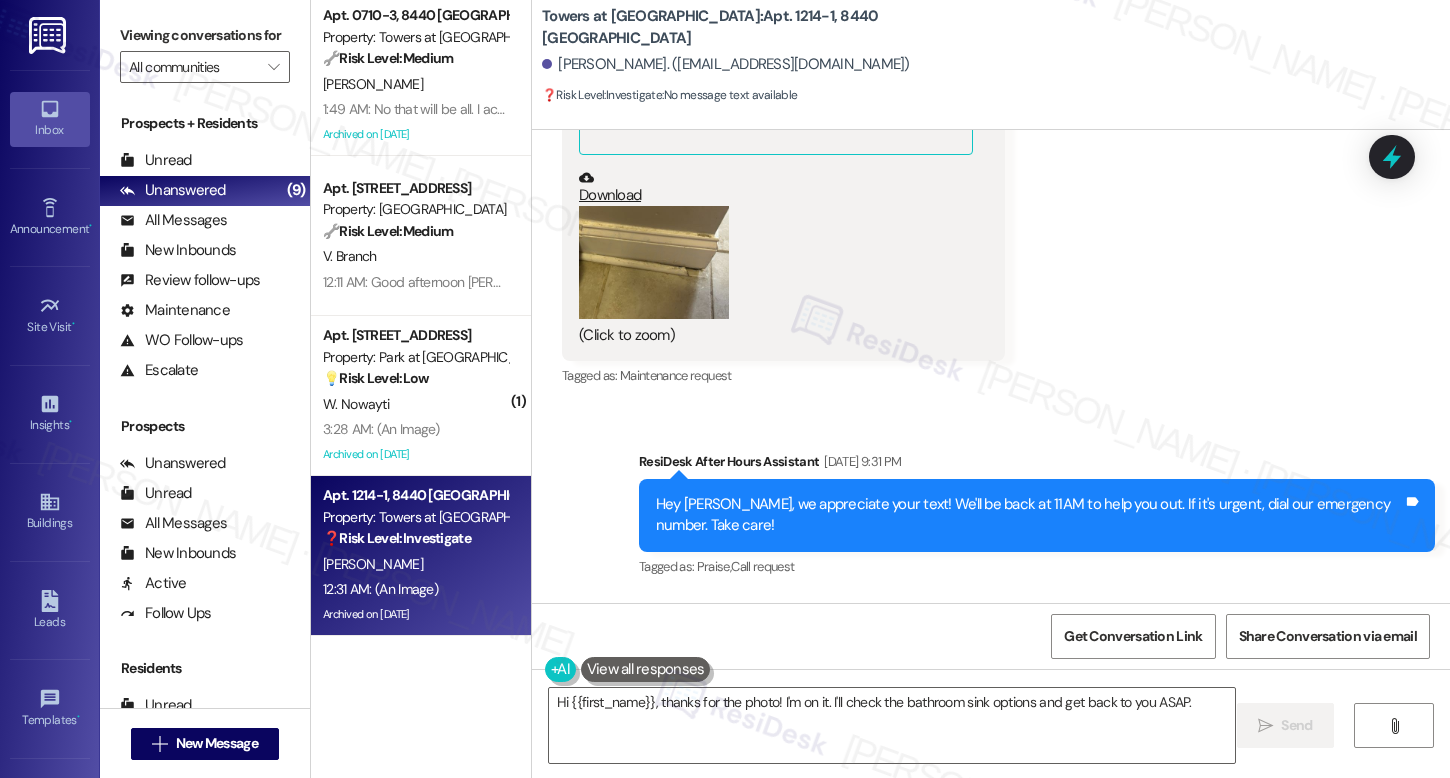 click on "K. Goodman" at bounding box center [415, 564] 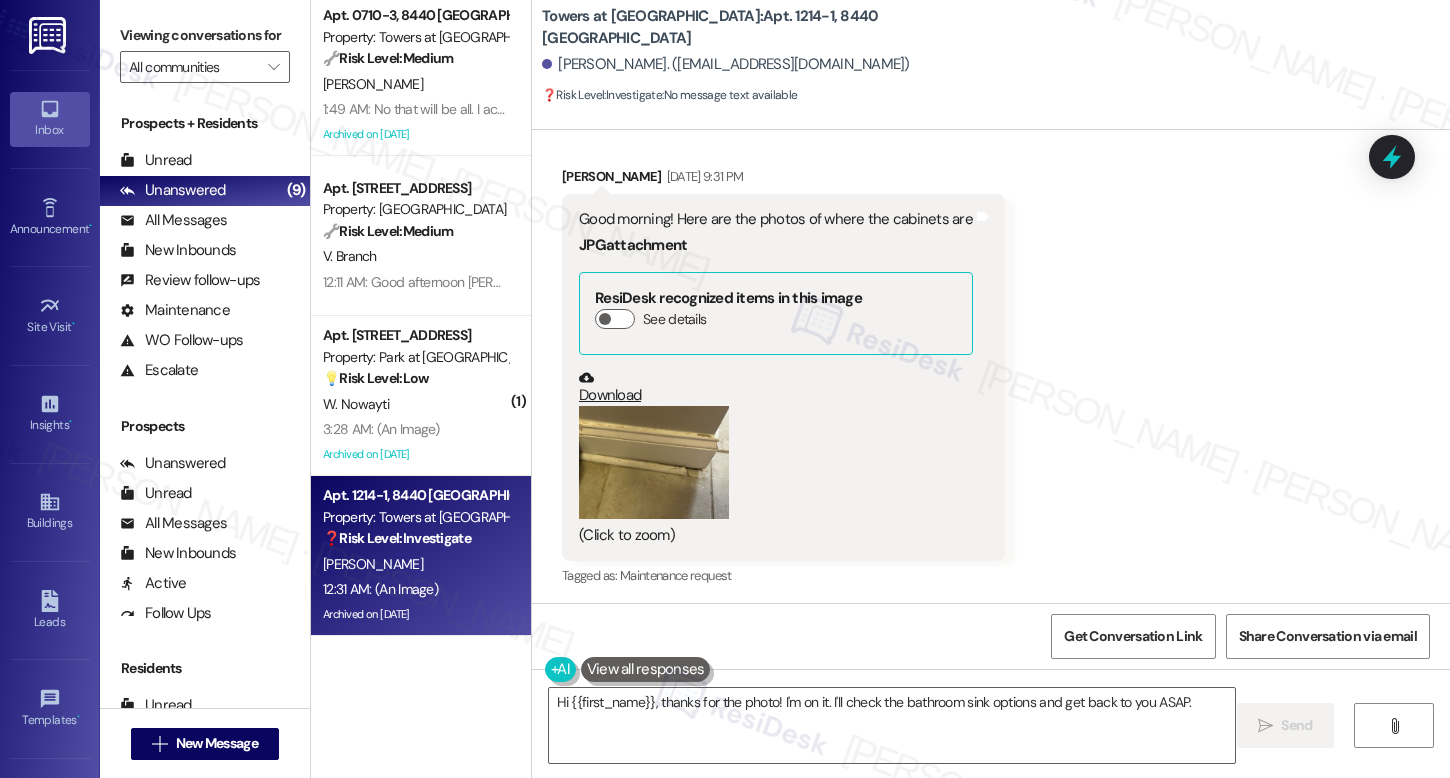 scroll, scrollTop: 42479, scrollLeft: 0, axis: vertical 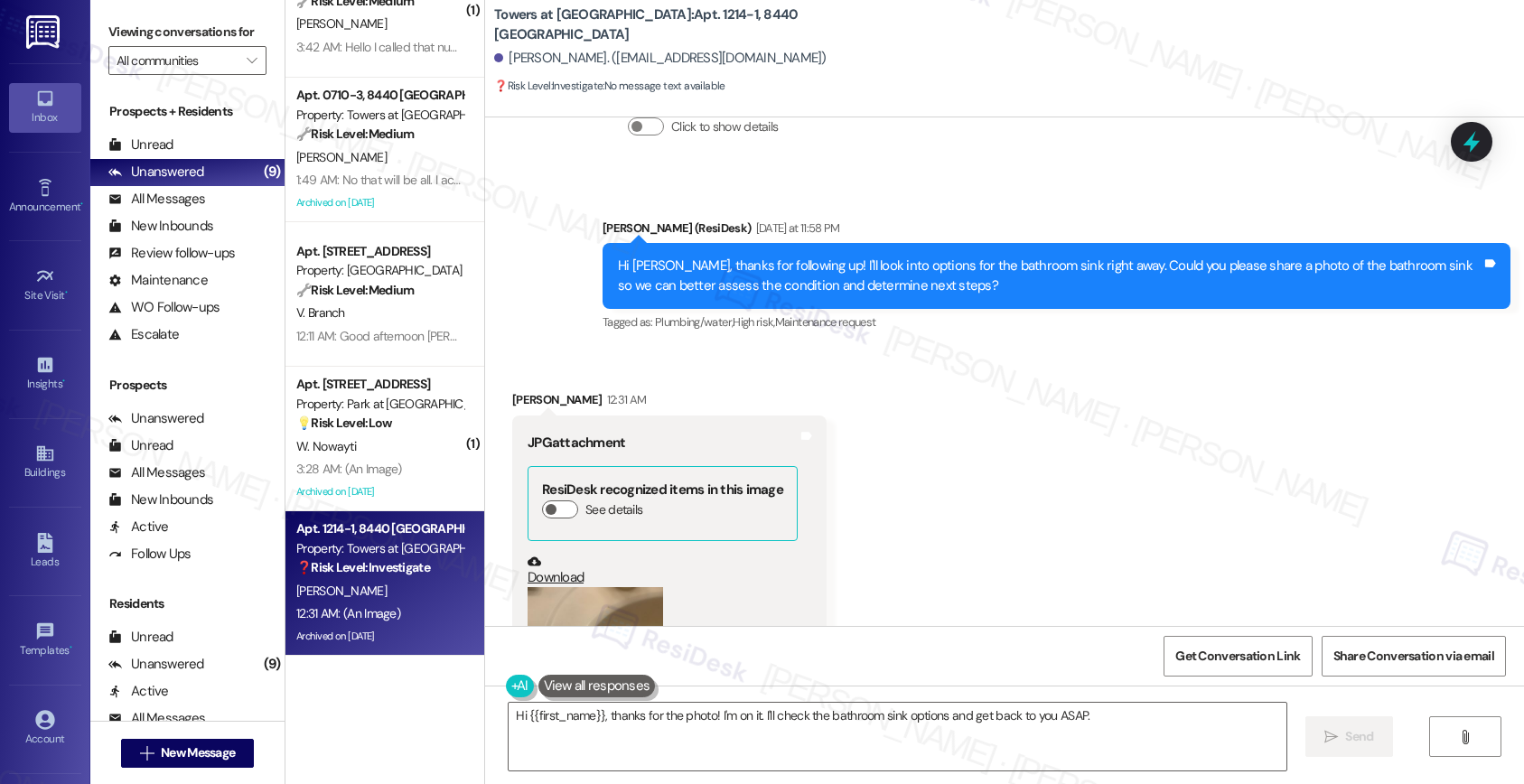 click at bounding box center [595, 638] 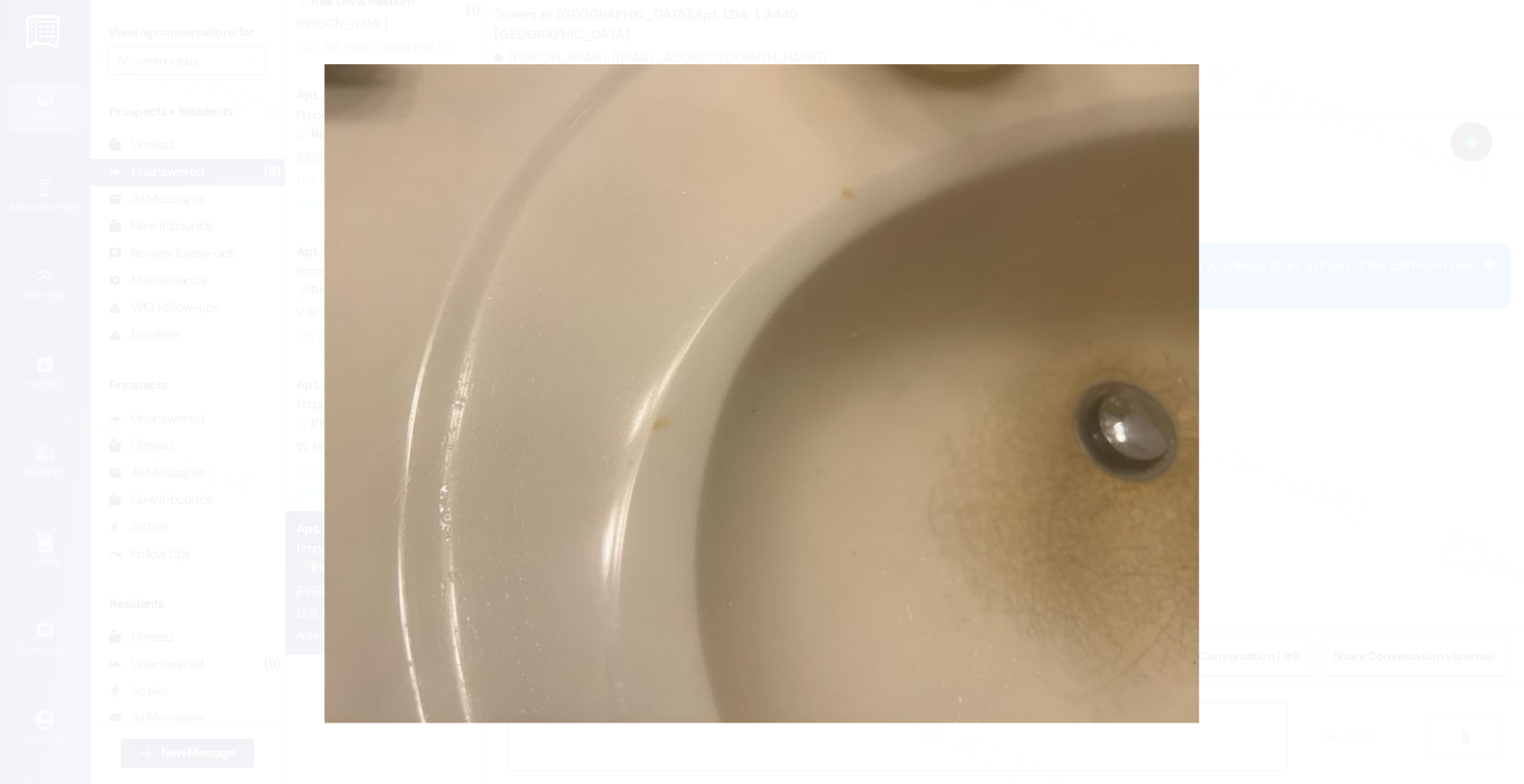 click at bounding box center (762, 392) 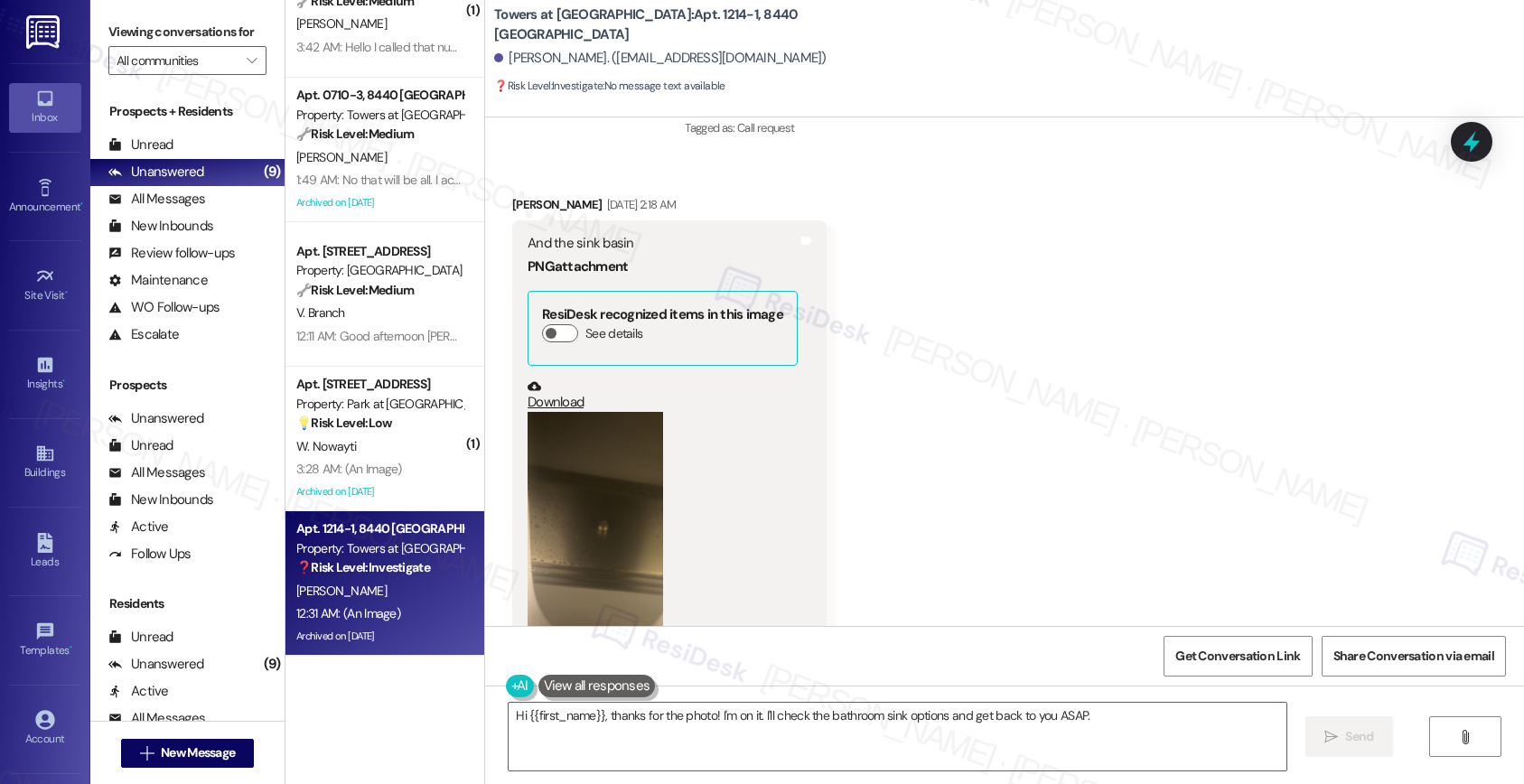 scroll, scrollTop: 35266, scrollLeft: 0, axis: vertical 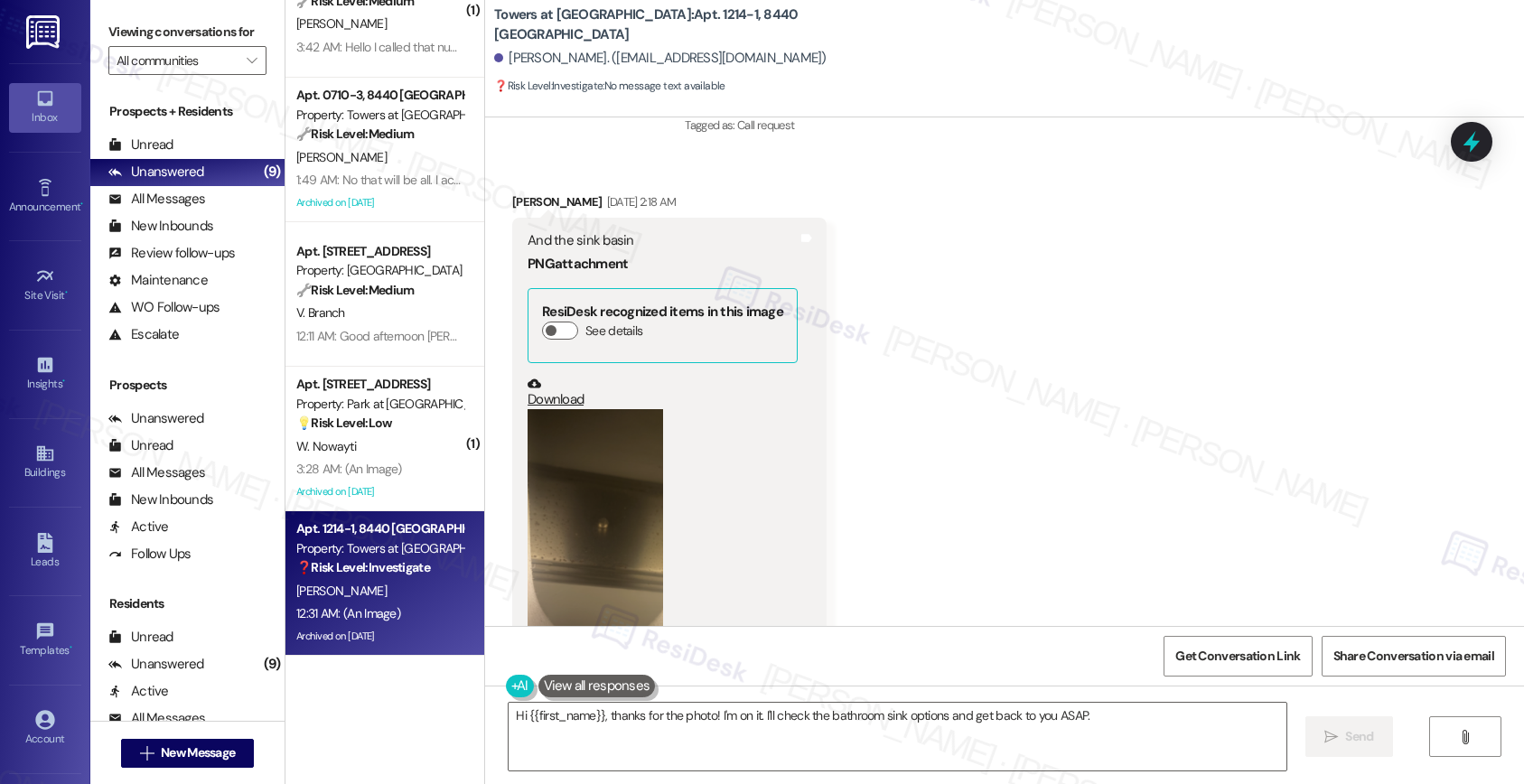 click on "Received via SMS Kentia Goodman Jul 16, 2025 at 2:18 AM And the sink basin  PNG  attachment ResiDesk recognized items in this image See details     Download   (Click to zoom) Tags and notes Tagged as:   Maintenance request Click to highlight conversations about Maintenance request Received via SMS 2:18 AM Kentia Goodman Jul 16, 2025 at 2:18 AM Hello! No, those items were not completed or even started. Also, I informed maintenance about rust on the bathroom light fixture. However, the request was canceled with no further explanation . Enclosed are photos of the light fixture  Tags and notes Tagged as:   Plumbing/water ,  Click to highlight conversations about Plumbing/water Maintenance ,  Click to highlight conversations about Maintenance High risk ,  Click to highlight conversations about High risk Cancelled work order ,  Click to highlight conversations about Cancelled work order Maintenance request Click to highlight conversations about Maintenance request  Related guidelines Show suggestions" at bounding box center (1005, 566) 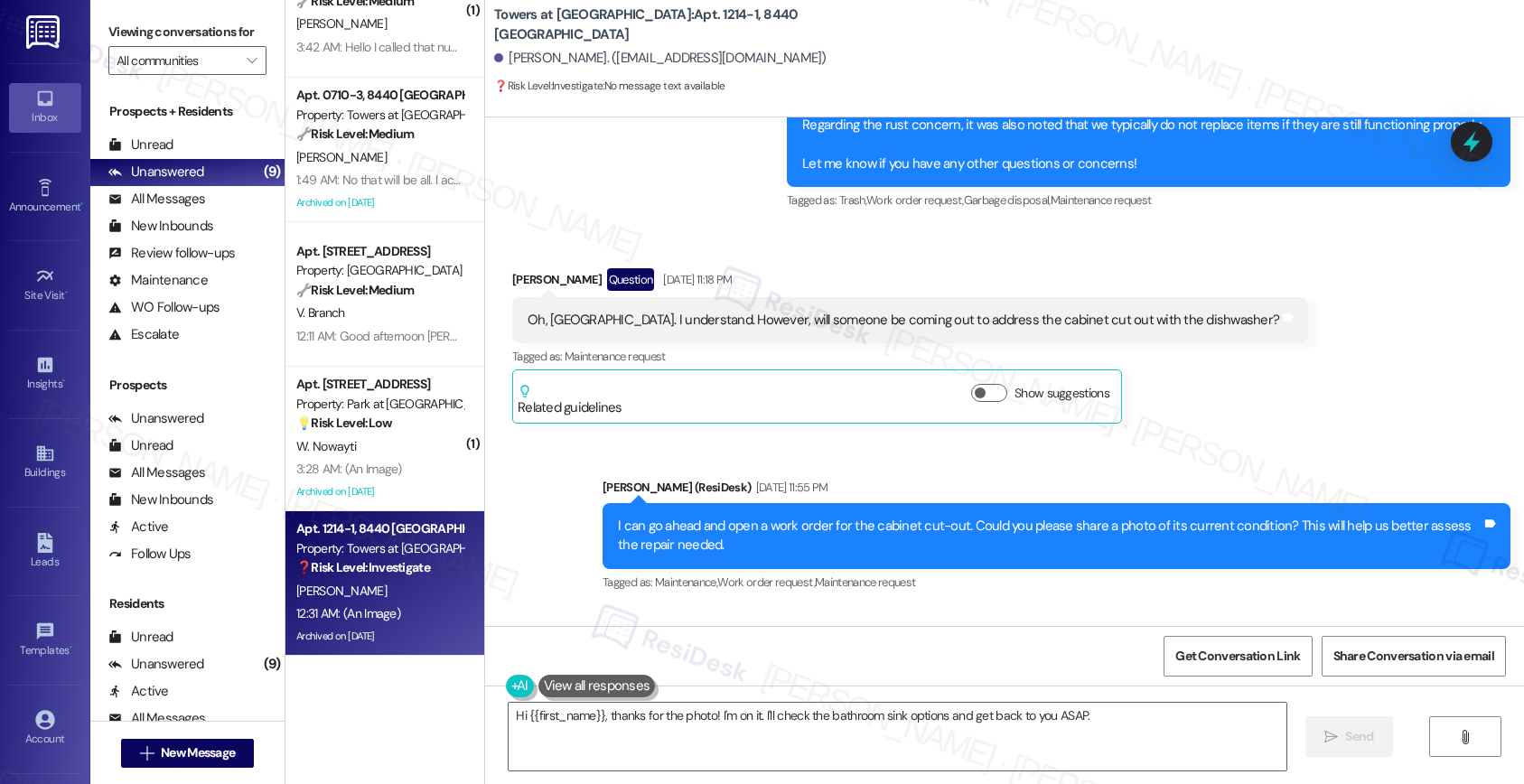 scroll, scrollTop: 36329, scrollLeft: 0, axis: vertical 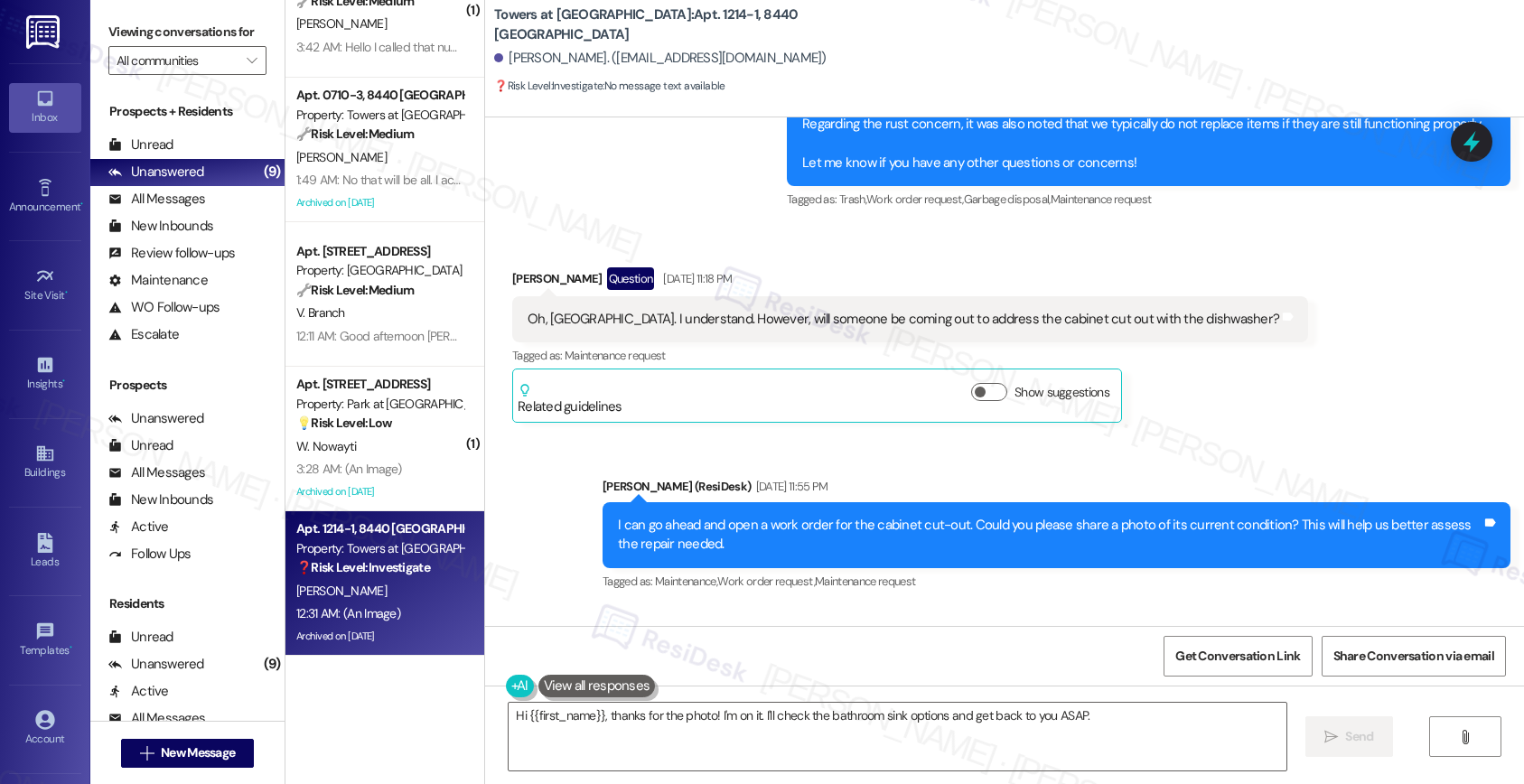 click on "I can go ahead and open a work order for the cabinet cut-out. Could you please share a photo of its current condition? This will help us better assess the repair needed." at bounding box center (1050, 535) 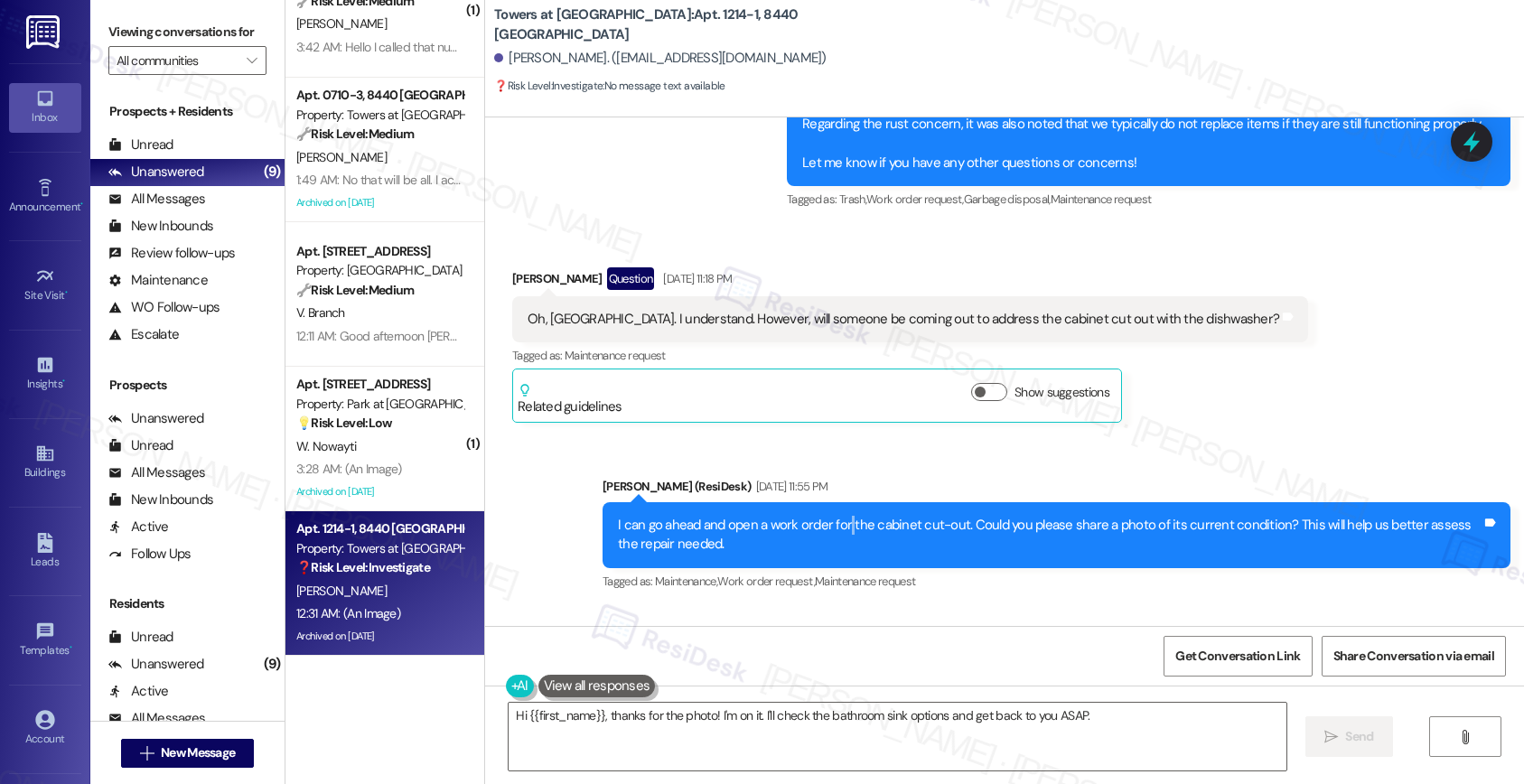 click on "I can go ahead and open a work order for the cabinet cut-out. Could you please share a photo of its current condition? This will help us better assess the repair needed." at bounding box center (1050, 535) 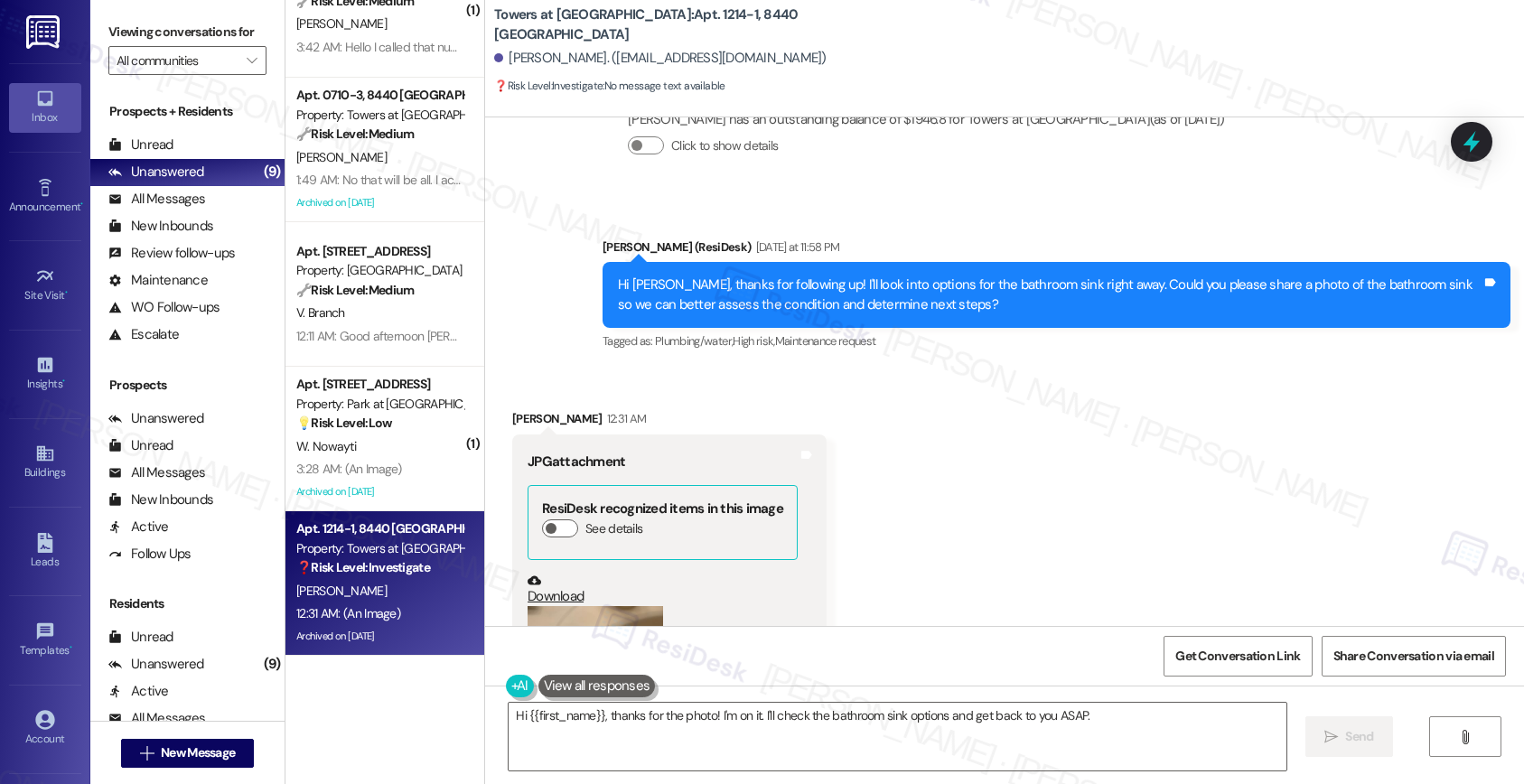 scroll, scrollTop: 38545, scrollLeft: 0, axis: vertical 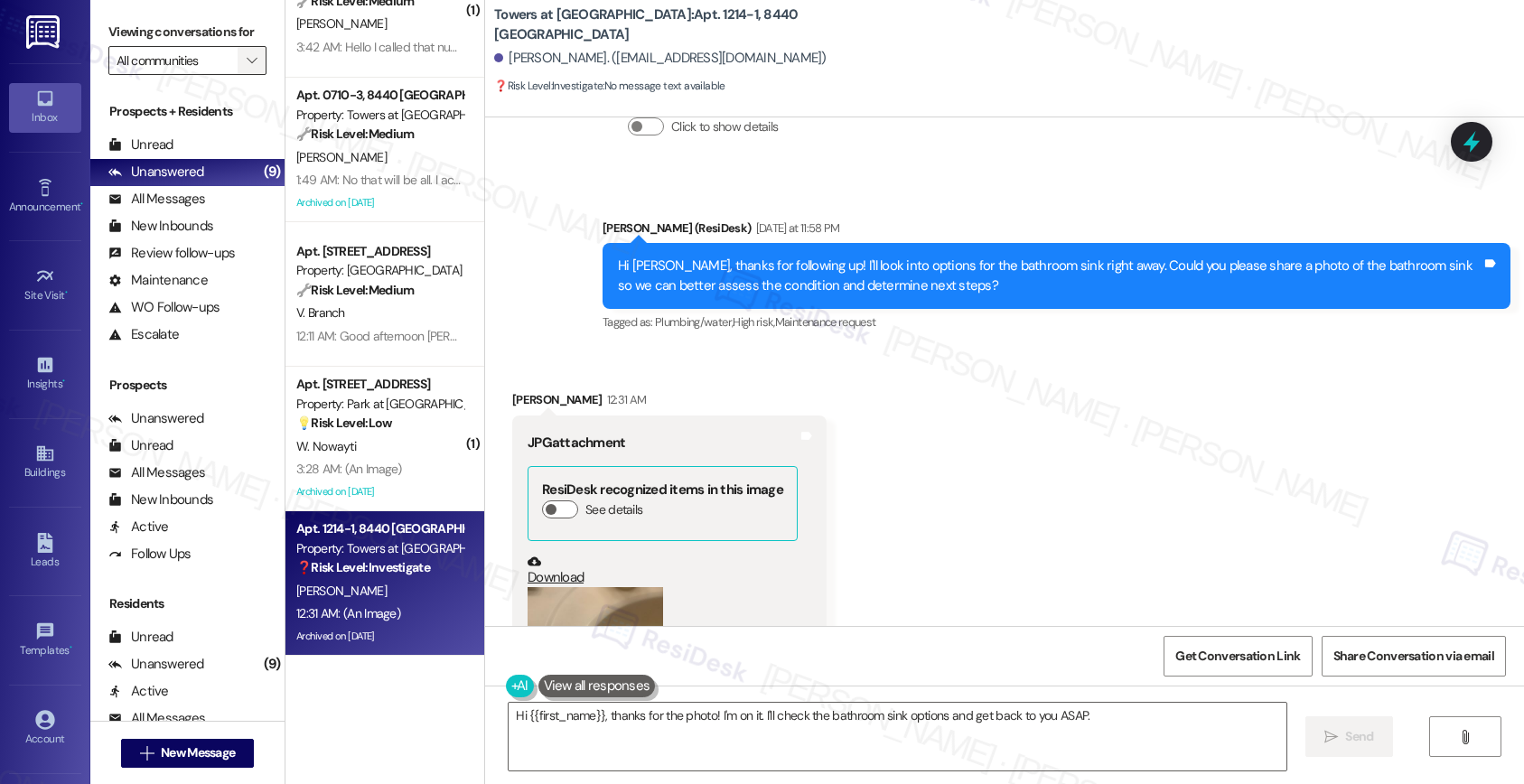 click on "" at bounding box center [251, 61] 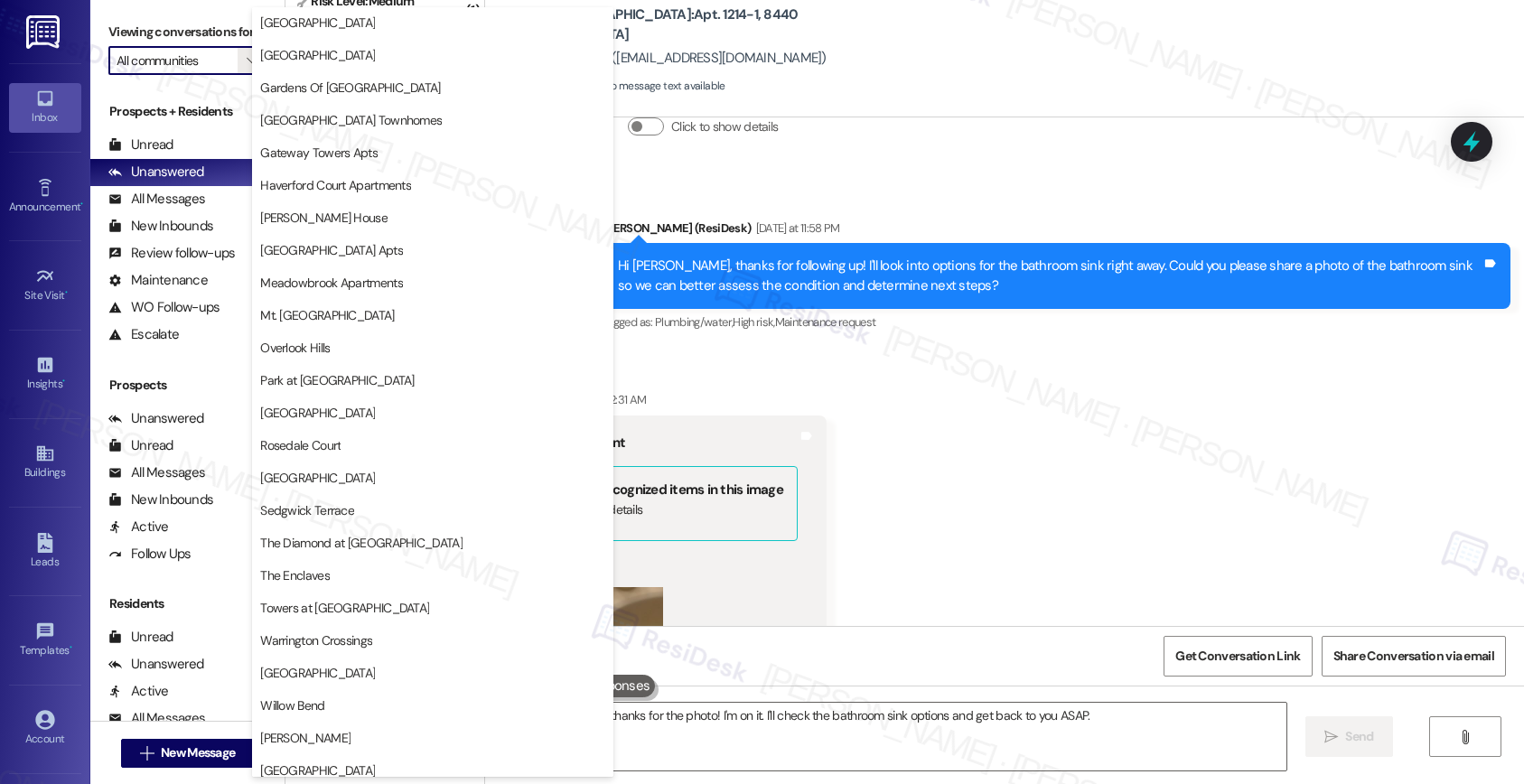 scroll, scrollTop: 272, scrollLeft: 0, axis: vertical 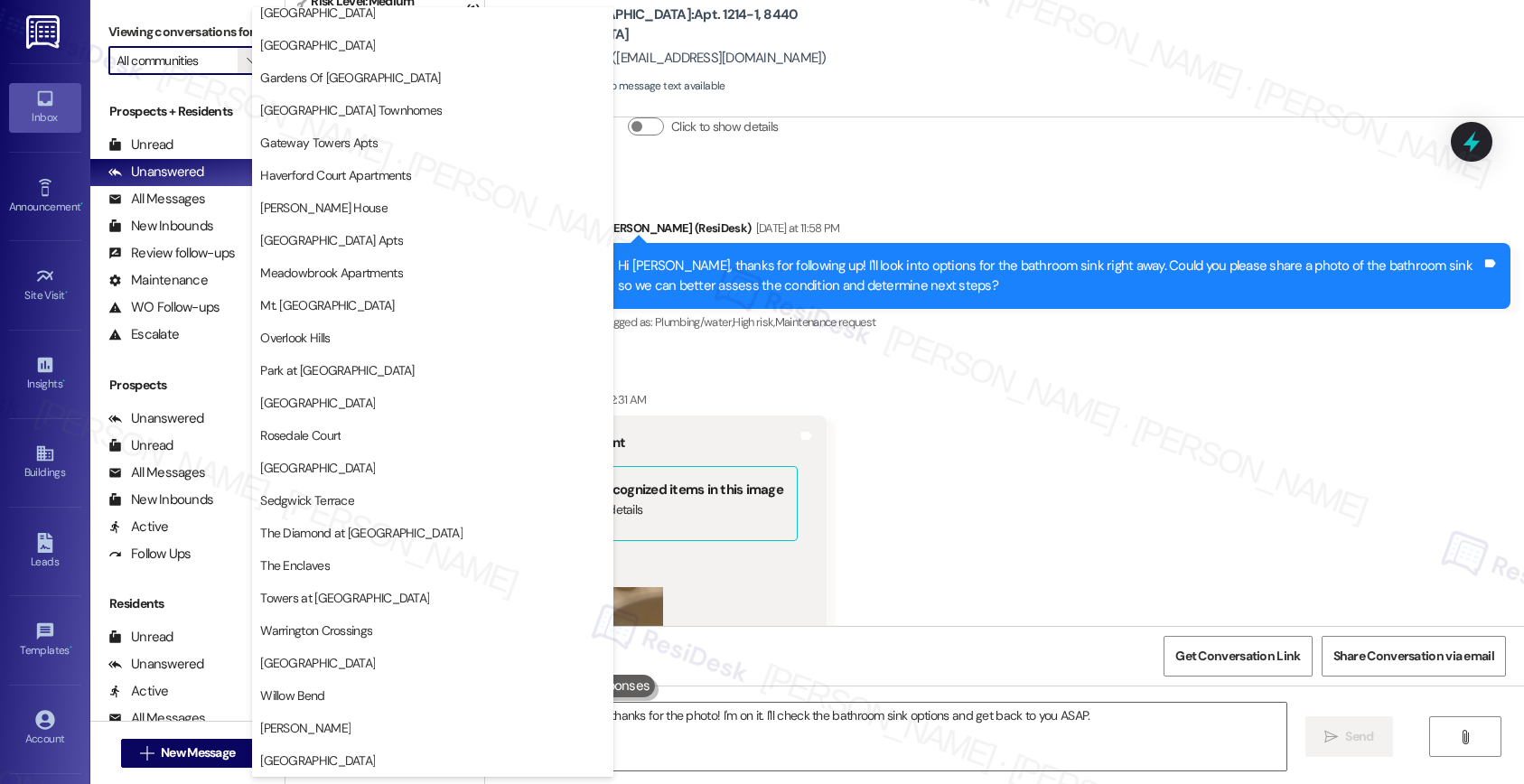 click on "All communities" at bounding box center [177, 61] 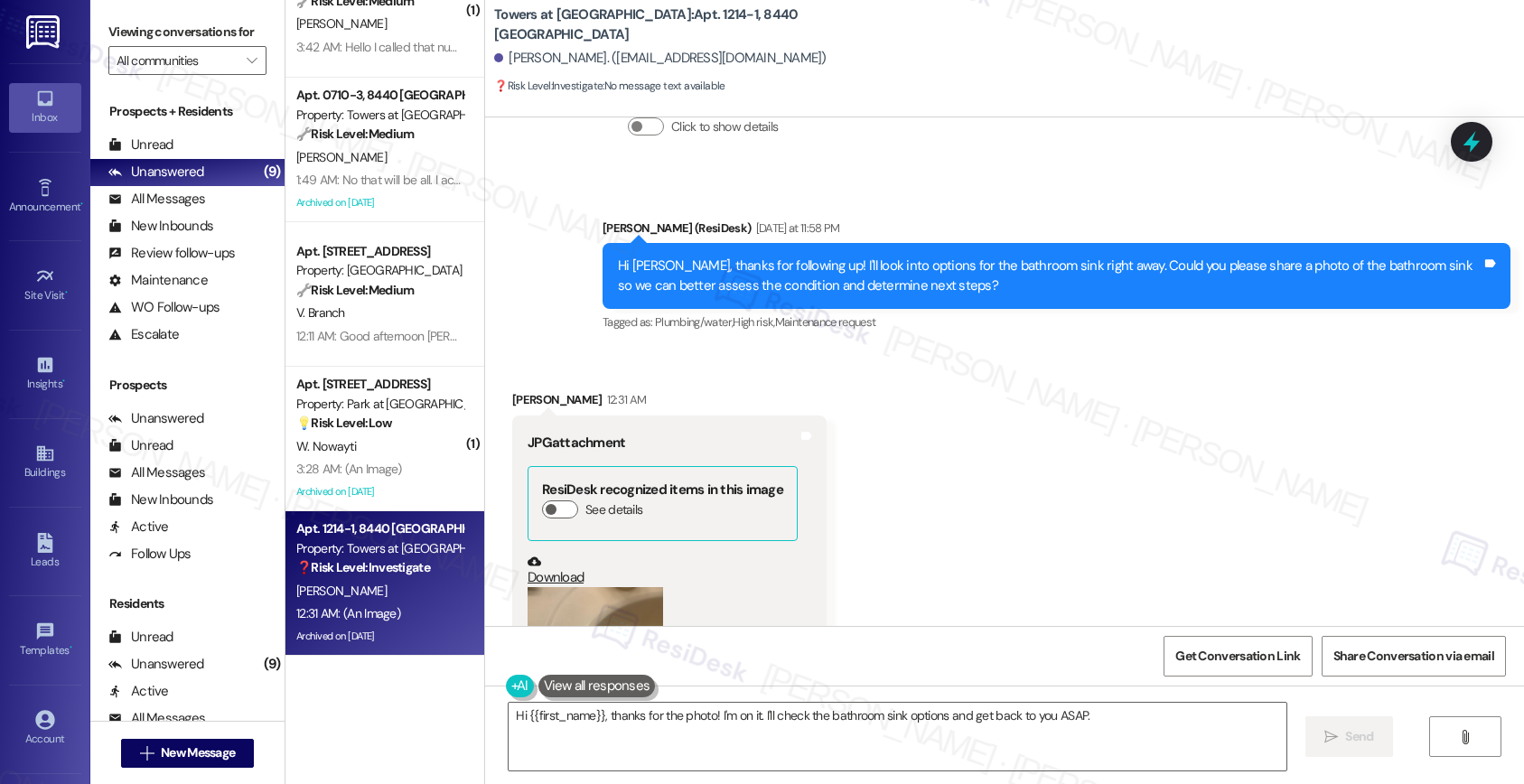drag, startPoint x: 627, startPoint y: 24, endPoint x: 660, endPoint y: 23, distance: 33.01515 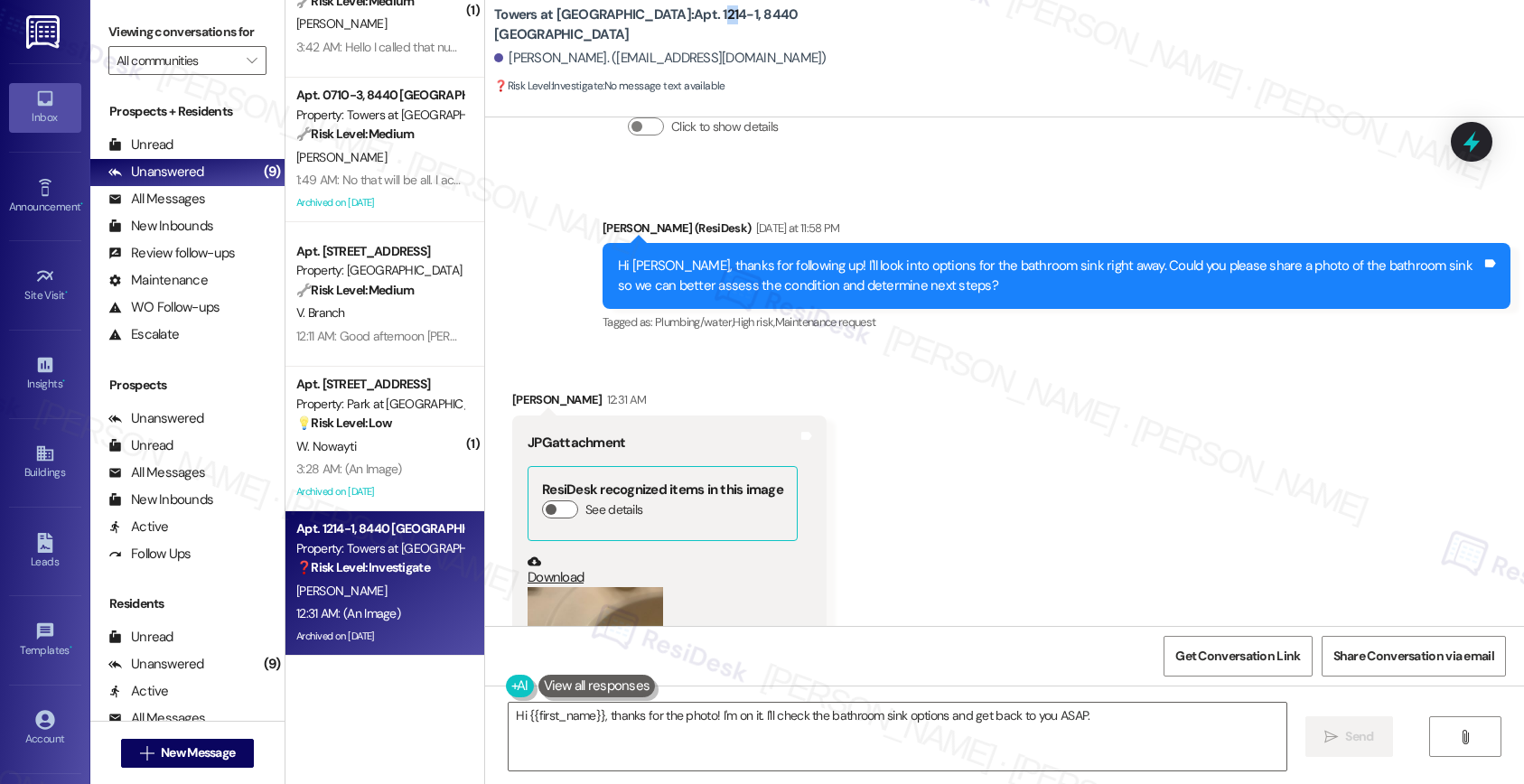 drag, startPoint x: 631, startPoint y: 24, endPoint x: 644, endPoint y: 23, distance: 13.038405 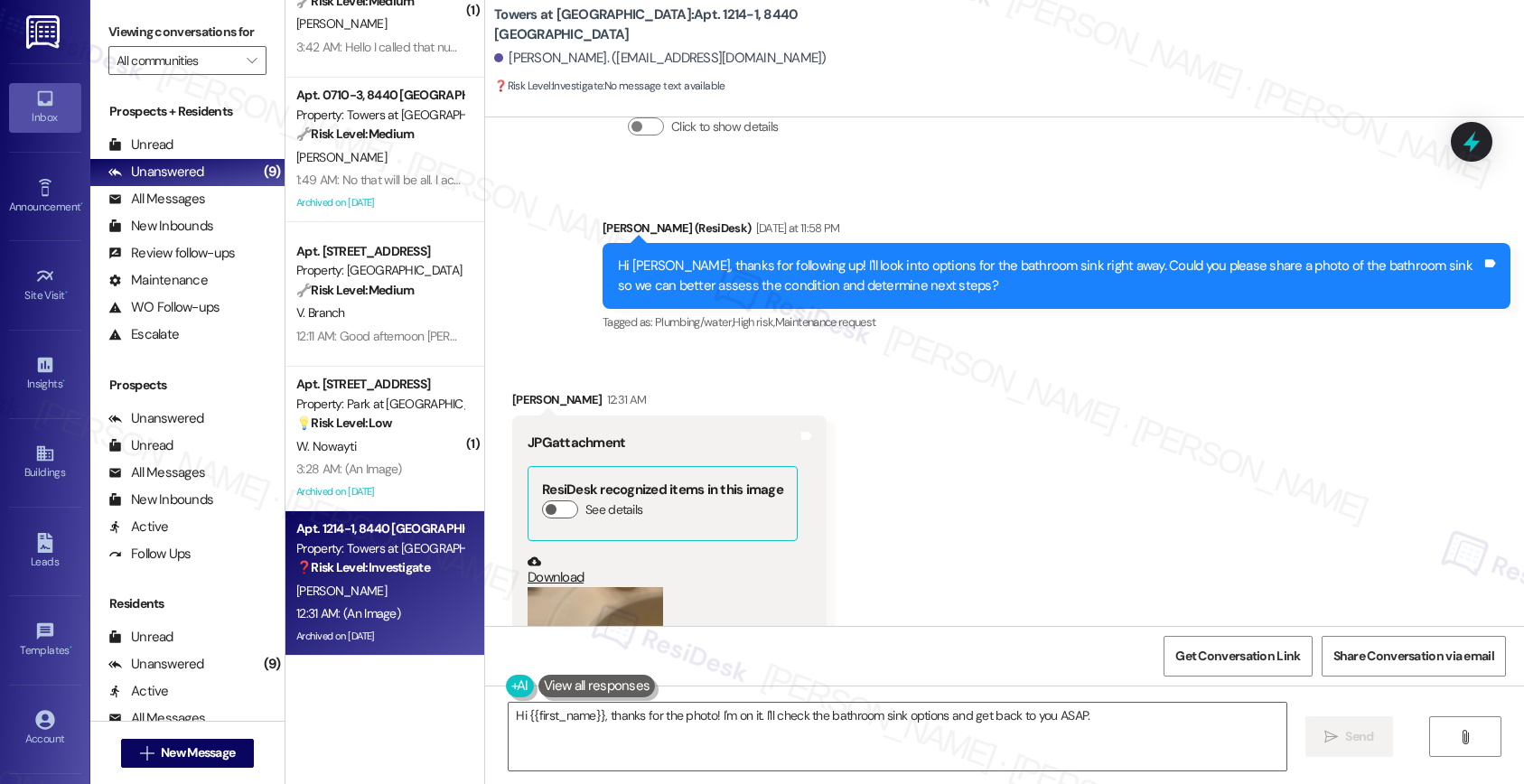 drag, startPoint x: 627, startPoint y: 22, endPoint x: 659, endPoint y: 22, distance: 32 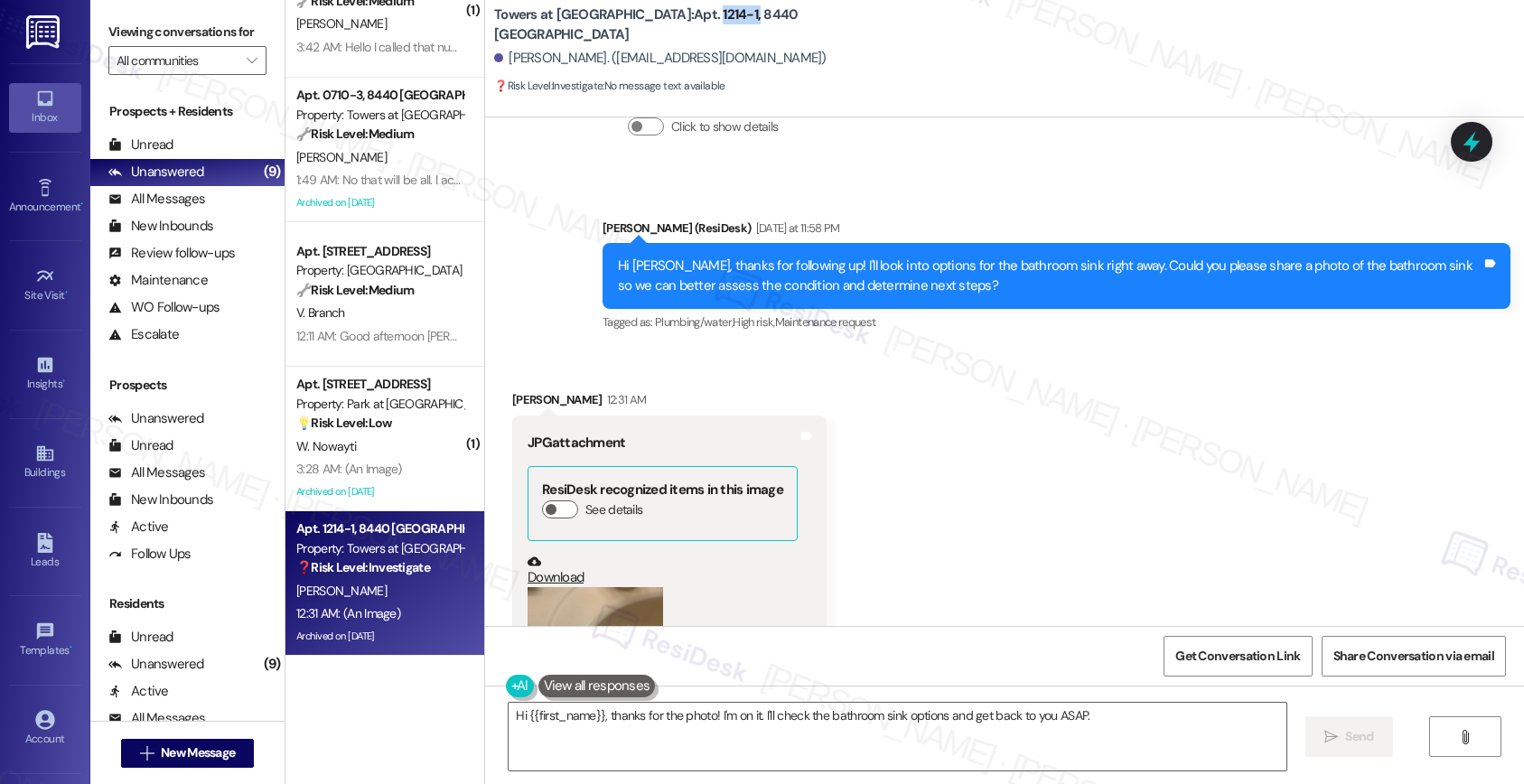 drag, startPoint x: 665, startPoint y: 24, endPoint x: 627, endPoint y: 22, distance: 38.052595 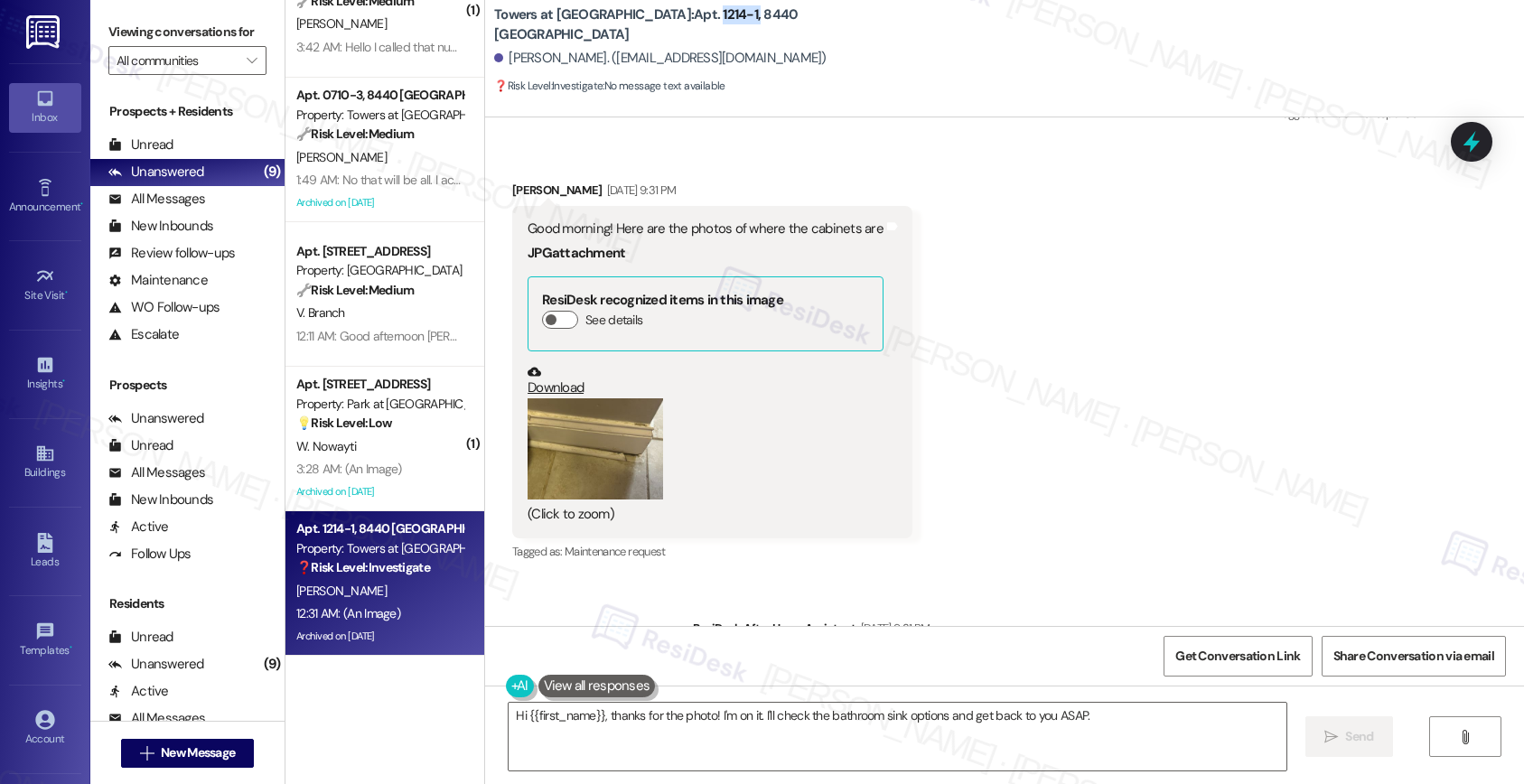 scroll, scrollTop: 37109, scrollLeft: 0, axis: vertical 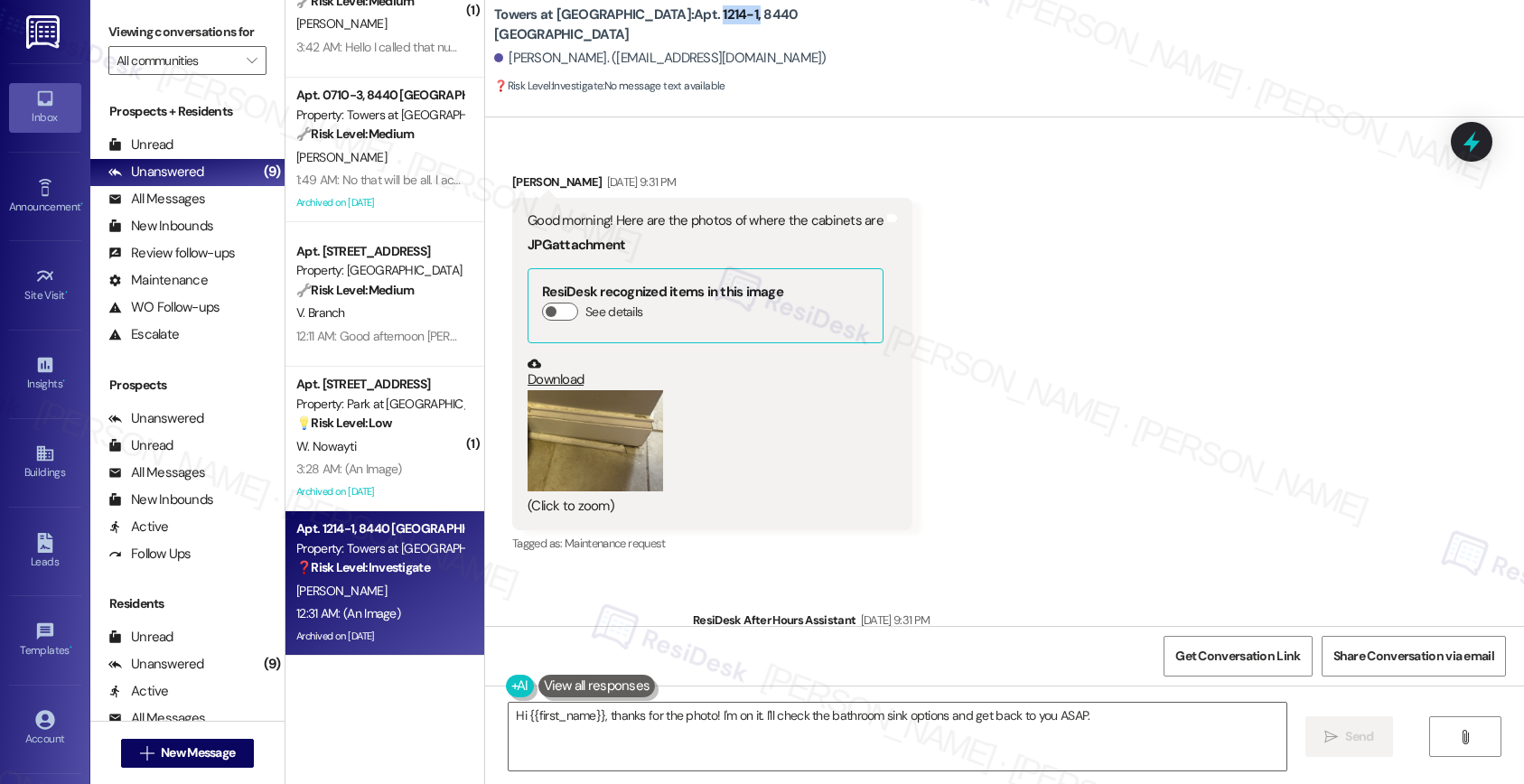 click at bounding box center (595, 441) 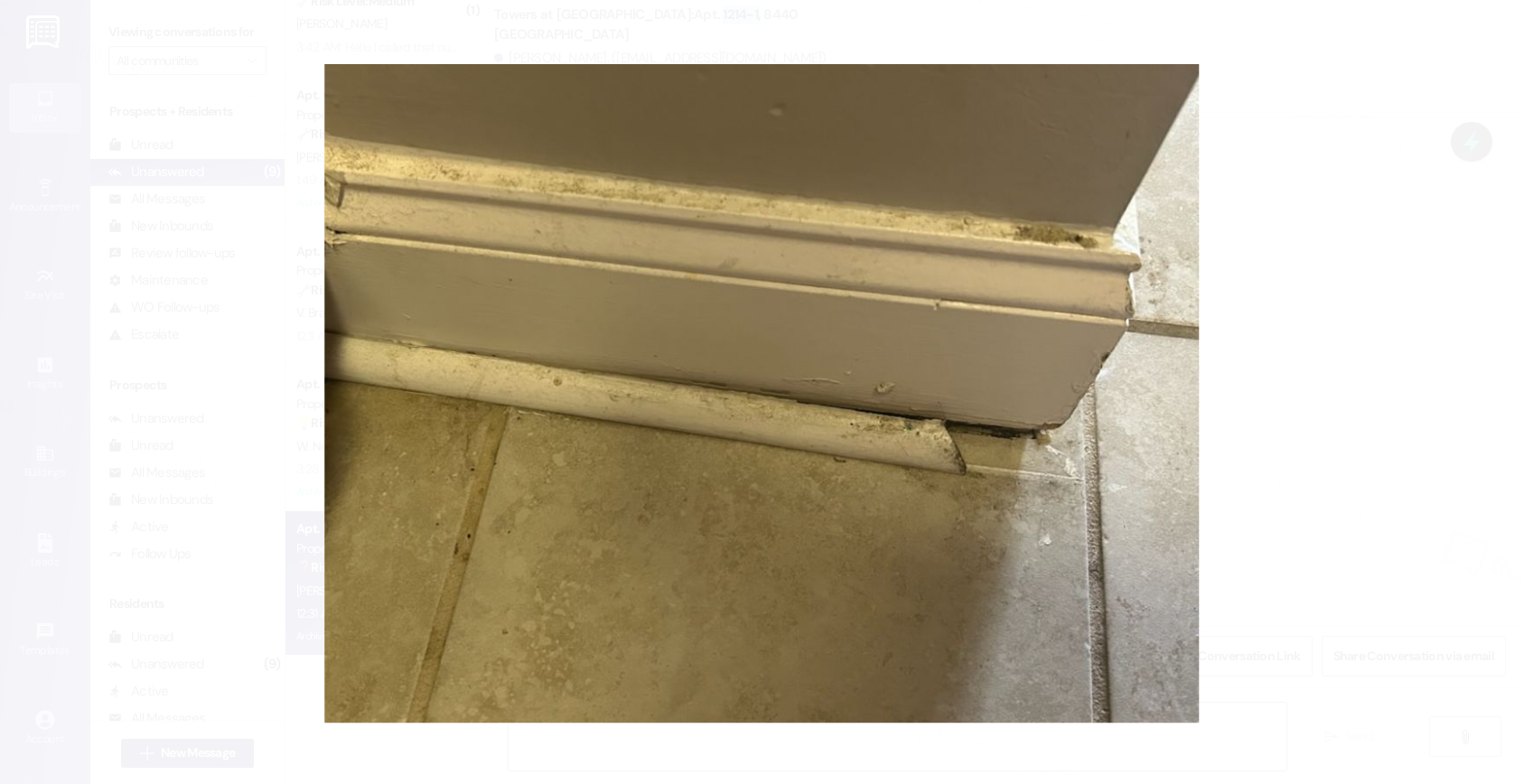 click at bounding box center [762, 392] 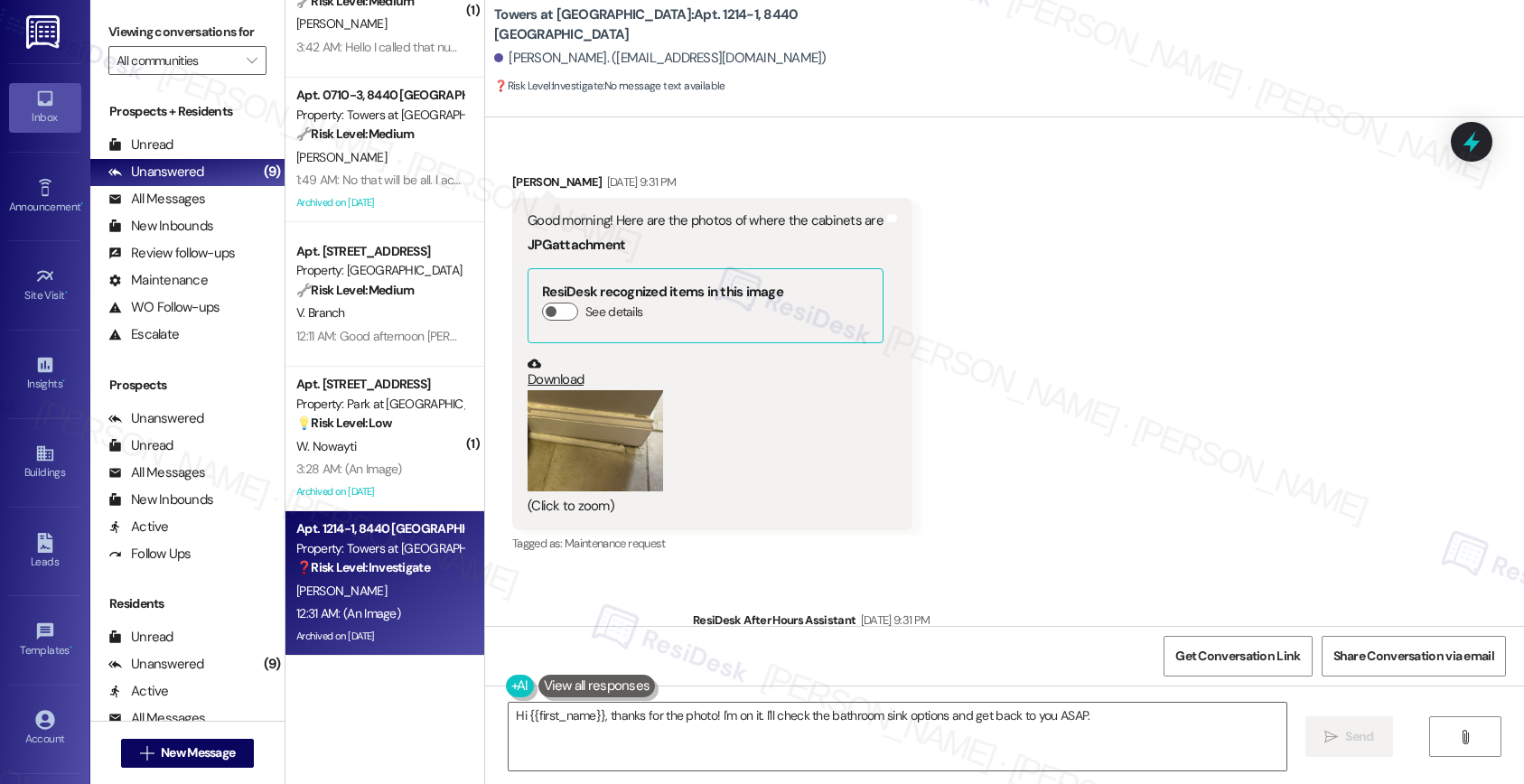 click on "Received via SMS Kentia Goodman Jul 18, 2025 at 9:31 PM Good morning! Here are the photos of where the cabinets are JPG  attachment ResiDesk recognized items in this image See details     Download   (Click to zoom) Tags and notes Tagged as:   Maintenance request Click to highlight conversations about Maintenance request" at bounding box center (1005, 350) 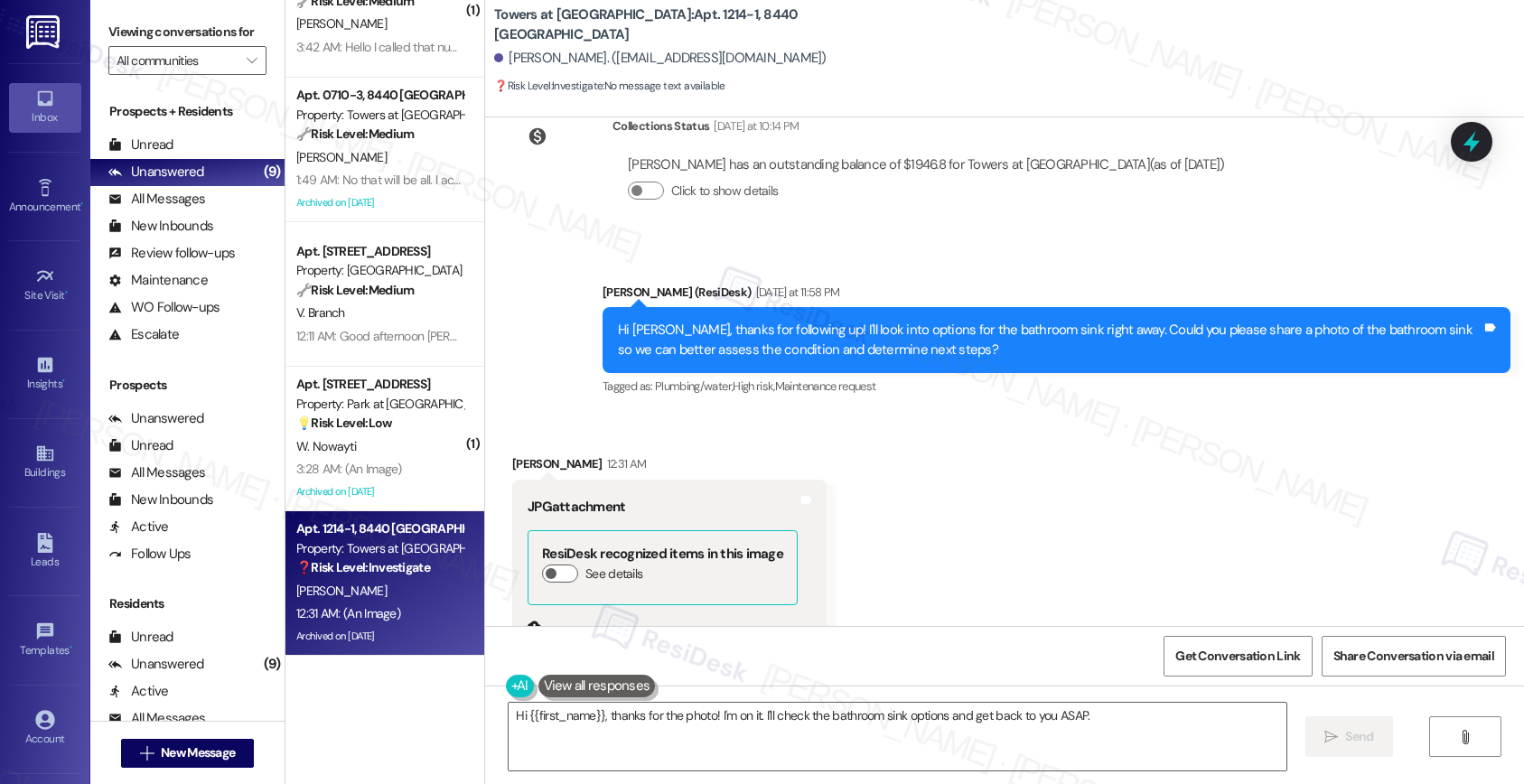 scroll, scrollTop: 38492, scrollLeft: 0, axis: vertical 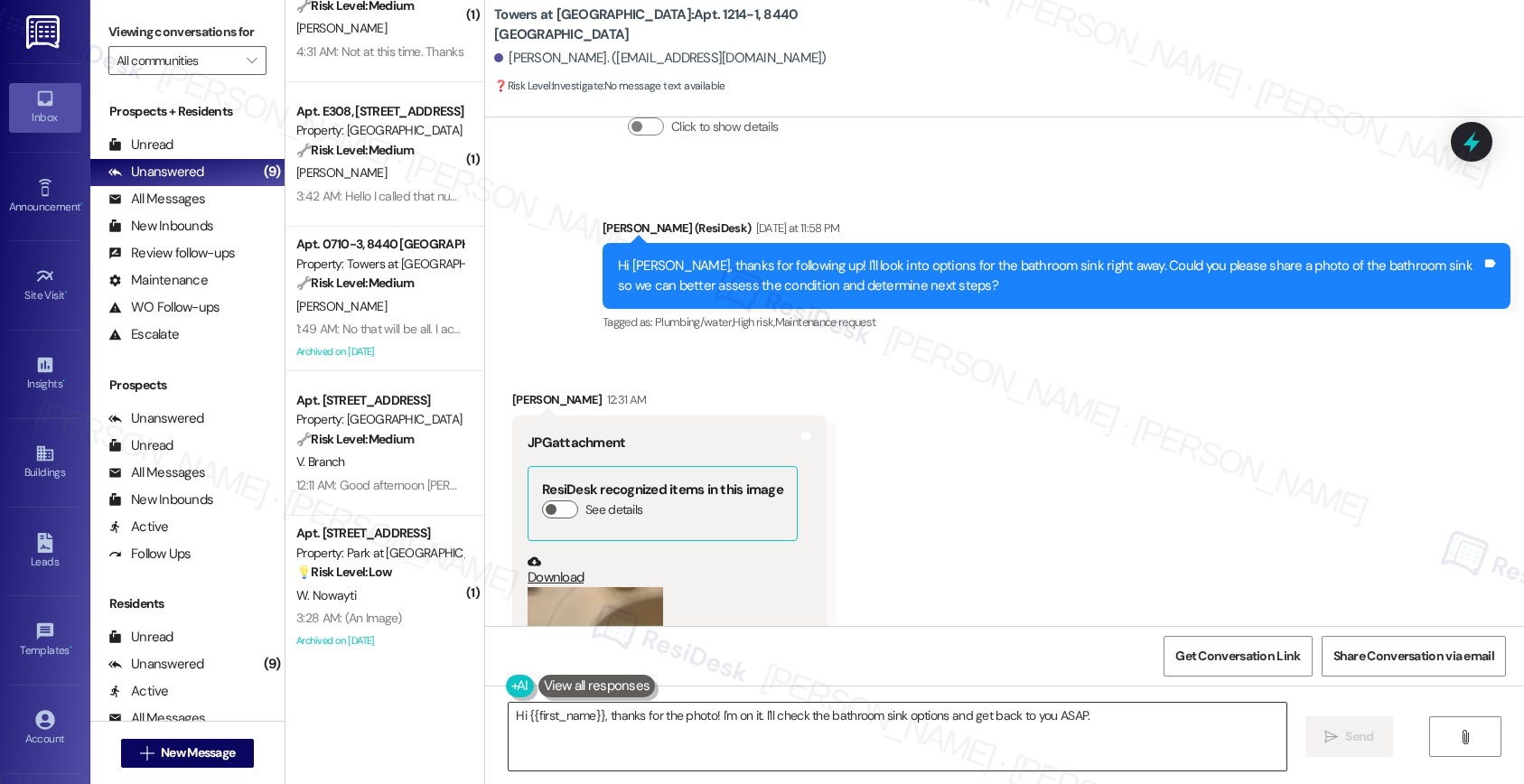 click on "Hi {{first_name}}, thanks for the photo! I'm on it. I'll check the bathroom sink options and get back to you ASAP." at bounding box center (897, 736) 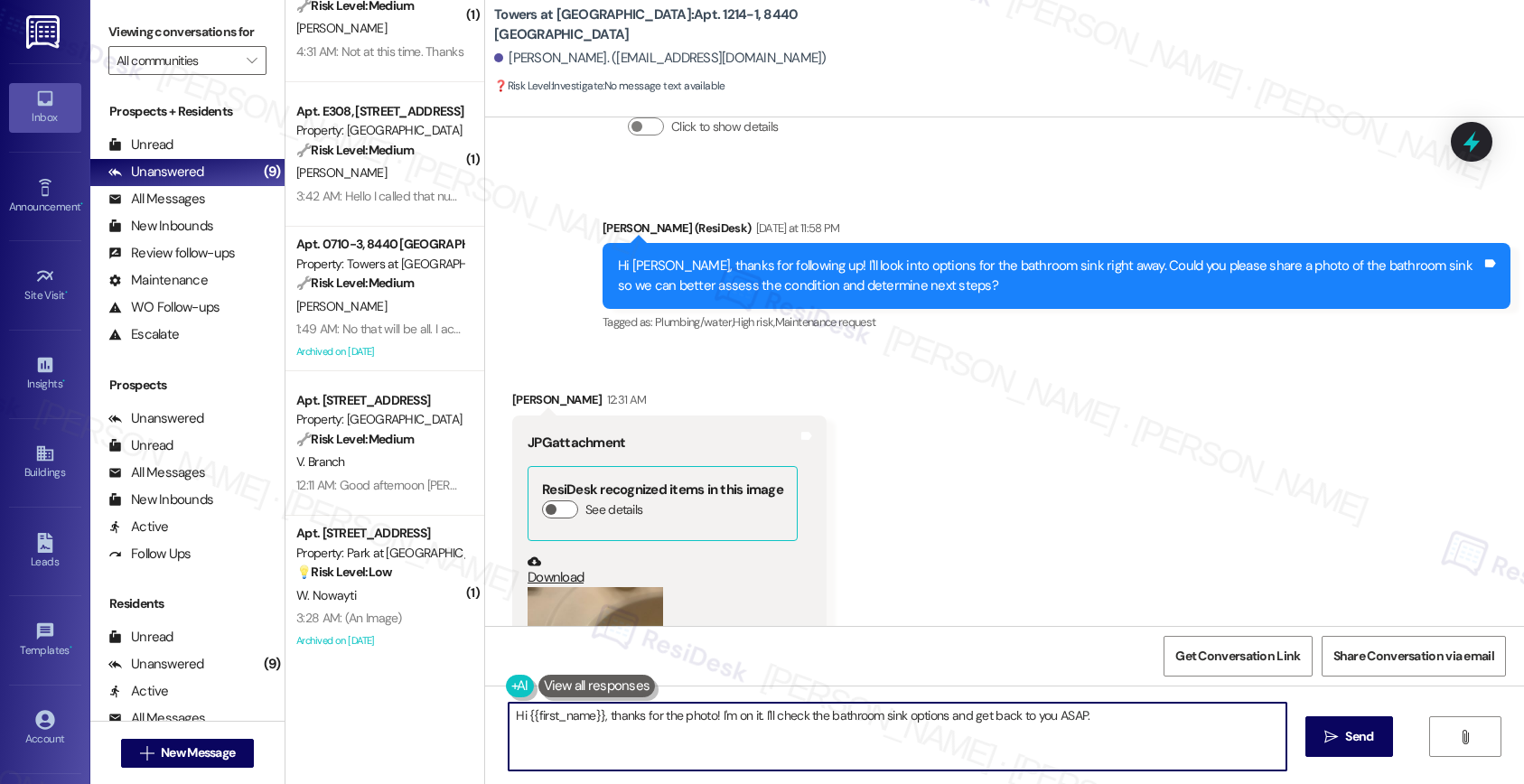 click on "Hi {{first_name}}, thanks for the photo! I'm on it. I'll check the bathroom sink options and get back to you ASAP." at bounding box center (897, 736) 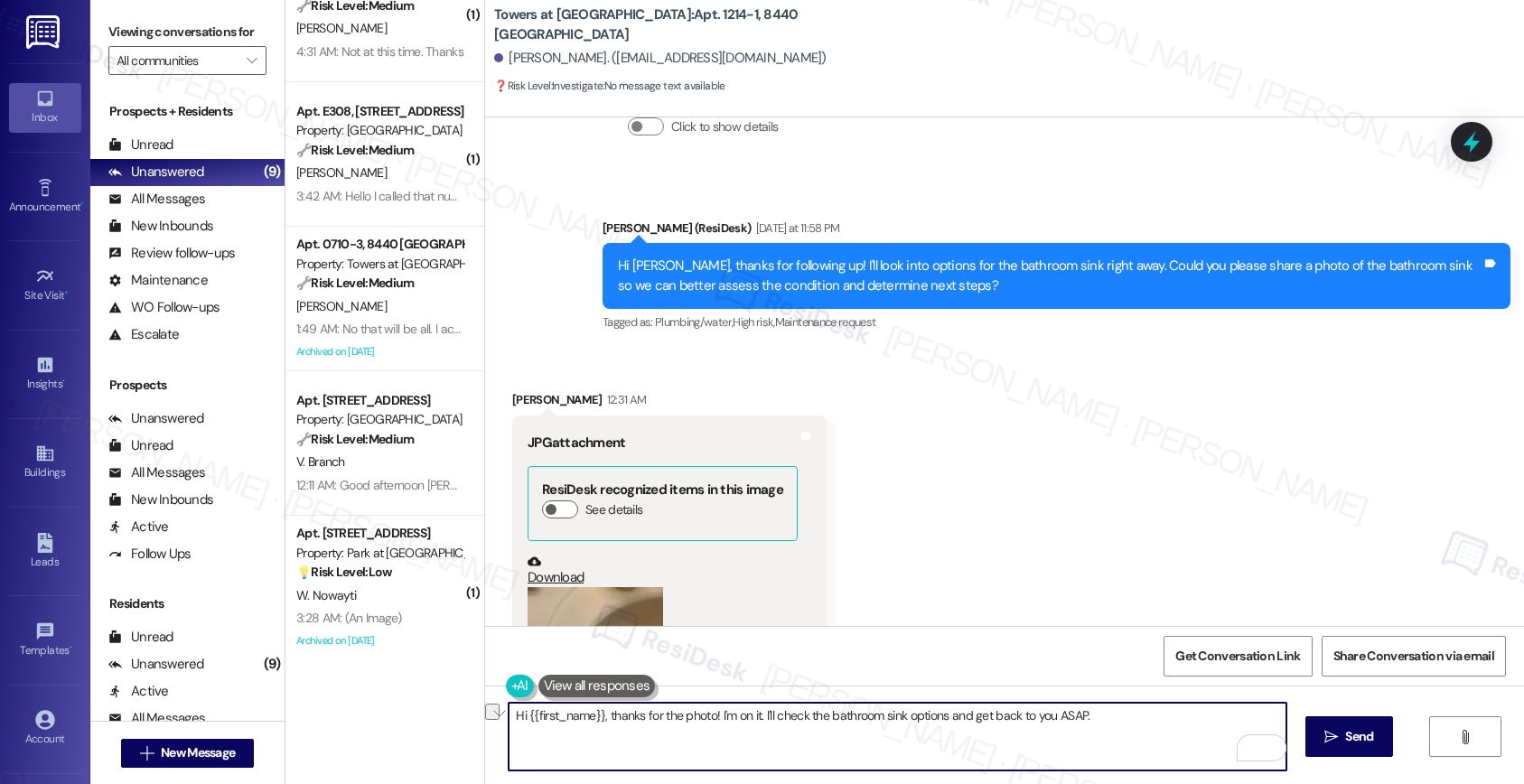 paste on "1214-1," 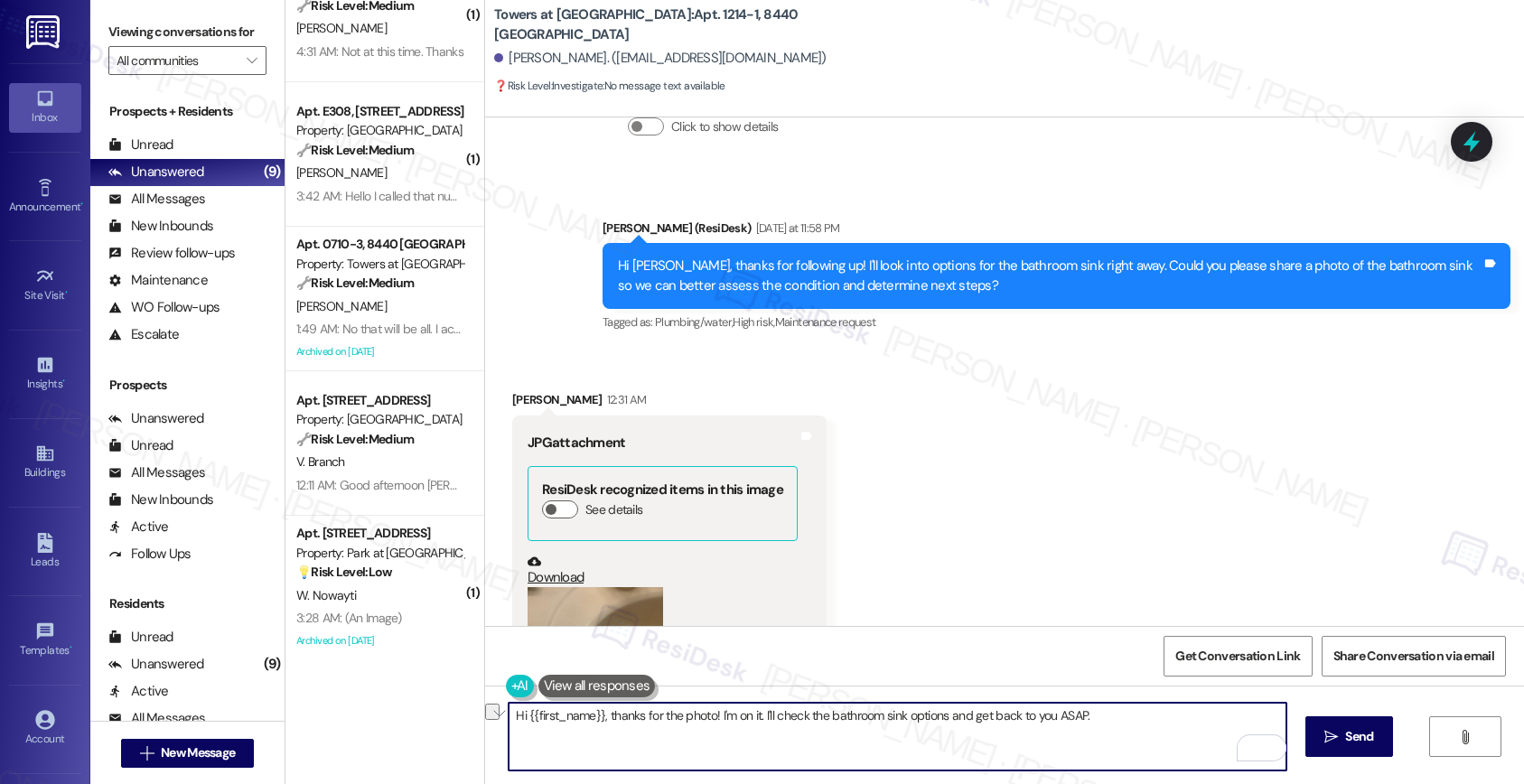 click on "Hi {{first_name}}, thanks for the photo! I'm on it. I'll check the bathroom sink options and get back to you ASAP." at bounding box center [897, 736] 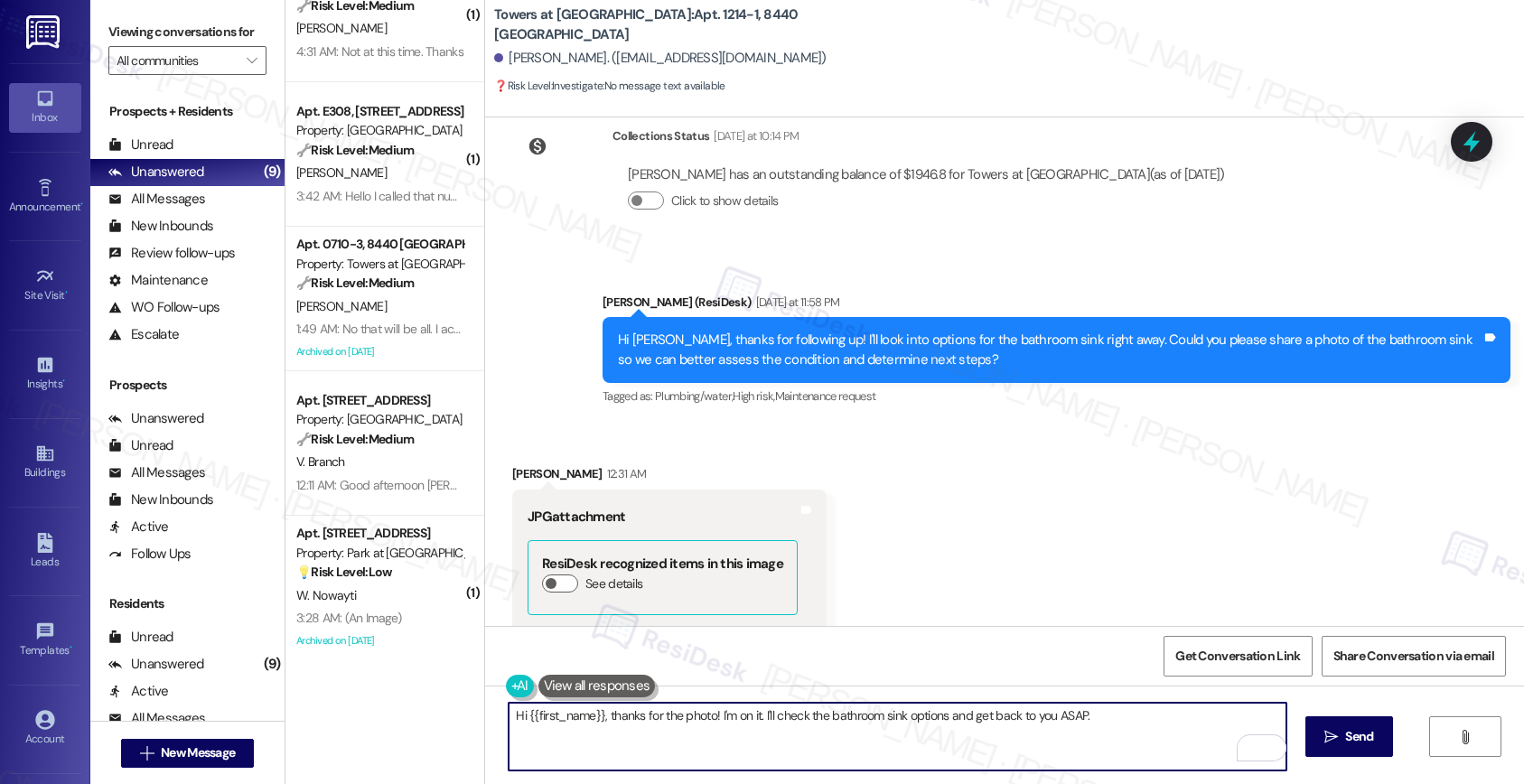scroll, scrollTop: 38545, scrollLeft: 0, axis: vertical 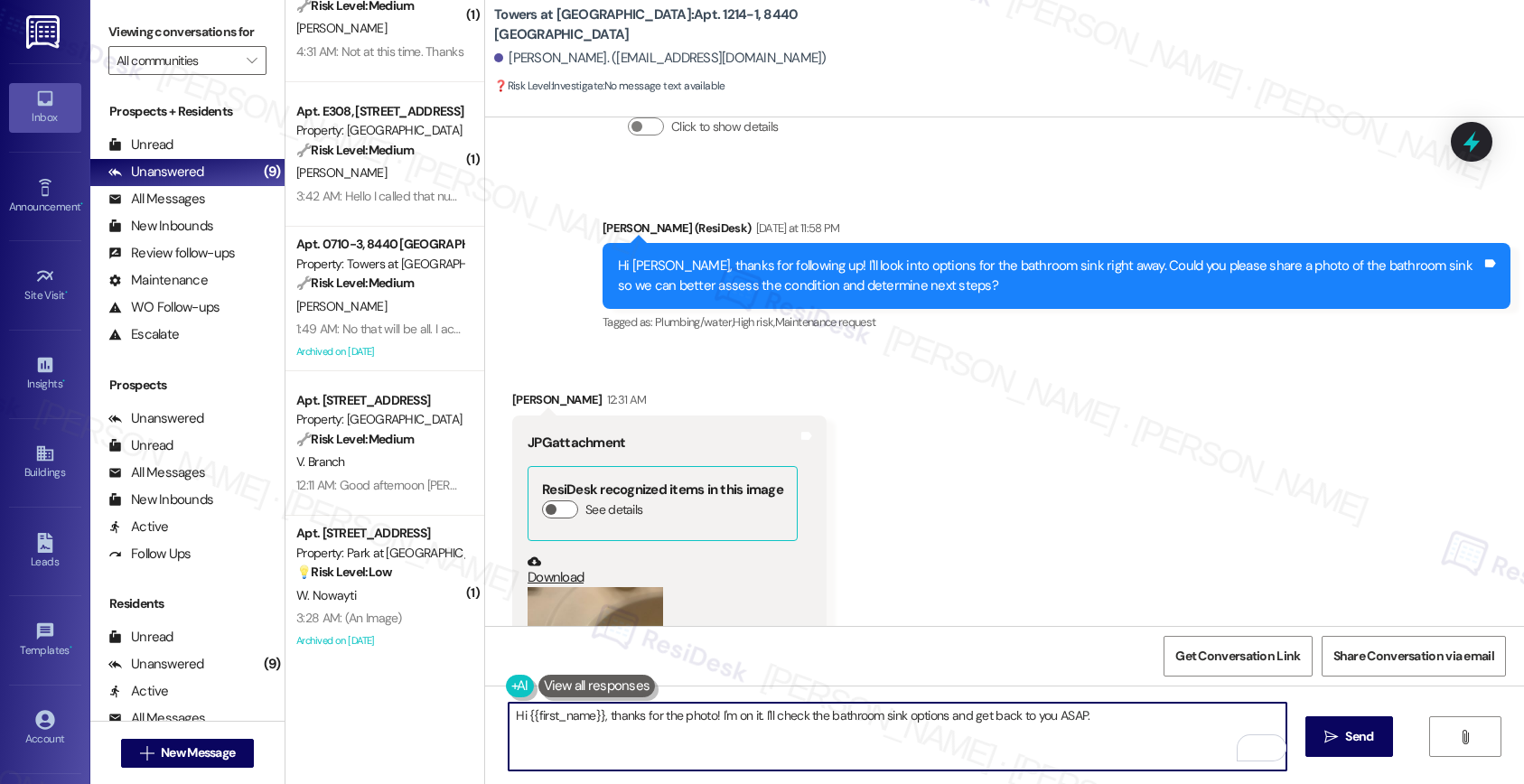 click on "Hi {{first_name}}, thanks for the photo! I'm on it. I'll check the bathroom sink options and get back to you ASAP." at bounding box center (897, 736) 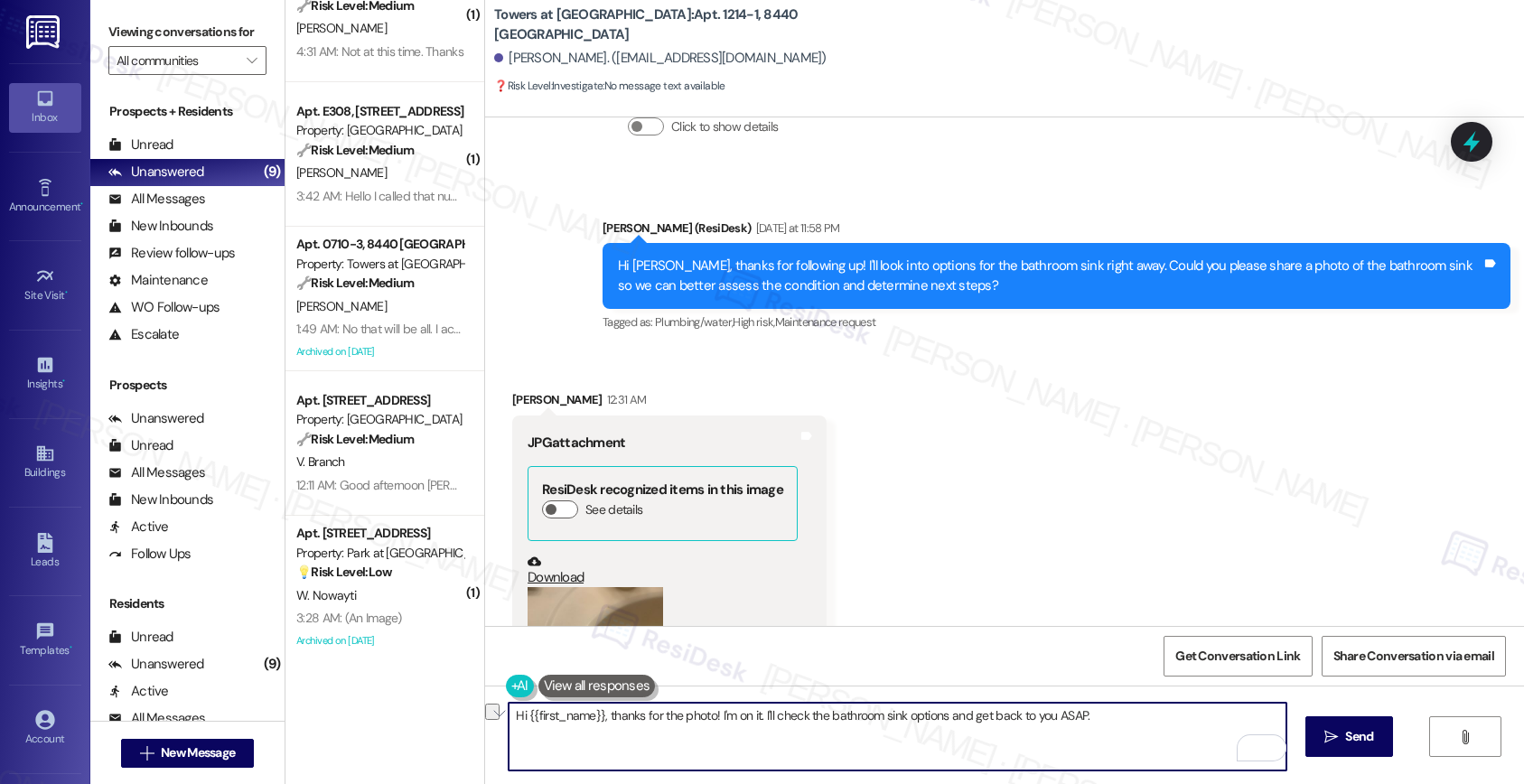 paste on "Work Order #585964" 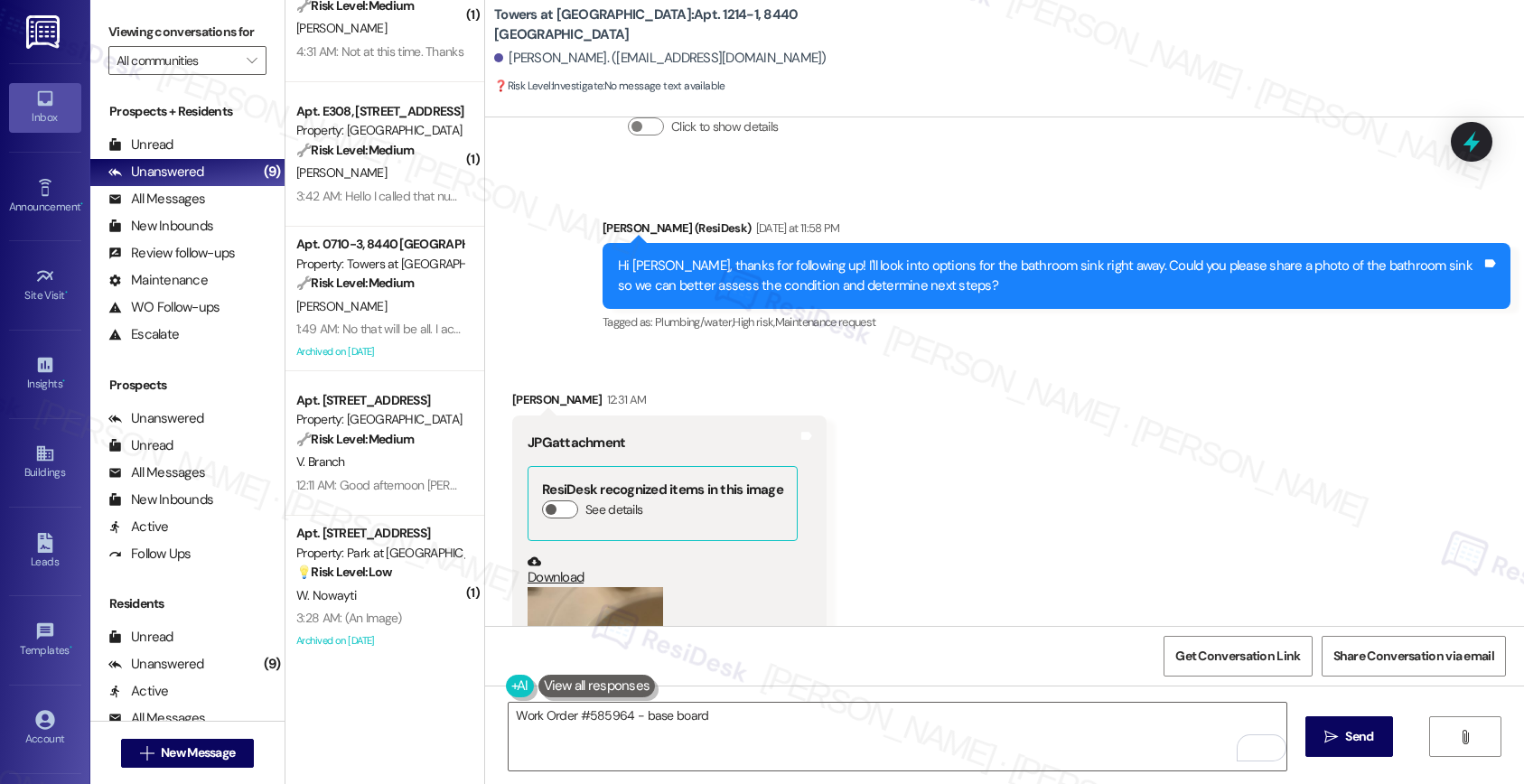 click on "Towers at Wyncote:  Apt. 1214-1, 8440 Limekiln Pike" at bounding box center (675, 24) 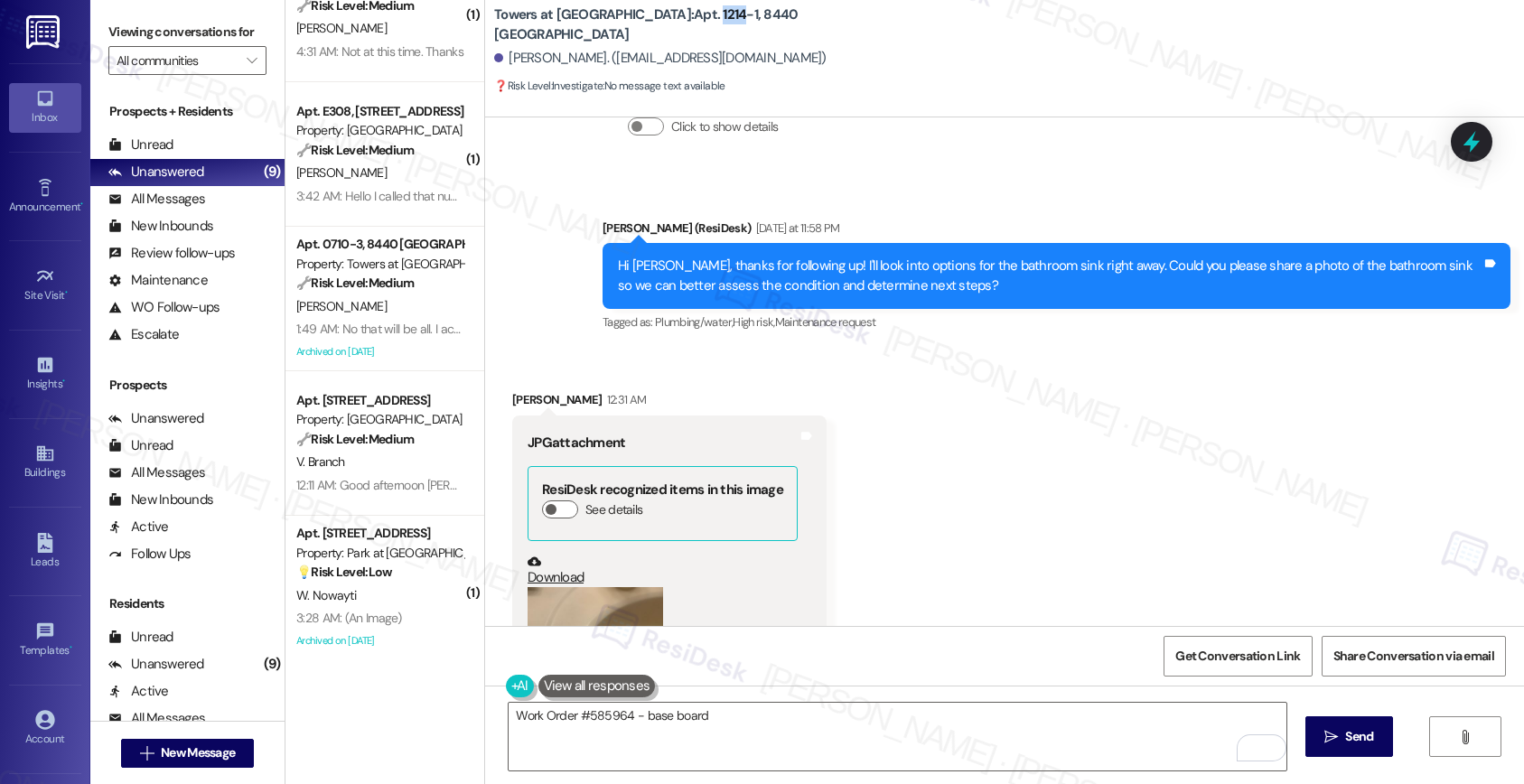 copy on "1214" 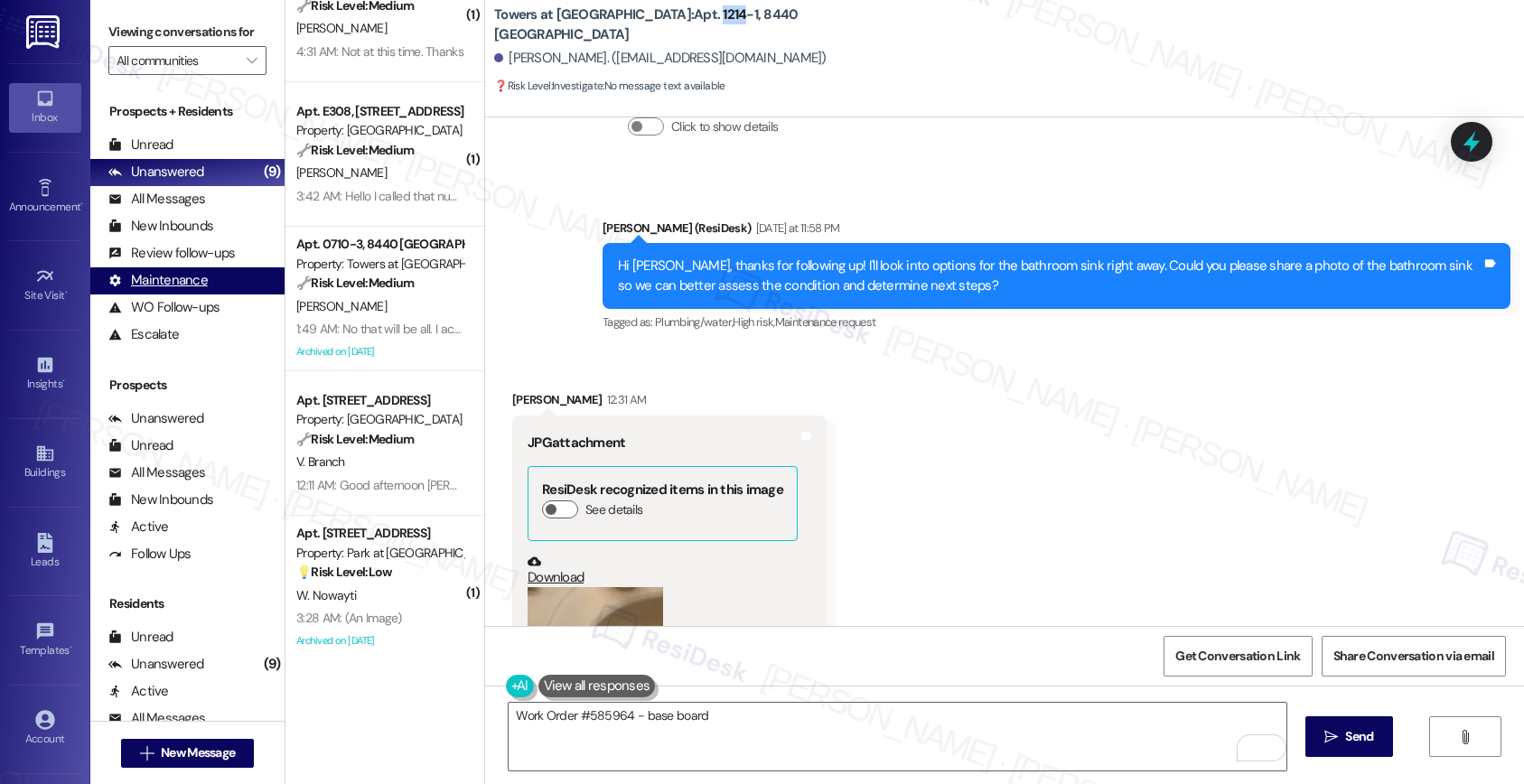 scroll, scrollTop: 27, scrollLeft: 0, axis: vertical 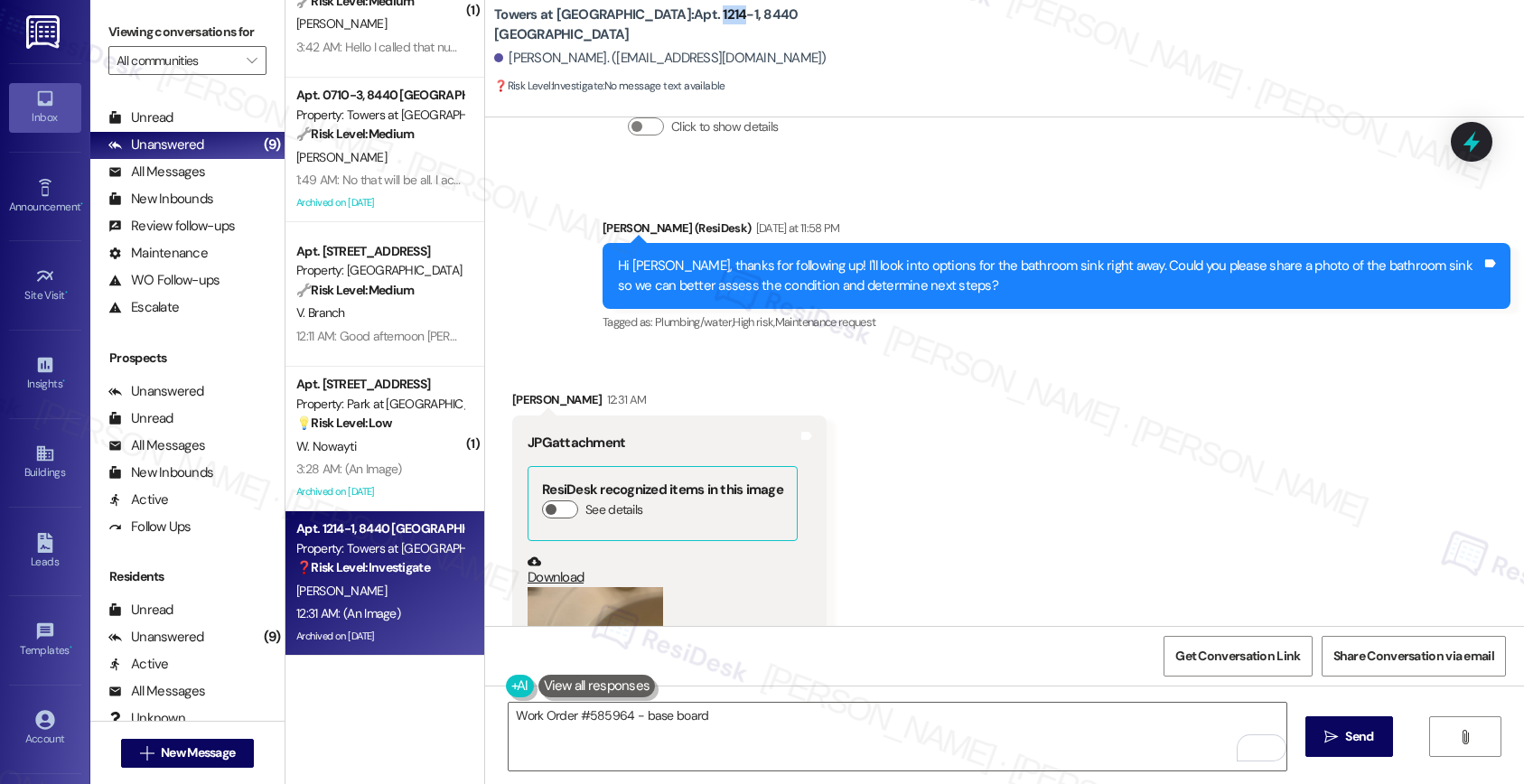 click on "12:31 AM: (An Image) 12:31 AM: (An Image)" at bounding box center [379, 613] 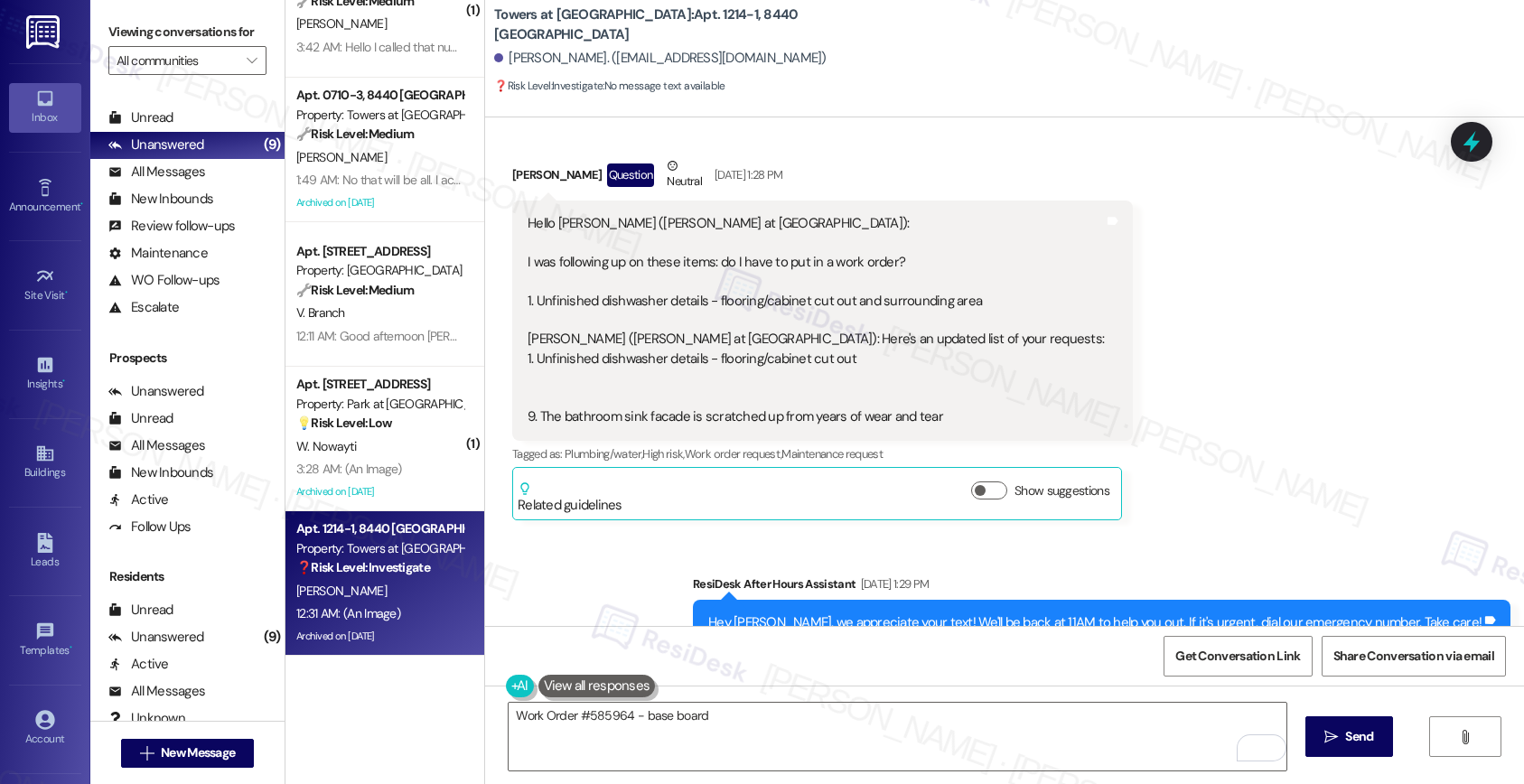 scroll, scrollTop: 34402, scrollLeft: 0, axis: vertical 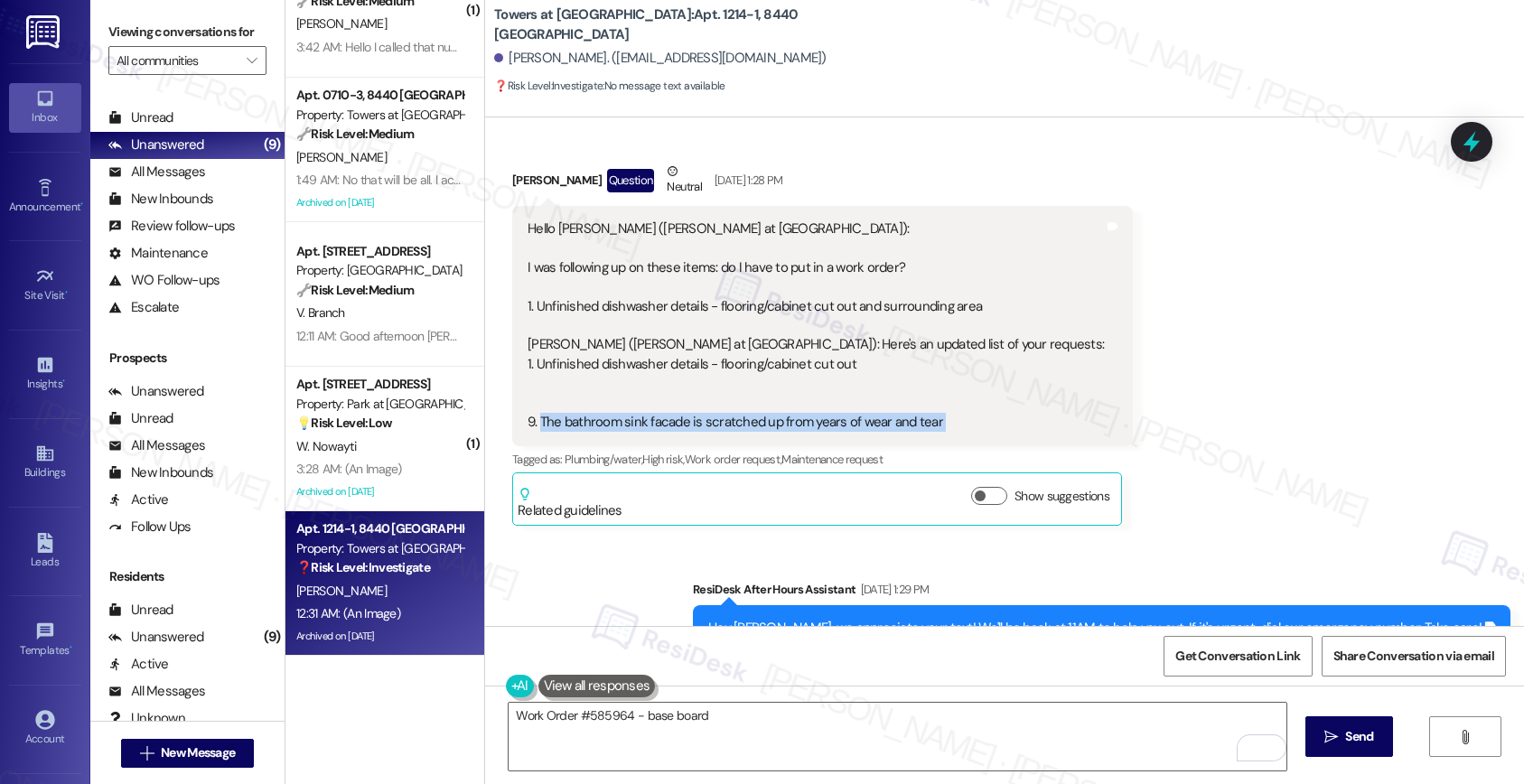 drag, startPoint x: 528, startPoint y: 308, endPoint x: 986, endPoint y: 294, distance: 458.2139 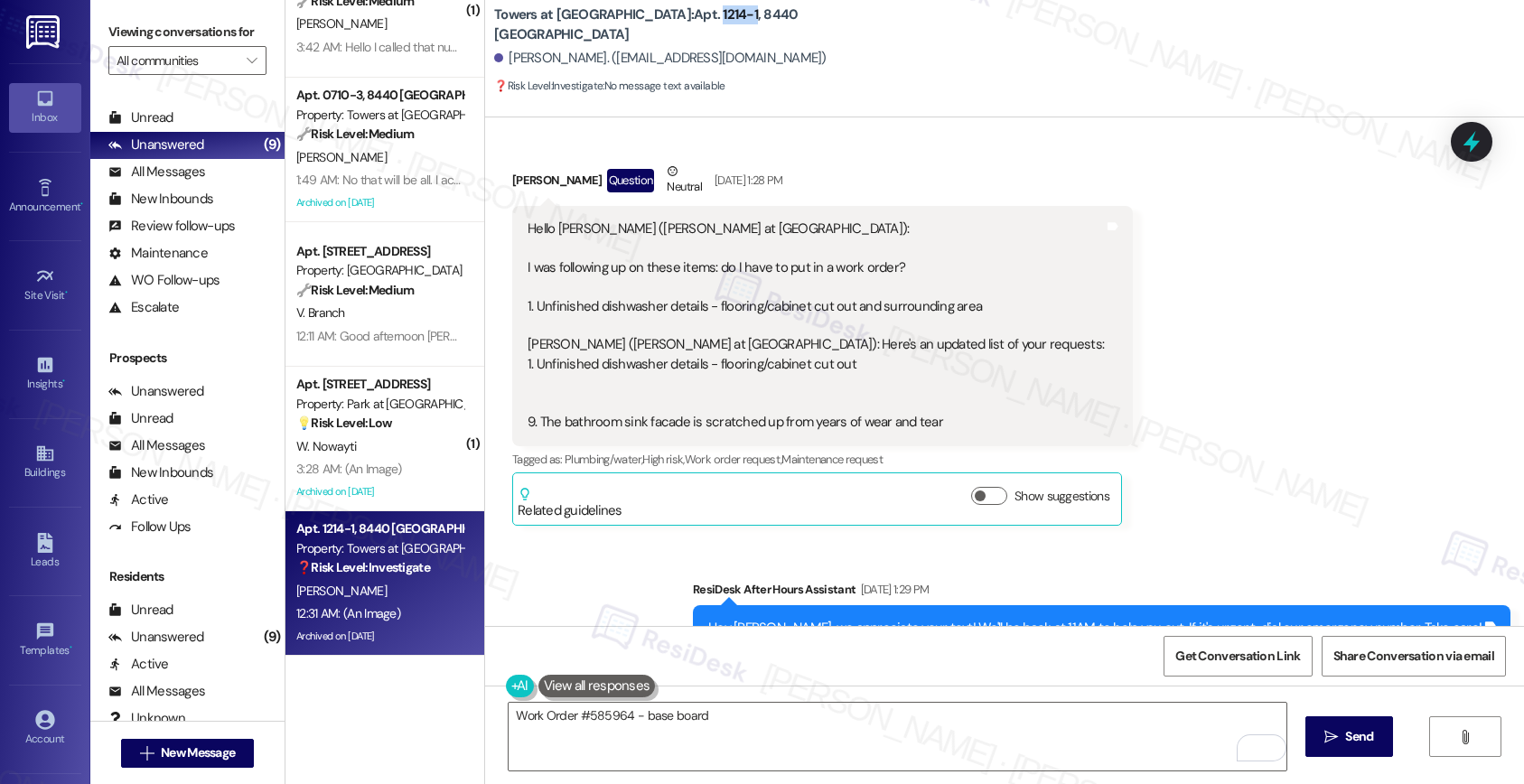 drag, startPoint x: 628, startPoint y: 25, endPoint x: 664, endPoint y: 17, distance: 37 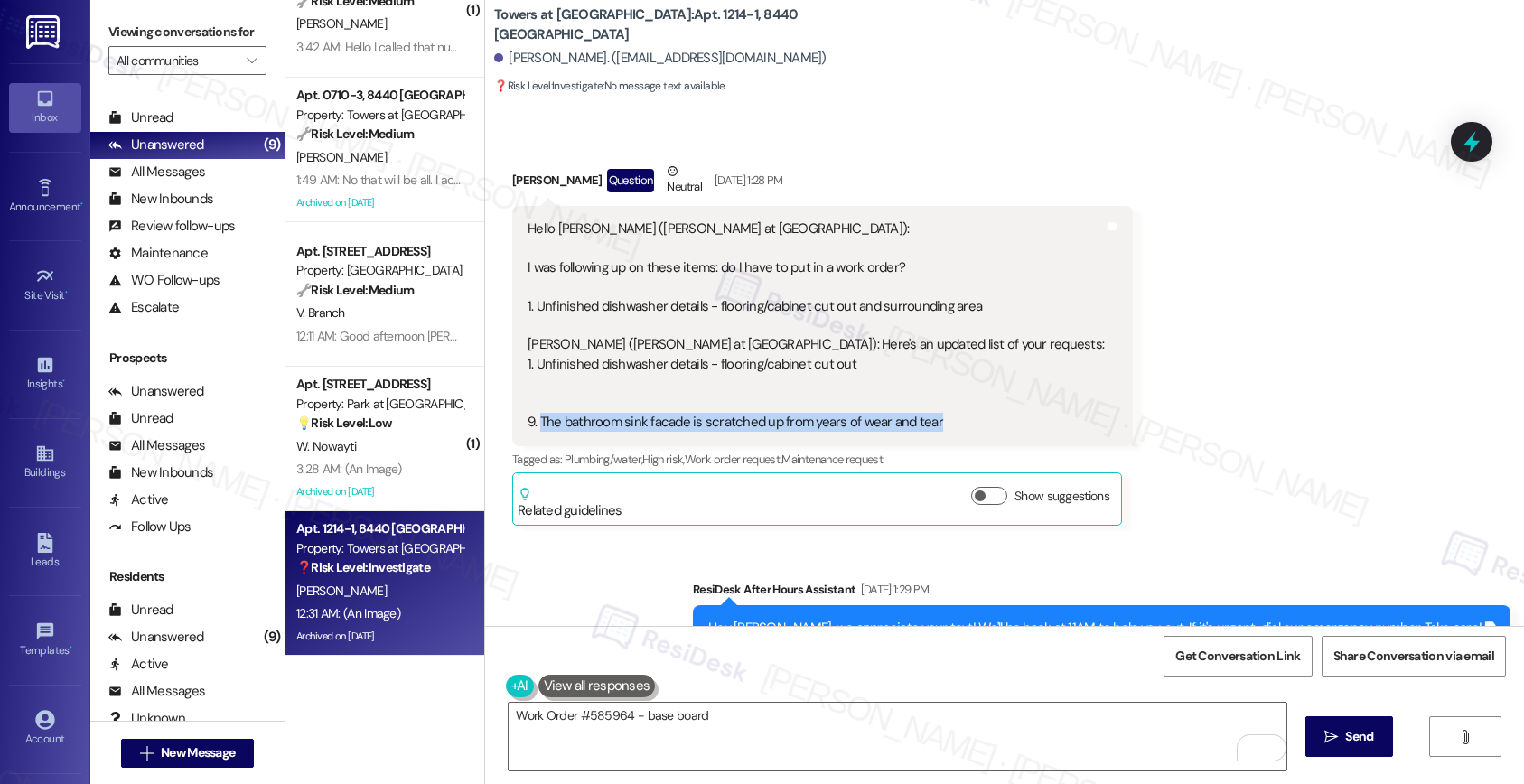 drag, startPoint x: 526, startPoint y: 306, endPoint x: 931, endPoint y: 325, distance: 405.4454 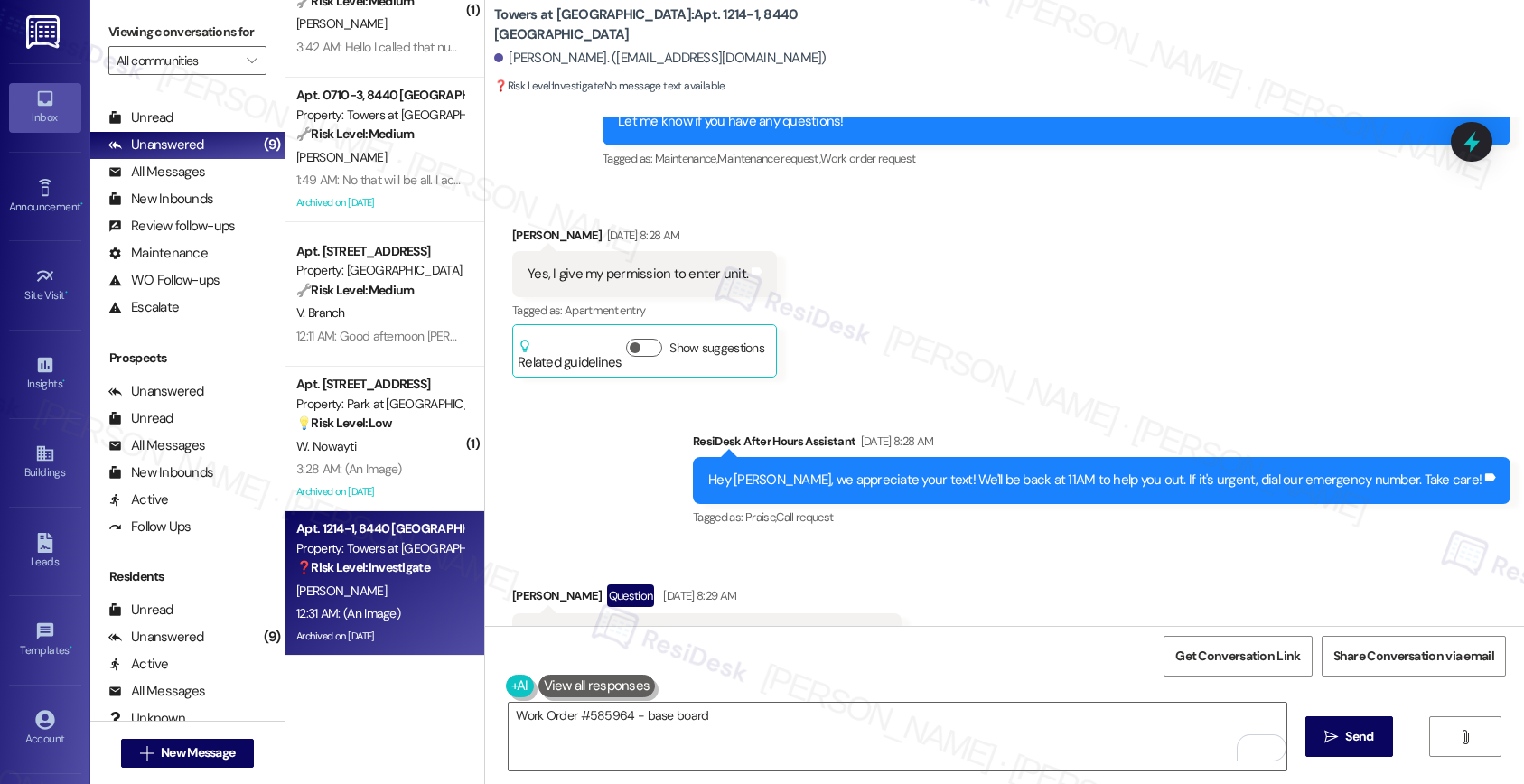 scroll, scrollTop: 38159, scrollLeft: 0, axis: vertical 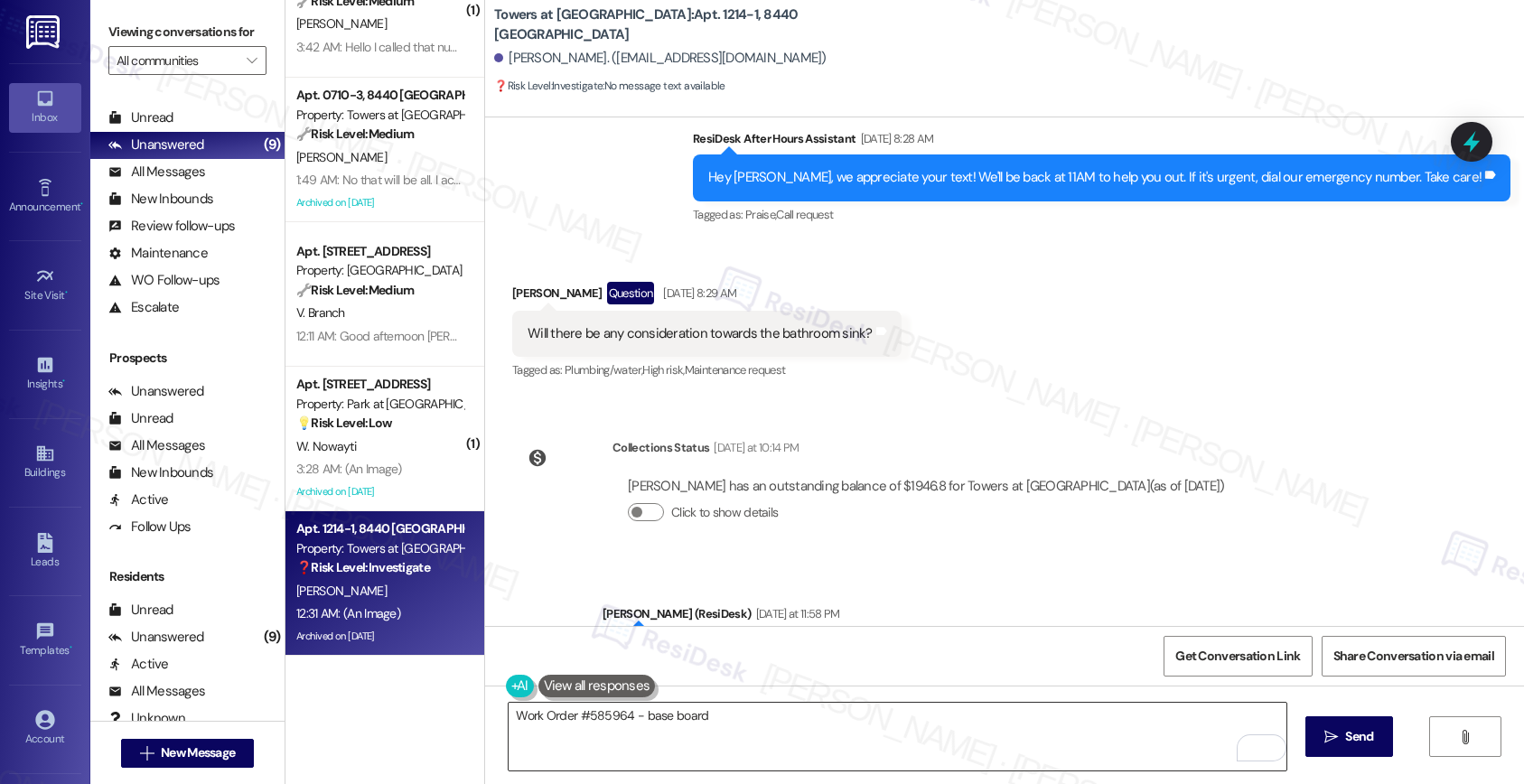 click on "Work Order #585964 - base board" at bounding box center (897, 736) 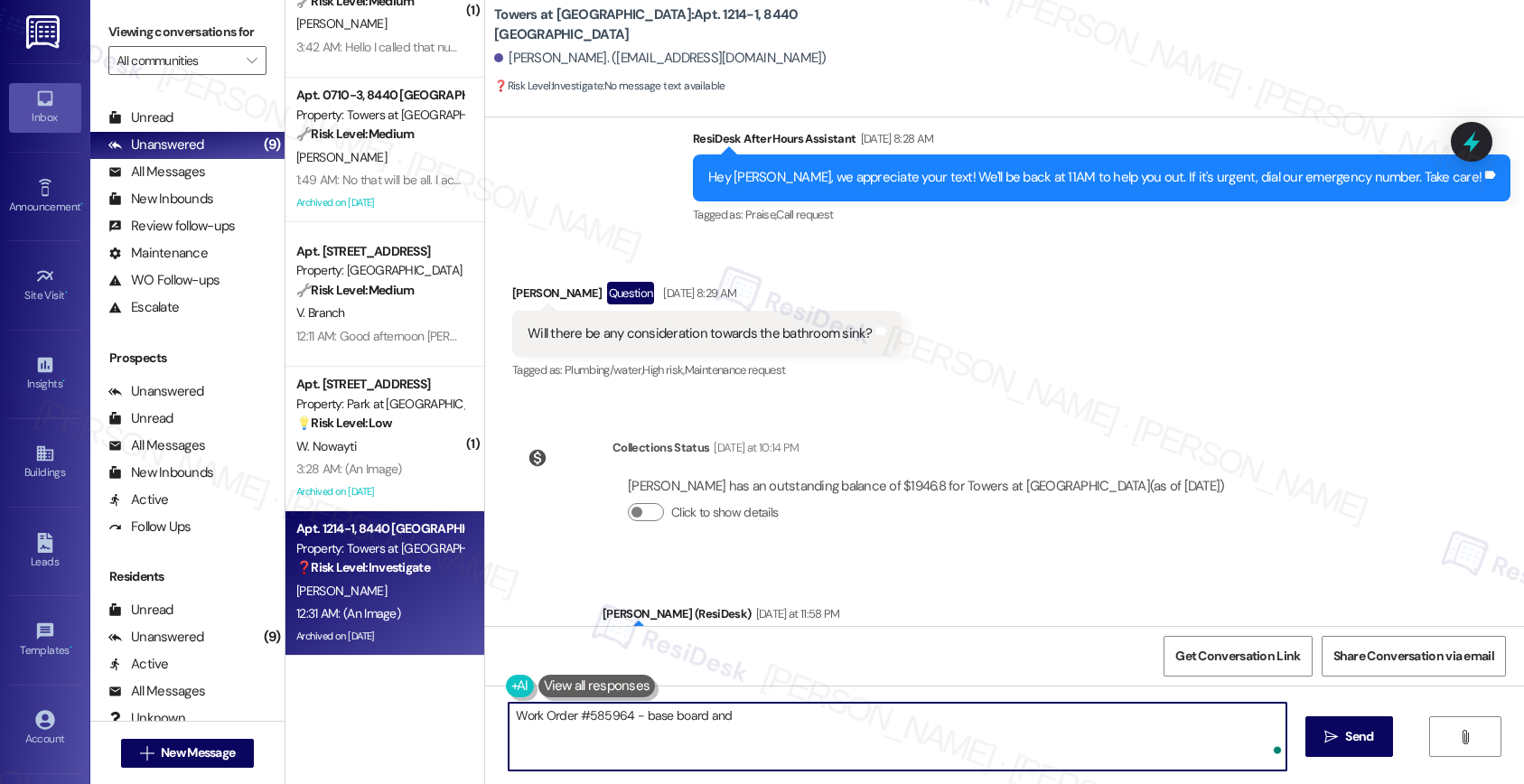 paste on "585967" 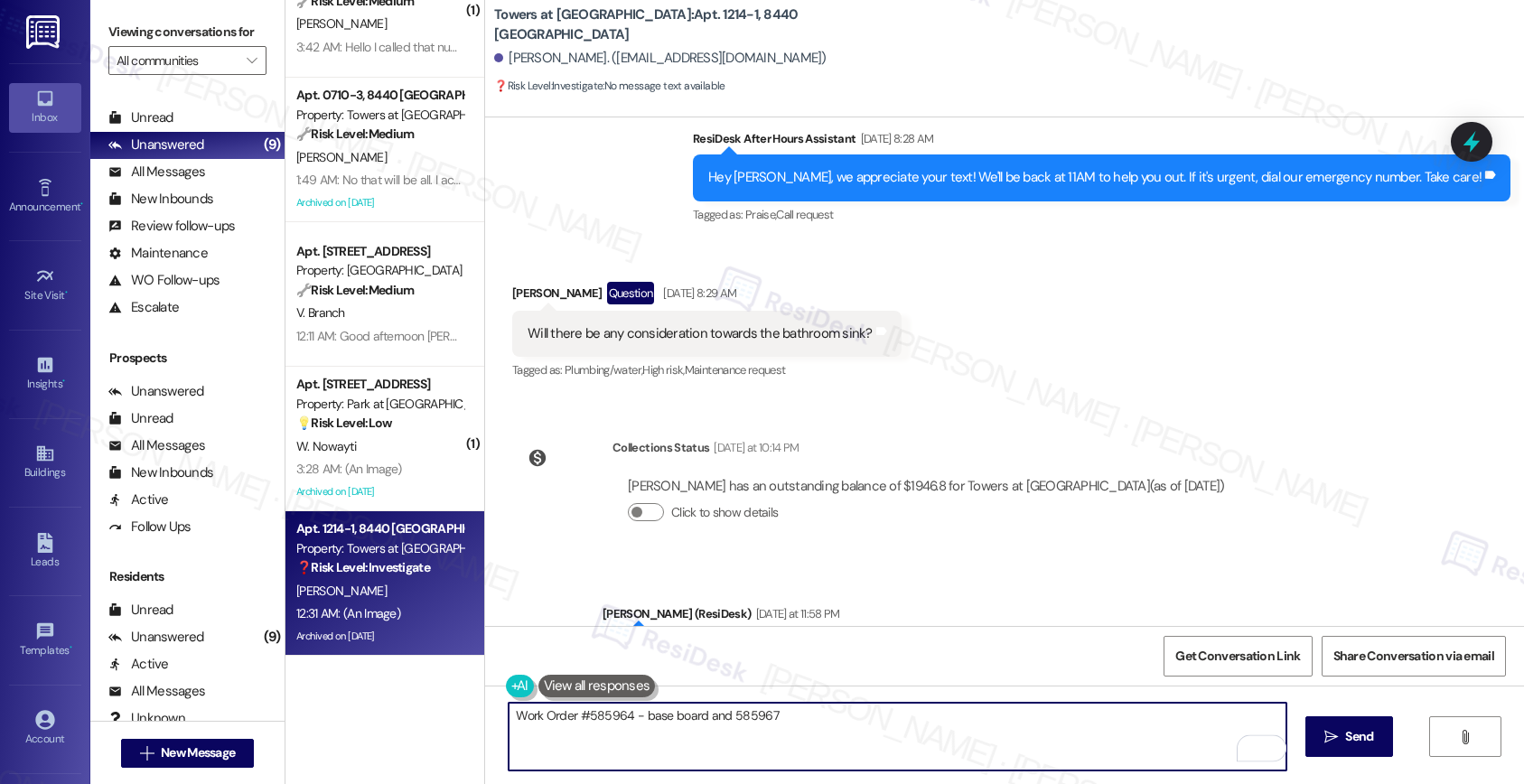 click on "Work Order #585964 - base board and 585967" at bounding box center [897, 736] 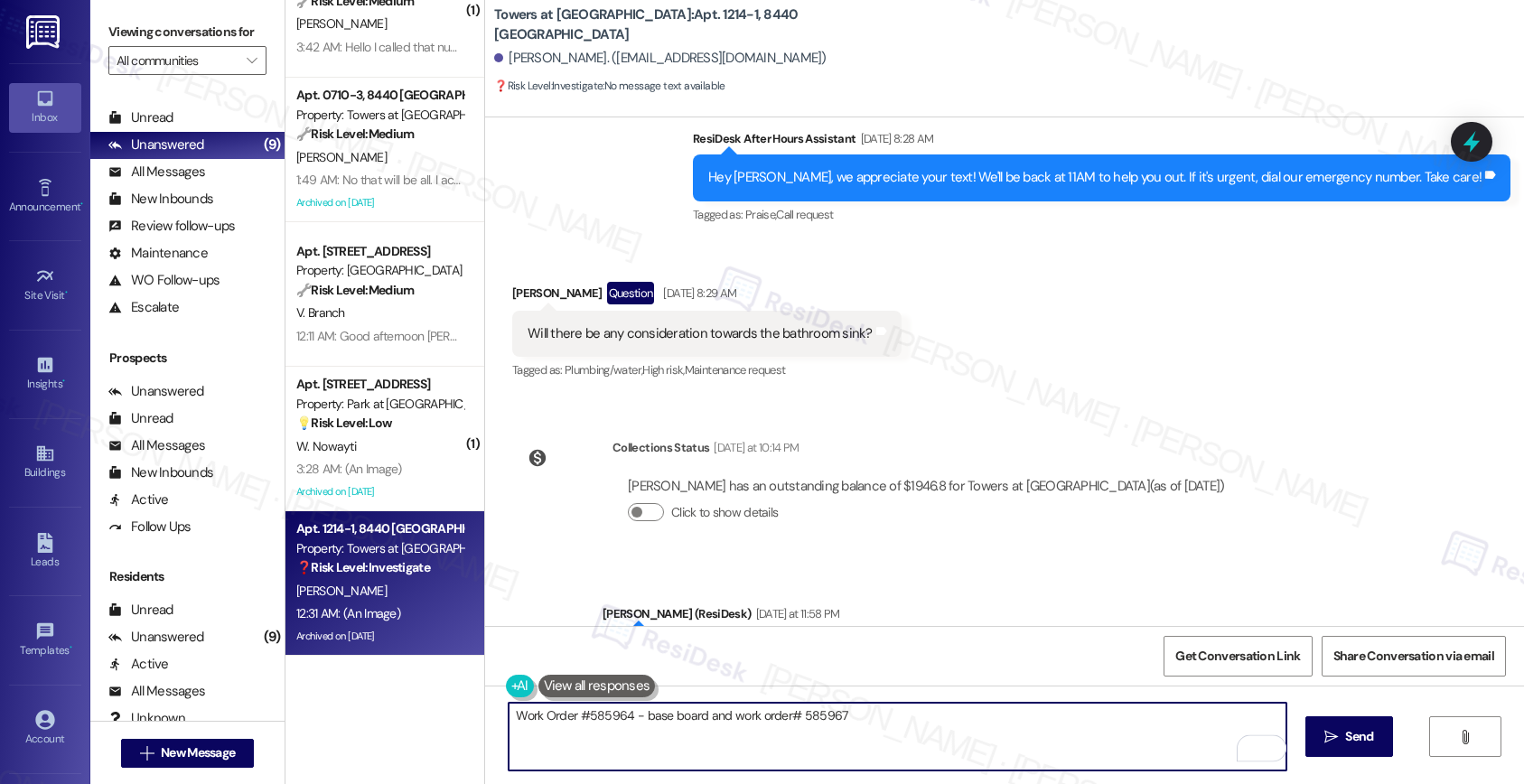 click on "Work Order #585964 - base board and work order# 585967" at bounding box center (897, 736) 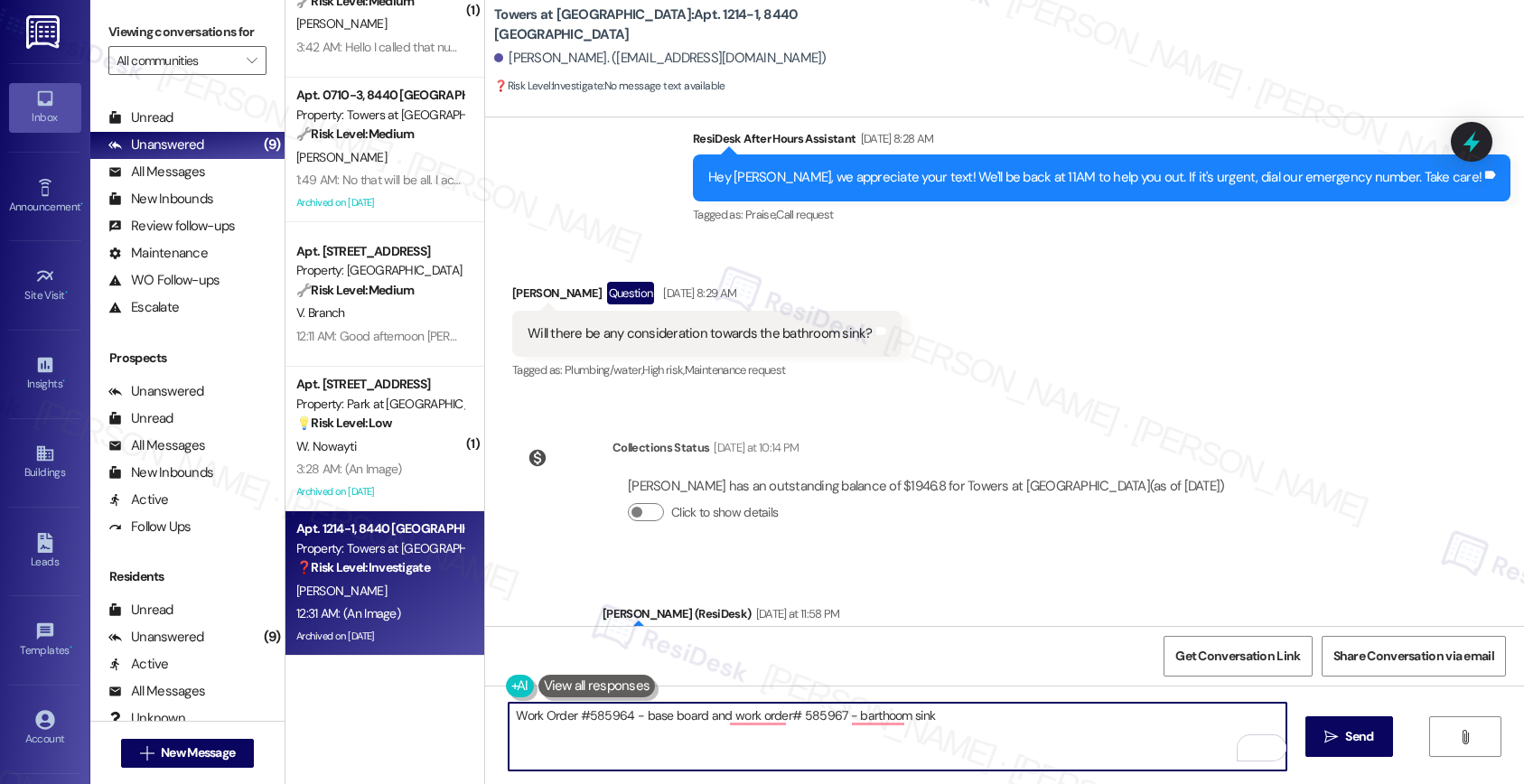 click on "Sent via SMS Emily  (ResiDesk) Yesterday at 11:58 PM Hi Kentia, thanks for following up! I'll look into options for the bathroom sink right away. Could you please share a photo of the bathroom sink so we can better assess the condition and determine next steps? Tags and notes Tagged as:   Plumbing/water ,  Click to highlight conversations about Plumbing/water High risk ,  Click to highlight conversations about High risk Maintenance request Click to highlight conversations about Maintenance request" at bounding box center [1056, 663] 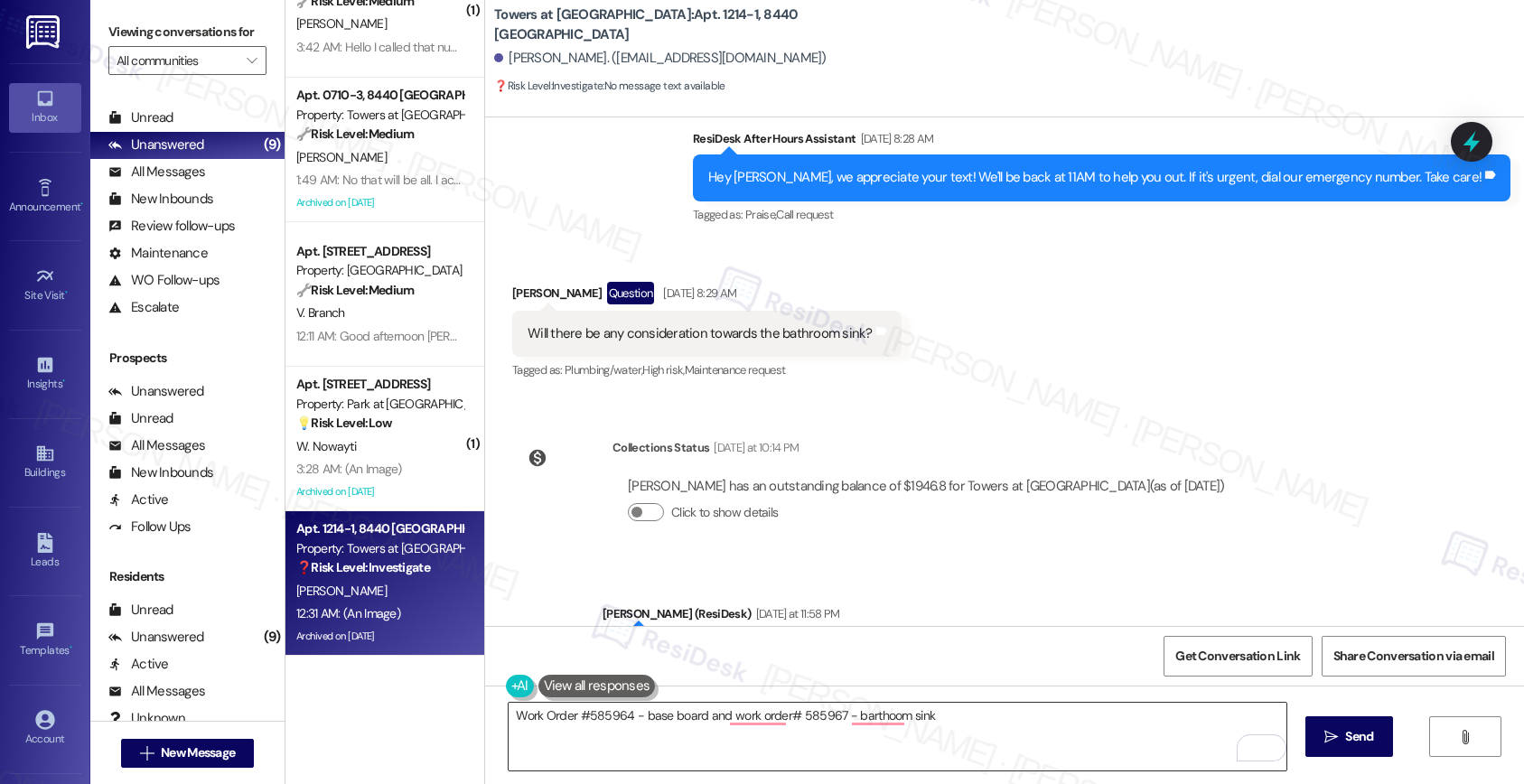 click on "Work Order #585964 - base board and work order# 585967 - barthoom sink" at bounding box center [897, 736] 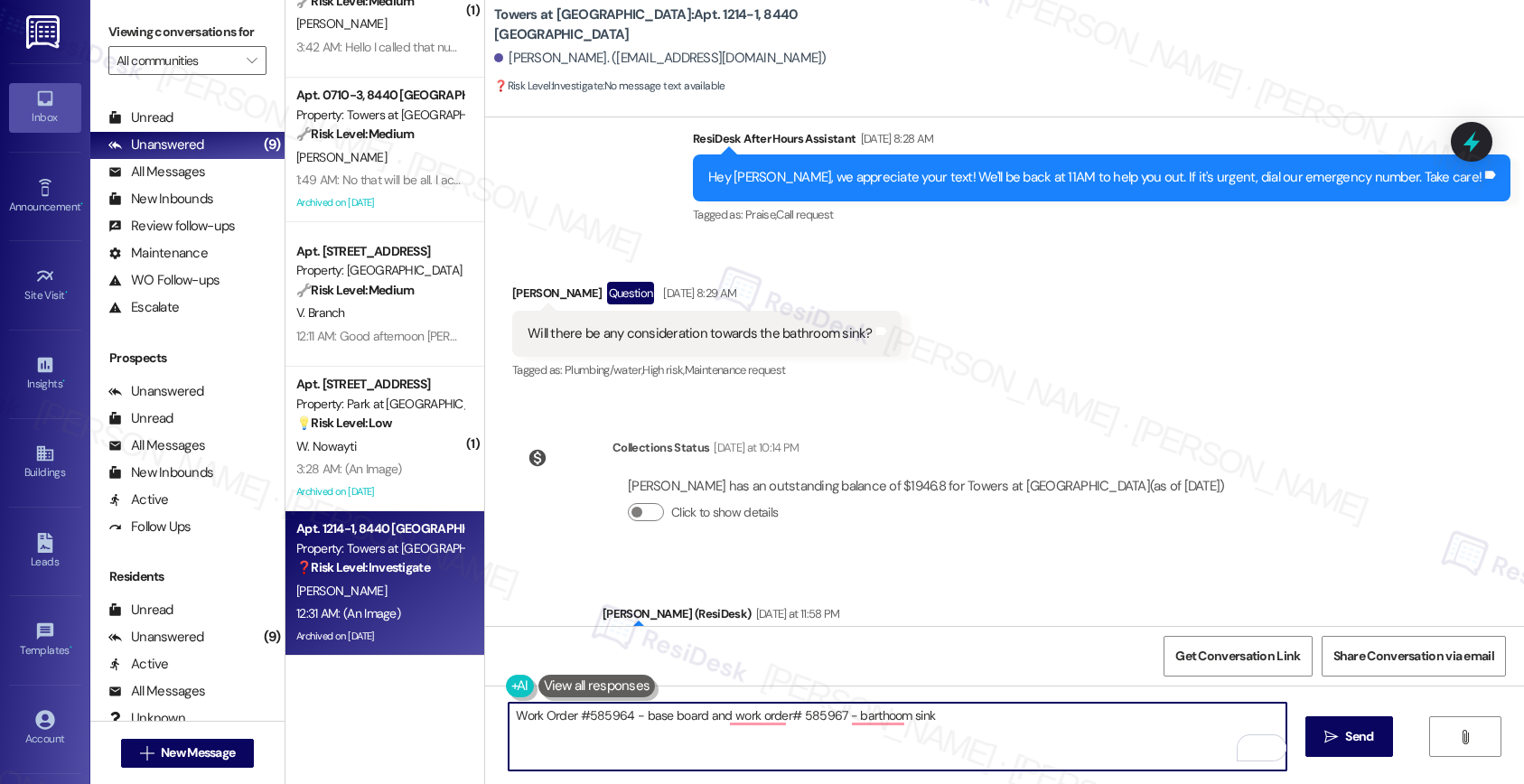click on "Work Order #585964 - base board and work order# 585967 - barthoom sink" at bounding box center (897, 736) 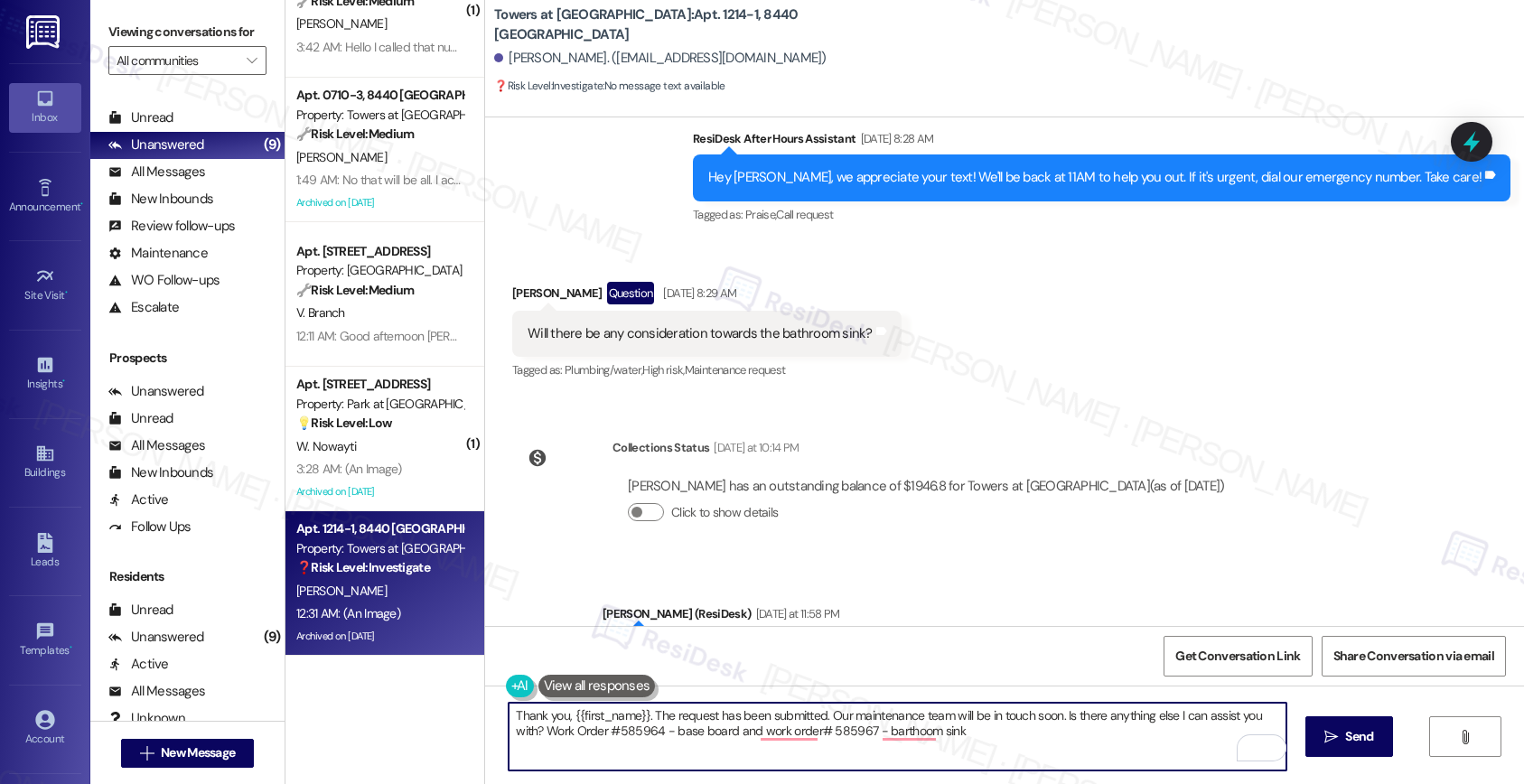 click on "Thank you, {{first_name}}. The request has been submitted. Our maintenance team will be in touch soon. Is there anything else I can assist you with? Work Order #585964 - base board and work order# 585967 - barthoom sink" at bounding box center [897, 736] 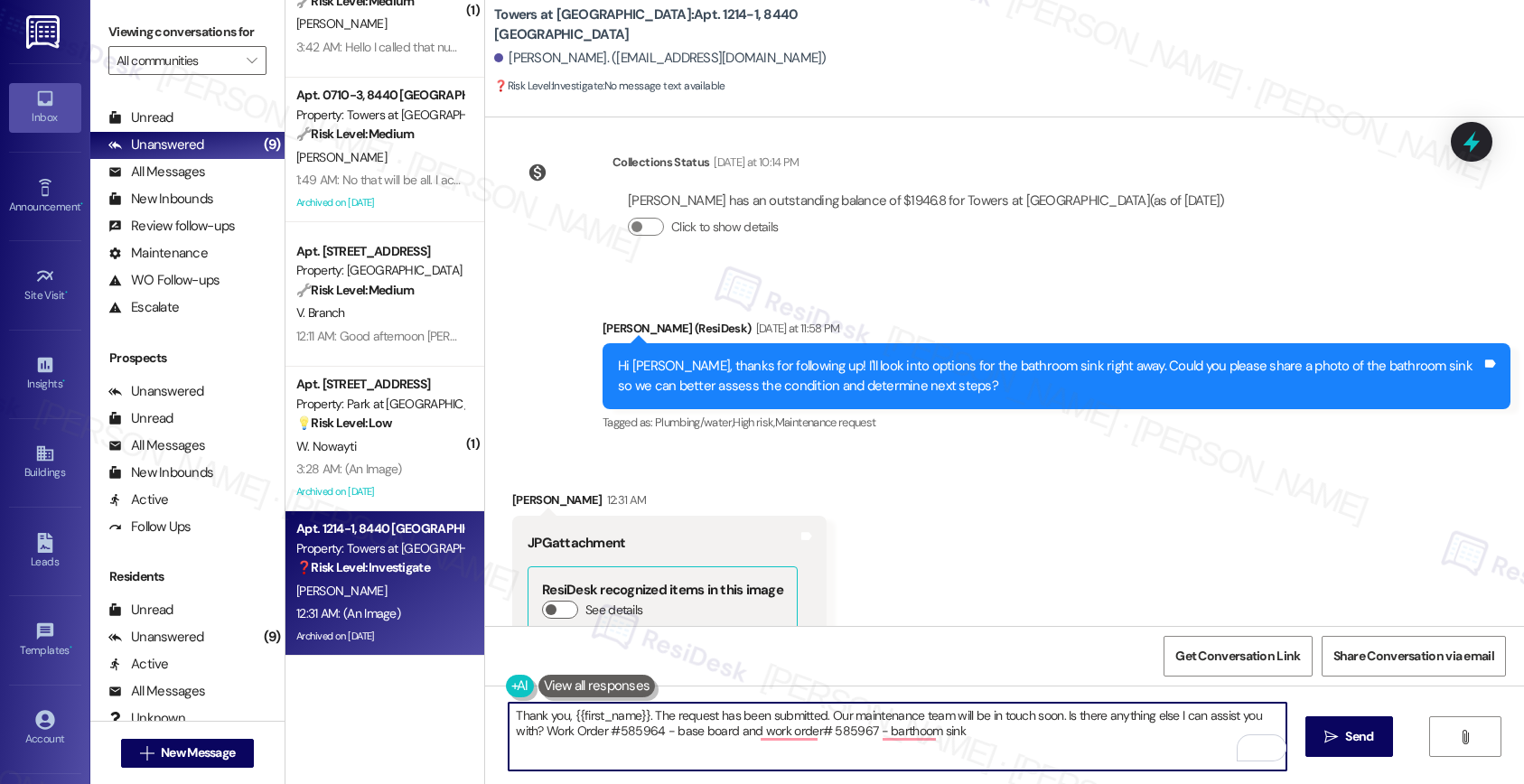 scroll, scrollTop: 38545, scrollLeft: 0, axis: vertical 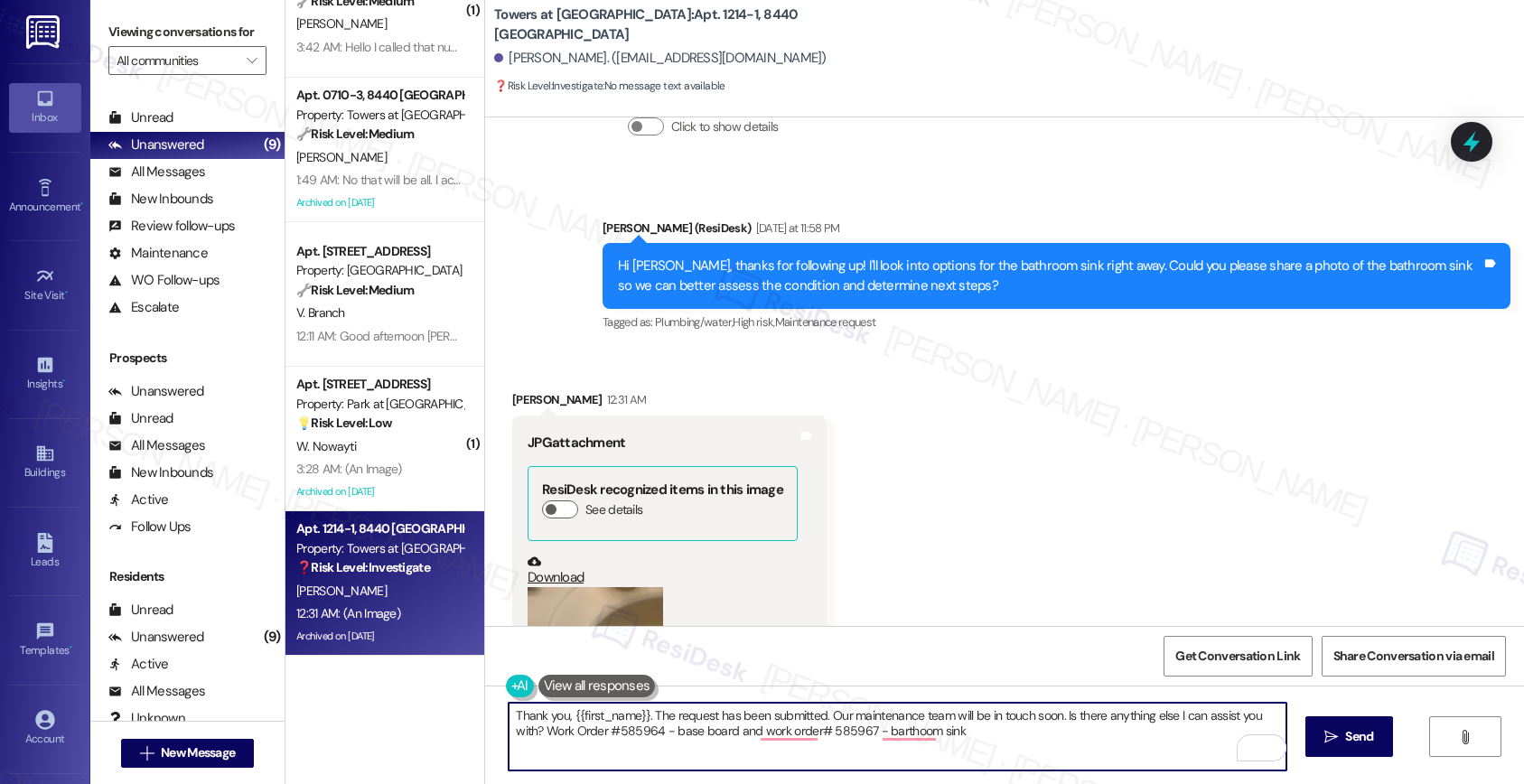 click on "Thank you, {{first_name}}. The request has been submitted. Our maintenance team will be in touch soon. Is there anything else I can assist you with? Work Order #585964 - base board and work order# 585967 - barthoom sink" at bounding box center [897, 736] 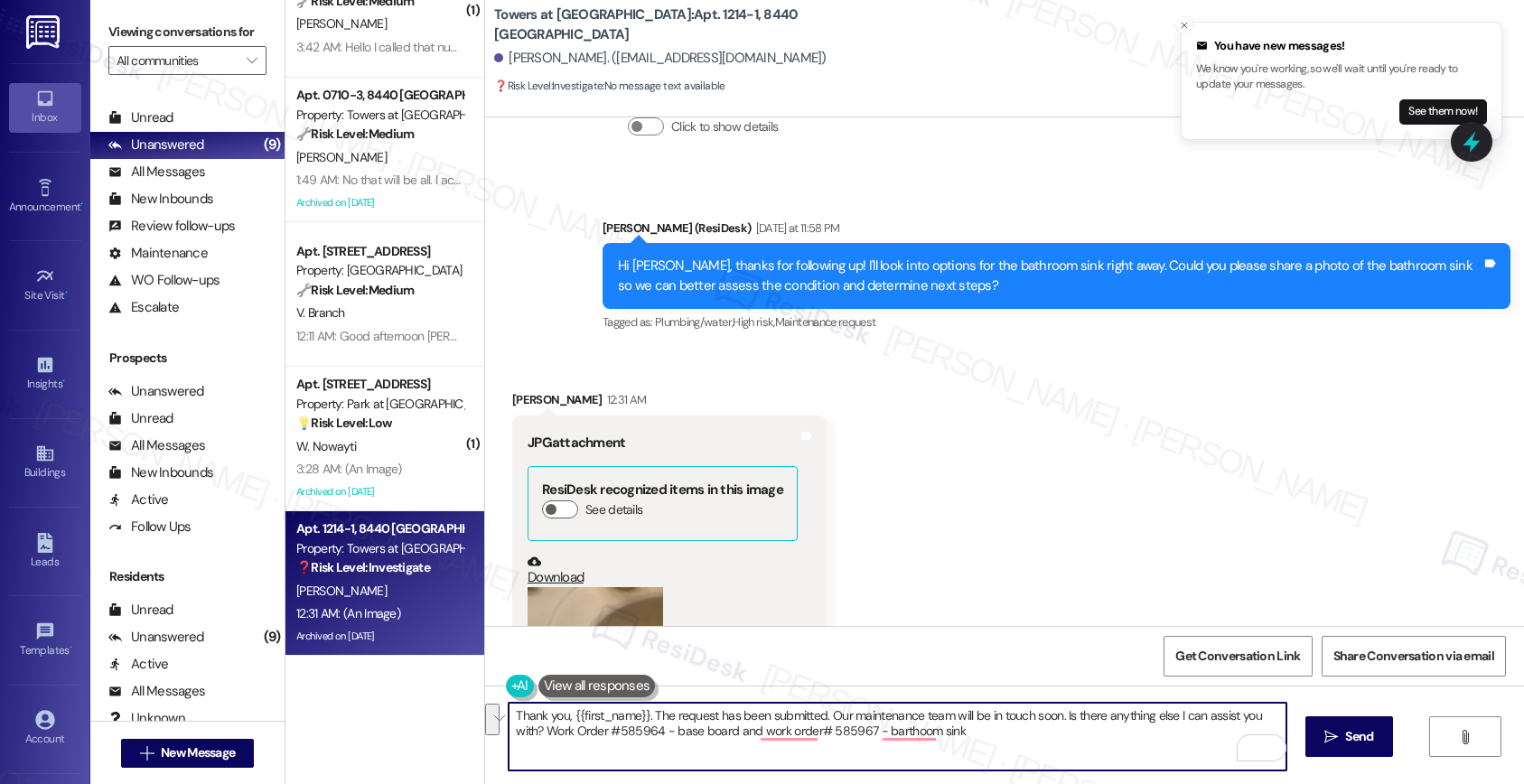 drag, startPoint x: 1052, startPoint y: 716, endPoint x: 530, endPoint y: 733, distance: 522.27675 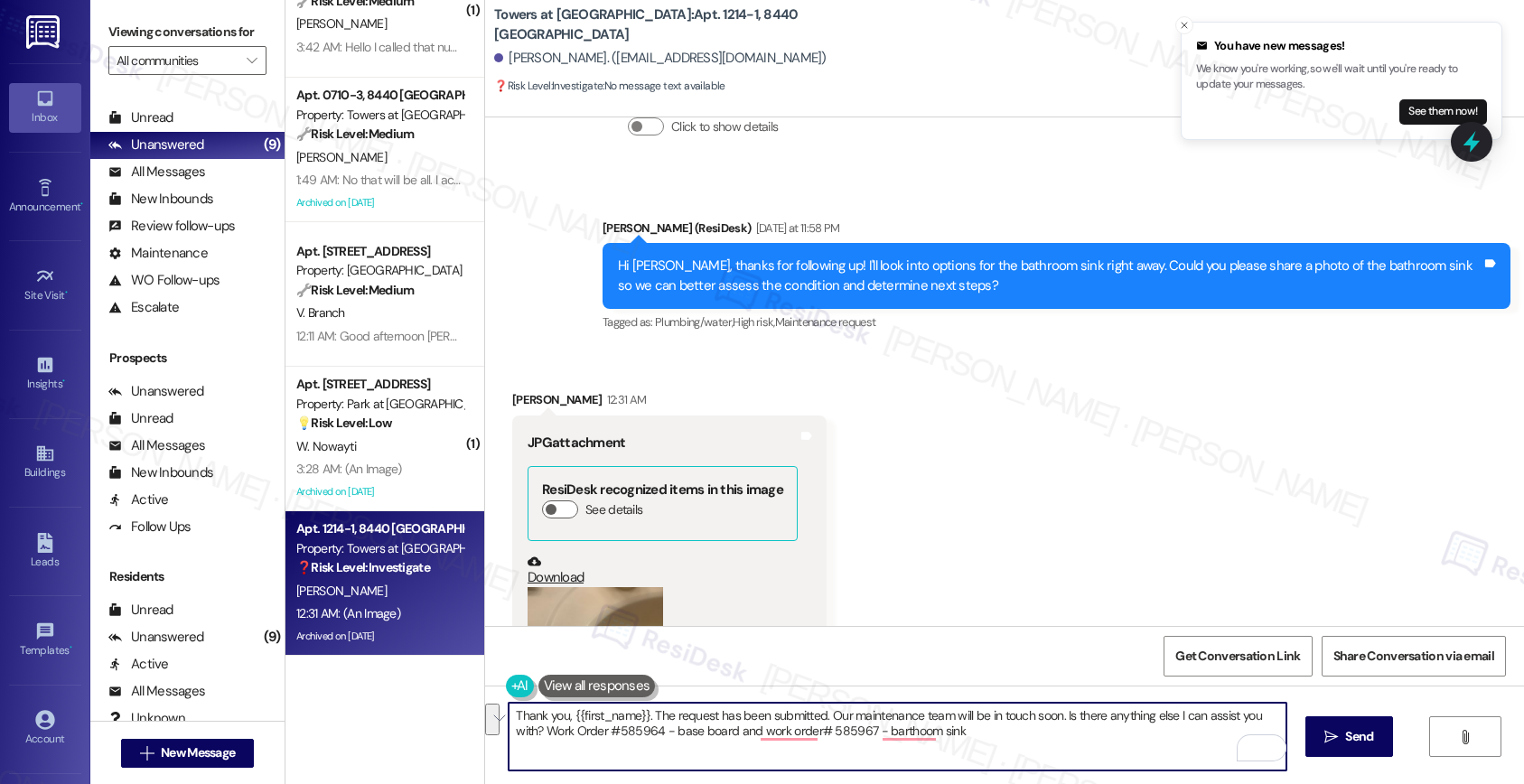 click on "Thank you, {{first_name}}. The request has been submitted. Our maintenance team will be in touch soon. Is there anything else I can assist you with? Work Order #585964 - base board and work order# 585967 - barthoom sink" at bounding box center [897, 736] 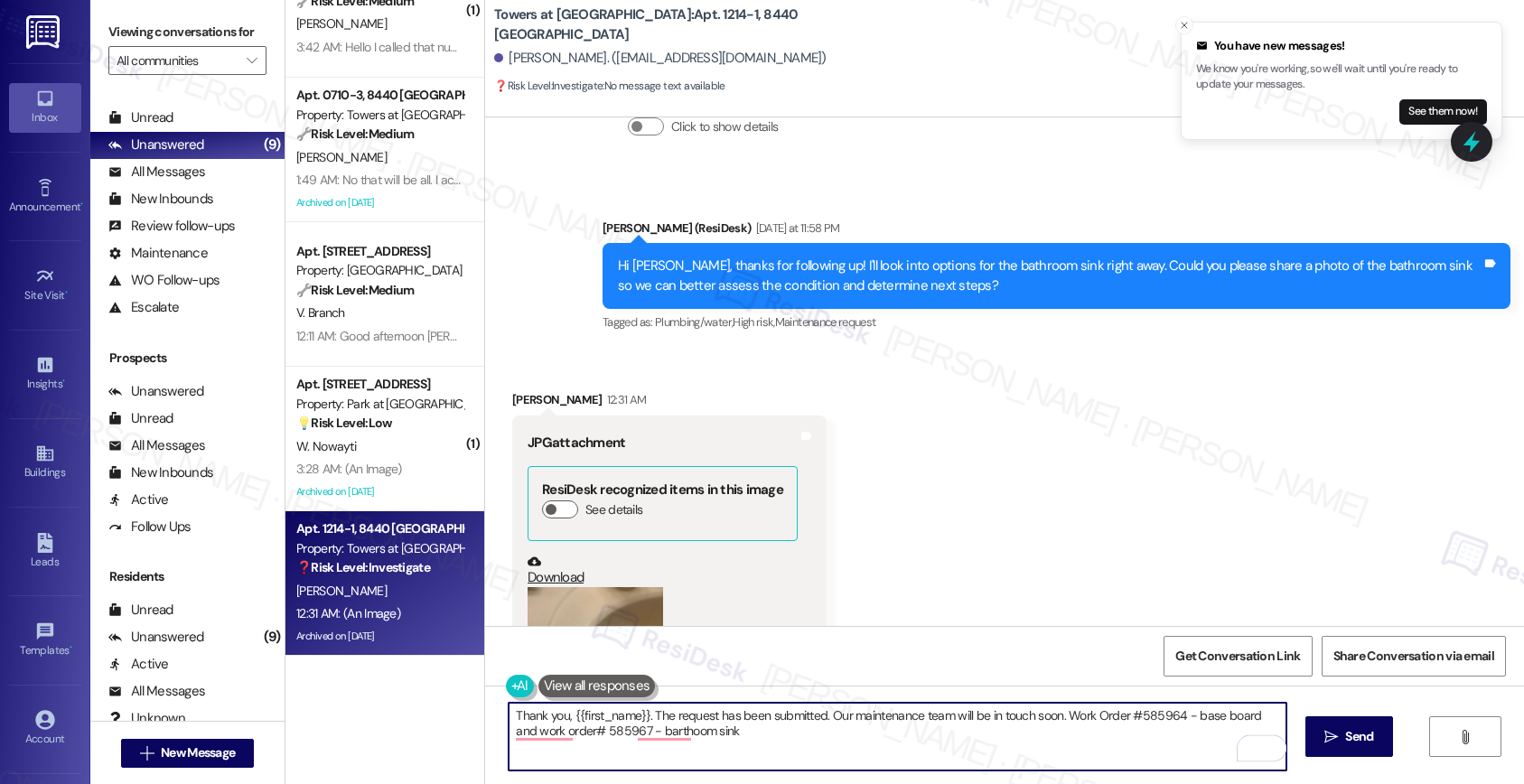 click on "Thank you, {{first_name}}. The request has been submitted. Our maintenance team will be in touch soon. Work Order #585964 - base board and work order# 585967 - barthoom sink" at bounding box center [897, 736] 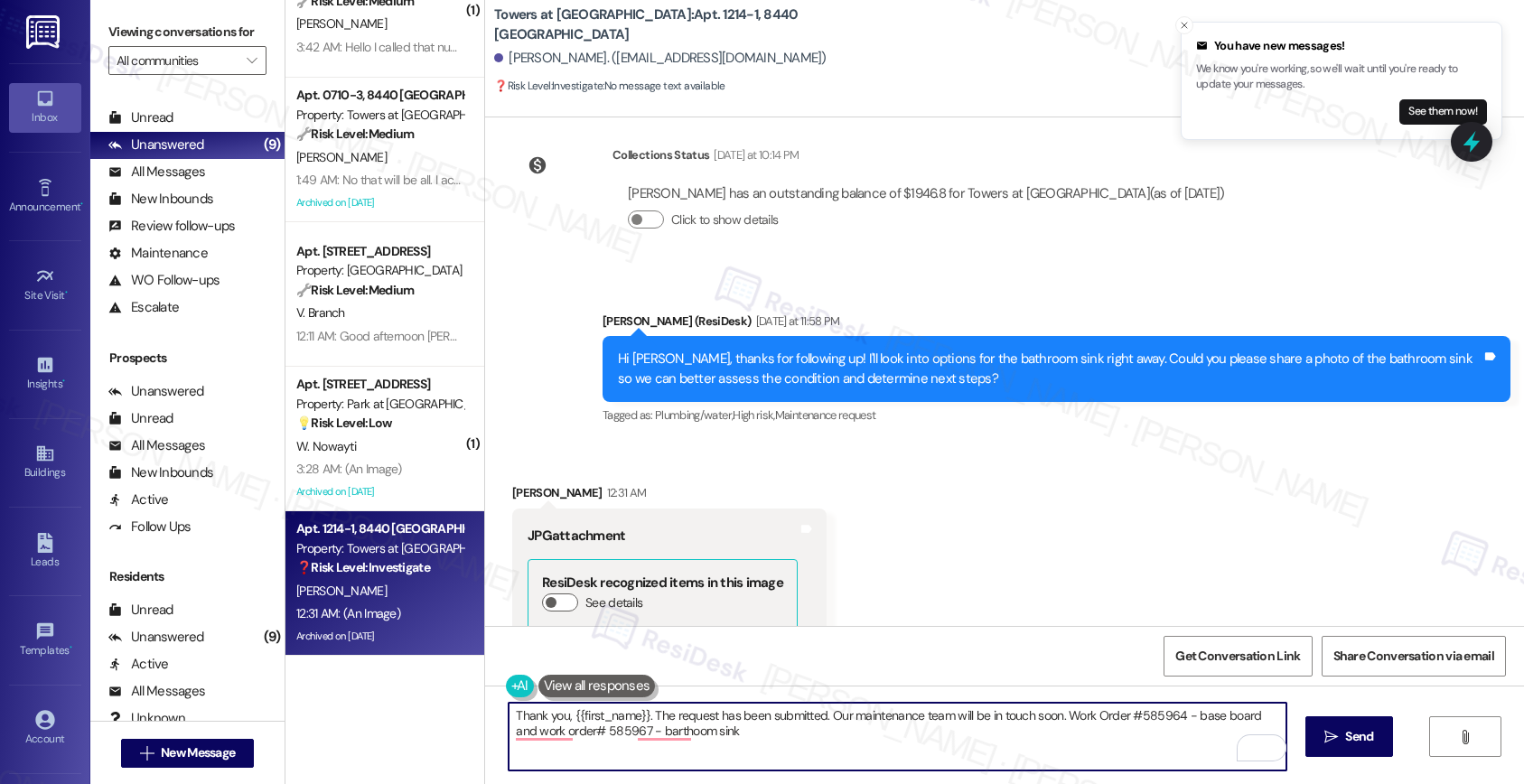 scroll, scrollTop: 38545, scrollLeft: 0, axis: vertical 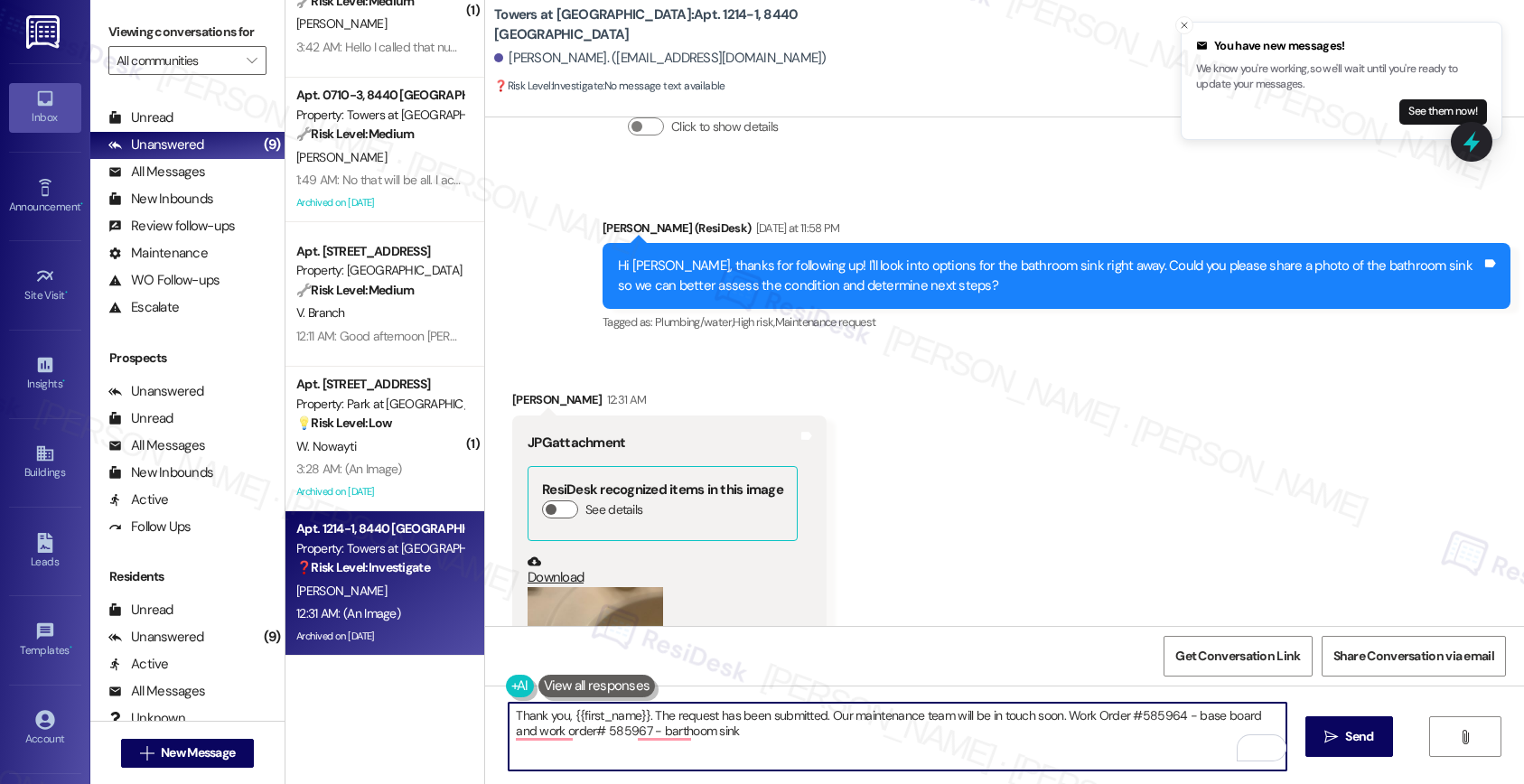 click on "Thank you, {{first_name}}. The request has been submitted. Our maintenance team will be in touch soon. Work Order #585964 - base board and work order# 585967 - barthoom sink" at bounding box center (897, 736) 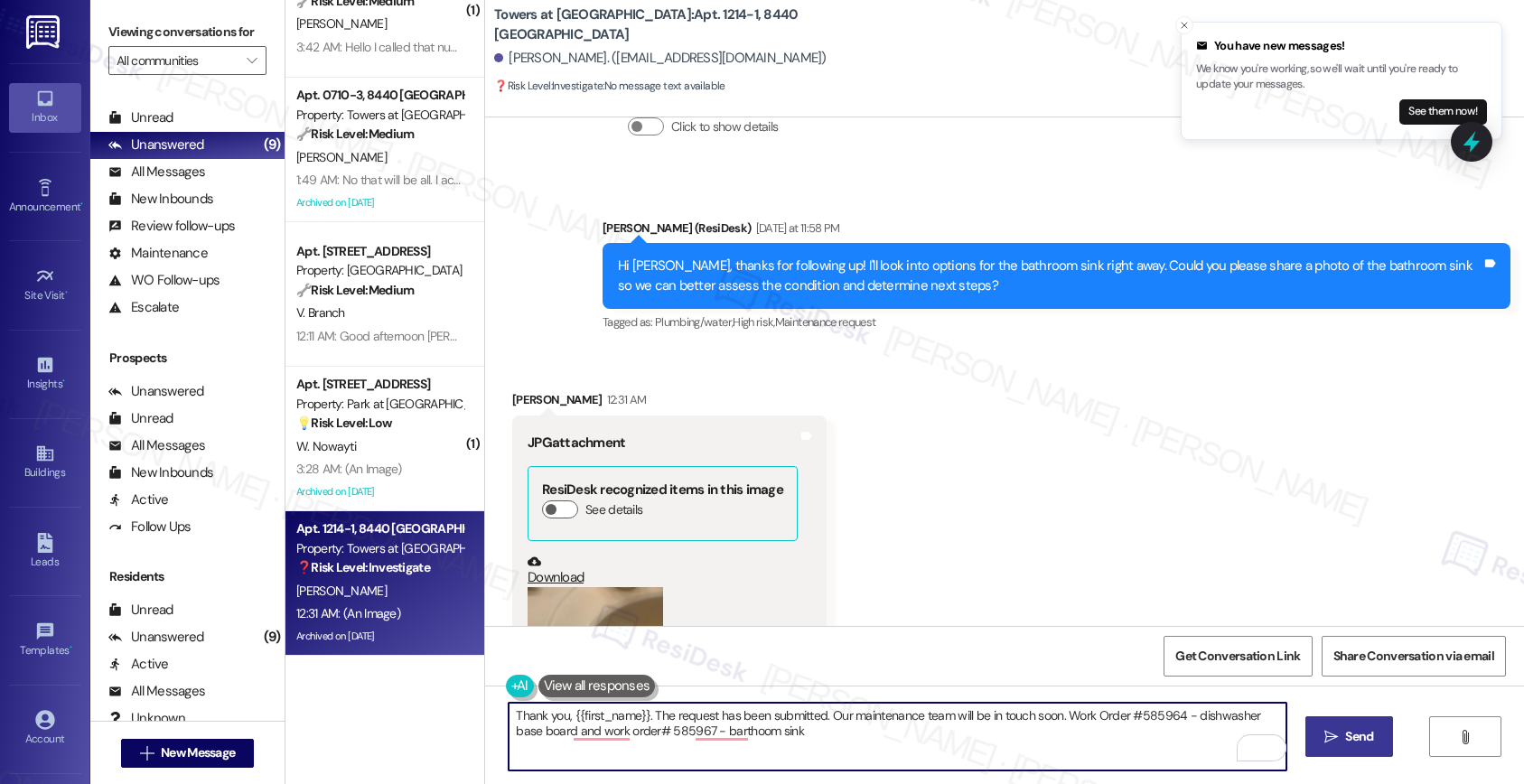 type on "Thank you, {{first_name}}. The request has been submitted. Our maintenance team will be in touch soon. Work Order #585964 - dishwasher base board and work order# 585967 - barthoom sink" 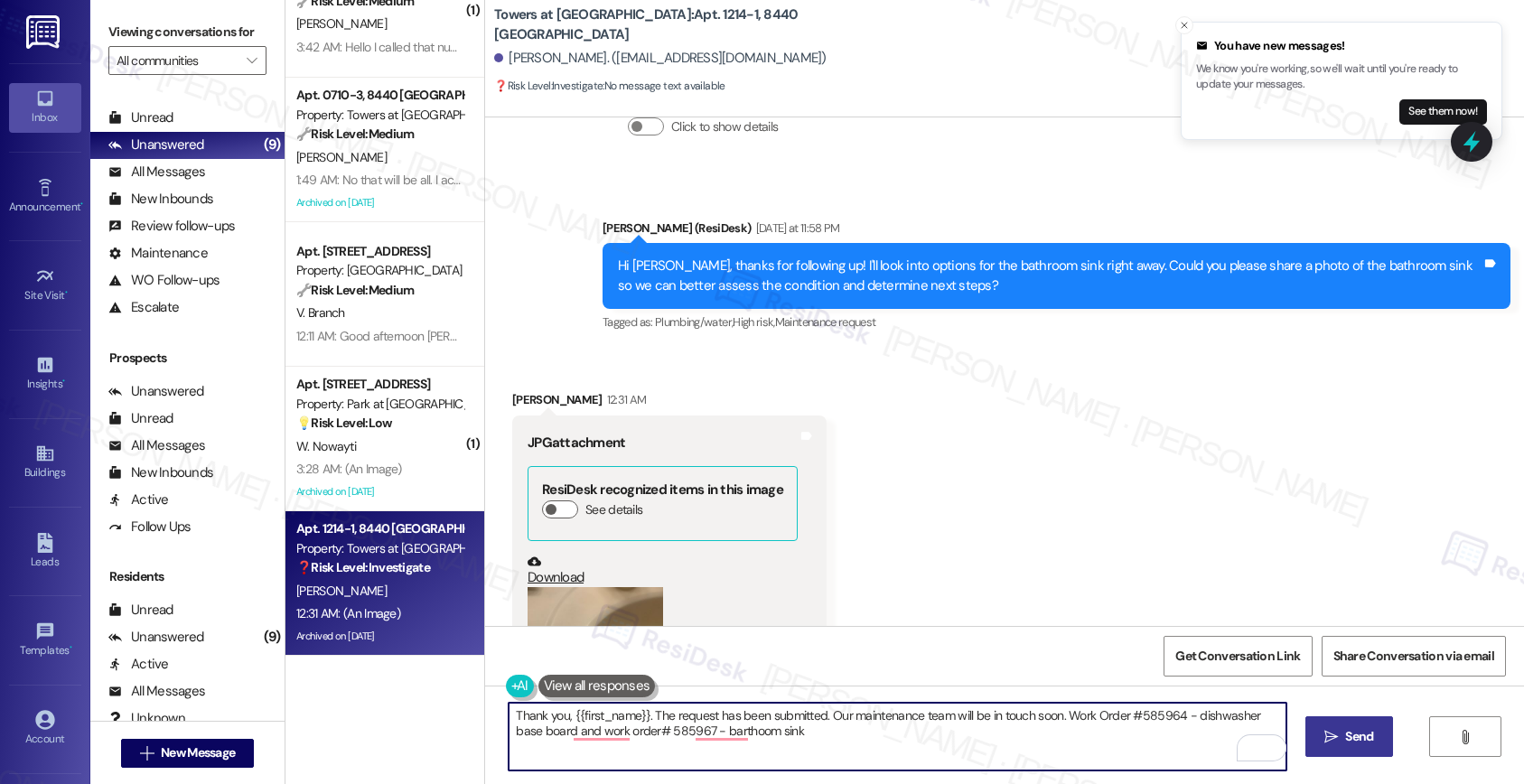 click on " Send" at bounding box center [1349, 736] 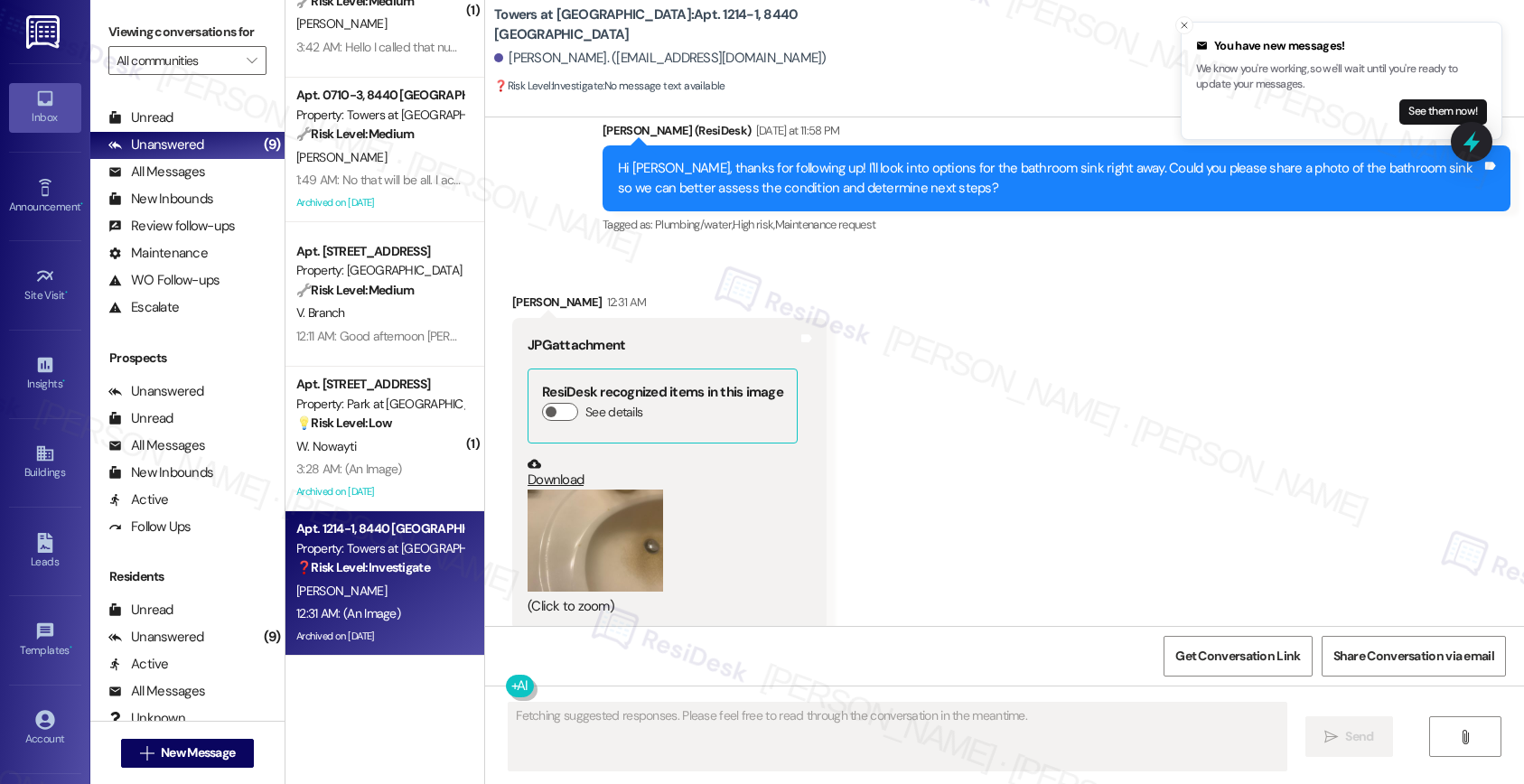 scroll, scrollTop: 38691, scrollLeft: 0, axis: vertical 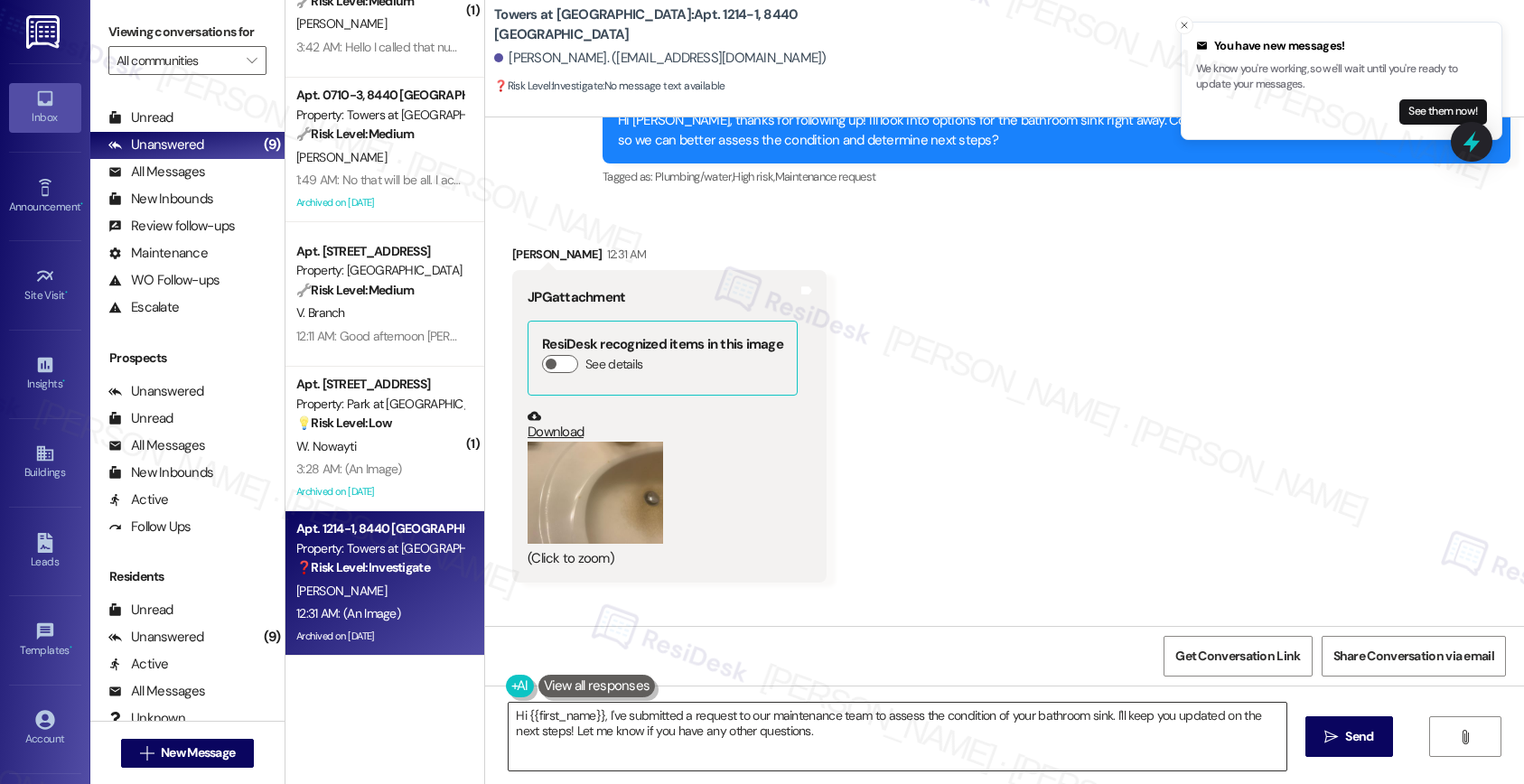click on "Hi {{first_name}}, I've submitted a request to our maintenance team to assess the condition of your bathroom sink. I'll keep you updated on the next steps! Let me know if you have any other questions." at bounding box center [897, 736] 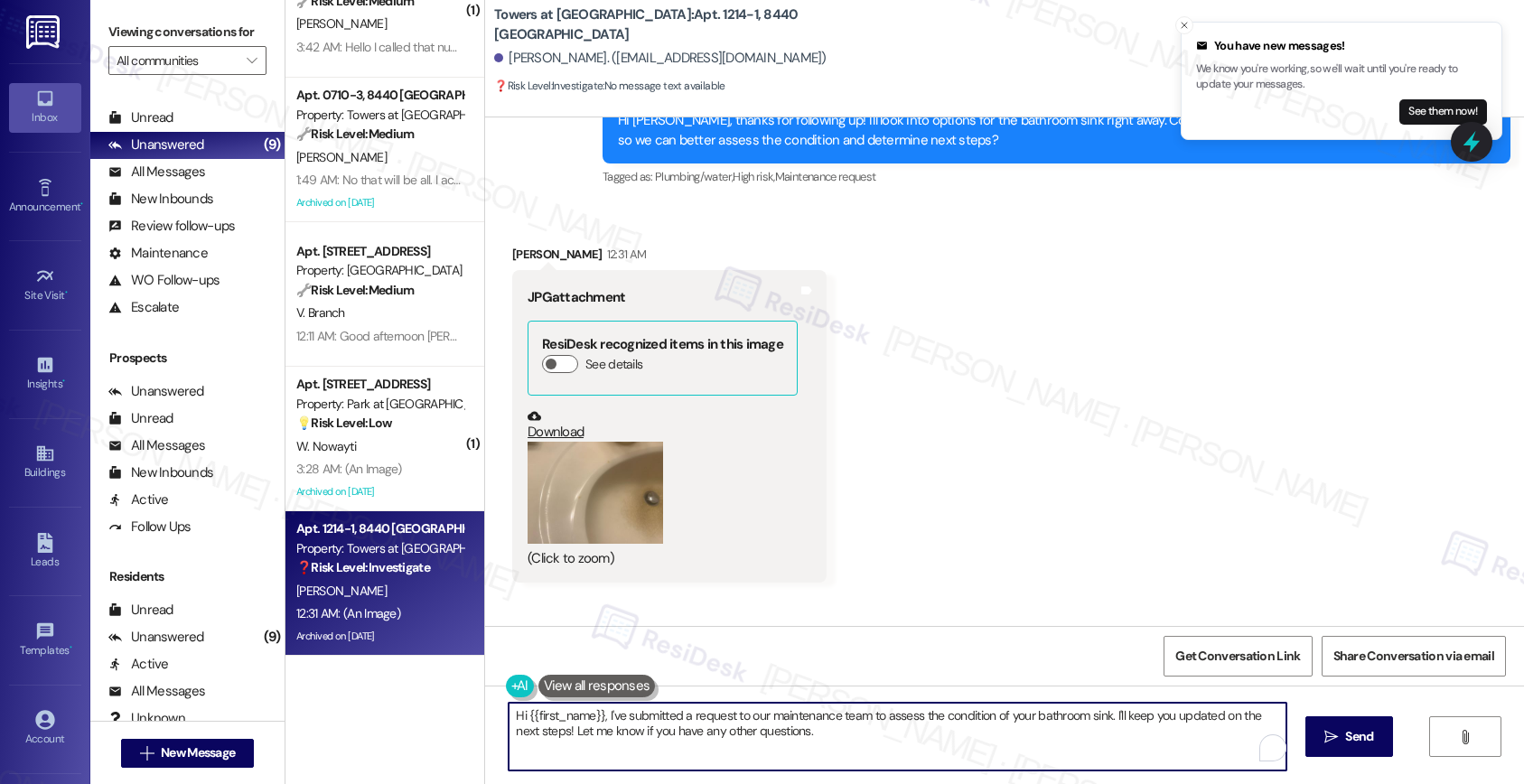click on "Hi {{first_name}}, I've submitted a request to our maintenance team to assess the condition of your bathroom sink. I'll keep you updated on the next steps! Let me know if you have any other questions." at bounding box center (897, 736) 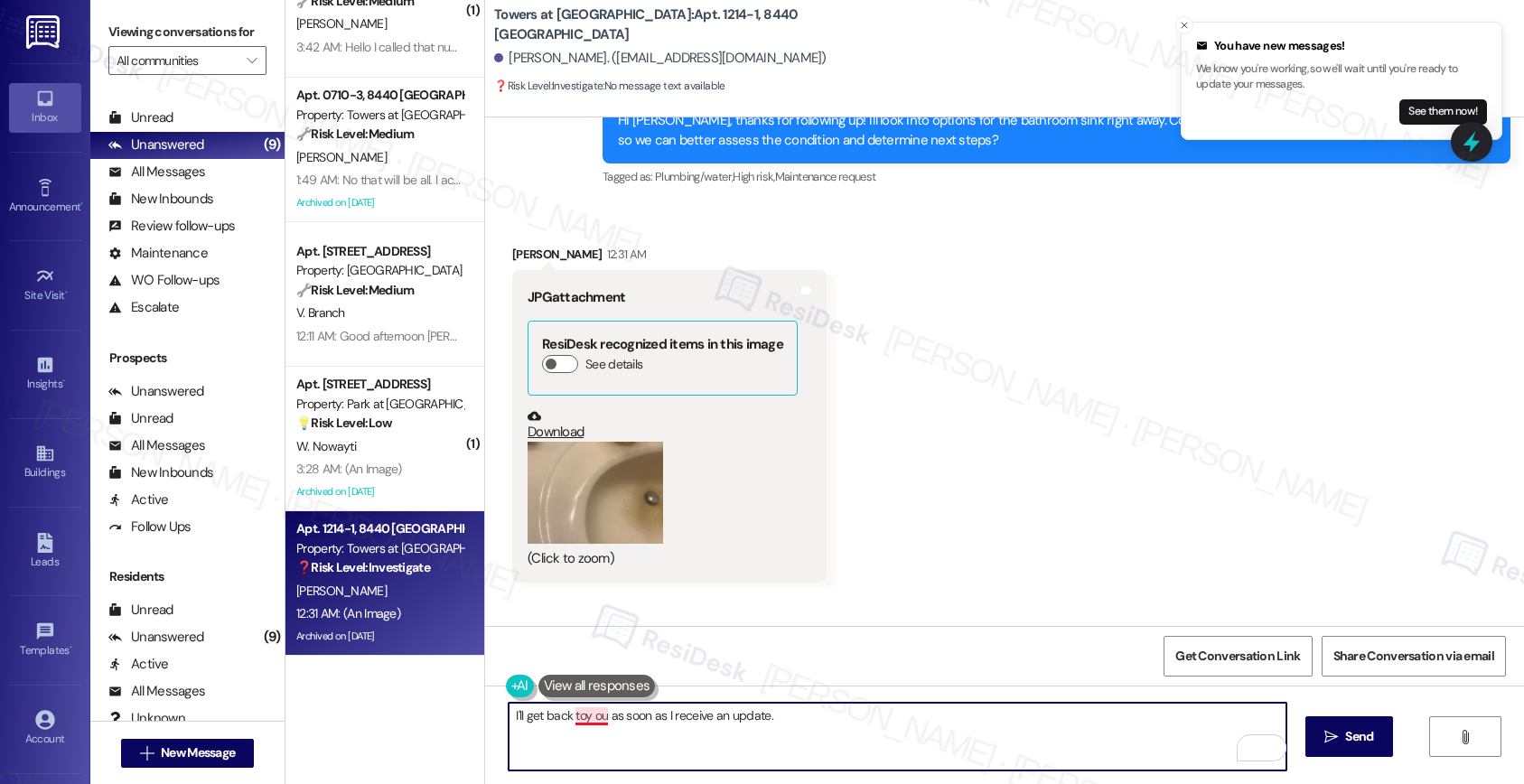 click on "I'll get back toy ou as soon as I receive an update." at bounding box center [897, 736] 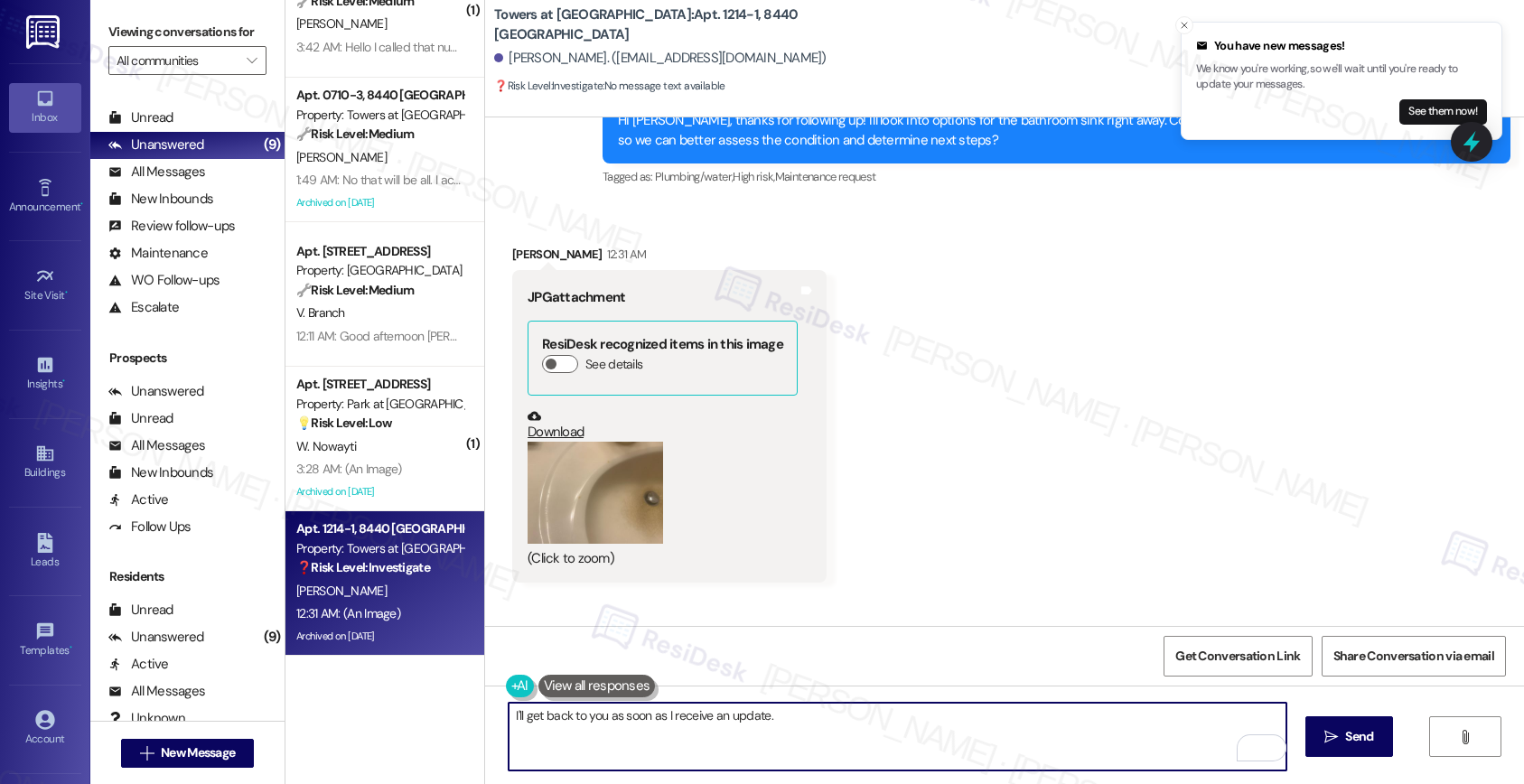 click on "I'll get back to you as soon as I receive an update." at bounding box center (897, 736) 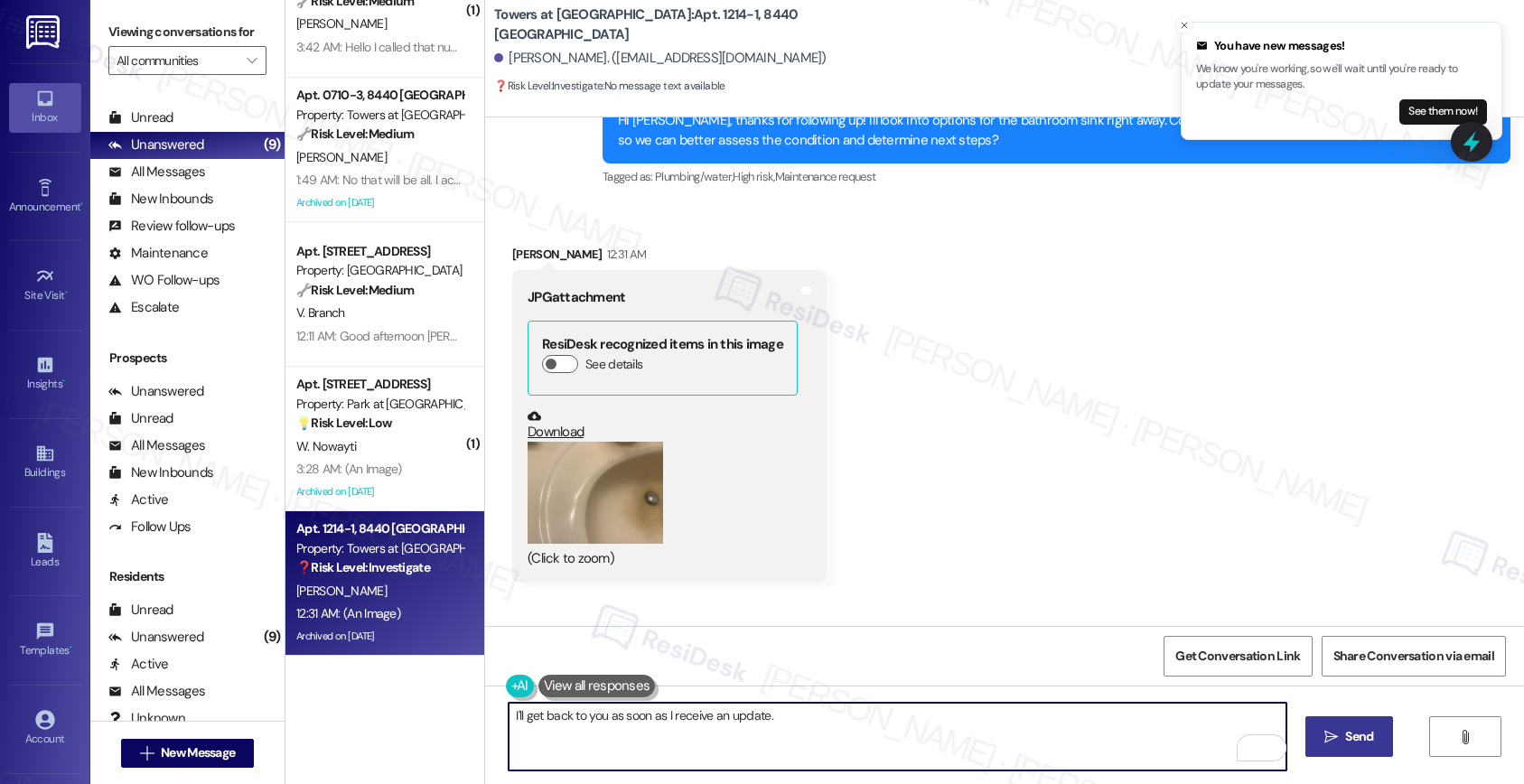 type on "I'll get back to you as soon as I receive an update." 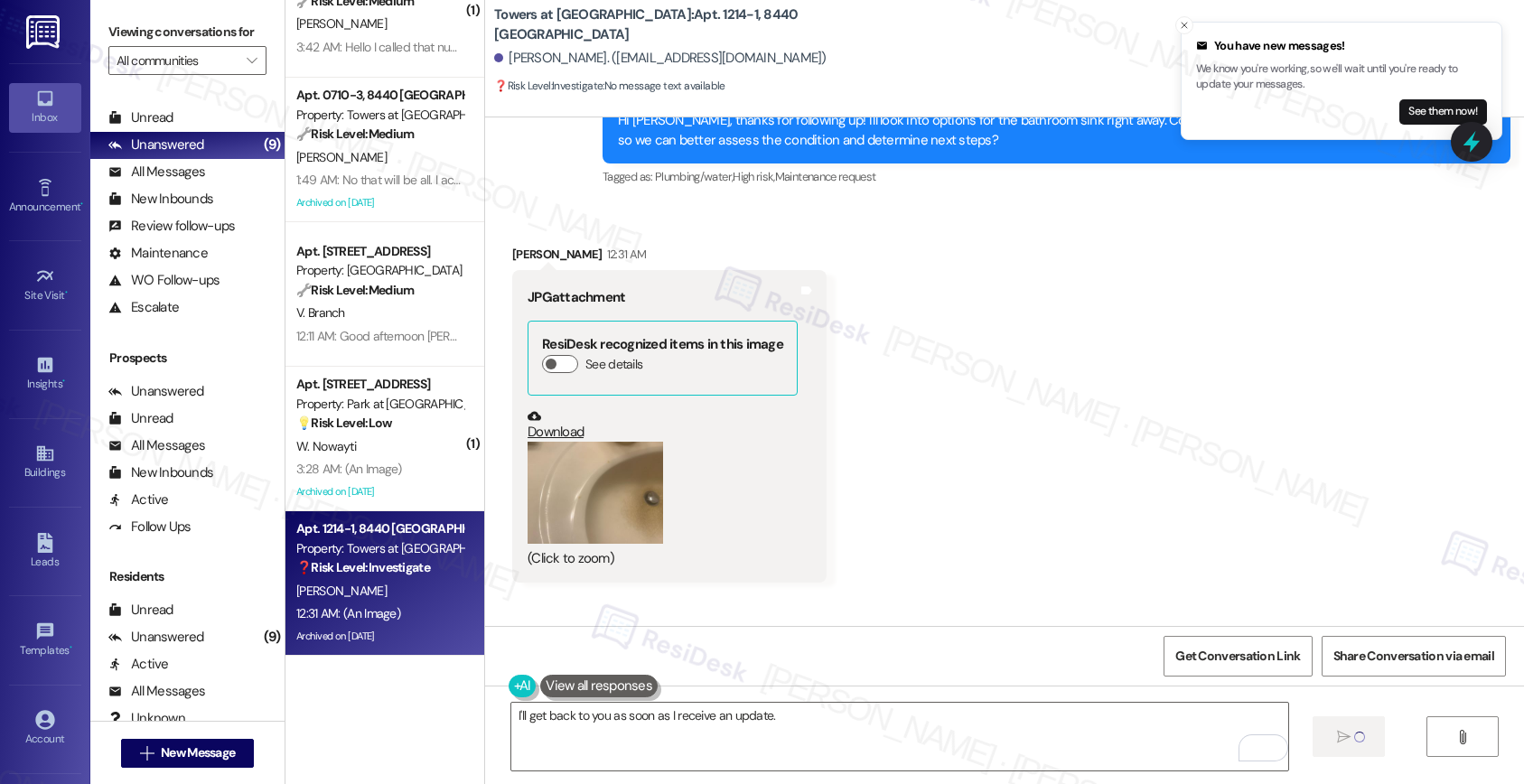 type 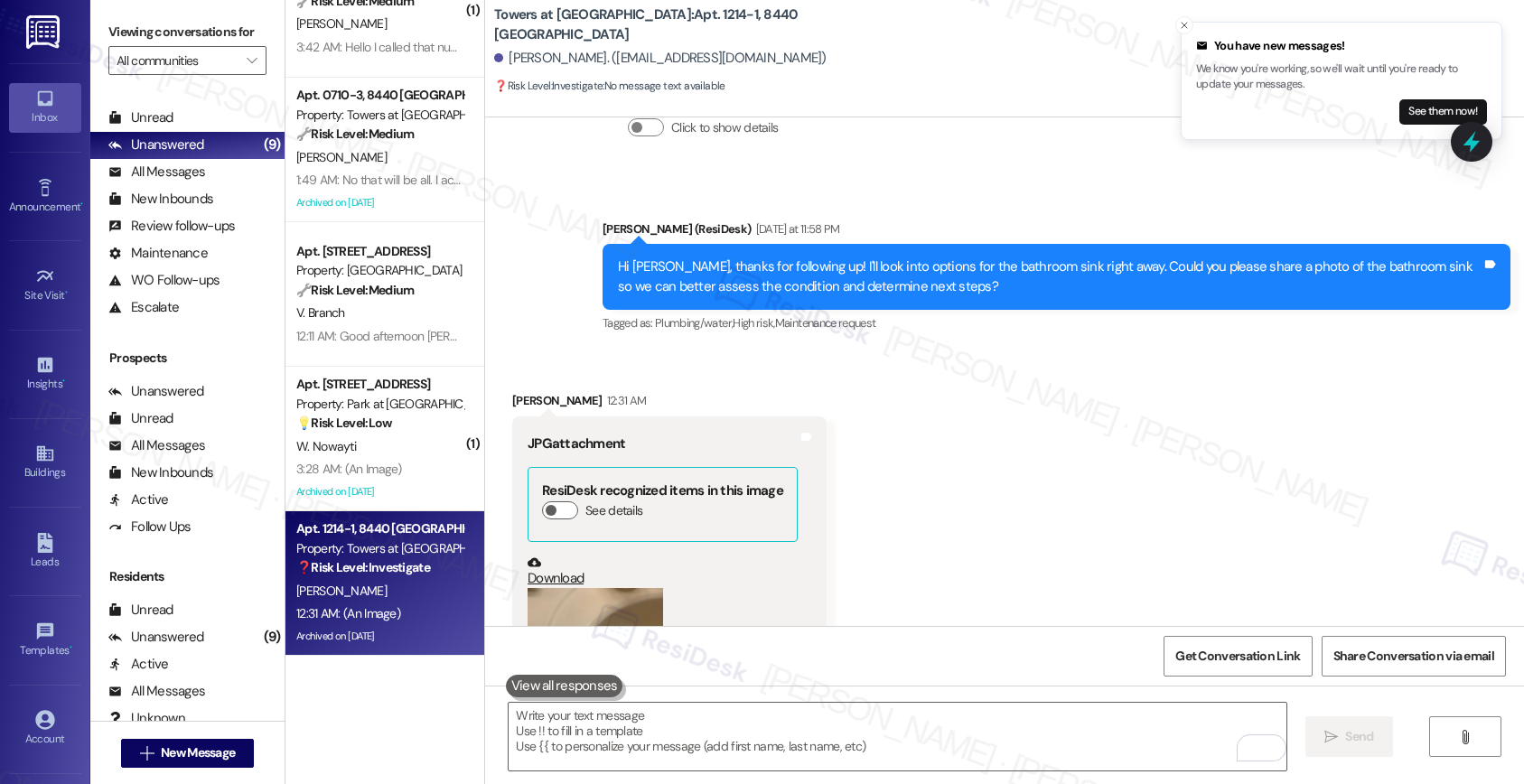 scroll, scrollTop: 38816, scrollLeft: 0, axis: vertical 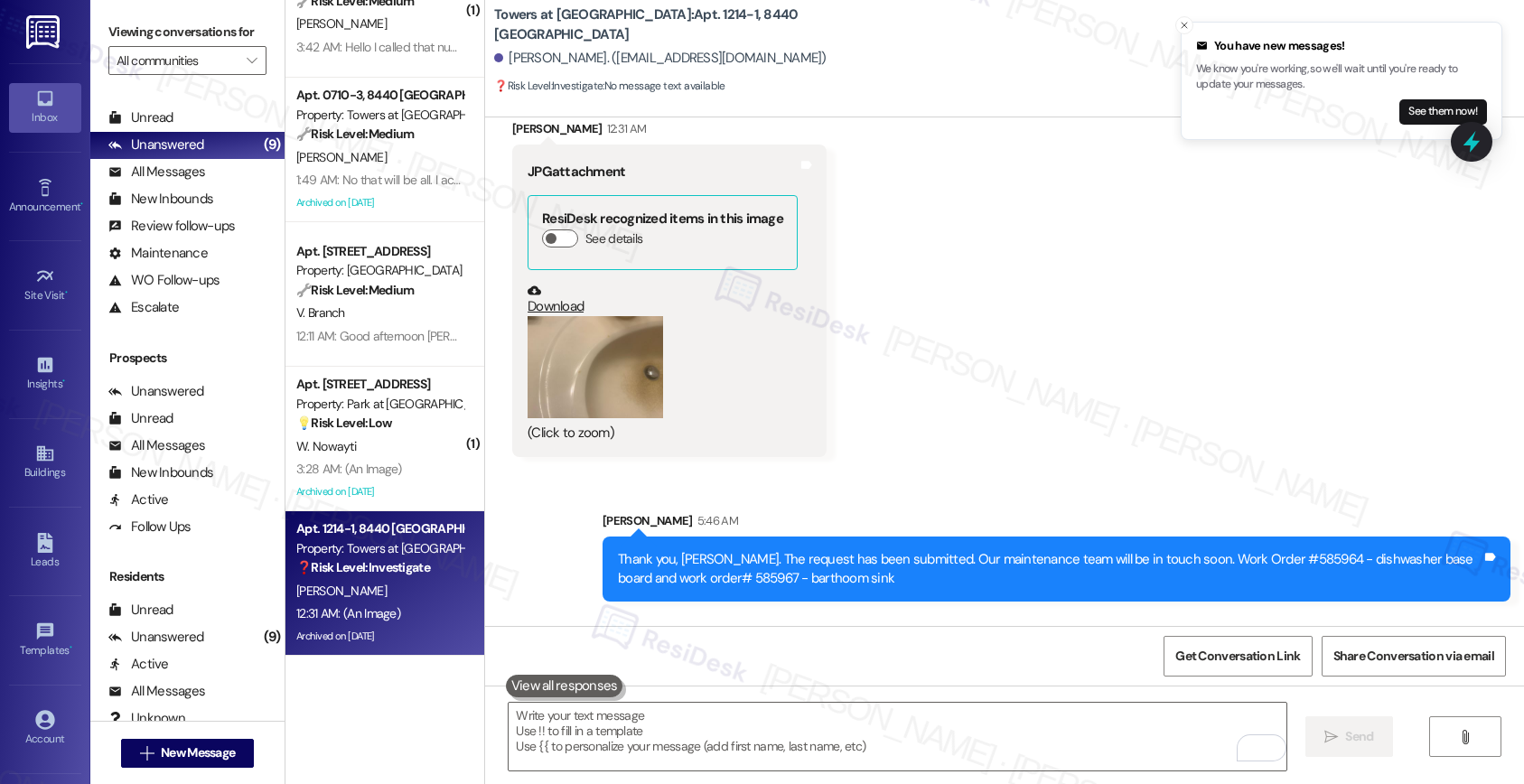 click on "Thank you, Kentia. The request has been submitted. Our maintenance team will be in touch soon. Work Order #585964 - dishwasher base board and work order# 585967 - barthoom sink" at bounding box center (1050, 569) 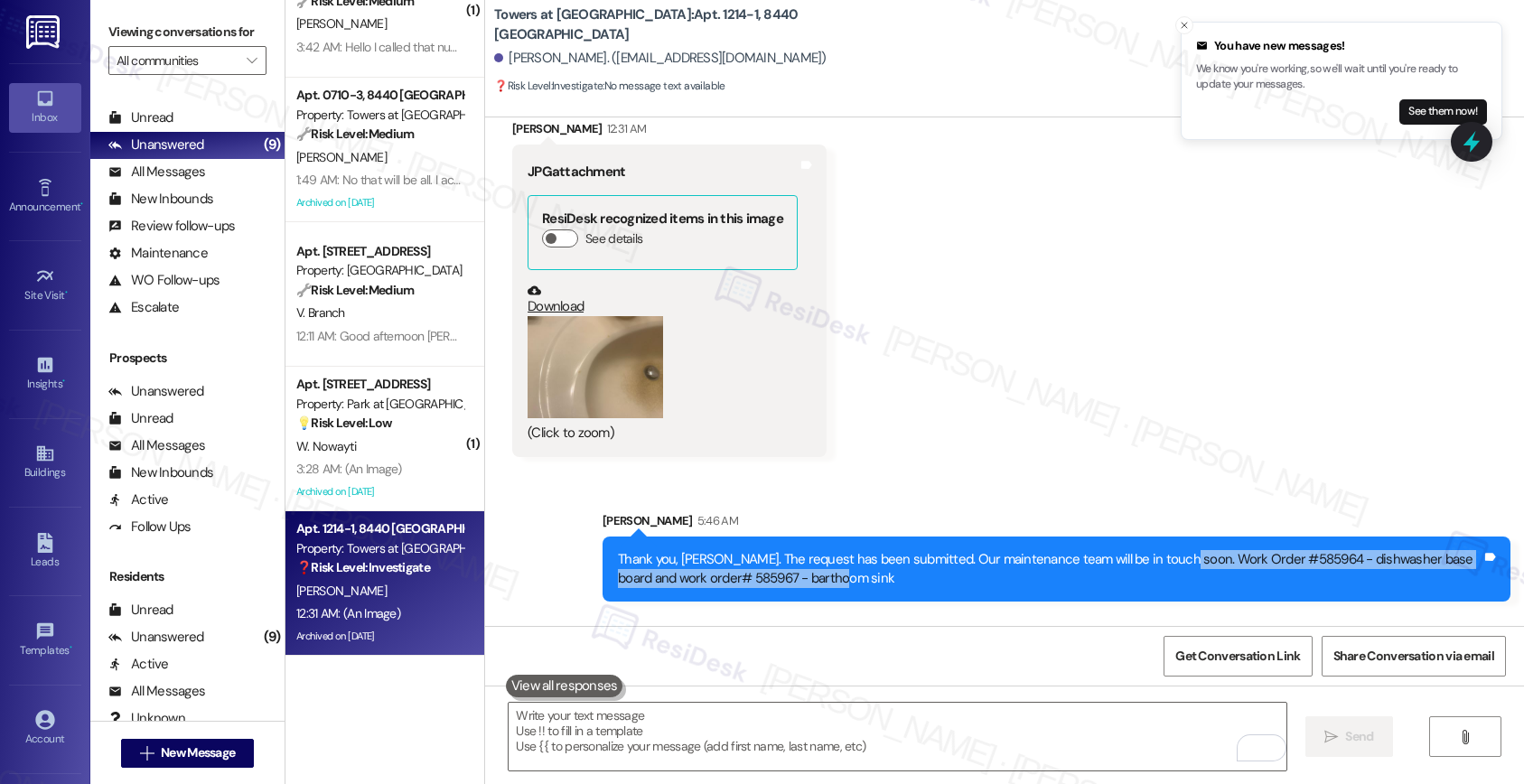 drag, startPoint x: 1151, startPoint y: 443, endPoint x: 1153, endPoint y: 462, distance: 19.104973 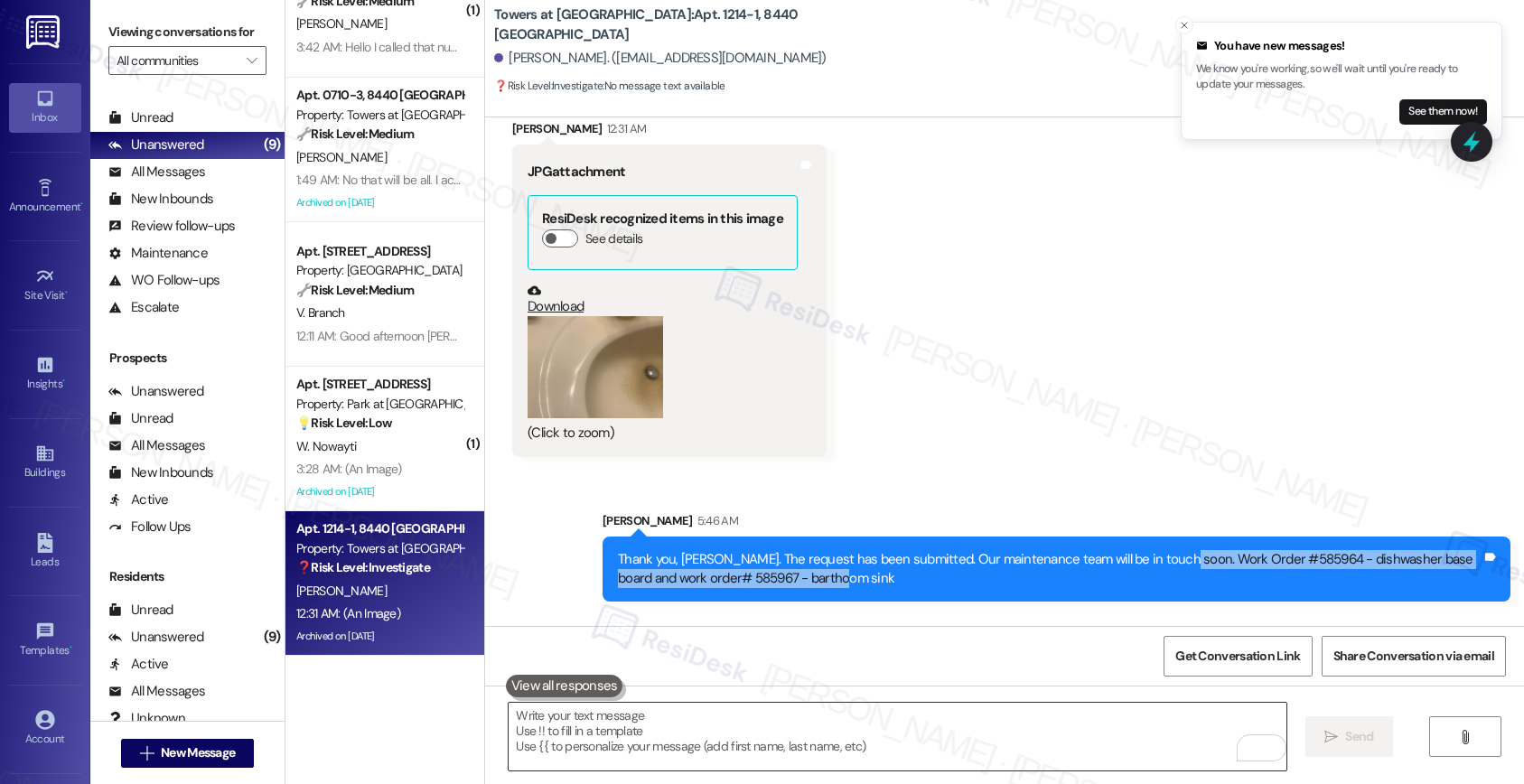 click at bounding box center [897, 736] 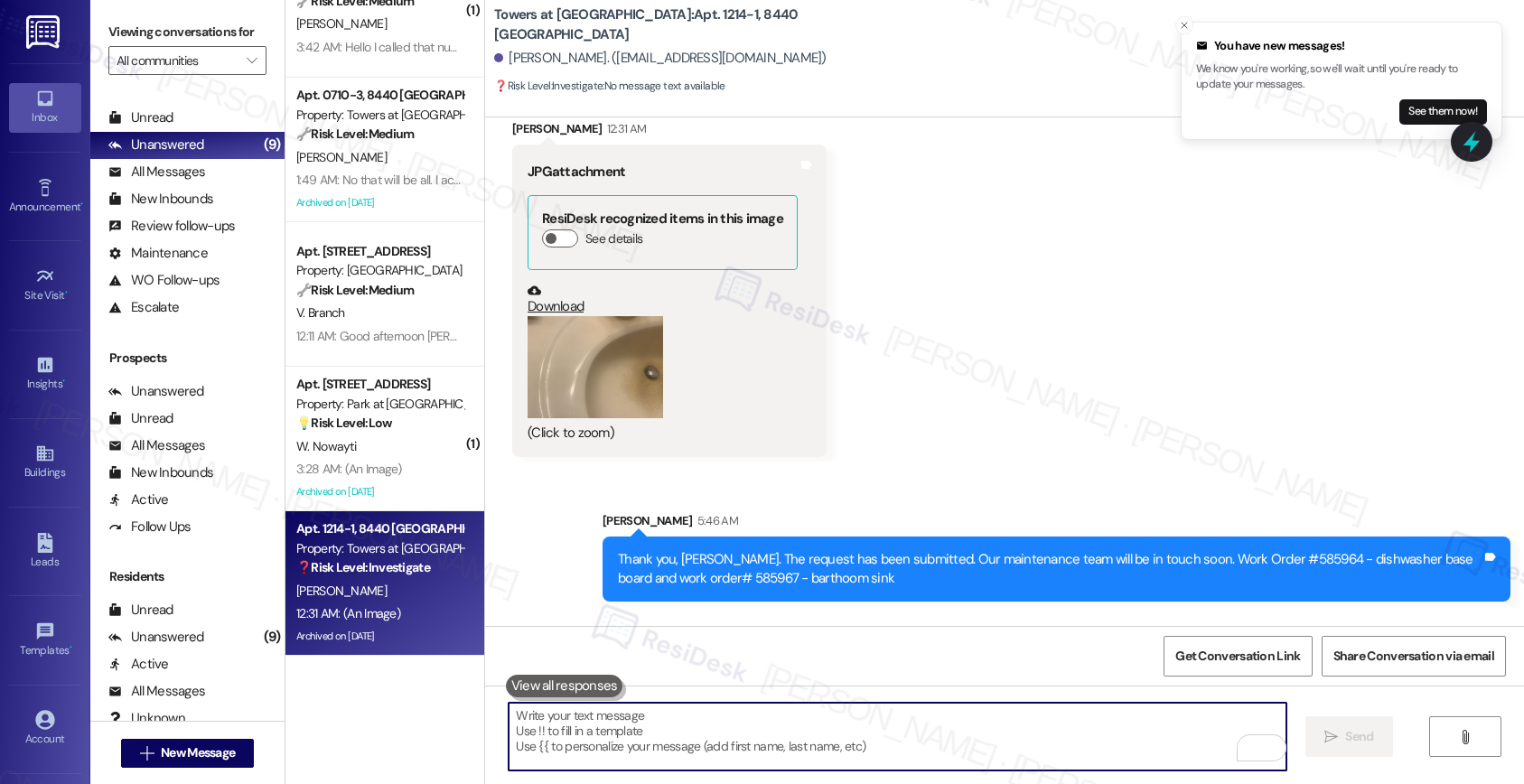 click at bounding box center [897, 736] 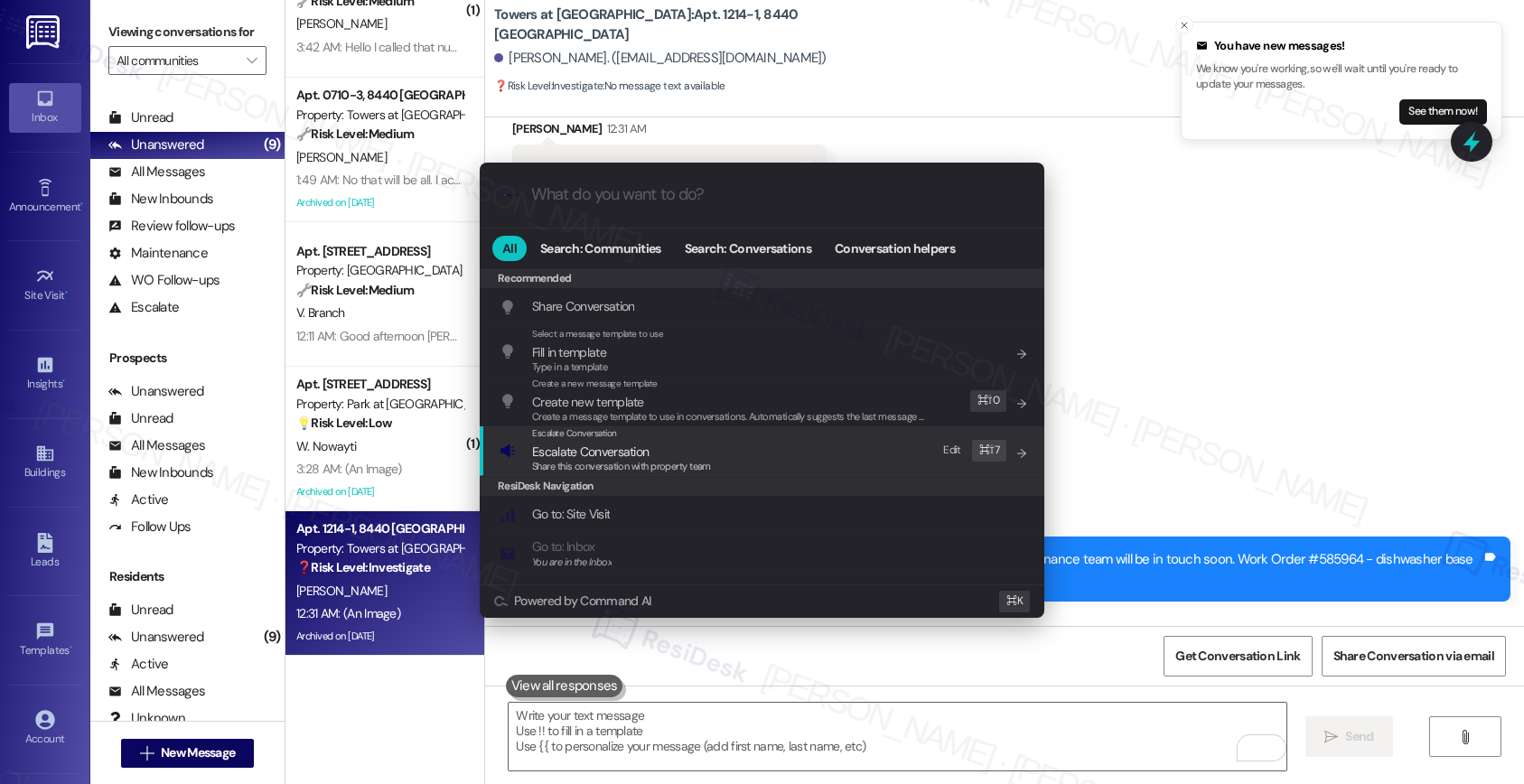 click on "Escalate Conversation Escalate Conversation Share this conversation with property team Edit ⌘ ⇧ 7" at bounding box center (763, 451) 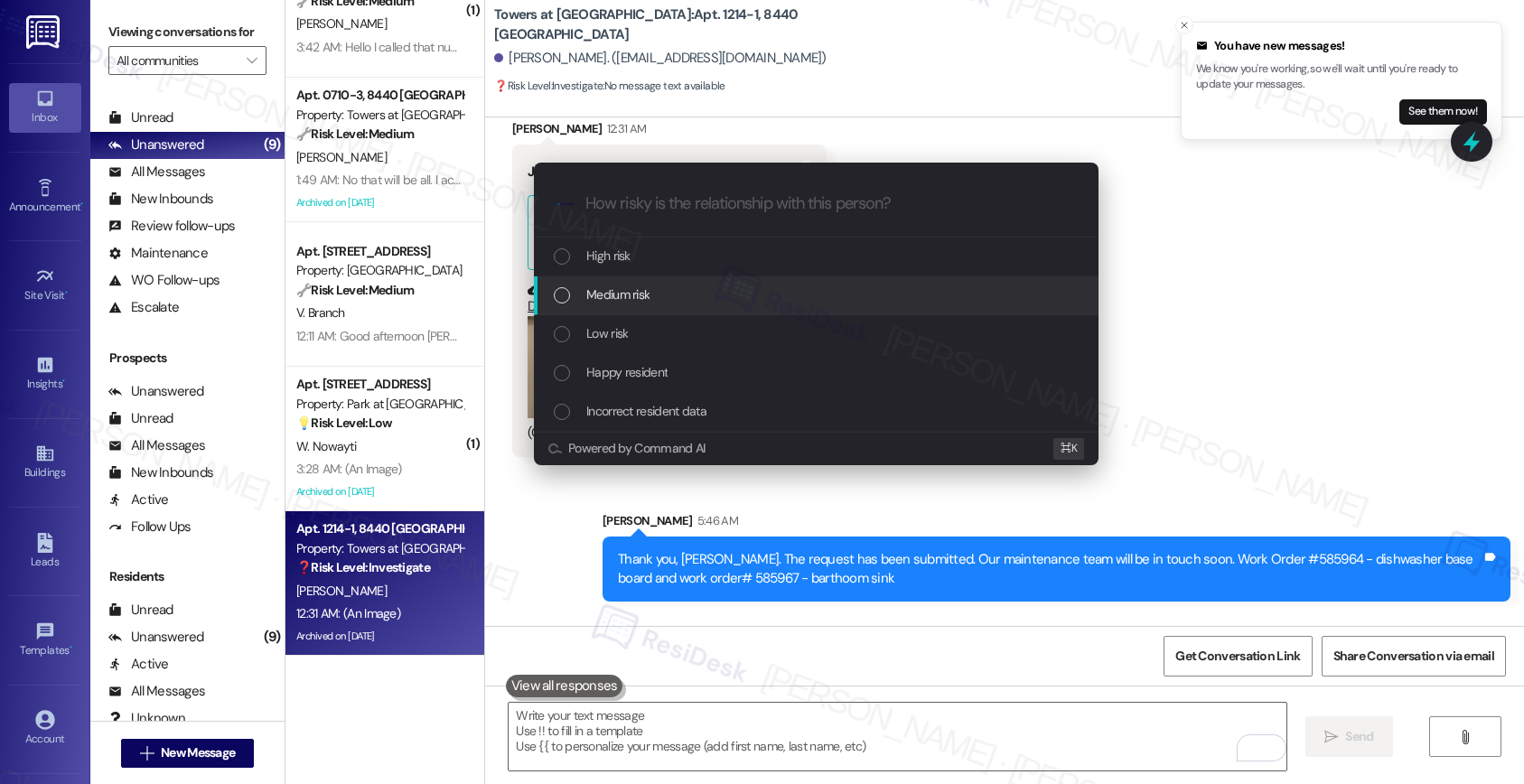 click on "Medium risk" at bounding box center [818, 294] 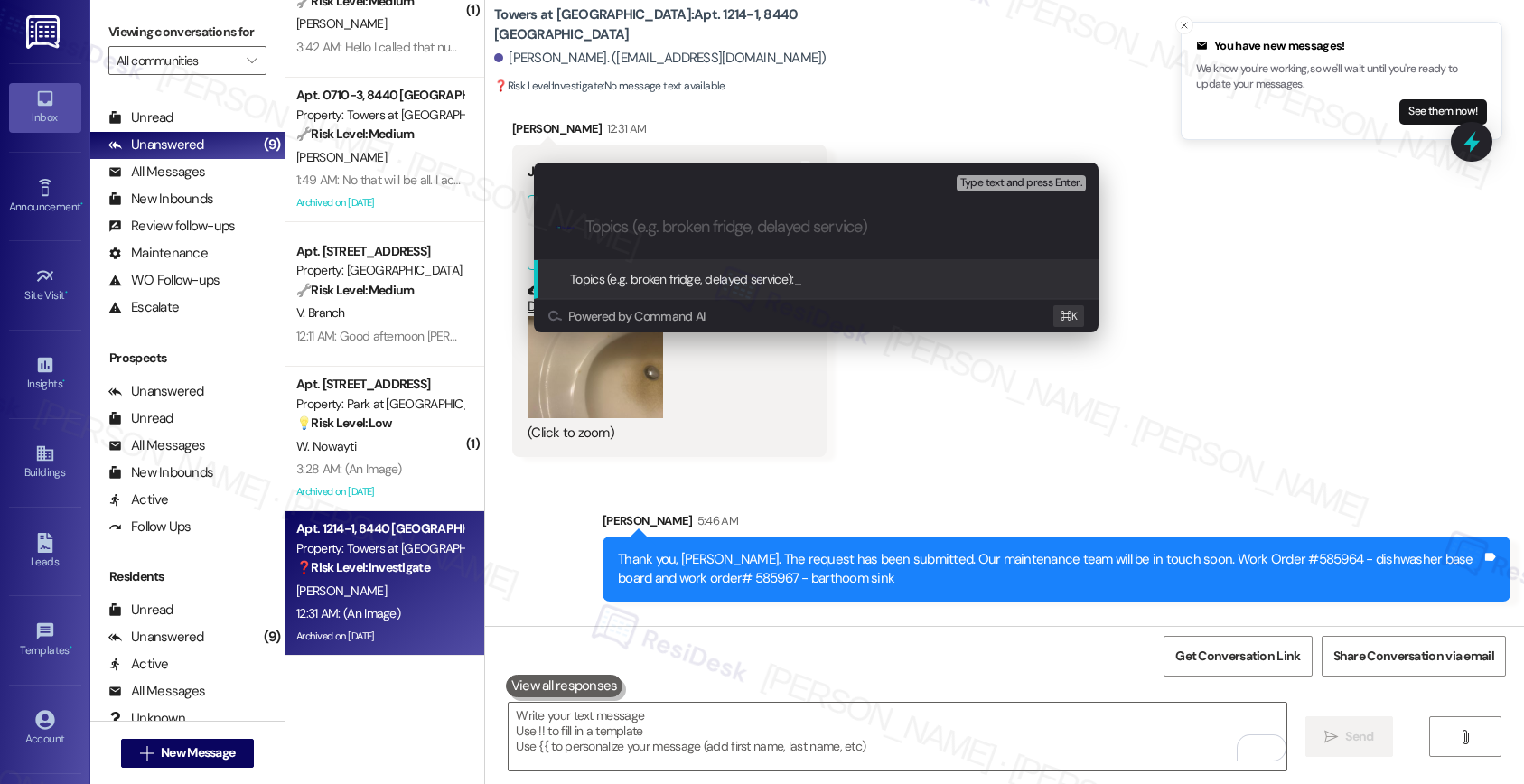 paste on "Work Order #585964 - dishwasher base board and work order# 585967 - barthoom sink" 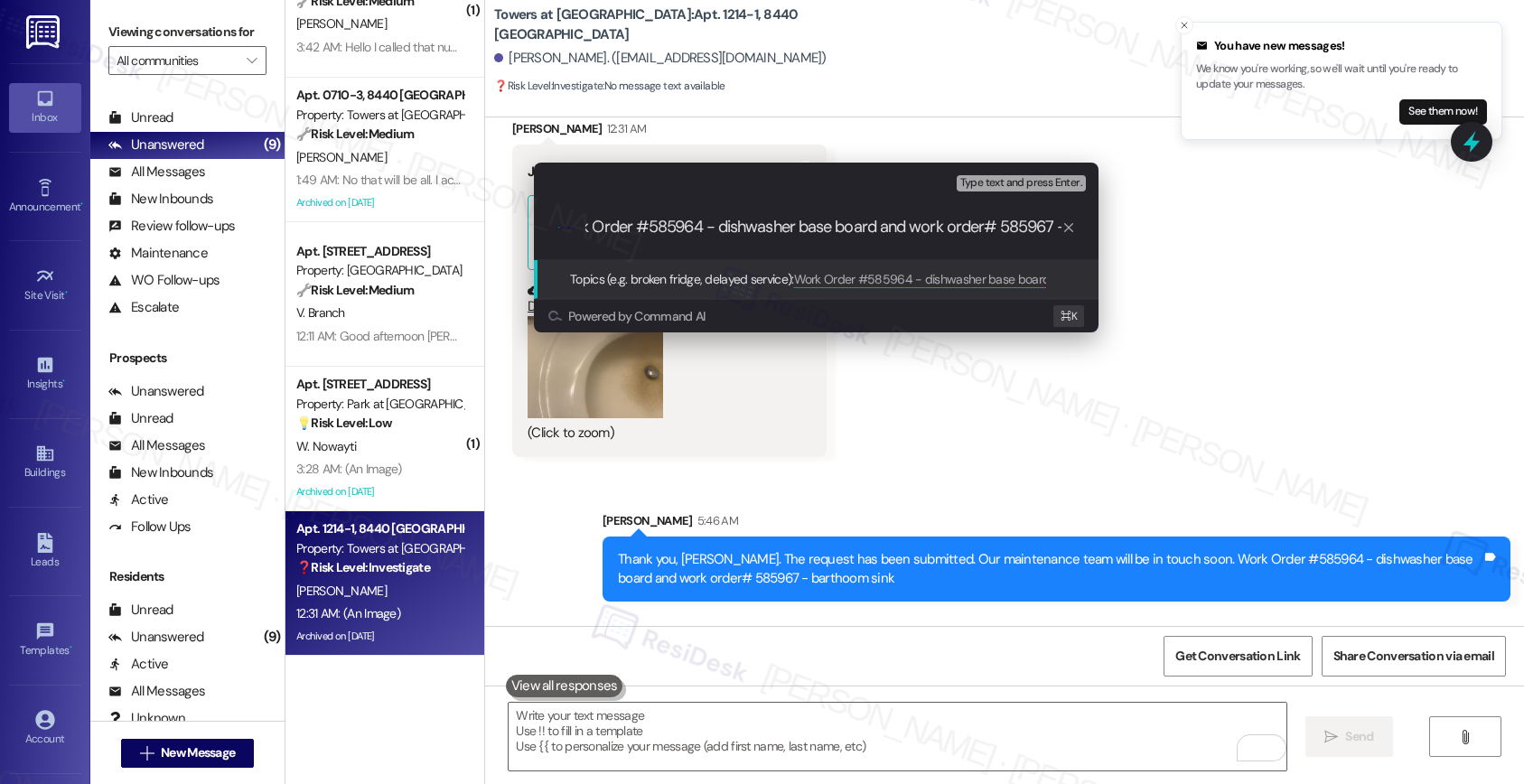 scroll, scrollTop: 0, scrollLeft: 0, axis: both 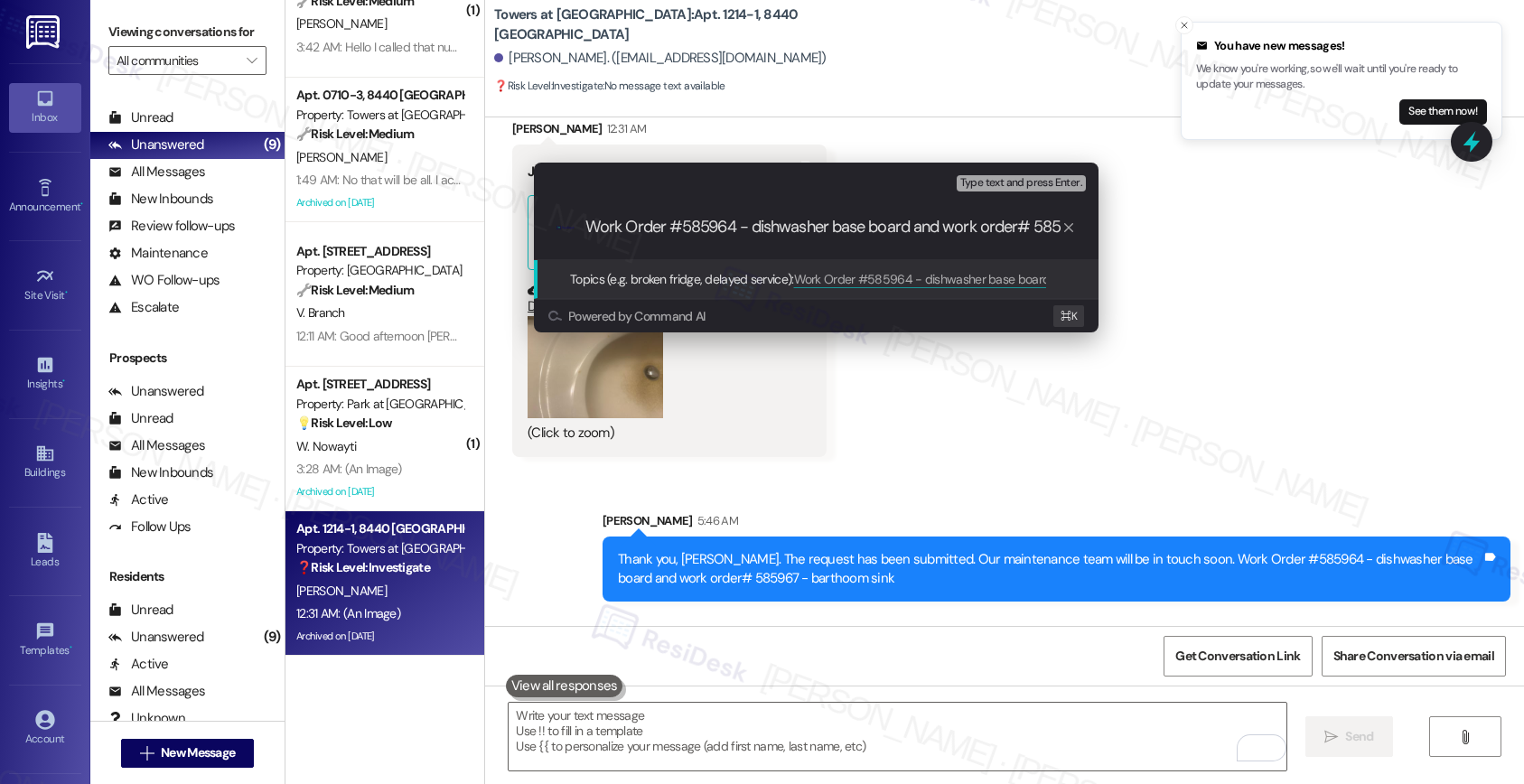 click on "Work Order #585964 - dishwasher base board and work order# 585967 - barthoom sink" at bounding box center (823, 227) 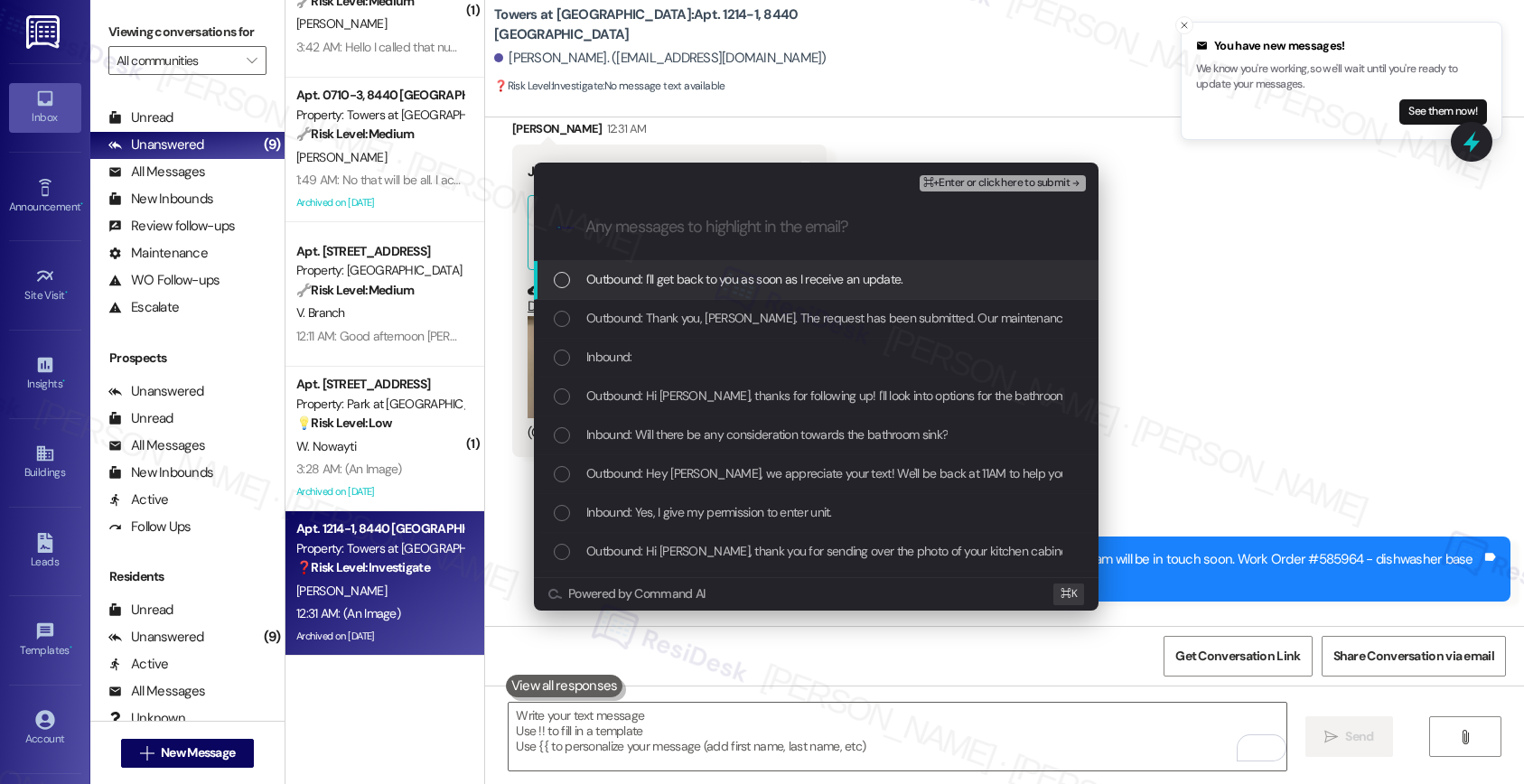 scroll, scrollTop: 0, scrollLeft: 0, axis: both 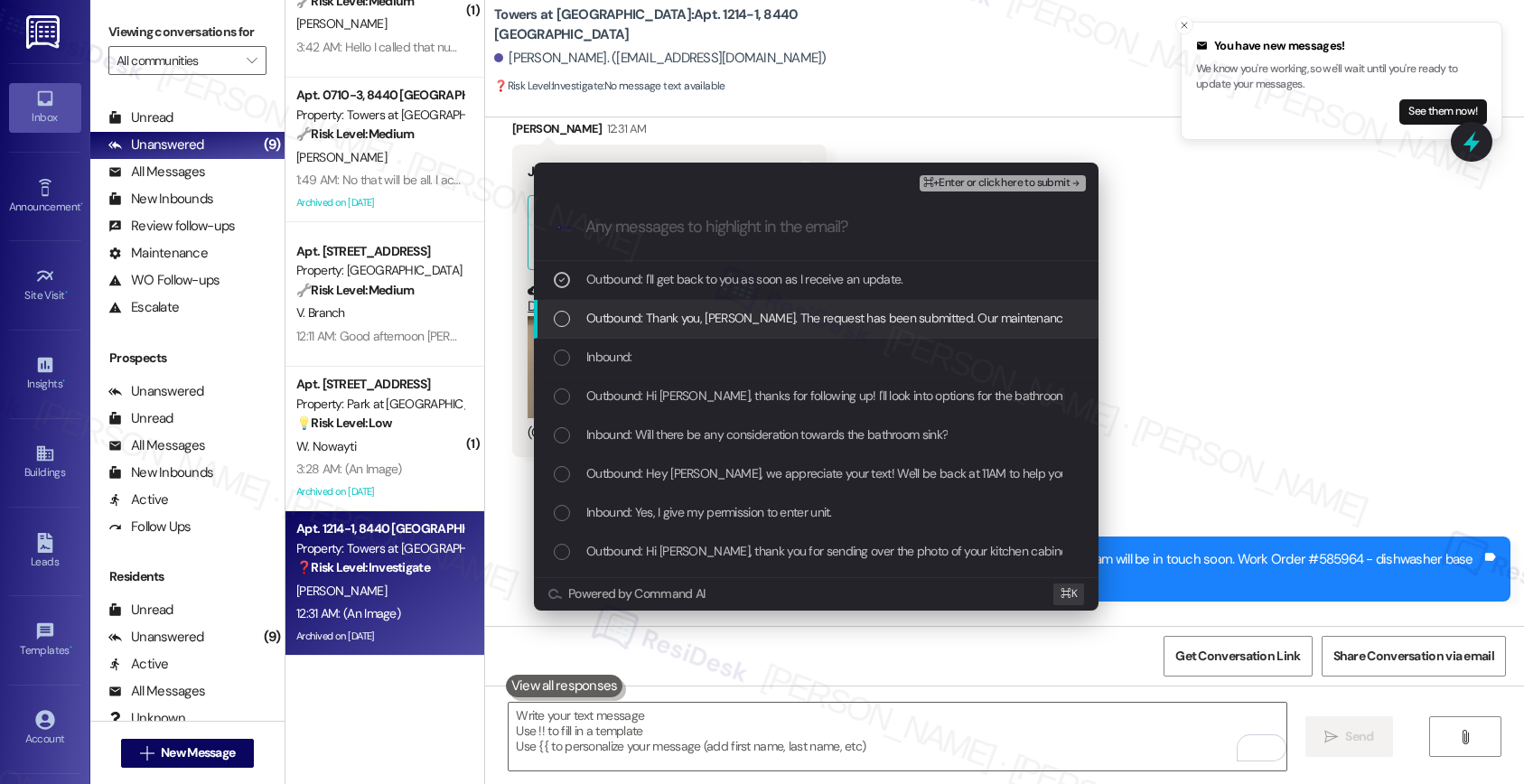 click on "Outbound: Thank you, Kentia. The request has been submitted. Our maintenance team will be in touch soon. Work Order #585964 - dishwasher base board and work order# 585967 - barthoom sink" at bounding box center (1141, 318) 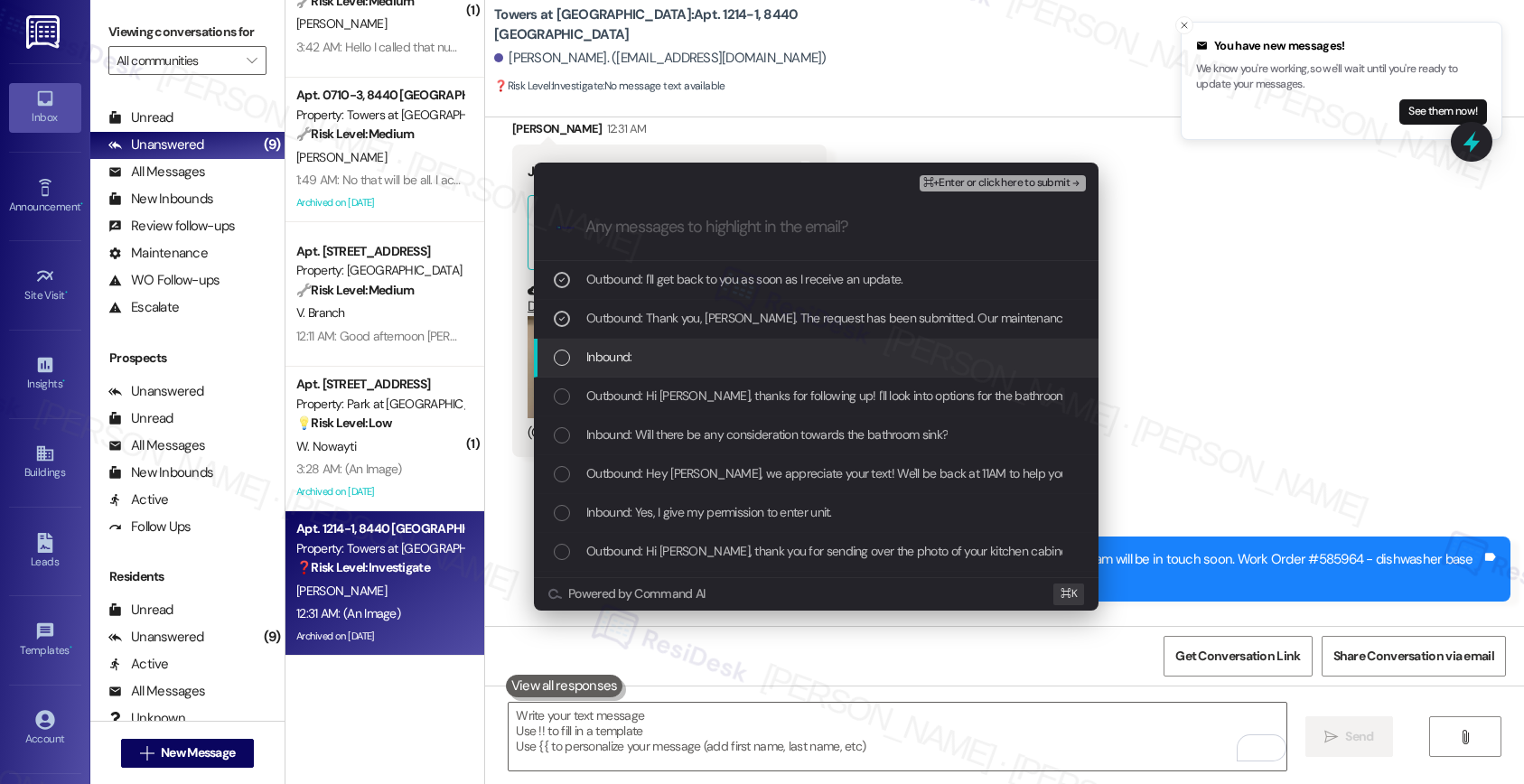click on "Inbound:" at bounding box center [609, 357] 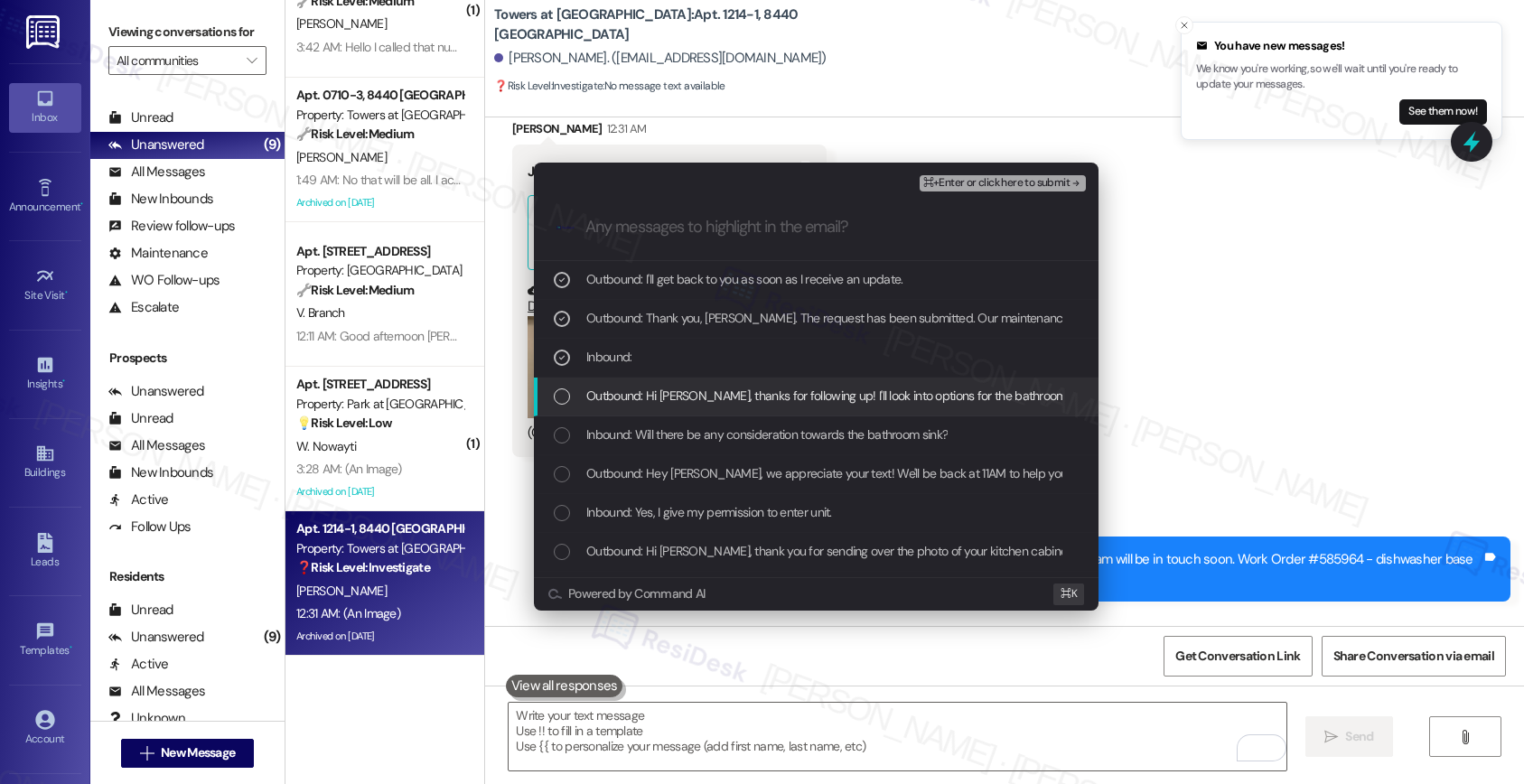 click on "Outbound: Hi Kentia, thanks for following up! I'll look into options for the bathroom sink right away. Could you please share a photo of the bathroom sink so we can better assess the condition and determine next steps?" at bounding box center (1182, 396) 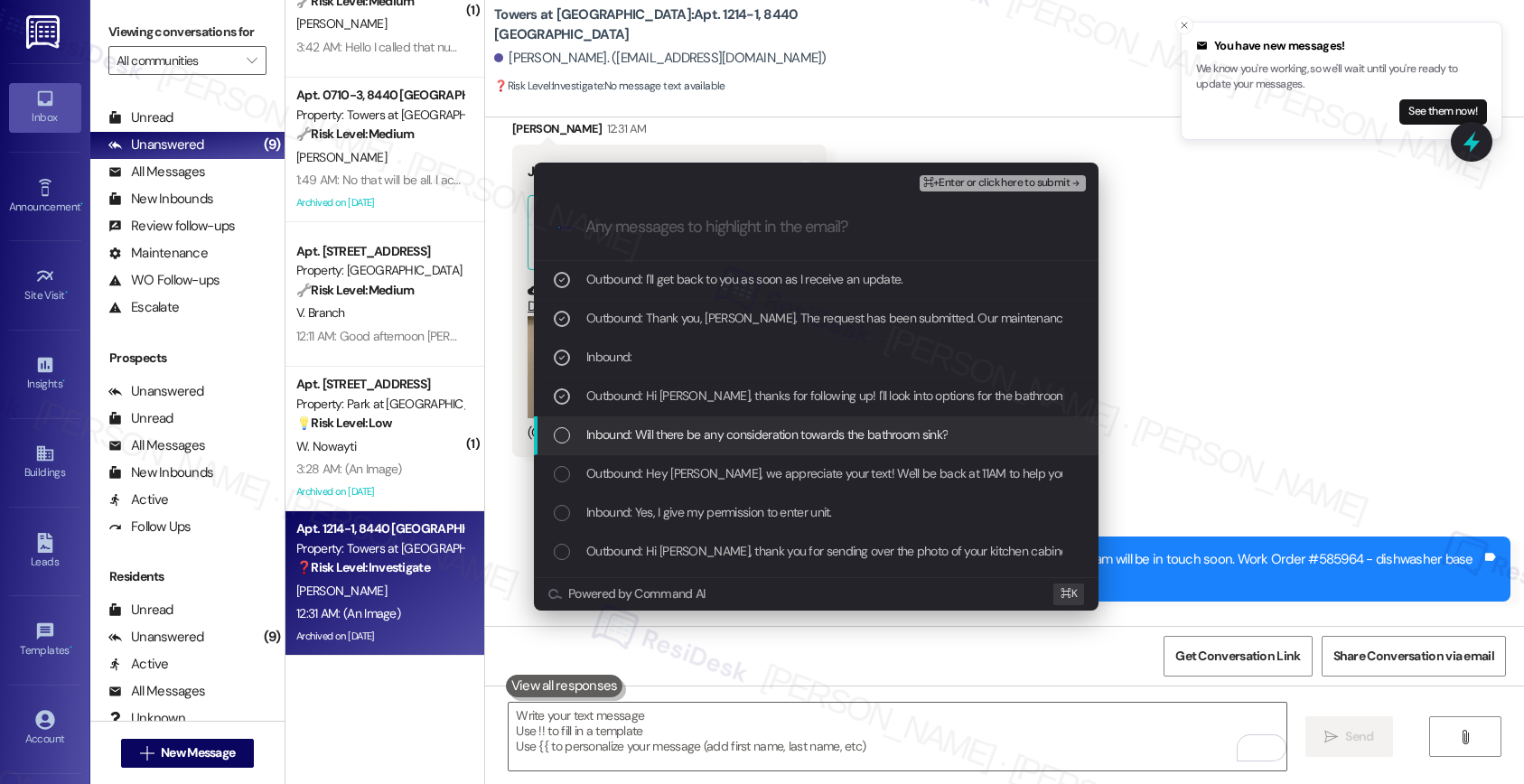 click on "Inbound: Will there be any consideration towards the bathroom sink?" at bounding box center (767, 434) 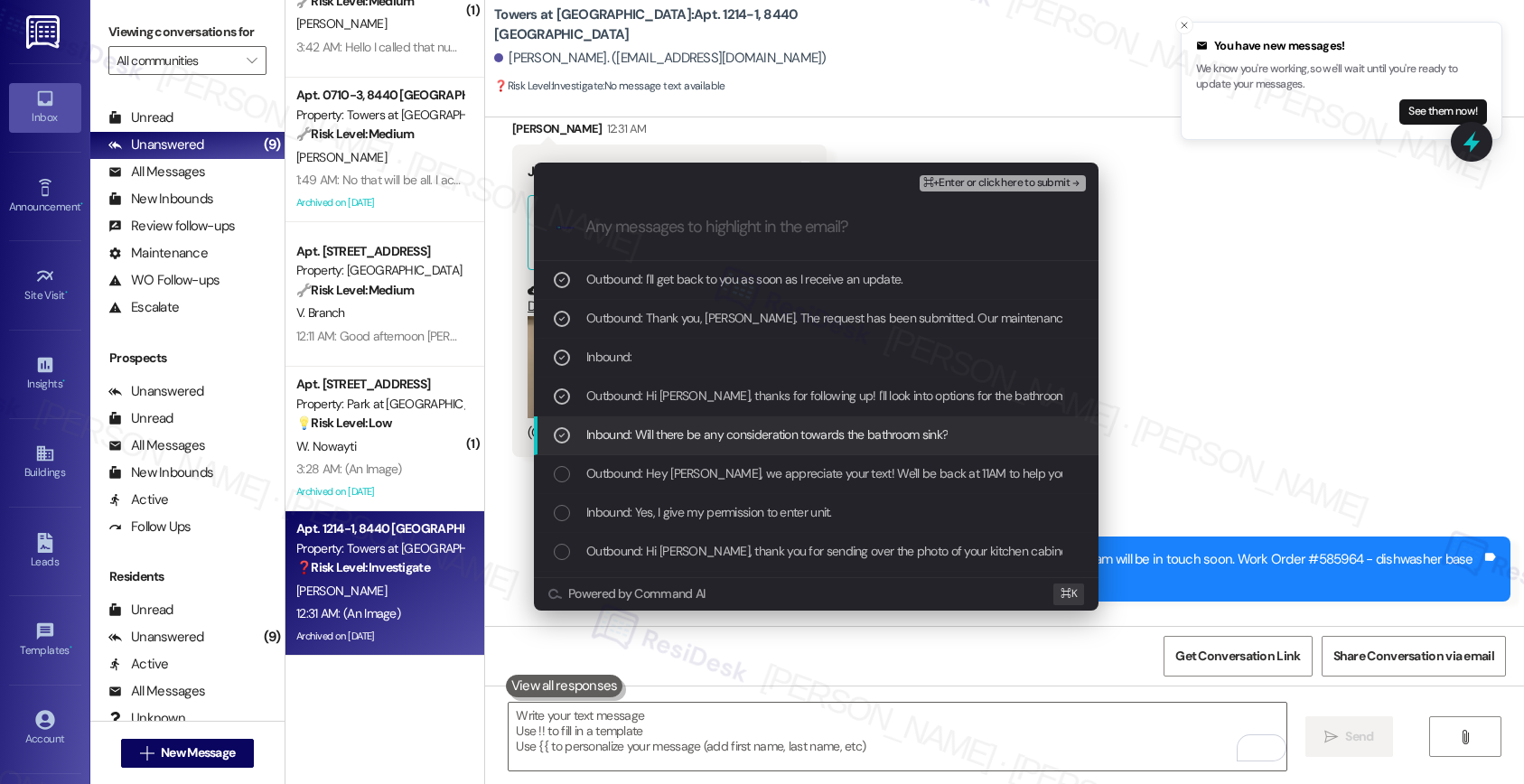 click on "Inbound: Will there be any consideration towards the bathroom sink?" at bounding box center [767, 434] 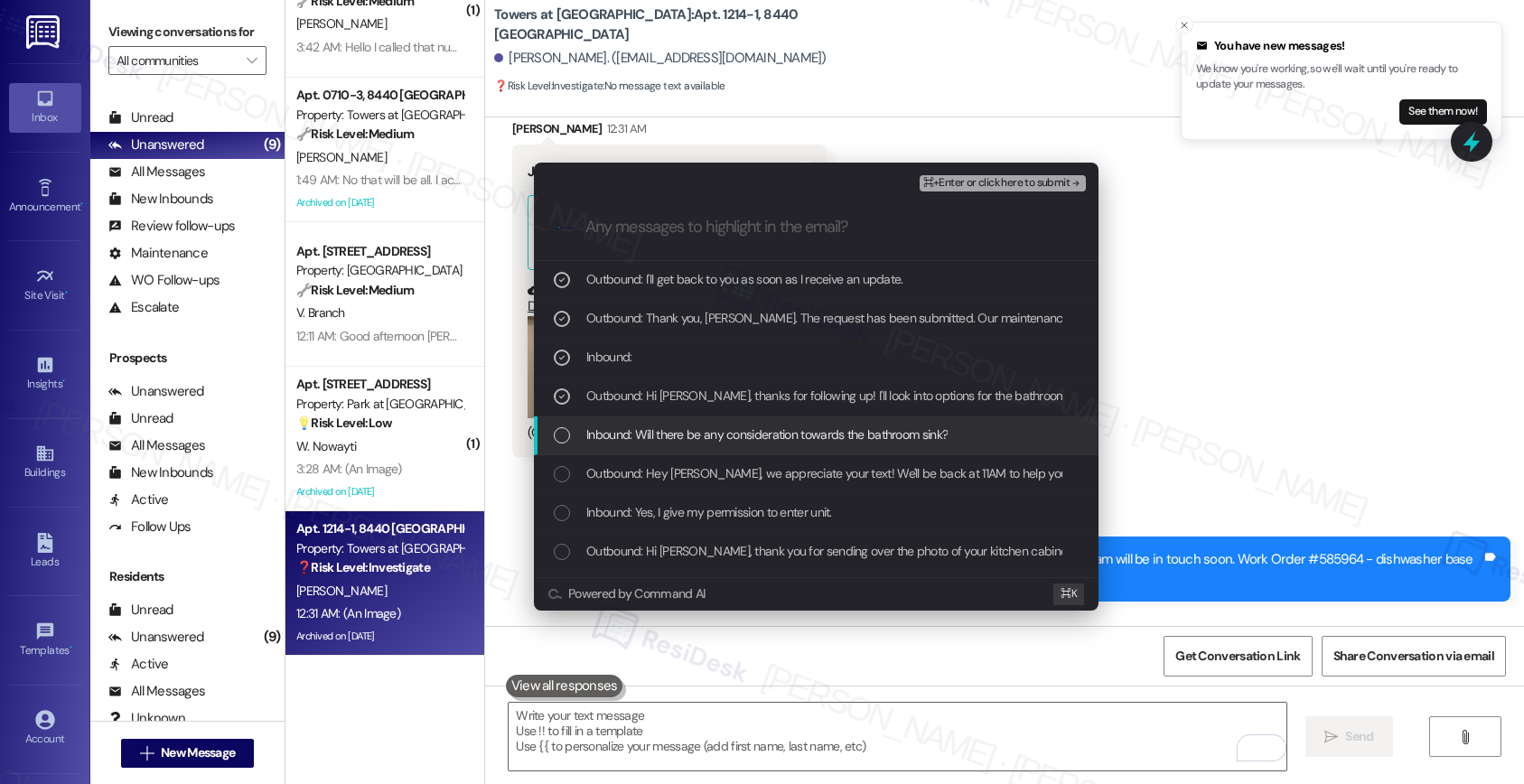 click on "Inbound: Will there be any consideration towards the bathroom sink?" at bounding box center [767, 434] 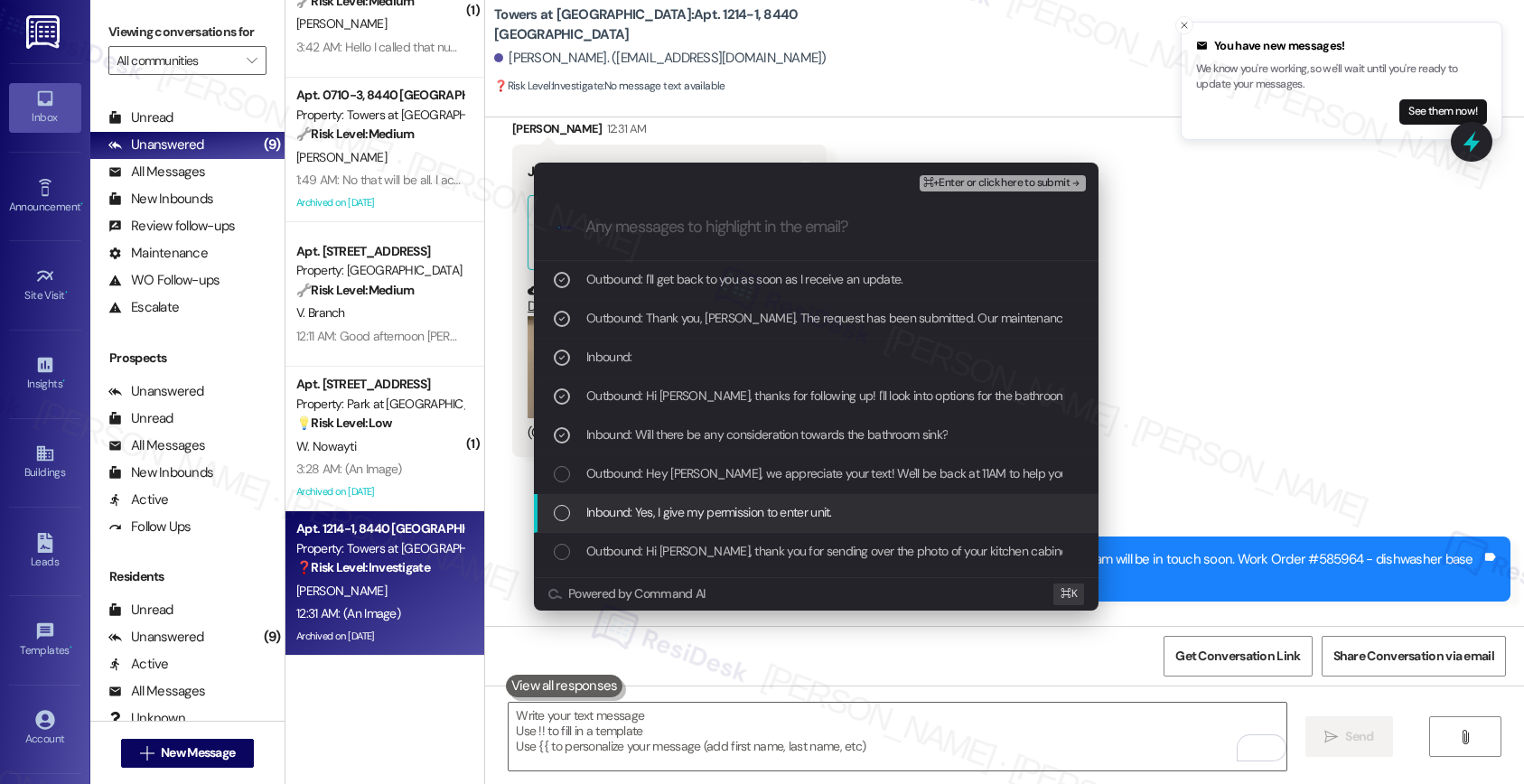 click on "Inbound: Yes, I give my permission to enter unit." at bounding box center (709, 512) 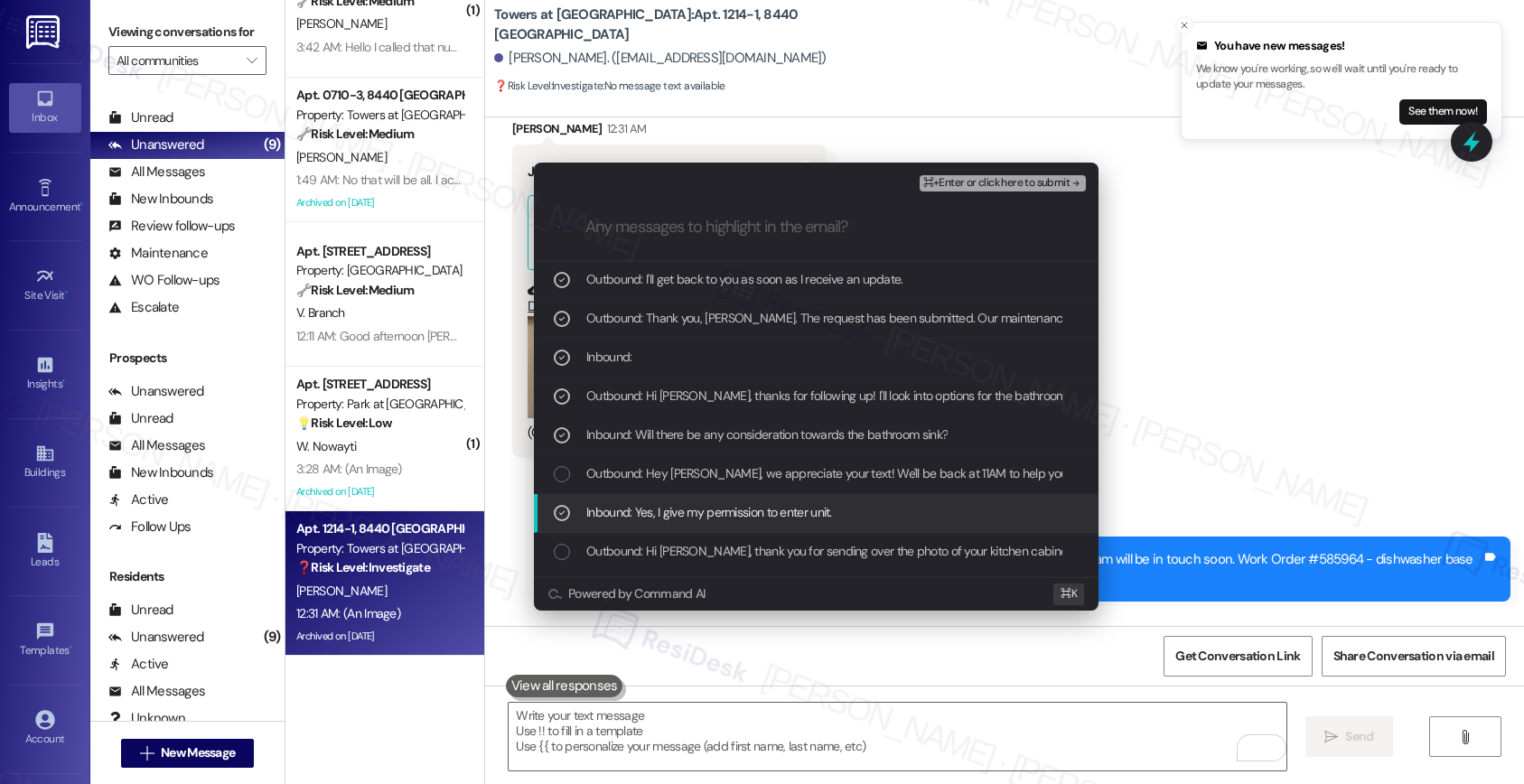 scroll, scrollTop: 21, scrollLeft: 0, axis: vertical 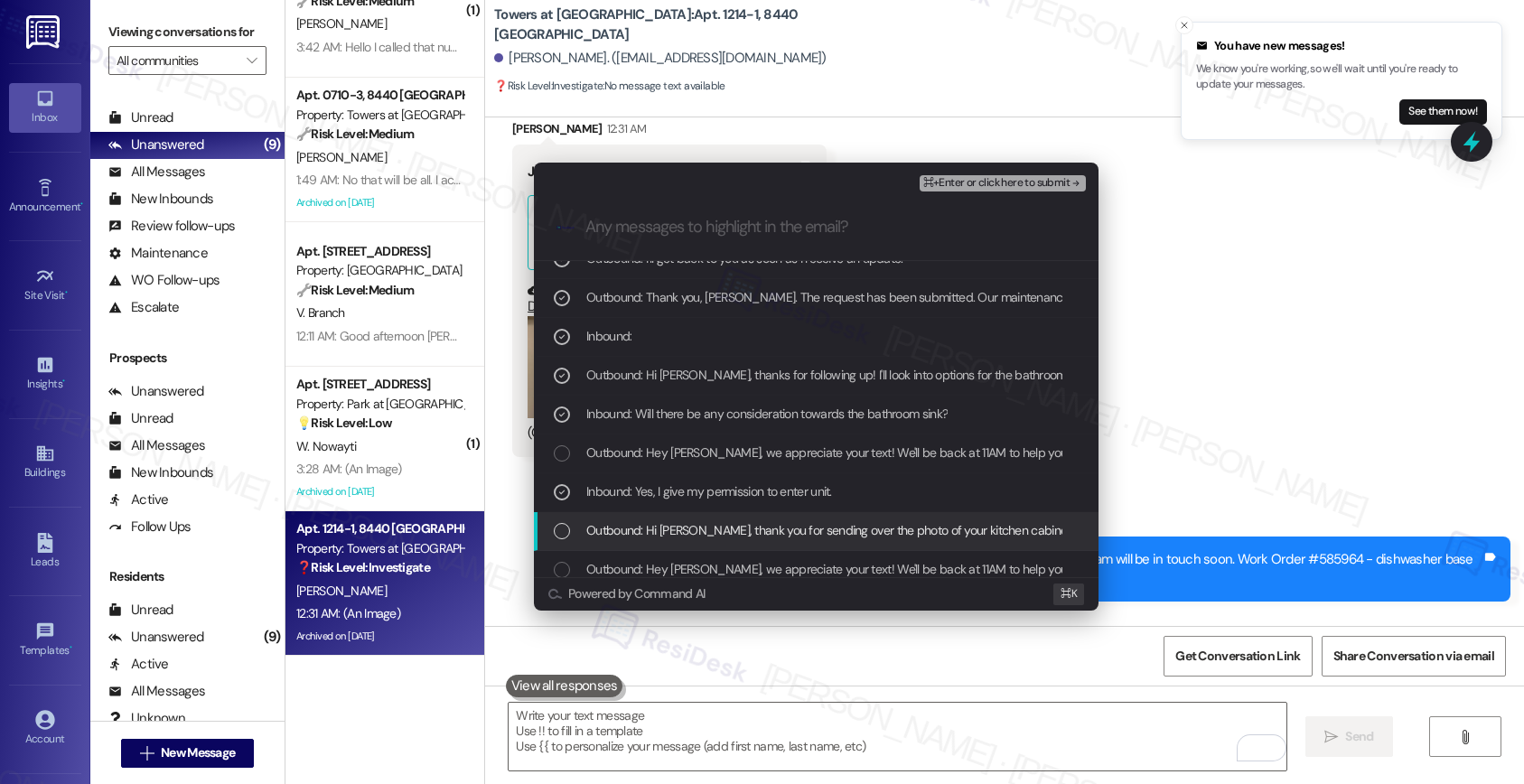 click on "Outbound: Hi Kentia, thank you for sending over the photo of your kitchen cabinet baseboard. I’ll go ahead and reach out to our maintenance team to request the repair. When you have a moment, could you please confirm if we have your permission to enter your unit to complete the work?
Let me know if you have any questions!" at bounding box center [1476, 530] 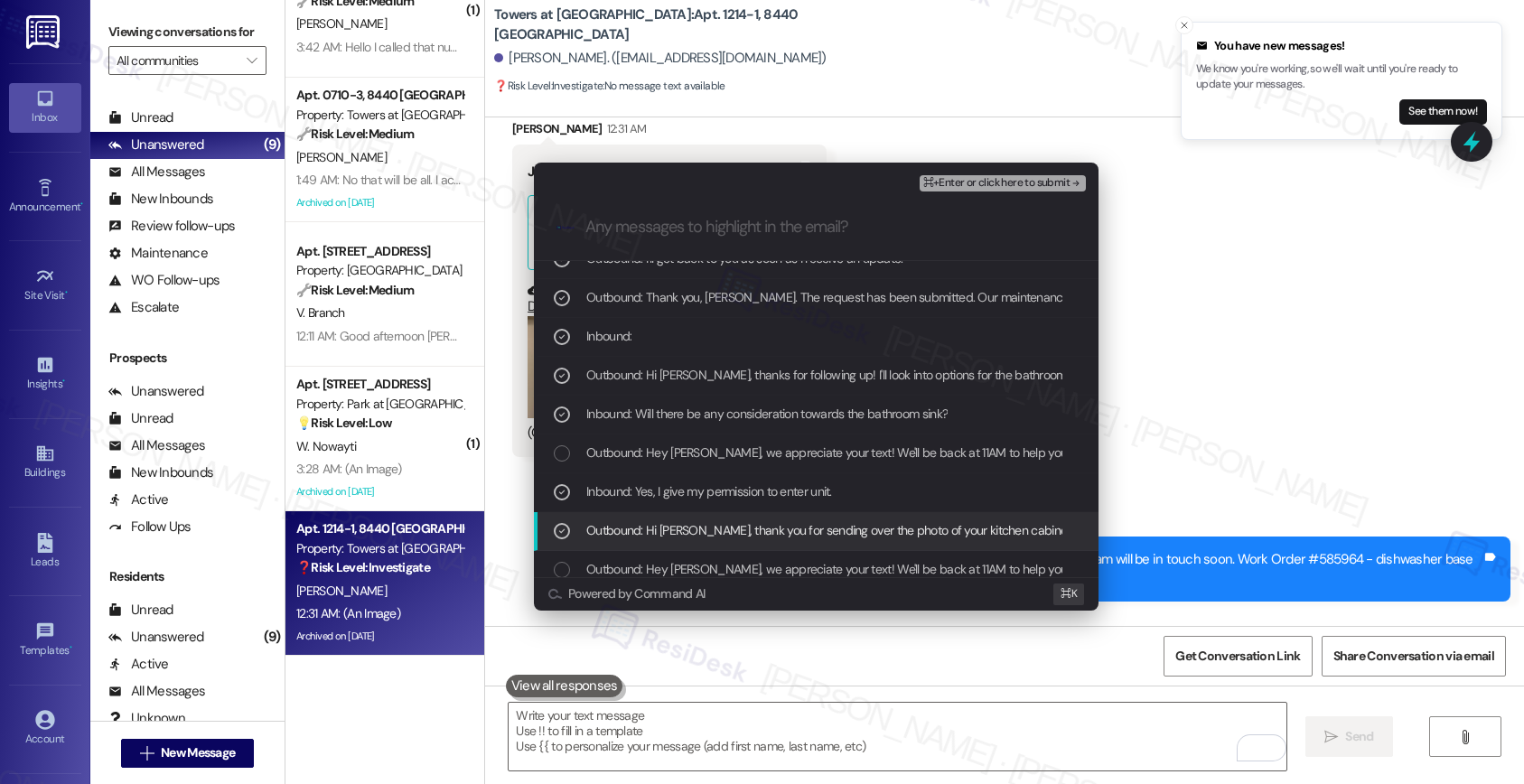 scroll, scrollTop: 42, scrollLeft: 0, axis: vertical 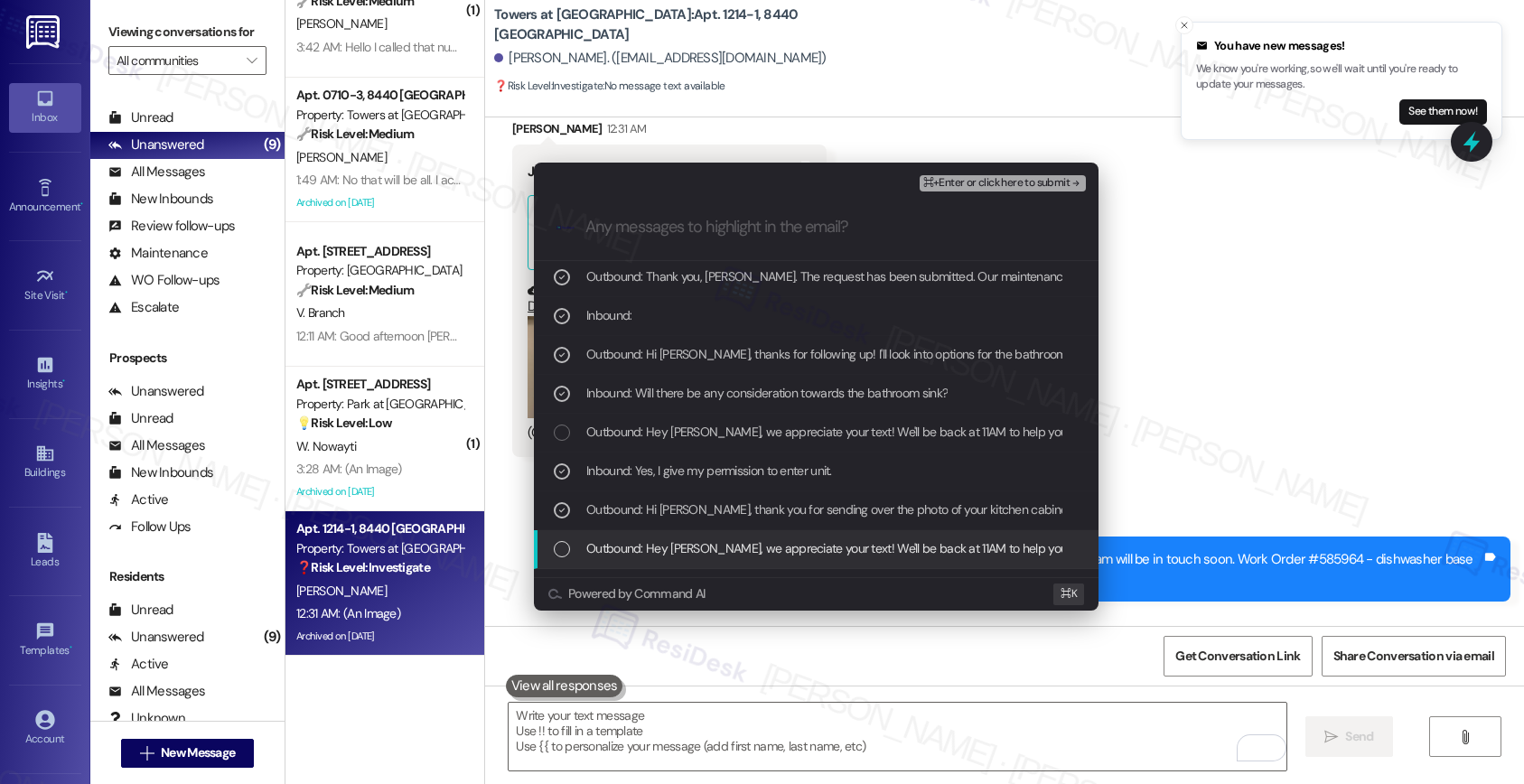 click on "Outbound: Hey Kentia, we appreciate your text! We'll be back at 11AM to help you out. If it's urgent, dial our emergency number. Take care!" at bounding box center (973, 548) 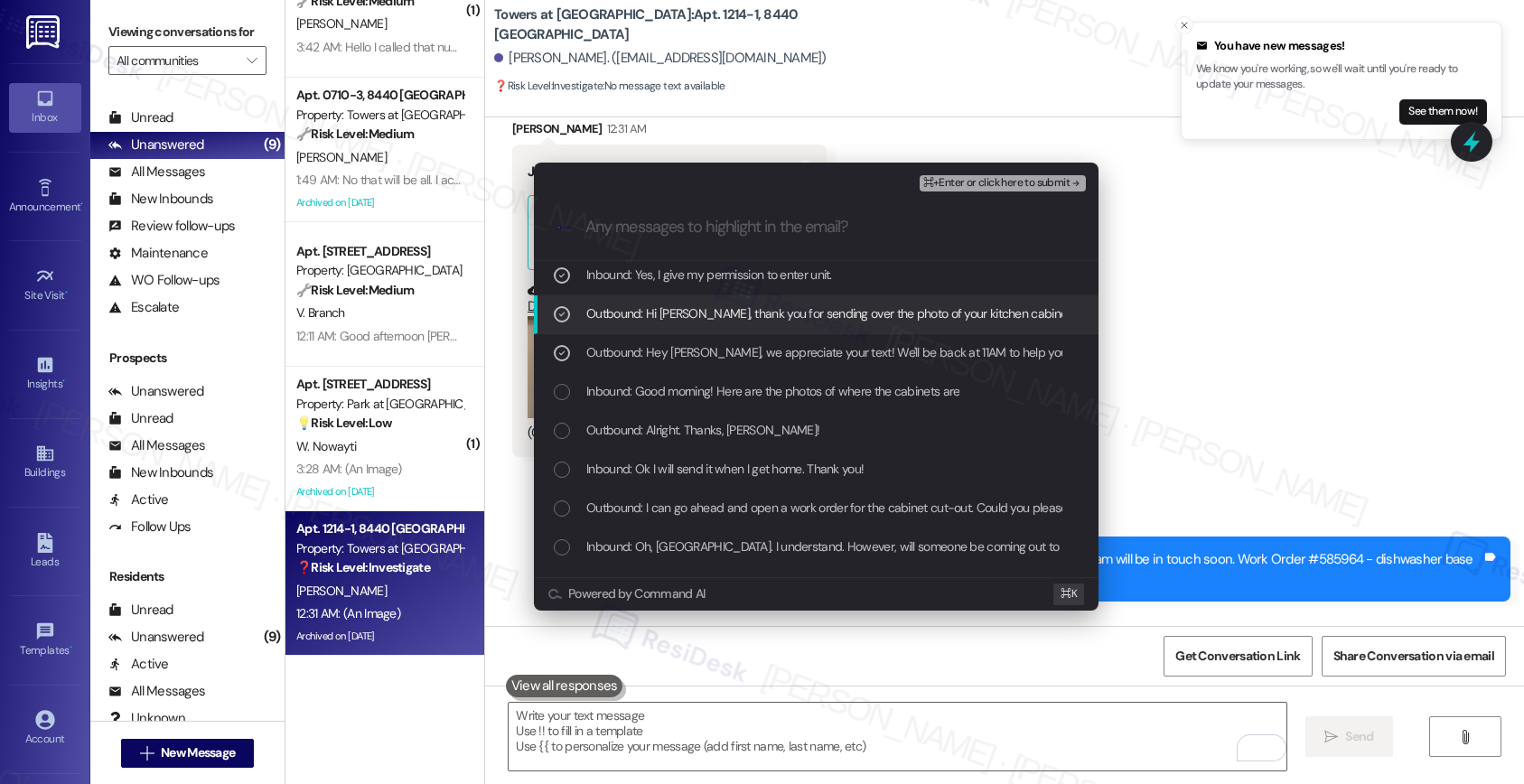 scroll, scrollTop: 245, scrollLeft: 0, axis: vertical 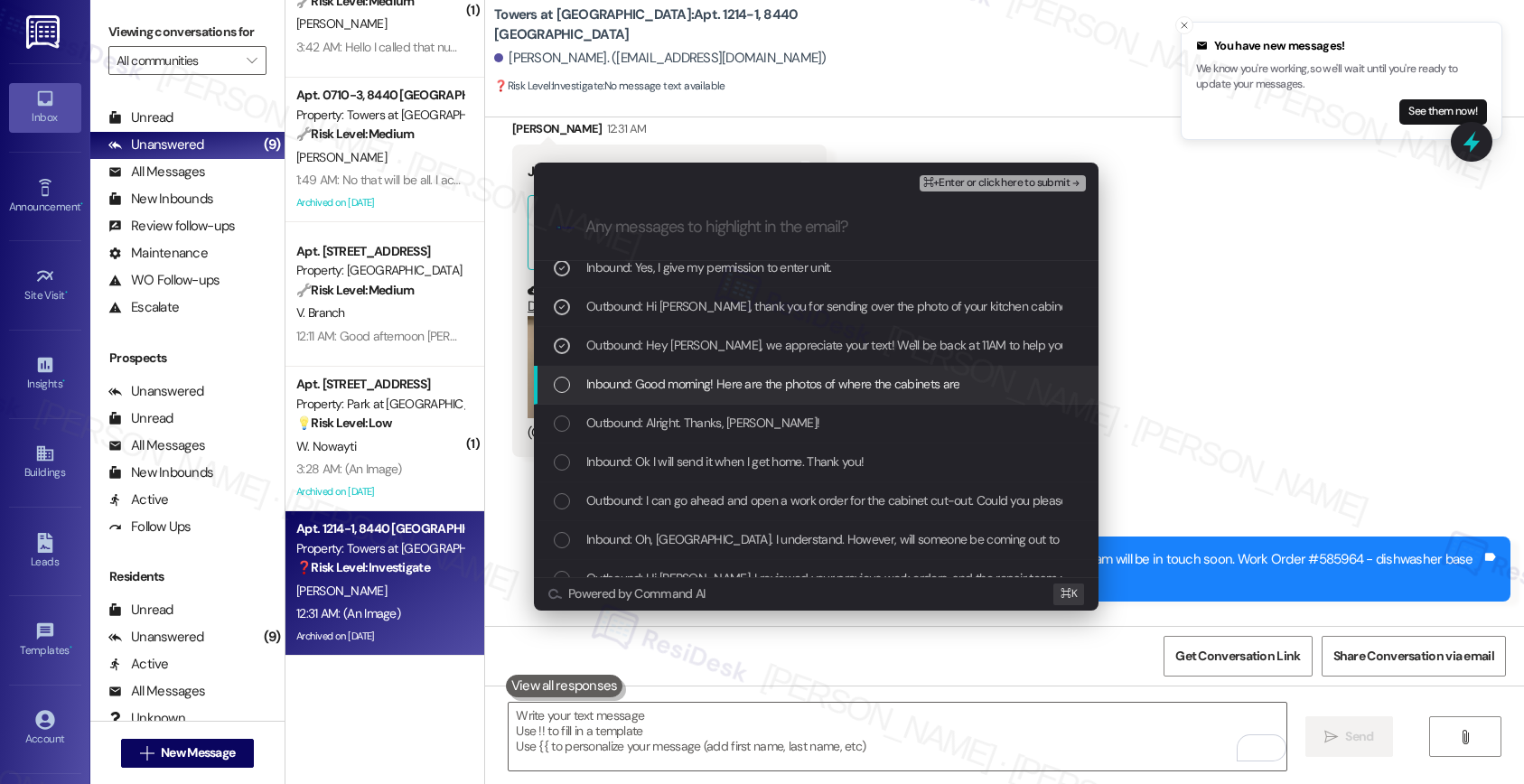 click on "Inbound: Good morning! Here are the photos of where the cabinets are" at bounding box center (816, 385) 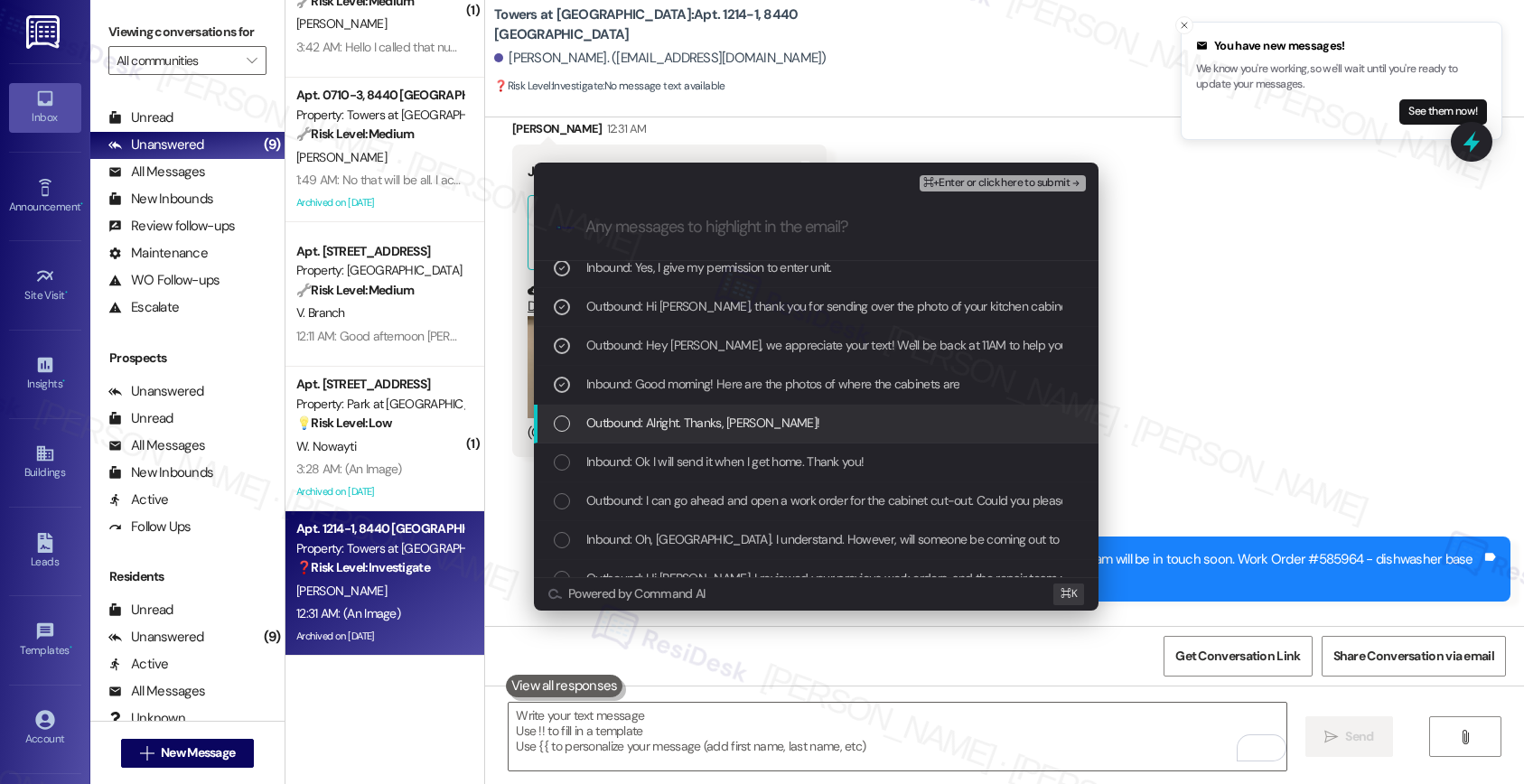 click on "Outbound: Alright. Thanks, Kentia!" at bounding box center [703, 423] 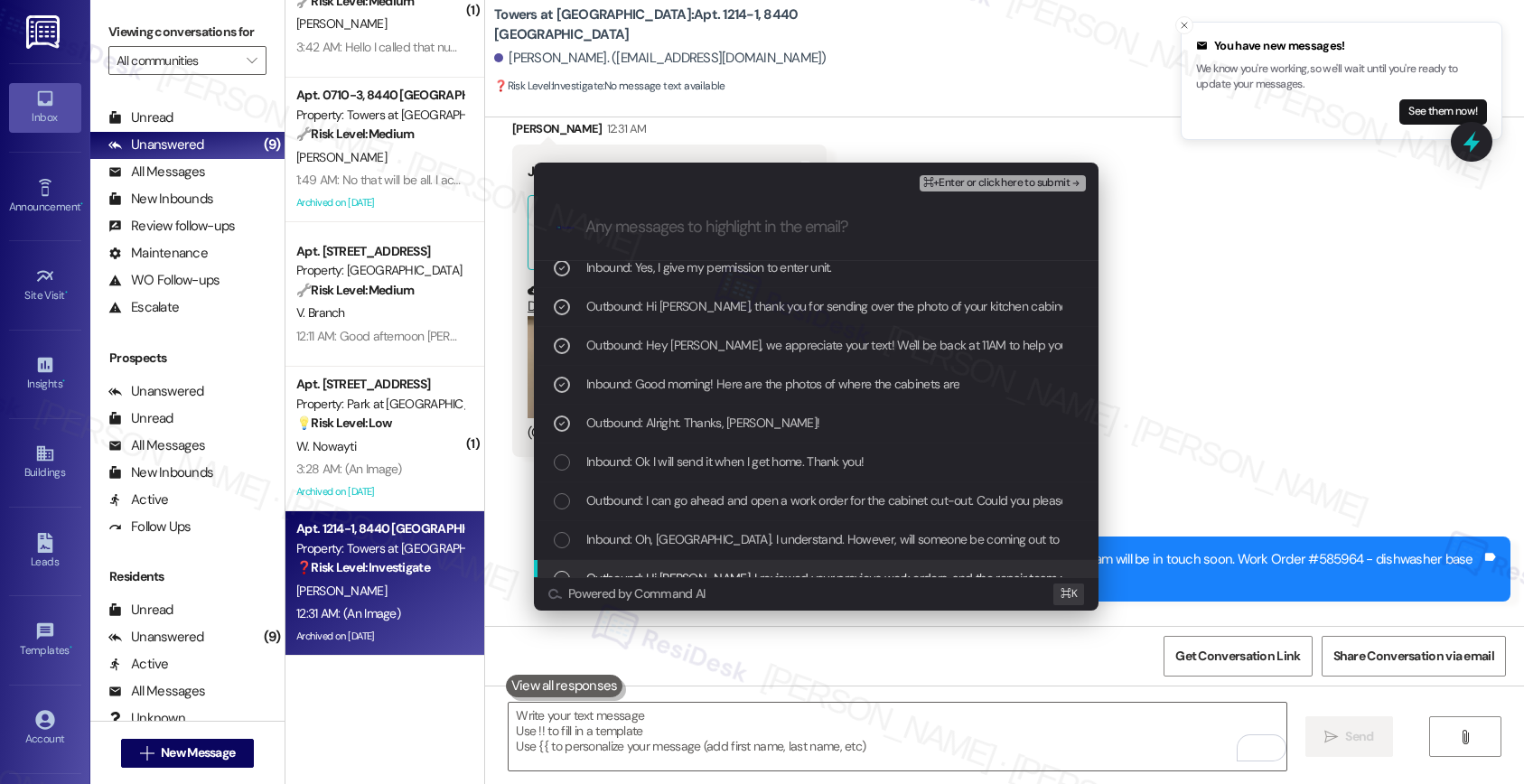 click on "Escalate Conversation Medium risk Work order submitted by Residesk | Work Order #585964 - dishwasher base board and work order# 585967 - barthoom sink ⌘+Enter or click here to submit .cls-1{fill:#0a055f;}.cls-2{fill:#0cc4c4;} resideskLogoBlueOrange Outbound: Thank you, Kentia. The request has been submitted. Our maintenance team will be in touch soon. Work Order #585964 - dishwasher base board and work order# 585967 - barthoom sink Inbound:  Outbound: Hi Kentia, thanks for following up! I'll look into options for the bathroom sink right away. Could you please share a photo of the bathroom sink so we can better assess the condition and determine next steps? Inbound: Will there be any consideration towards the bathroom sink? Outbound: Hey Kentia, we appreciate your text! We'll be back at 11AM to help you out. If it's urgent, dial our emergency number. Take care! Inbound: Yes, I give my permission to enter unit.  Inbound: Good morning! Here are the photos of where the cabinets are Inbound: And the sink basin" at bounding box center [762, 392] 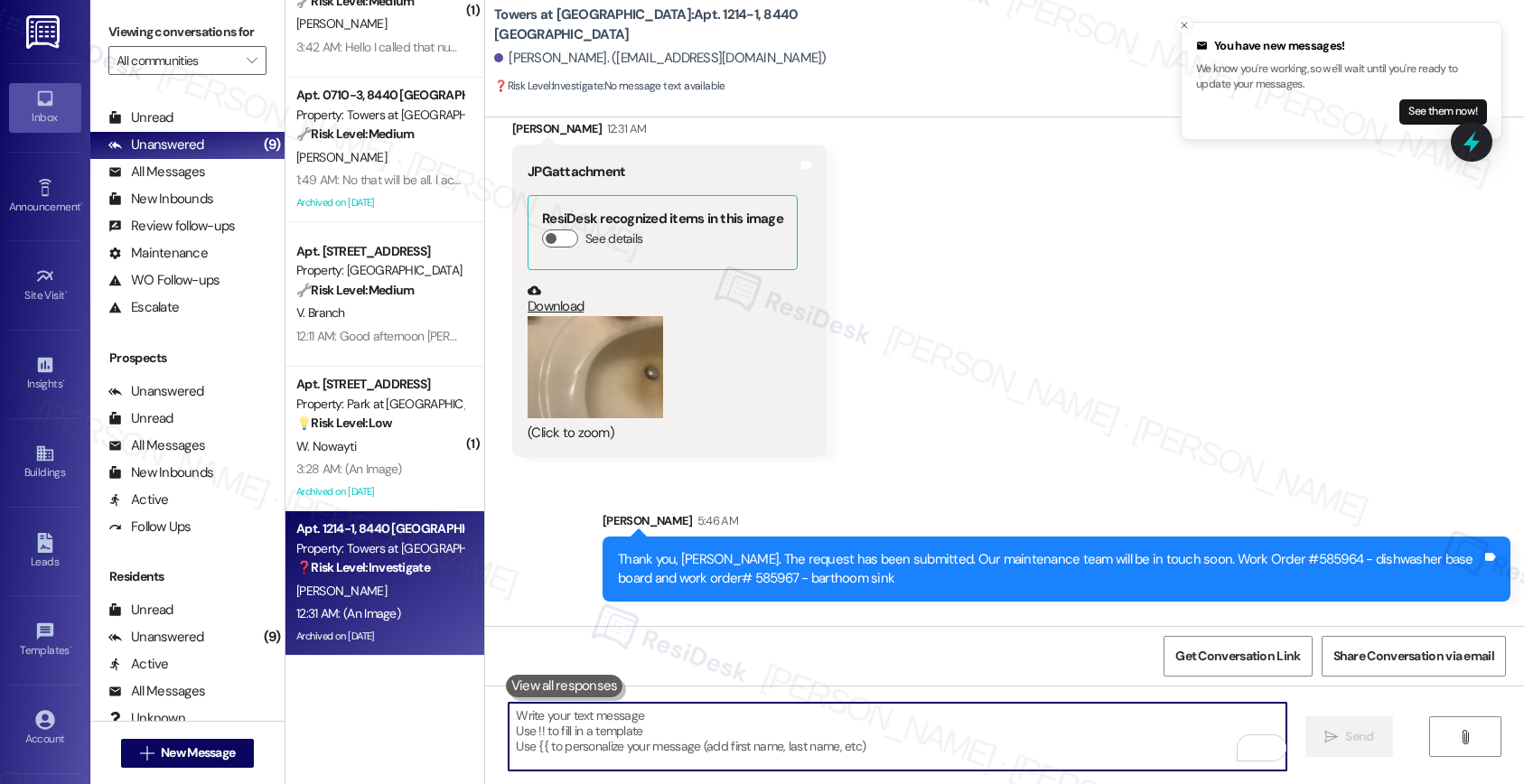 click at bounding box center (565, 686) 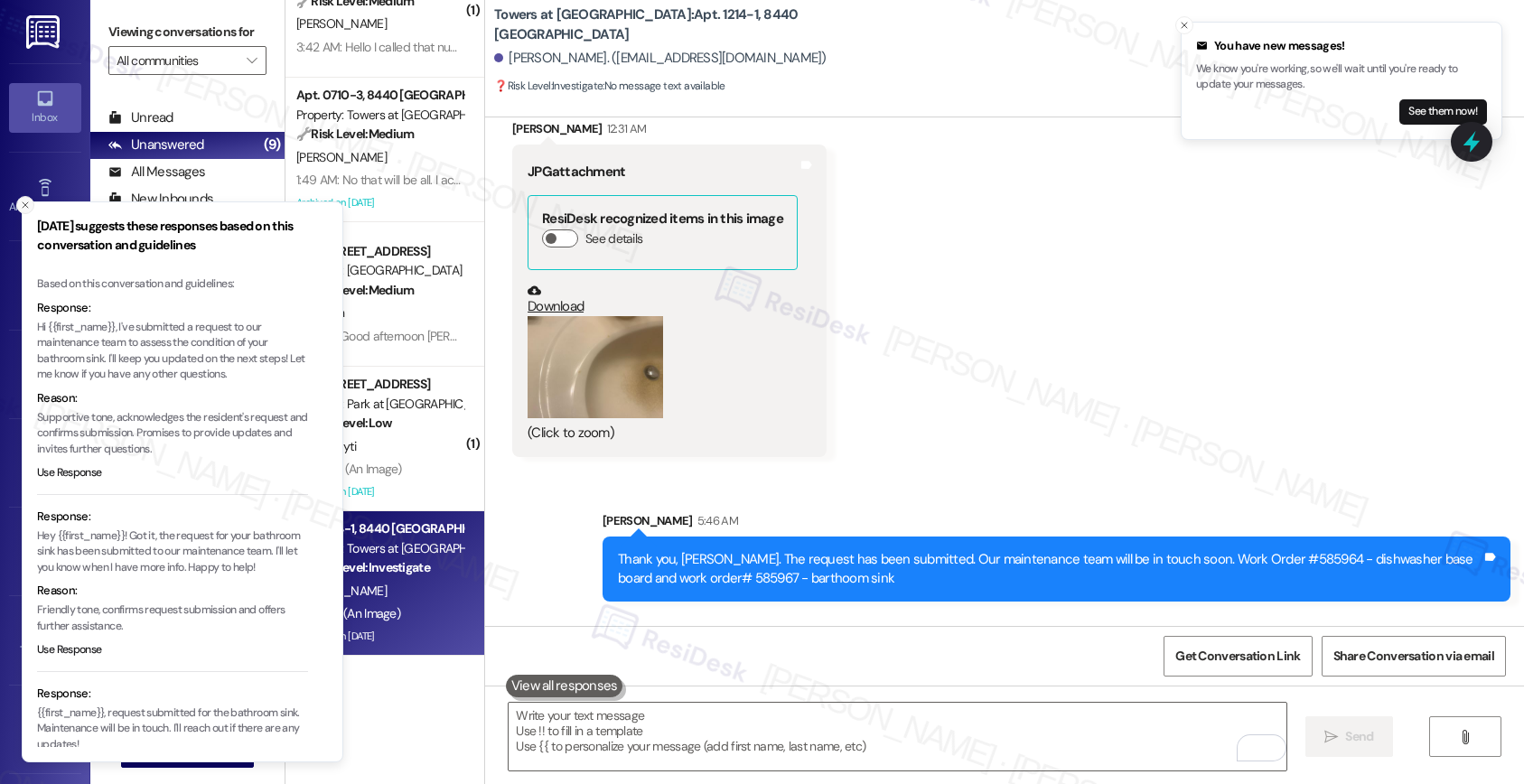 click 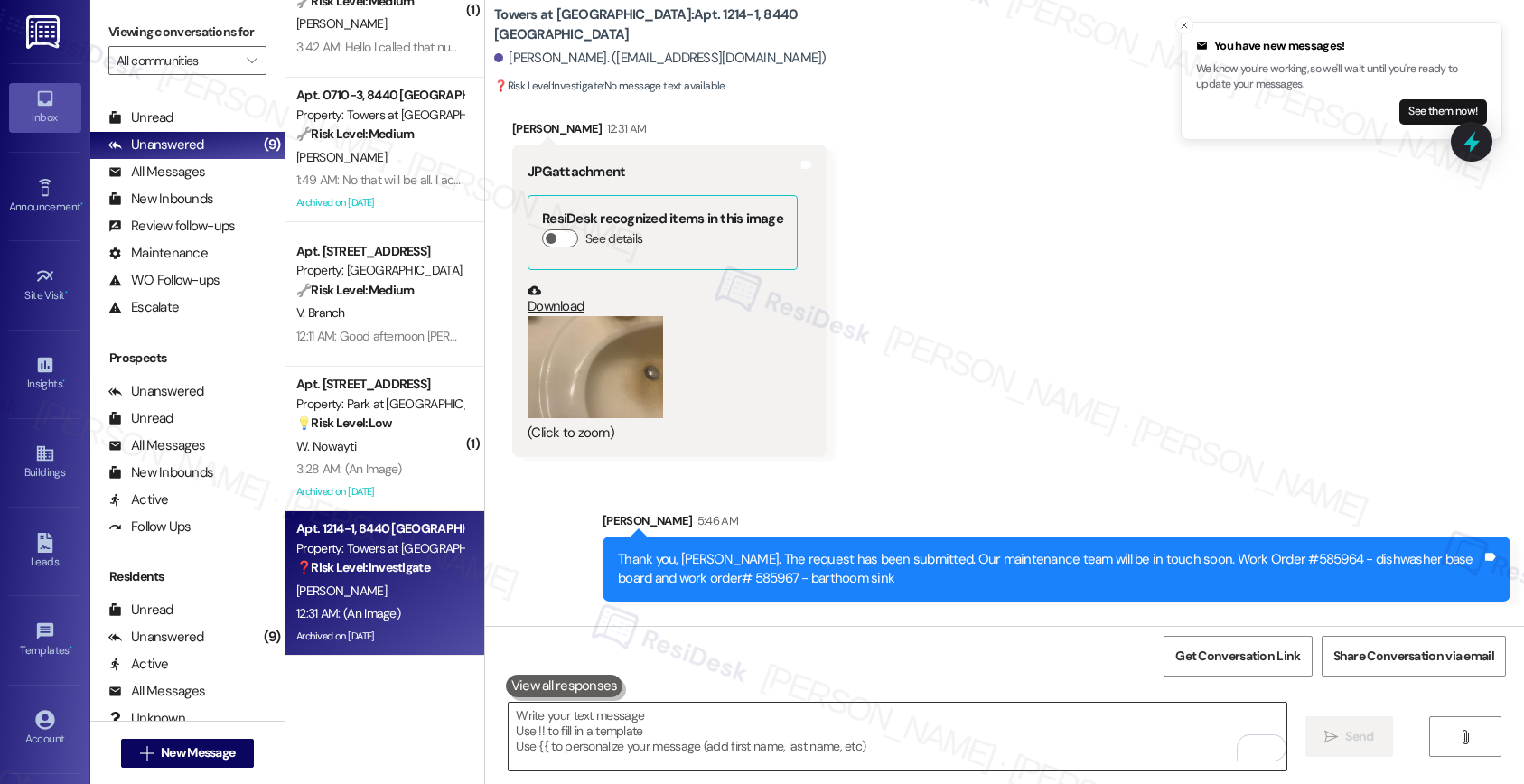 click at bounding box center (897, 736) 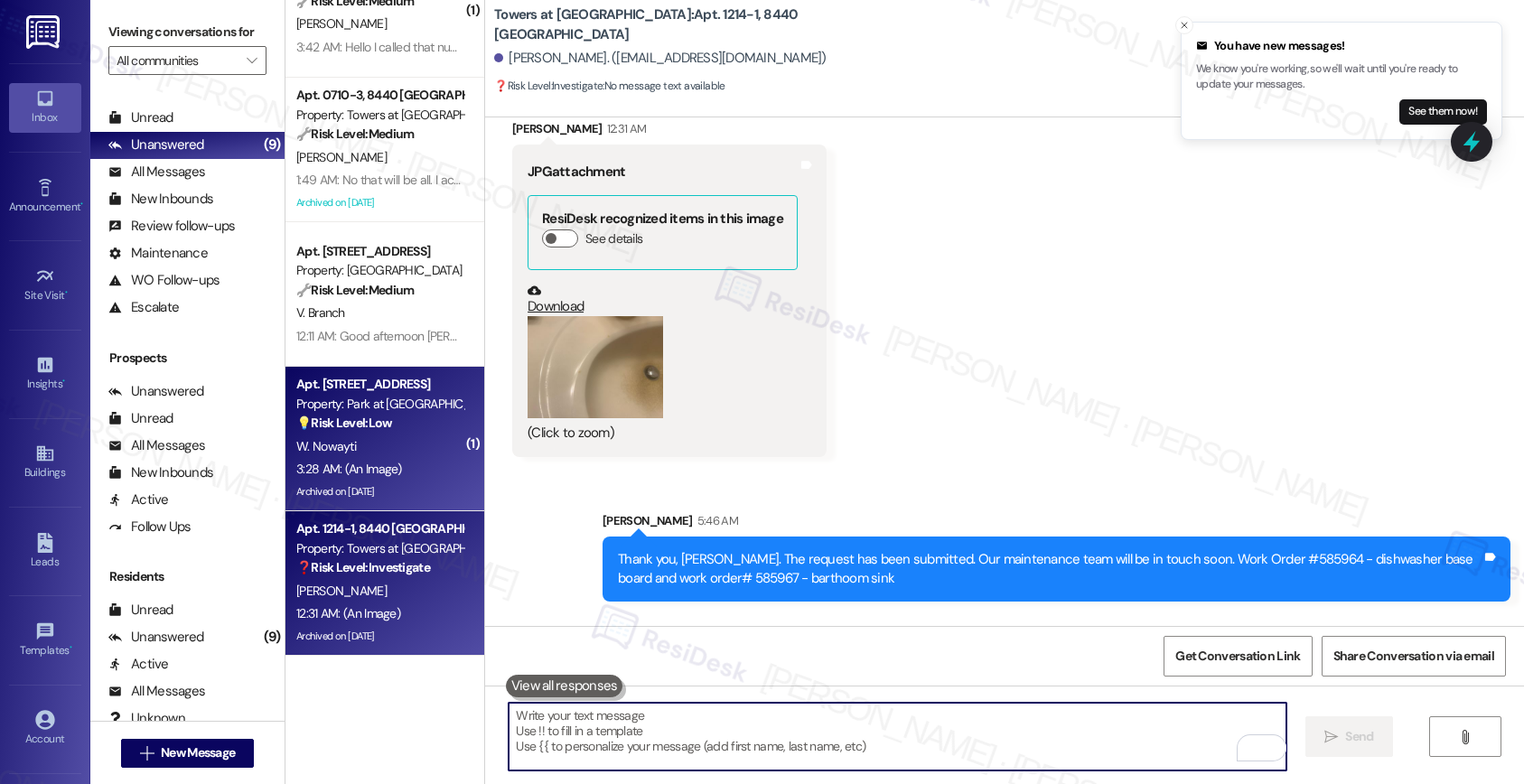 click on "3:28 AM: (An Image) 3:28 AM: (An Image)" at bounding box center [379, 469] 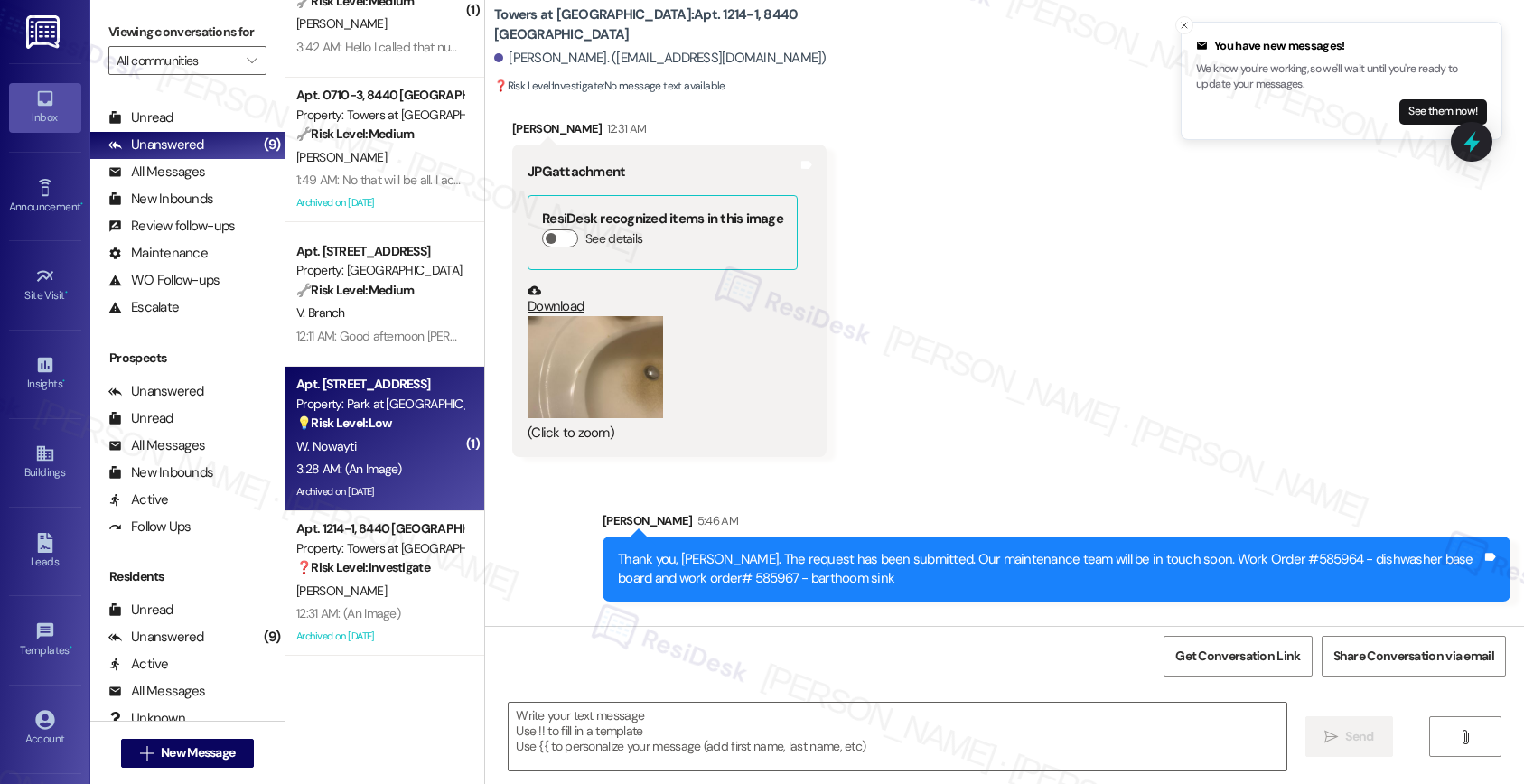 type on "Fetching suggested responses. Please feel free to read through the conversation in the meantime." 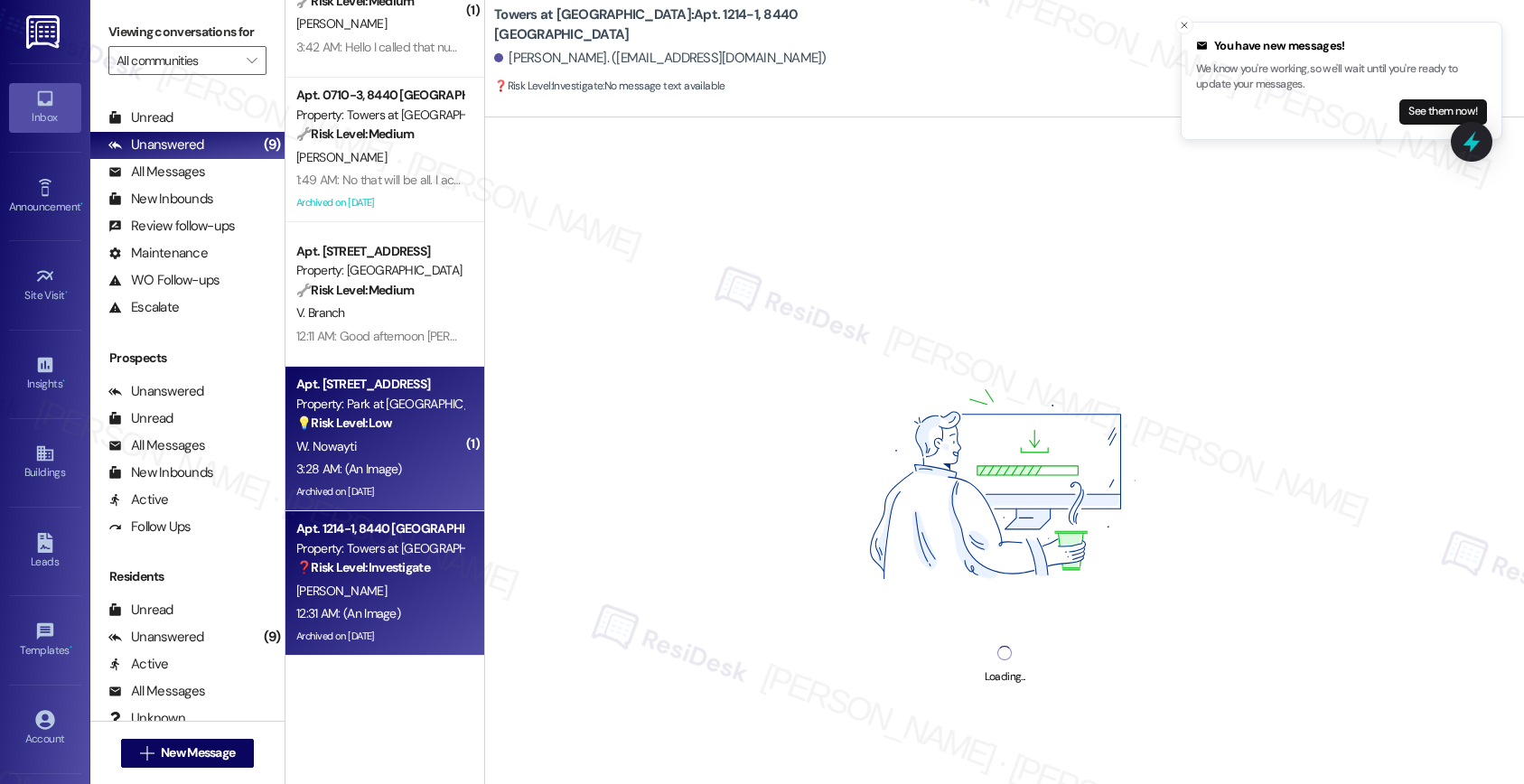 click on "K. Goodman" at bounding box center [379, 591] 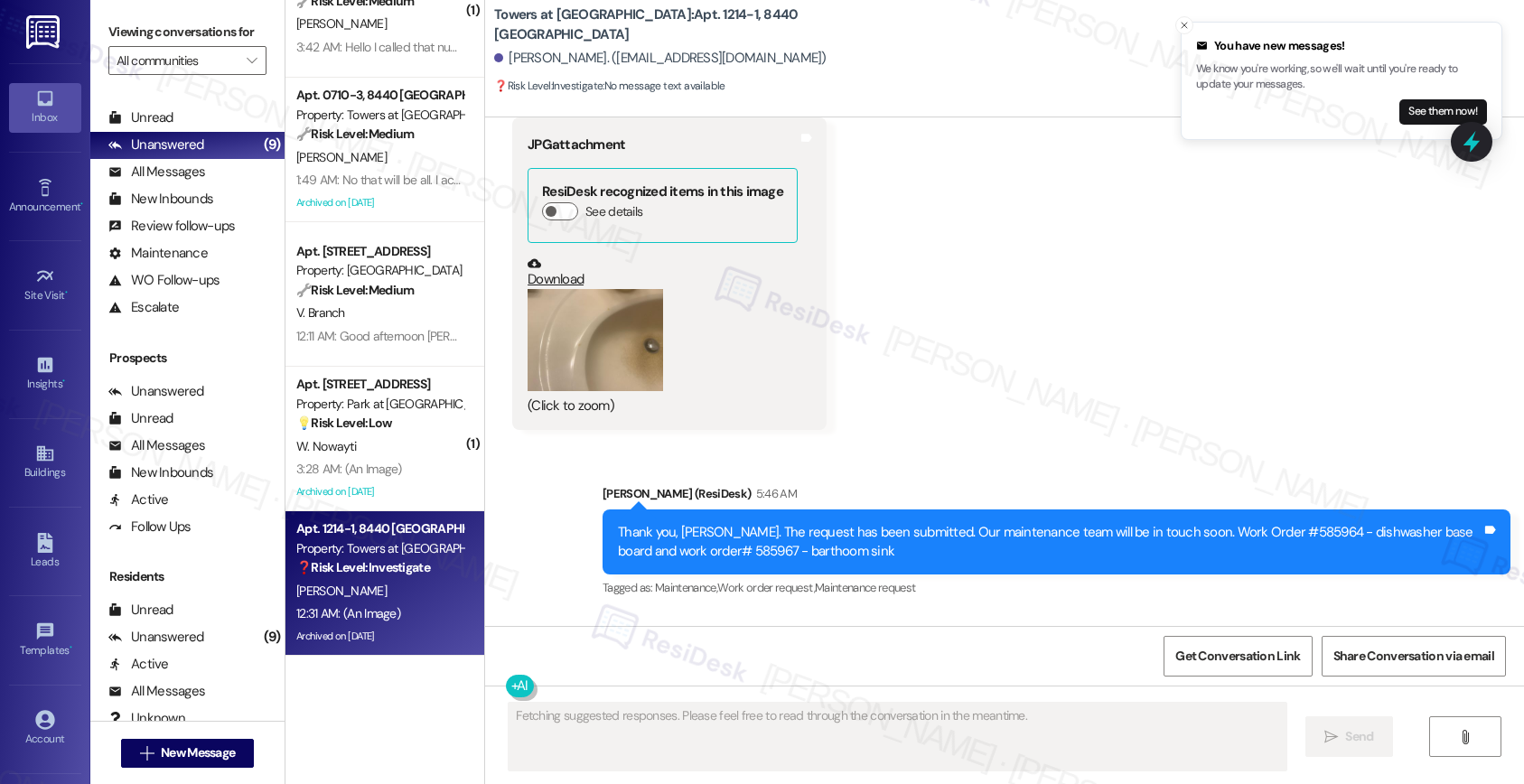 scroll, scrollTop: 38844, scrollLeft: 0, axis: vertical 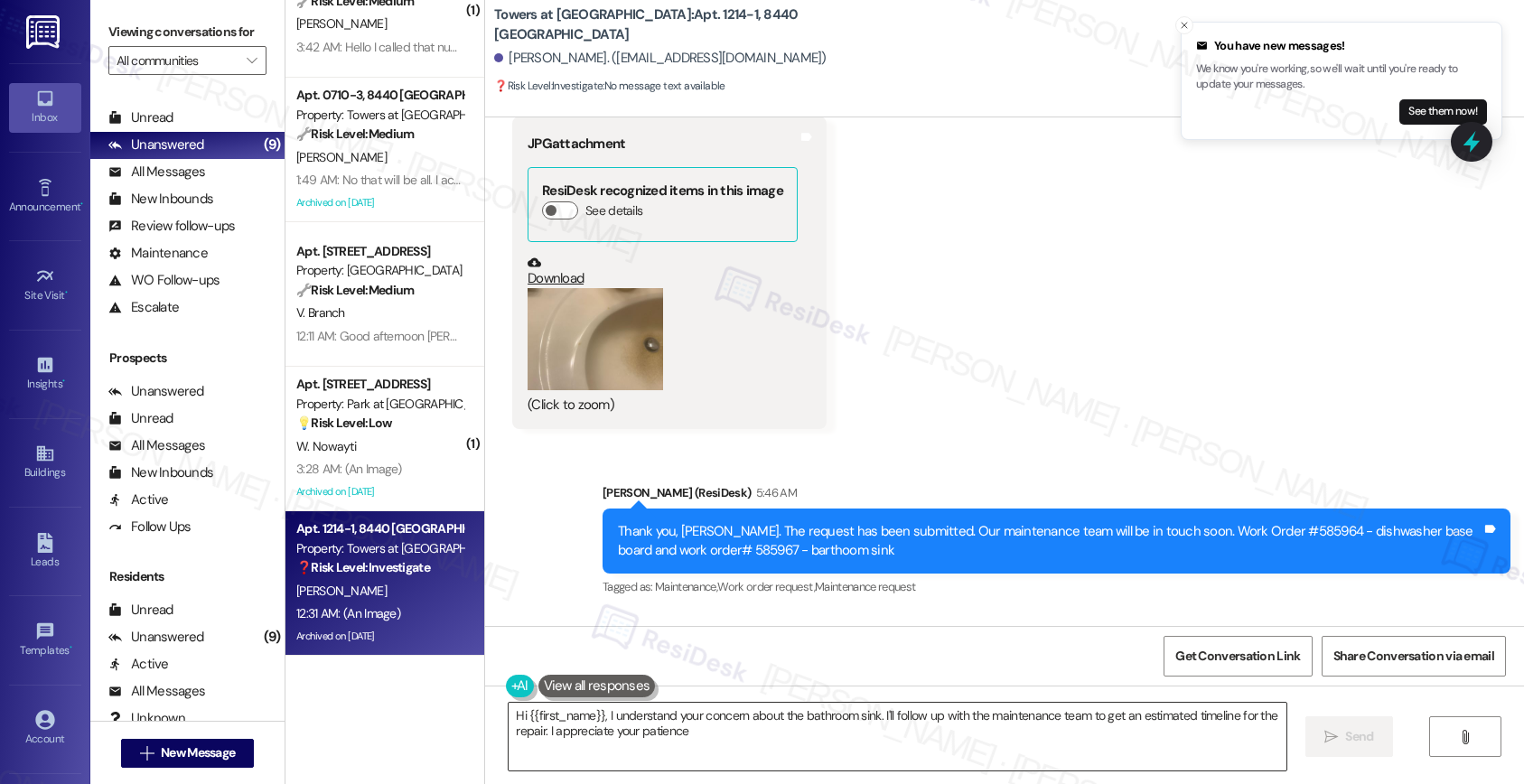 type on "Hi {{first_name}}, I understand your concern about the bathroom sink. I'll follow up with the maintenance team to get an estimated timeline for the repair. I appreciate your patience!" 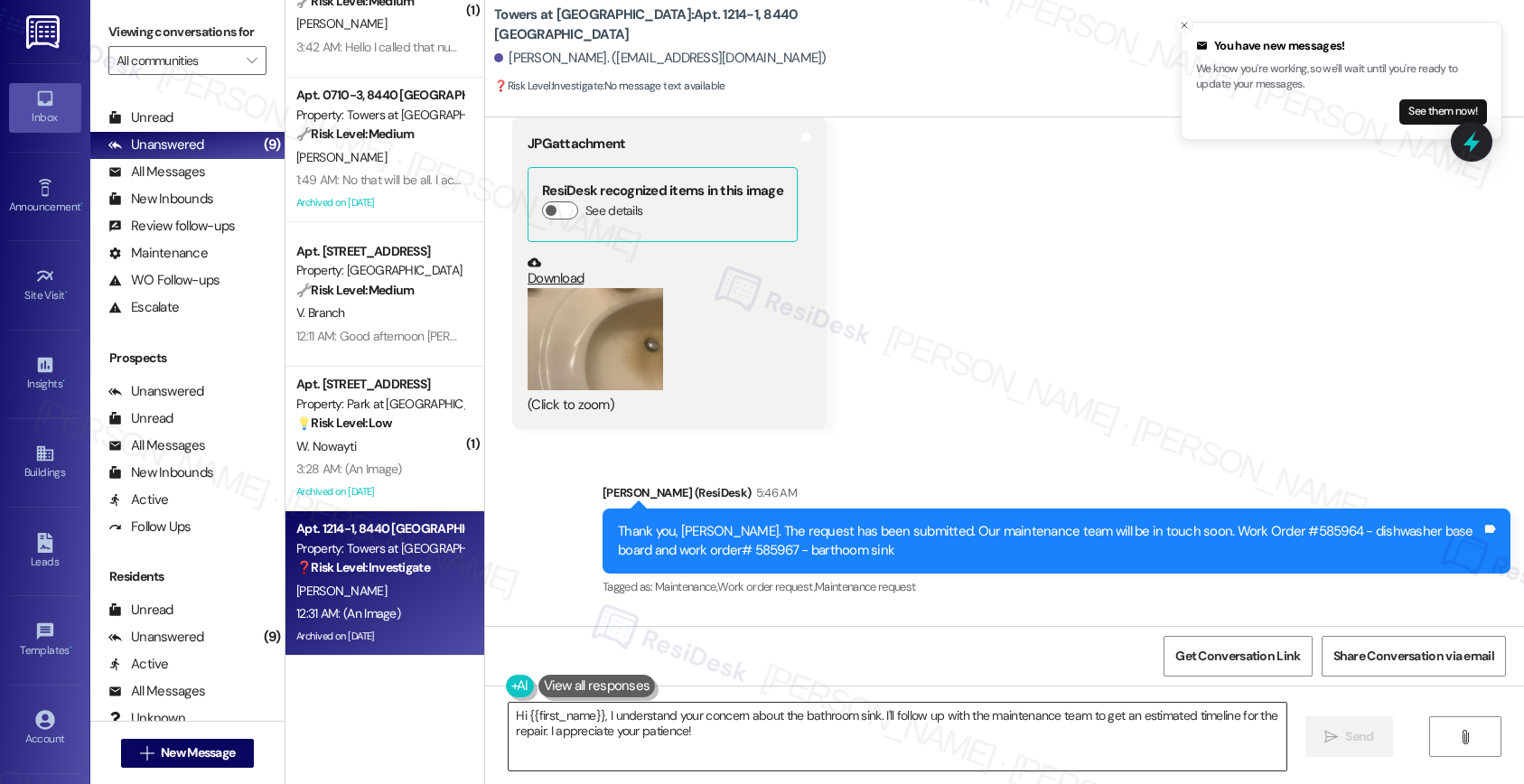 click on "Hi {{first_name}}, I understand your concern about the bathroom sink. I'll follow up with the maintenance team to get an estimated timeline for the repair. I appreciate your patience!" at bounding box center (897, 736) 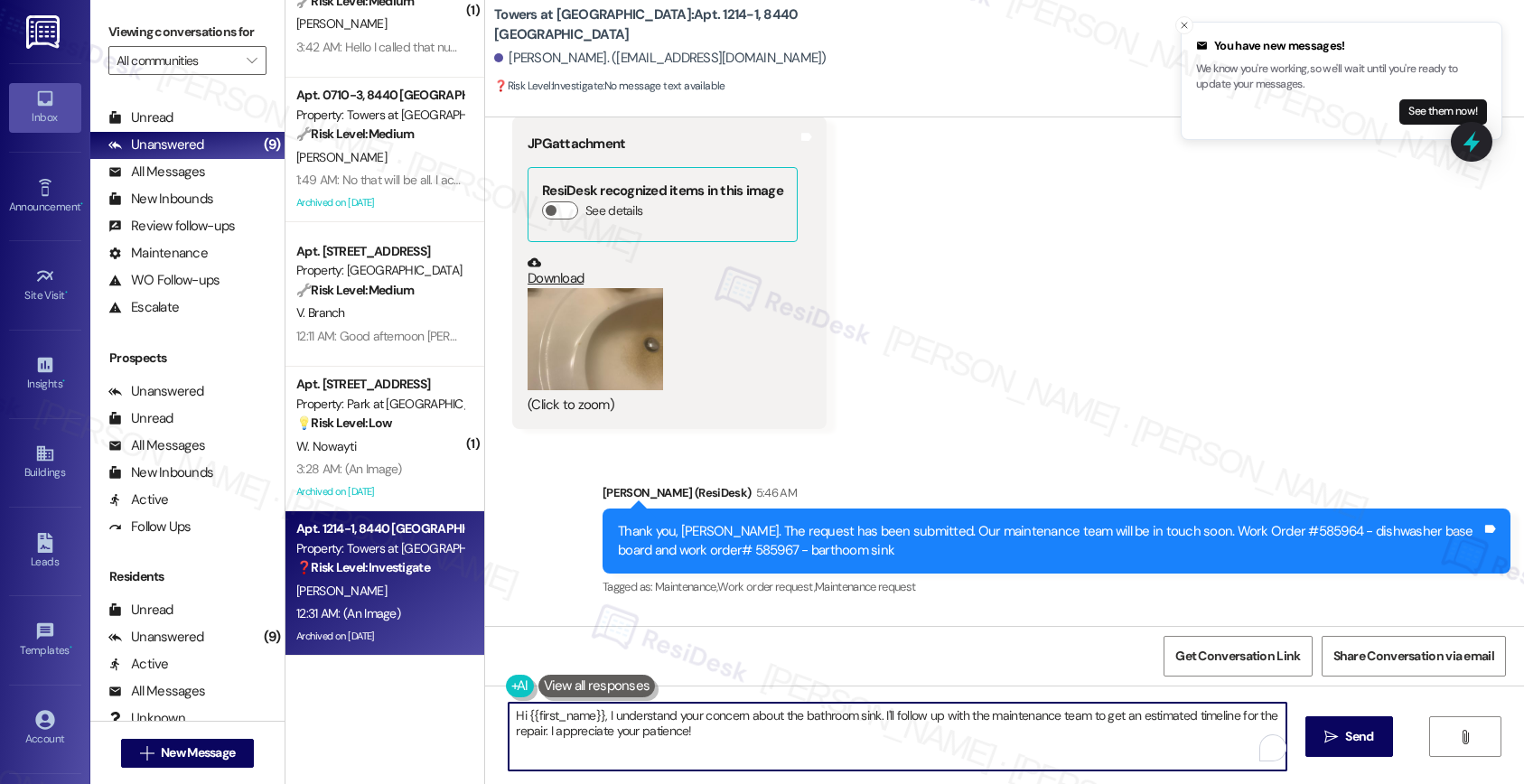 click on "Hi {{first_name}}, I understand your concern about the bathroom sink. I'll follow up with the maintenance team to get an estimated timeline for the repair. I appreciate your patience!" at bounding box center [897, 736] 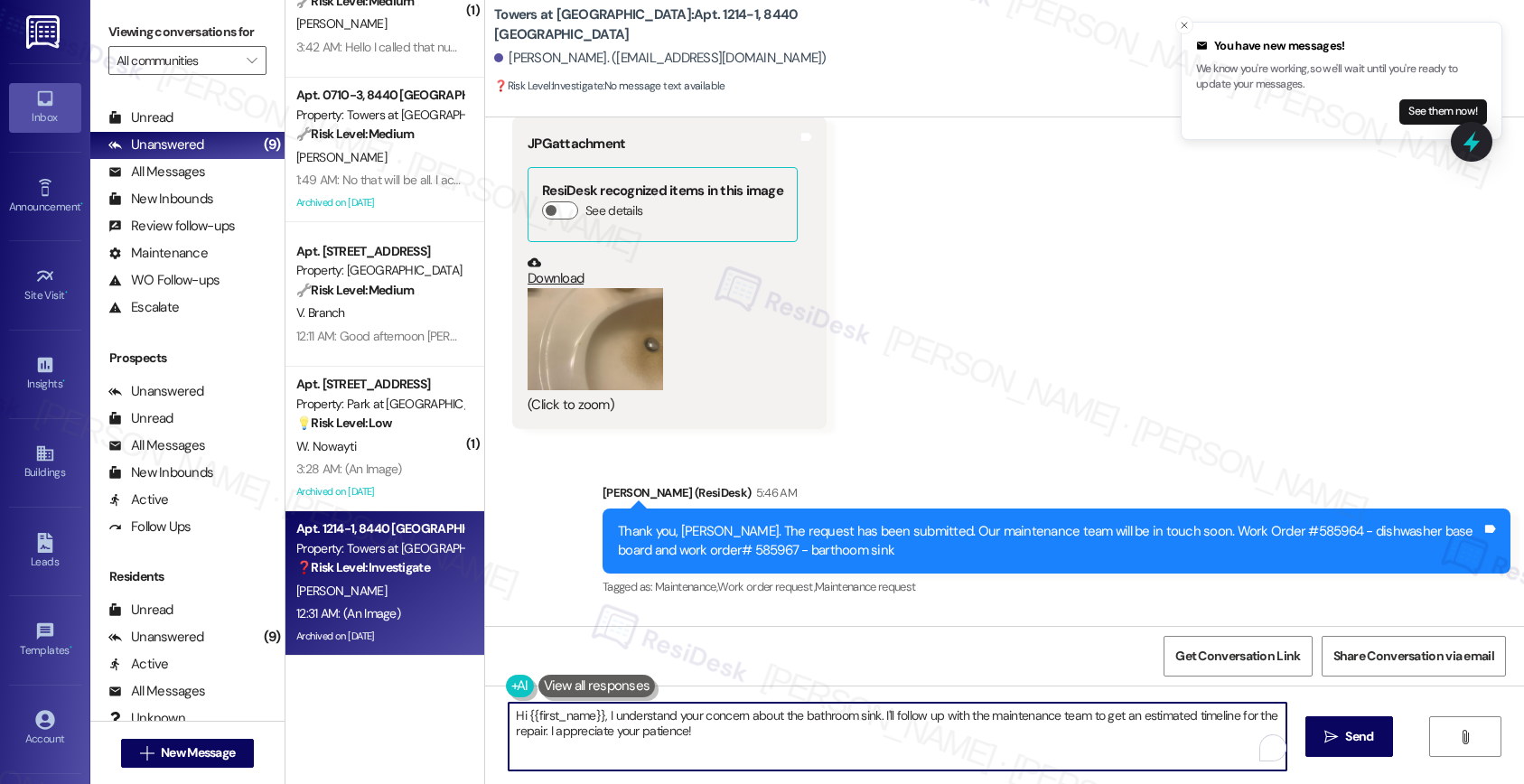 click on "Hi {{first_name}}, I understand your concern about the bathroom sink. I'll follow up with the maintenance team to get an estimated timeline for the repair. I appreciate your patience!" at bounding box center [897, 736] 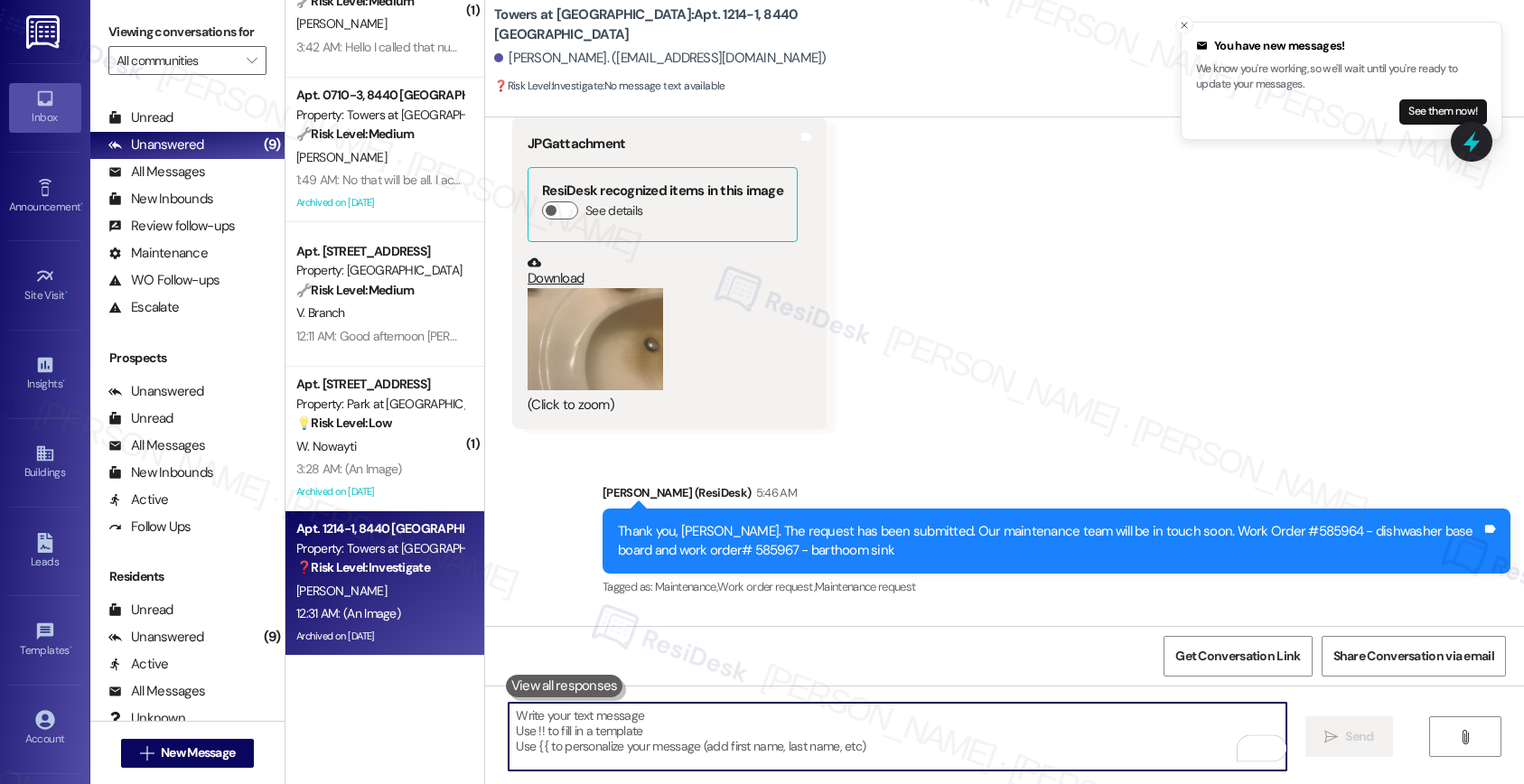 type 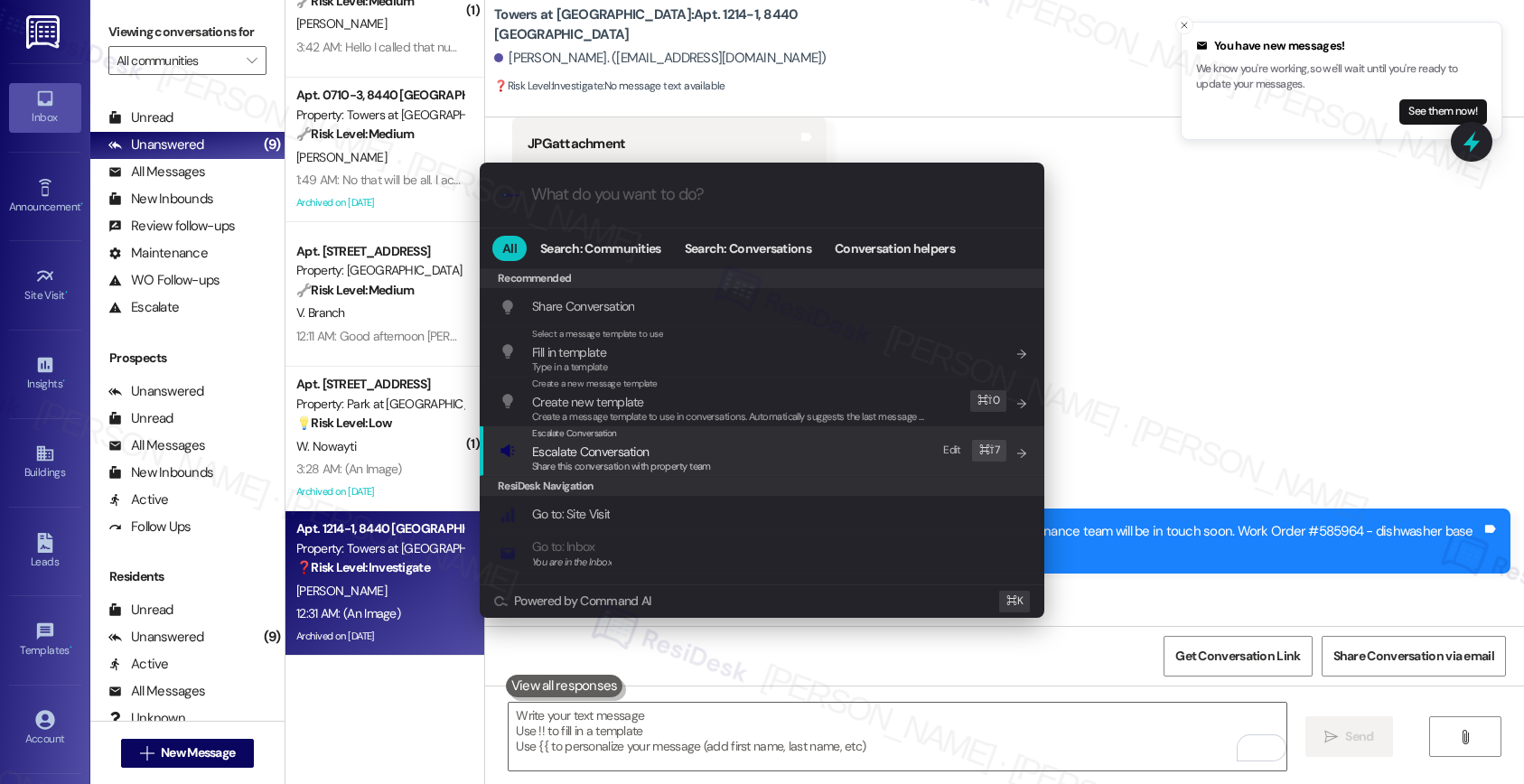 click on "Escalate Conversation" at bounding box center (622, 452) 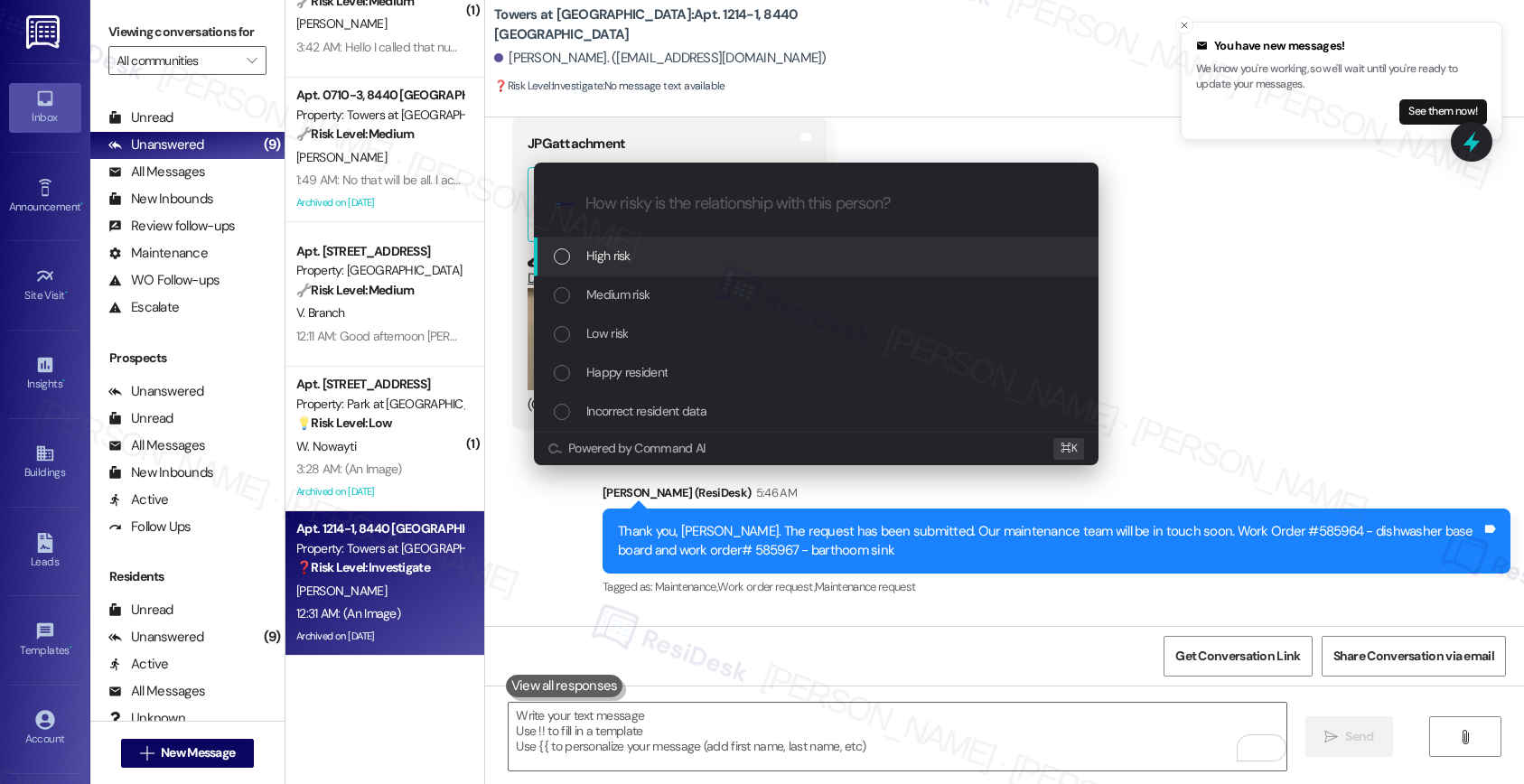 click on "High risk" at bounding box center (818, 256) 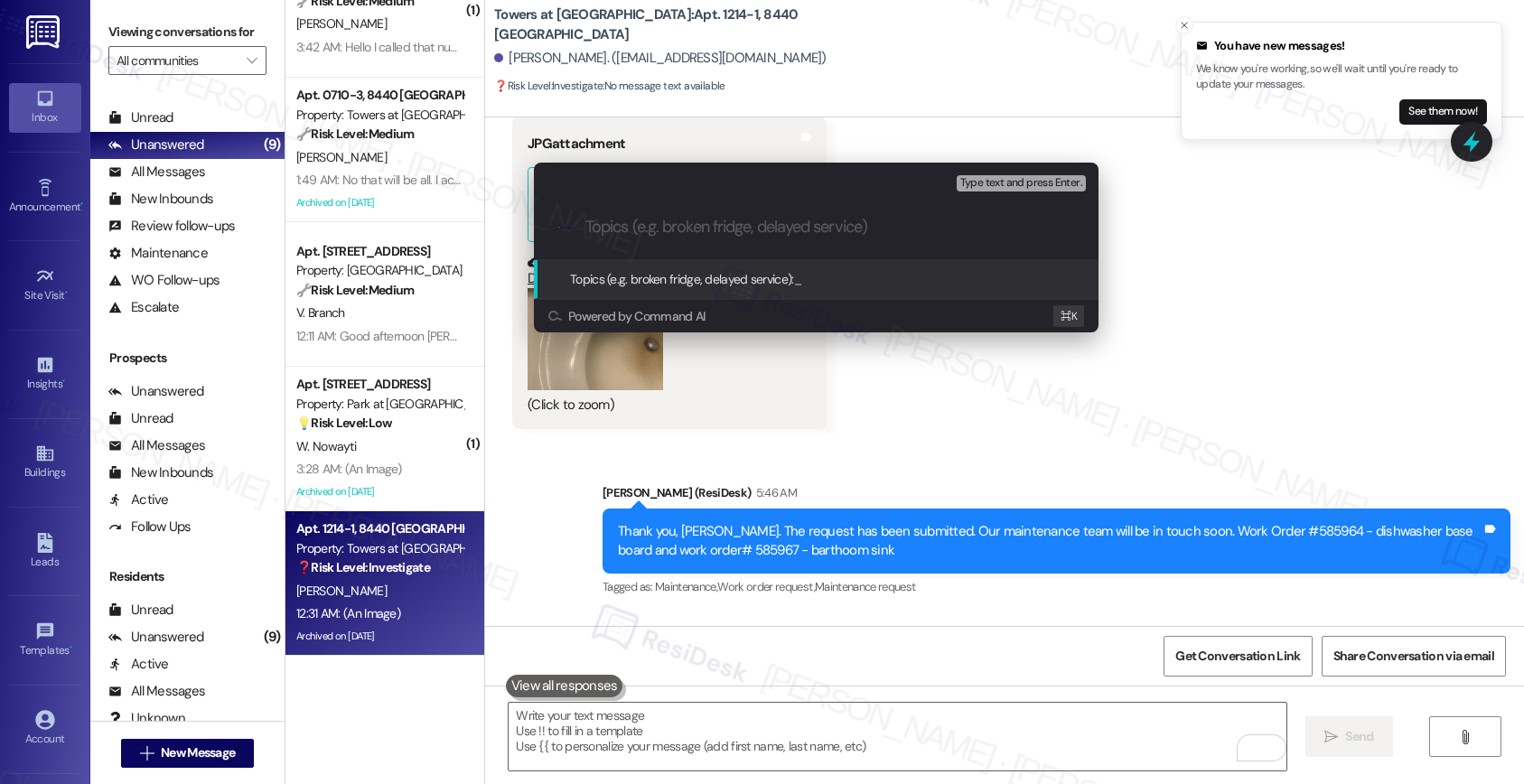 paste on "Work order submitted by Residesk | Work Order #585964 - dishwasher base board and work order# 585967 - barthoom sink" 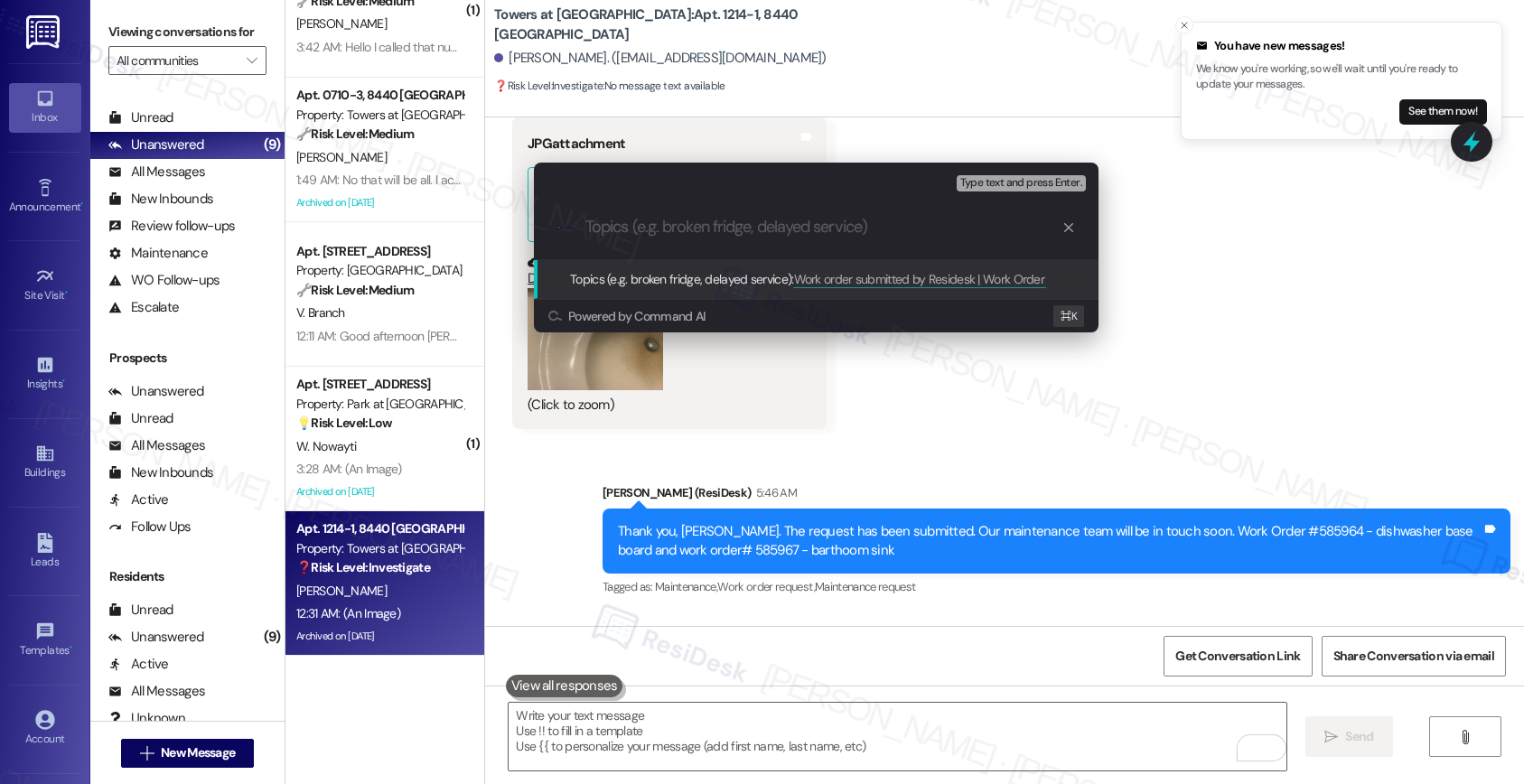scroll, scrollTop: 0, scrollLeft: 0, axis: both 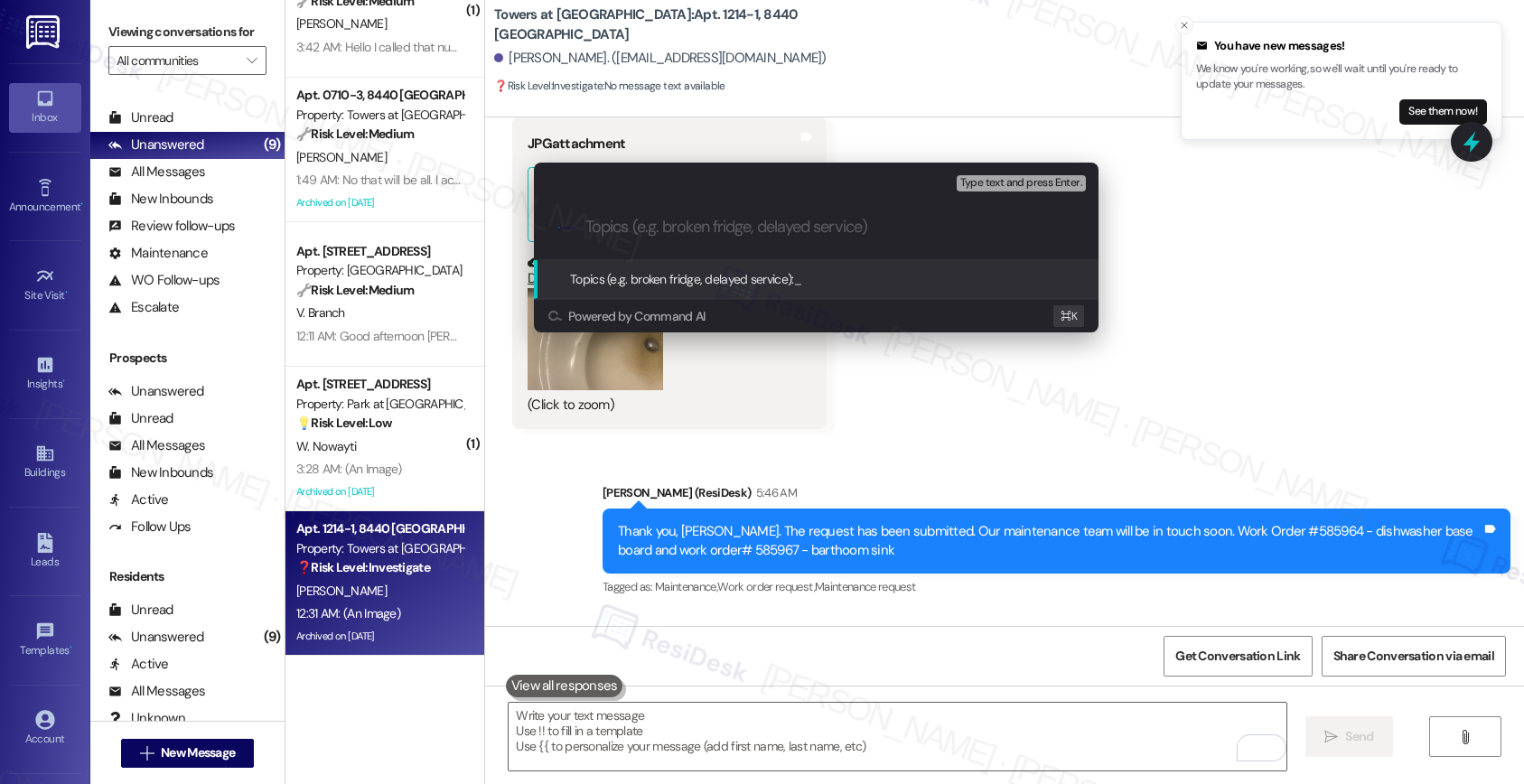 paste on "Work order submitted by Residesk | Work Order #585964 - dishwasher base board and work order# 585967 - barthoom sink" 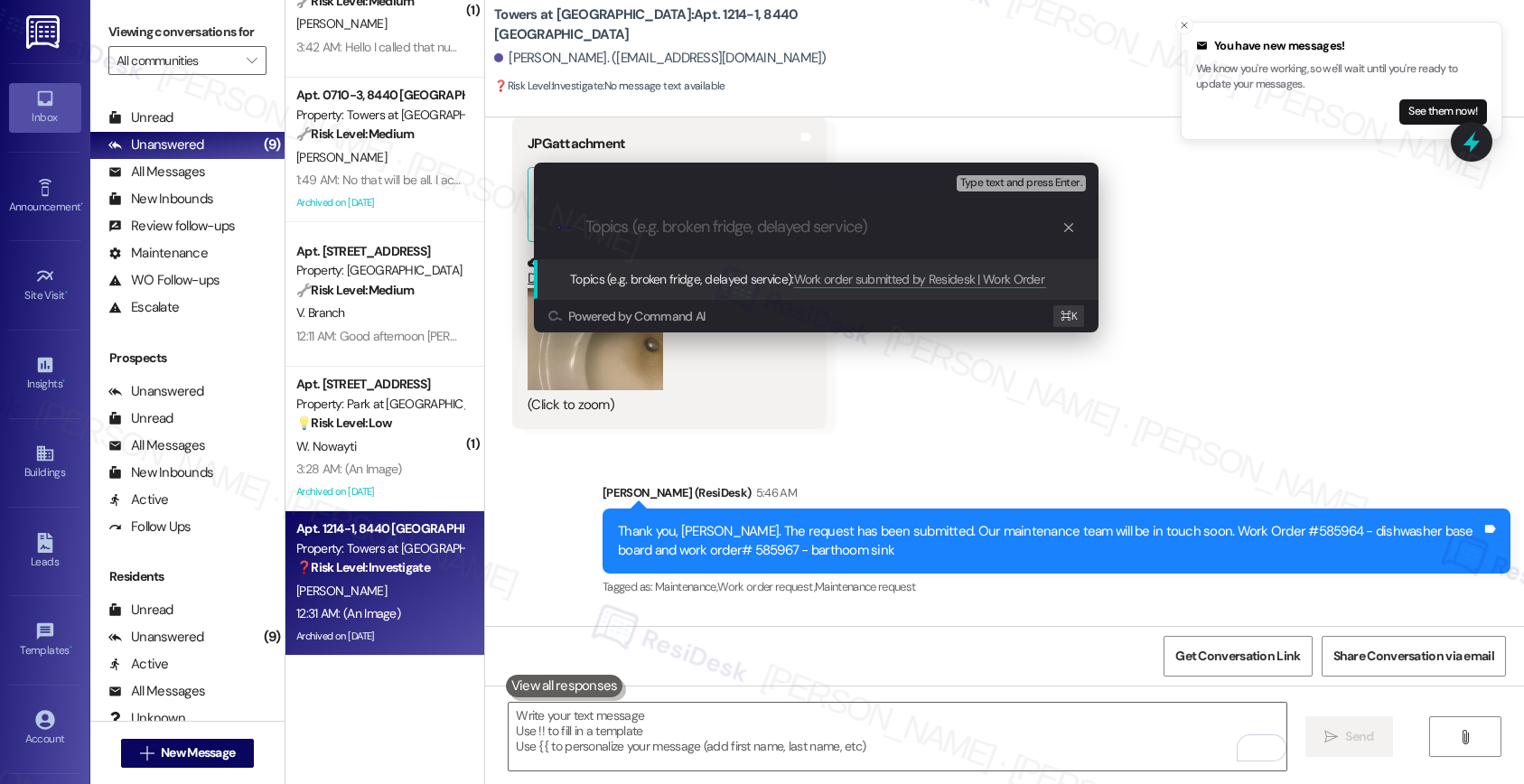 scroll, scrollTop: 0, scrollLeft: 0, axis: both 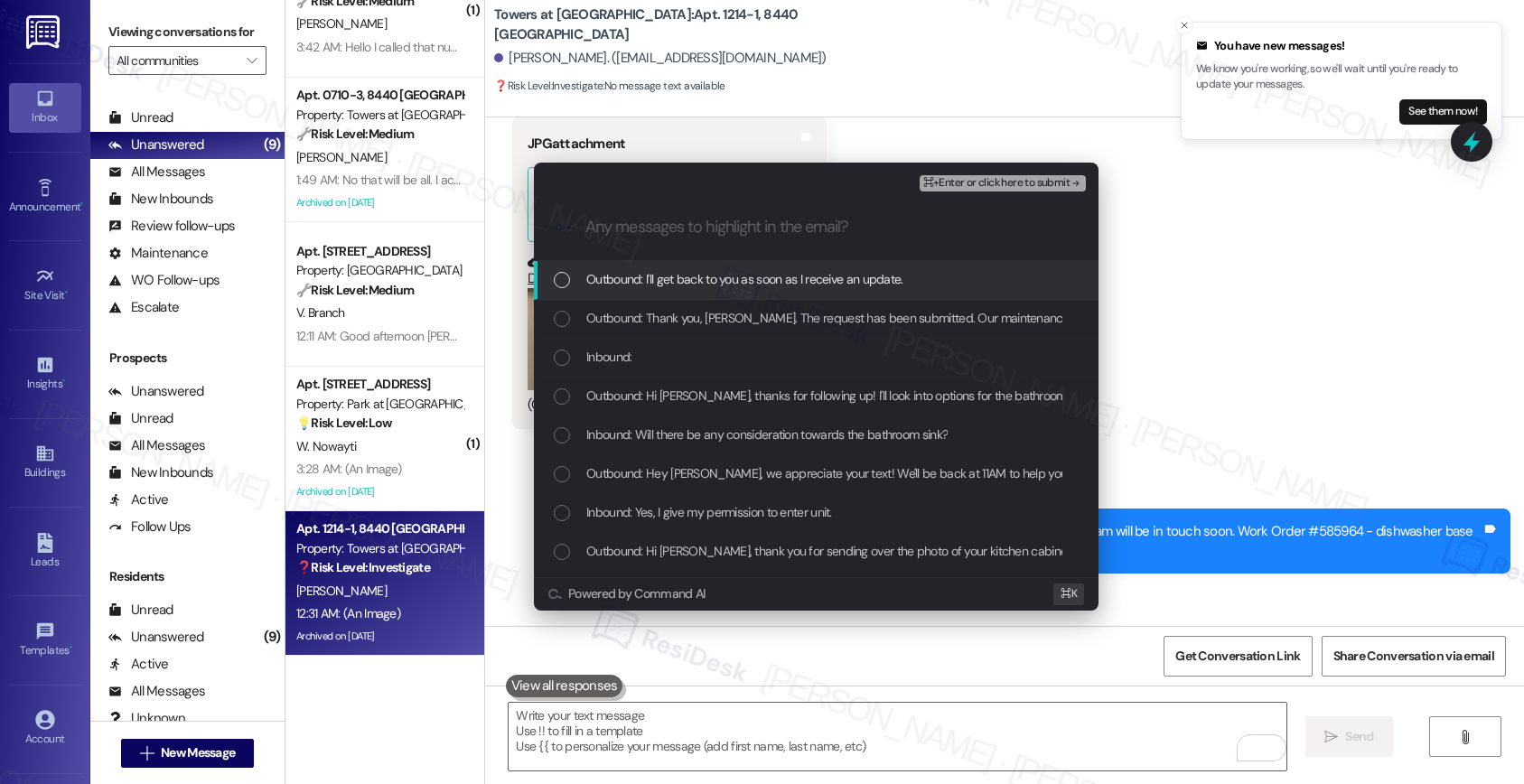 click on "Outbound: I'll get back to you as soon as I receive an update." at bounding box center [744, 279] 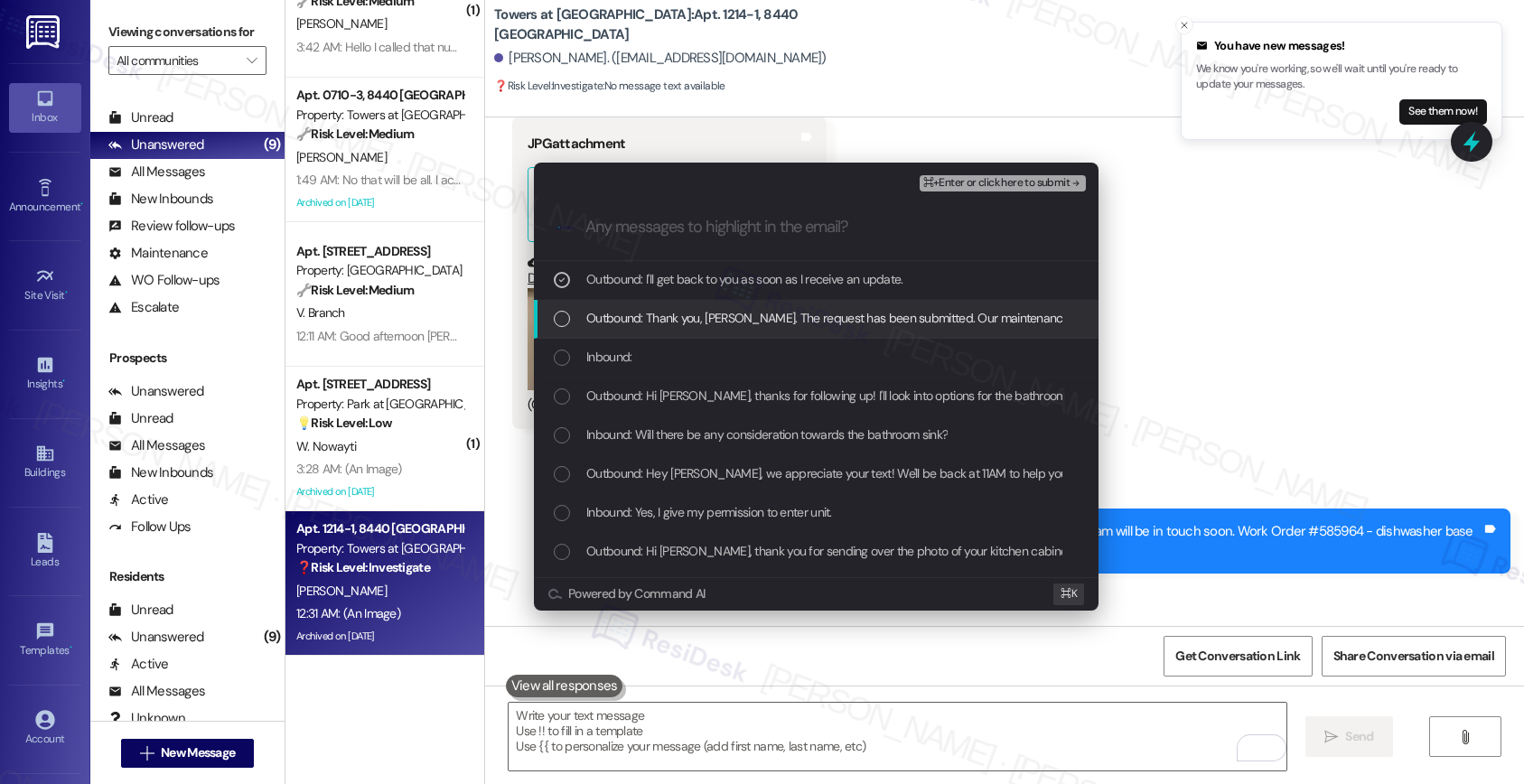 click on "Outbound: Thank you, Kentia. The request has been submitted. Our maintenance team will be in touch soon. Work Order #585964 - dishwasher base board and work order# 585967 - barthoom sink" at bounding box center [1141, 318] 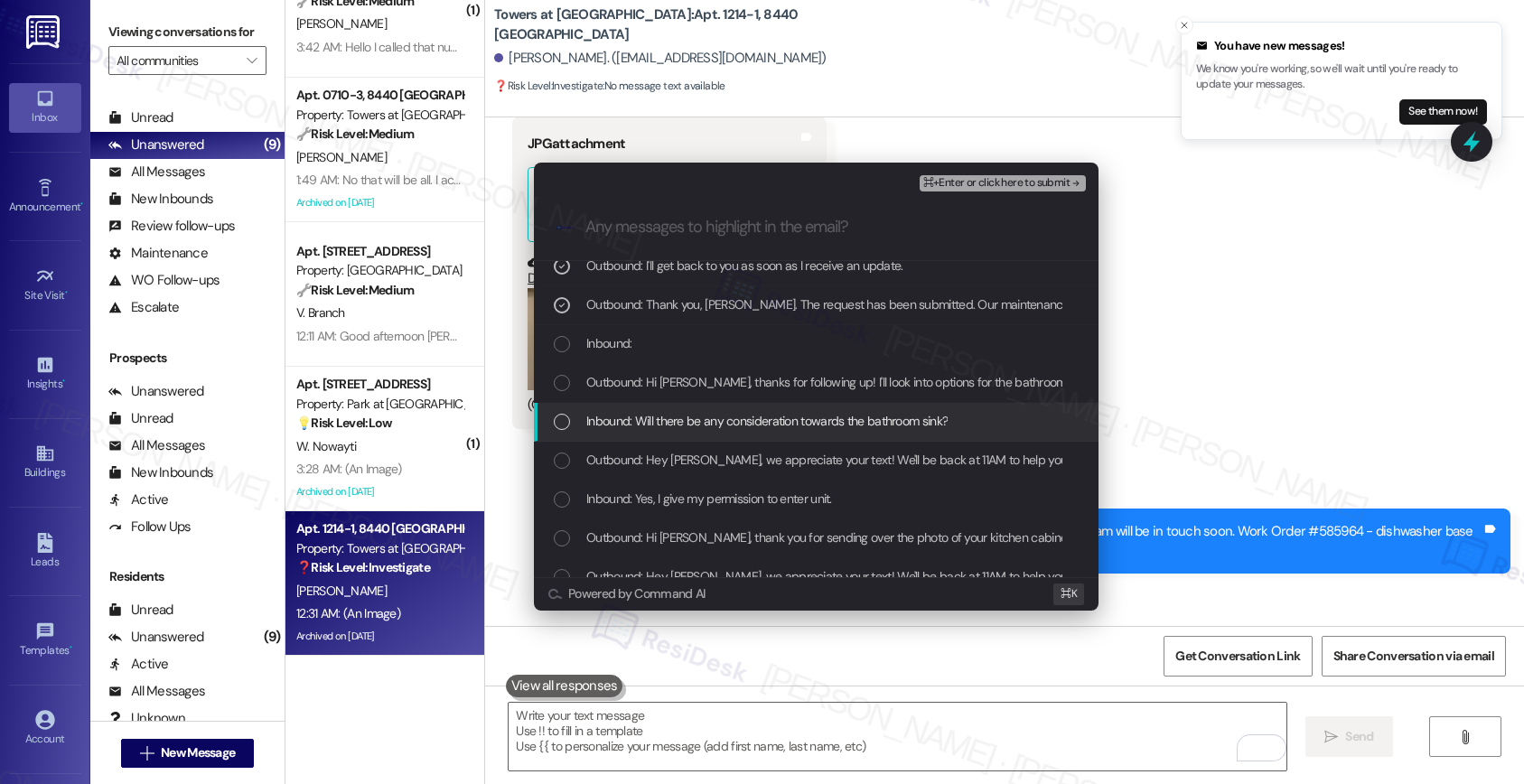 scroll, scrollTop: 13, scrollLeft: 0, axis: vertical 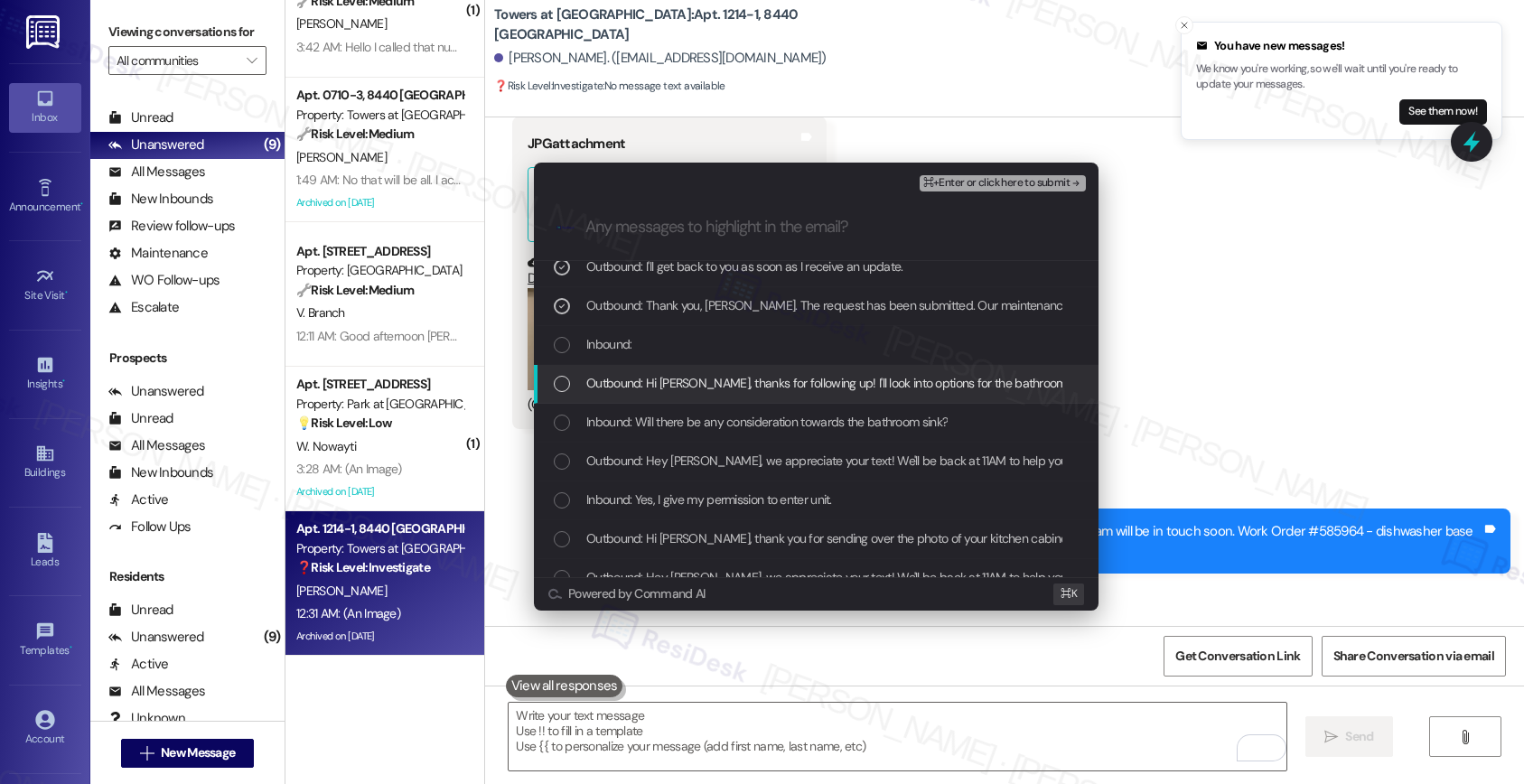 click on "Outbound: Hi Kentia, thanks for following up! I'll look into options for the bathroom sink right away. Could you please share a photo of the bathroom sink so we can better assess the condition and determine next steps?" at bounding box center [816, 384] 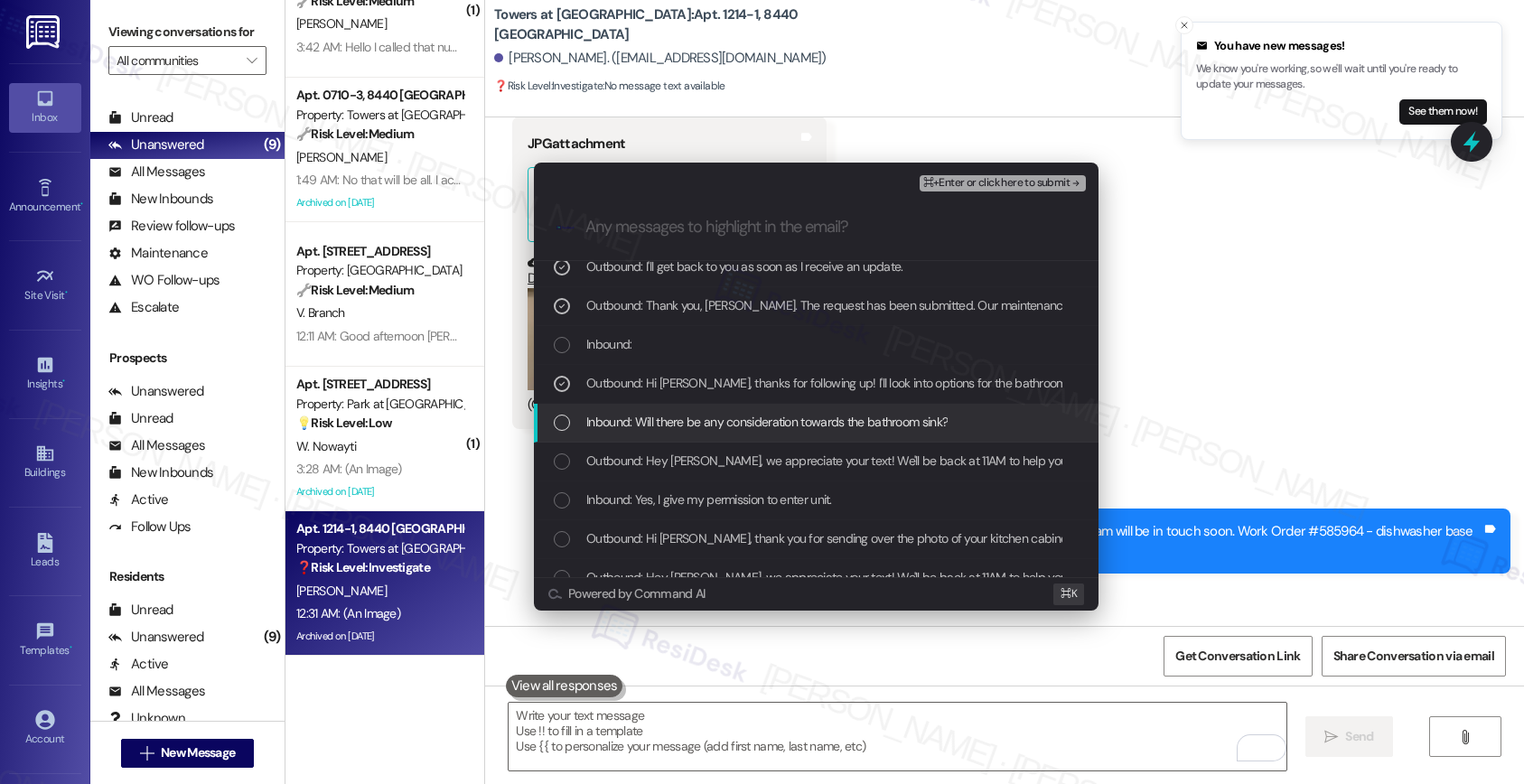 click on "Inbound: Will there be any consideration towards the bathroom sink?" at bounding box center (816, 423) 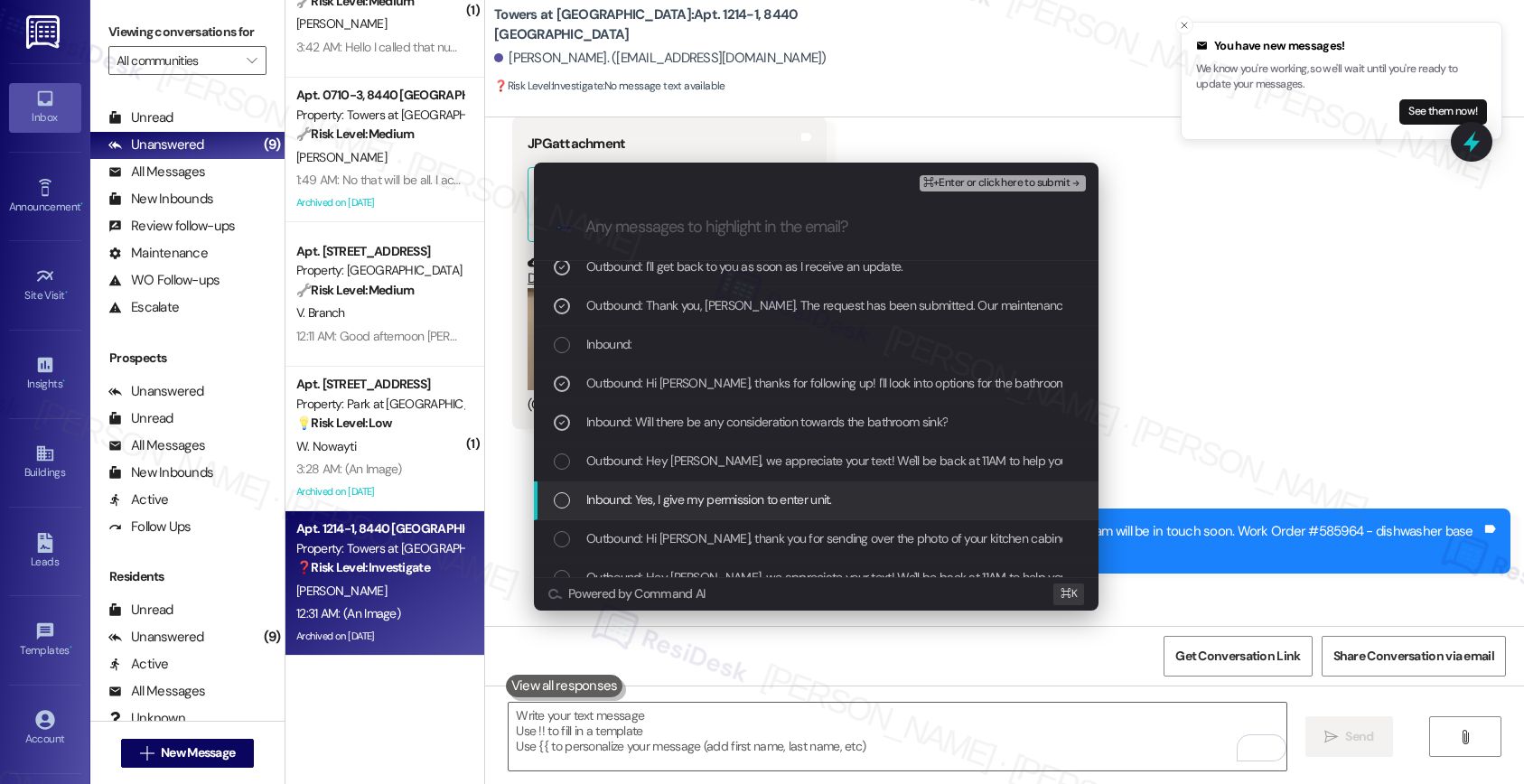 click on "Inbound: Yes, I give my permission to enter unit." at bounding box center (709, 499) 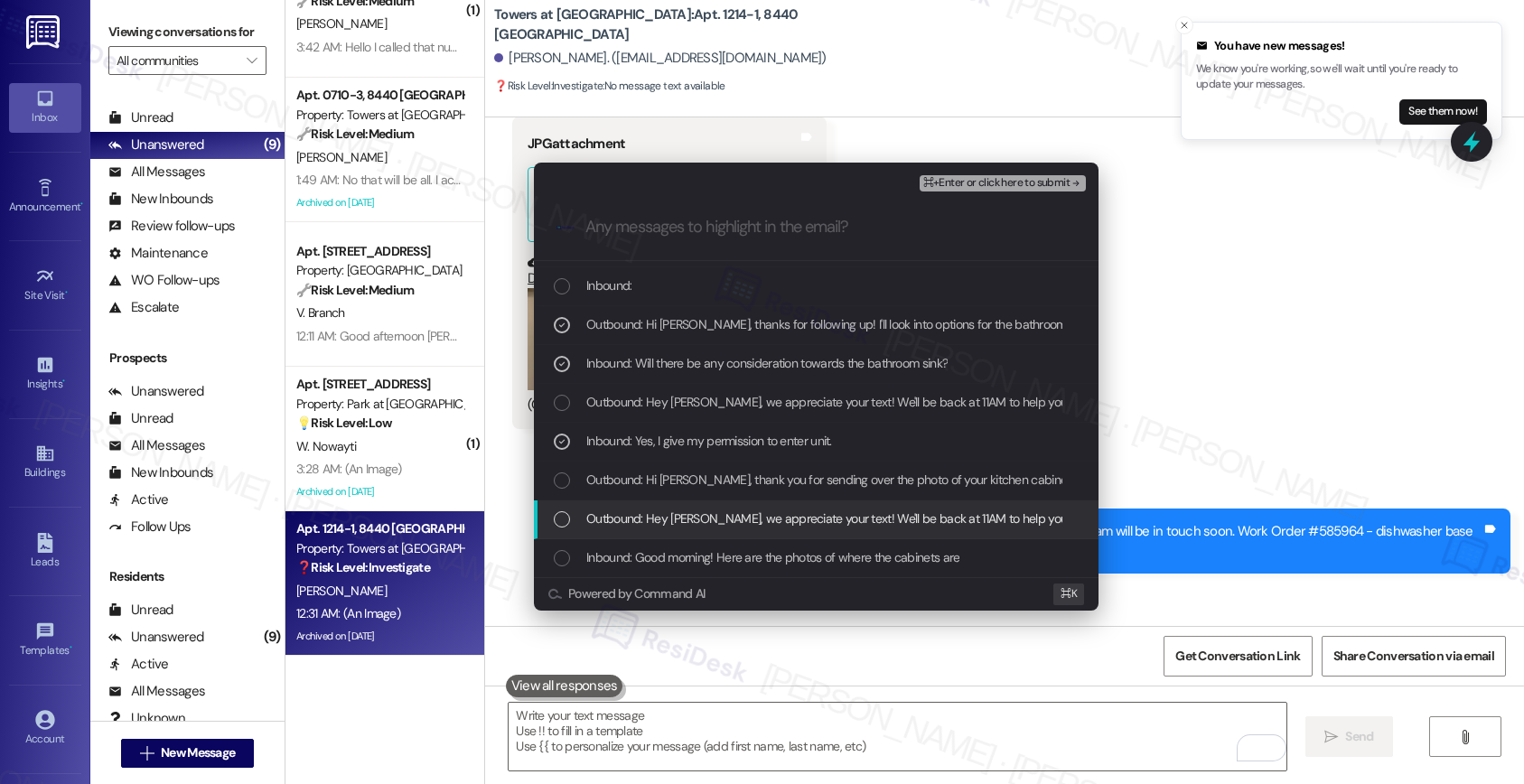 scroll, scrollTop: 72, scrollLeft: 0, axis: vertical 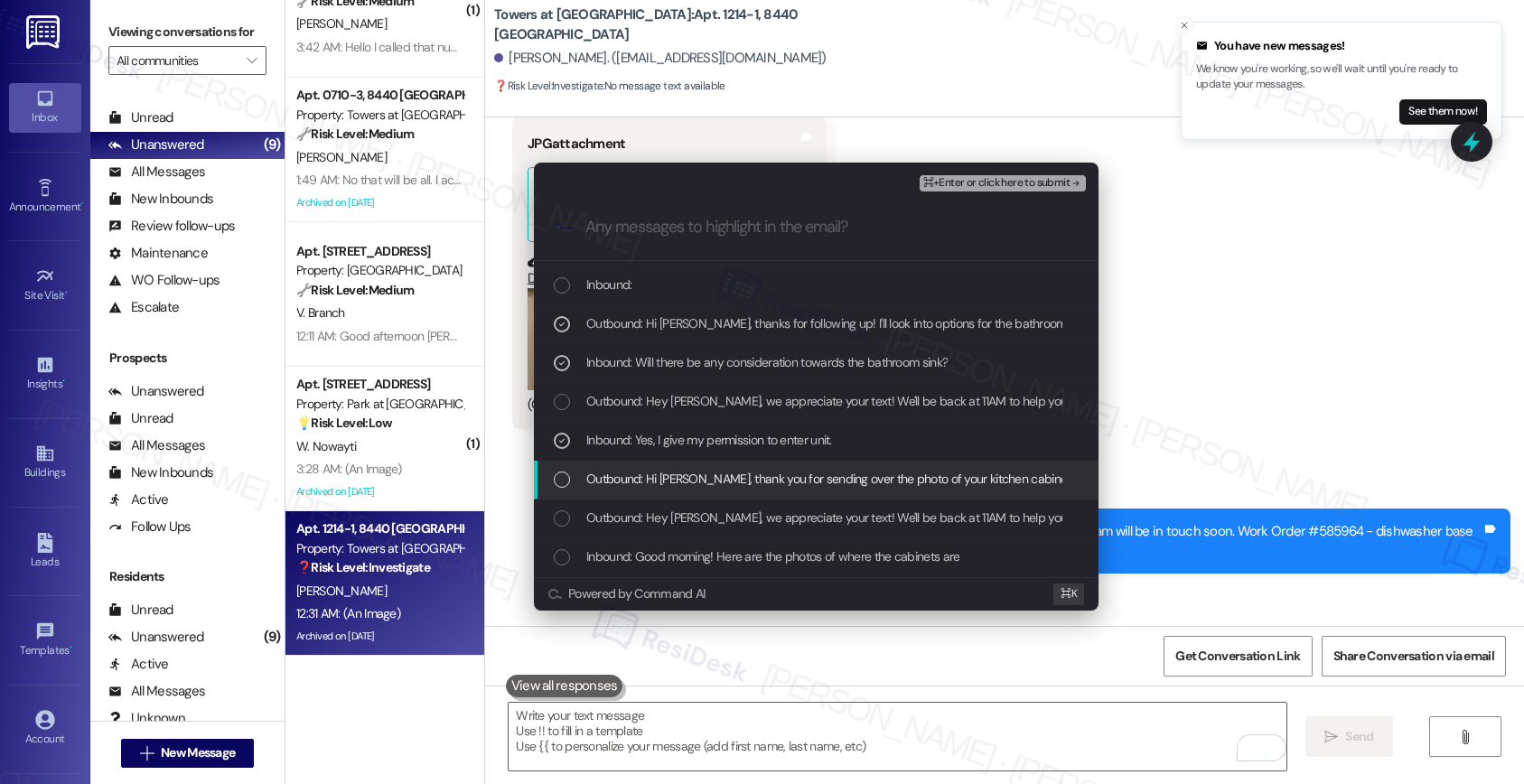 click on "Outbound: Hi Kentia, thank you for sending over the photo of your kitchen cabinet baseboard. I’ll go ahead and reach out to our maintenance team to request the repair. When you have a moment, could you please confirm if we have your permission to enter your unit to complete the work?
Let me know if you have any questions!" at bounding box center (1476, 479) 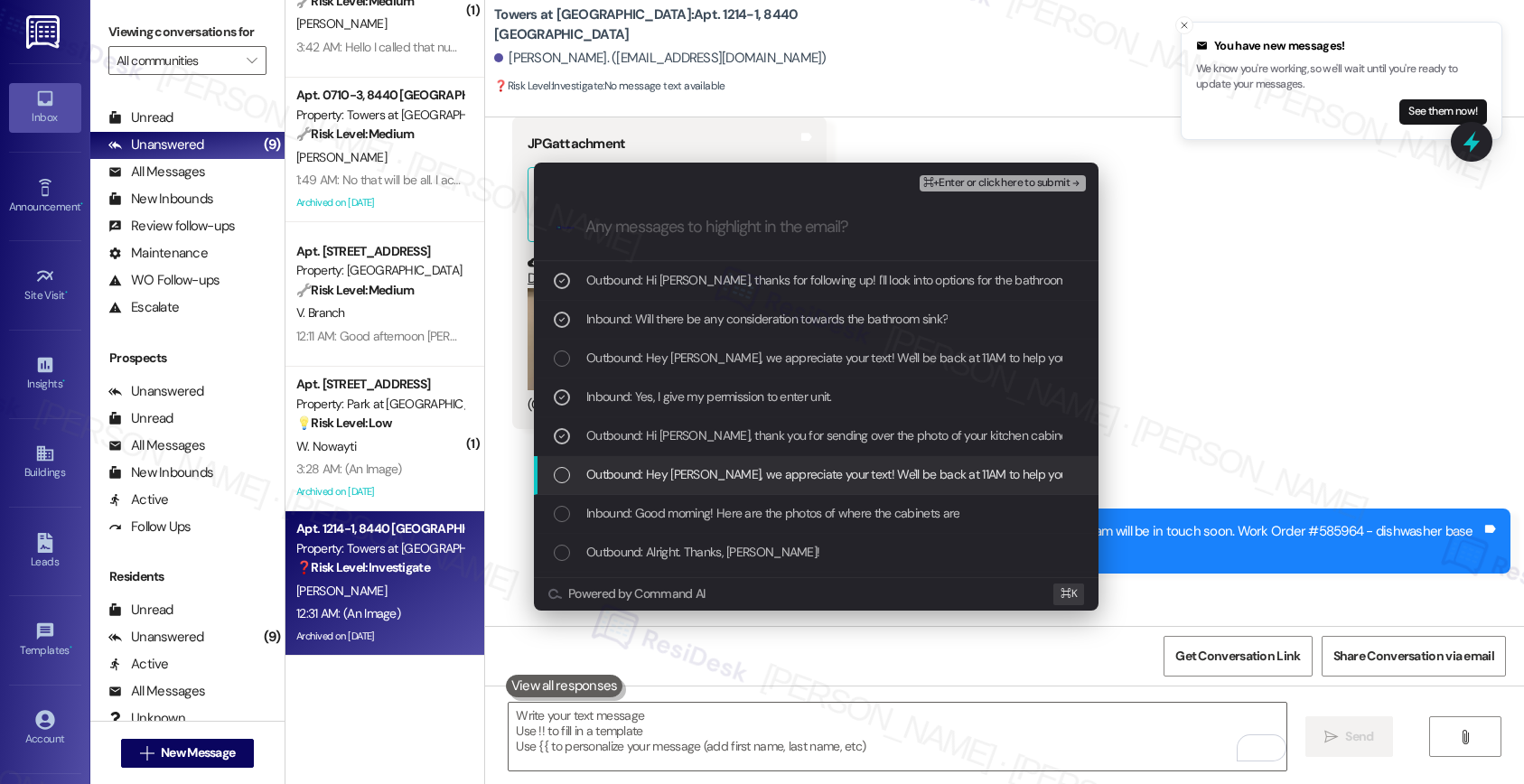 scroll, scrollTop: 118, scrollLeft: 0, axis: vertical 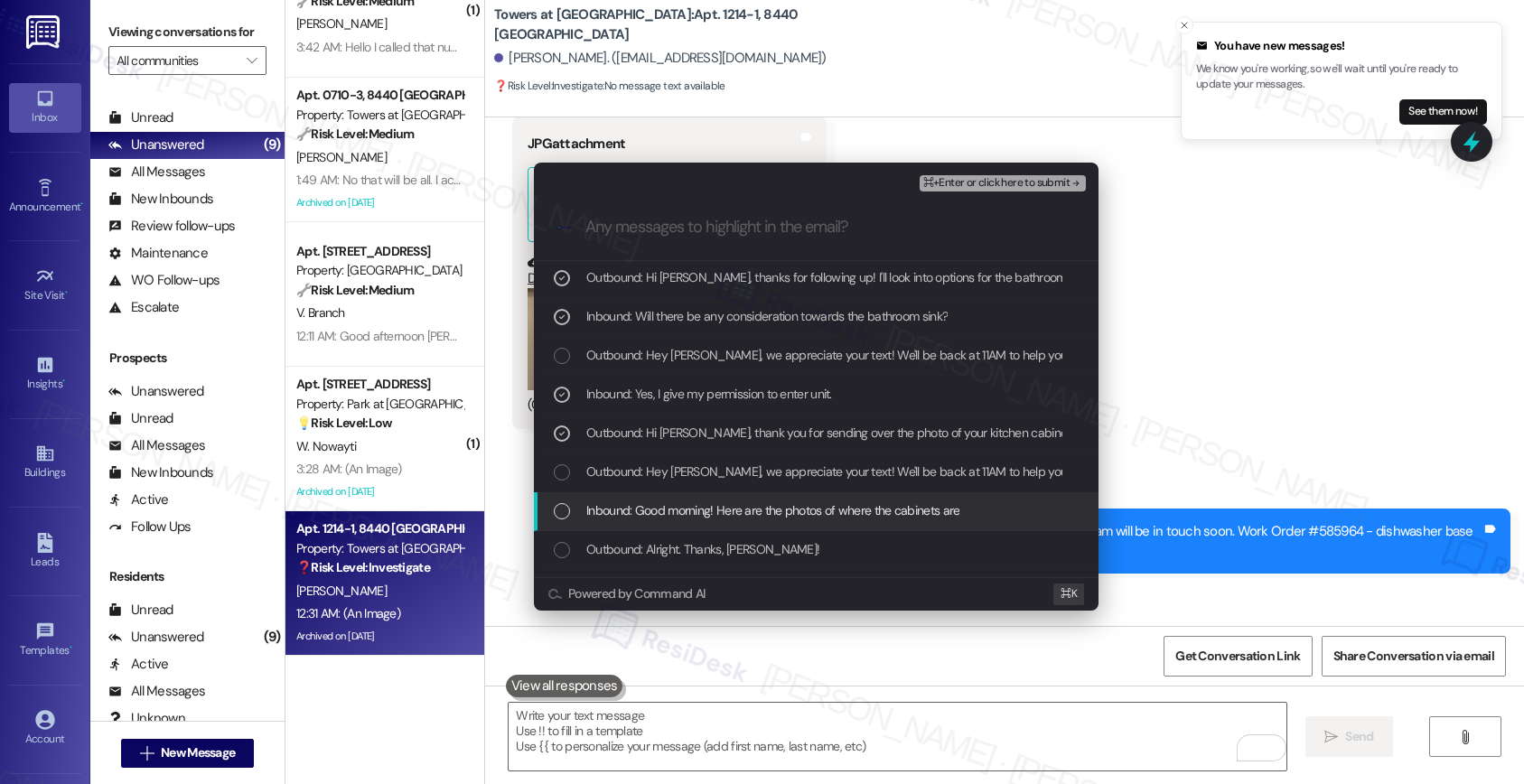 click on "Inbound: Good morning! Here are the photos of where the cabinets are" at bounding box center [772, 510] 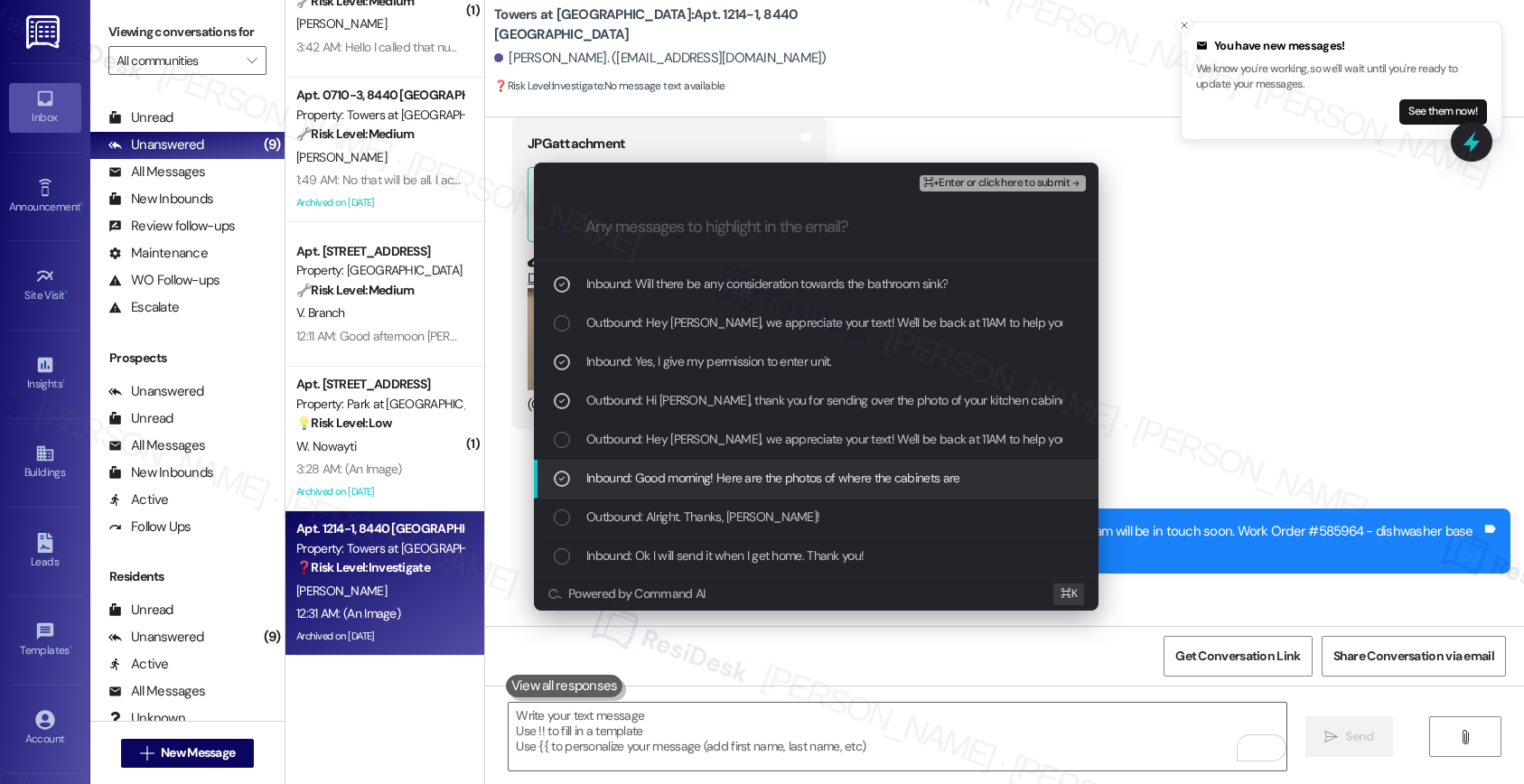 scroll, scrollTop: 165, scrollLeft: 0, axis: vertical 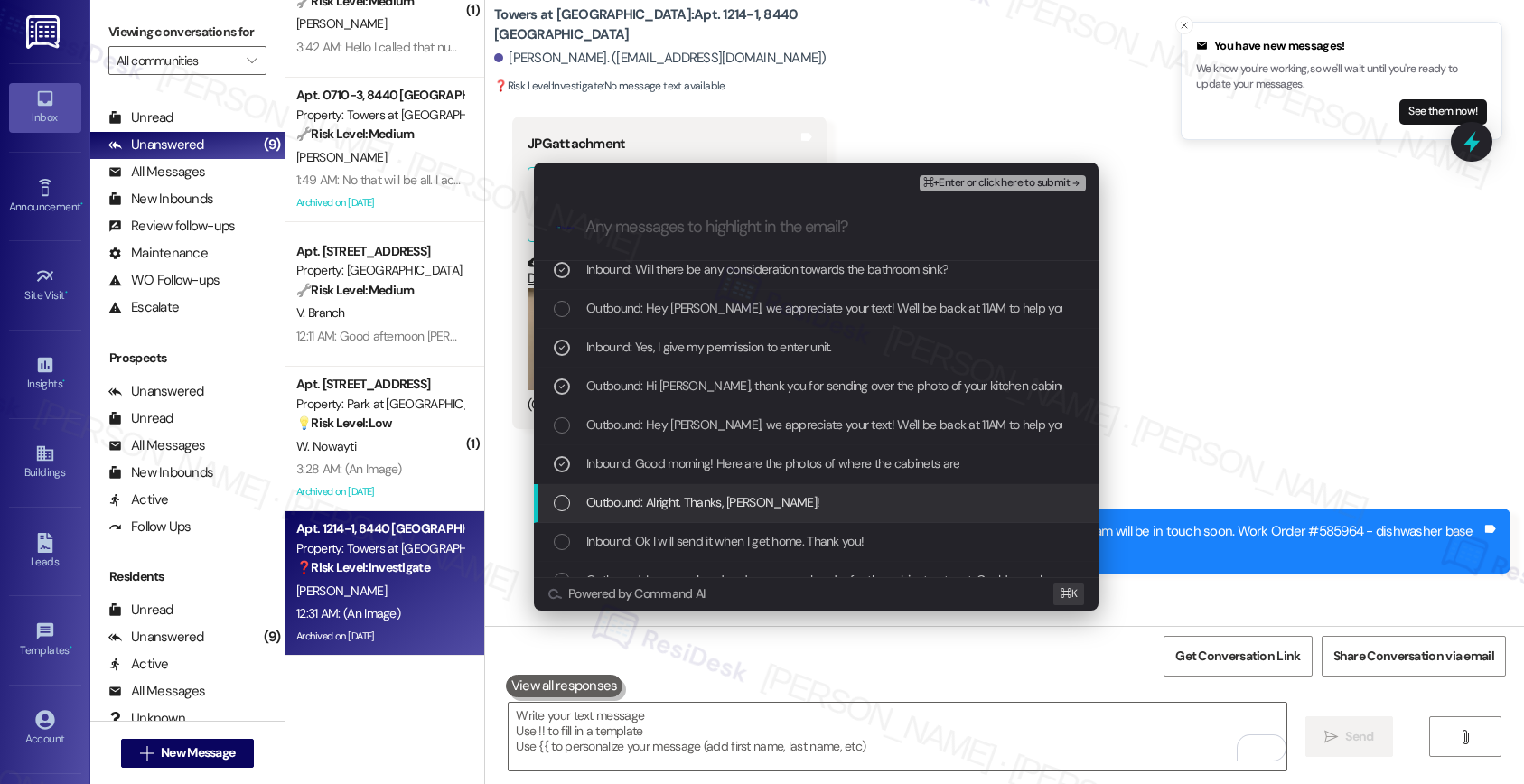 click on "Outbound: Alright. Thanks, Kentia!" at bounding box center [703, 502] 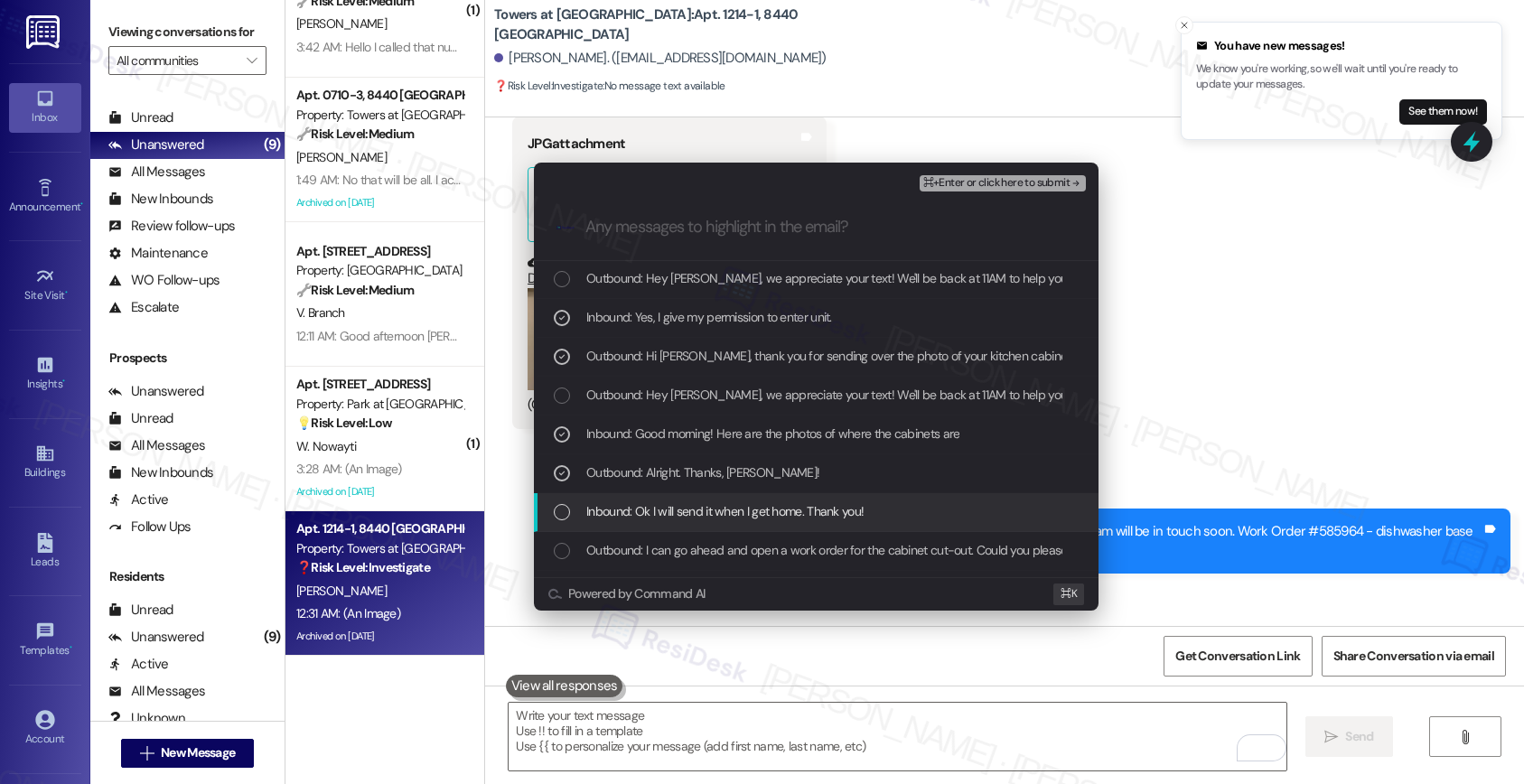 scroll, scrollTop: 198, scrollLeft: 0, axis: vertical 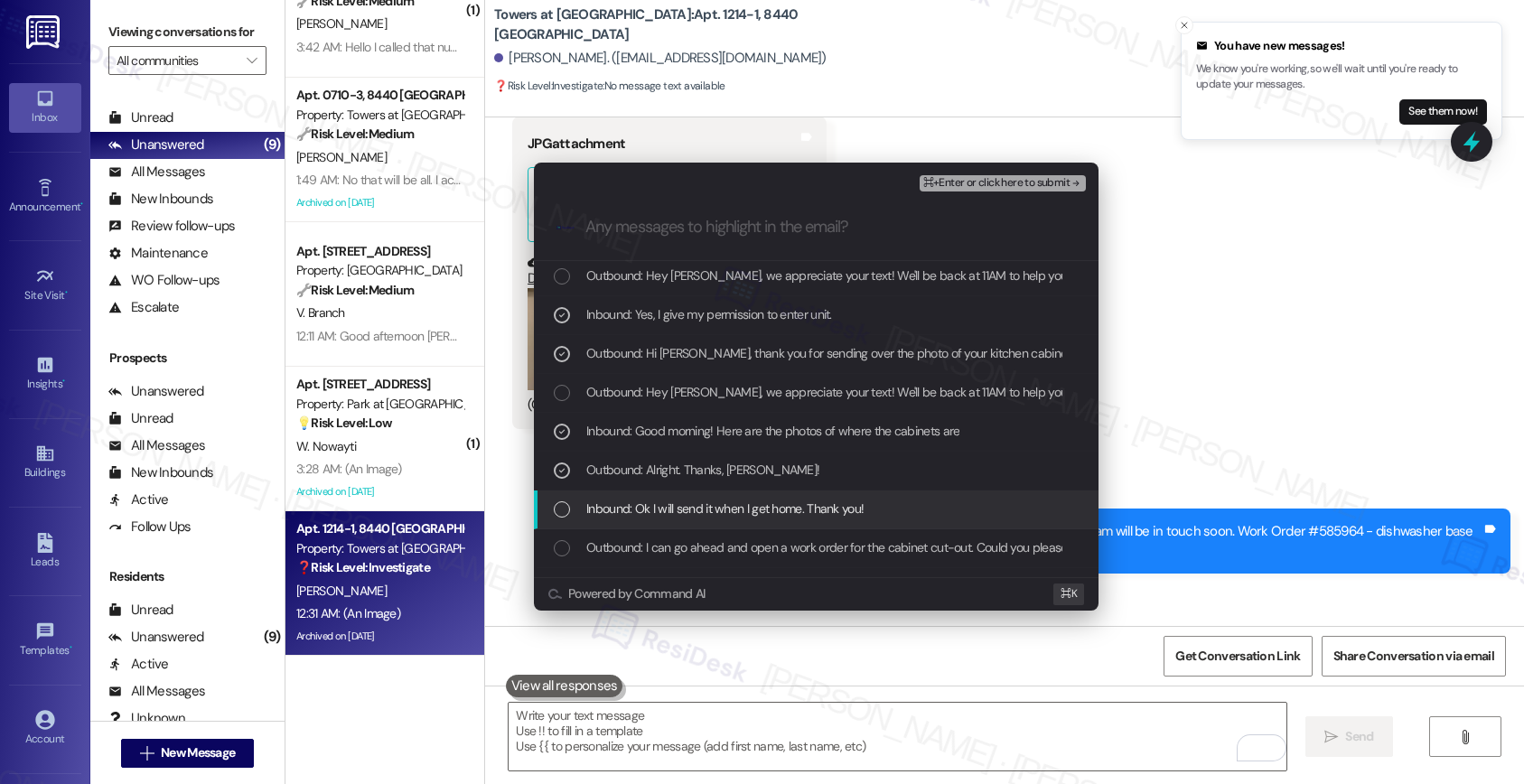 click on "Inbound: Ok I will send it when I get home. Thank you!" at bounding box center (725, 509) 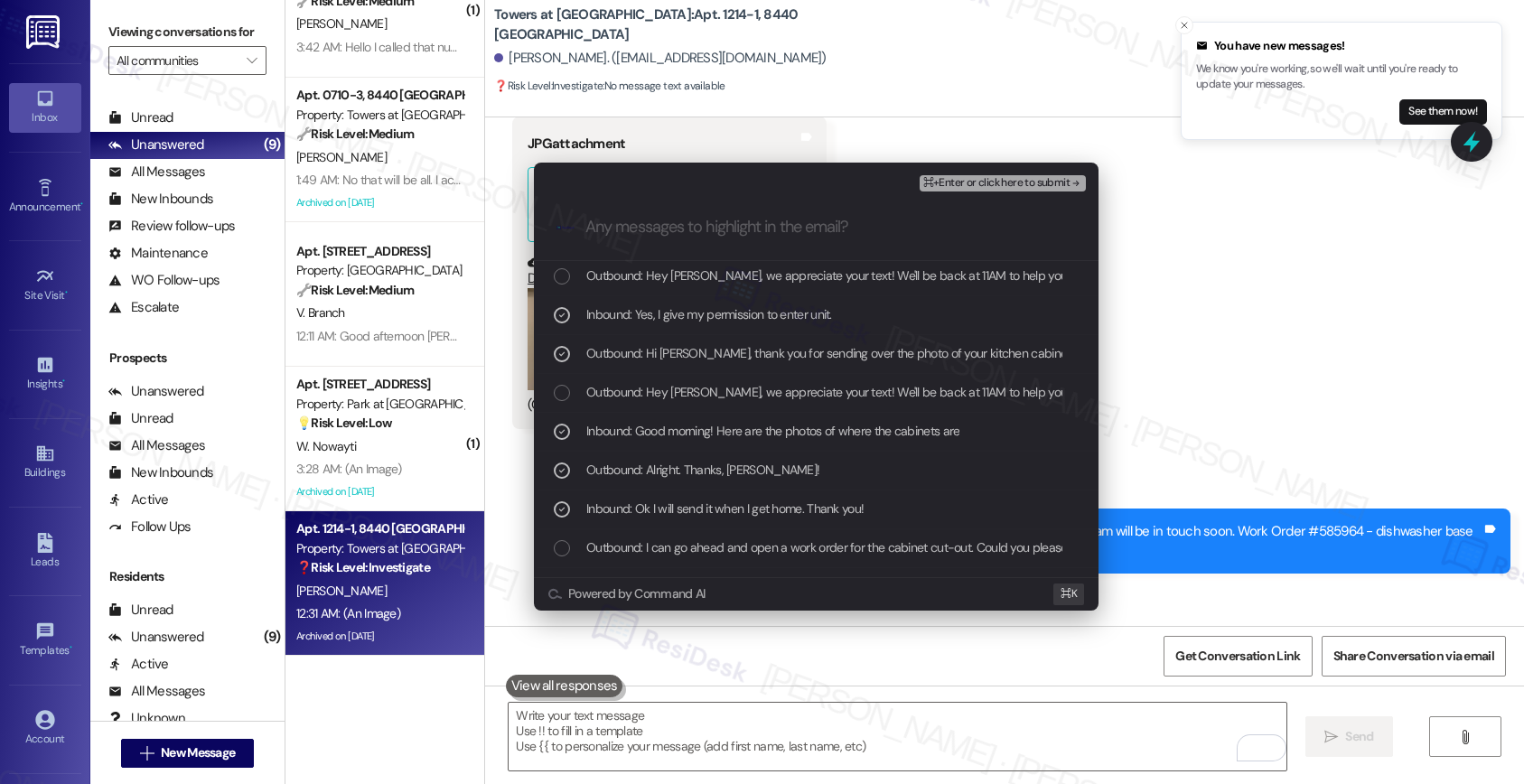 click on "⌘+Enter or click here to submit" at bounding box center [996, 183] 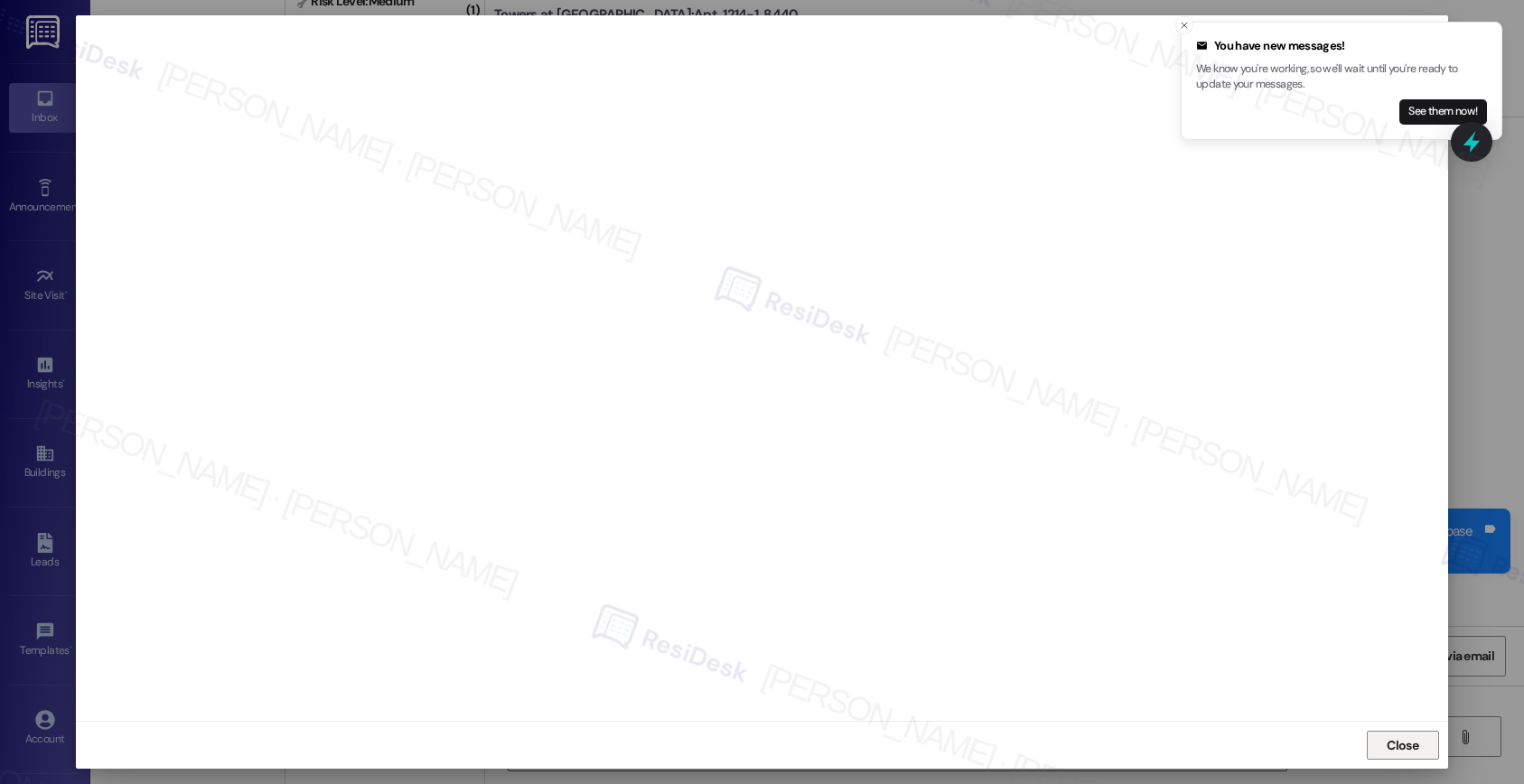 click on "Close" at bounding box center [1402, 745] 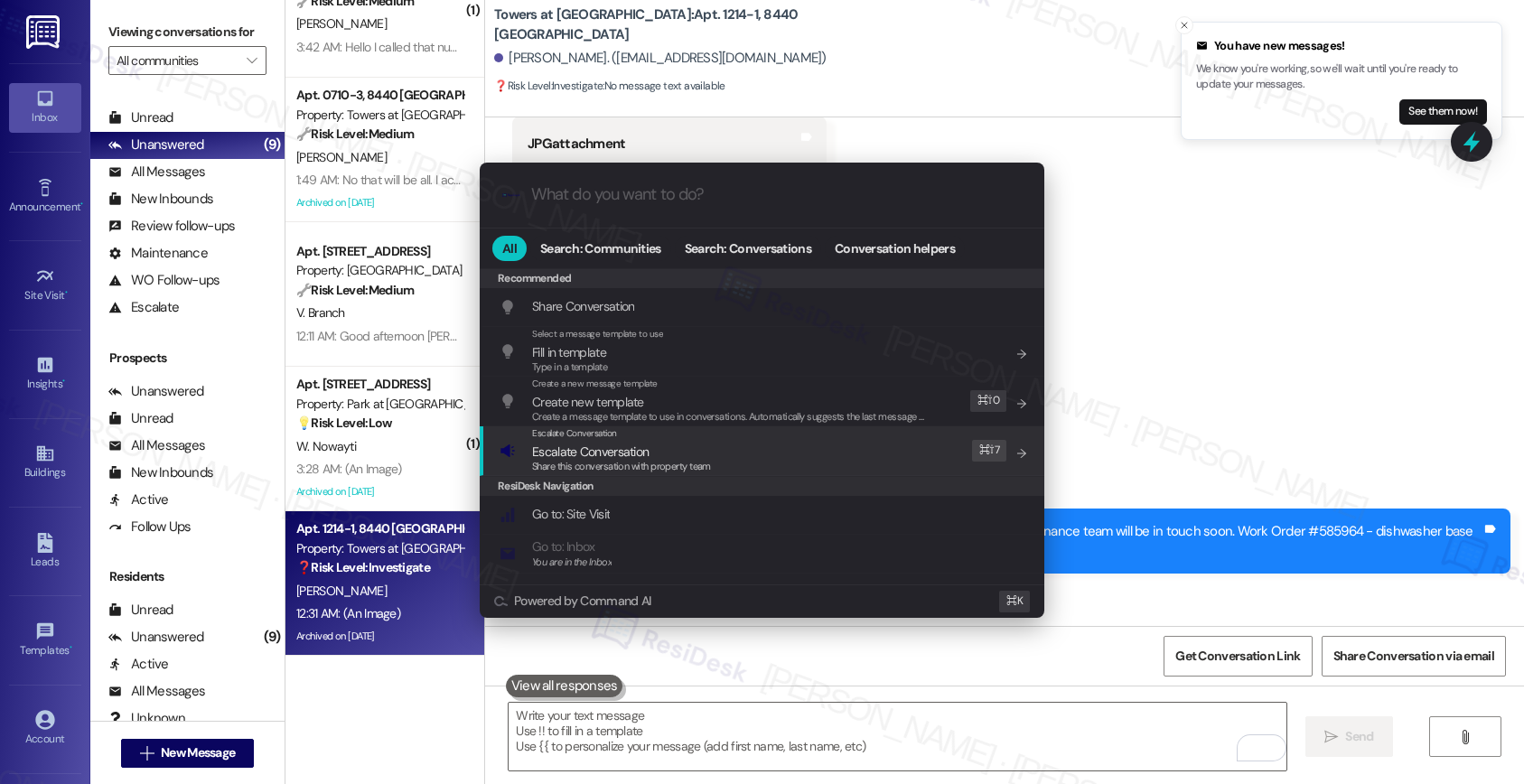 click on "Escalate Conversation Escalate Conversation Share this conversation with property team Edit ⌘ ⇧ 7" at bounding box center (763, 451) 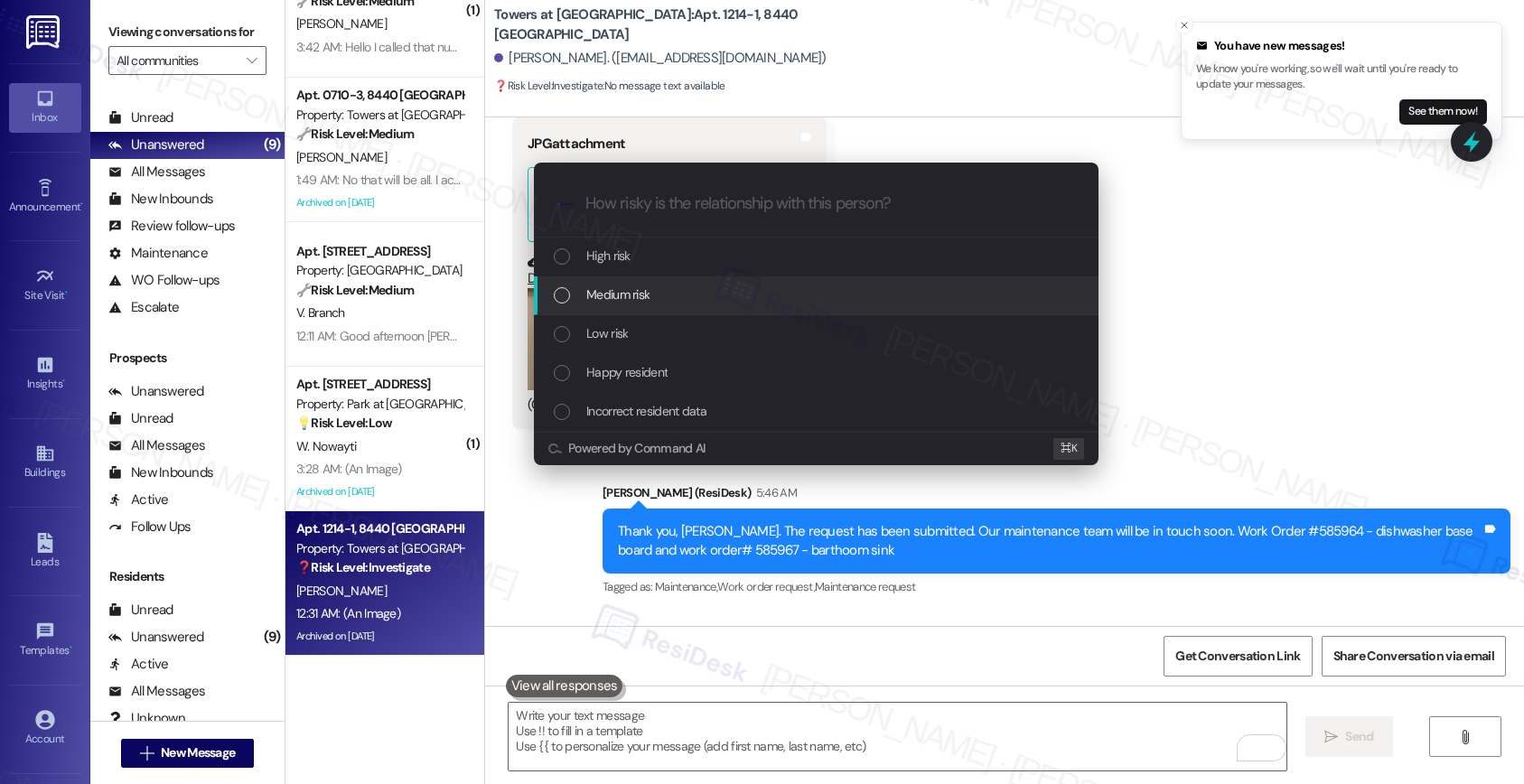 click on "Medium risk" at bounding box center (818, 294) 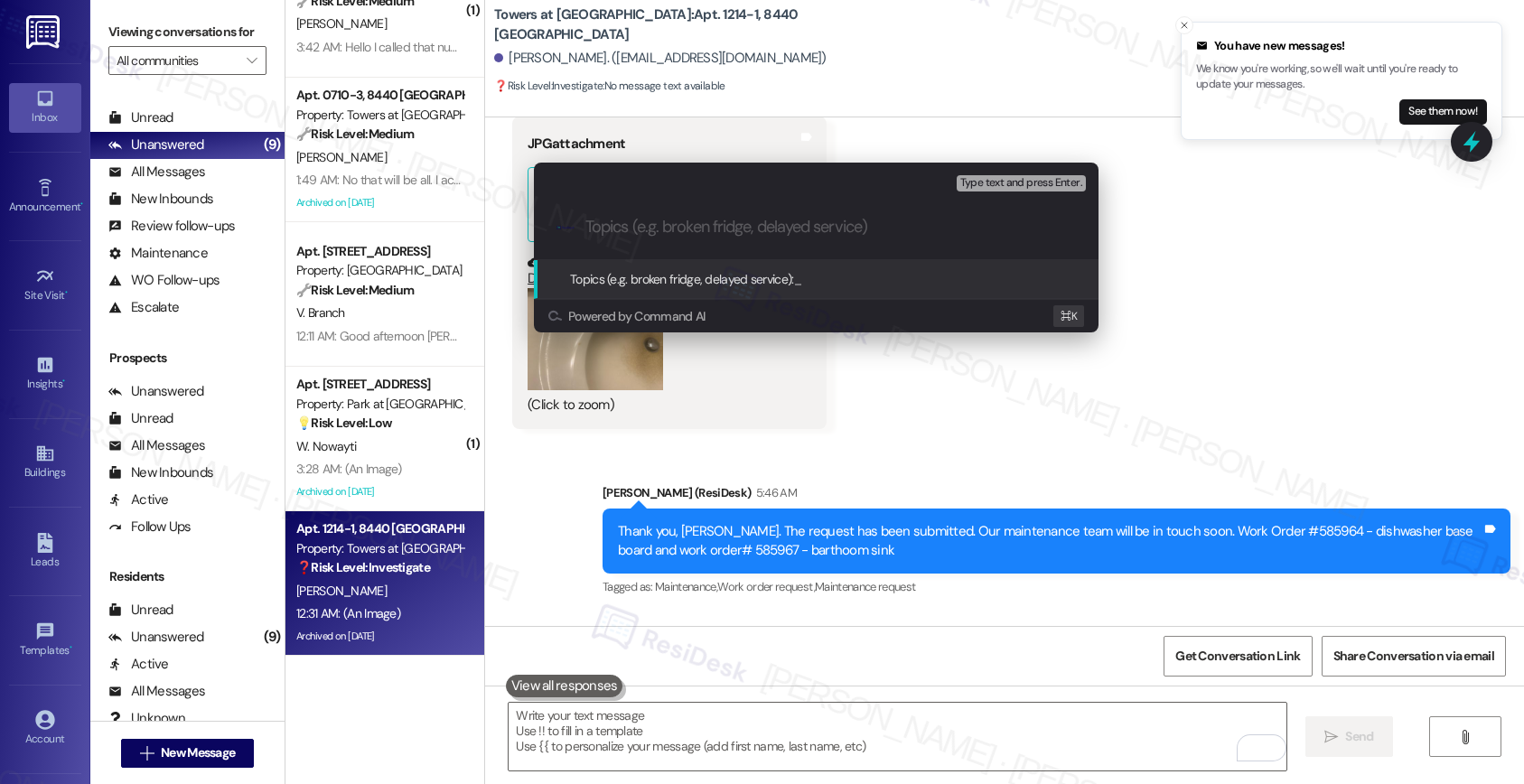 paste on "Work order submitted by Residesk | Work Order #585964 - dishwasher base board and work order# 585967 - barthoom sink" 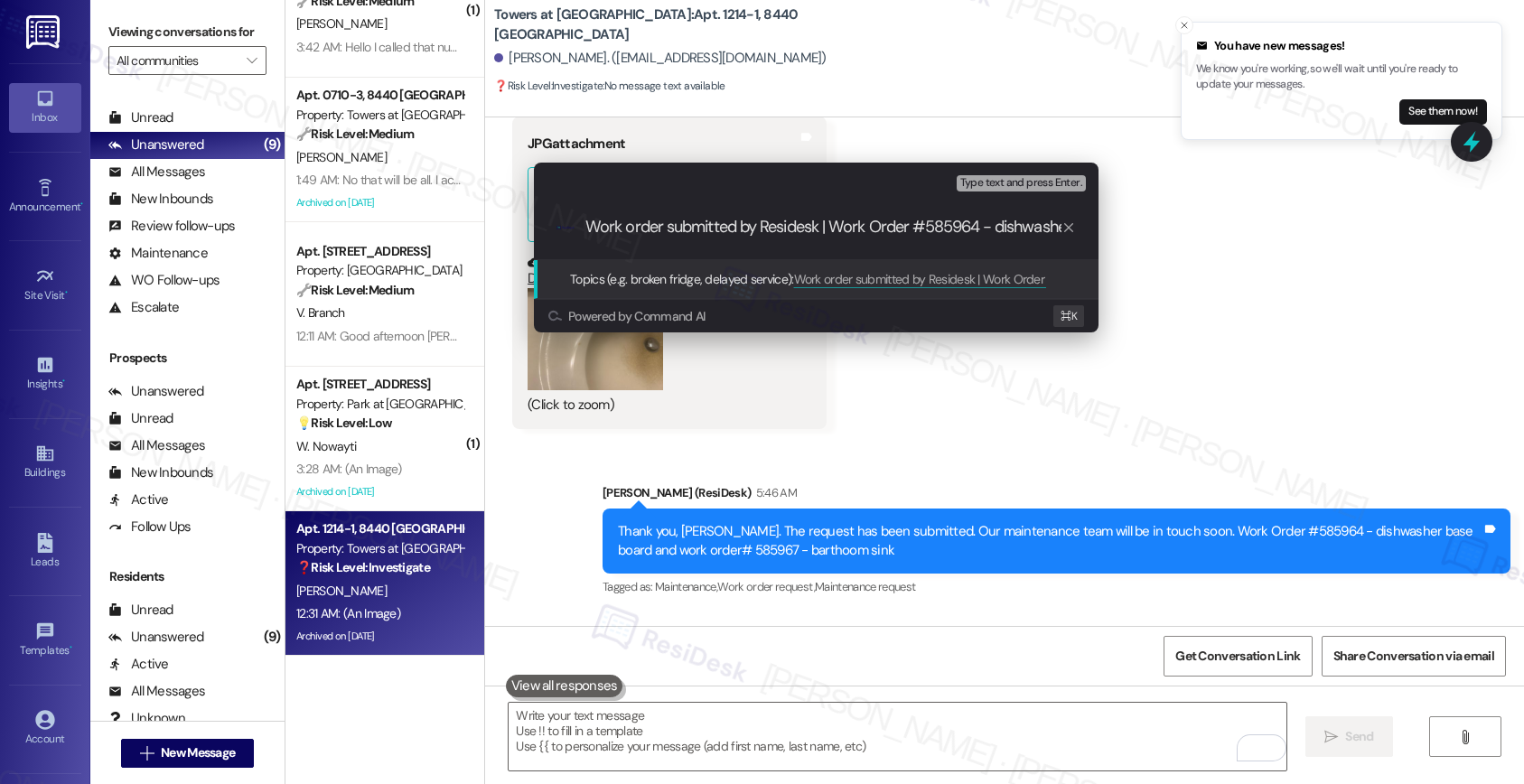 scroll, scrollTop: 0, scrollLeft: 387, axis: horizontal 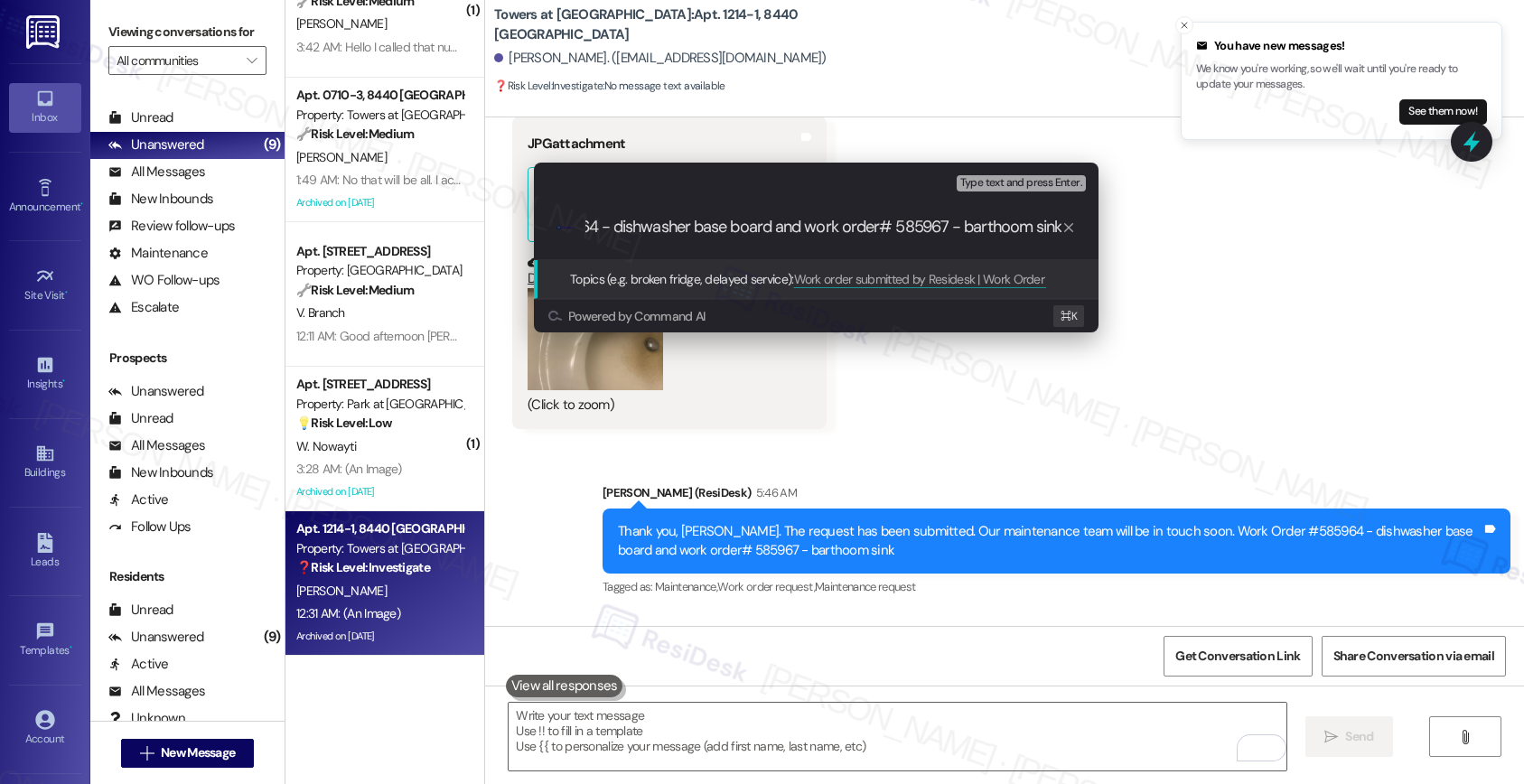type 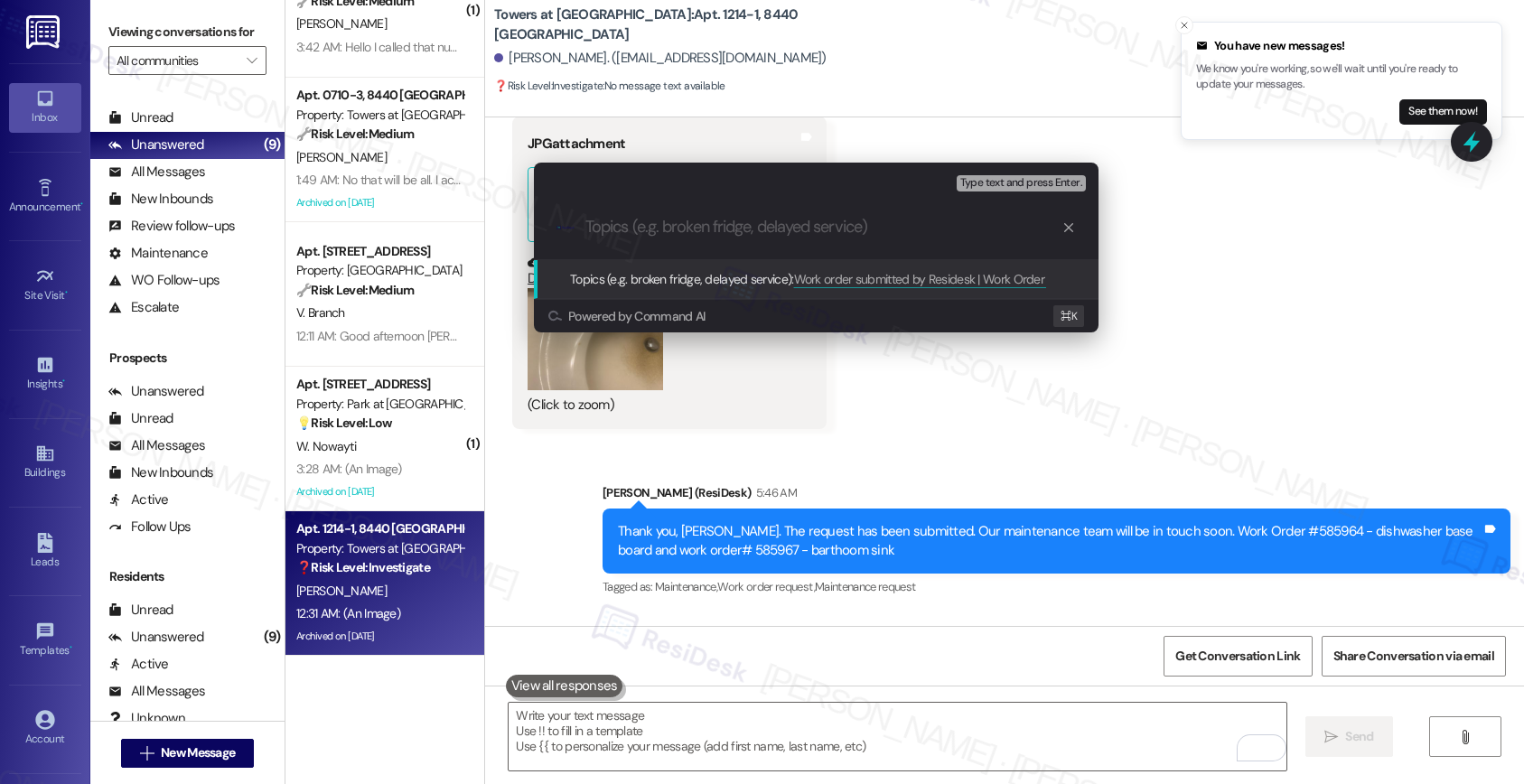 scroll, scrollTop: 0, scrollLeft: 0, axis: both 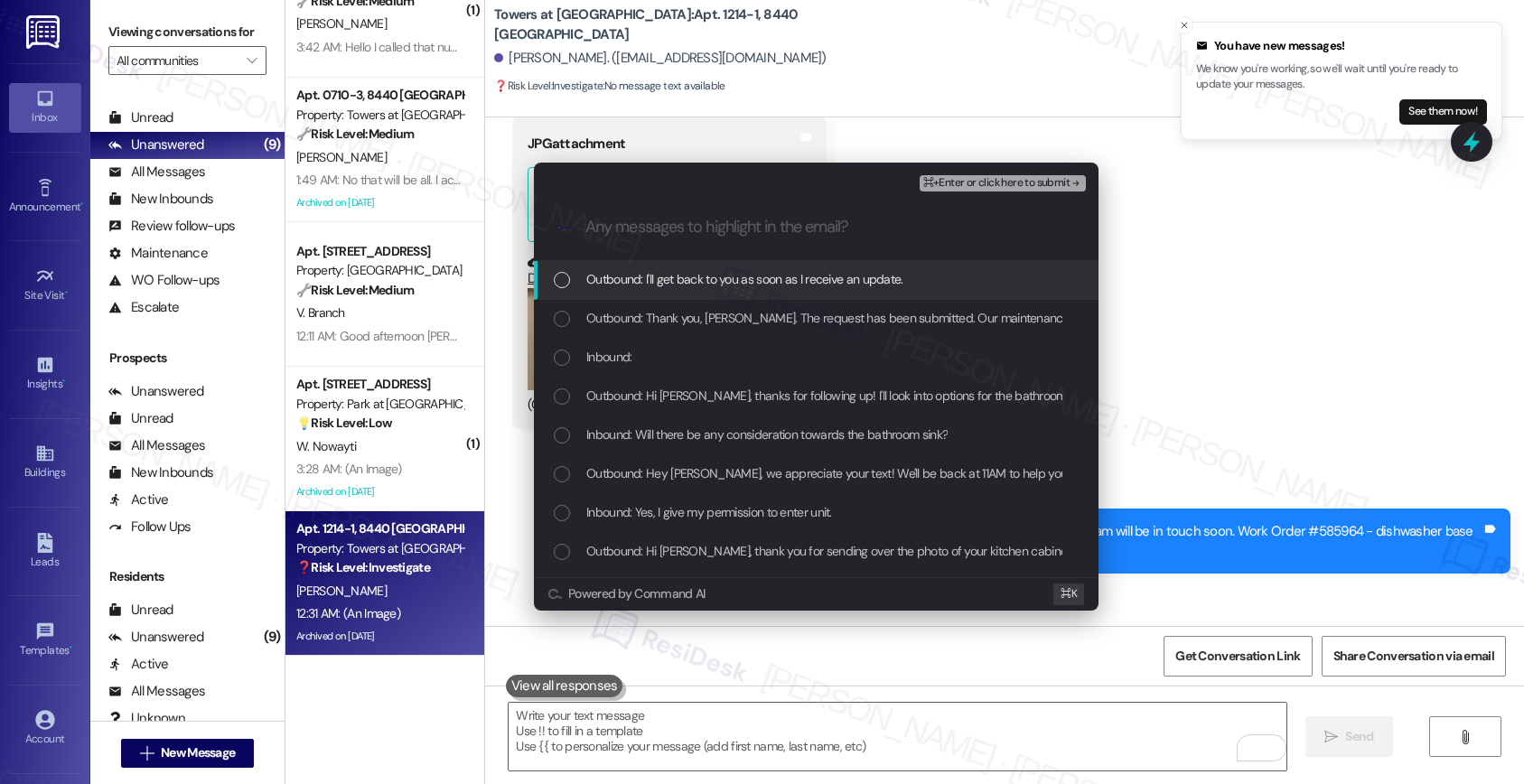 click on "Outbound: I'll get back to you as soon as I receive an update." at bounding box center (744, 279) 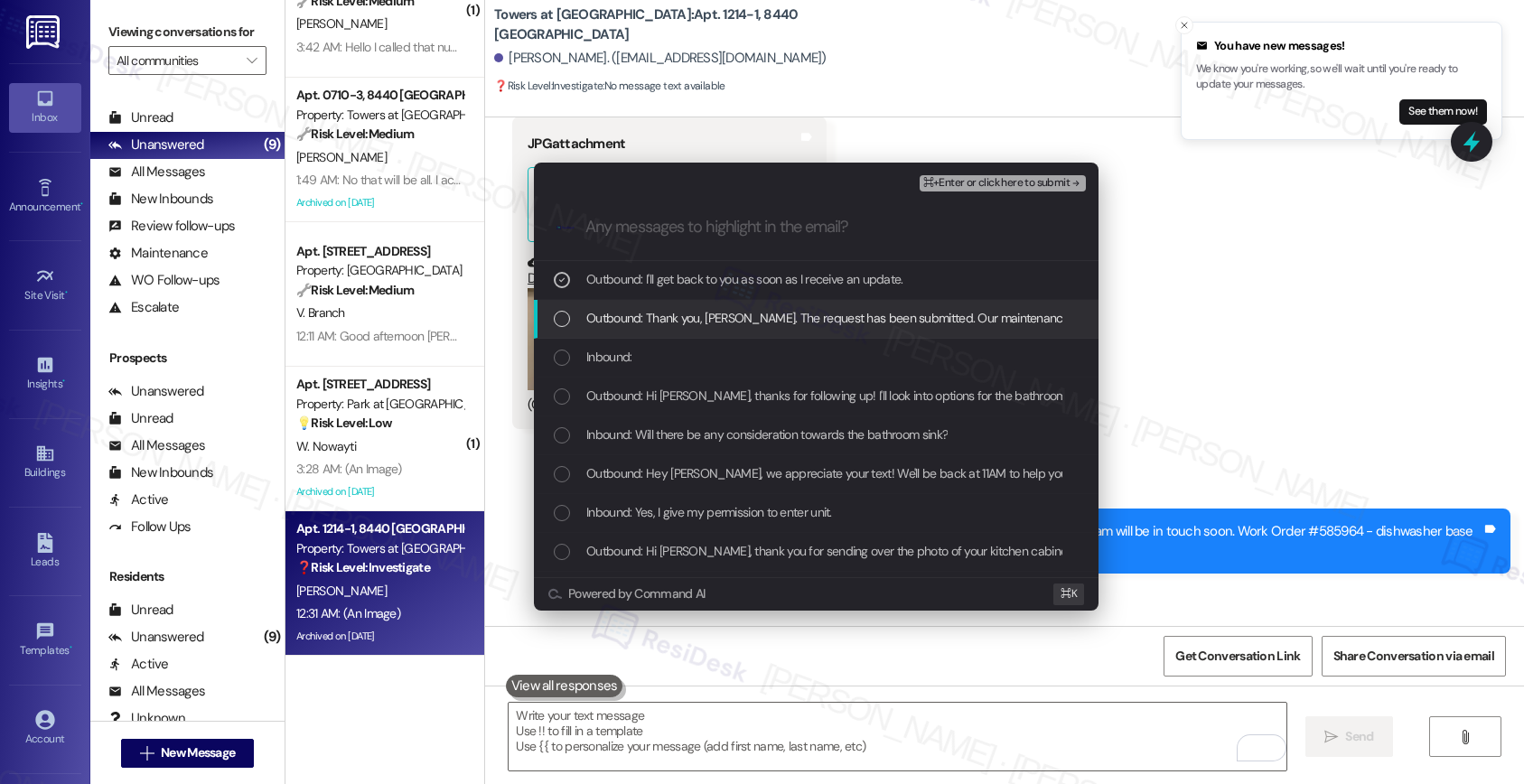 click on "Outbound: Thank you, Kentia. The request has been submitted. Our maintenance team will be in touch soon. Work Order #585964 - dishwasher base board and work order# 585967 - barthoom sink" at bounding box center [1141, 318] 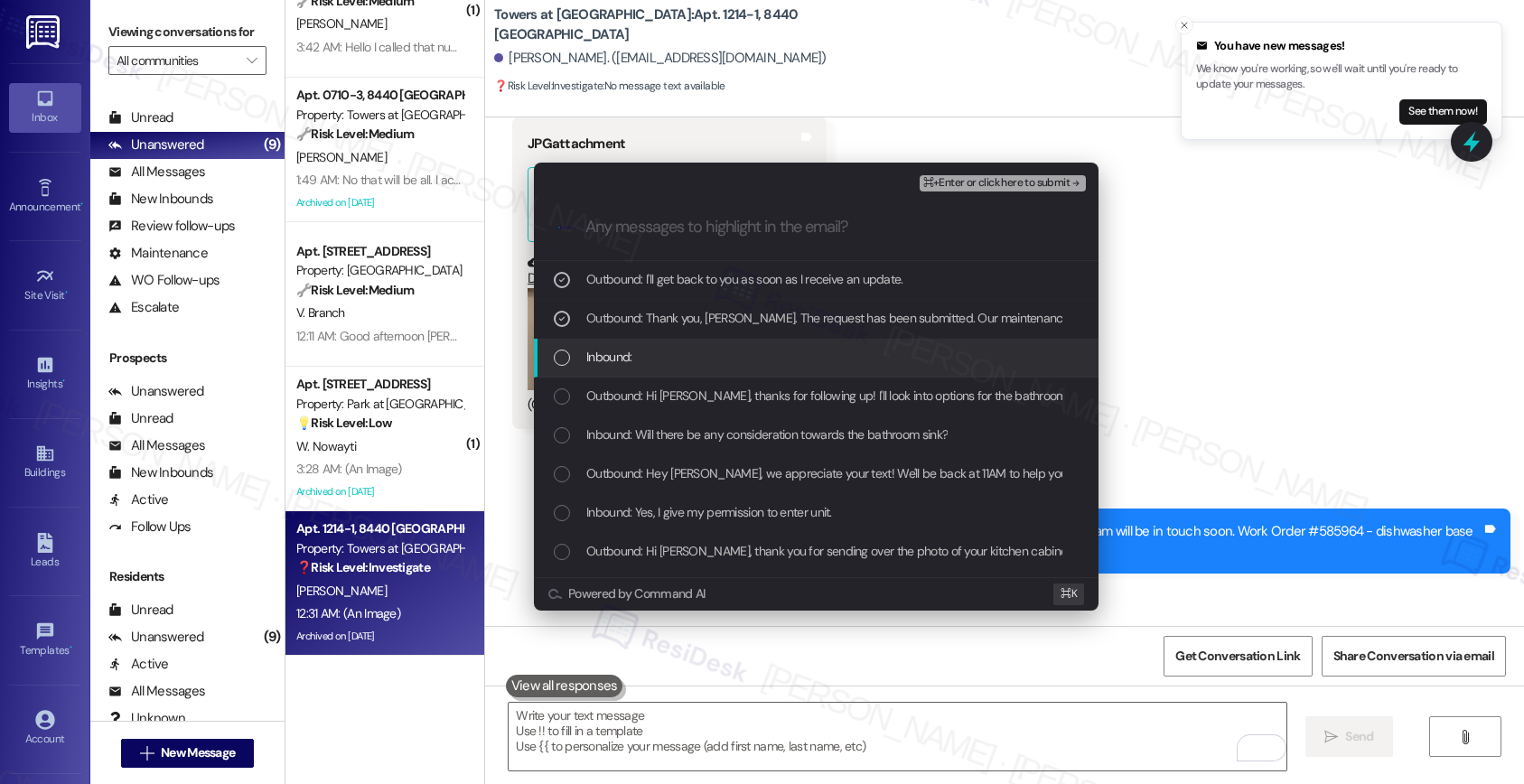 click on "Inbound:" at bounding box center [818, 357] 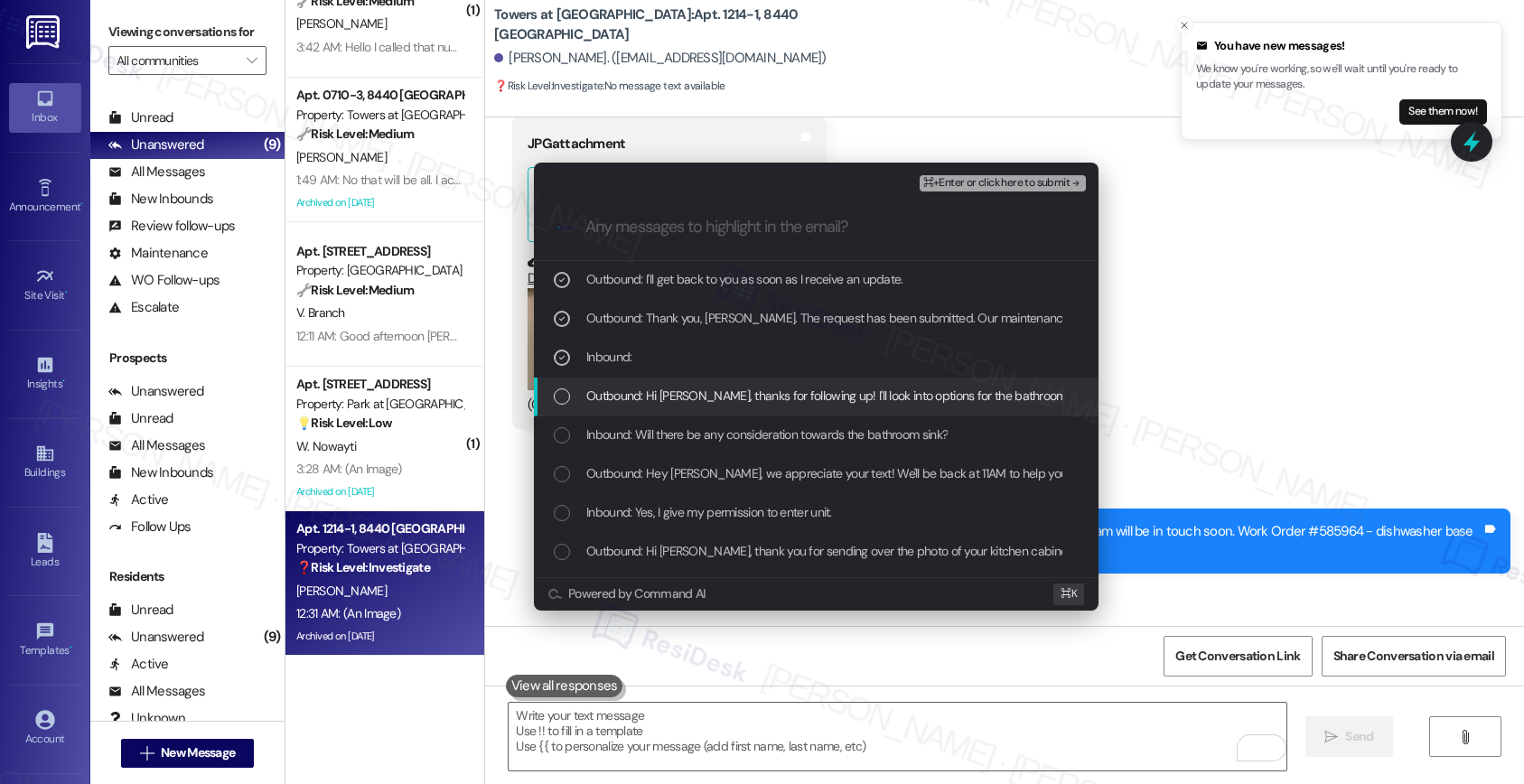 click on "Outbound: Hi Kentia, thanks for following up! I'll look into options for the bathroom sink right away. Could you please share a photo of the bathroom sink so we can better assess the condition and determine next steps?" at bounding box center [1182, 396] 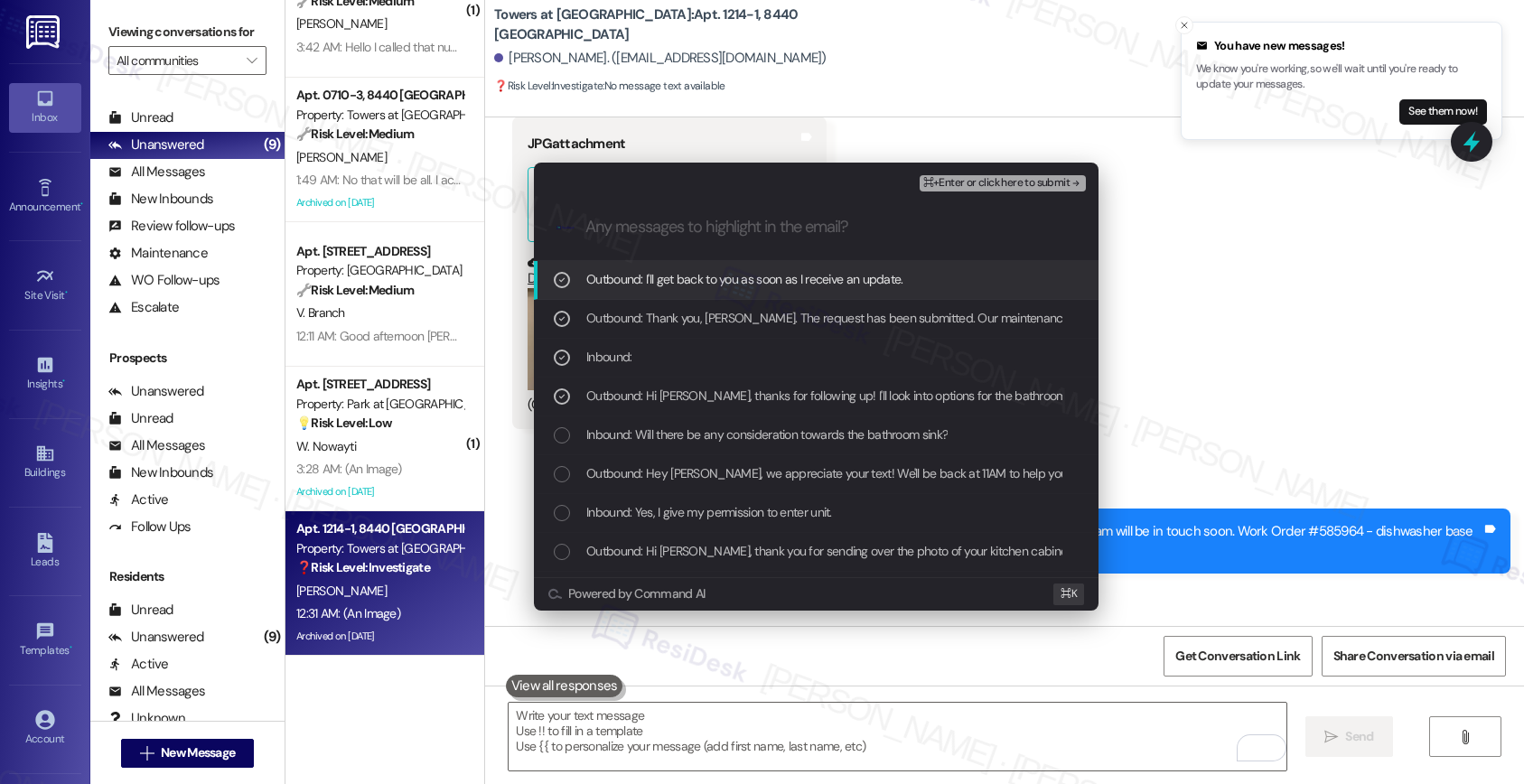 click on "⌘+Enter or click here to submit" at bounding box center [996, 183] 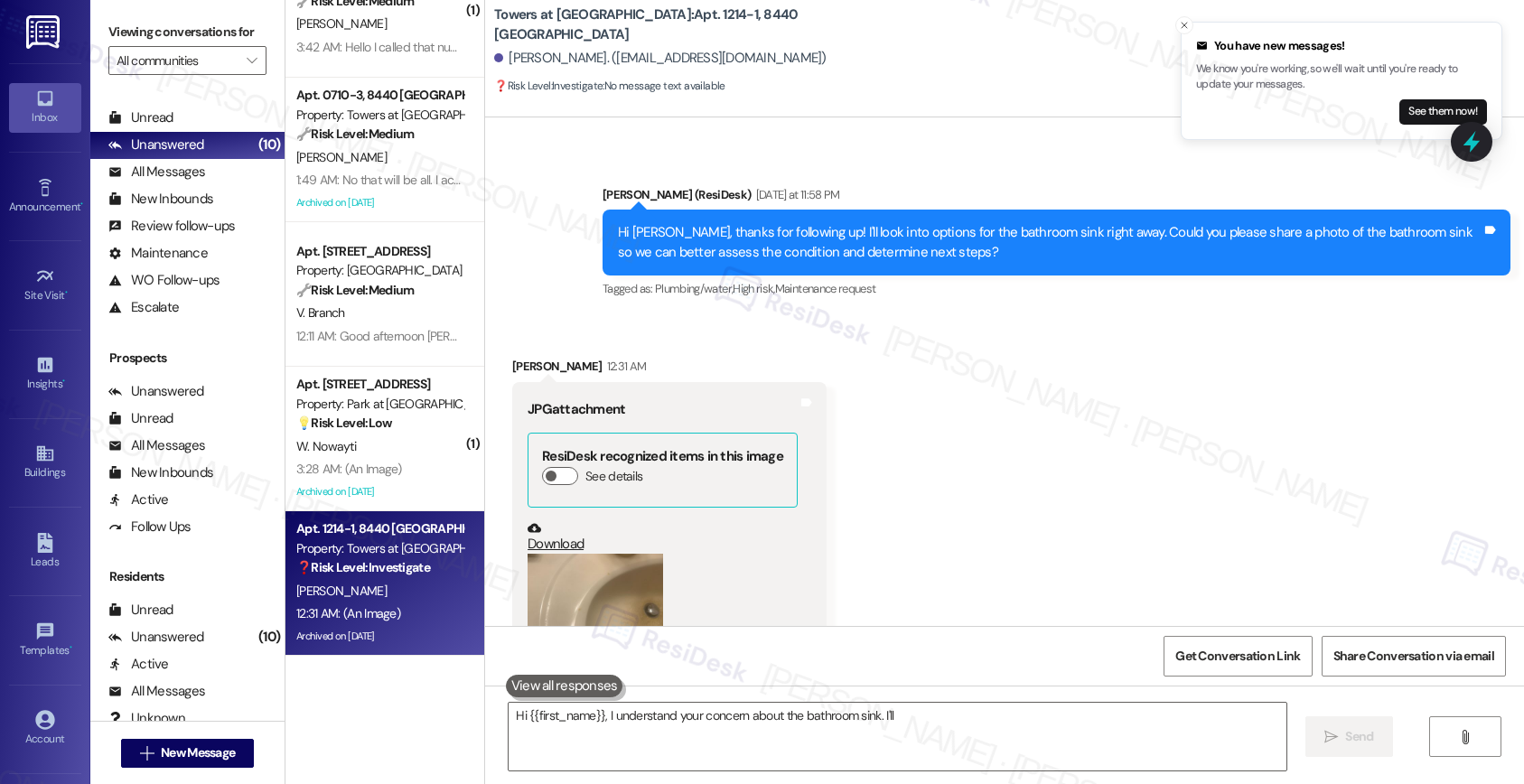 scroll, scrollTop: 38571, scrollLeft: 0, axis: vertical 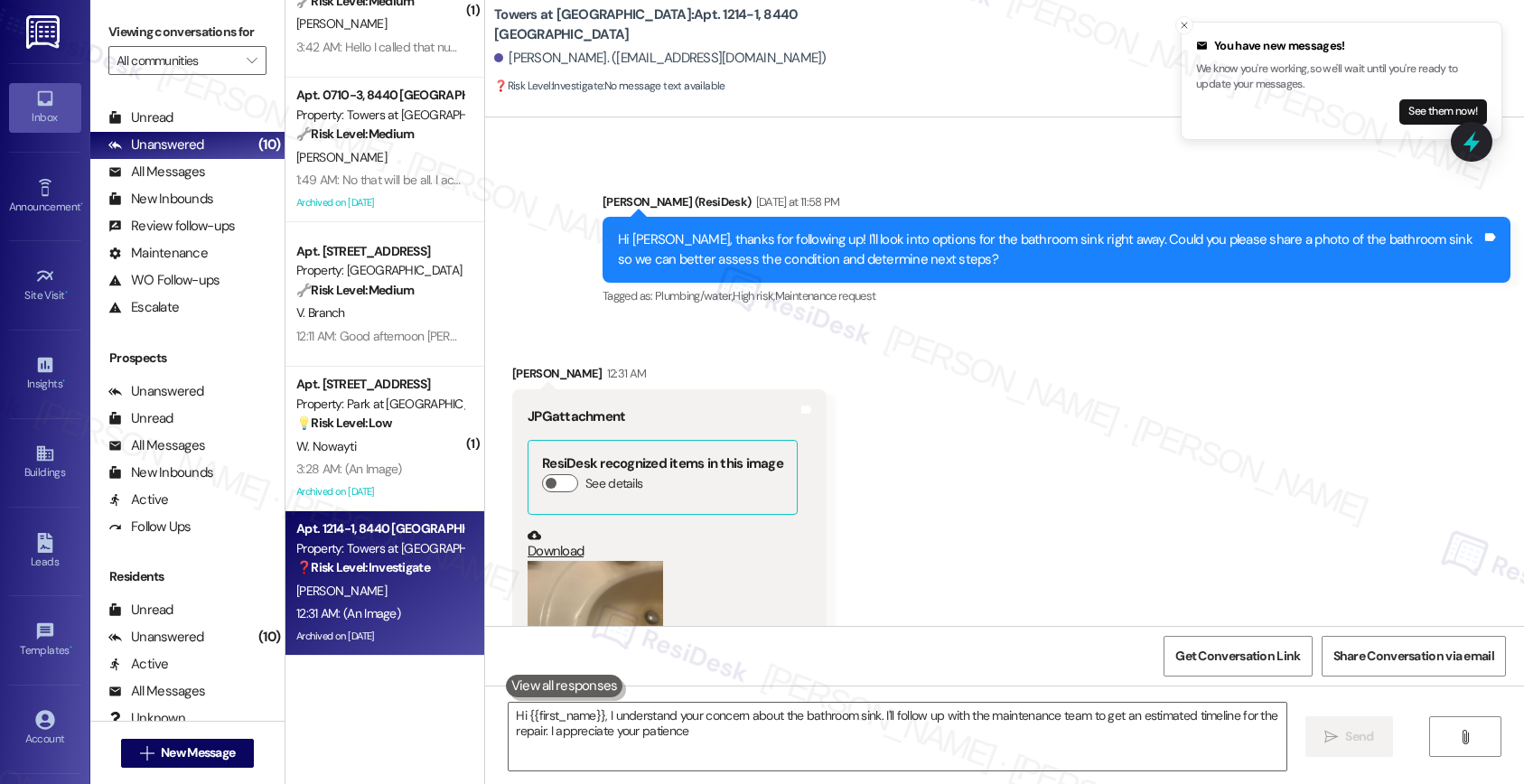 type on "Hi {{first_name}}, I understand your concern about the bathroom sink. I'll follow up with the maintenance team to get an estimated timeline for the repair. I appreciate your patience!" 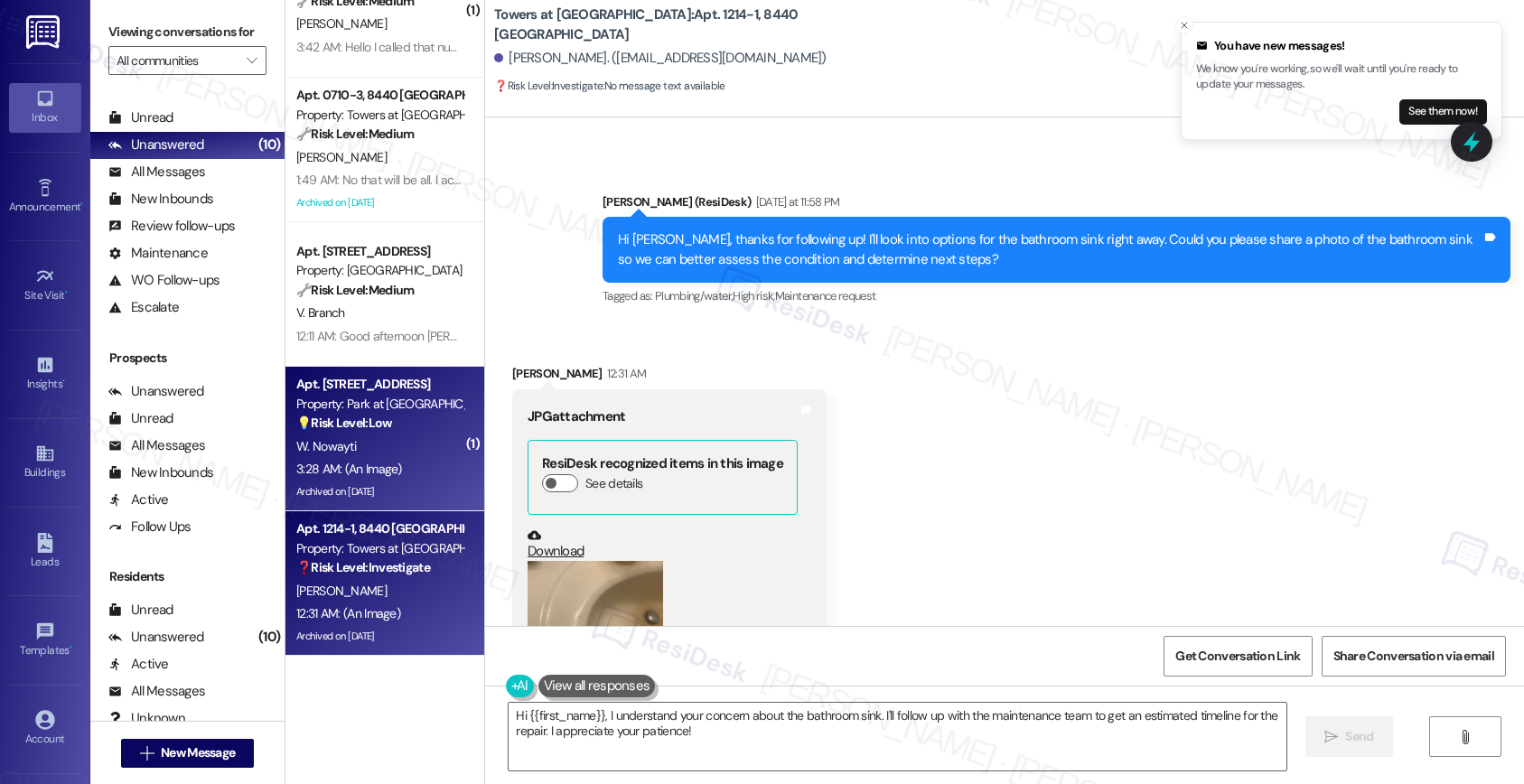 click on "💡  Risk Level:  Low" at bounding box center [344, 423] 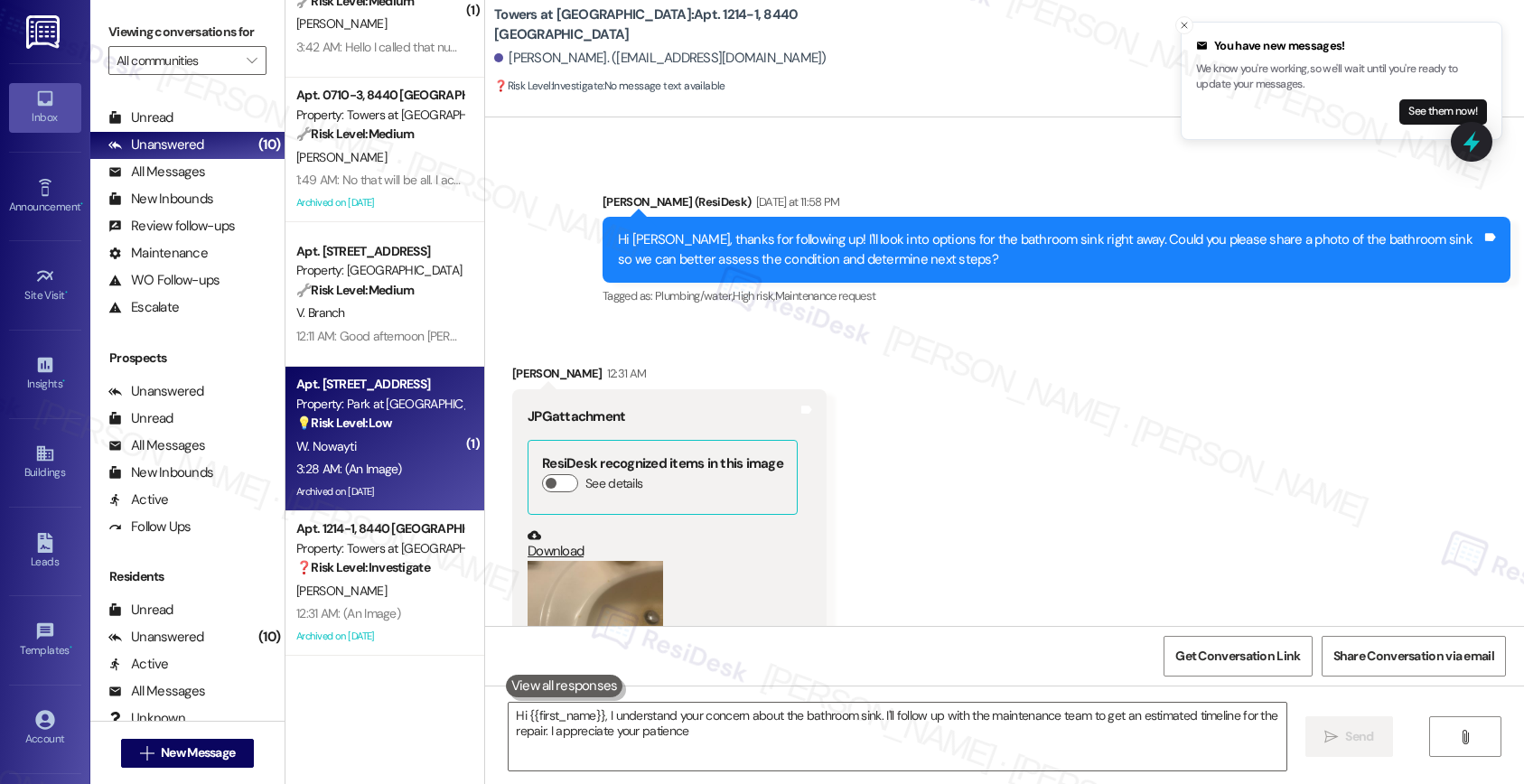 type on "Hi {{first_name}}, I understand your concern about the bathroom sink. I'll follow up with the maintenance team to get an estimated timeline for the repair. I appreciate your patience!" 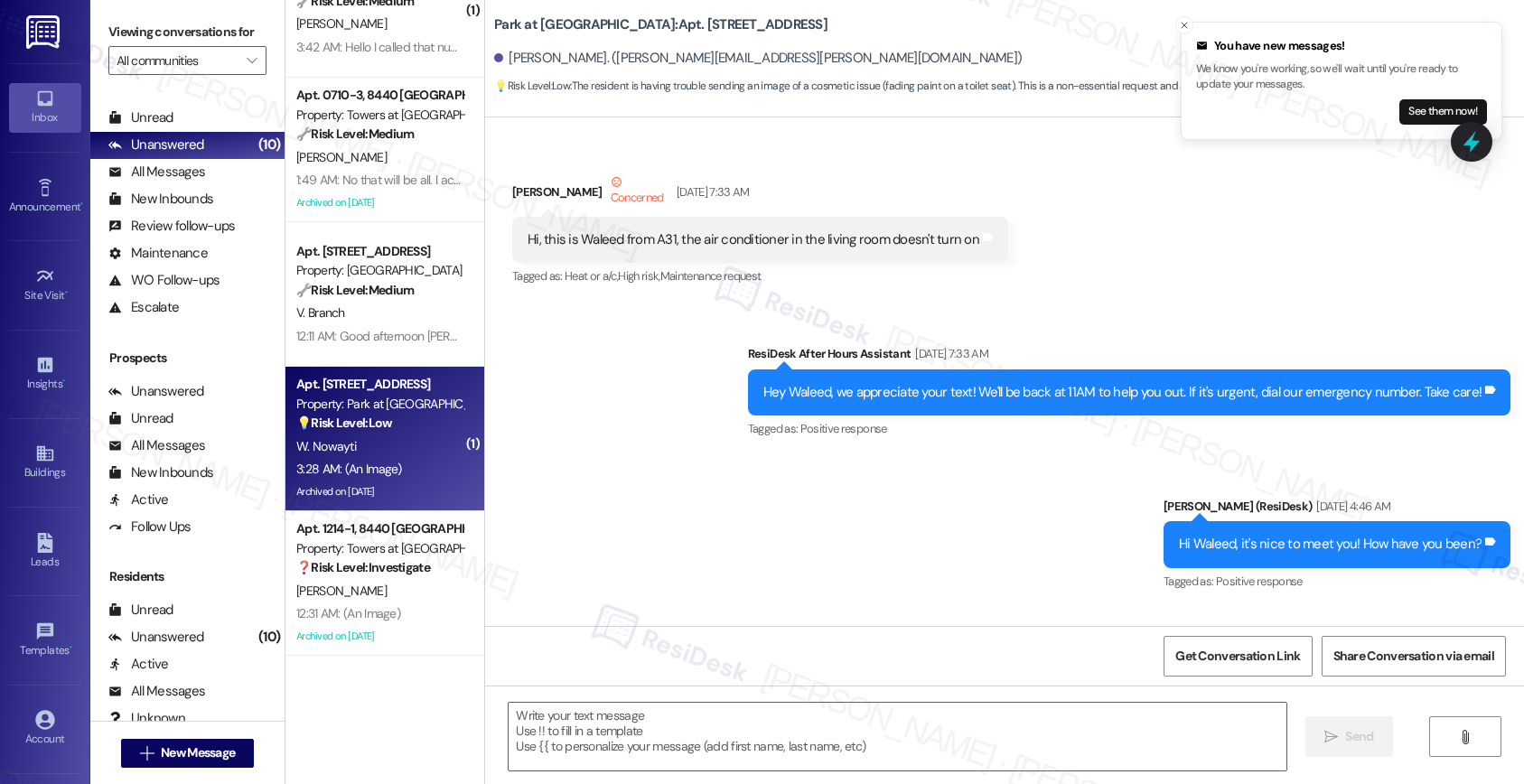 scroll, scrollTop: 40099, scrollLeft: 0, axis: vertical 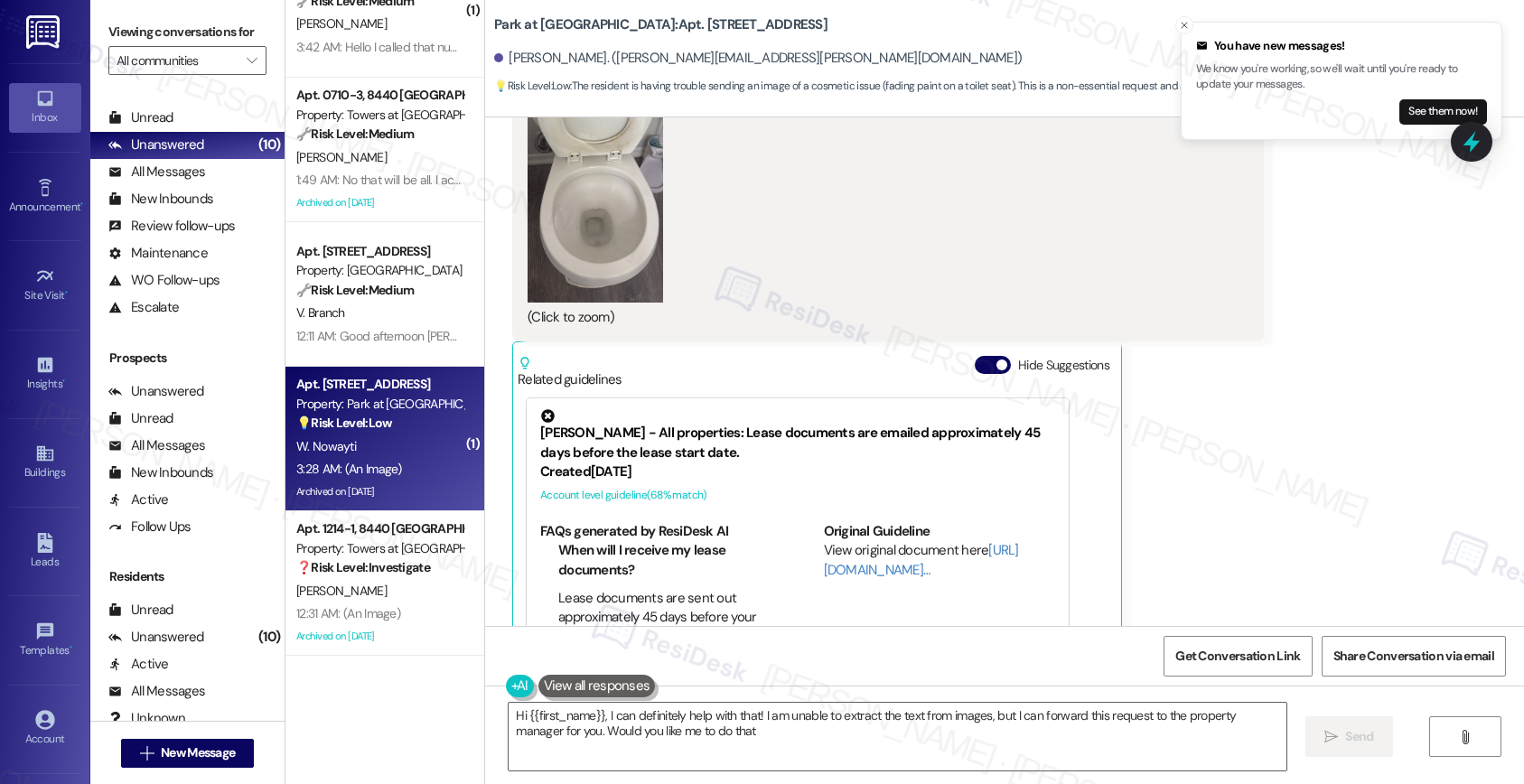 type on "Hi {{first_name}}, I can definitely help with that! I am unable to extract the text from images, but I can forward this request to the property manager for you. Would you like me to do that?" 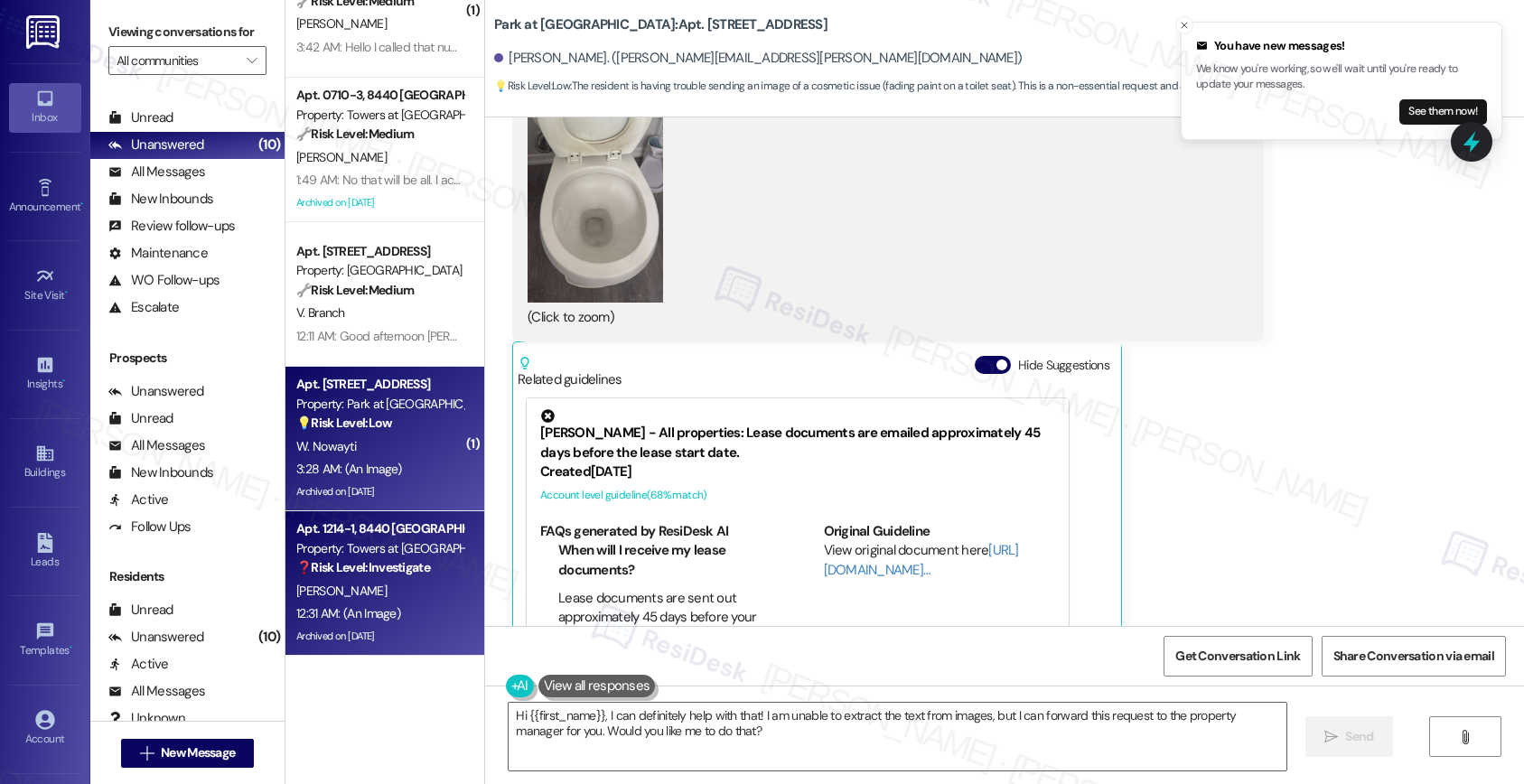 click on "12:31 AM: (An Image) 12:31 AM: (An Image)" at bounding box center (348, 613) 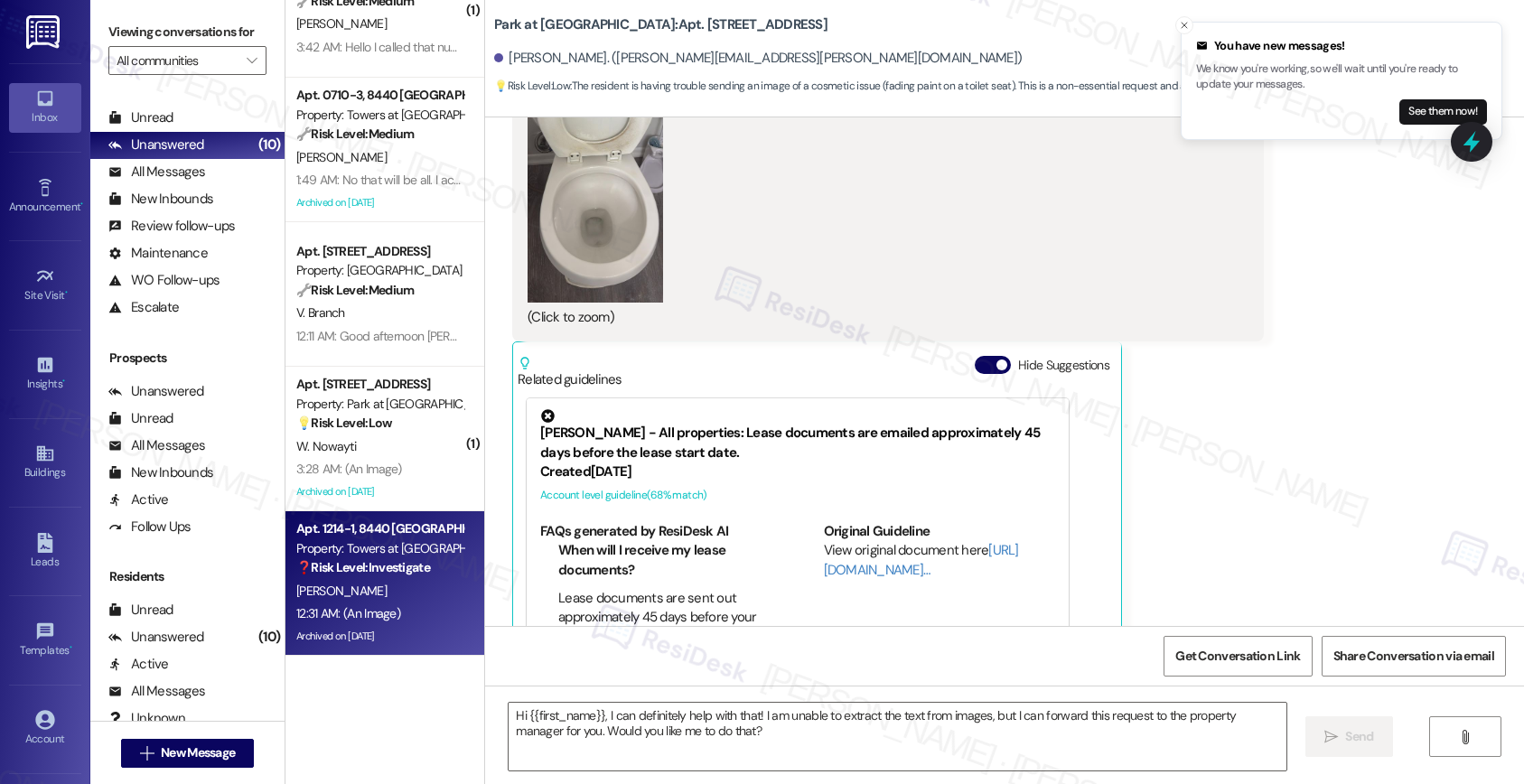 click on "12:31 AM: (An Image) 12:31 AM: (An Image)" at bounding box center [348, 613] 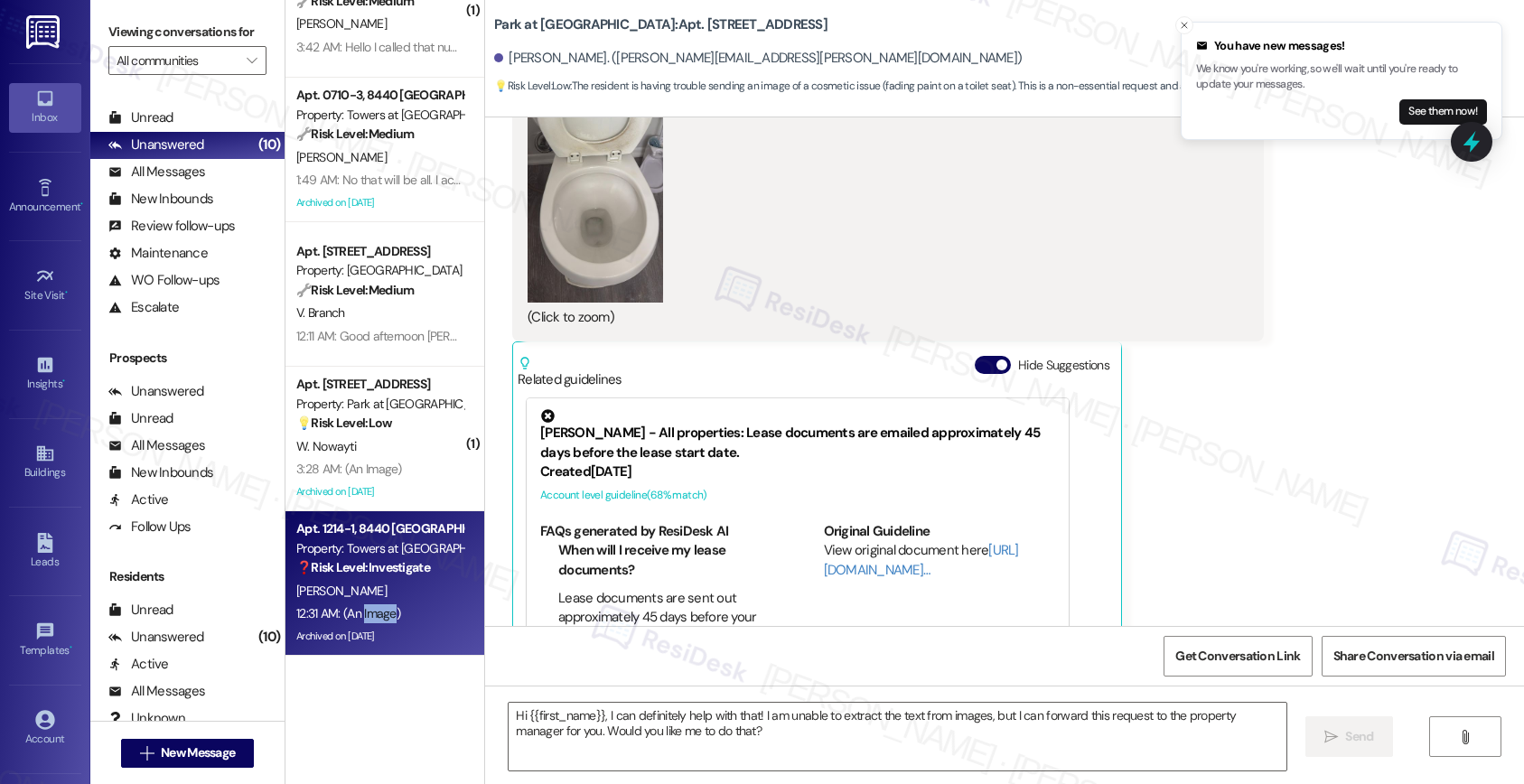 type on "Fetching suggested responses. Please feel free to read through the conversation in the meantime." 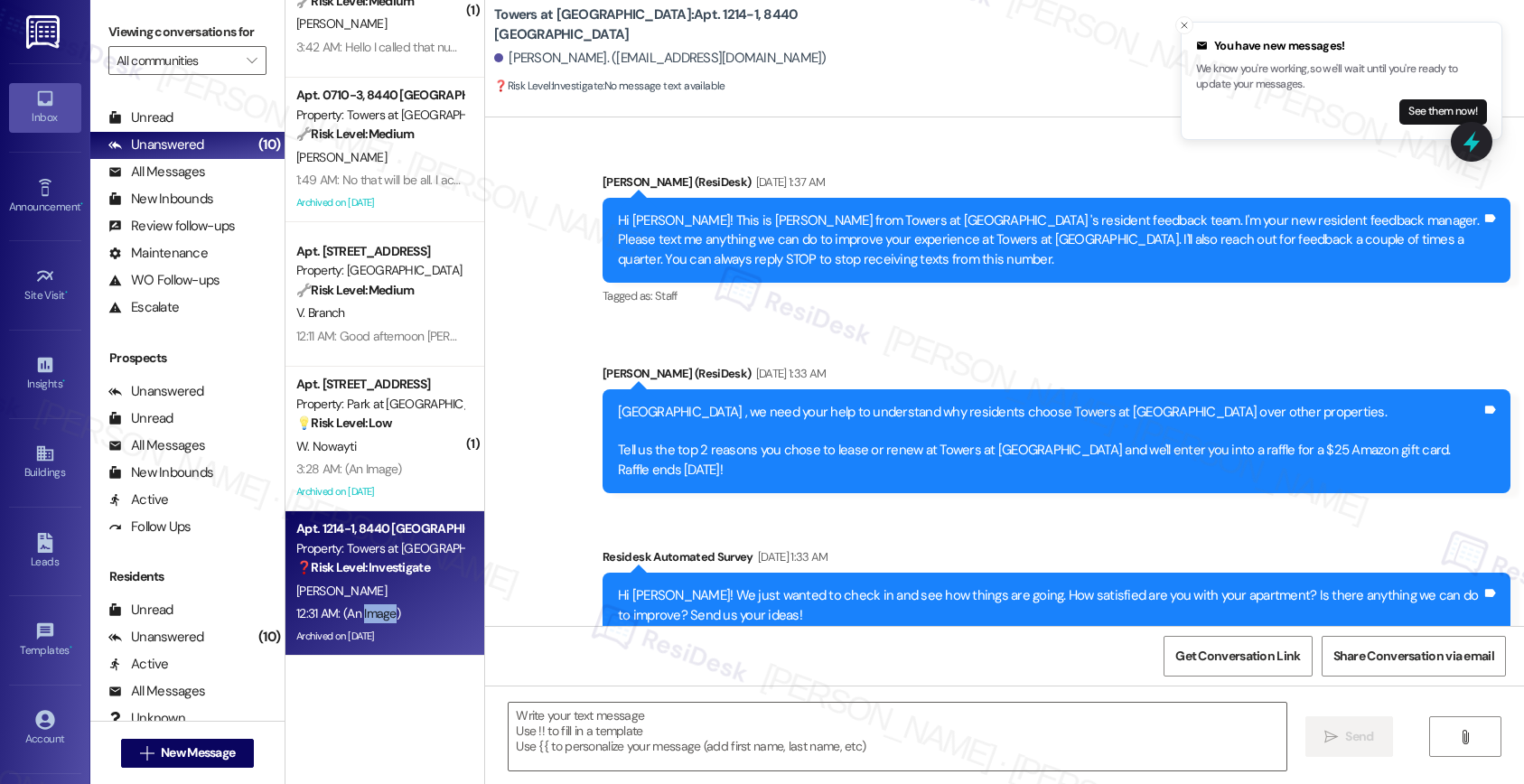 type on "Fetching suggested responses. Please feel free to read through the conversation in the meantime." 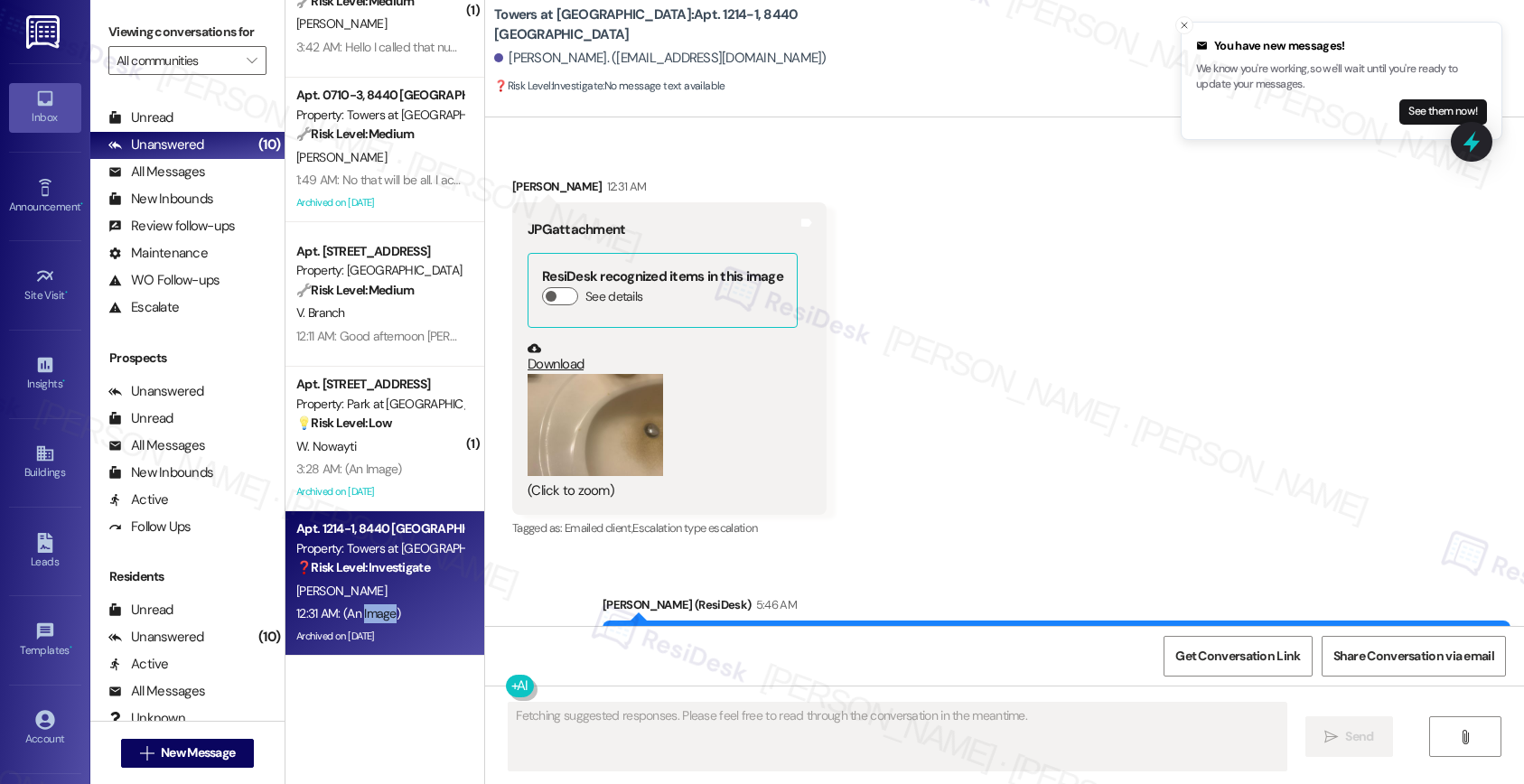 scroll, scrollTop: 39093, scrollLeft: 0, axis: vertical 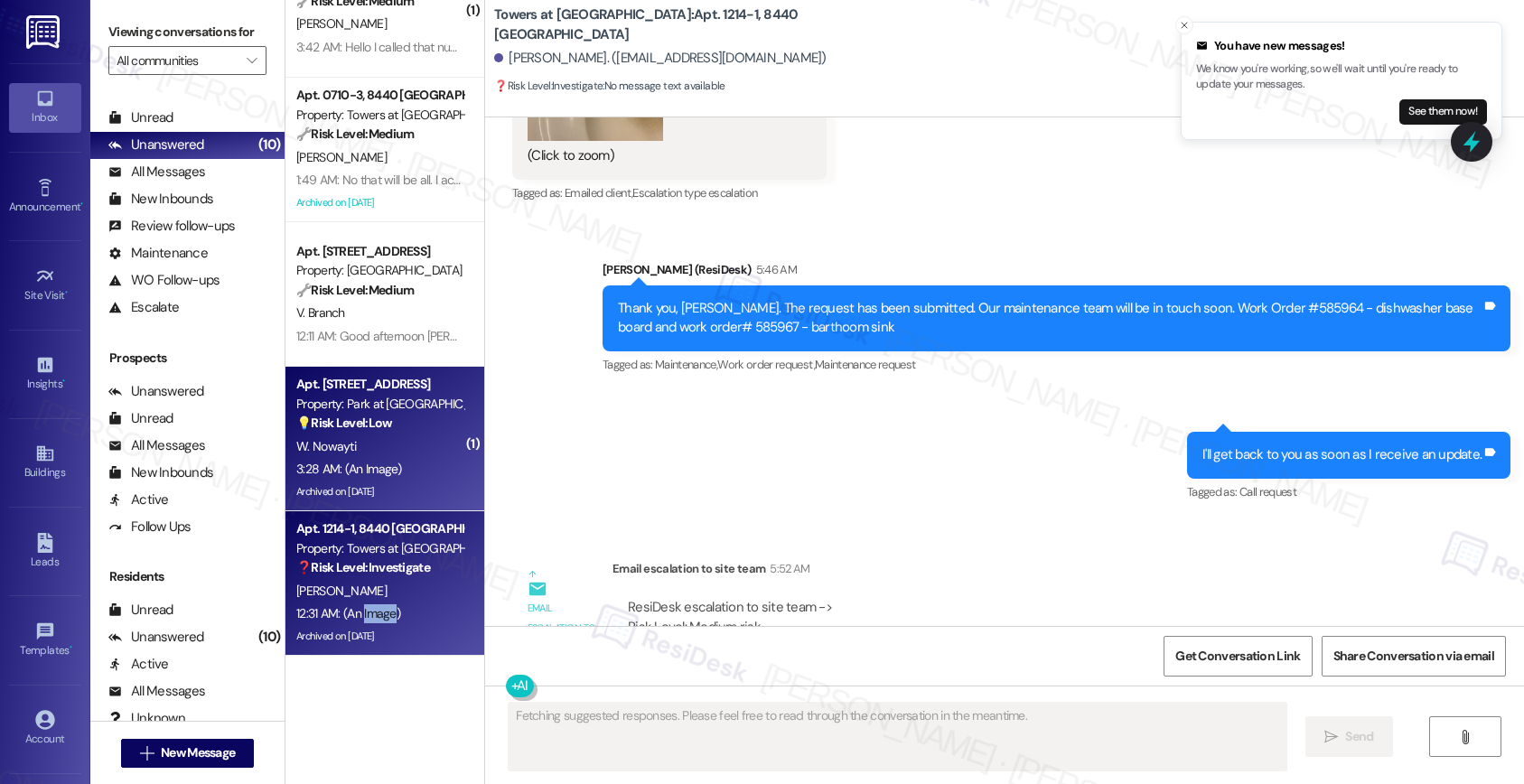 click on "W. Nowayti" at bounding box center (379, 446) 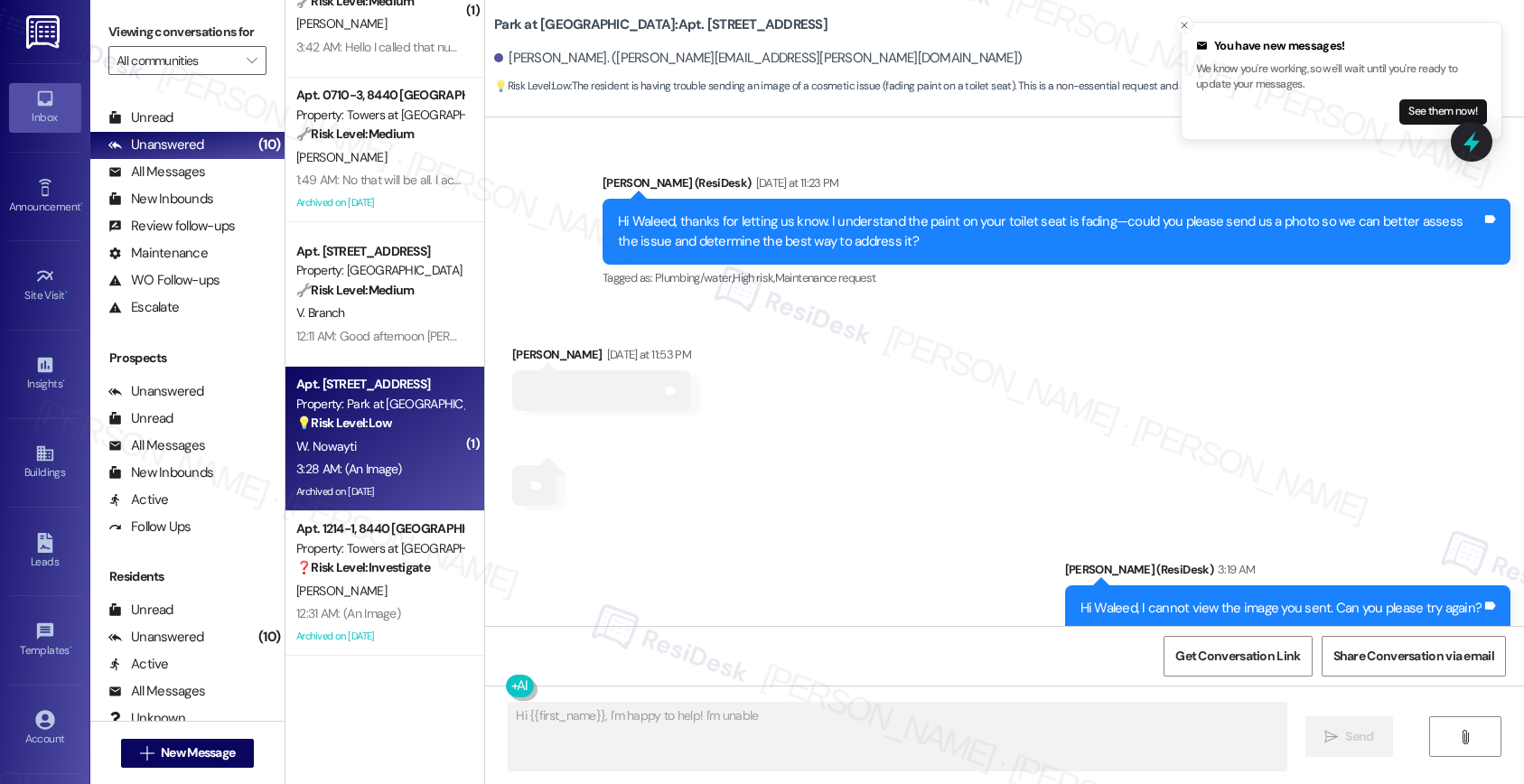 scroll, scrollTop: 39096, scrollLeft: 0, axis: vertical 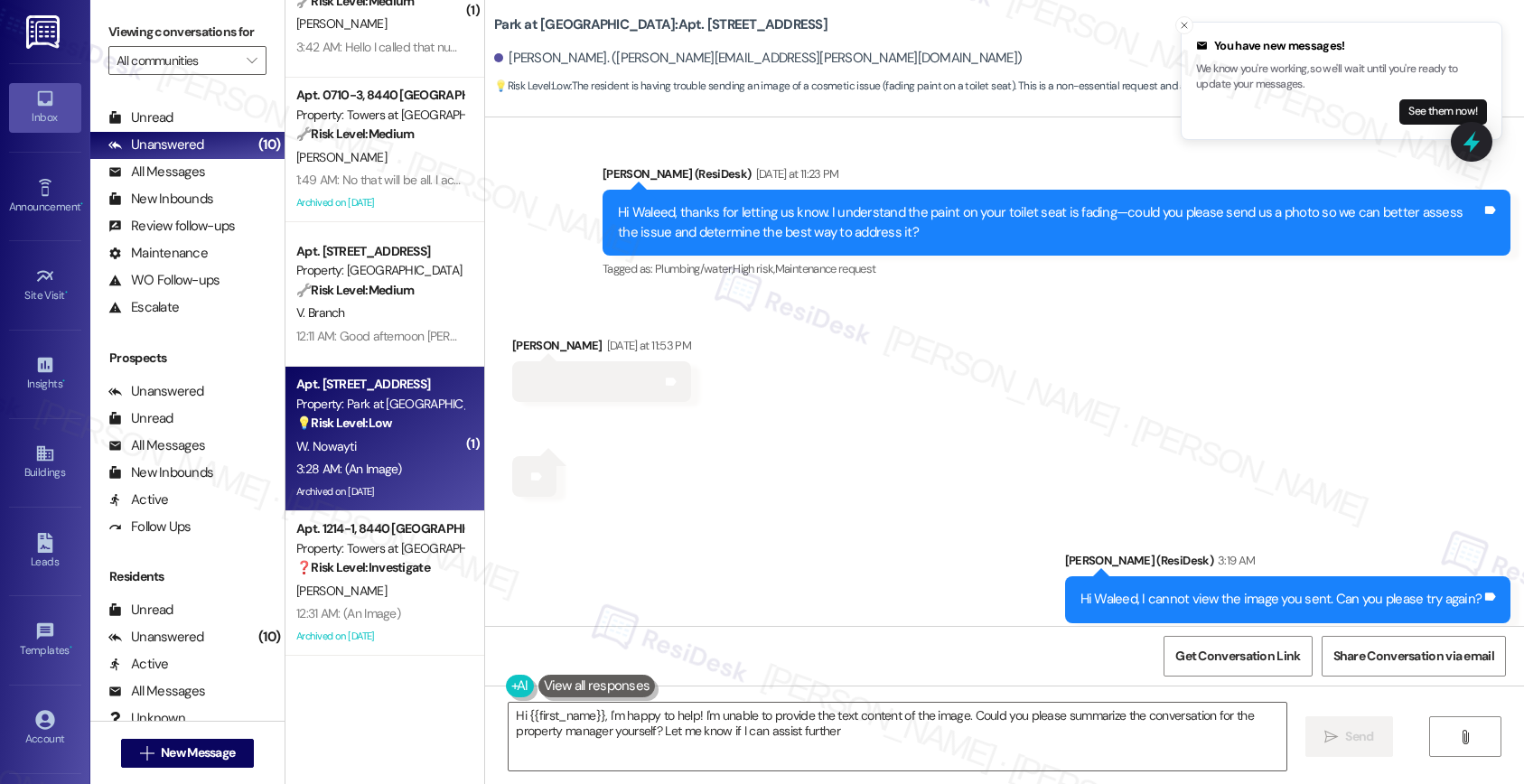 type on "Hi {{first_name}}, I'm happy to help! I'm unable to provide the text content of the image. Could you please summarize the conversation for the property manager yourself? Let me know if I can assist further!" 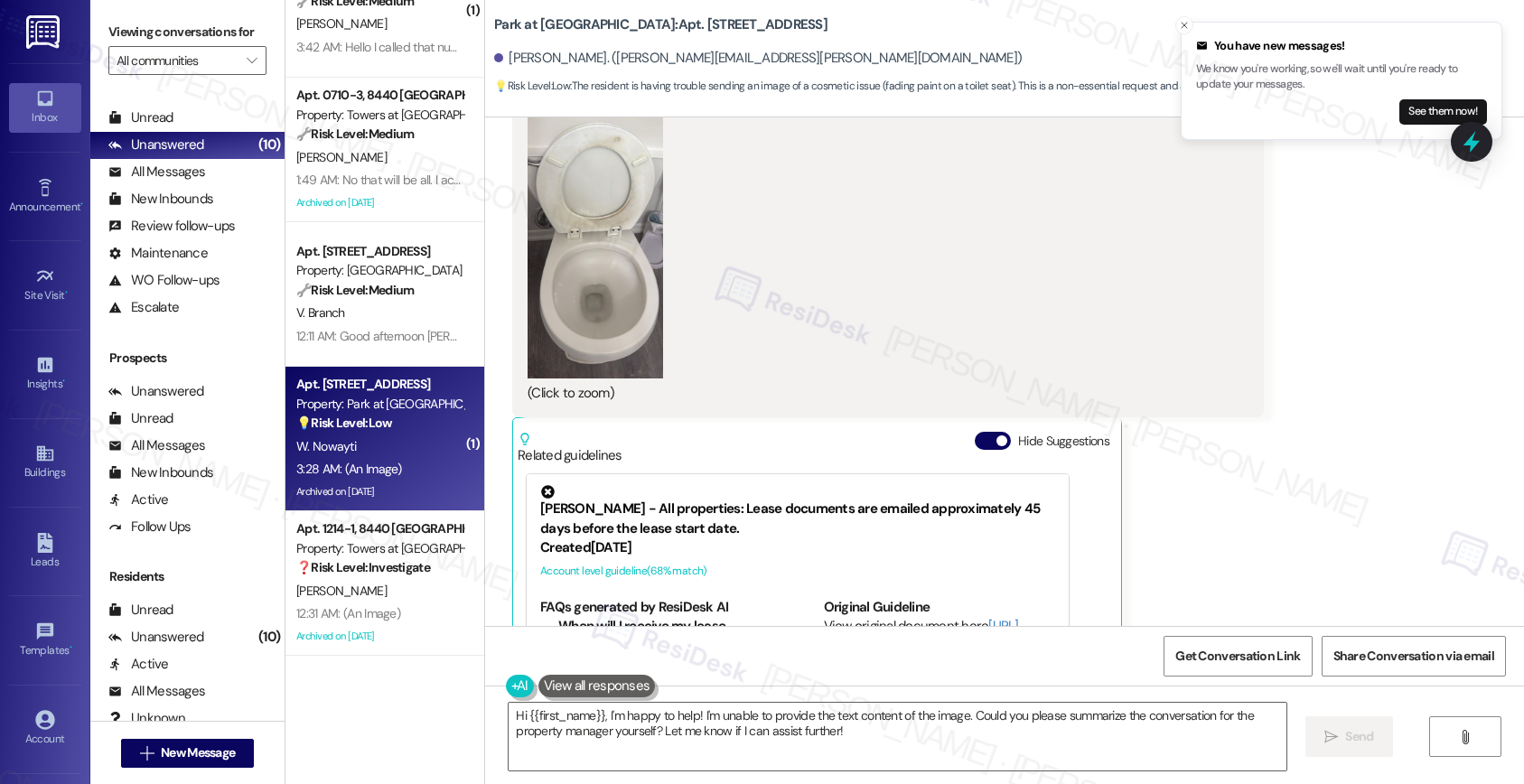 scroll, scrollTop: 40028, scrollLeft: 0, axis: vertical 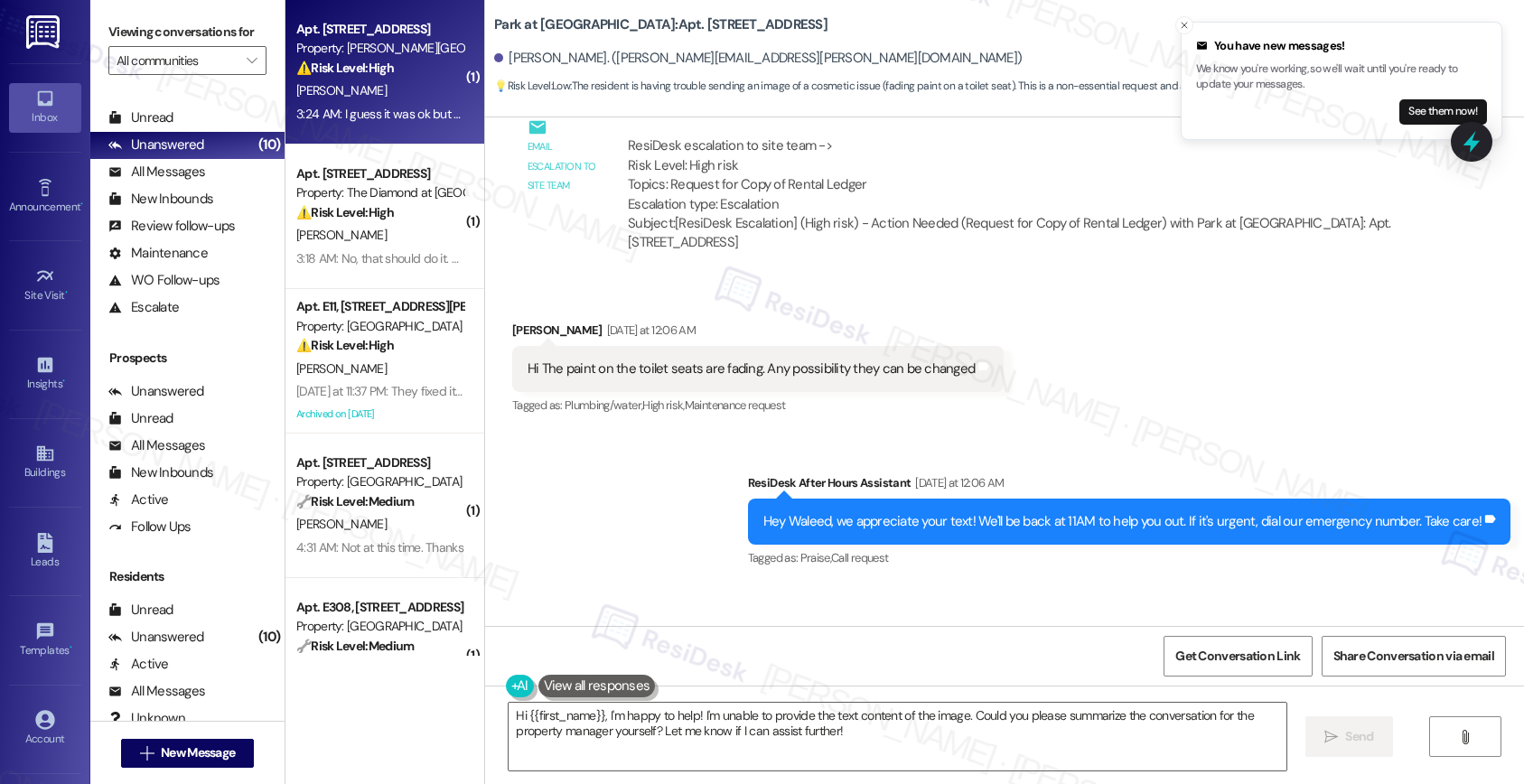 click on "Property: [PERSON_NAME][GEOGRAPHIC_DATA]" at bounding box center (379, 48) 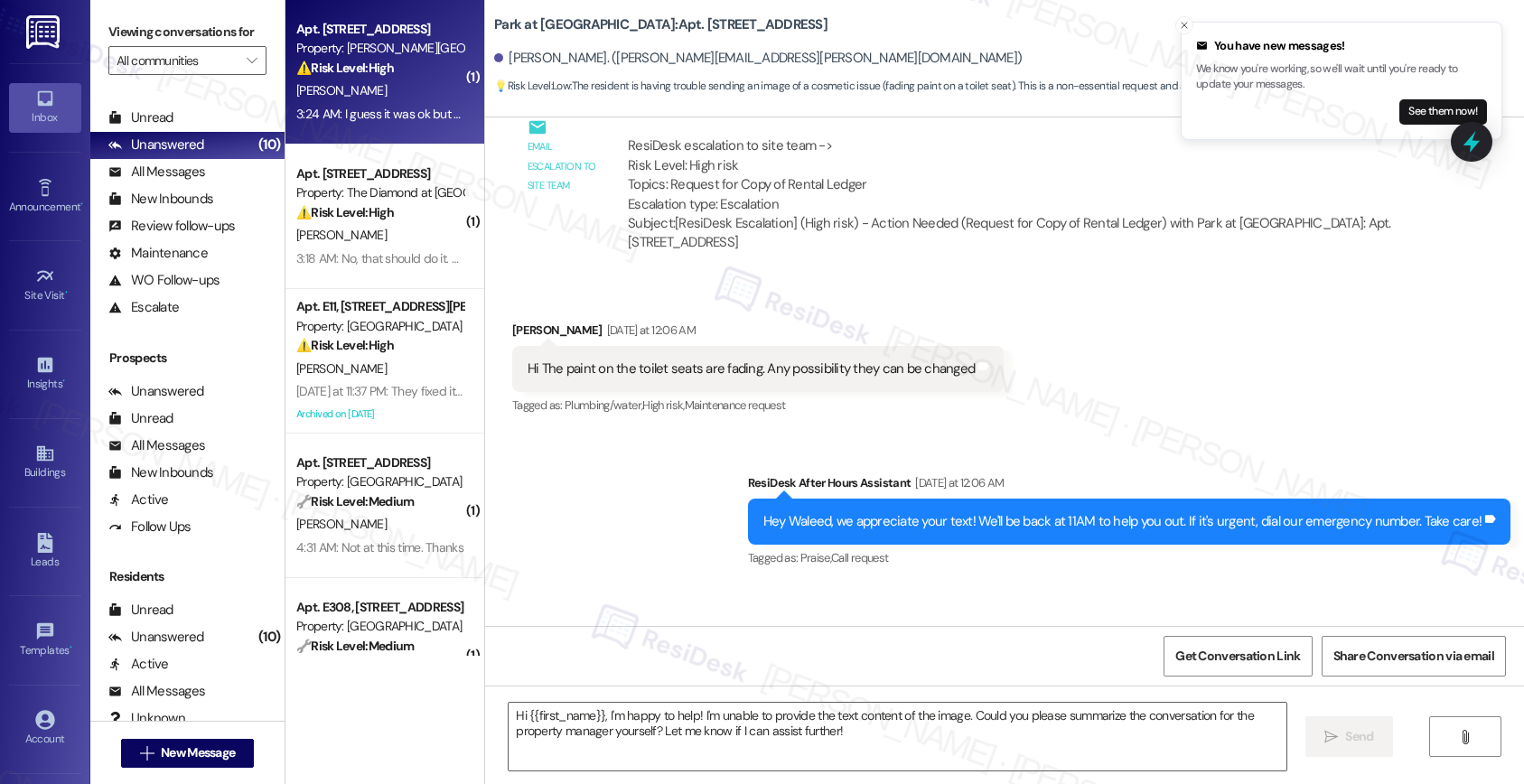 click on "Property: [PERSON_NAME][GEOGRAPHIC_DATA]" at bounding box center (379, 48) 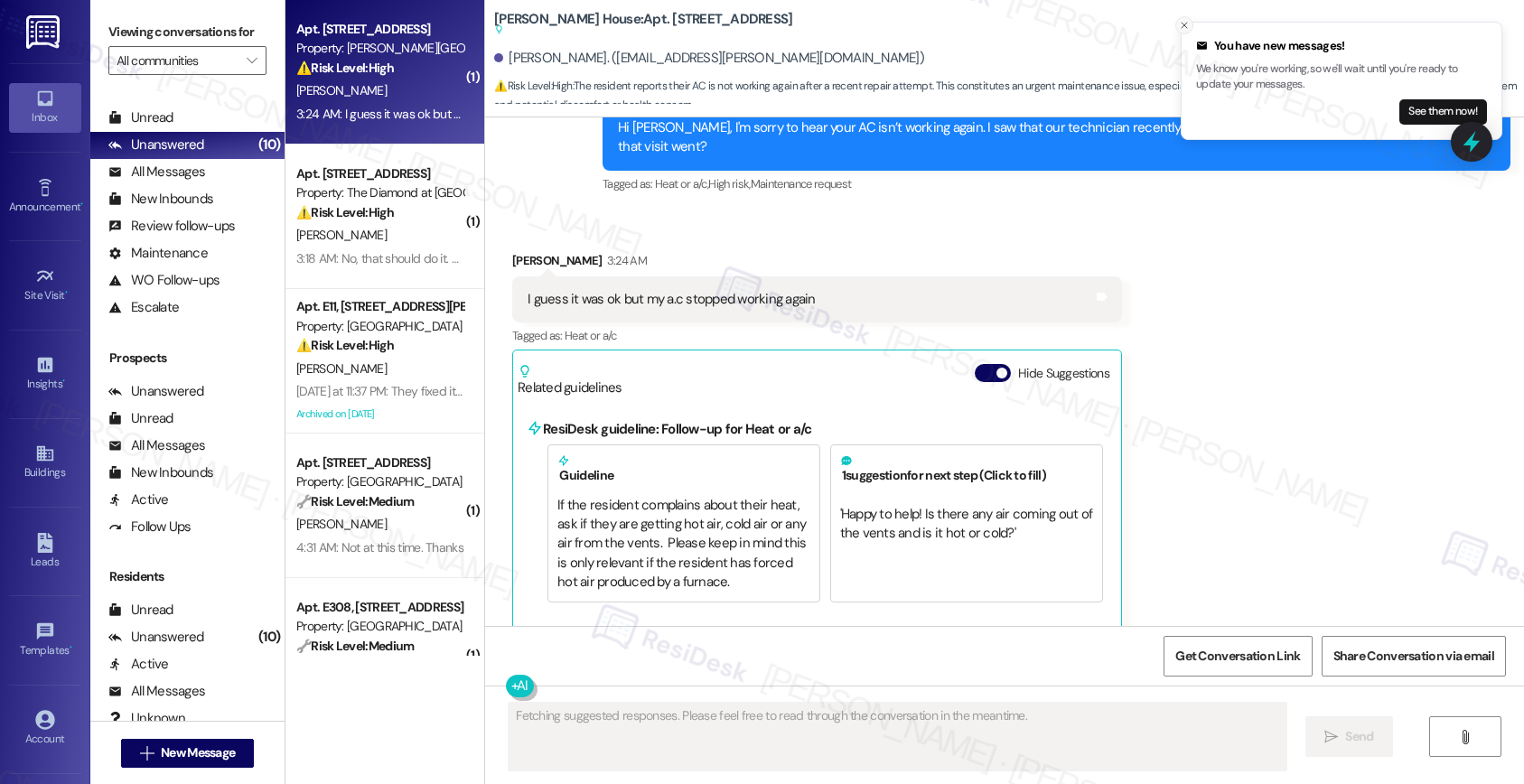 click 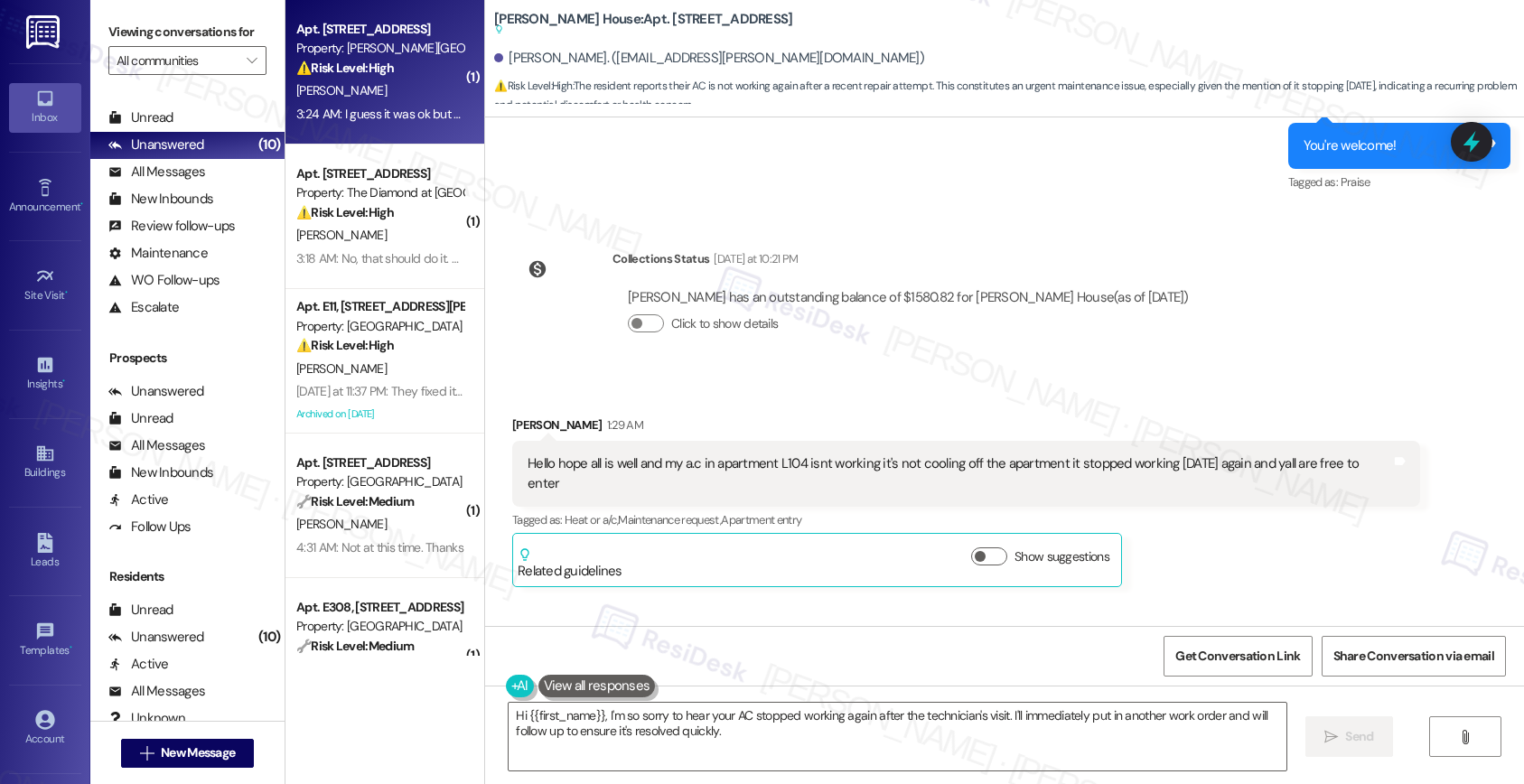 scroll, scrollTop: 5959, scrollLeft: 0, axis: vertical 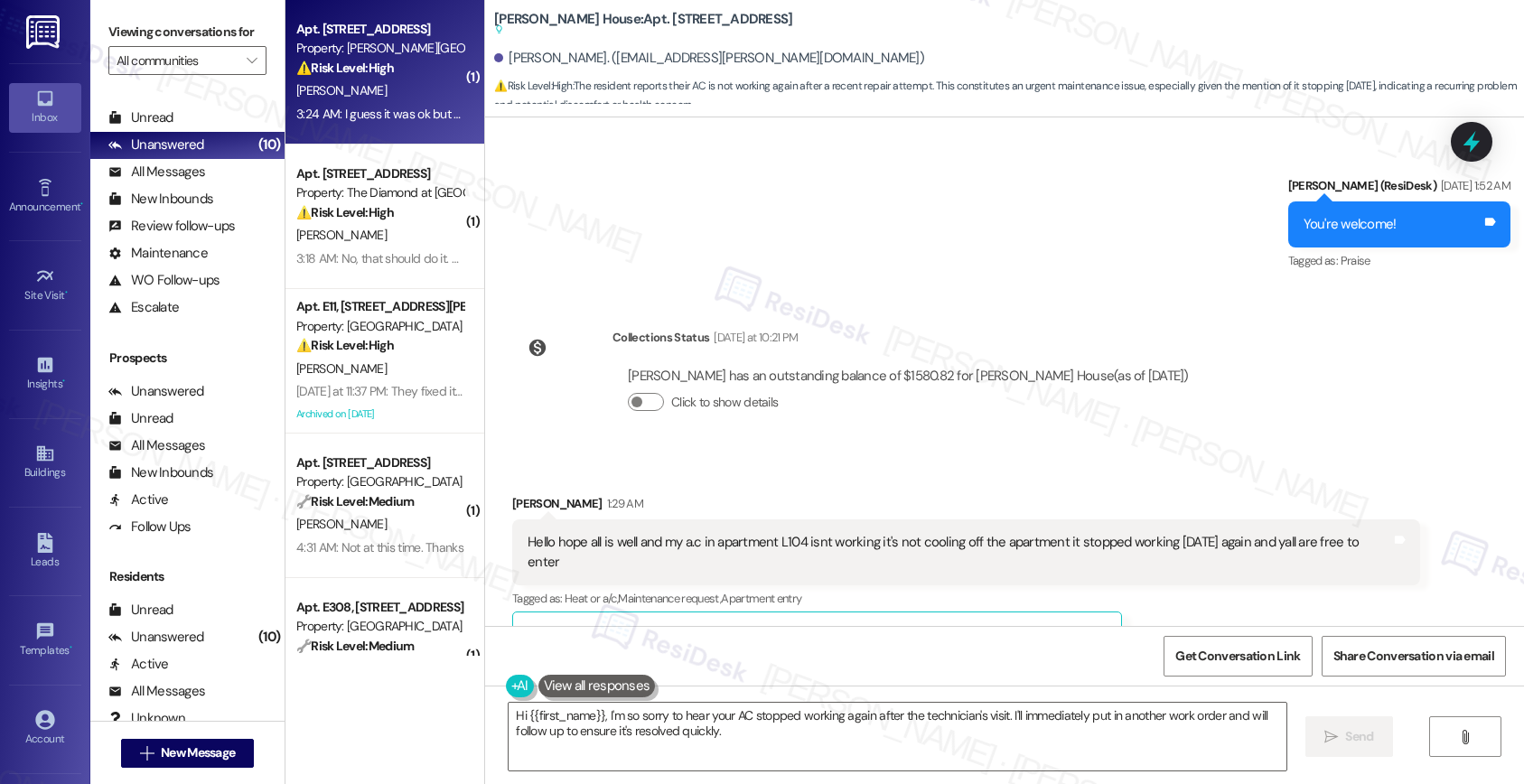 click on "Joshua House:  Apt. L0104, 2607 Welsh Rd   Suggested actions and notes available for this message and will show as you scroll through." at bounding box center [643, 24] 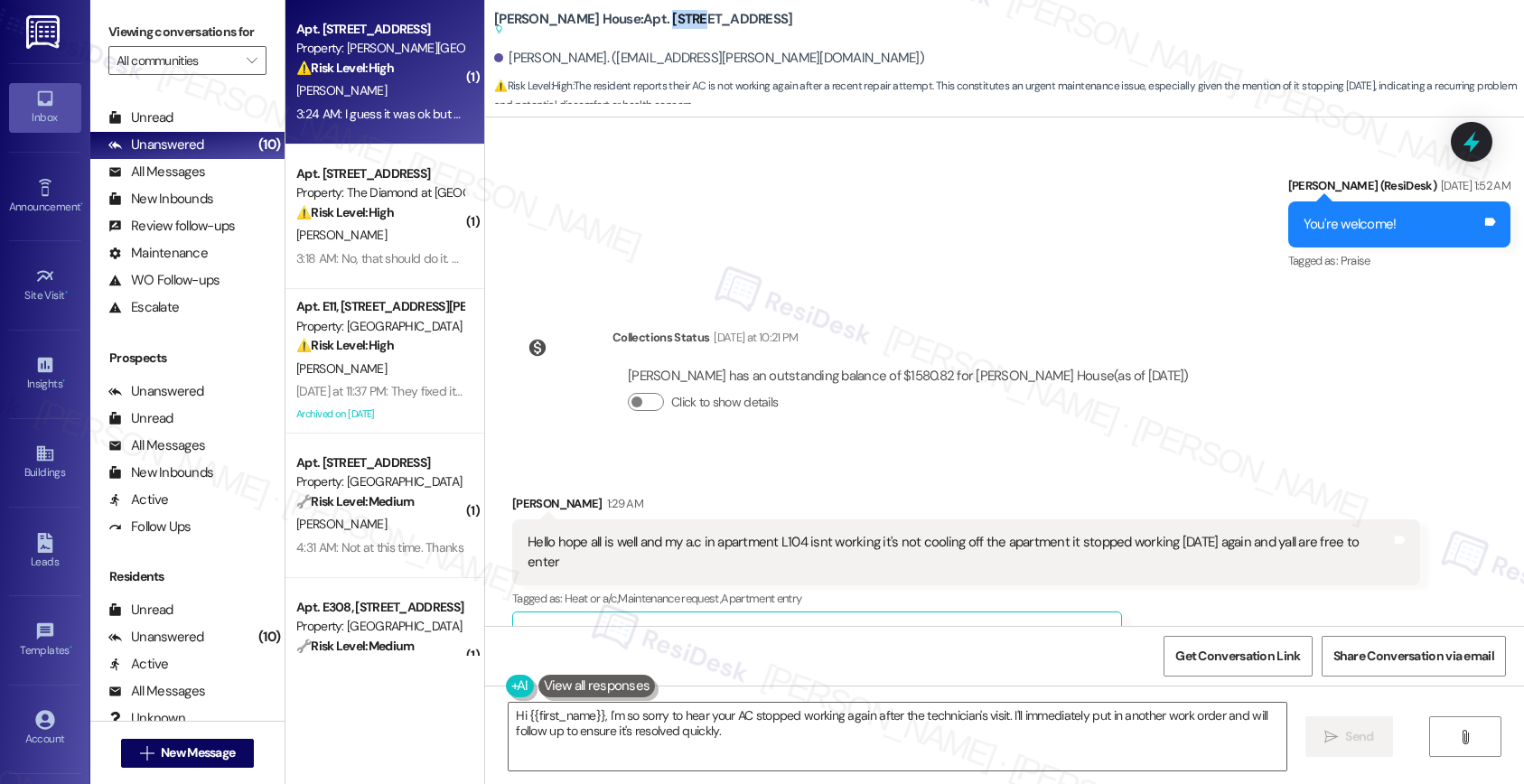 copy on "L0104" 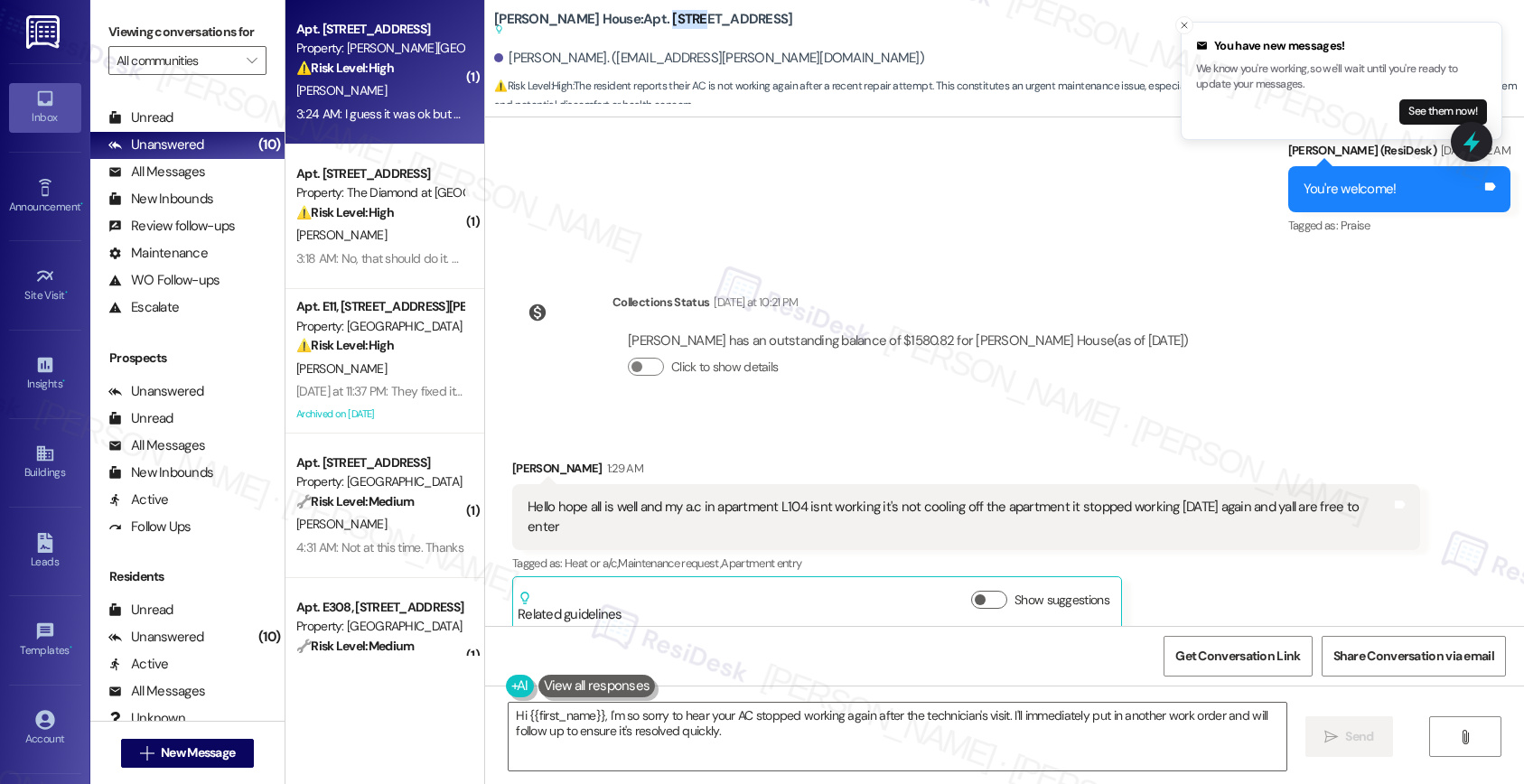 scroll, scrollTop: 5996, scrollLeft: 0, axis: vertical 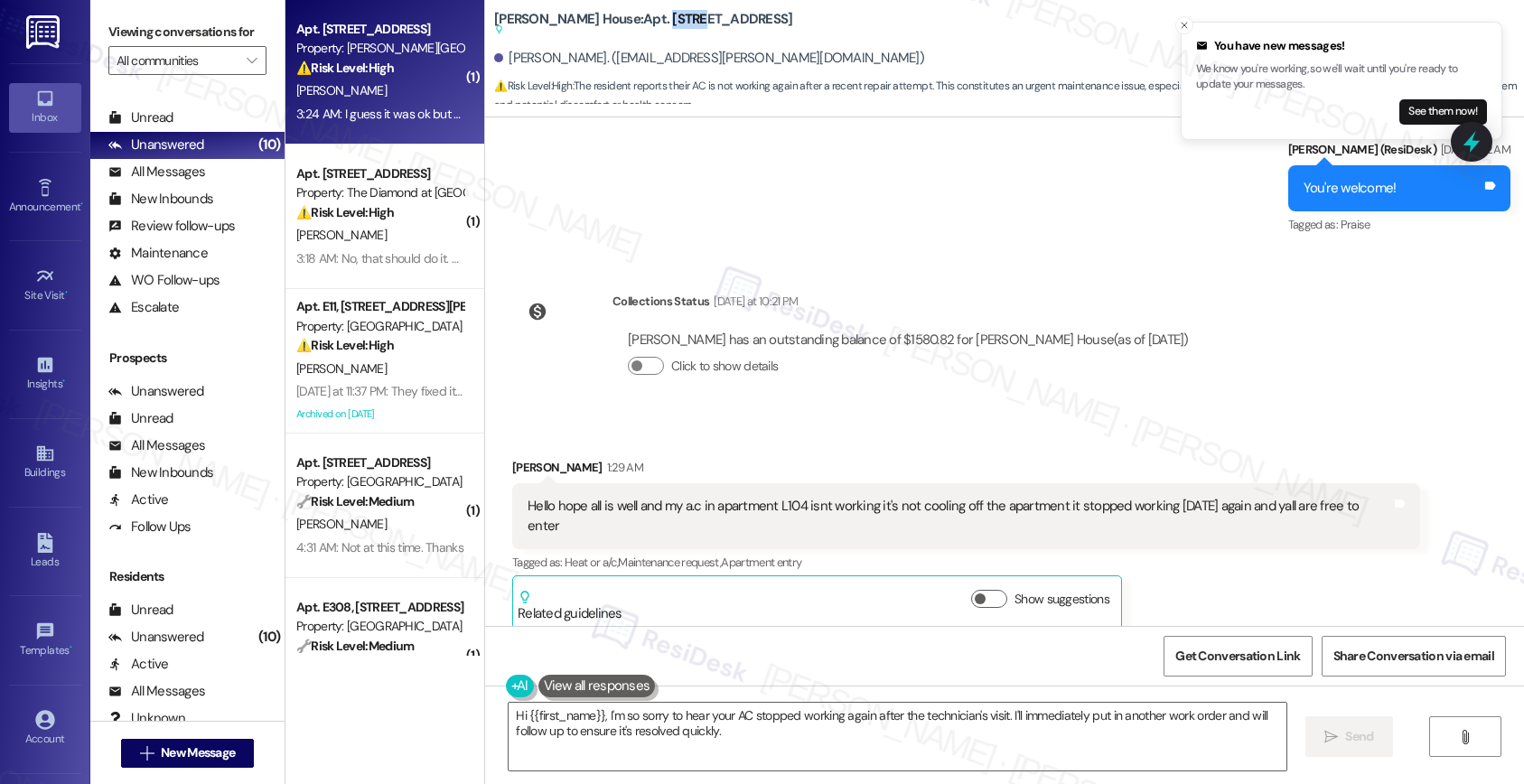 click on "Hello hope all is well and my a.c in apartment L104 isnt working it's not cooling off the apartment it stopped working [DATE] again and yall are free to enter" at bounding box center (959, 516) 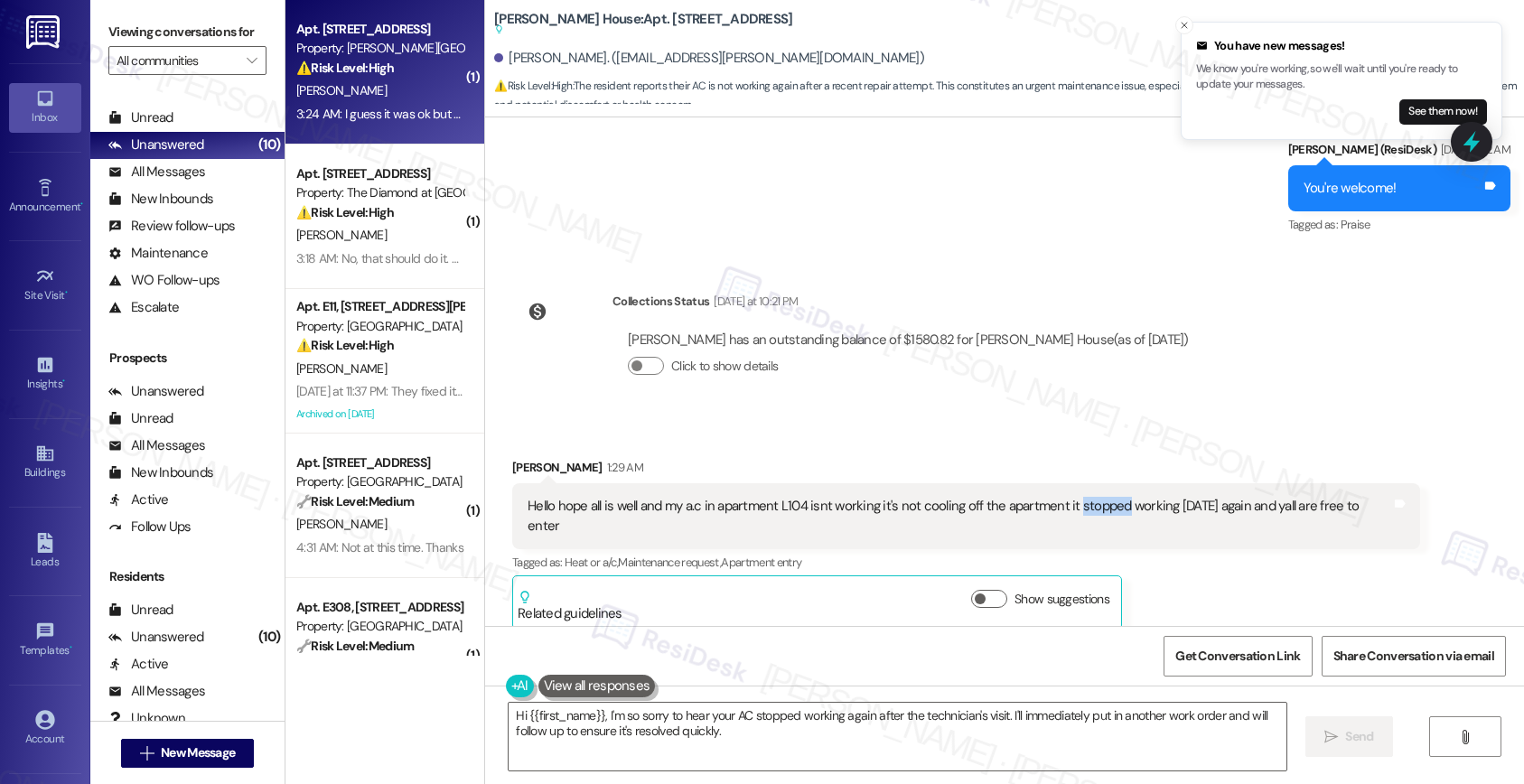 click on "Hello hope all is well and my a.c in apartment L104 isnt working it's not cooling off the apartment it stopped working [DATE] again and yall are free to enter" at bounding box center [959, 516] 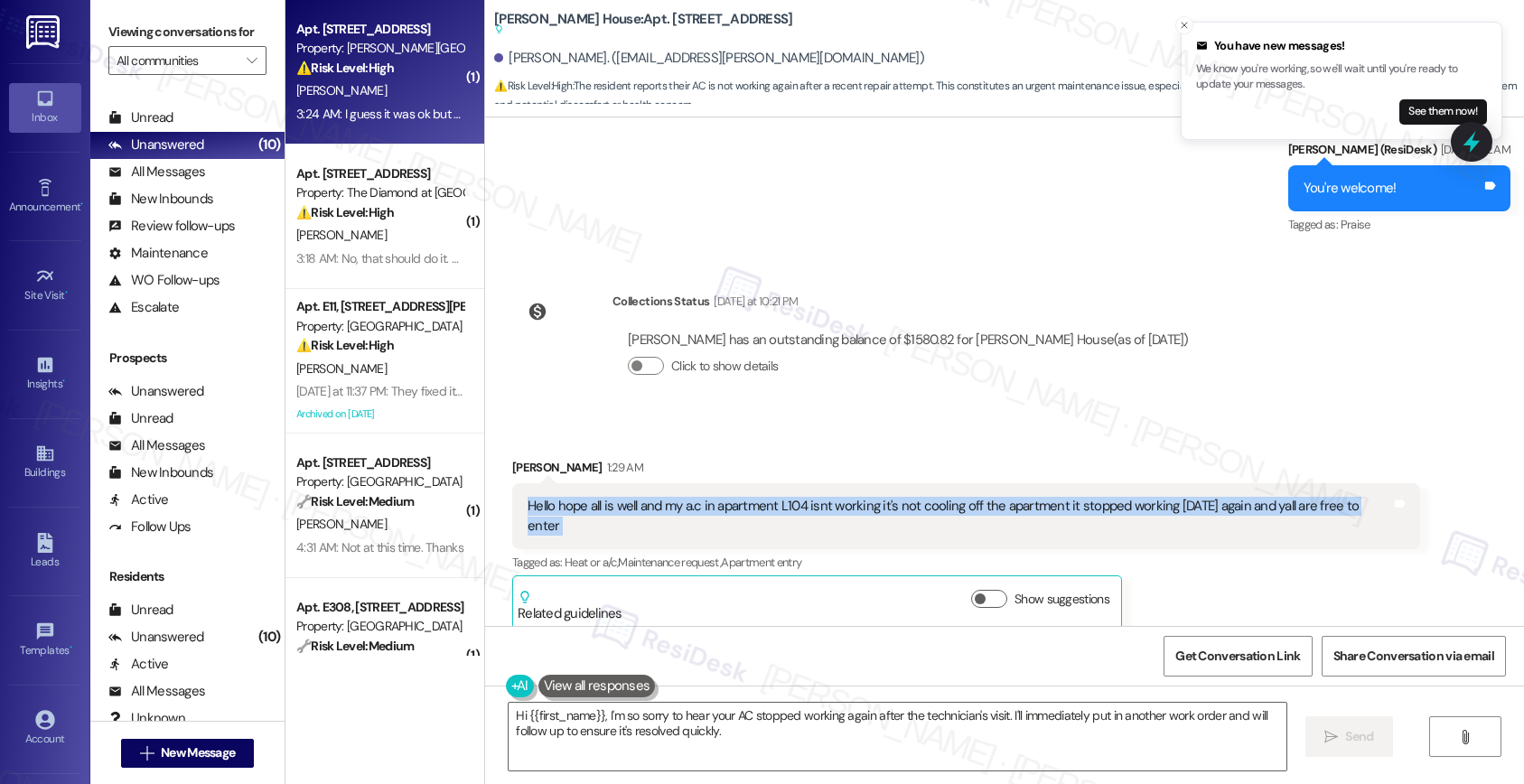 copy on "Hello hope all is well and my a.c in apartment L104 isnt working it's not cooling off the apartment it stopped working on Saturday again and yall are free to enter Tags and notes" 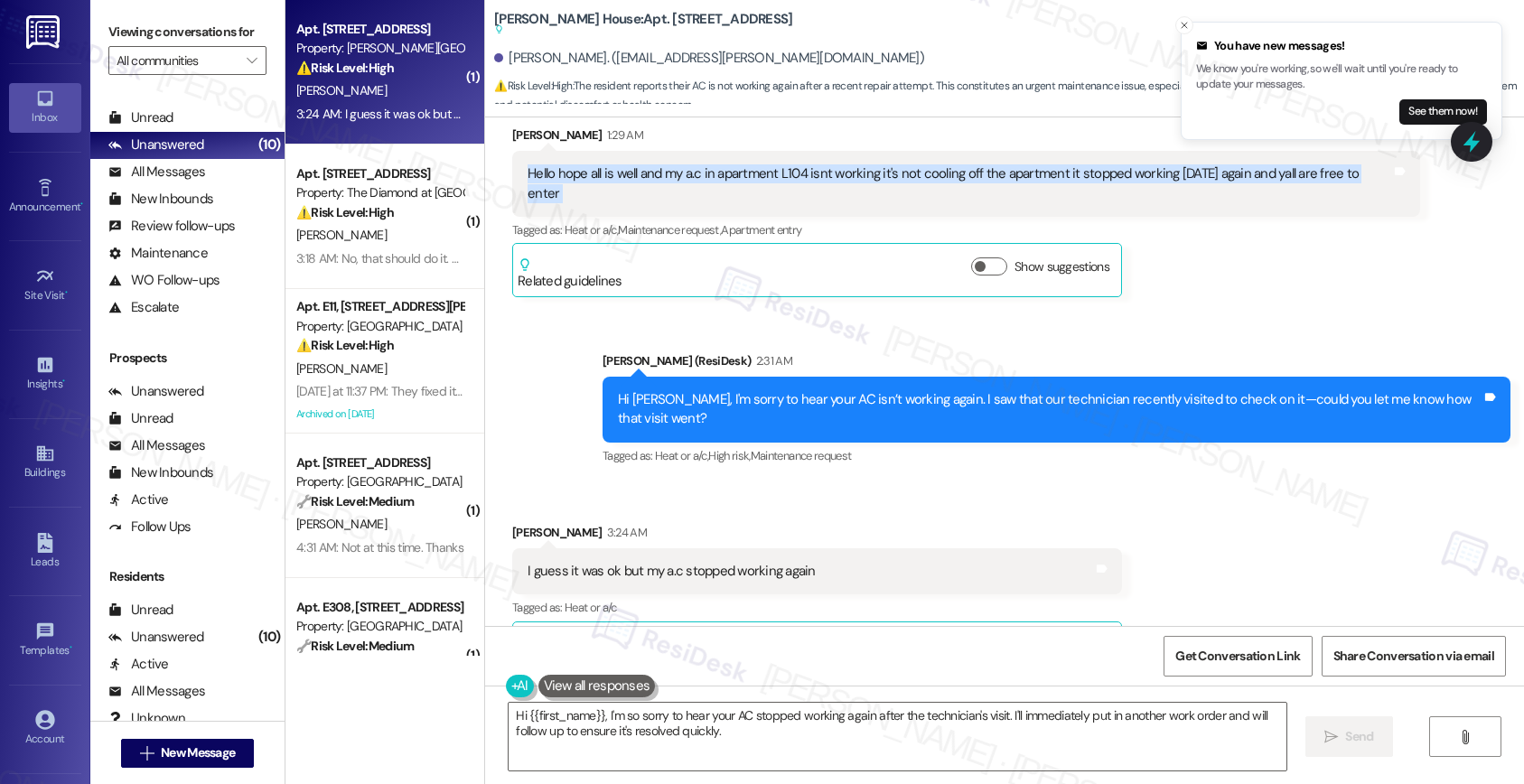 scroll, scrollTop: 6603, scrollLeft: 0, axis: vertical 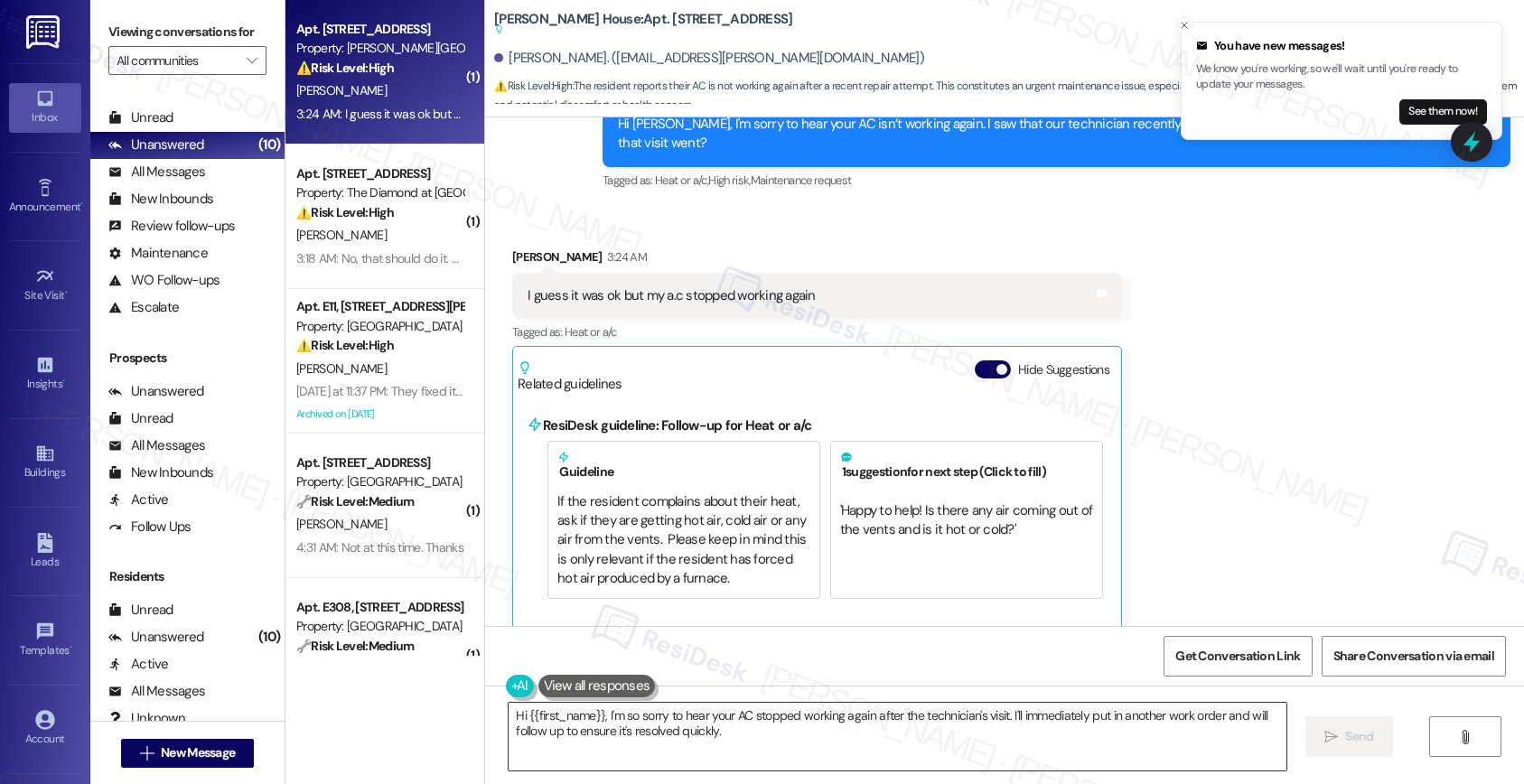 click on "Hi {{first_name}}, I'm so sorry to hear your AC stopped working again after the technician's visit. I'll immediately put in another work order and will follow up to ensure it's resolved quickly." at bounding box center (897, 736) 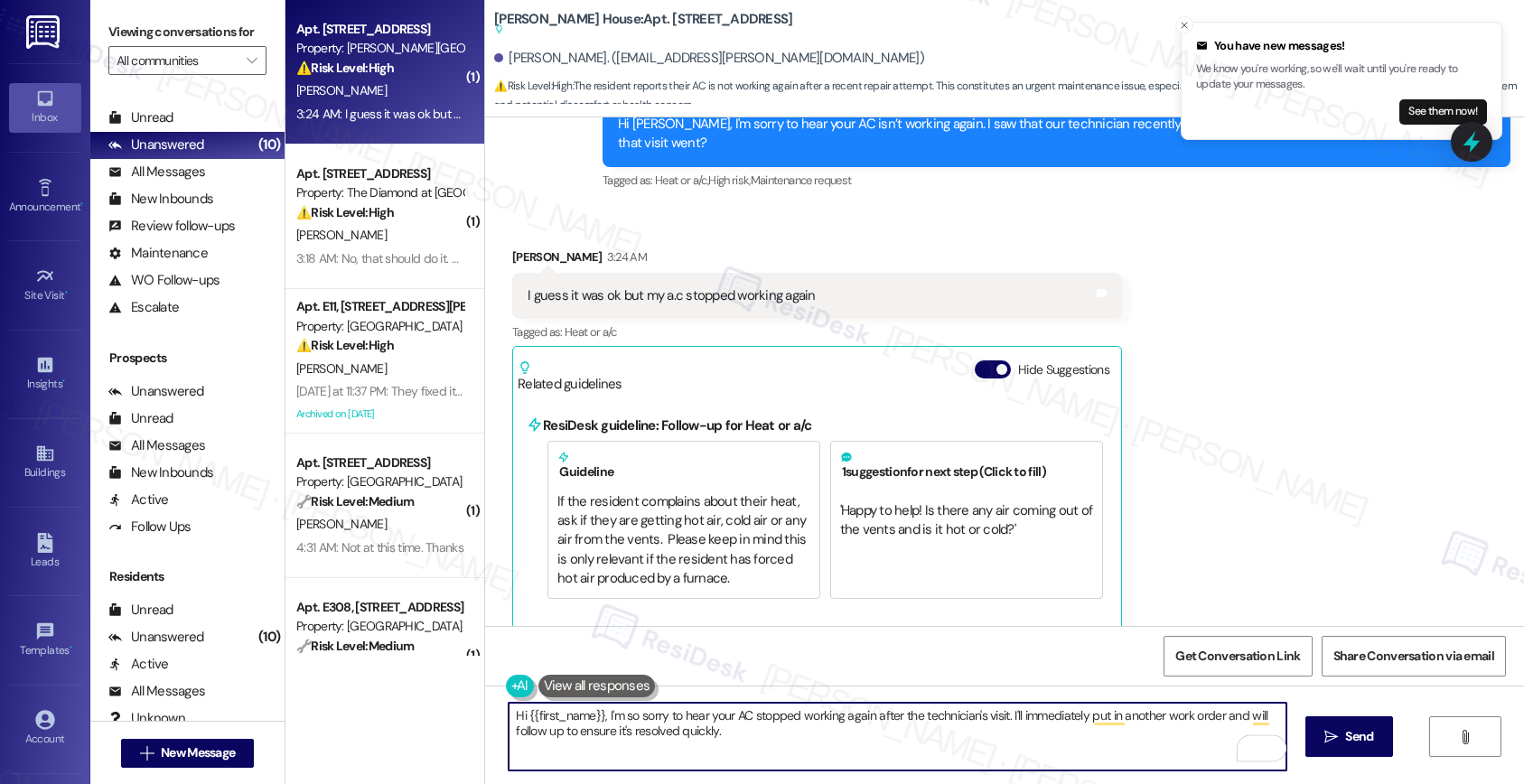 click on "Hi {{first_name}}, I'm so sorry to hear your AC stopped working again after the technician's visit. I'll immediately put in another work order and will follow up to ensure it's resolved quickly." at bounding box center (897, 736) 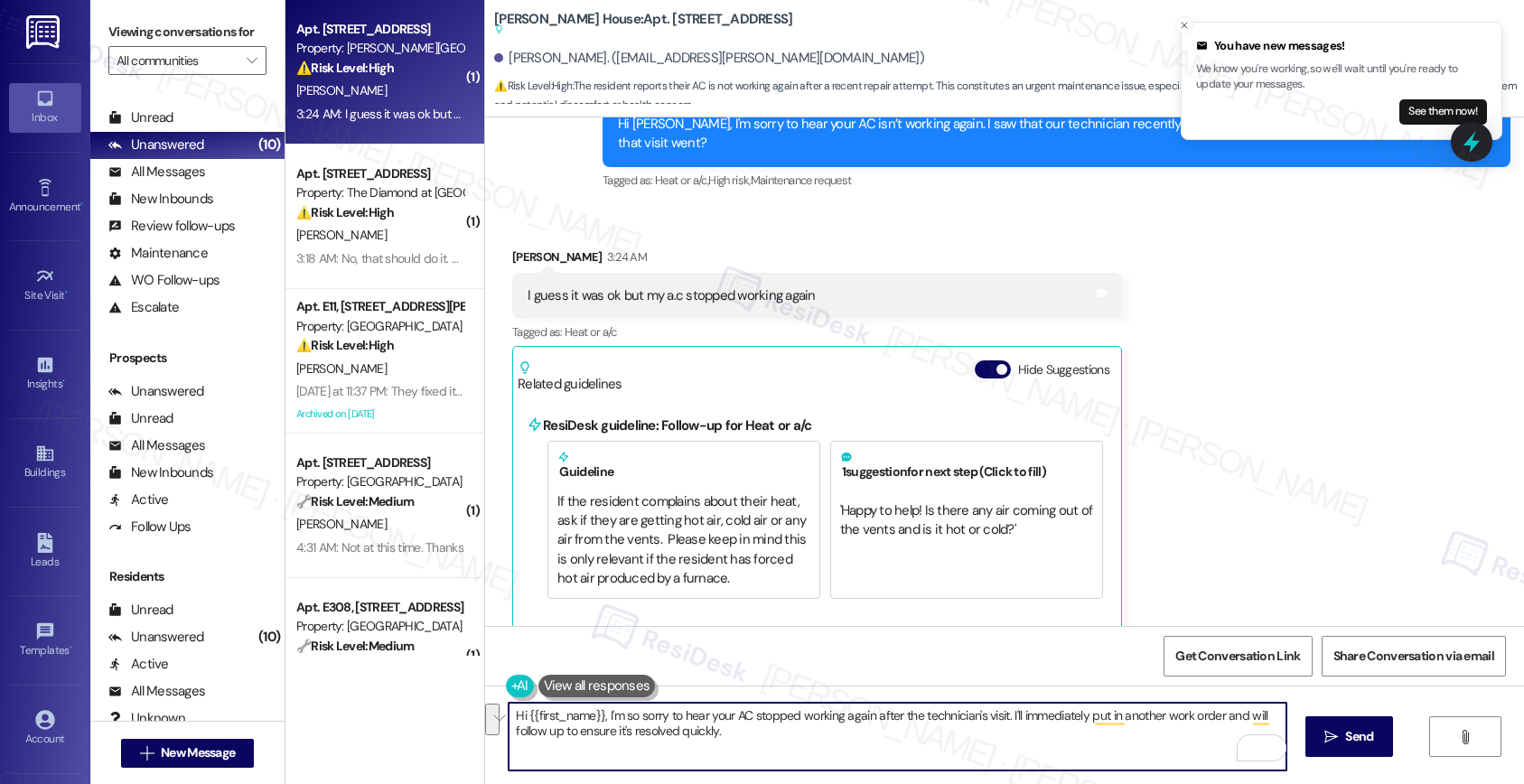 drag, startPoint x: 1001, startPoint y: 717, endPoint x: 1011, endPoint y: 726, distance: 13.453624 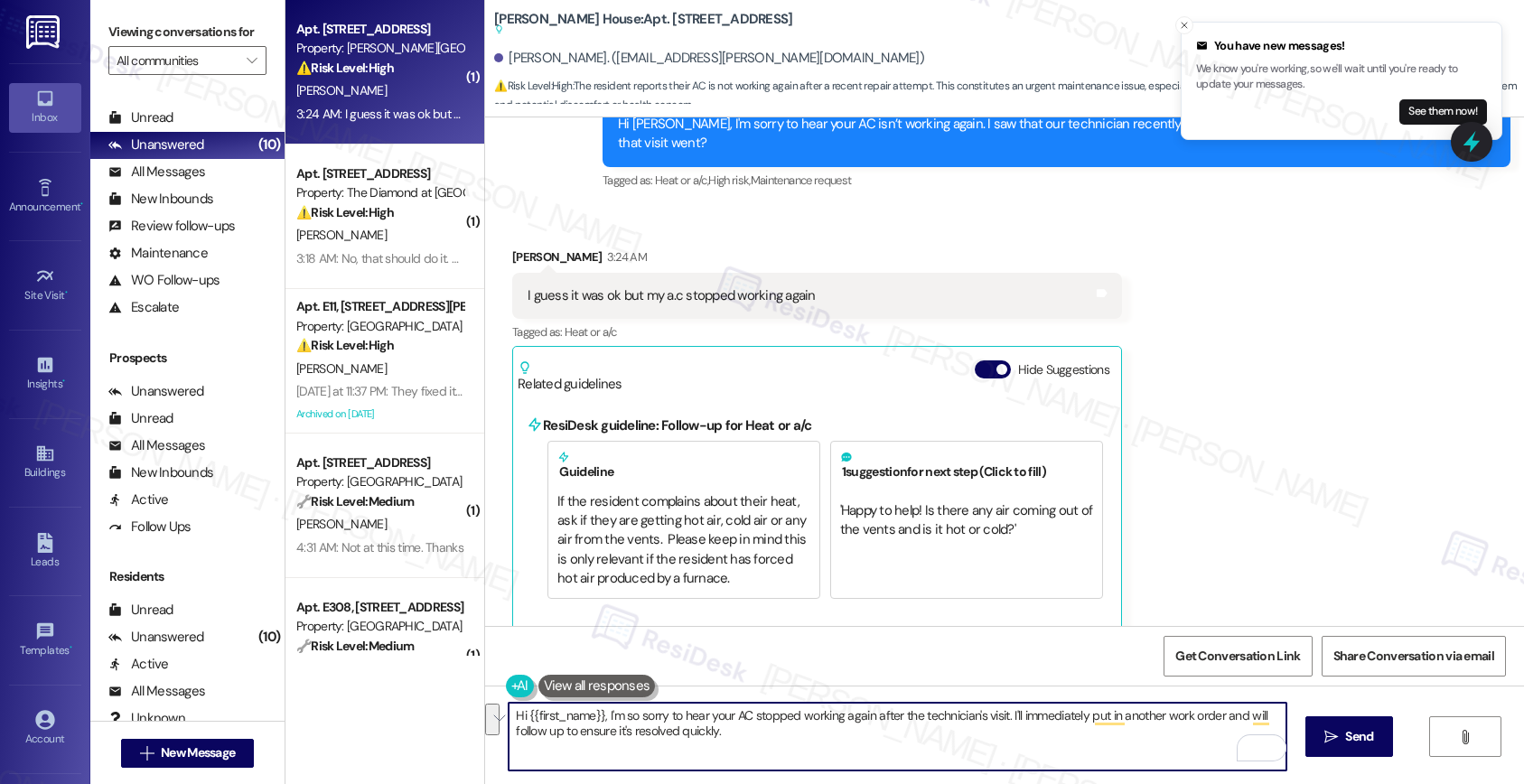 click on "Hi {{first_name}}, I'm so sorry to hear your AC stopped working again after the technician's visit. I'll immediately put in another work order and will follow up to ensure it's resolved quickly." at bounding box center [897, 736] 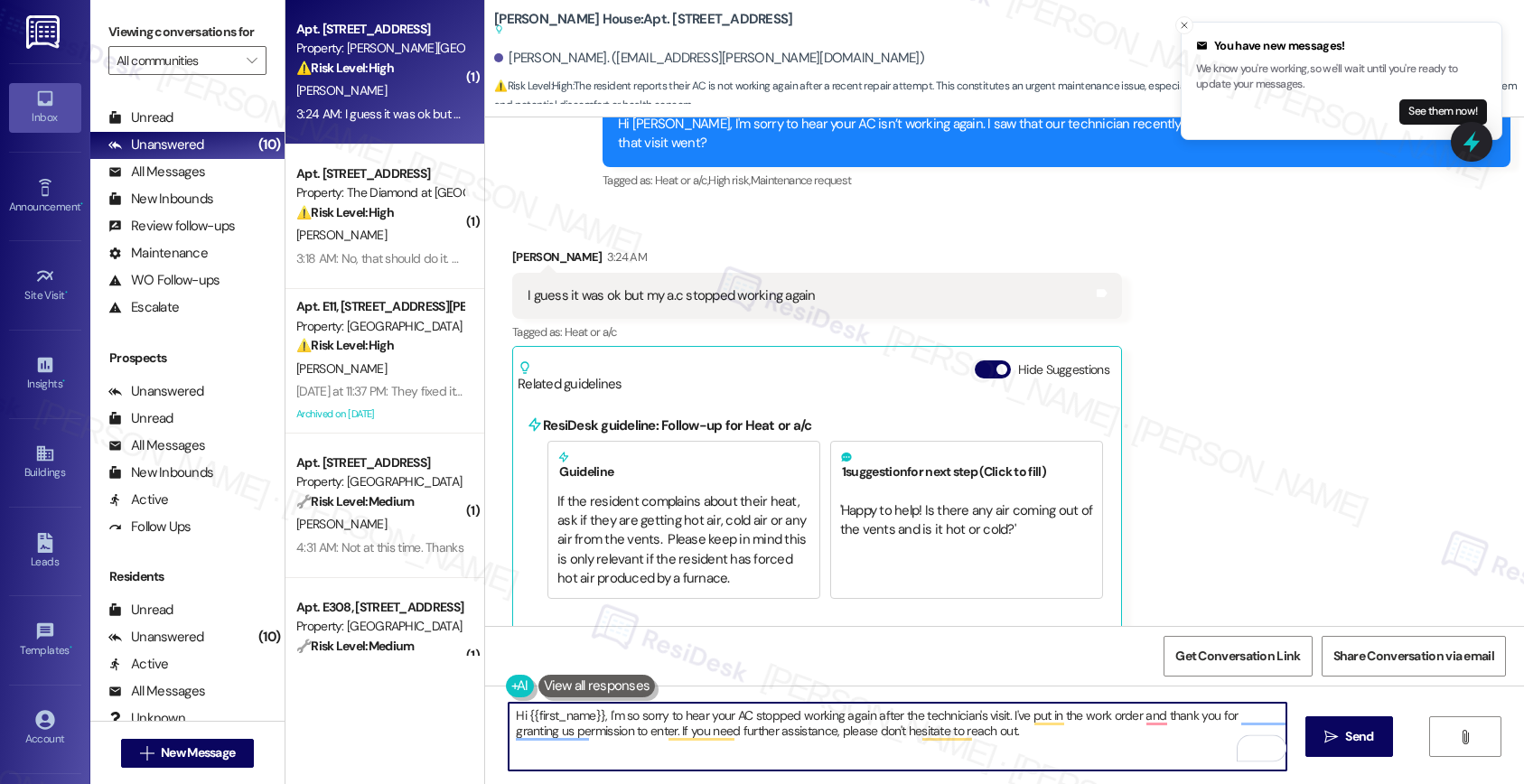 click on "Hi {{first_name}}, I'm so sorry to hear your AC stopped working again after the technician's visit. I've put in the work order and thank you for granting us permission to enter. If you need further assistance, please don't hesitate to reach out." at bounding box center (897, 736) 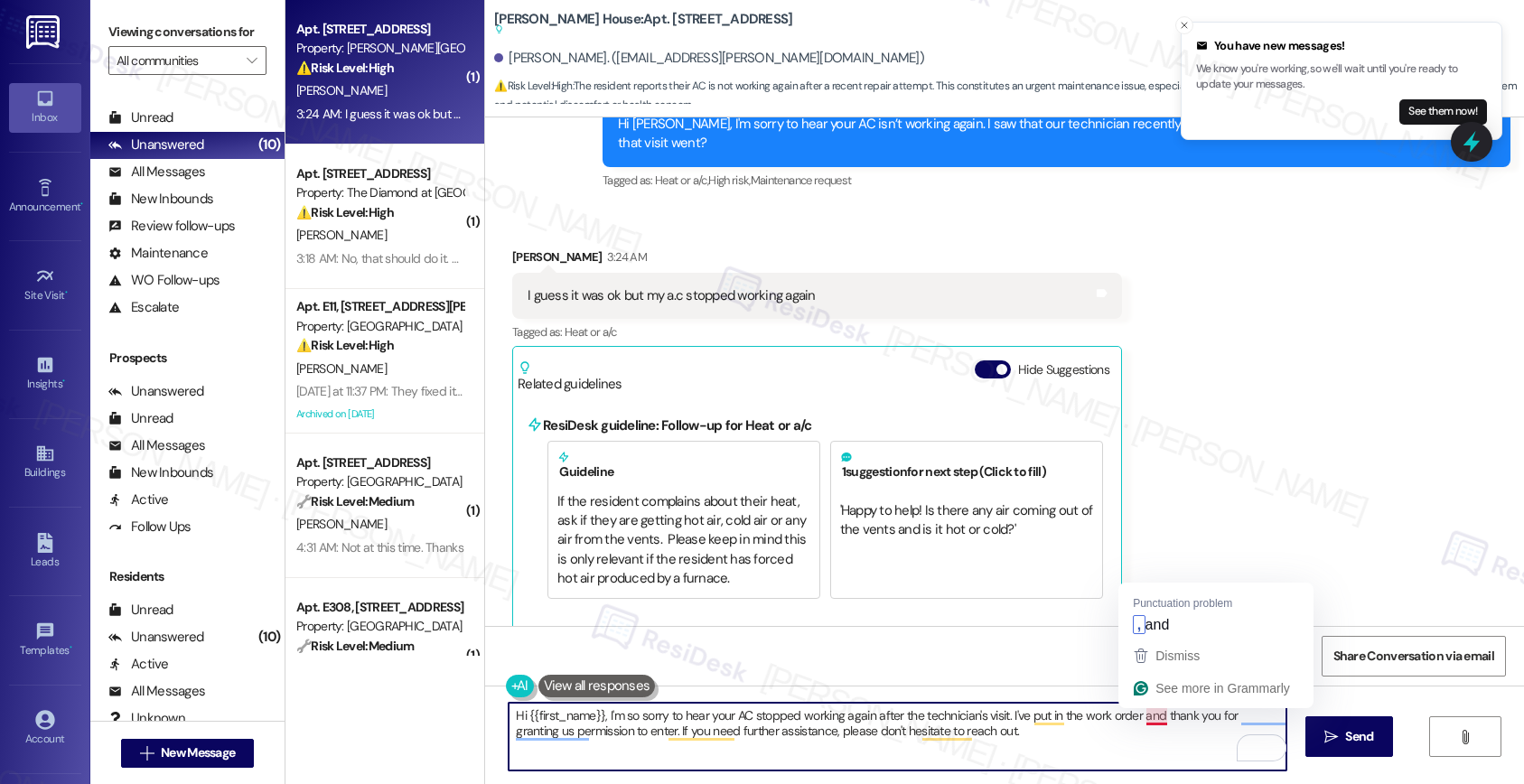 click on "Hi {{first_name}}, I'm so sorry to hear your AC stopped working again after the technician's visit. I've put in the work order and thank you for granting us permission to enter. If you need further assistance, please don't hesitate to reach out." at bounding box center (897, 736) 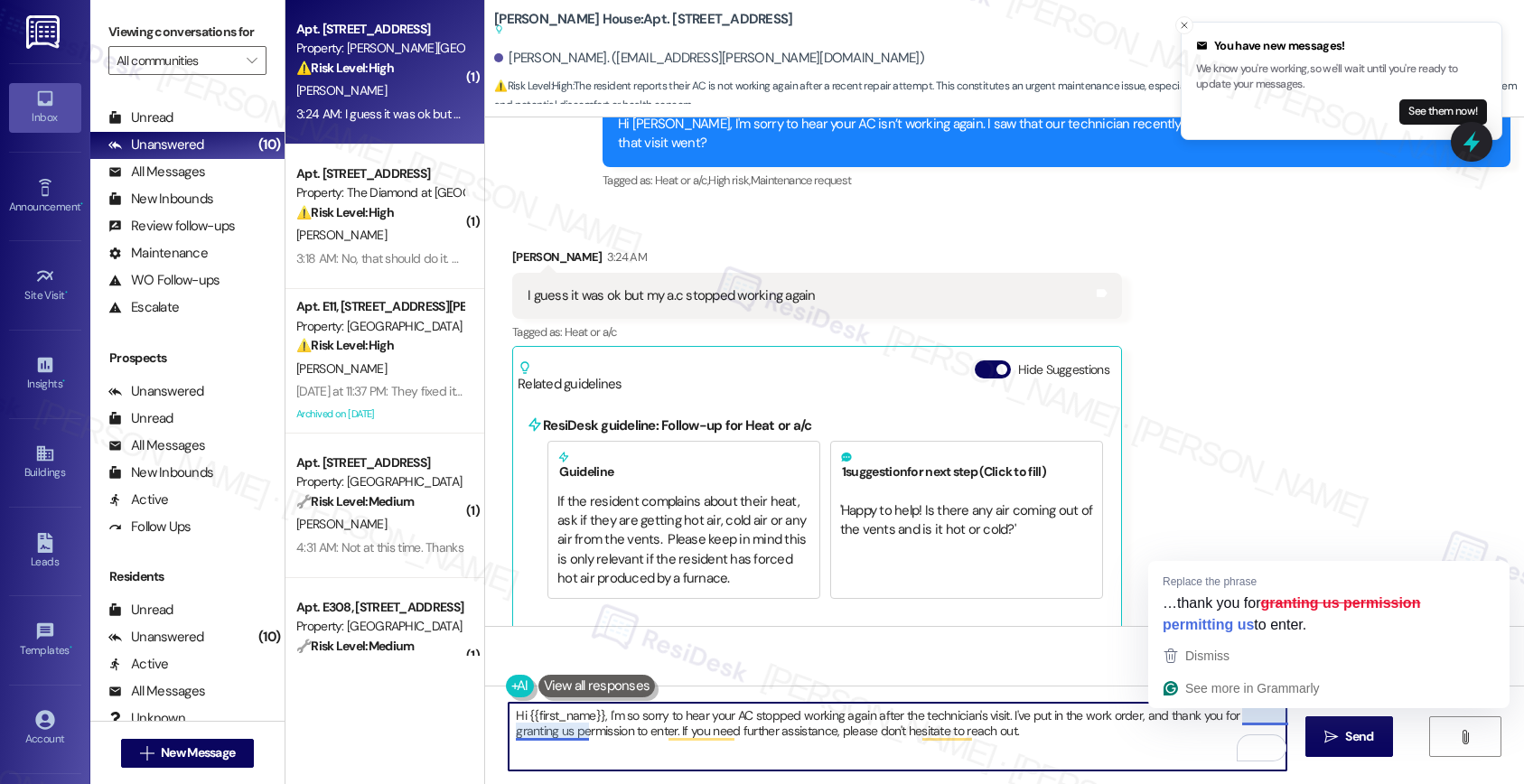 click on "Hi {{first_name}}, I'm so sorry to hear your AC stopped working again after the technician's visit. I've put in the work order, and thank you for granting us permission to enter. If you need further assistance, please don't hesitate to reach out." at bounding box center (897, 736) 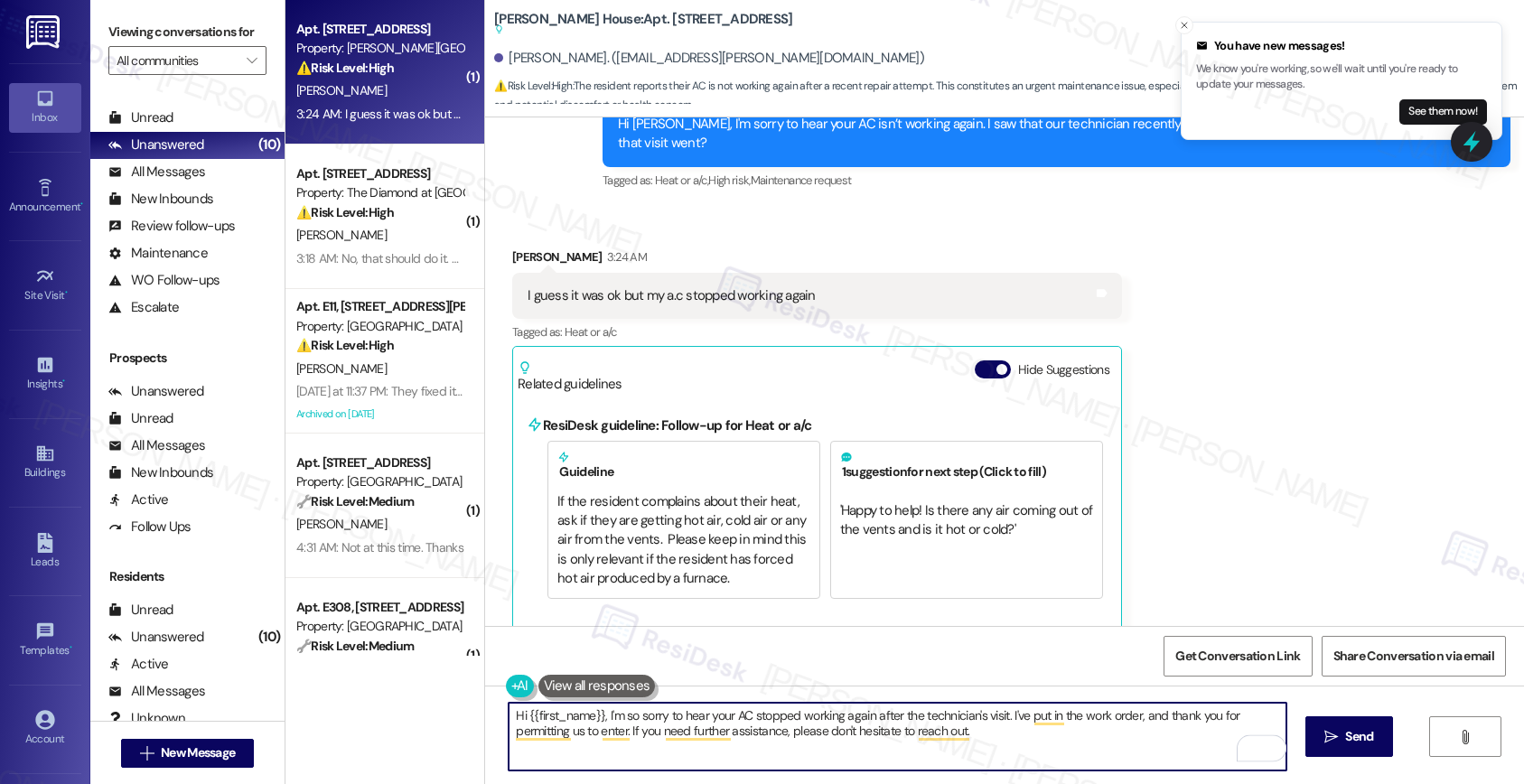 click on "Hi {{first_name}}, I'm so sorry to hear your AC stopped working again after the technician's visit. I've put in the work order, and thank you for permitting us to enter. If you need further assistance, please don't hesitate to reach out." at bounding box center [897, 736] 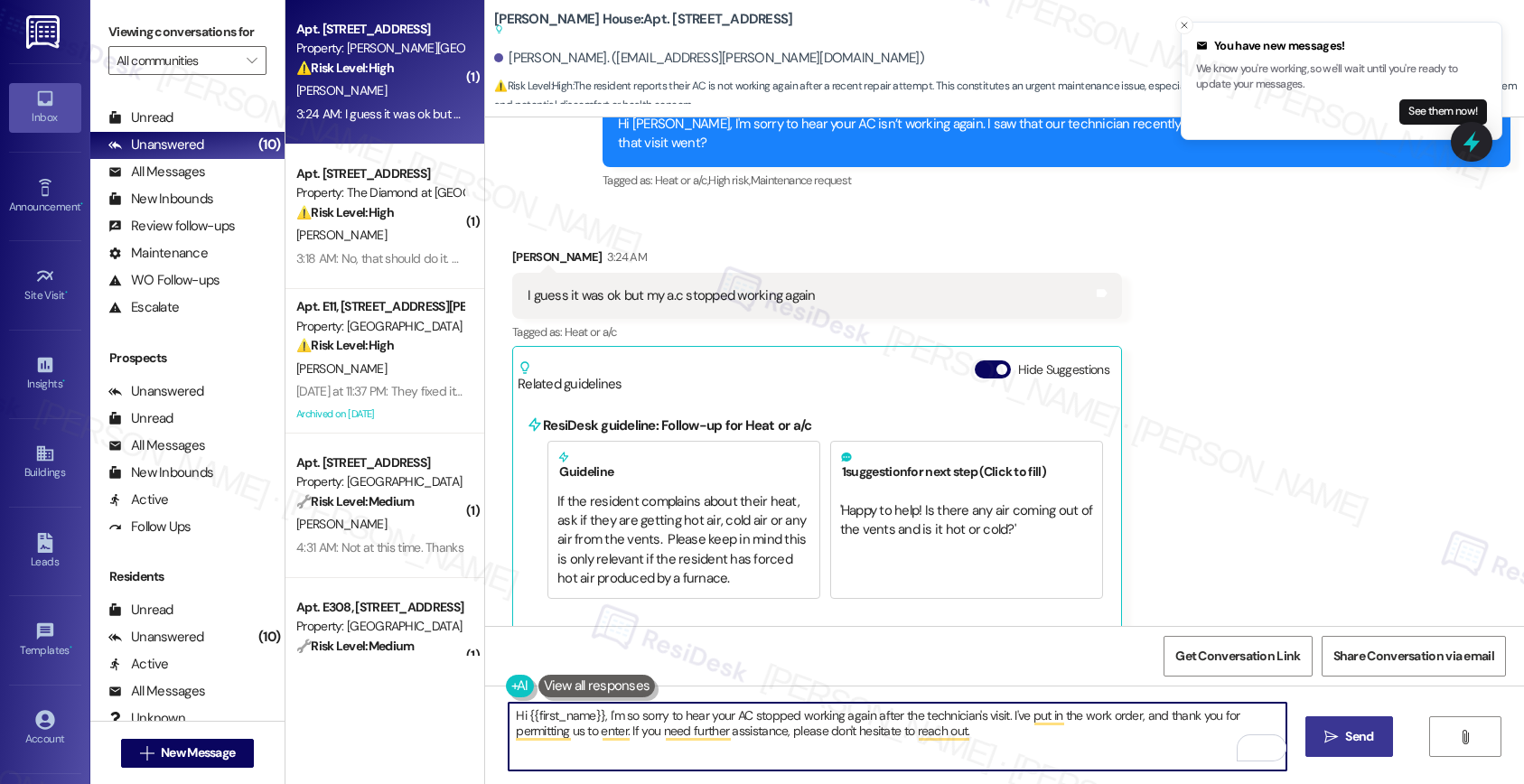 type on "Hi {{first_name}}, I'm so sorry to hear your AC stopped working again after the technician's visit. I've put in the work order, and thank you for permitting us to enter. If you need further assistance, please don't hesitate to reach out." 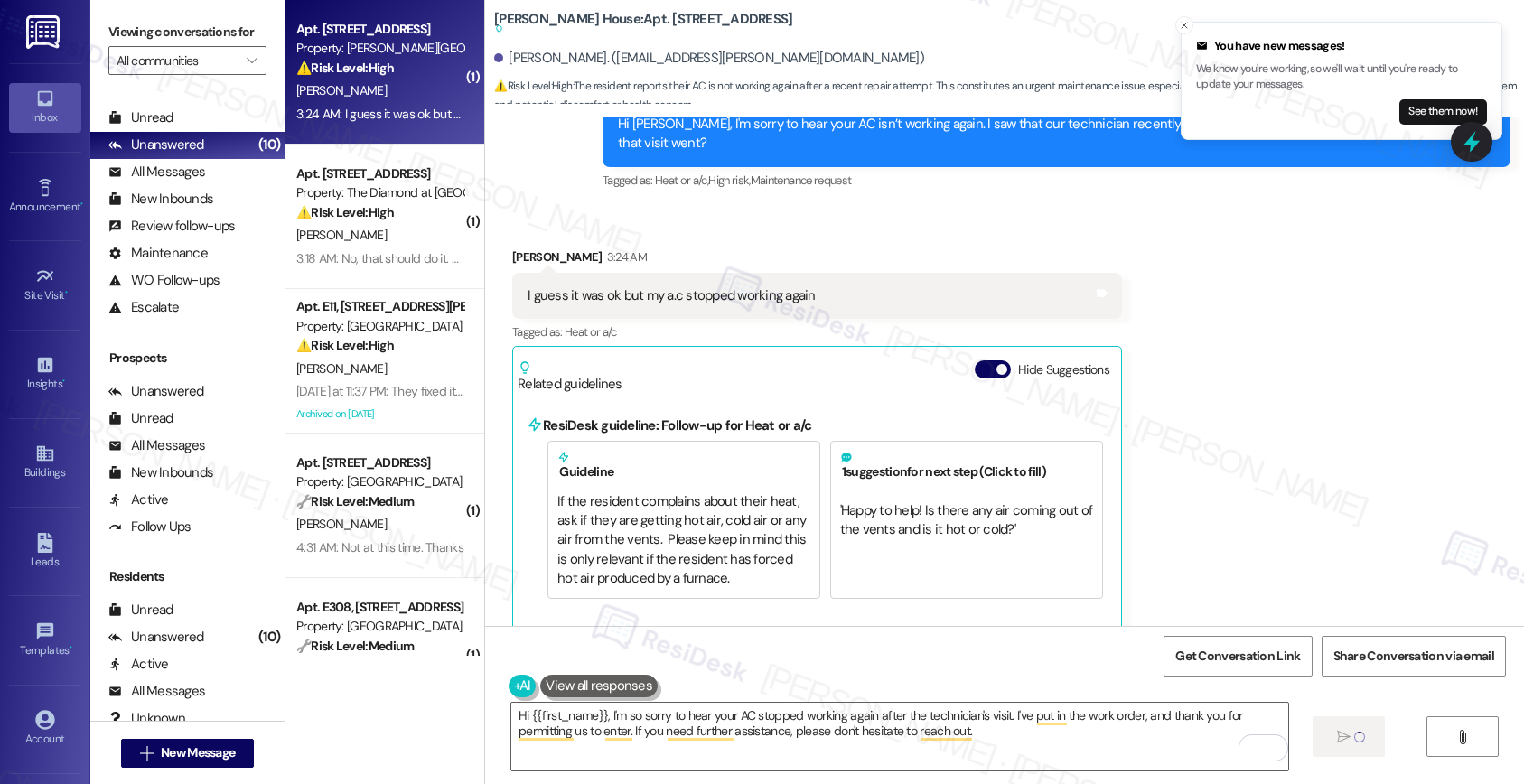 type 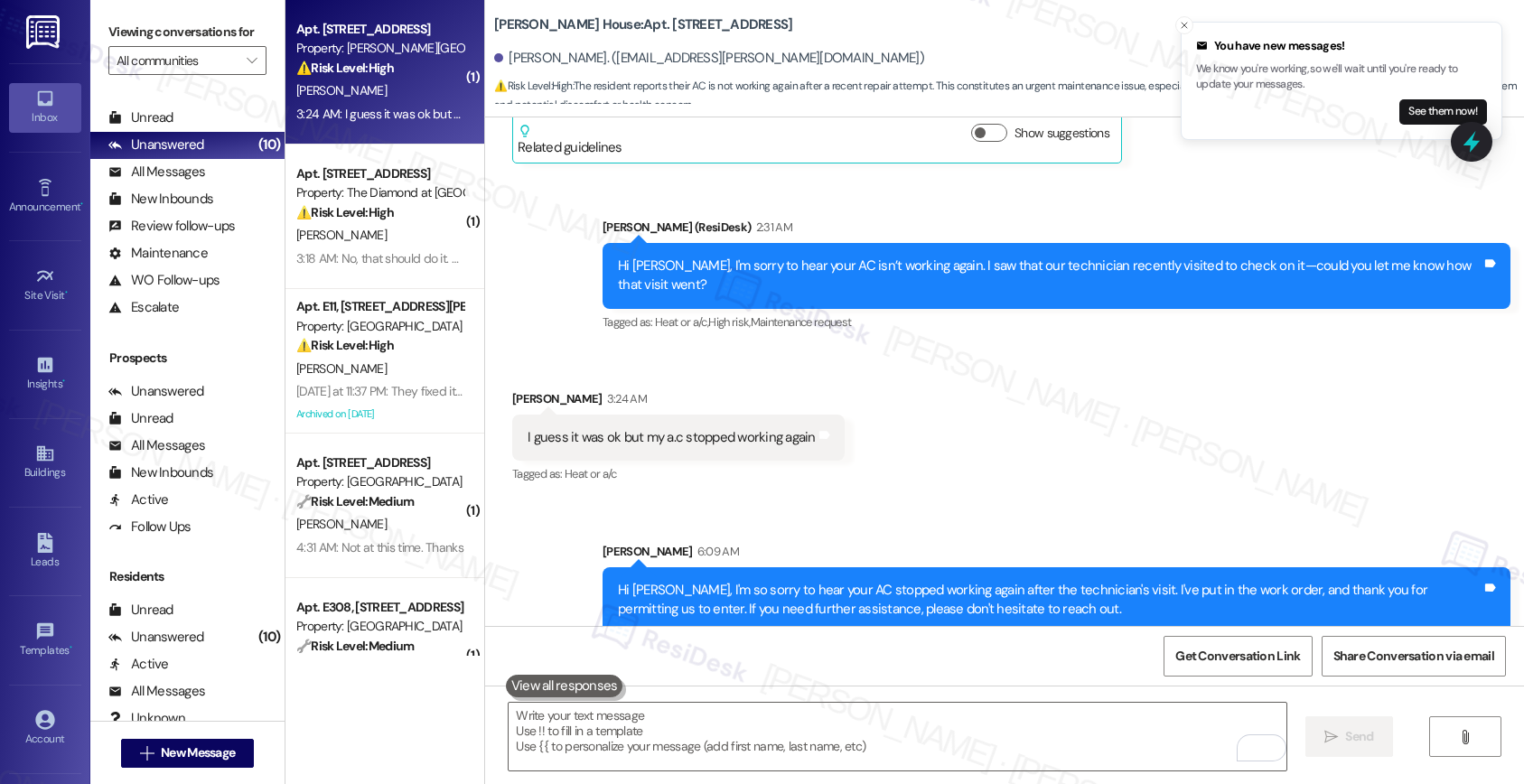 scroll, scrollTop: 6463, scrollLeft: 0, axis: vertical 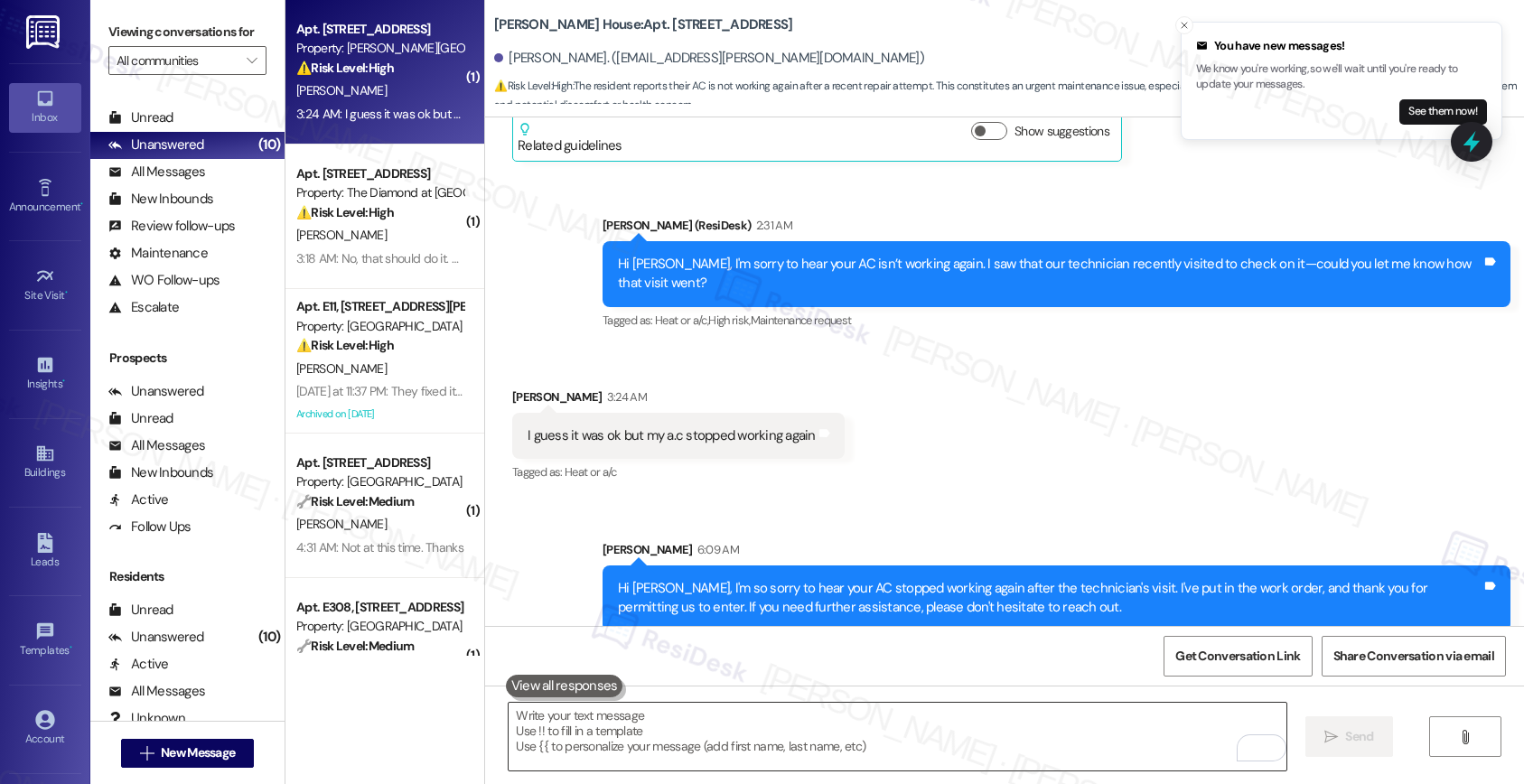 click at bounding box center (897, 736) 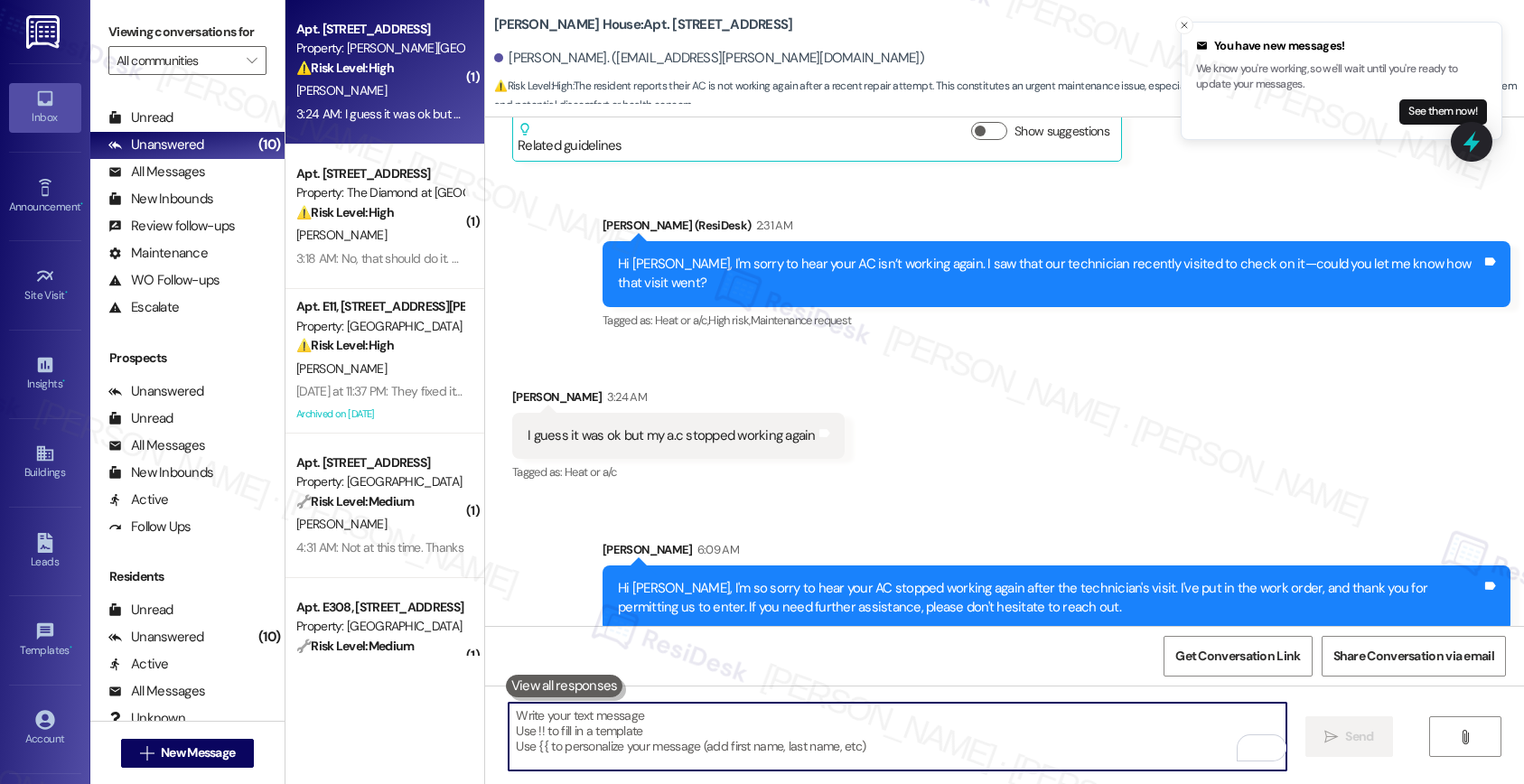 click at bounding box center [897, 736] 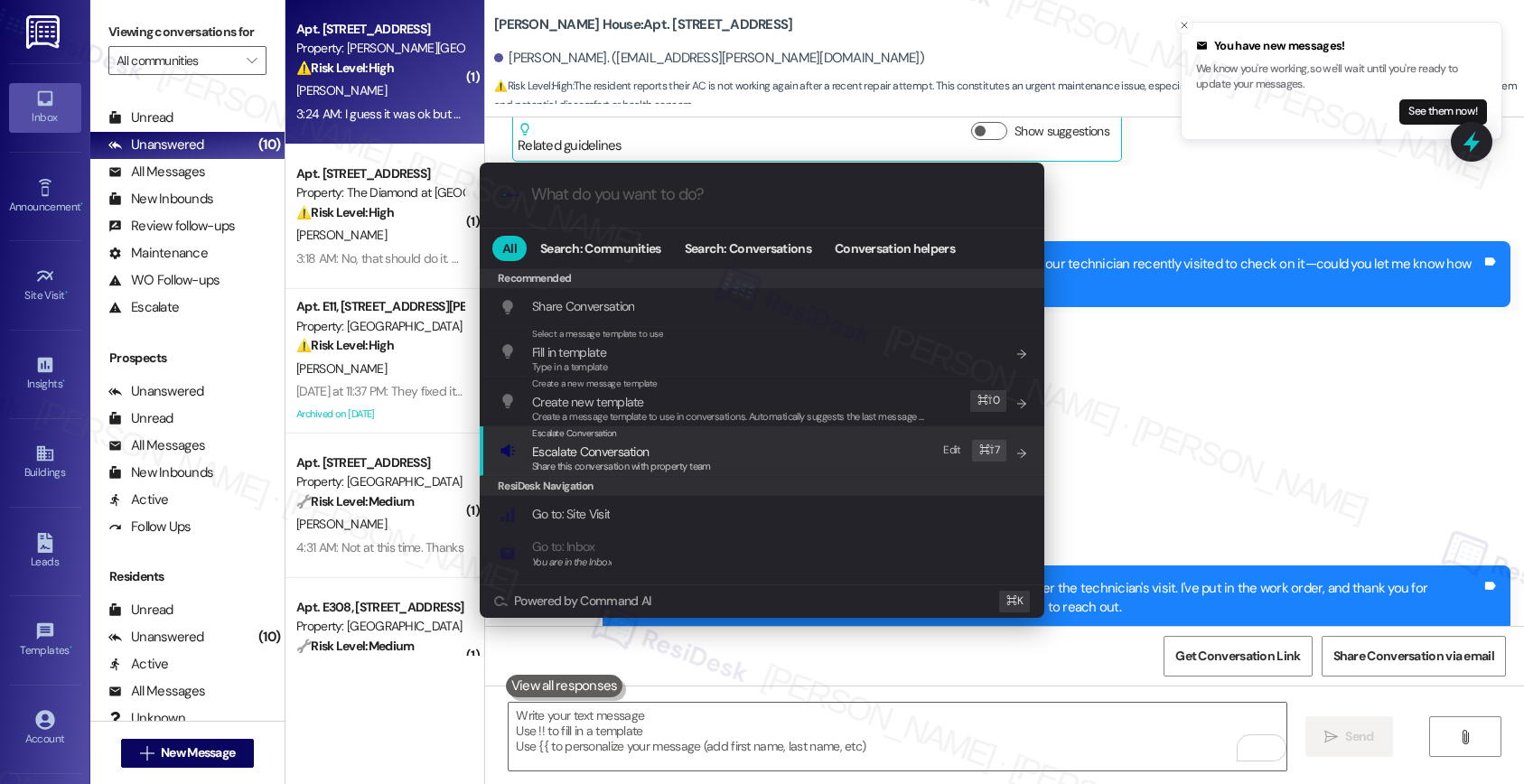 click on "Escalate Conversation" at bounding box center (590, 452) 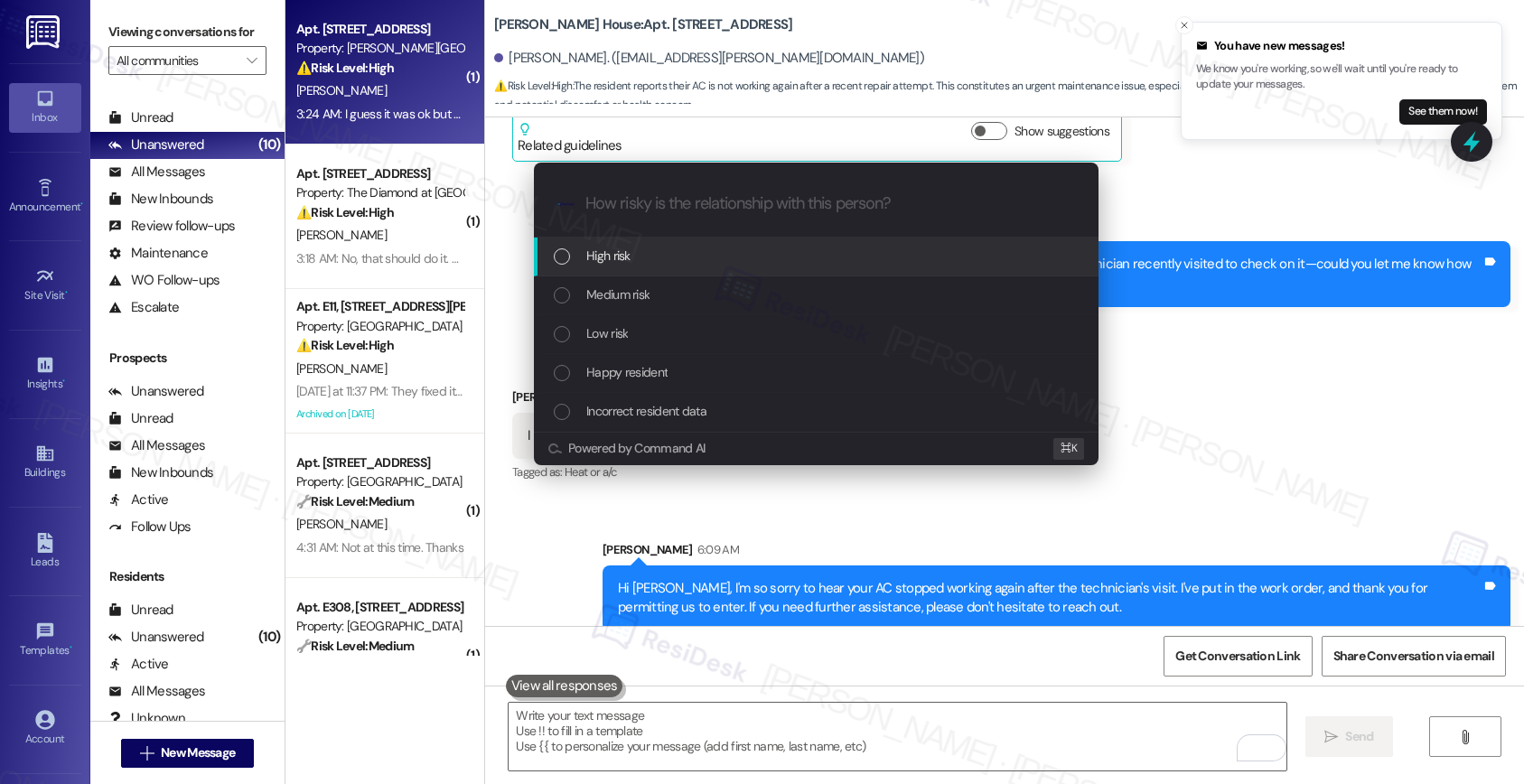 click on "High risk" at bounding box center [816, 257] 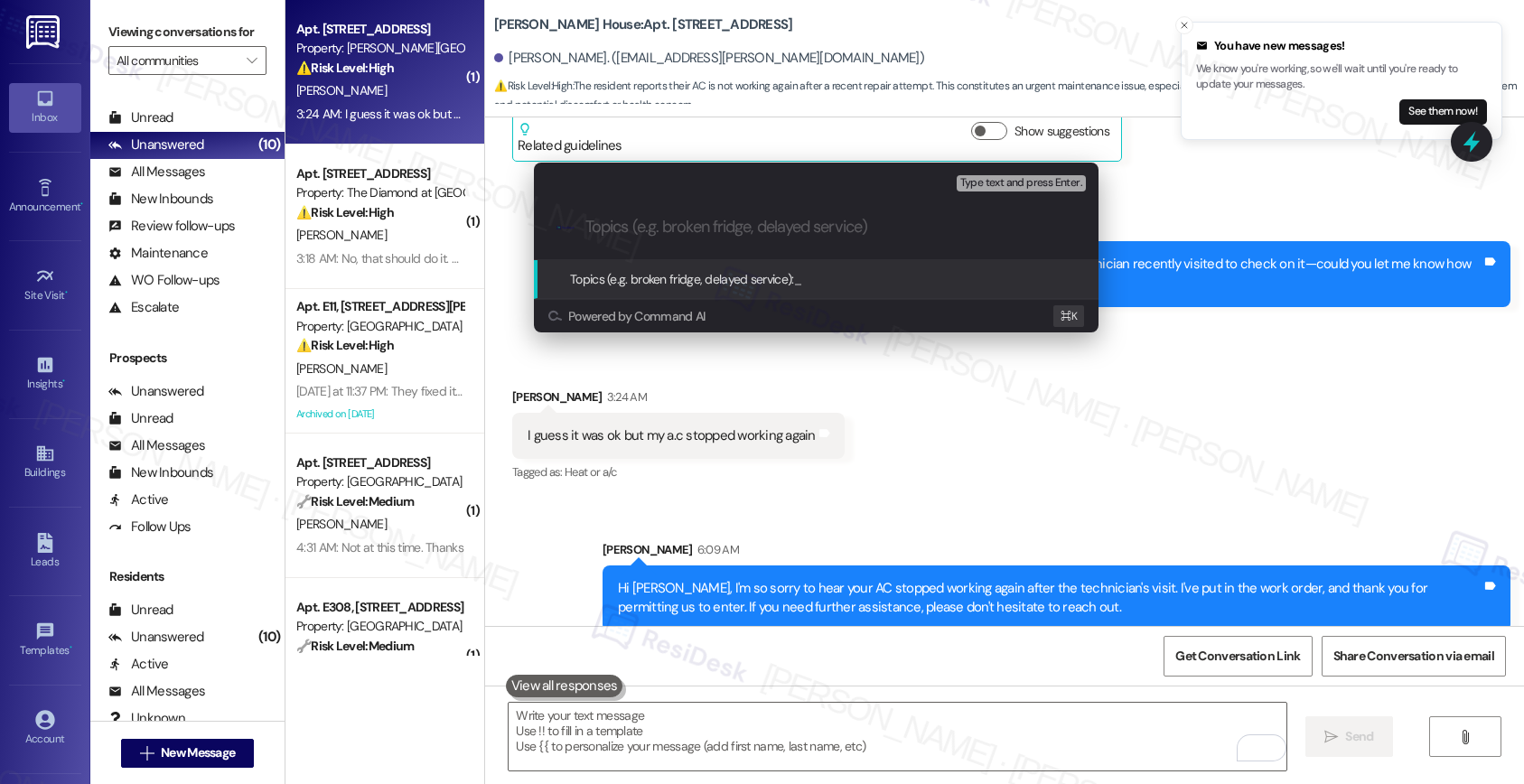 paste on "Work Order #585971" 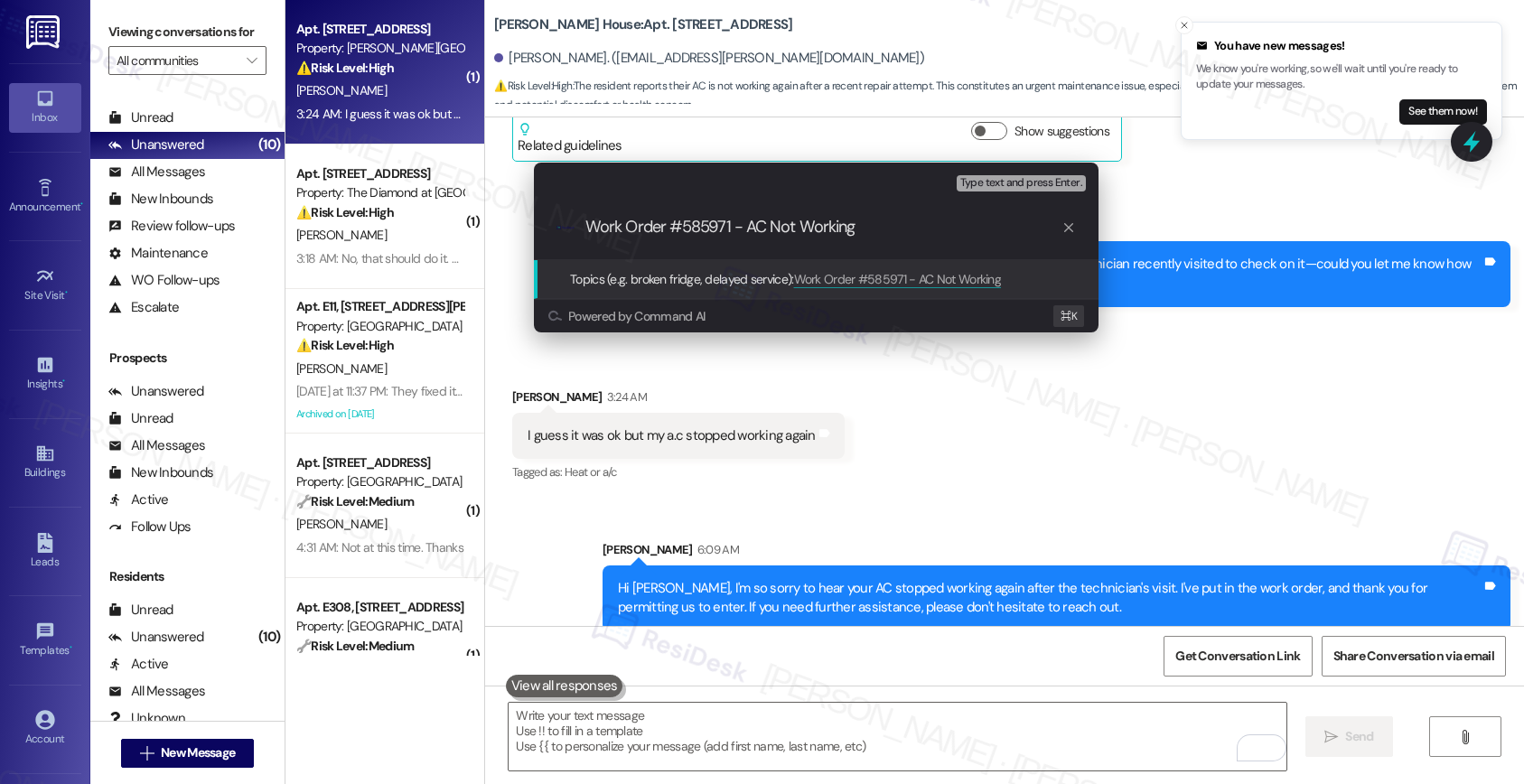 click on ".cls-1{fill:#0a055f;}.cls-2{fill:#0cc4c4;} resideskLogoBlueOrange Work Order #585971 - AC Not Working" at bounding box center [816, 227] 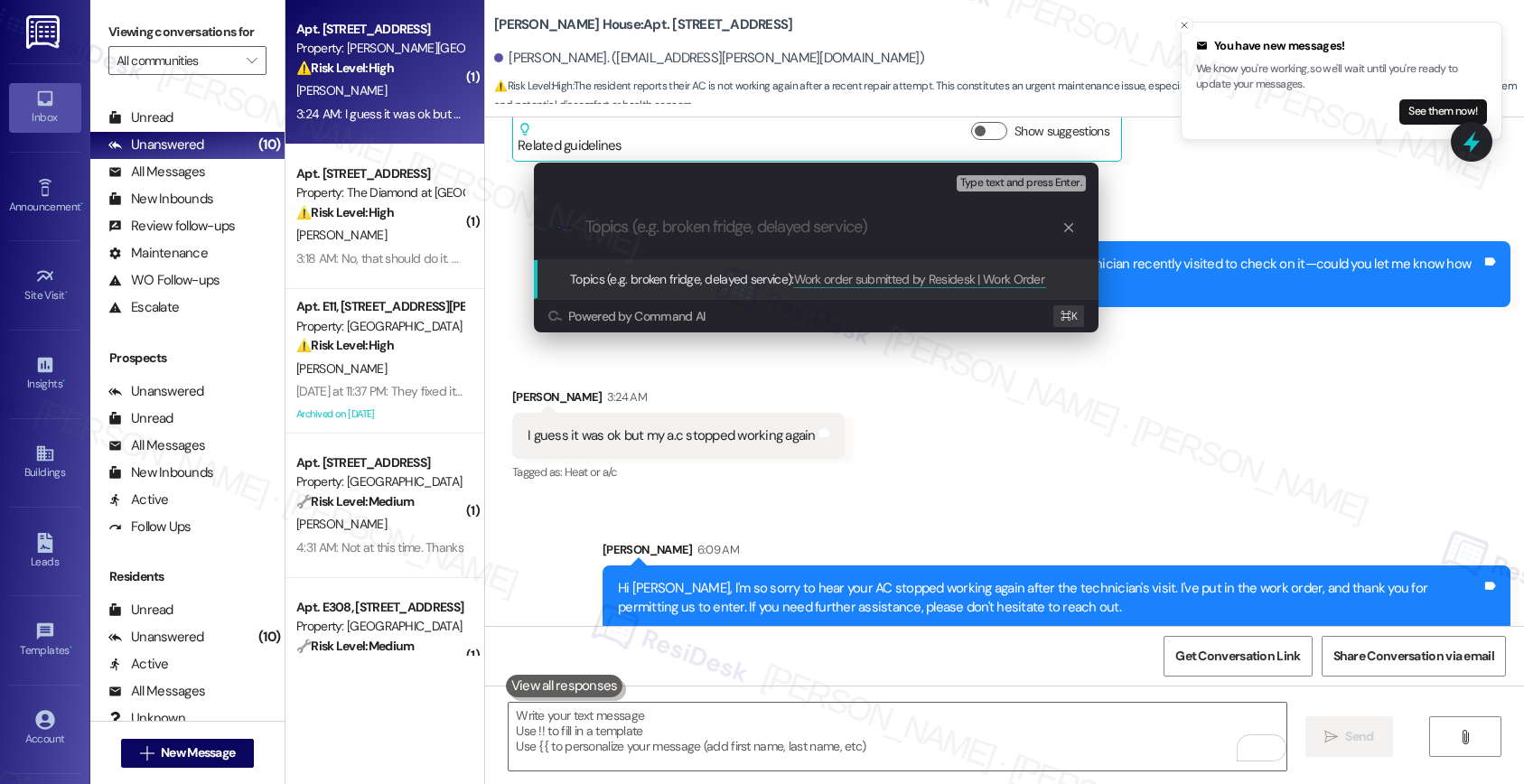 scroll, scrollTop: 0, scrollLeft: 0, axis: both 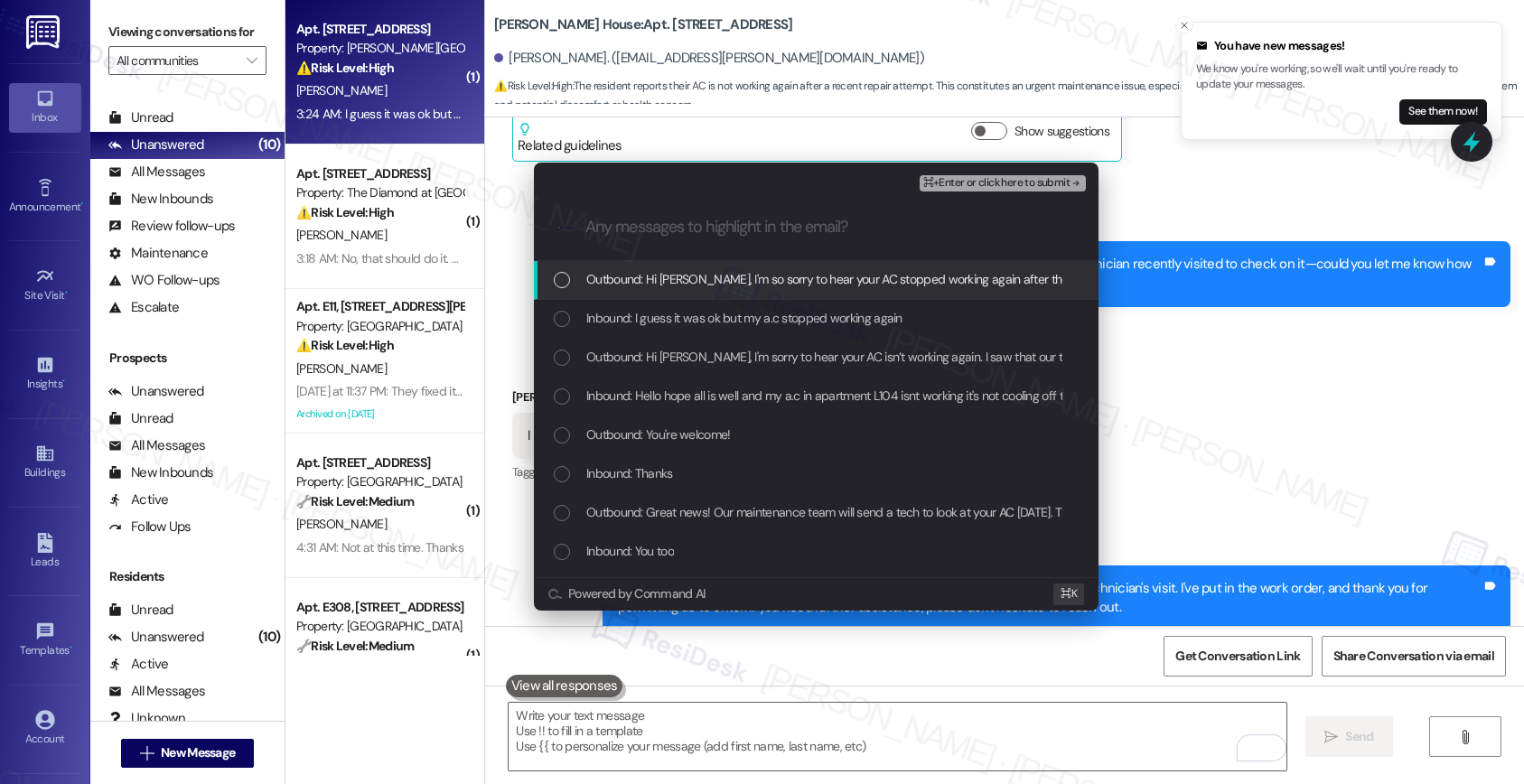 click on "Outbound: Hi Vernordo, I'm so sorry to hear your AC stopped working again after the technician's visit. I've put in the work order, and thank you for permitting us to enter. If you need further assistance, please don't hesitate to reach out." at bounding box center [1213, 279] 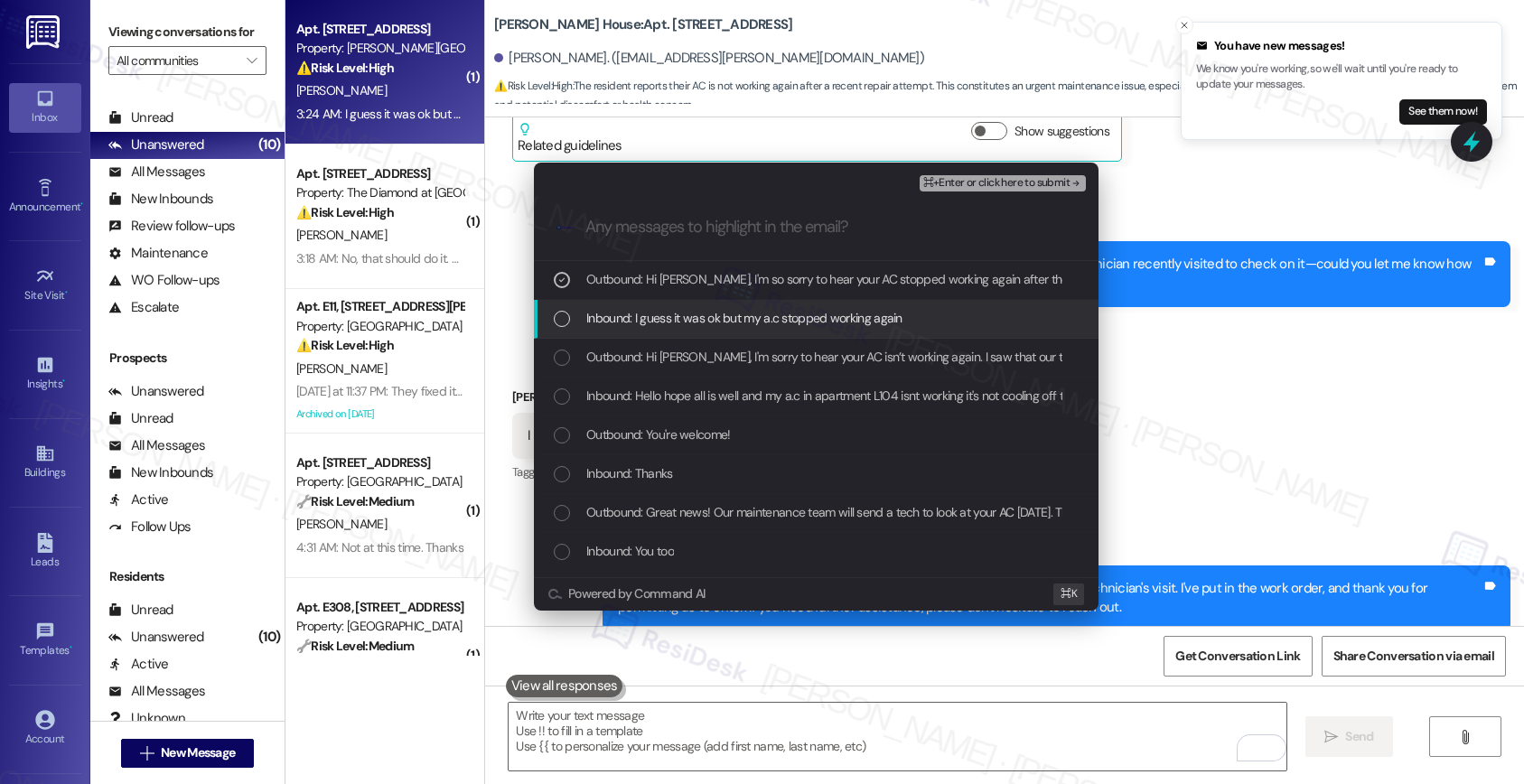 click on "Inbound: I guess it was ok but my a.c stopped working again" at bounding box center [816, 319] 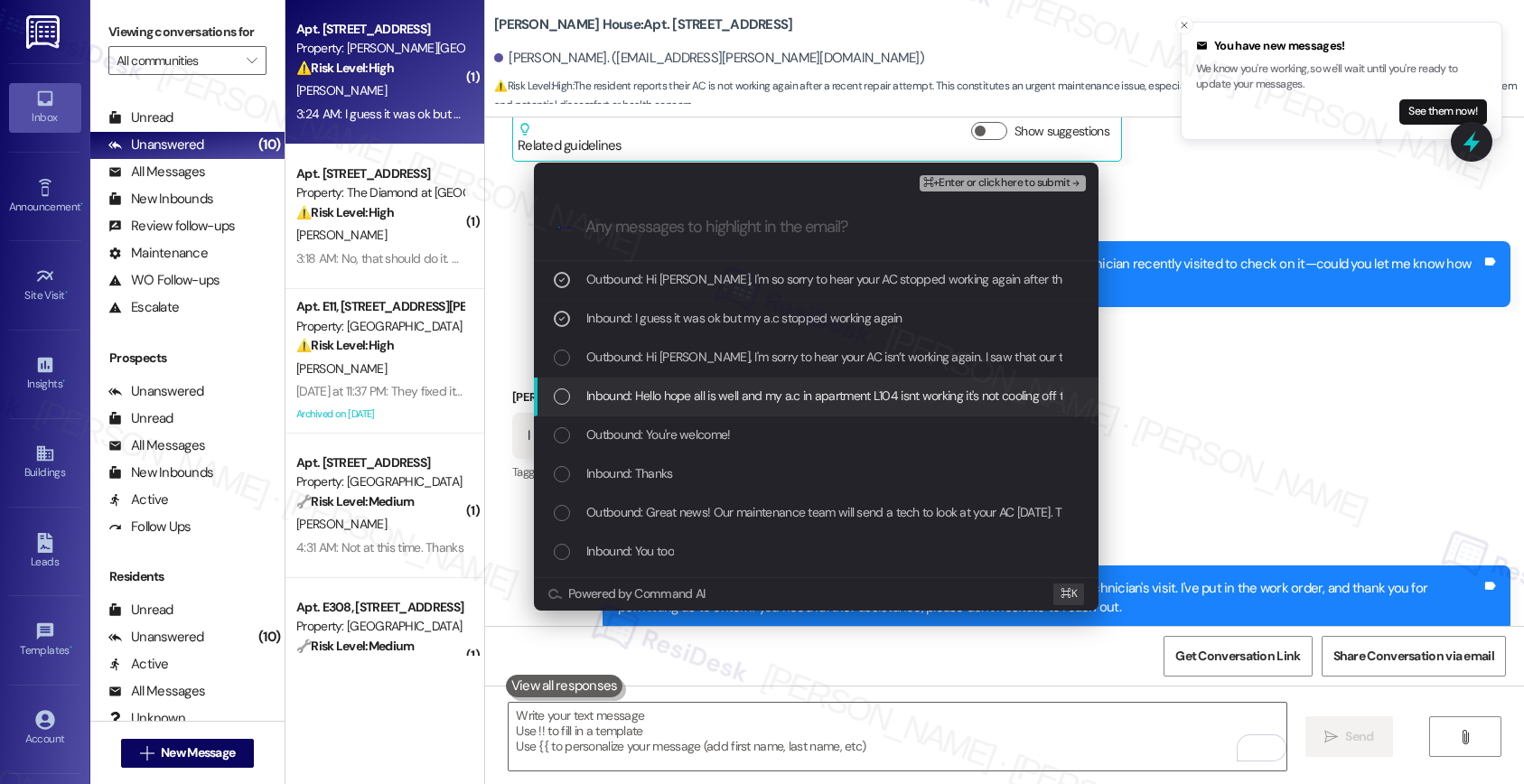 click on "Inbound: Hello hope all is well and my a.c in apartment L104 isnt working it's not cooling off the apartment it stopped working on Saturday again and yall are free to enter" at bounding box center (1011, 396) 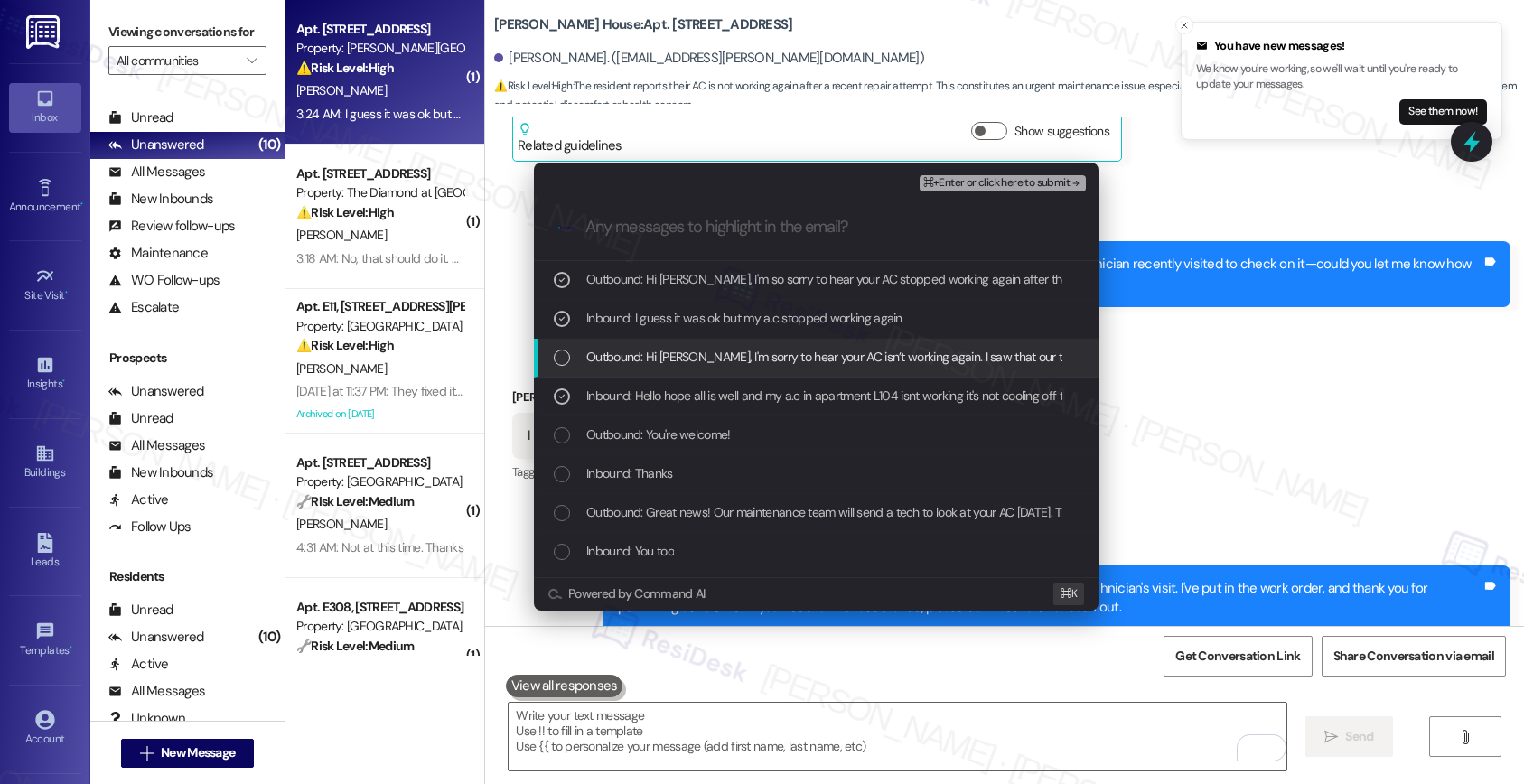 click on "Outbound: Hi Vernordo, I'm sorry to hear your AC isn’t working again. I saw that our technician recently visited to check on it—could you let me know how that visit went?" at bounding box center [1045, 357] 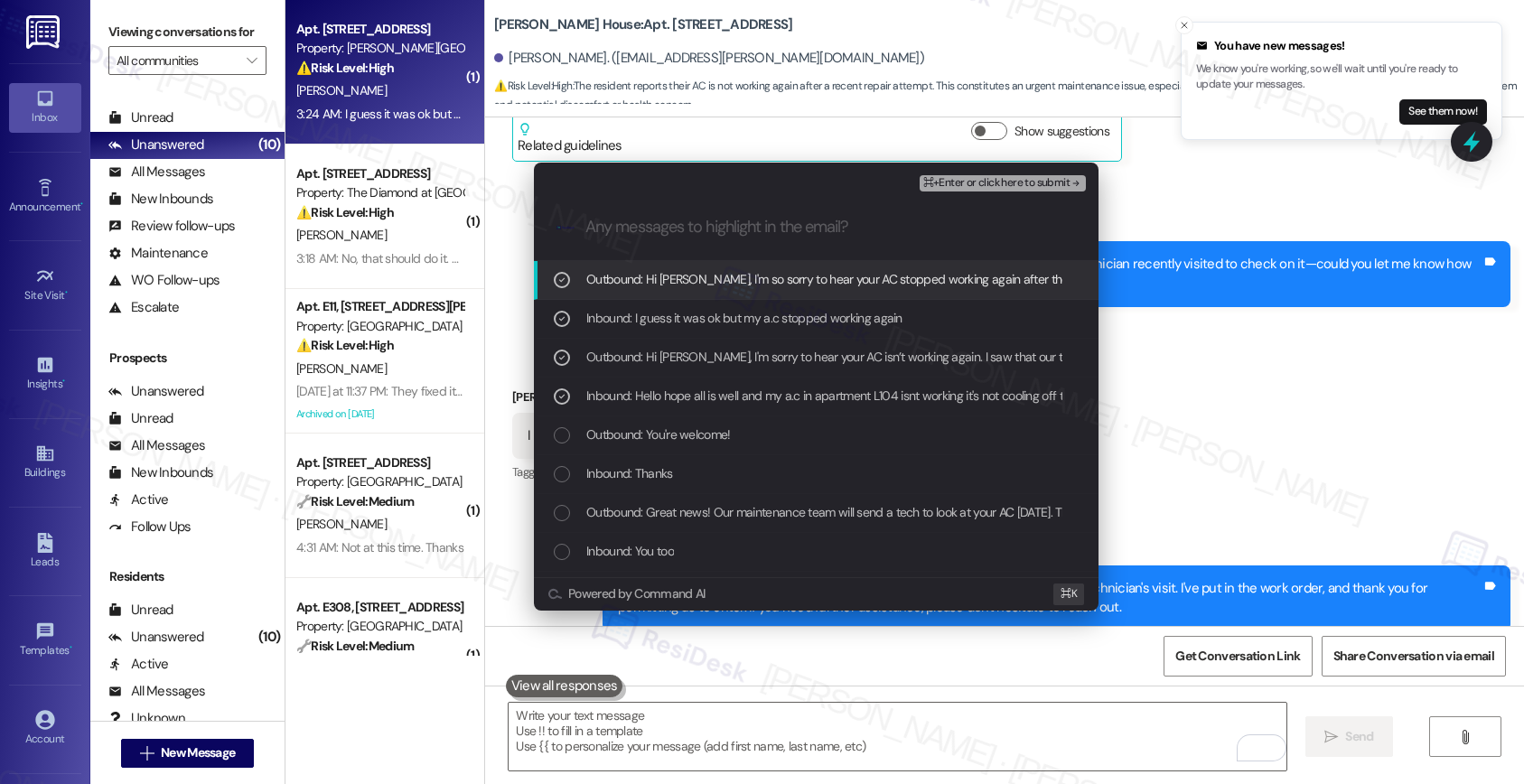click on "⌘+Enter or click here to submit" at bounding box center (996, 183) 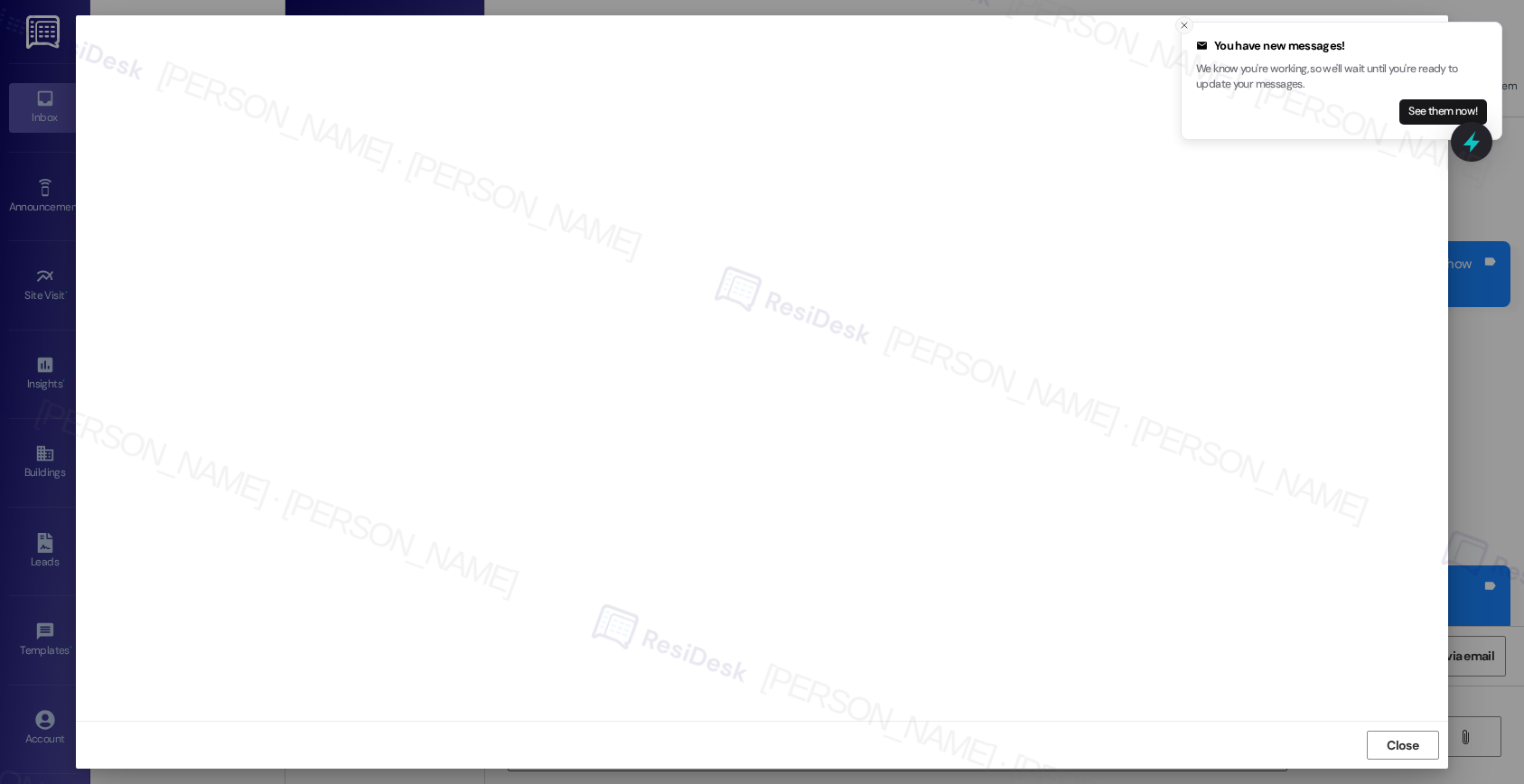 click 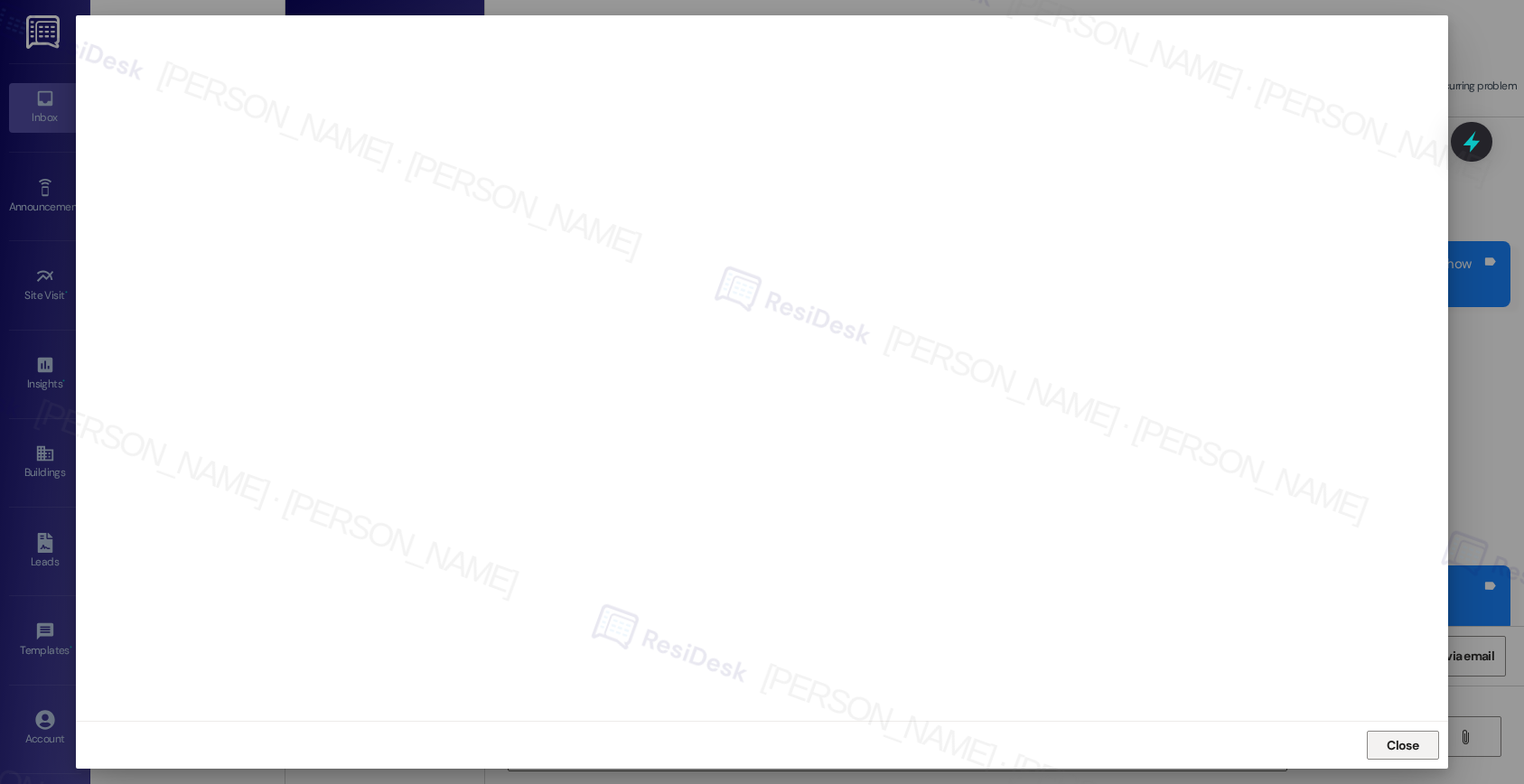 click on "Close" at bounding box center (1402, 745) 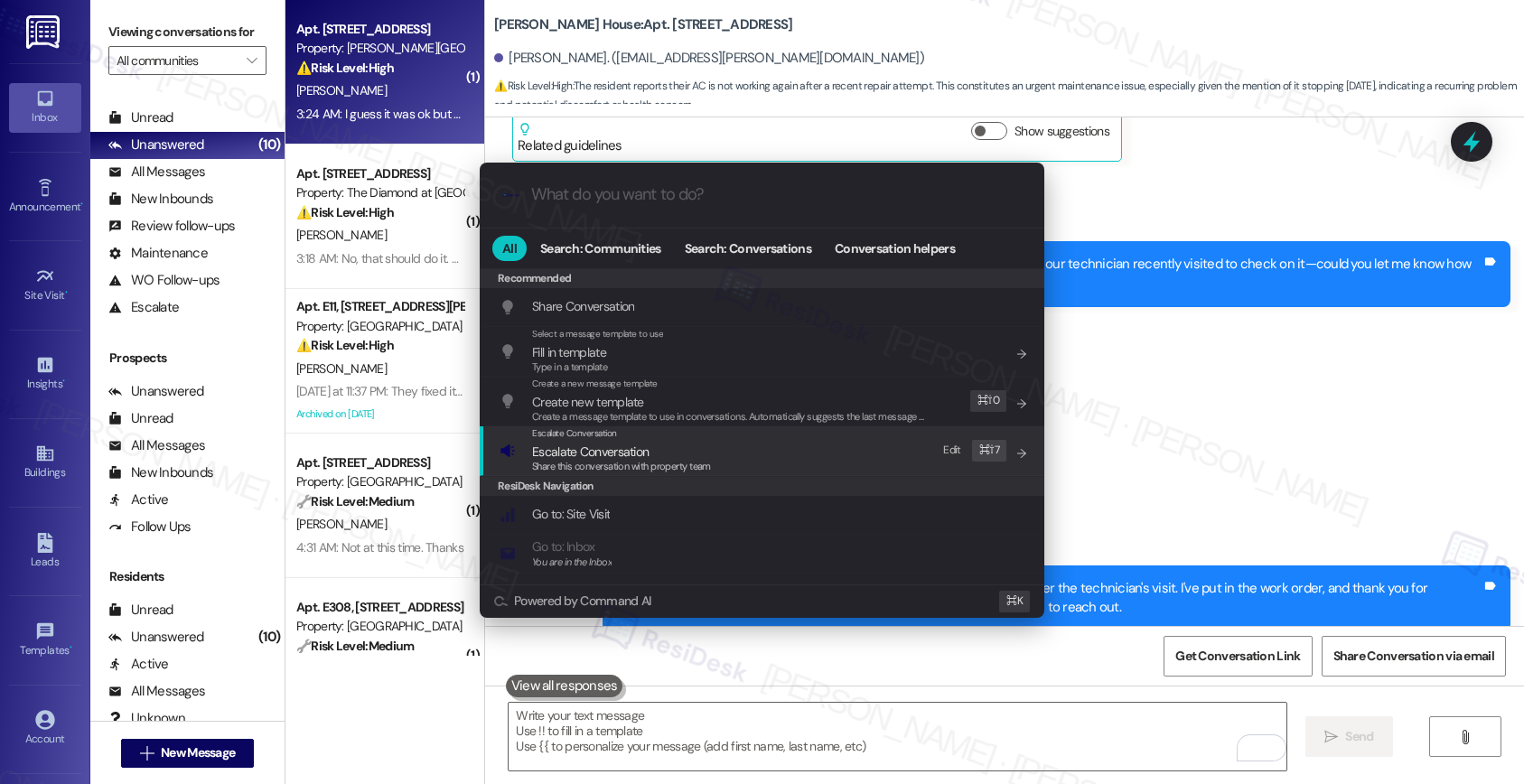 click on "Escalate Conversation Escalate Conversation Share this conversation with property team Edit ⌘ ⇧ 7" at bounding box center [763, 451] 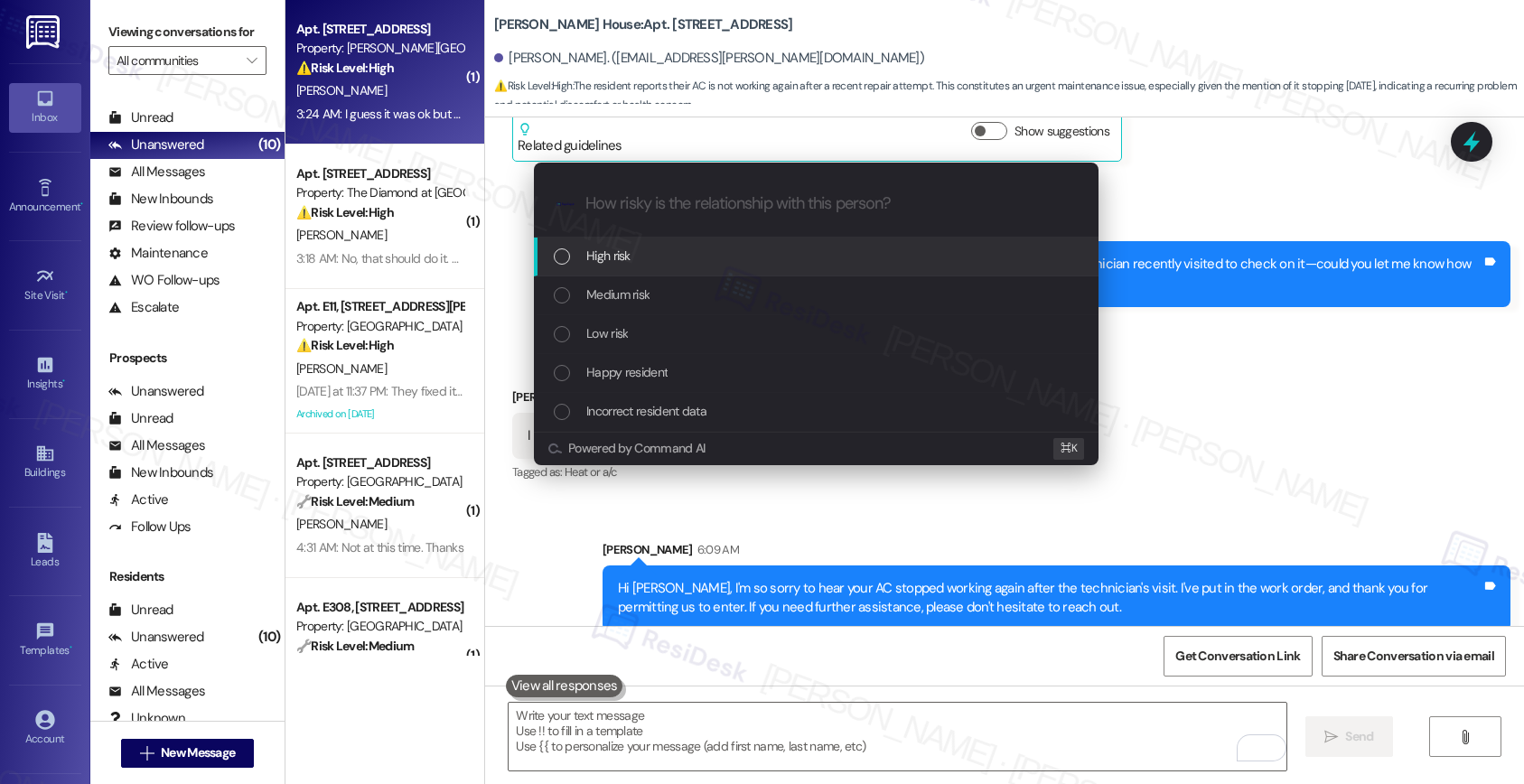 click on "High risk" at bounding box center (818, 256) 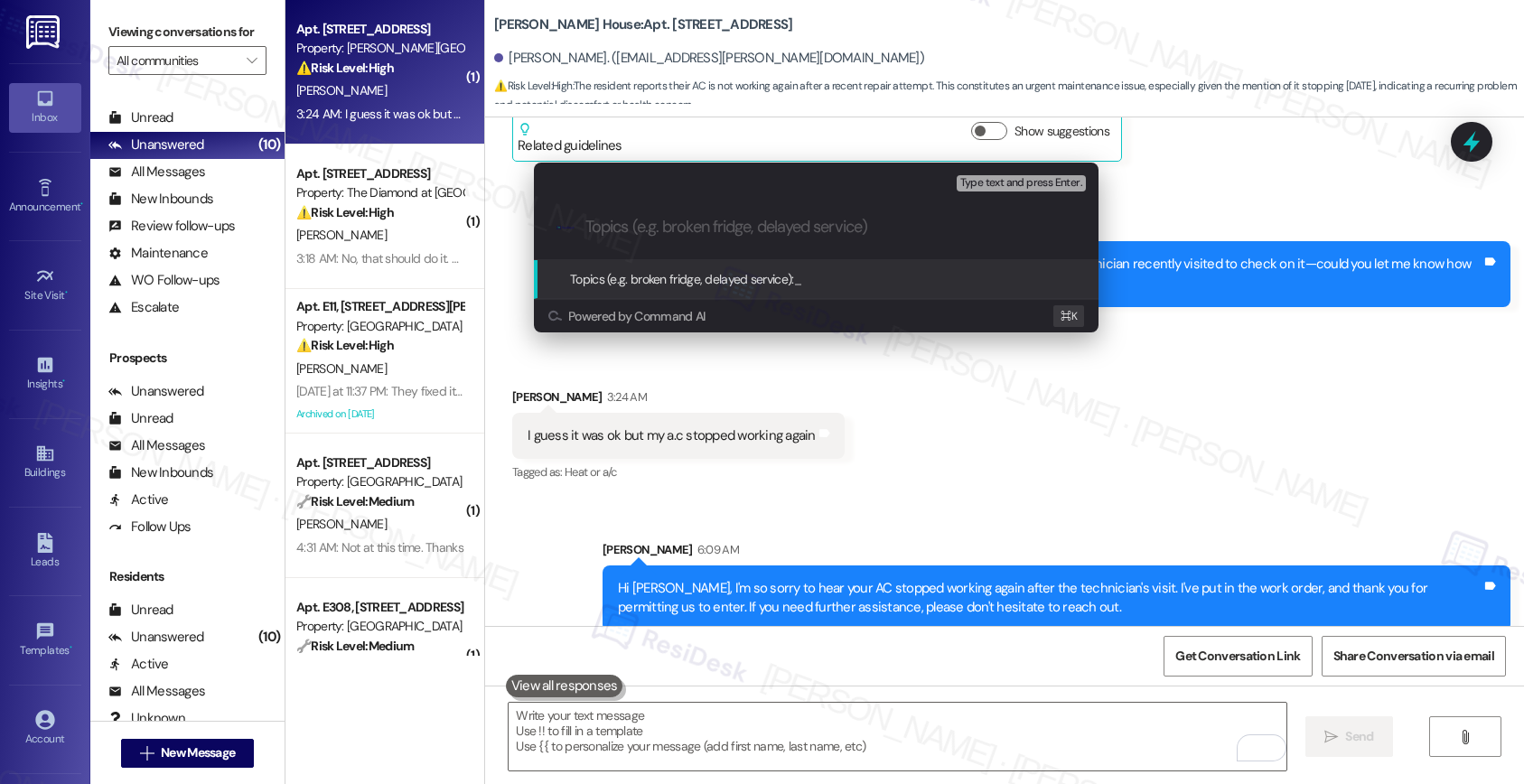 paste on "Work order submitted by Residesk | Work Order #585971 - AC Not Working" 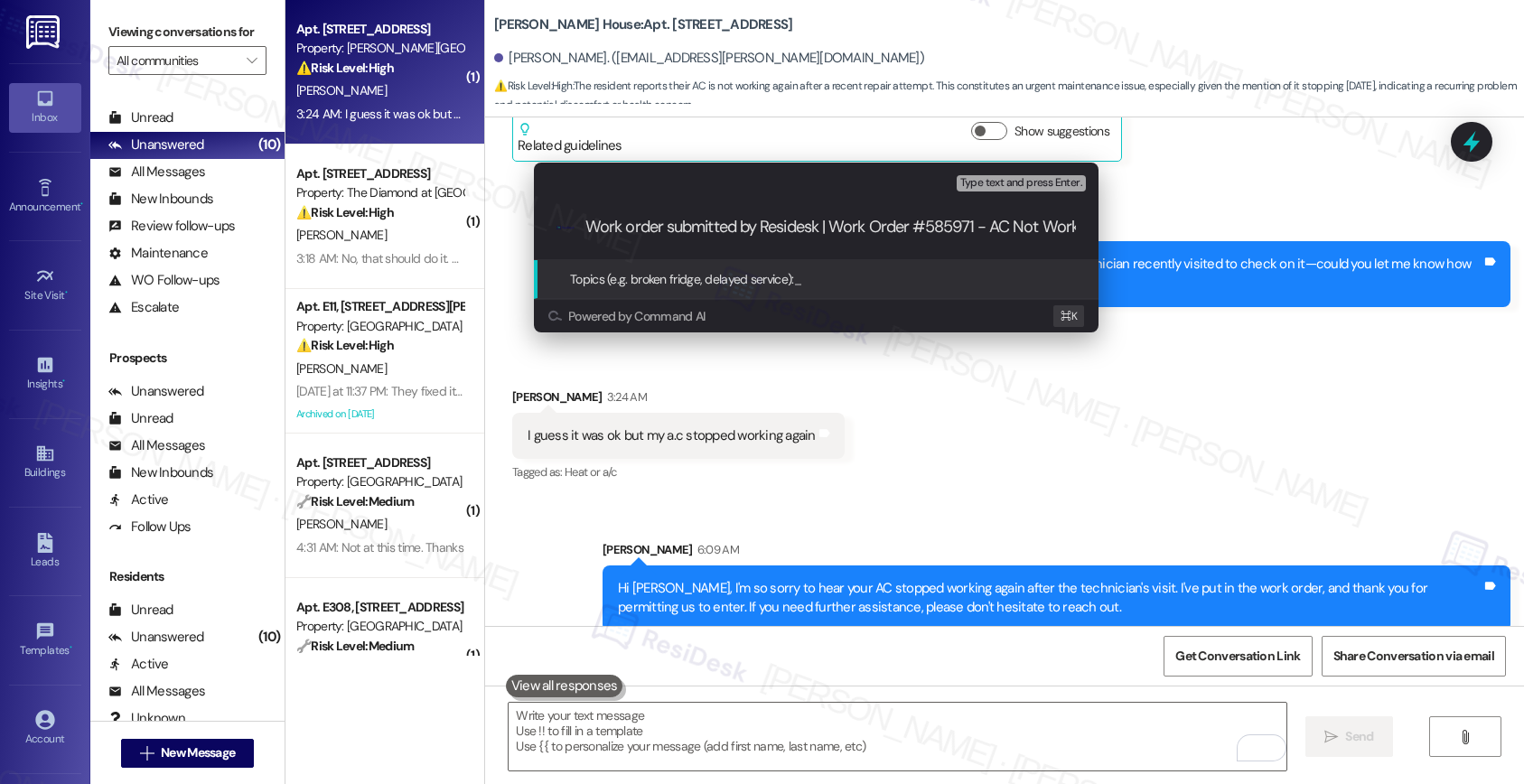 scroll, scrollTop: 0, scrollLeft: 38, axis: horizontal 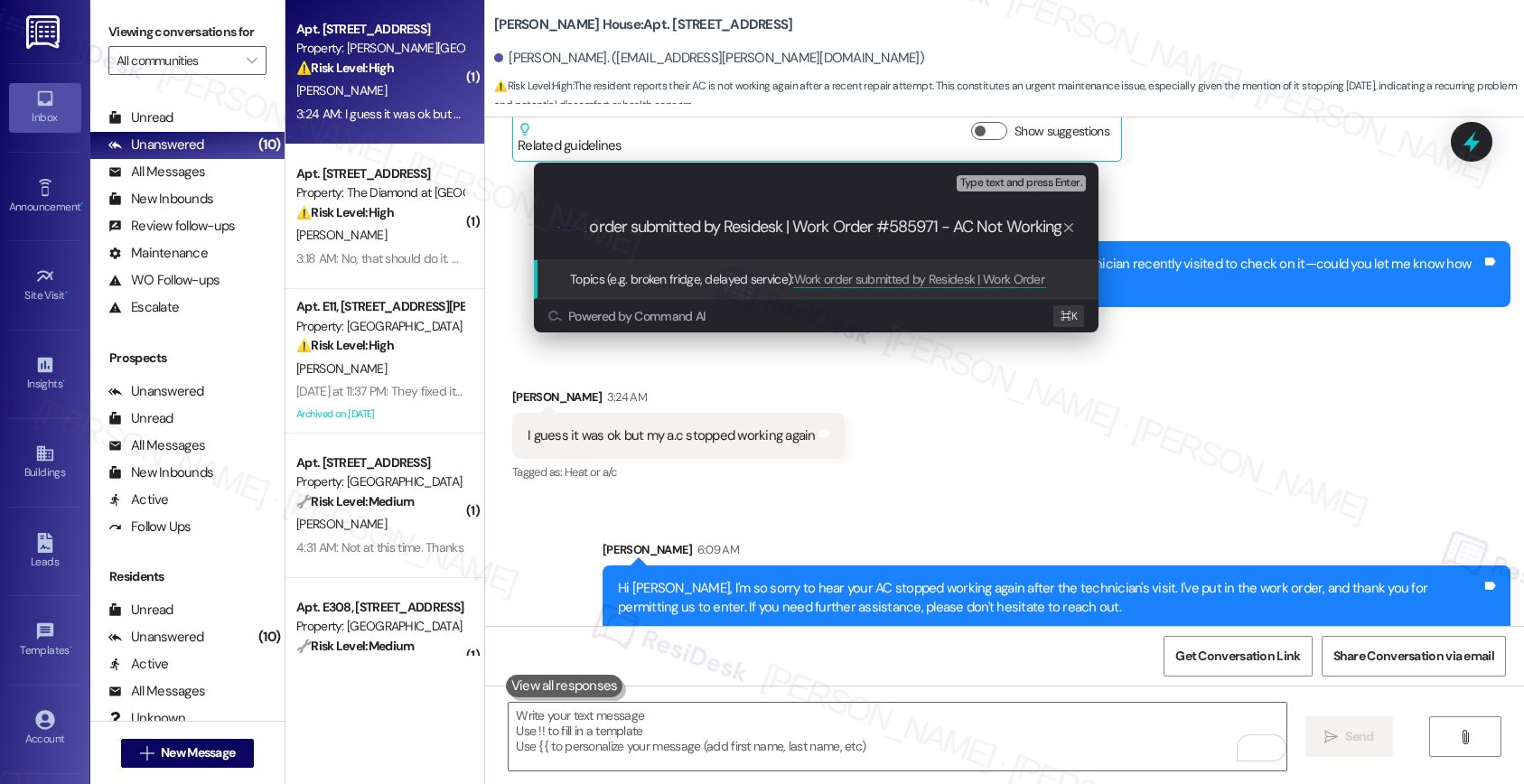 type 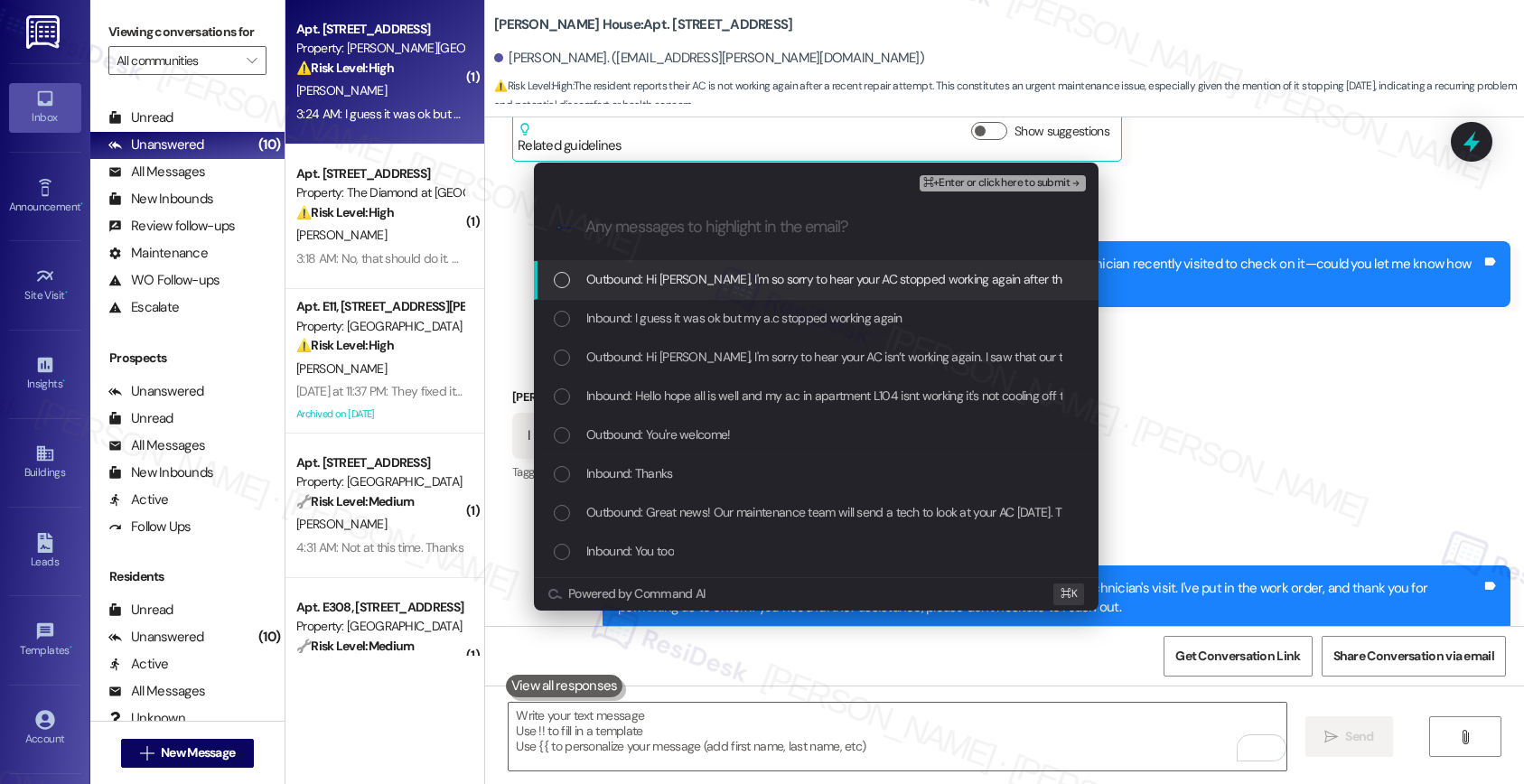 scroll, scrollTop: 0, scrollLeft: 0, axis: both 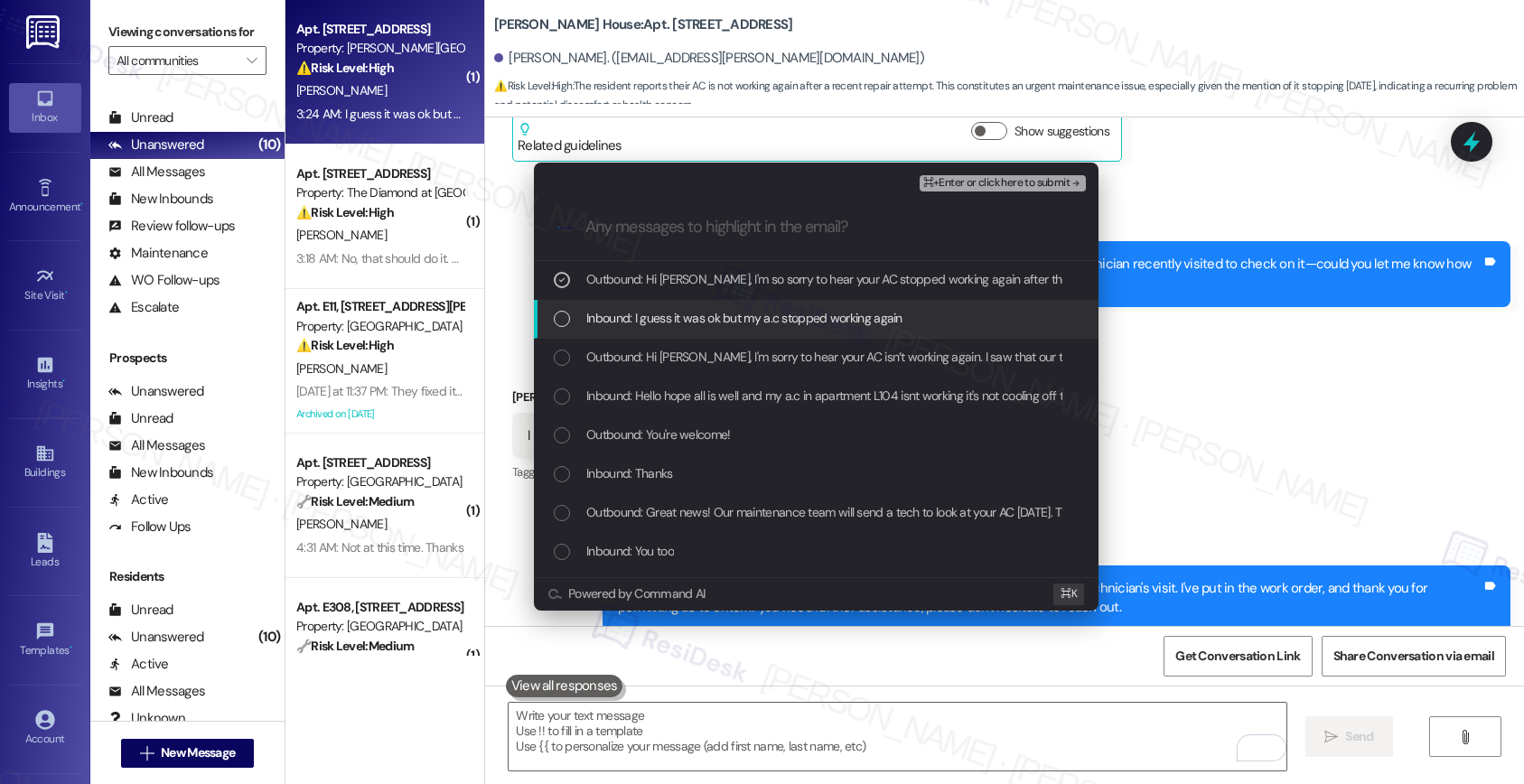 click on "Inbound: I guess it was ok but my a.c stopped working again" at bounding box center (744, 318) 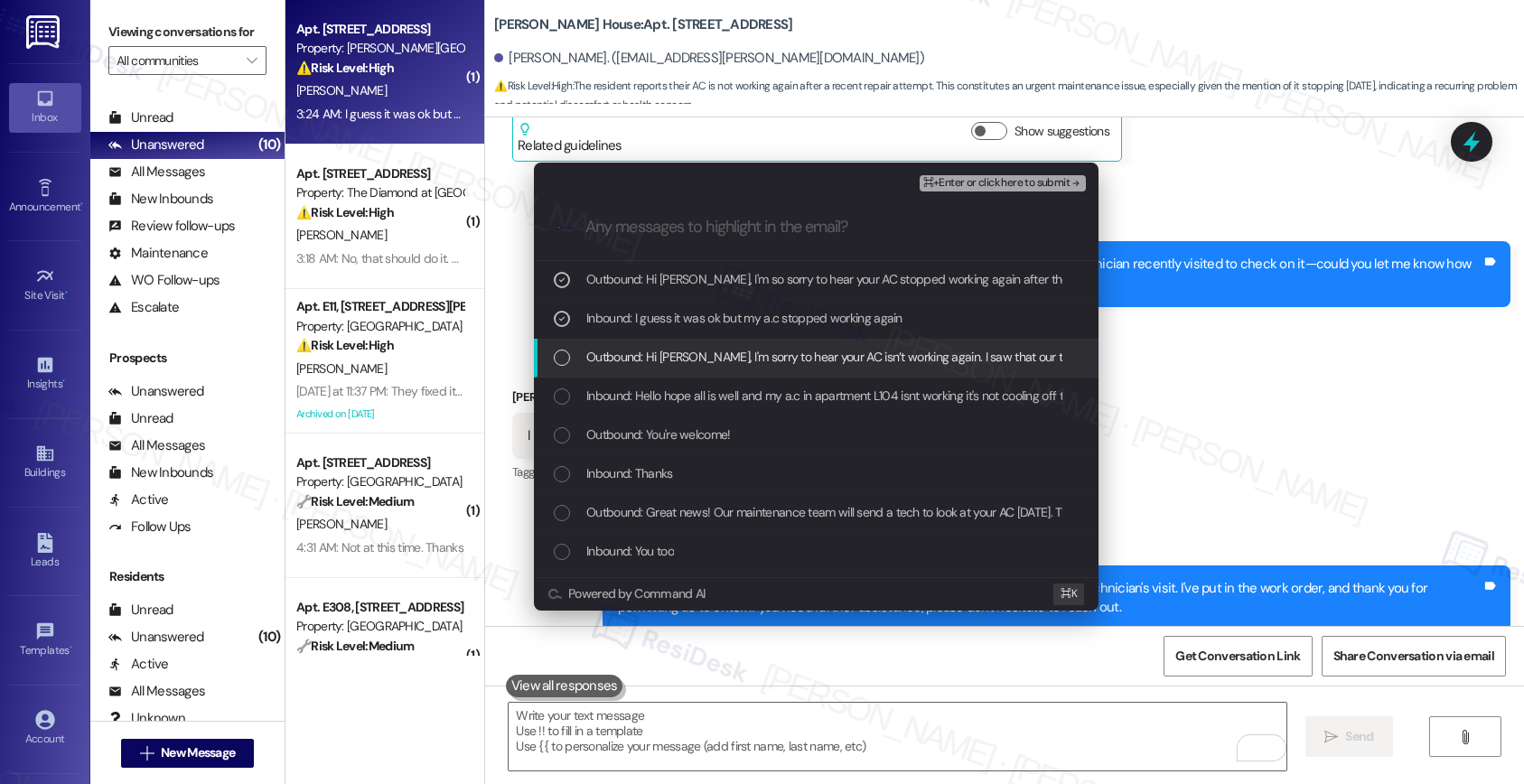 click on "Outbound: Hi Vernordo, I'm sorry to hear your AC isn’t working again. I saw that our technician recently visited to check on it—could you let me know how that visit went?" at bounding box center [1045, 357] 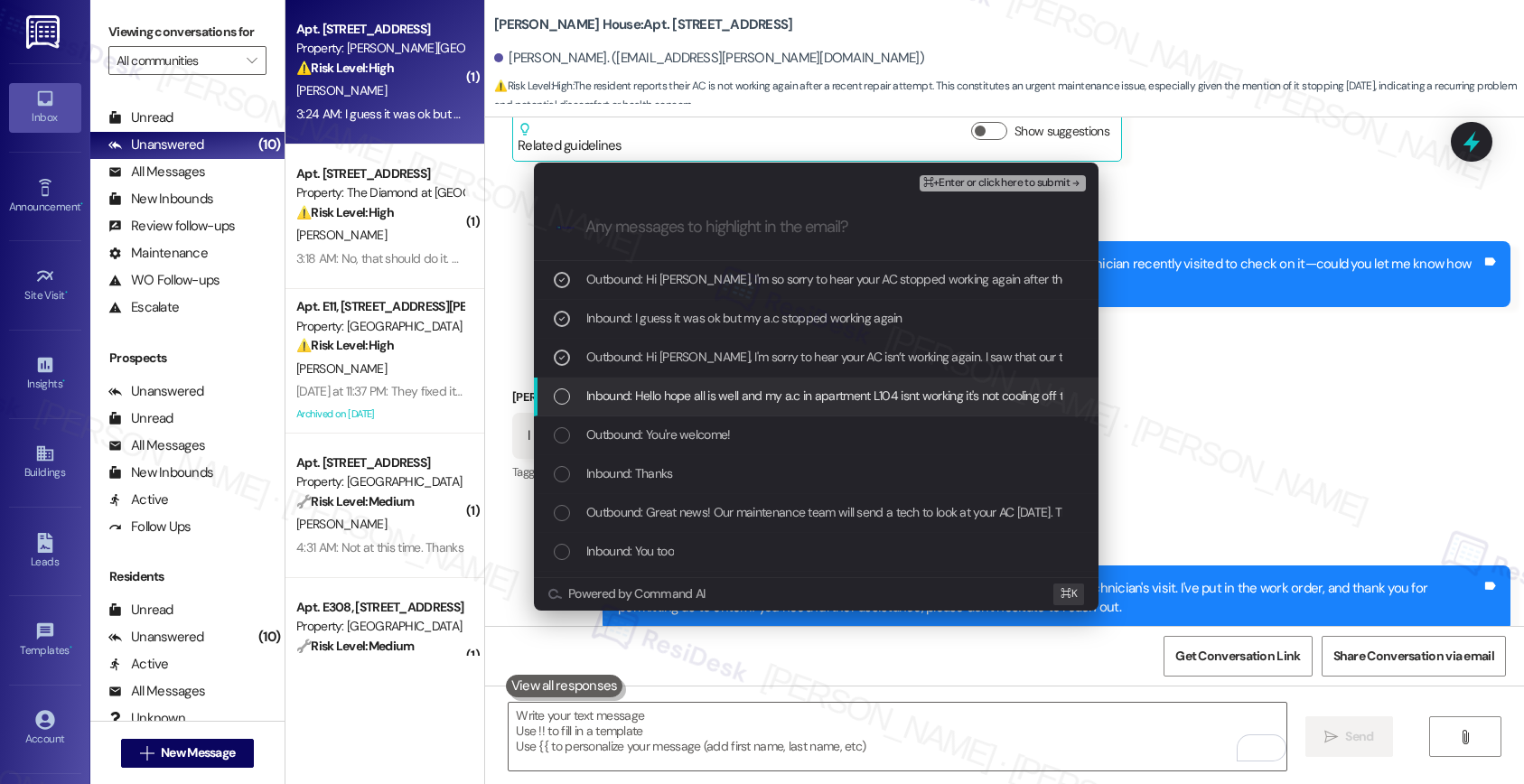 click on "Inbound: Hello hope all is well and my a.c in apartment L104 isnt working it's not cooling off the apartment it stopped working on Saturday again and yall are free to enter" at bounding box center [1011, 396] 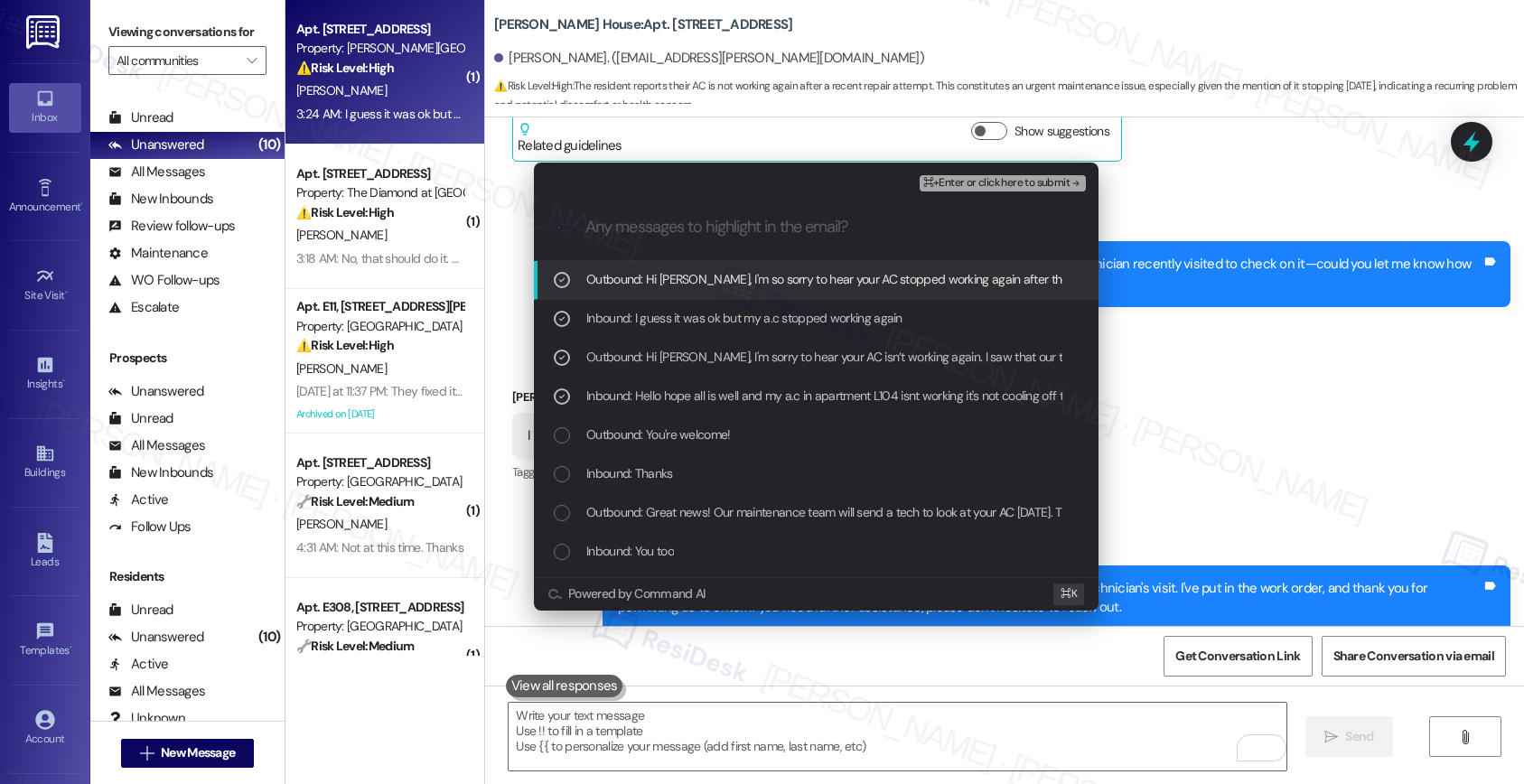 click on "⌘+Enter or click here to submit" at bounding box center (996, 183) 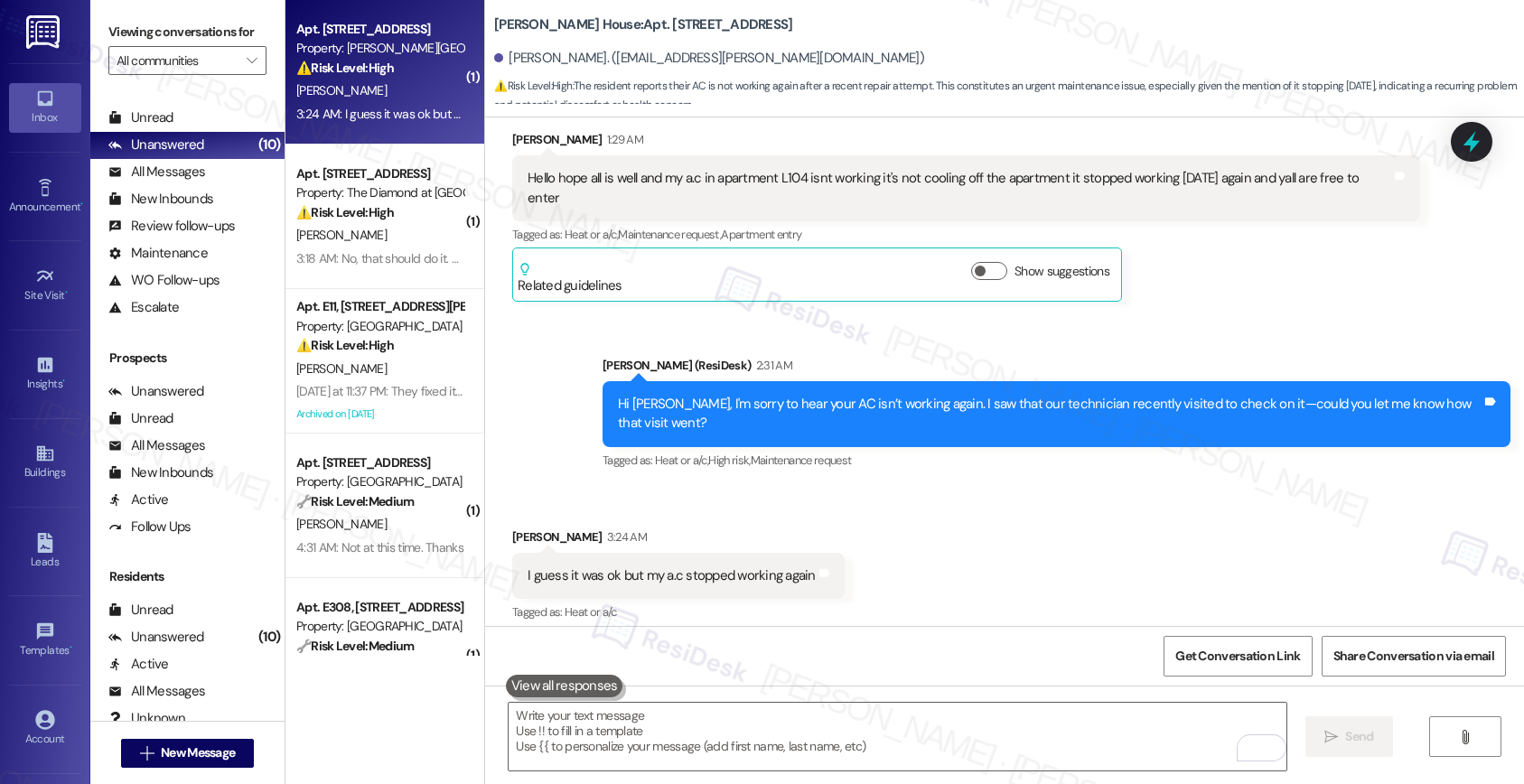 scroll, scrollTop: 6317, scrollLeft: 0, axis: vertical 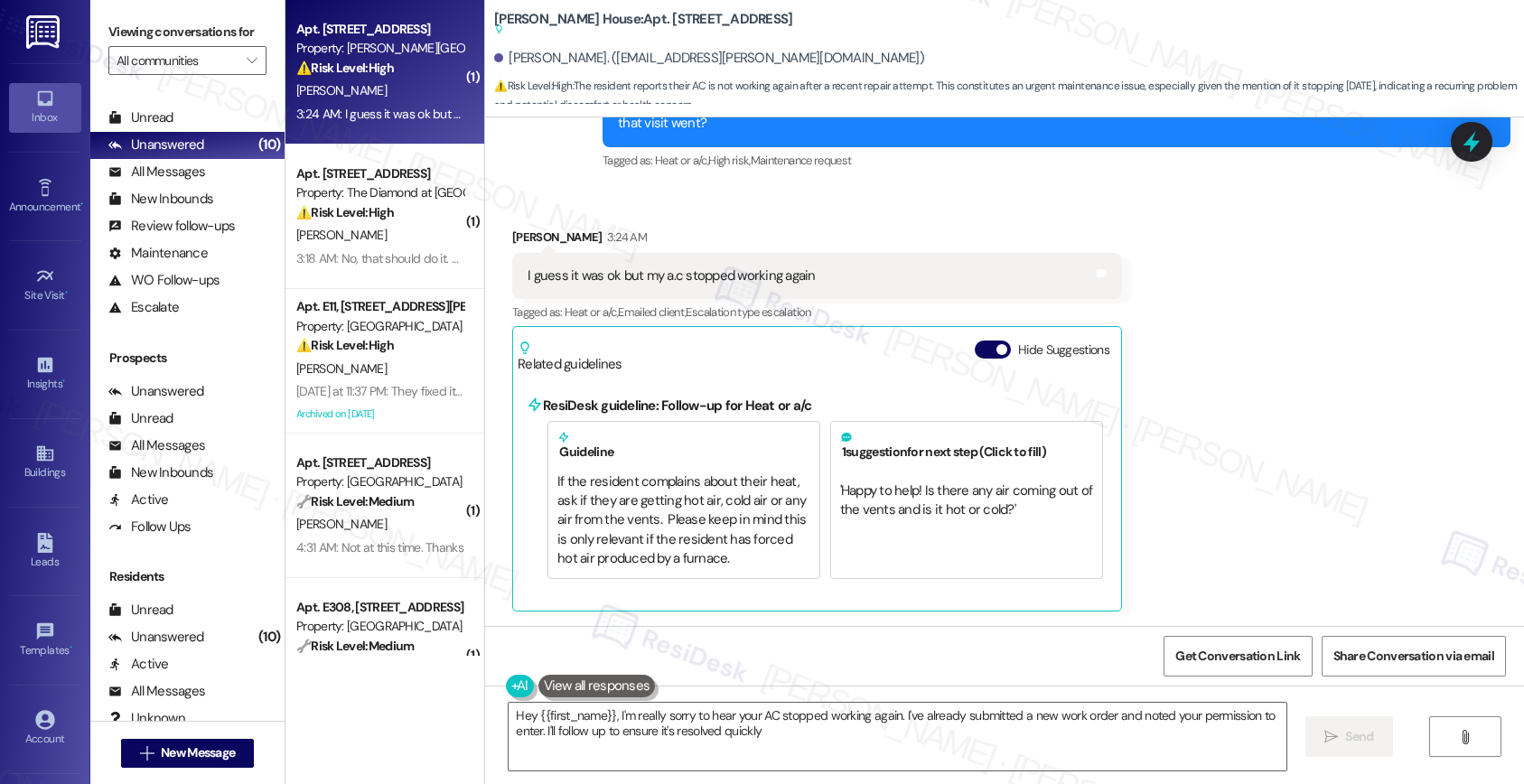 type on "Hey {{first_name}}, I'm really sorry to hear your AC stopped working again. I've already submitted a new work order and noted your permission to enter. I'll follow up to ensure it's resolved quickly!" 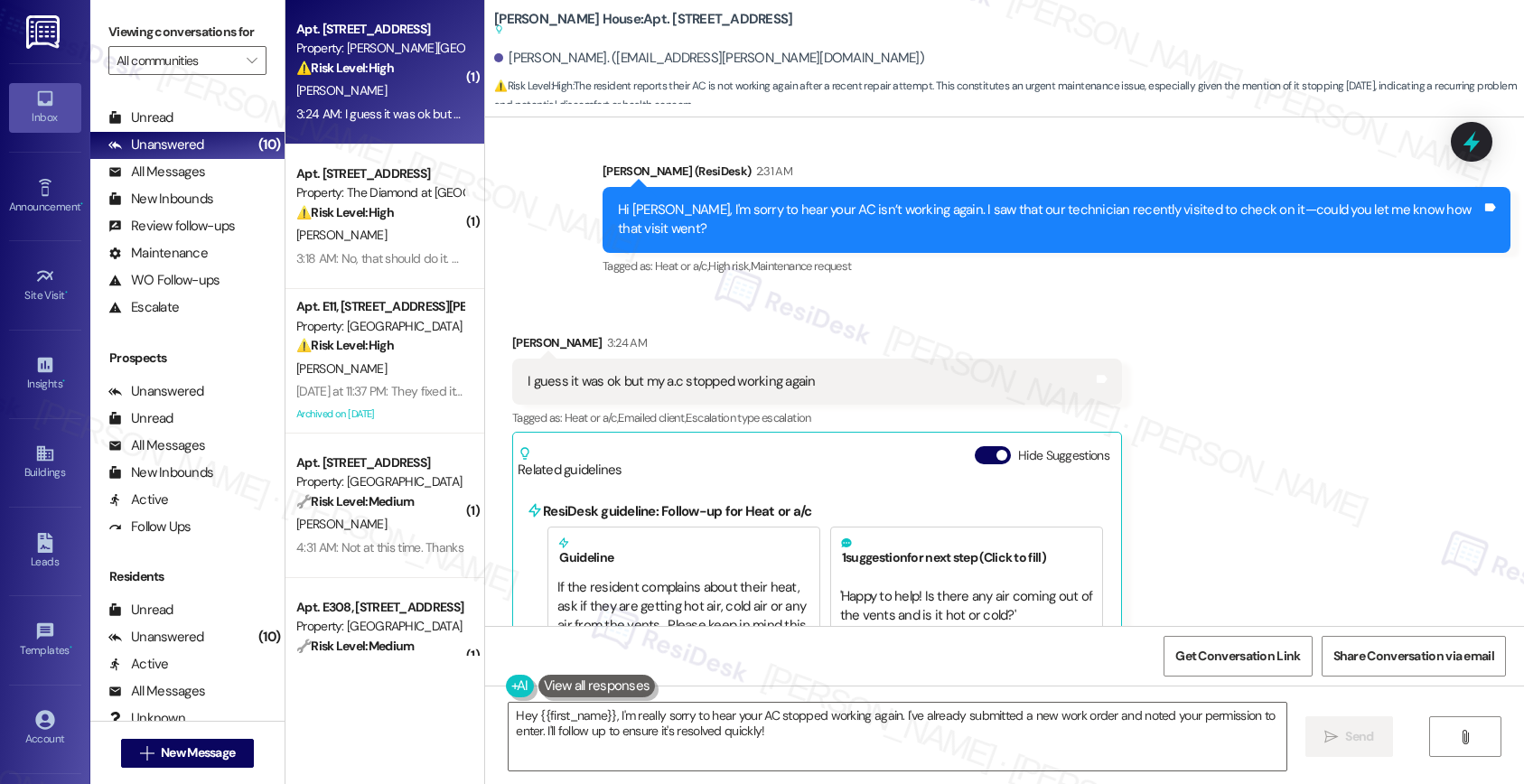 scroll, scrollTop: 6510, scrollLeft: 0, axis: vertical 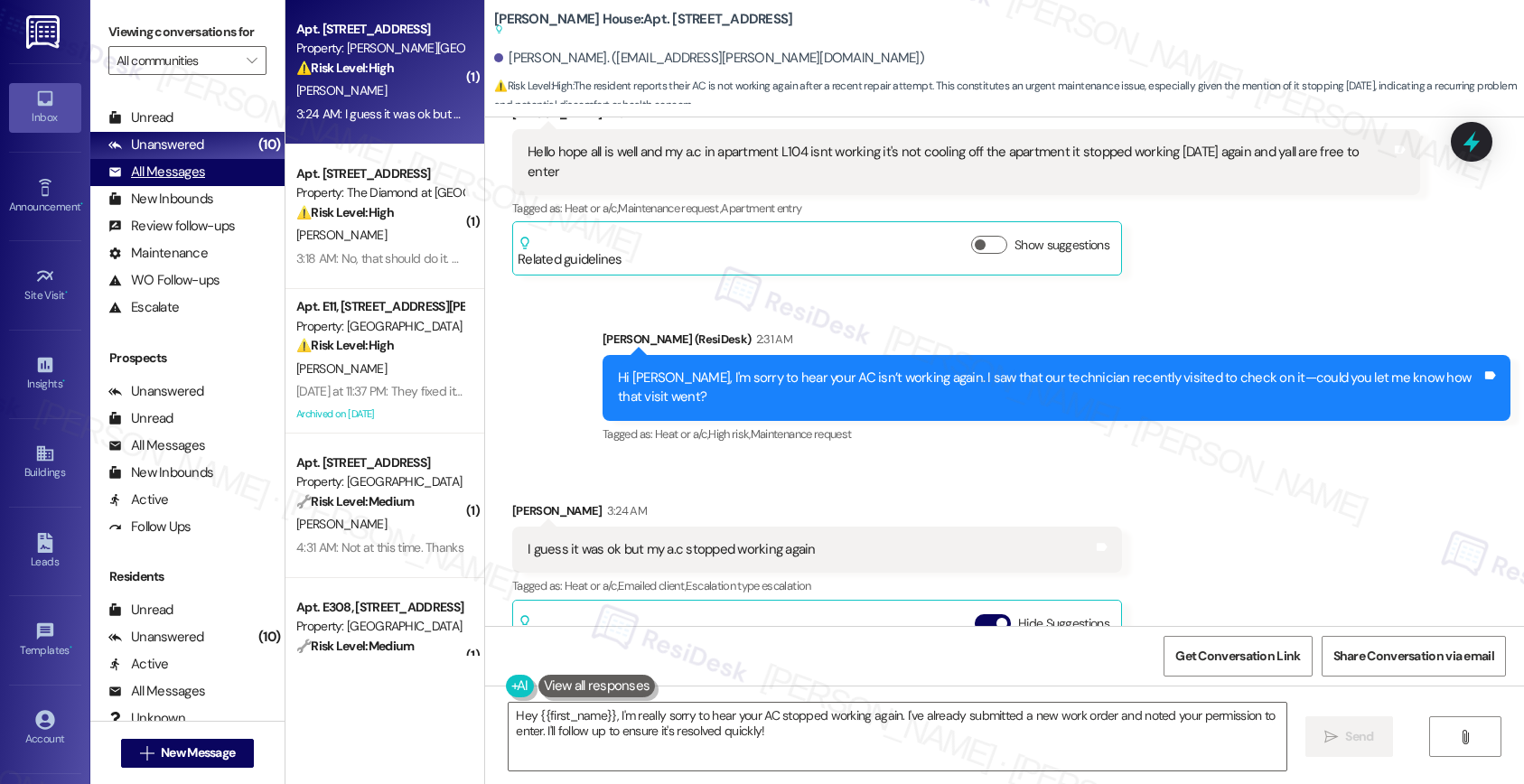 click on "All Messages" at bounding box center (156, 172) 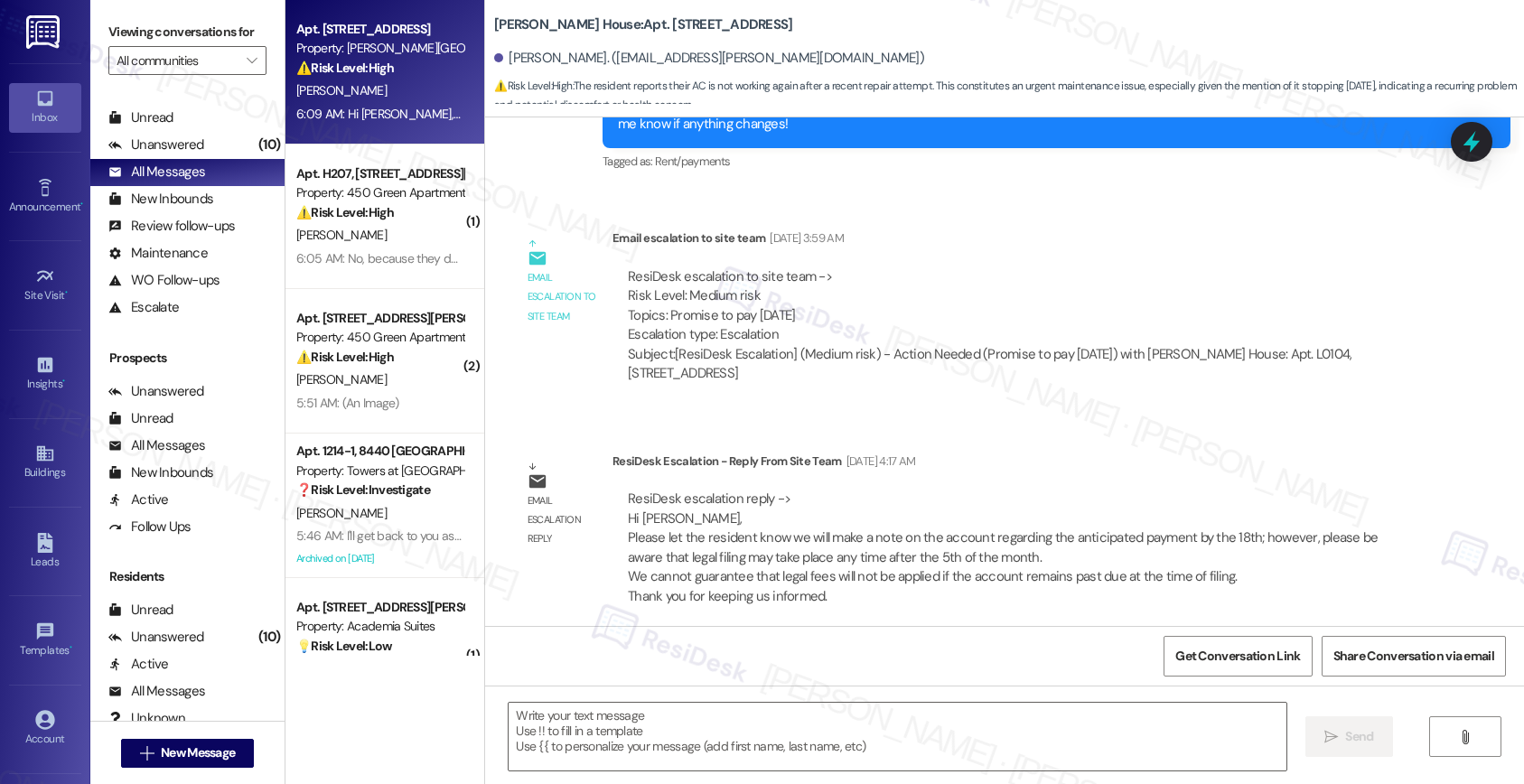 type on "Fetching suggested responses. Please feel free to read through the conversation in the meantime." 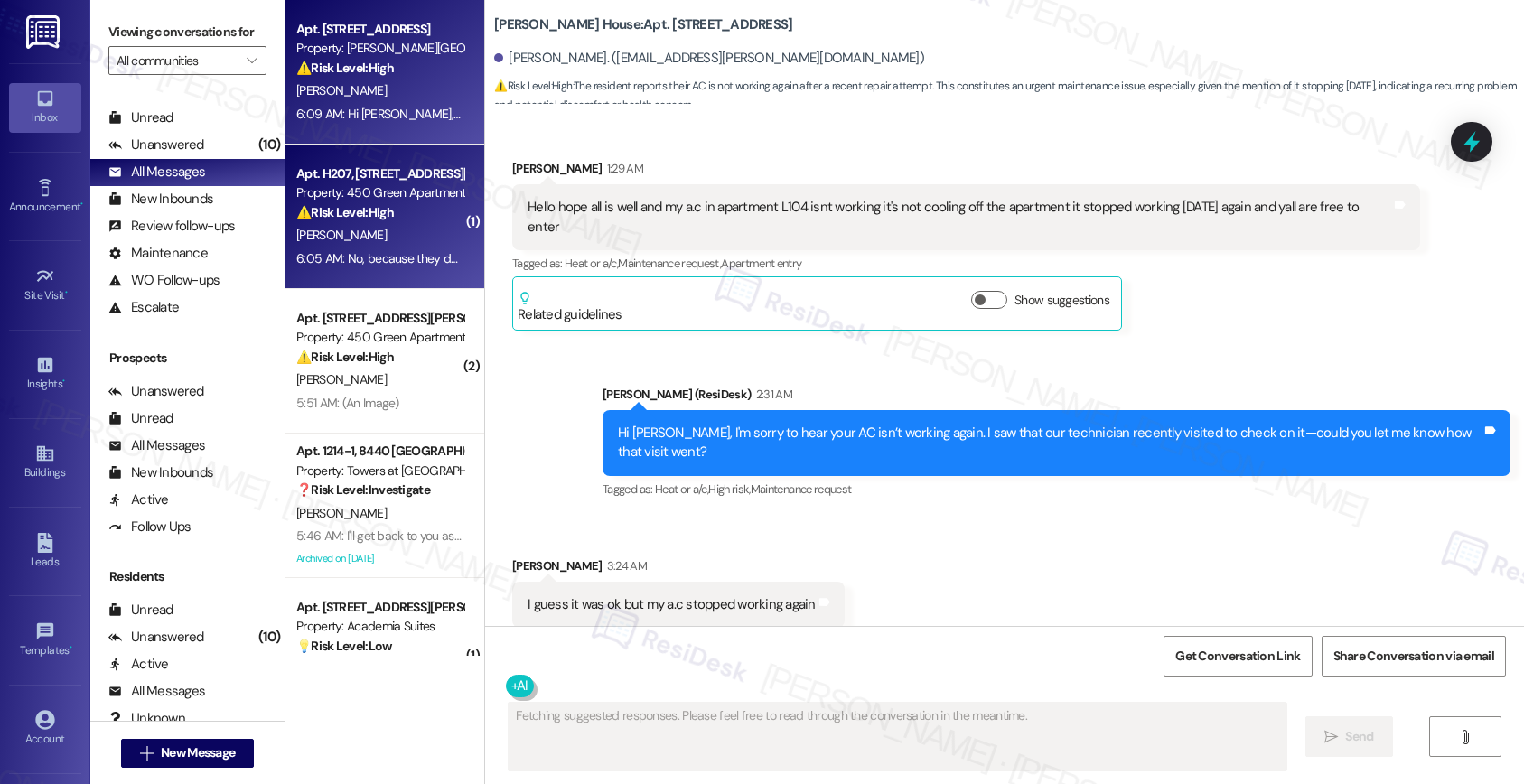 scroll, scrollTop: 6317, scrollLeft: 0, axis: vertical 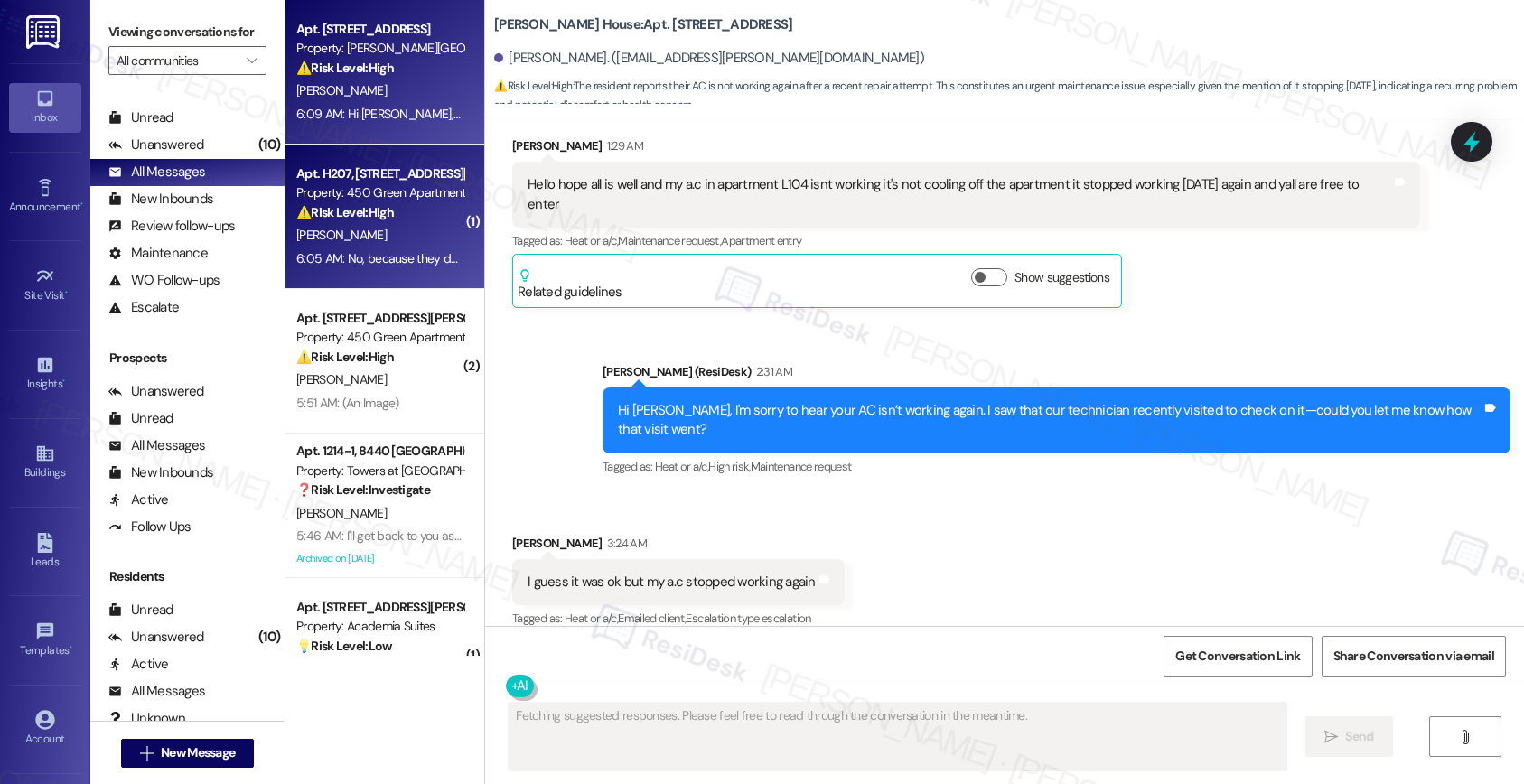 click on "Property: 450 Green Apartments" at bounding box center [379, 192] 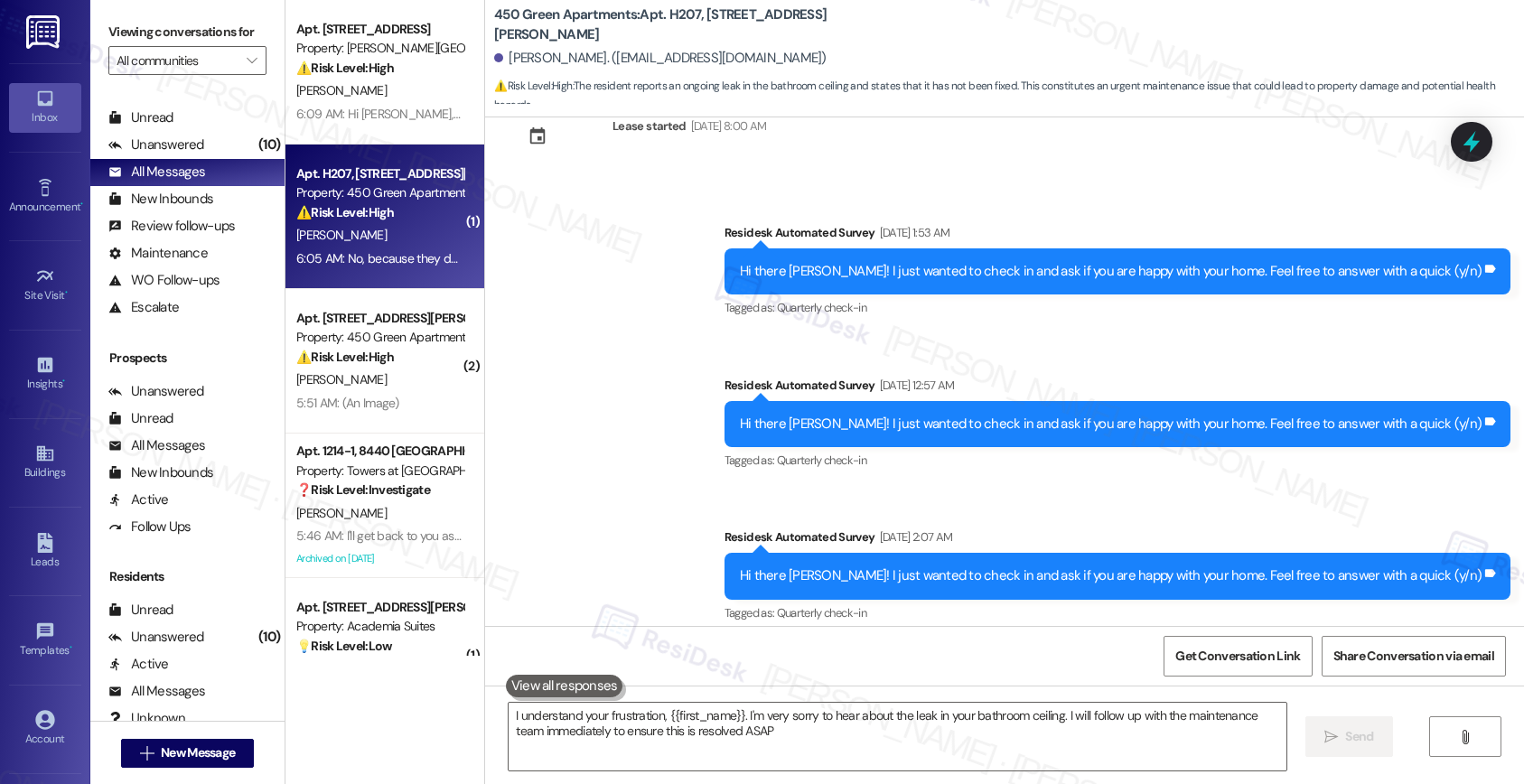 type on "I understand your frustration, {{first_name}}. I'm very sorry to hear about the leak in your bathroom ceiling. I will follow up with the maintenance team immediately to ensure this is resolved ASAP." 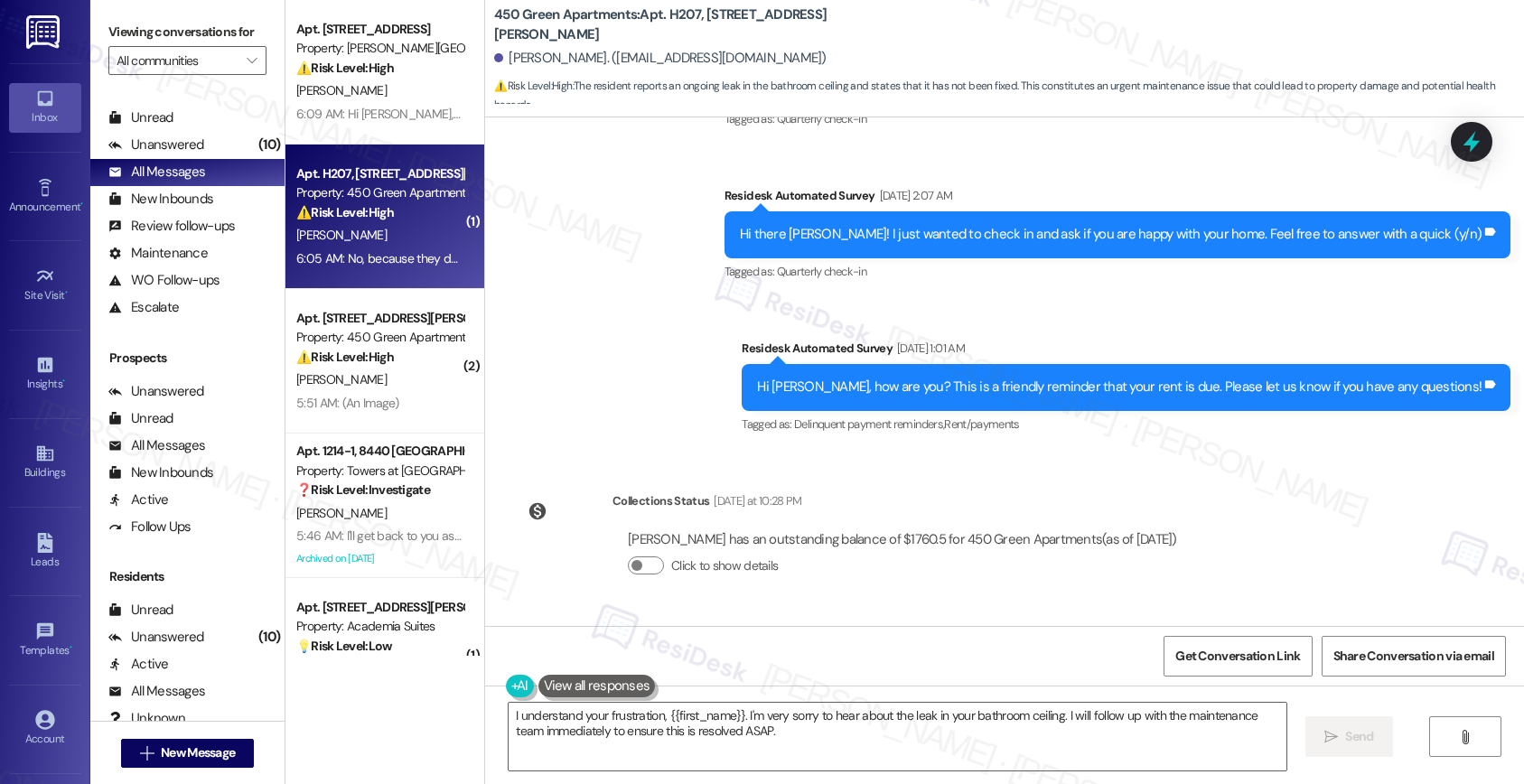 scroll, scrollTop: 1250, scrollLeft: 0, axis: vertical 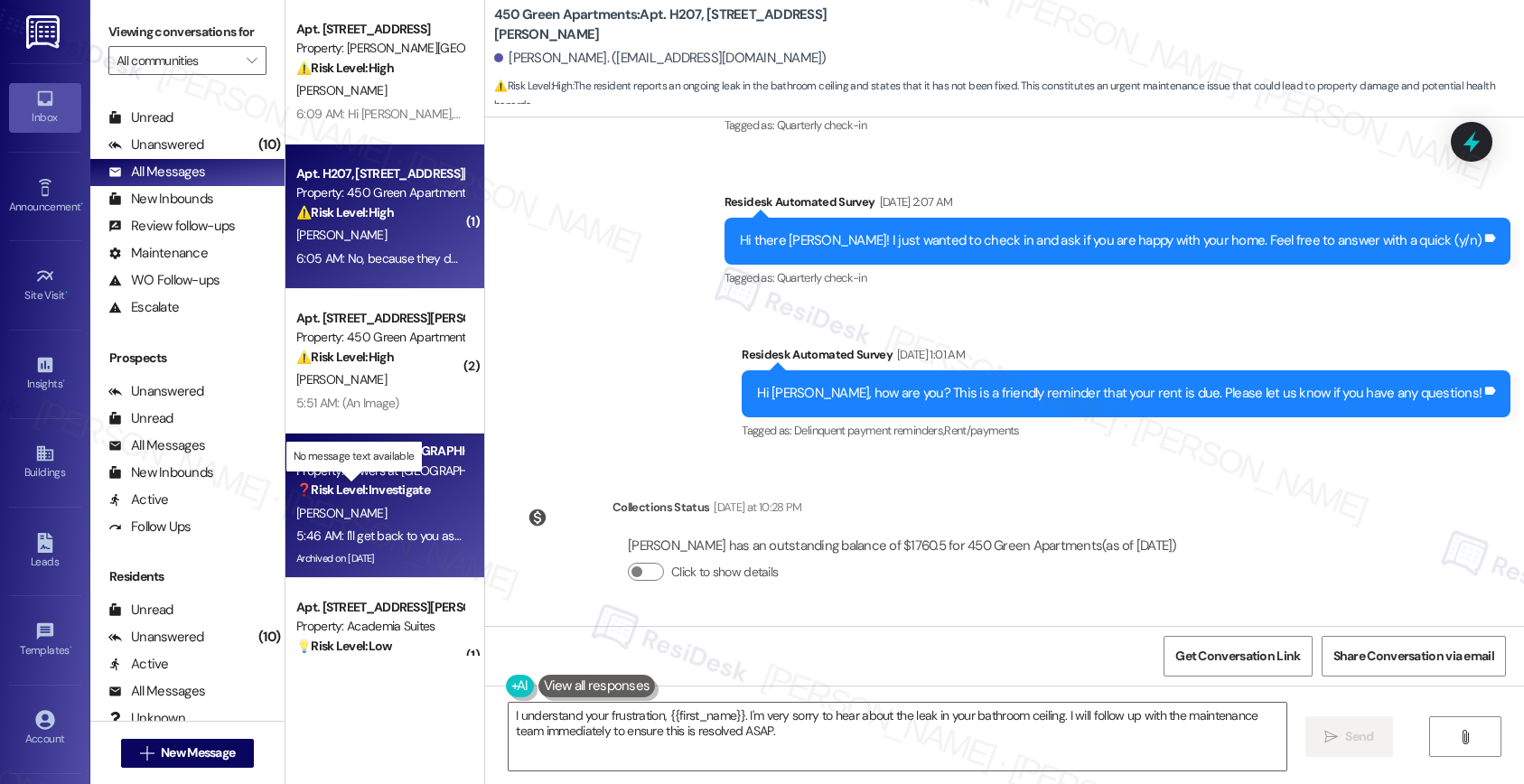 click on "❓  Risk Level:  Investigate" at bounding box center (363, 490) 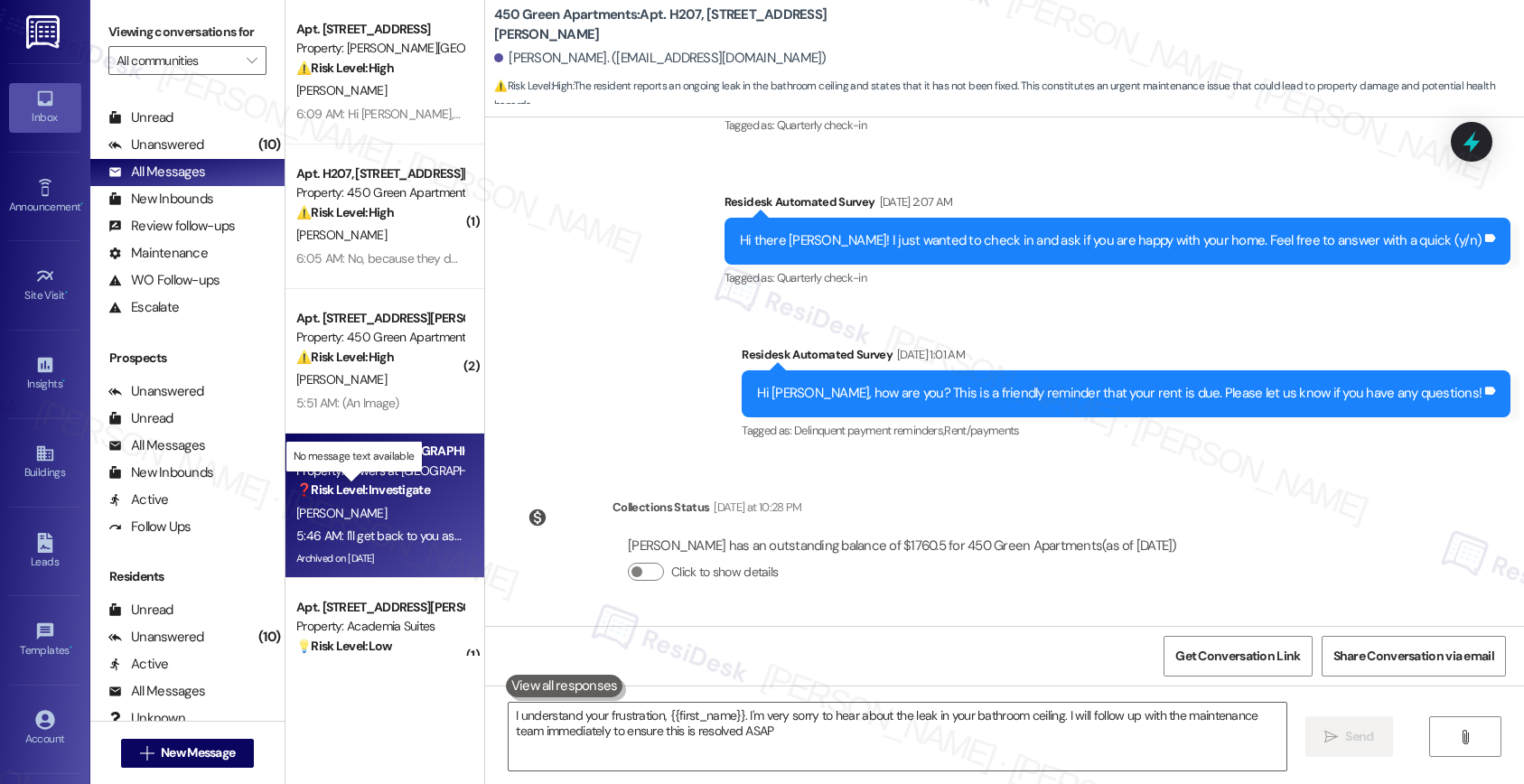 type on "I understand your frustration, {{first_name}}. I'm very sorry to hear about the leak in your bathroom ceiling. I will follow up with the maintenance team immediately to ensure this is resolved ASAP." 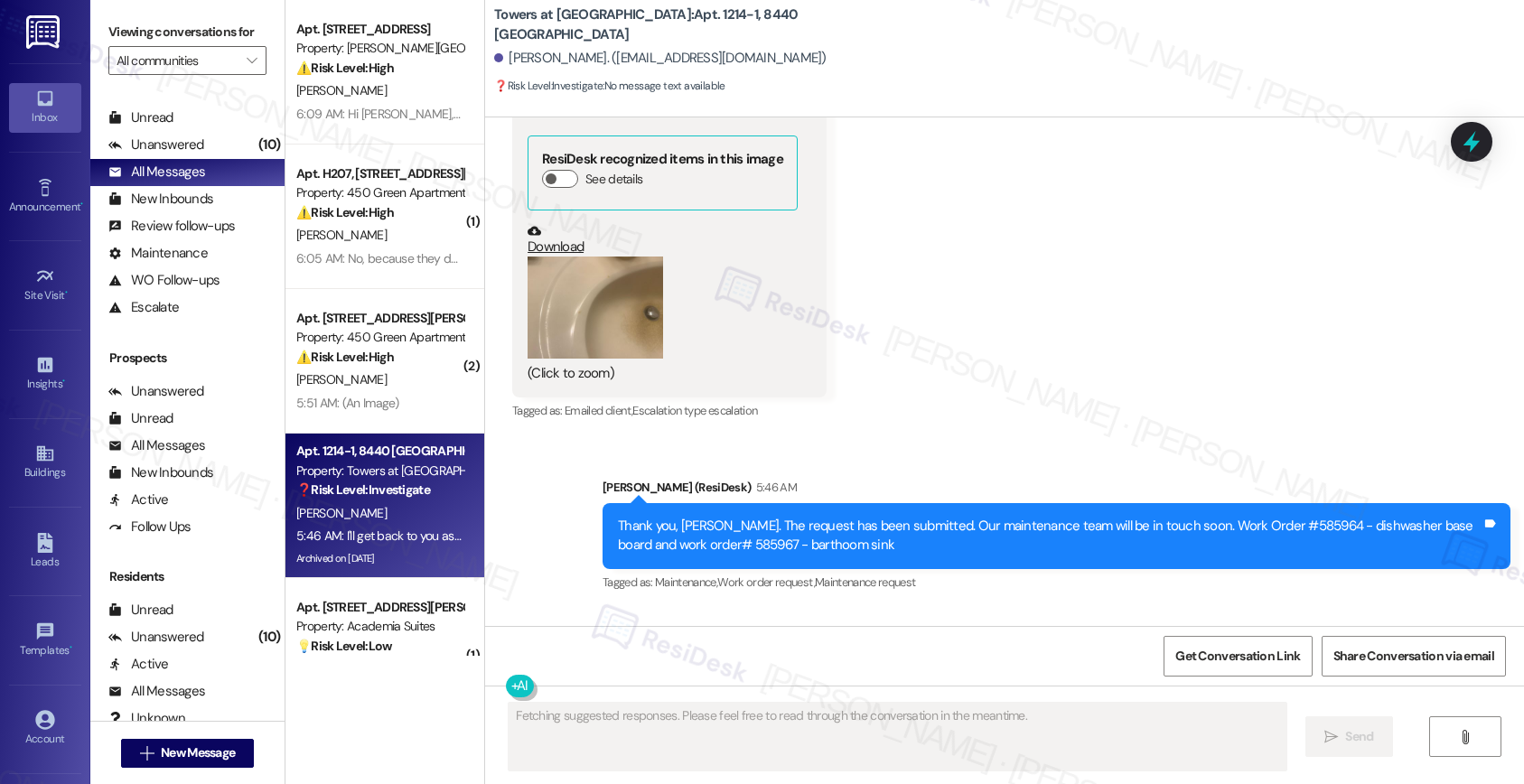 scroll, scrollTop: 39093, scrollLeft: 0, axis: vertical 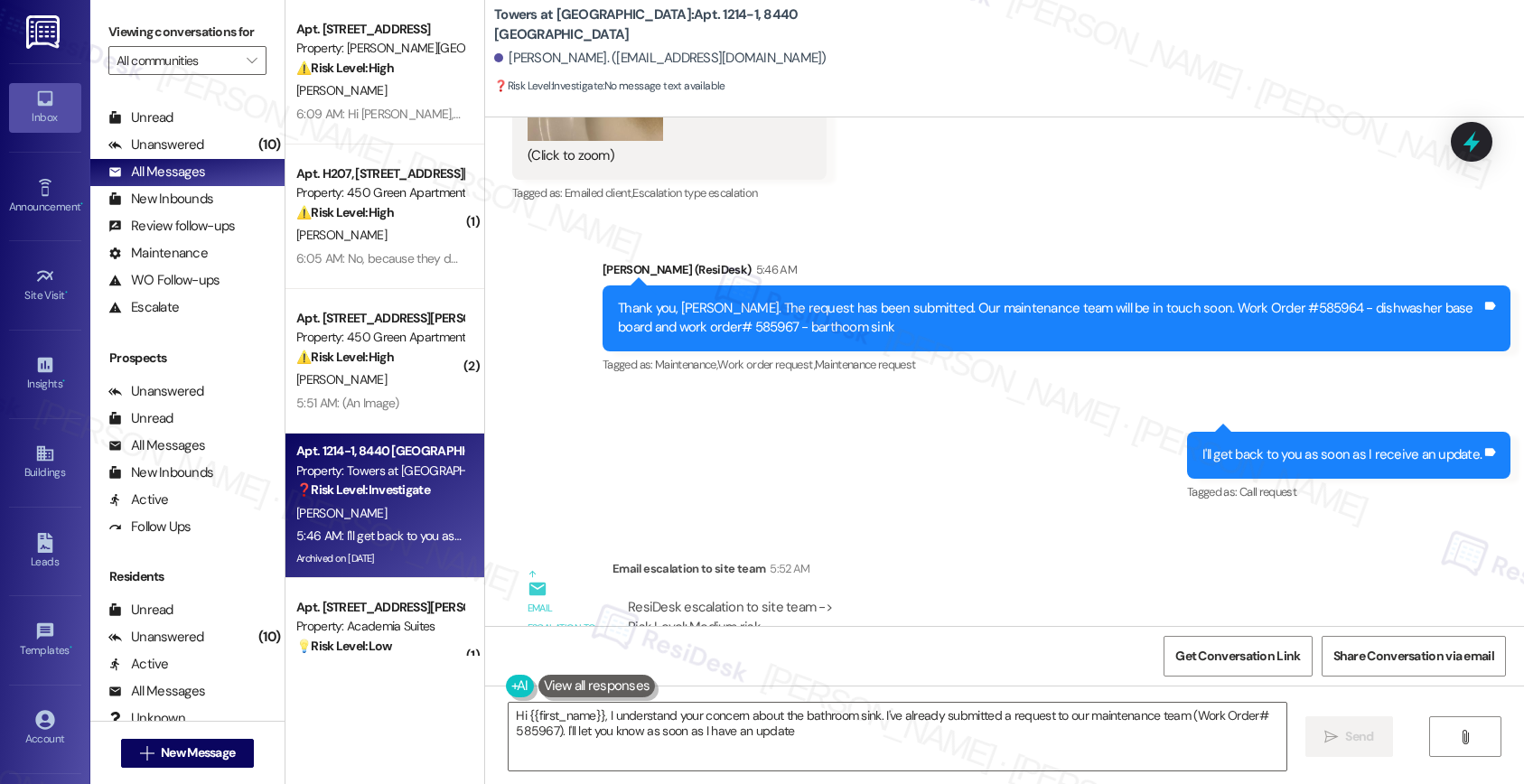 type on "Hi {{first_name}}, I understand your concern about the bathroom sink. I've already submitted a request to our maintenance team (Work Order# 585967). I'll let you know as soon as I have an update!" 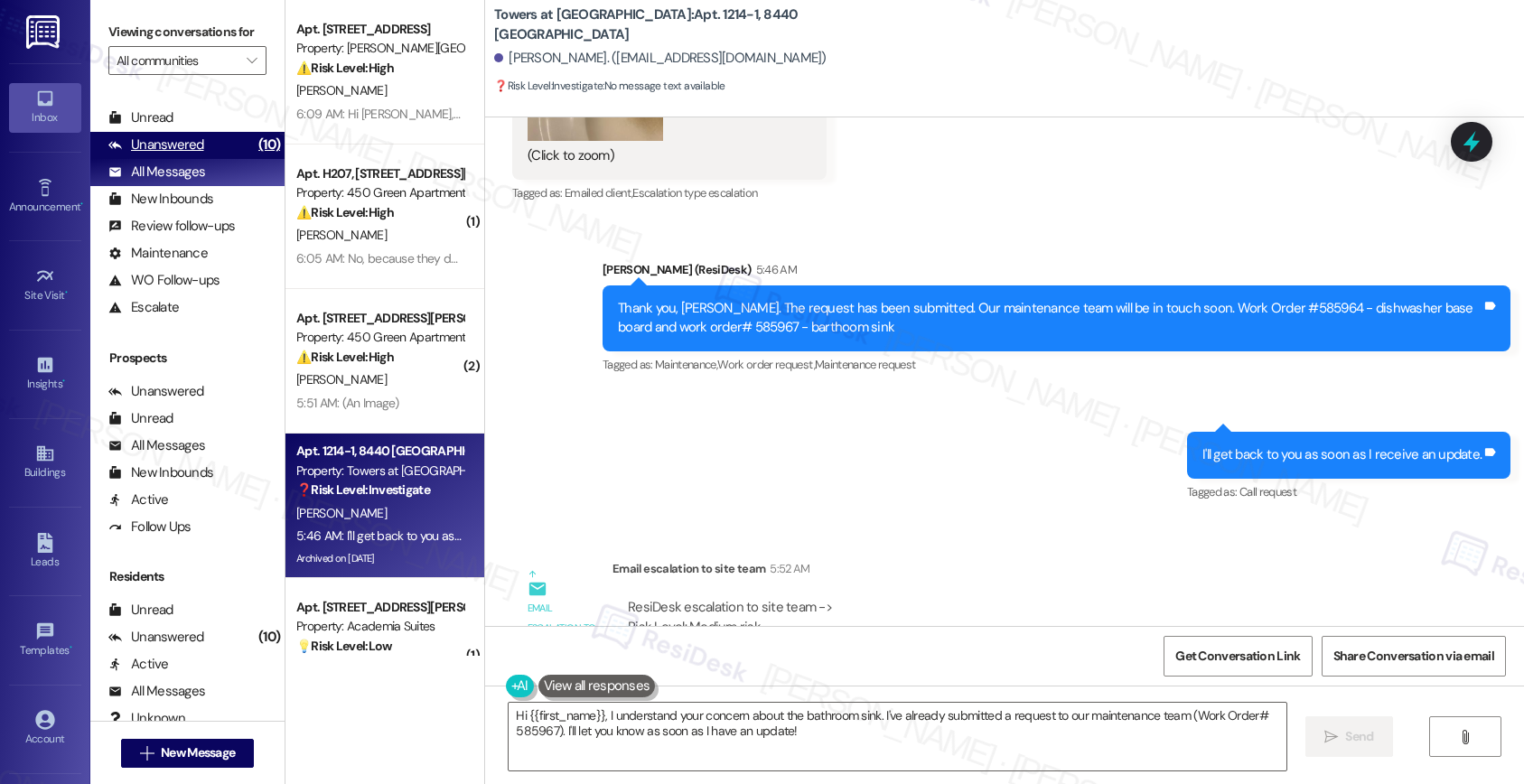 click on "Unanswered" at bounding box center (156, 145) 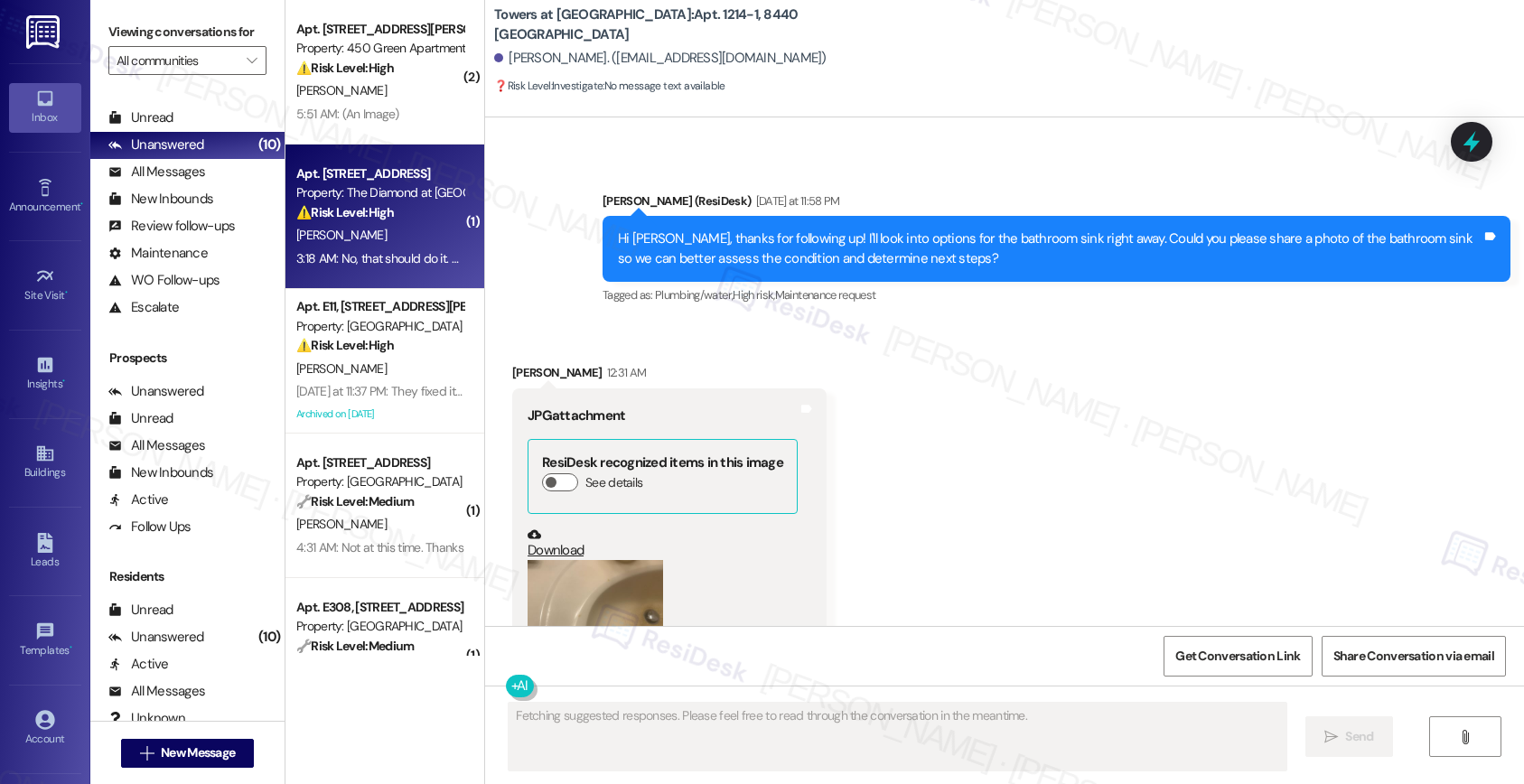 scroll, scrollTop: 38571, scrollLeft: 0, axis: vertical 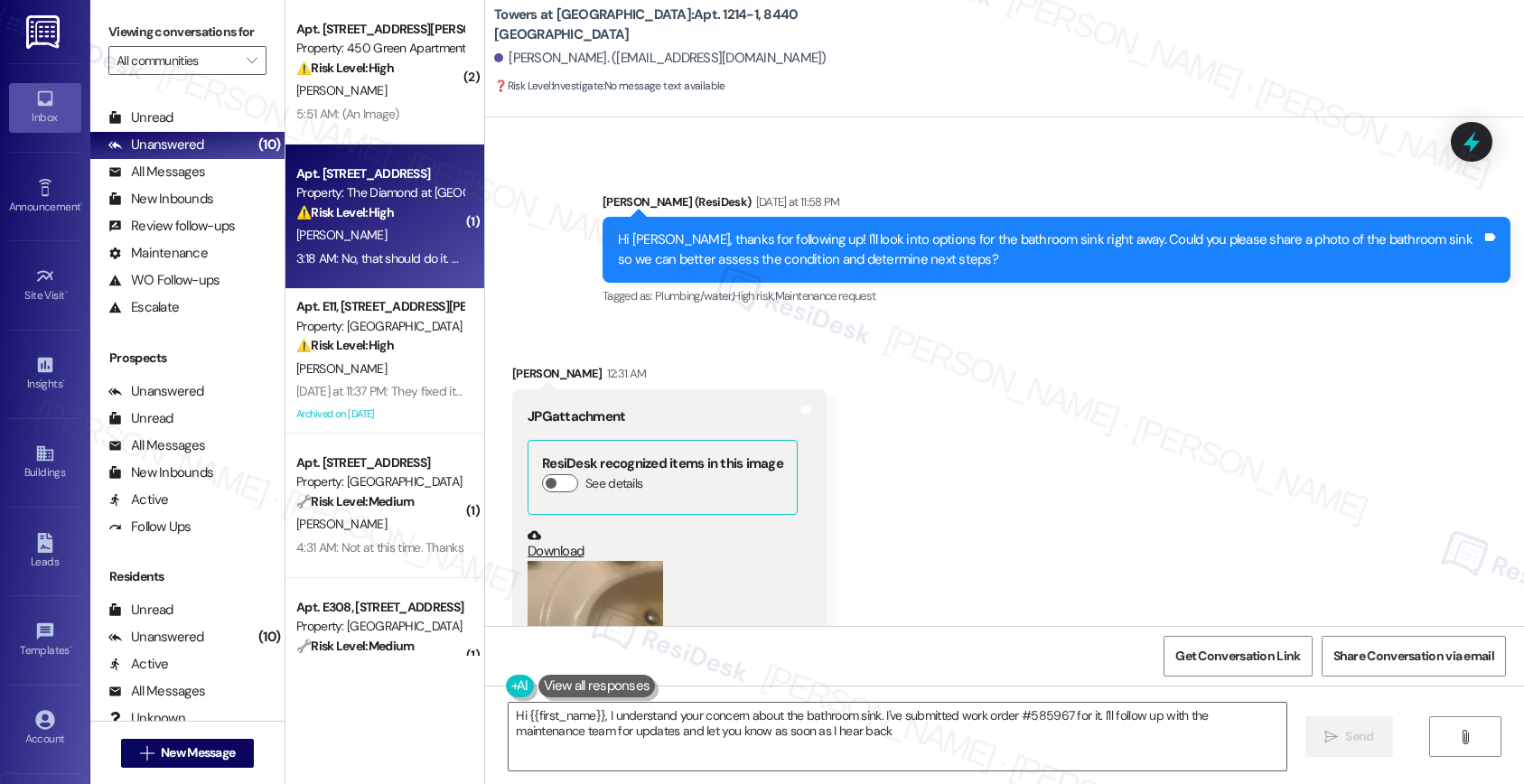 type on "Hi {{first_name}}, I understand your concern about the bathroom sink. I've submitted work order #585967 for it. I'll follow up with the maintenance team for updates and let you know as soon as I hear back!" 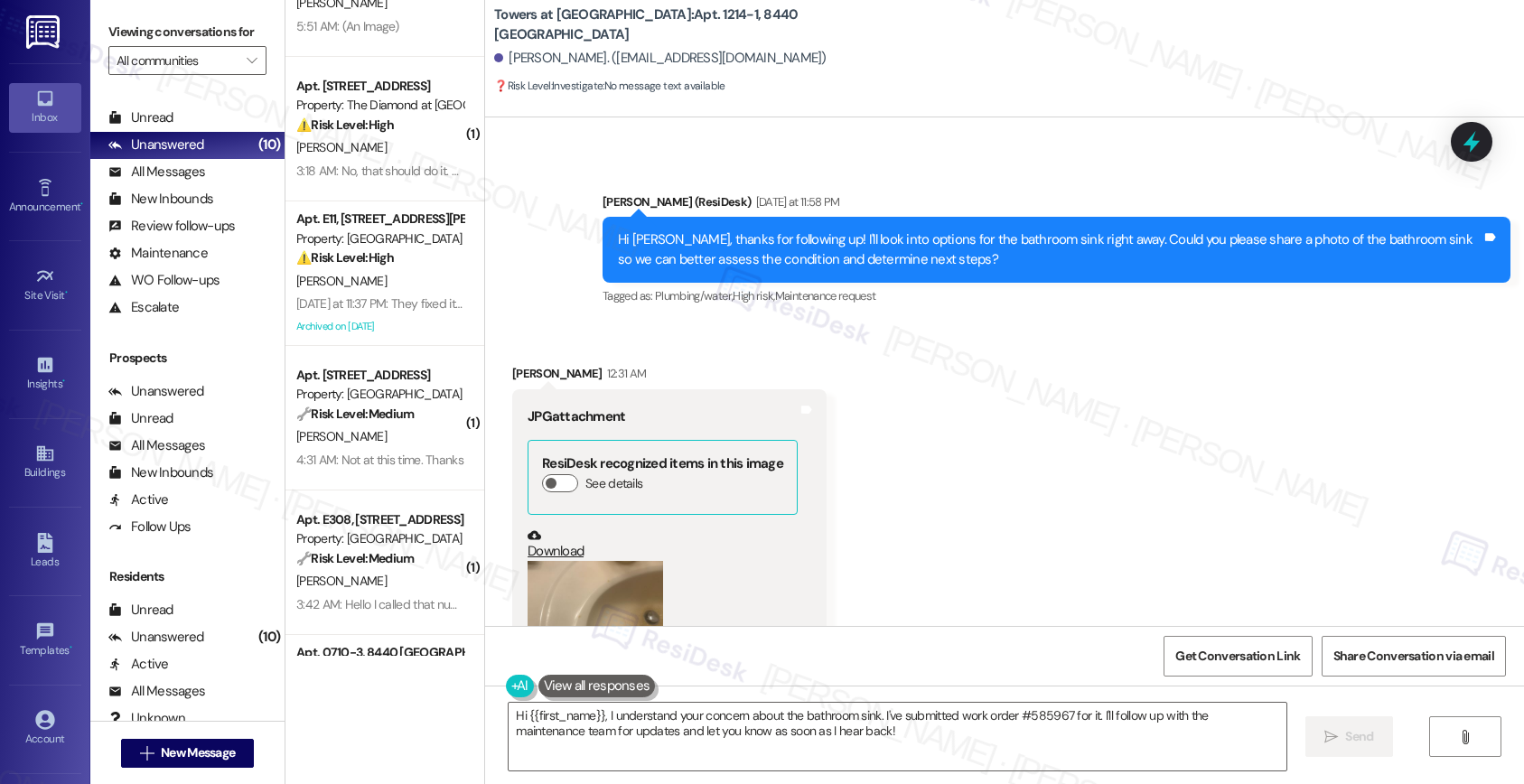 scroll, scrollTop: 0, scrollLeft: 0, axis: both 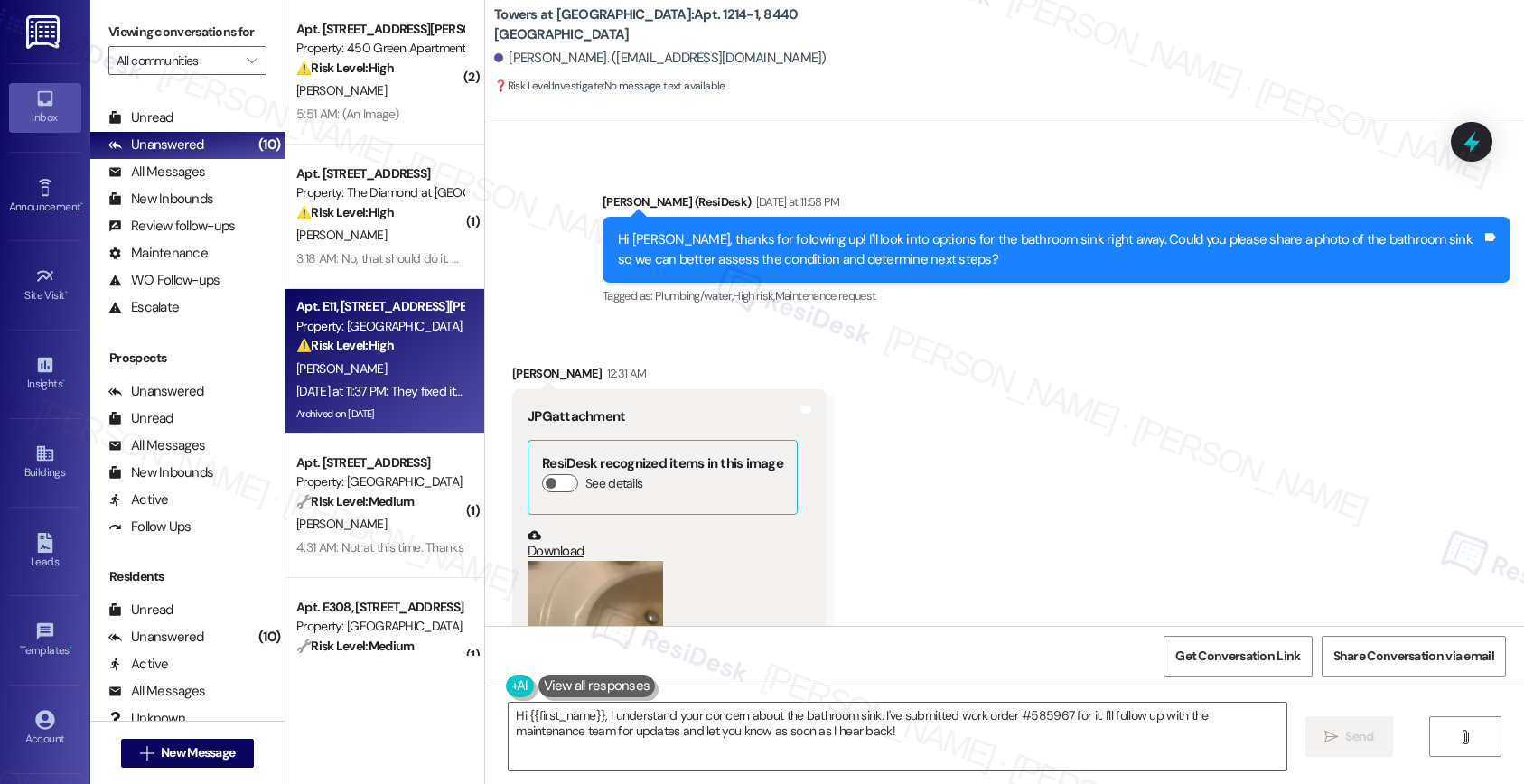 click on "J. Dunn" at bounding box center [379, 369] 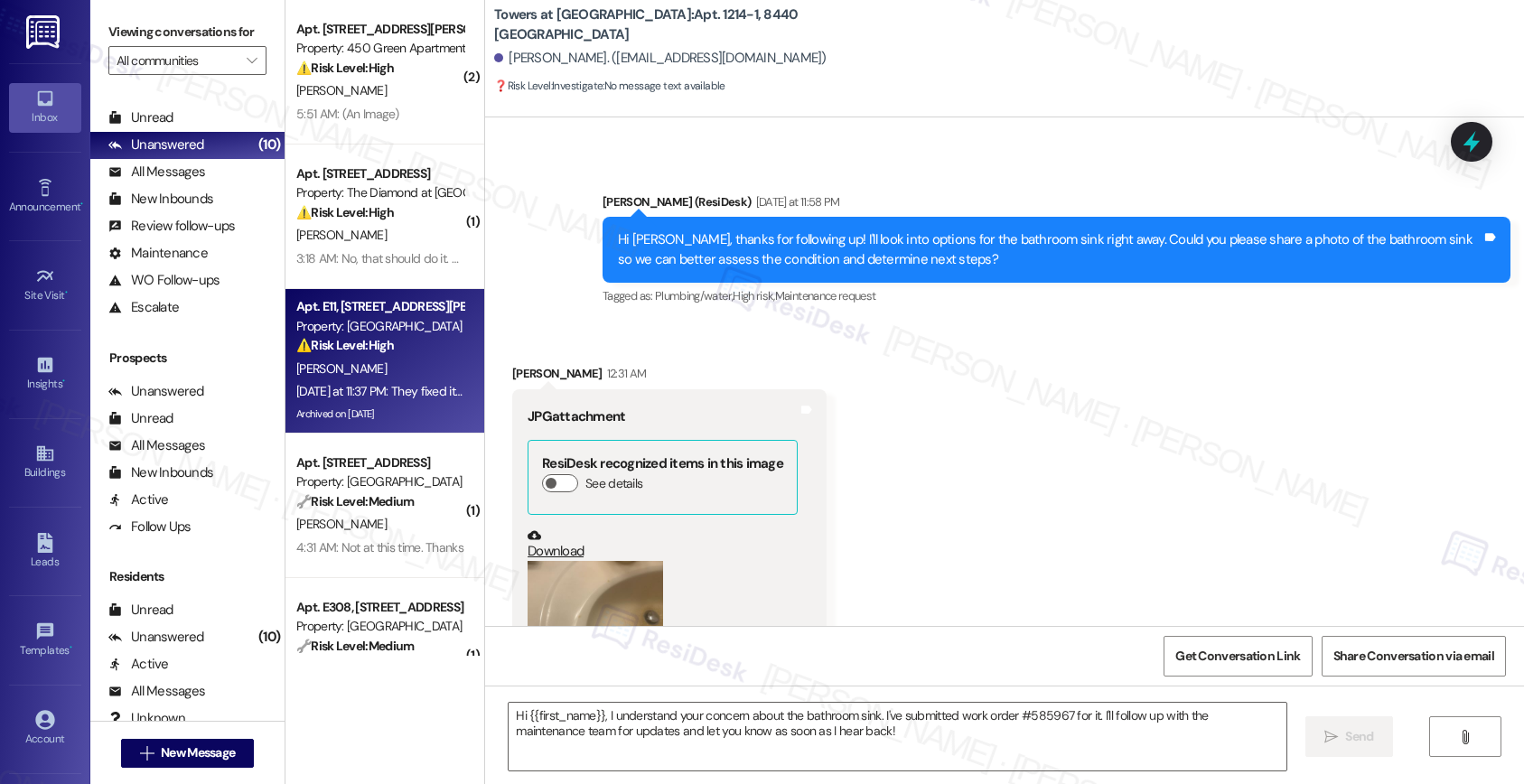 type on "Fetching suggested responses. Please feel free to read through the conversation in the meantime." 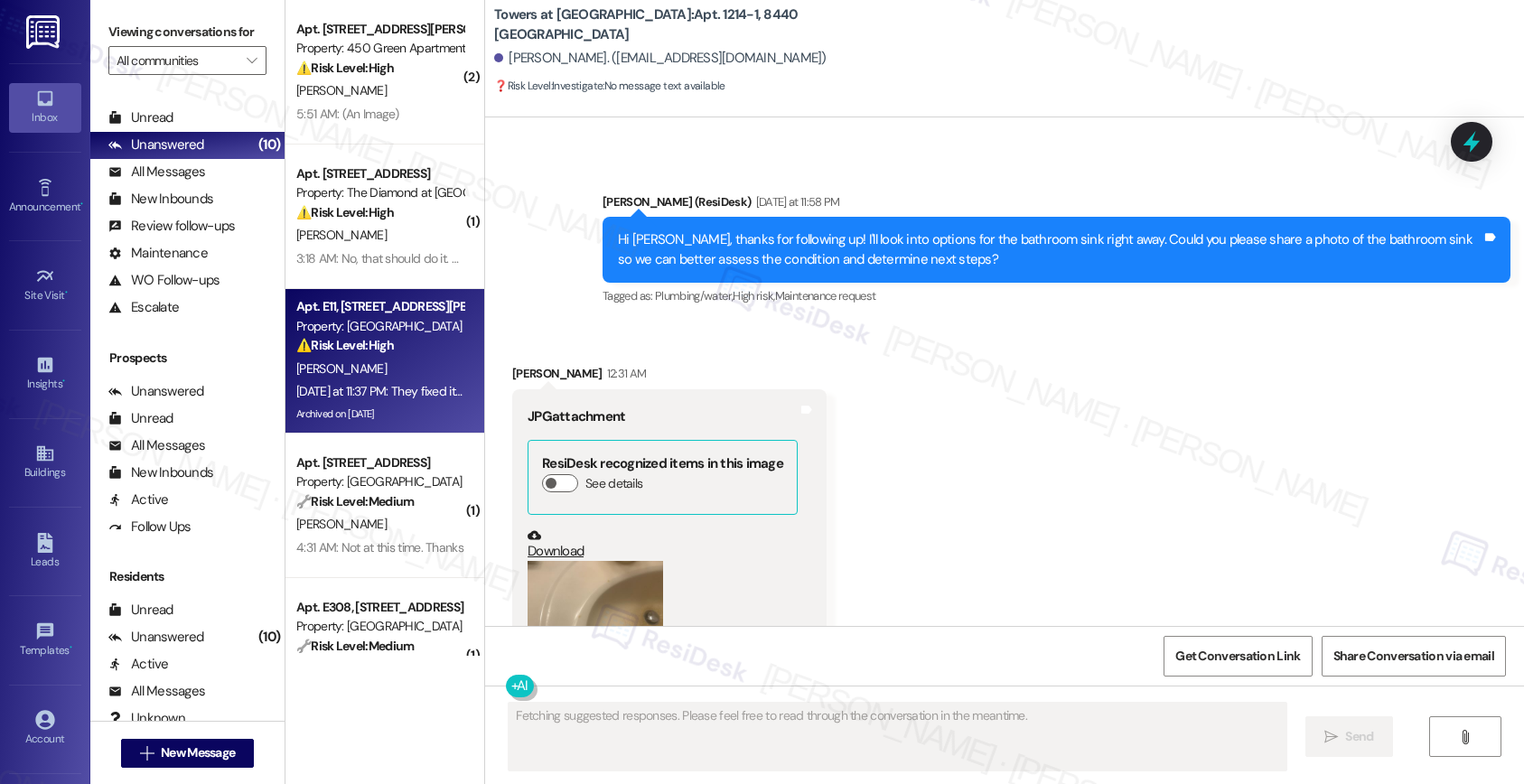 click on "J. Dunn" at bounding box center (379, 369) 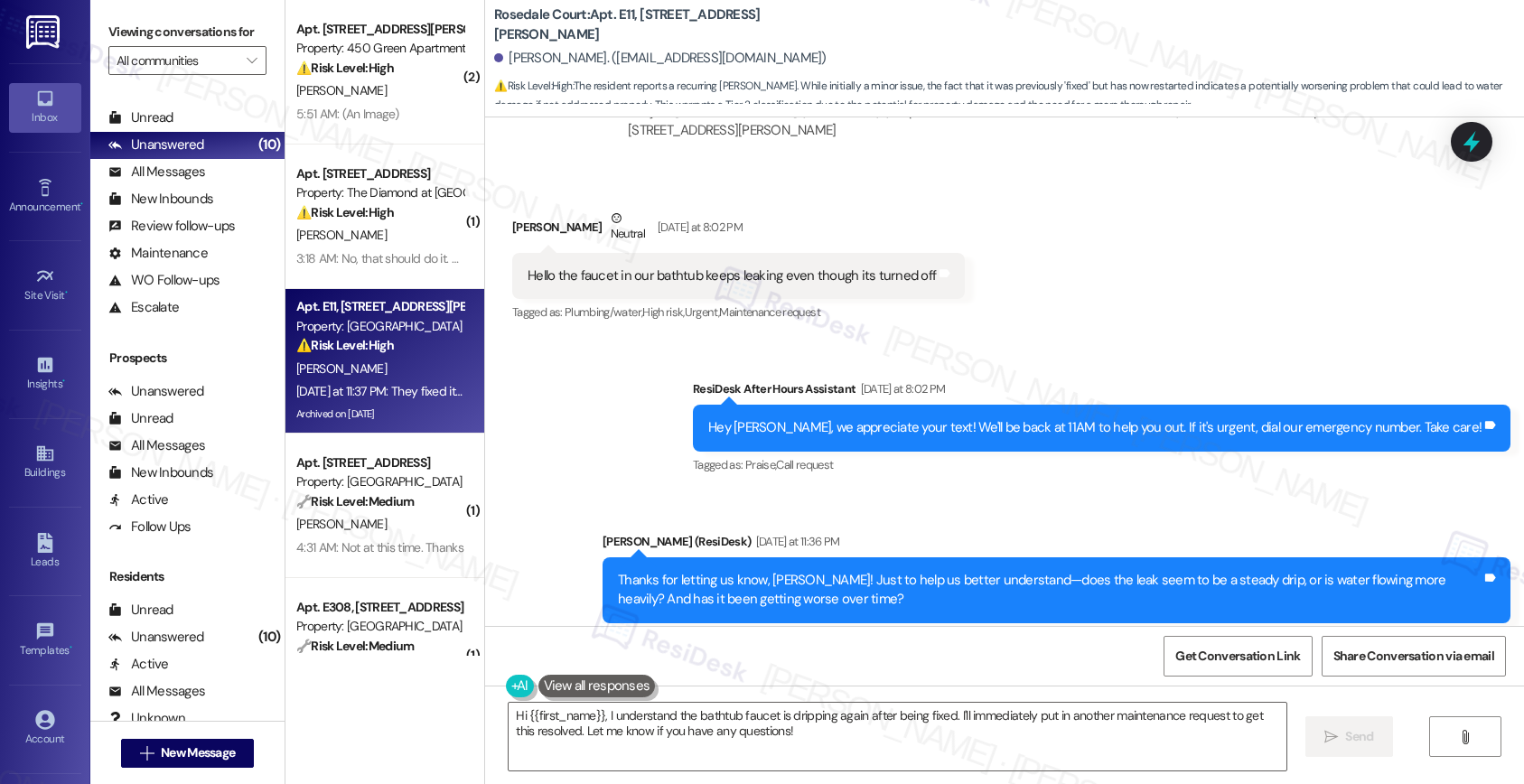 scroll, scrollTop: 5072, scrollLeft: 0, axis: vertical 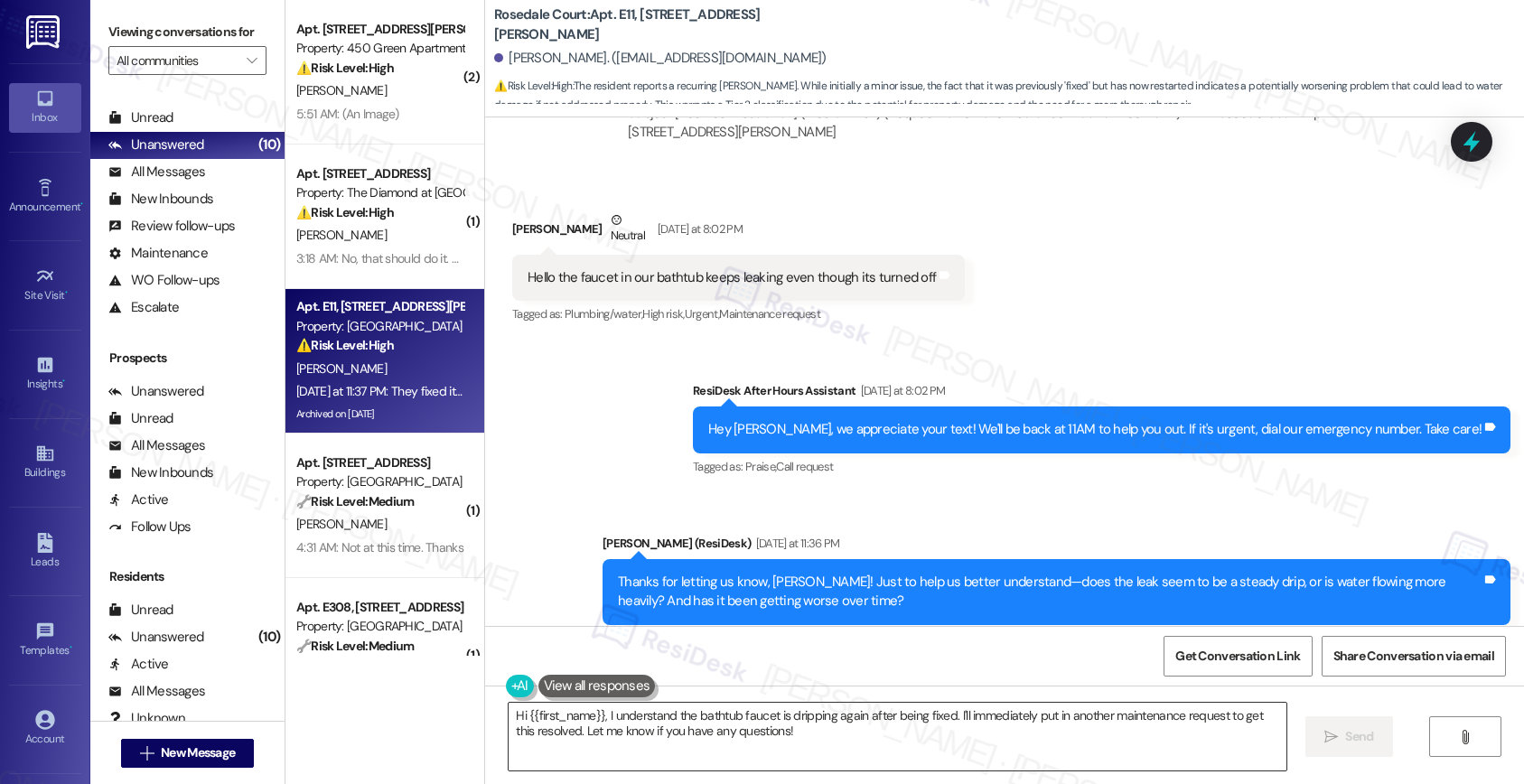 click on "Hi {{first_name}}, I understand the bathtub faucet is dripping again after being fixed. I'll immediately put in another maintenance request to get this resolved. Let me know if you have any questions!" at bounding box center (897, 736) 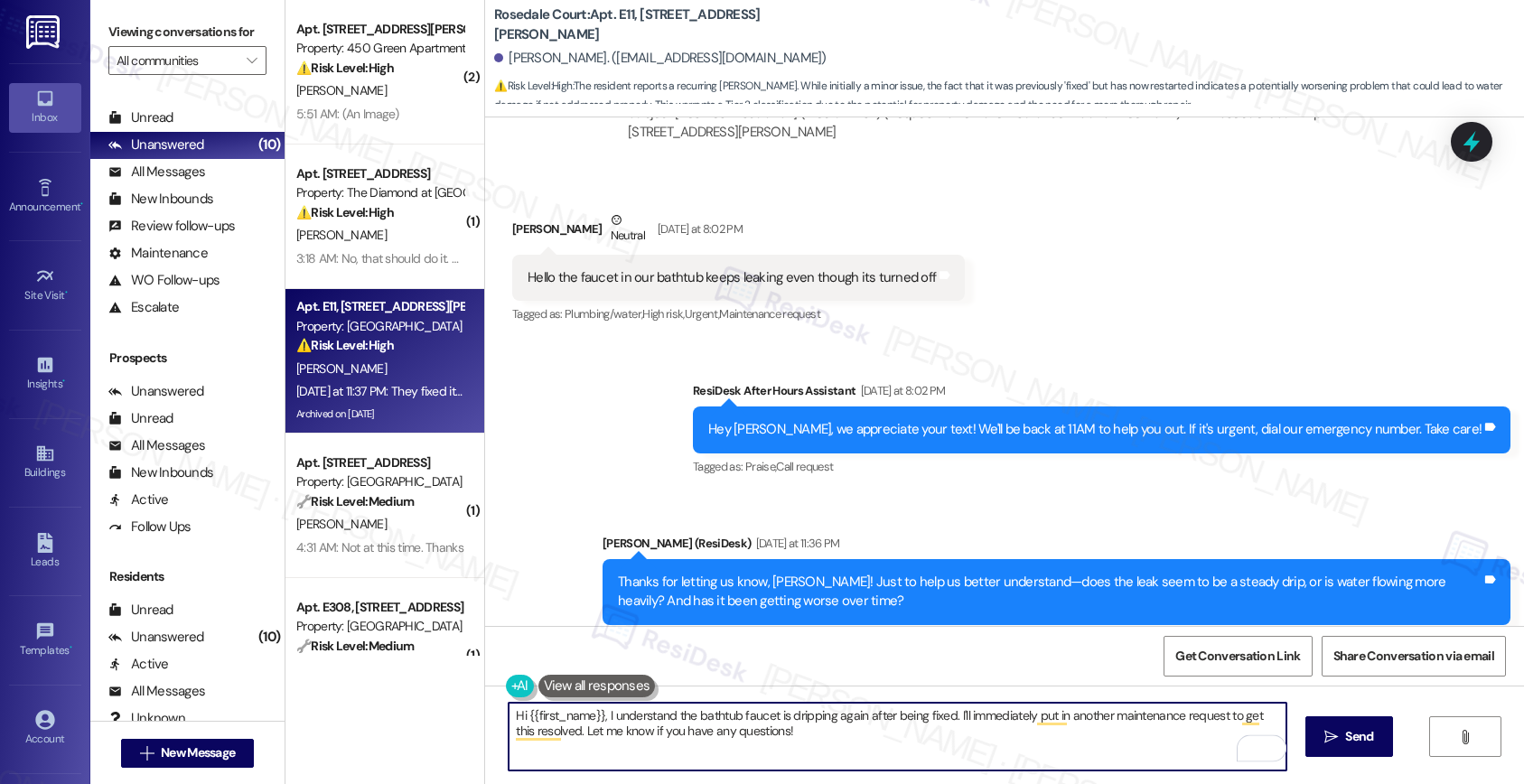 click on "Hi {{first_name}}, I understand the bathtub faucet is dripping again after being fixed. I'll immediately put in another maintenance request to get this resolved. Let me know if you have any questions!" at bounding box center [897, 736] 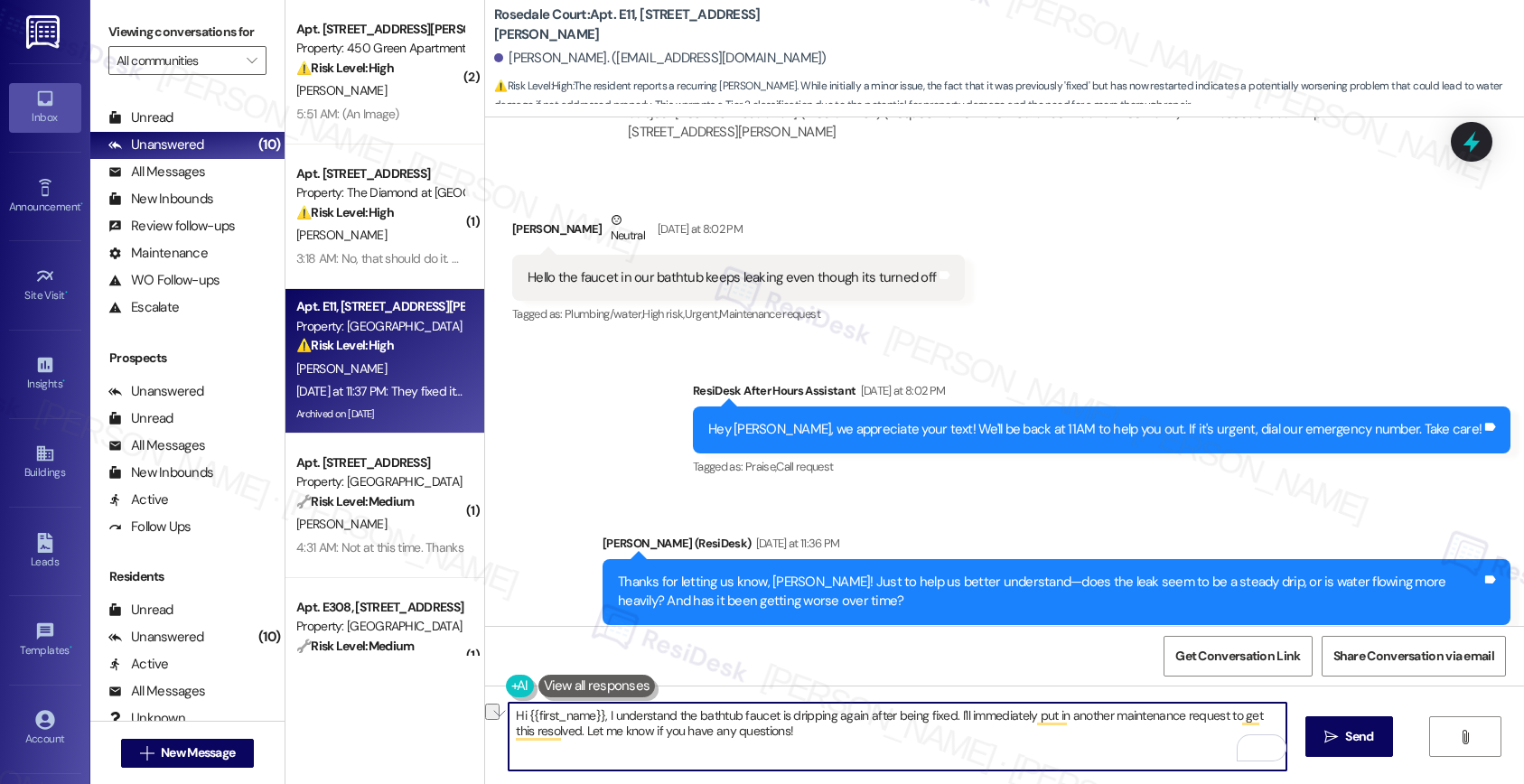 drag, startPoint x: 876, startPoint y: 743, endPoint x: 549, endPoint y: 733, distance: 327.15287 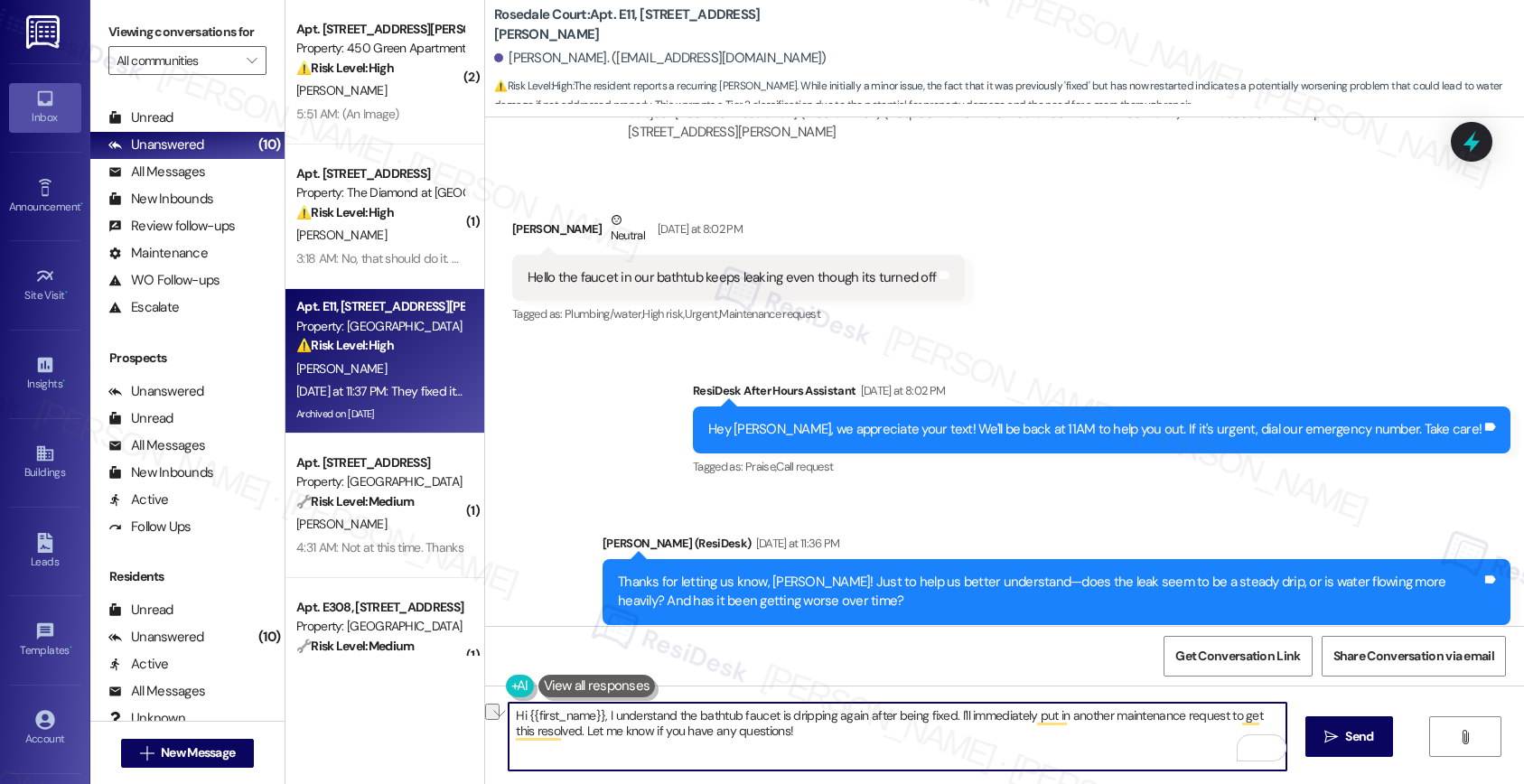 click on "Hi {{first_name}}, I understand the bathtub faucet is dripping again after being fixed. I'll immediately put in another maintenance request to get this resolved. Let me know if you have any questions!" at bounding box center [897, 736] 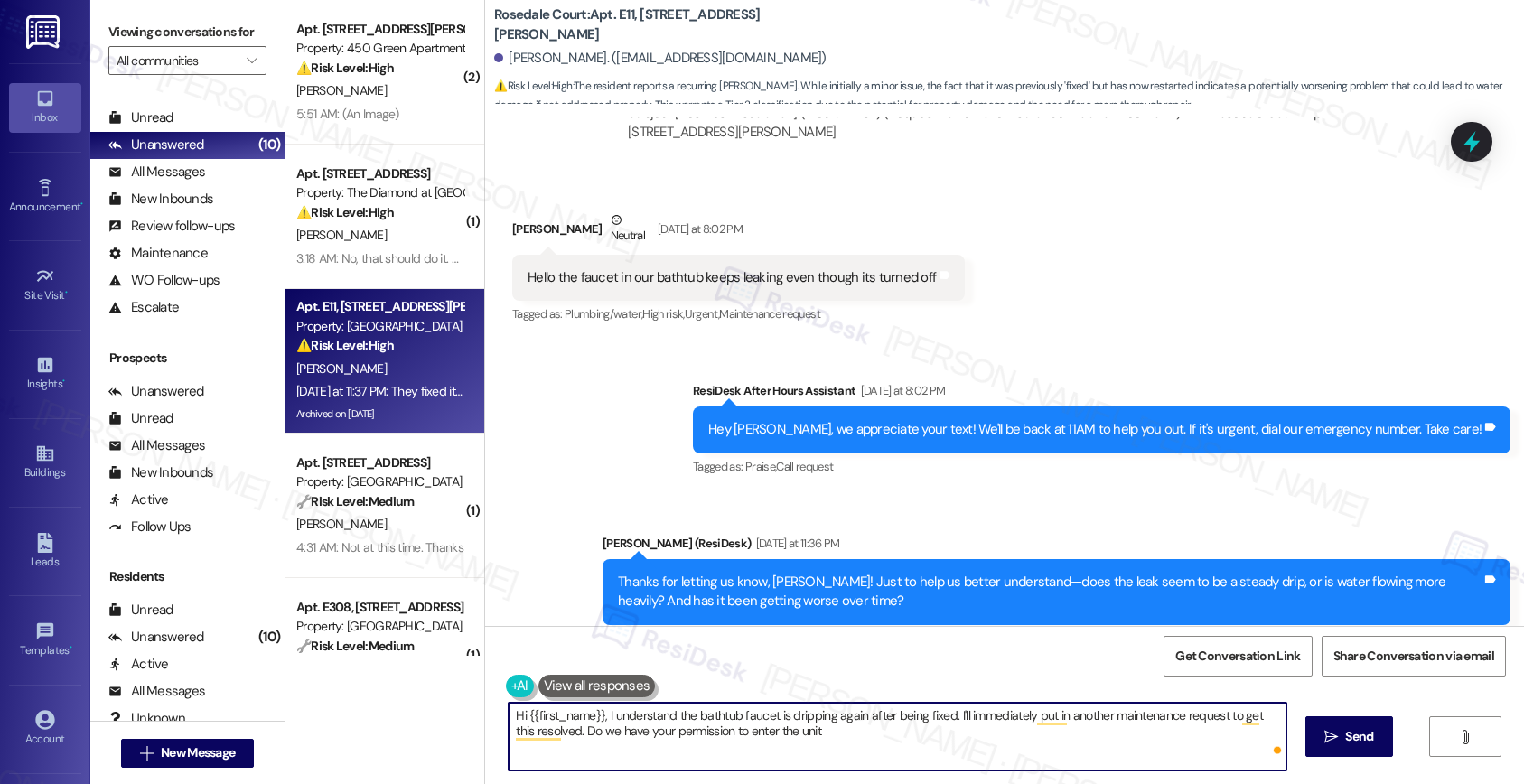 type on "Hi {{first_name}}, I understand the bathtub faucet is dripping again after being fixed. I'll immediately put in another maintenance request to get this resolved. Do we have your permission to enter the unit?" 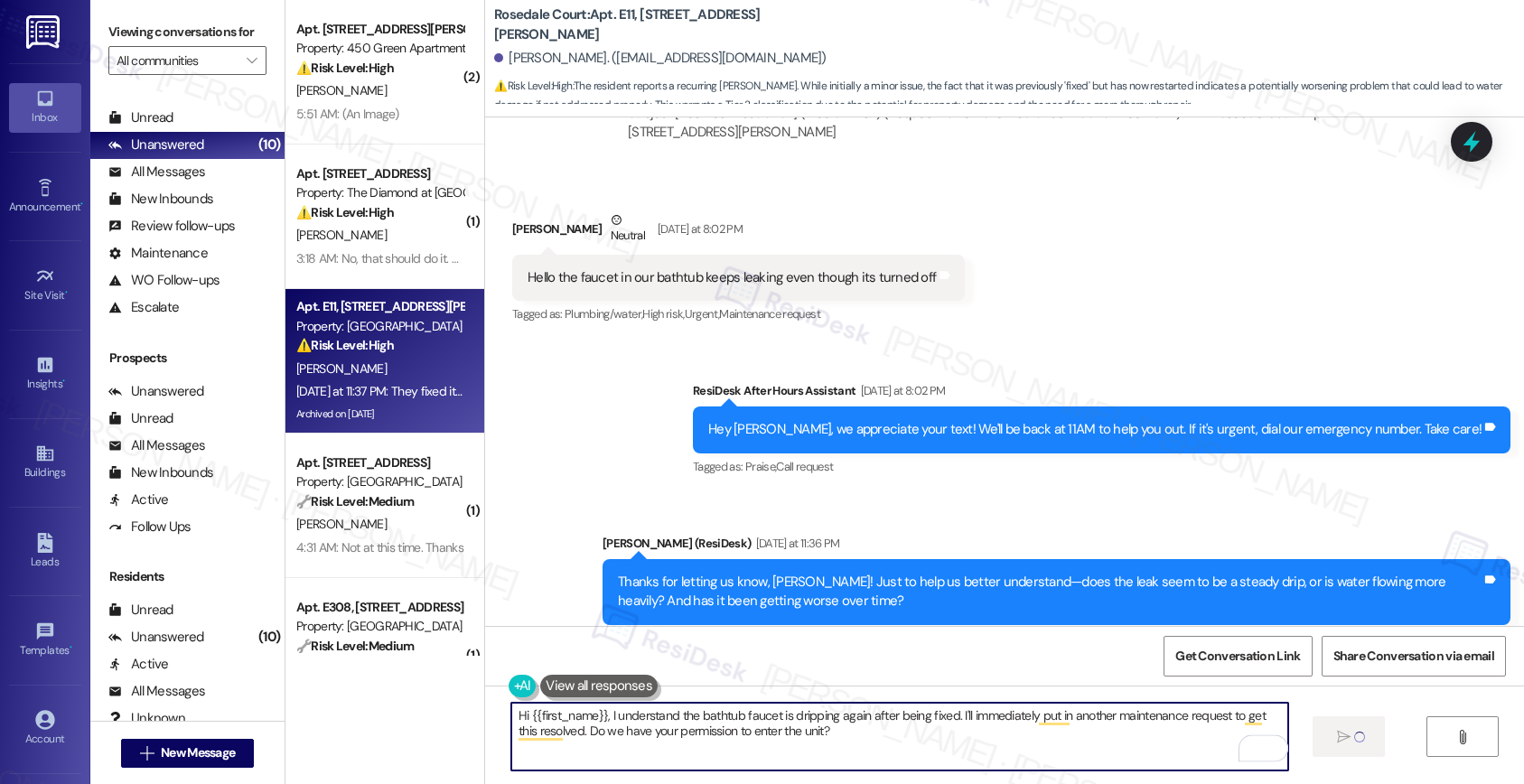 type 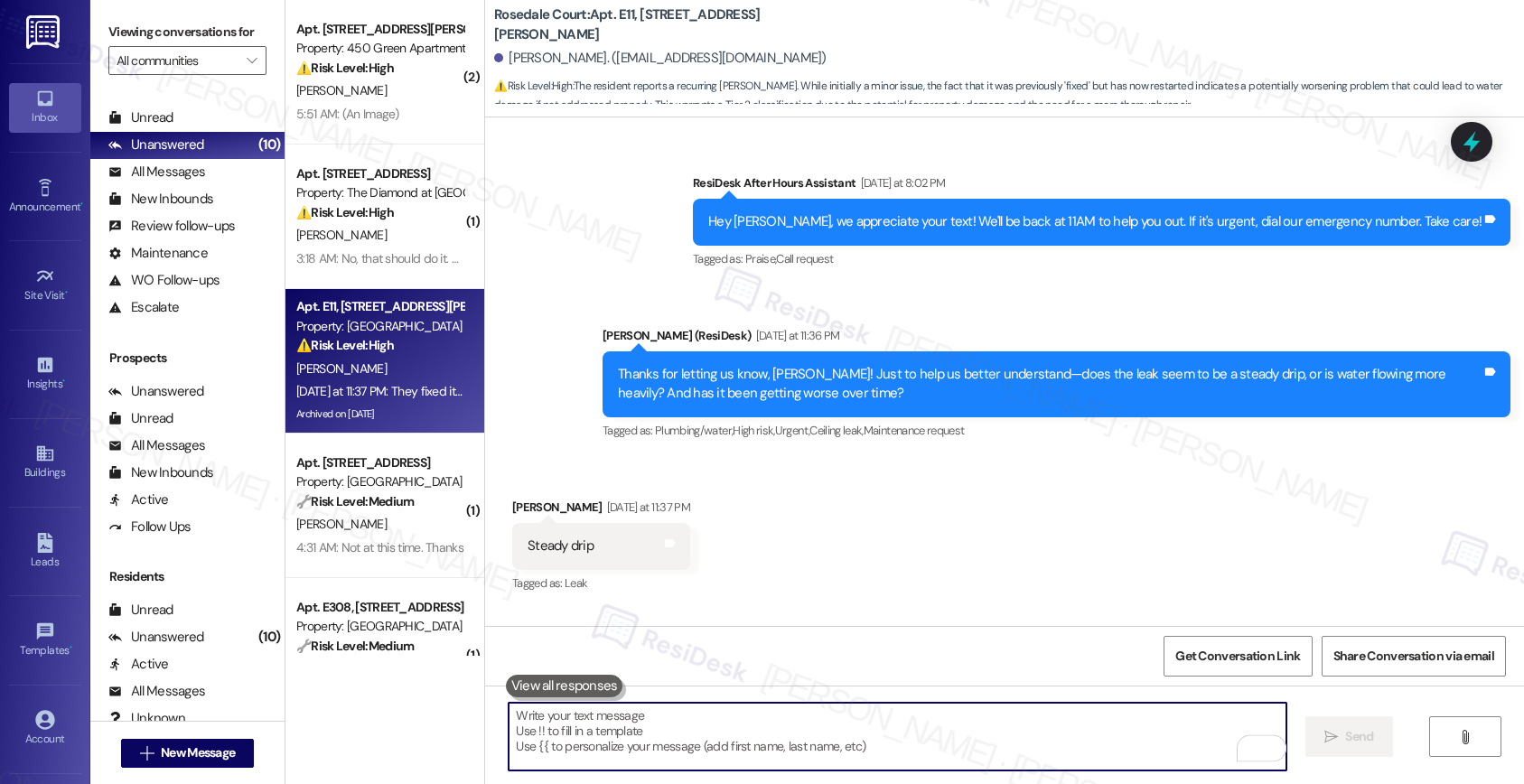 scroll, scrollTop: 5352, scrollLeft: 0, axis: vertical 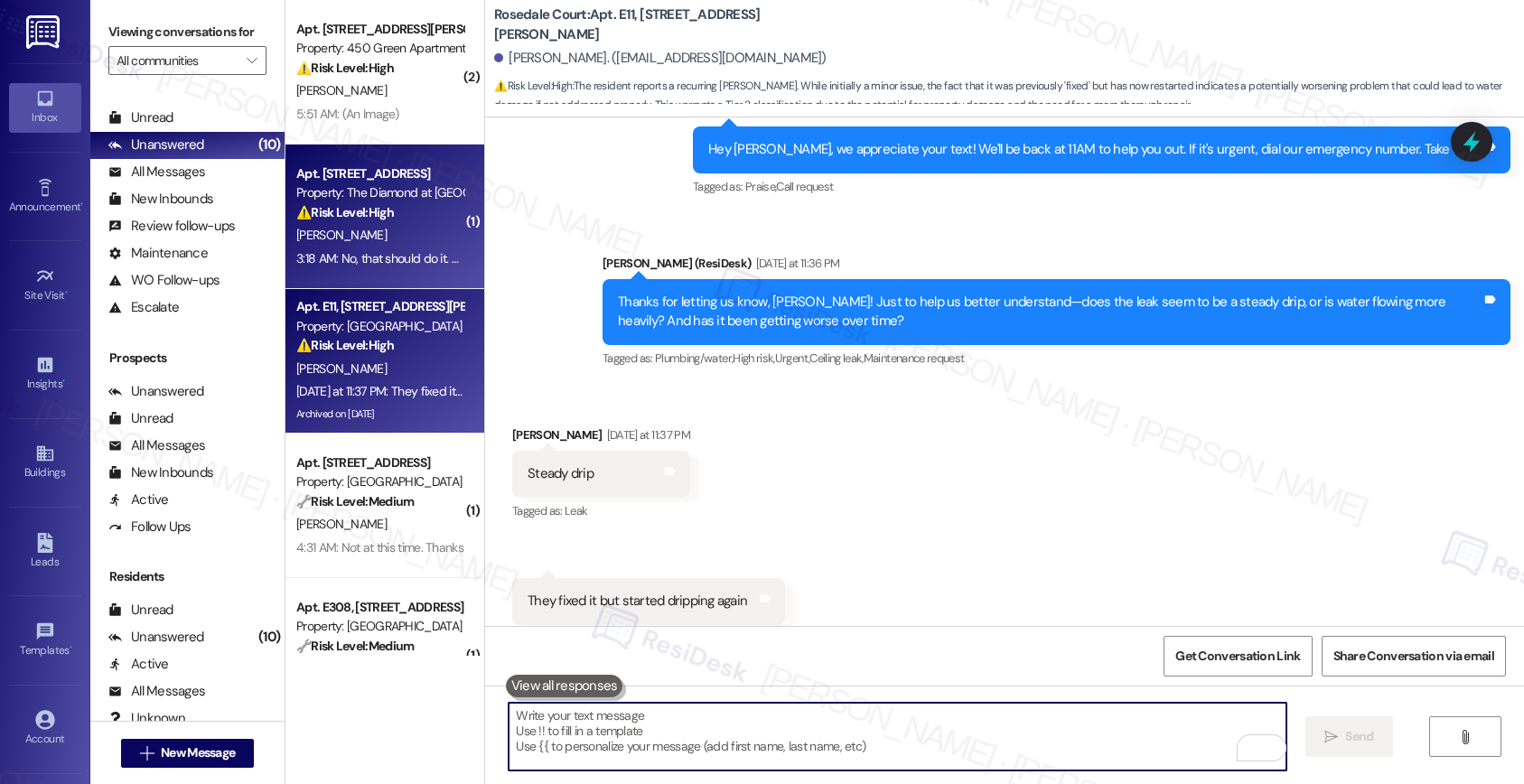 click on "3:18 AM: No, that should do it. Thank you!  3:18 AM: No, that should do it. Thank you!" at bounding box center [402, 258] 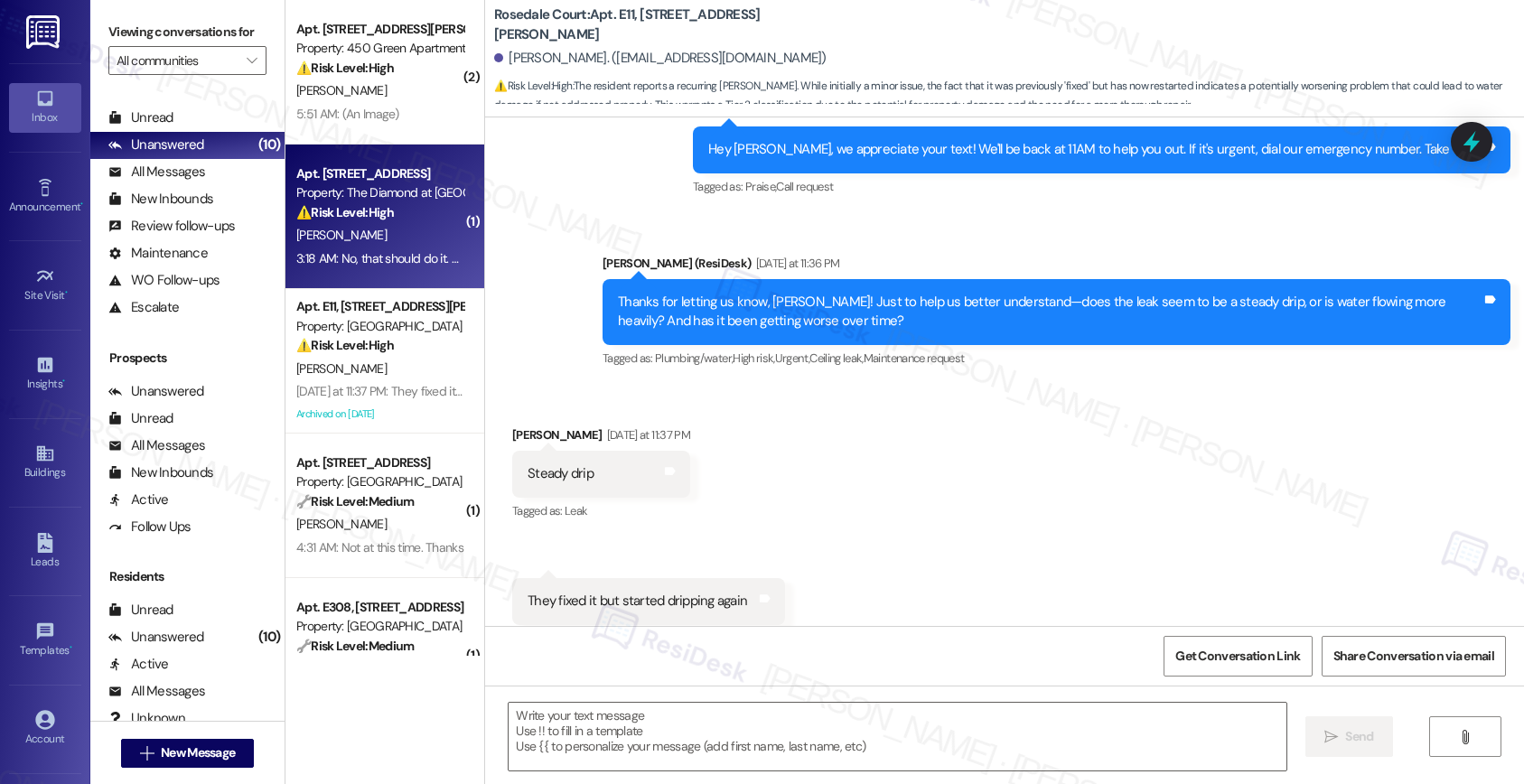type on "Fetching suggested responses. Please feel free to read through the conversation in the meantime." 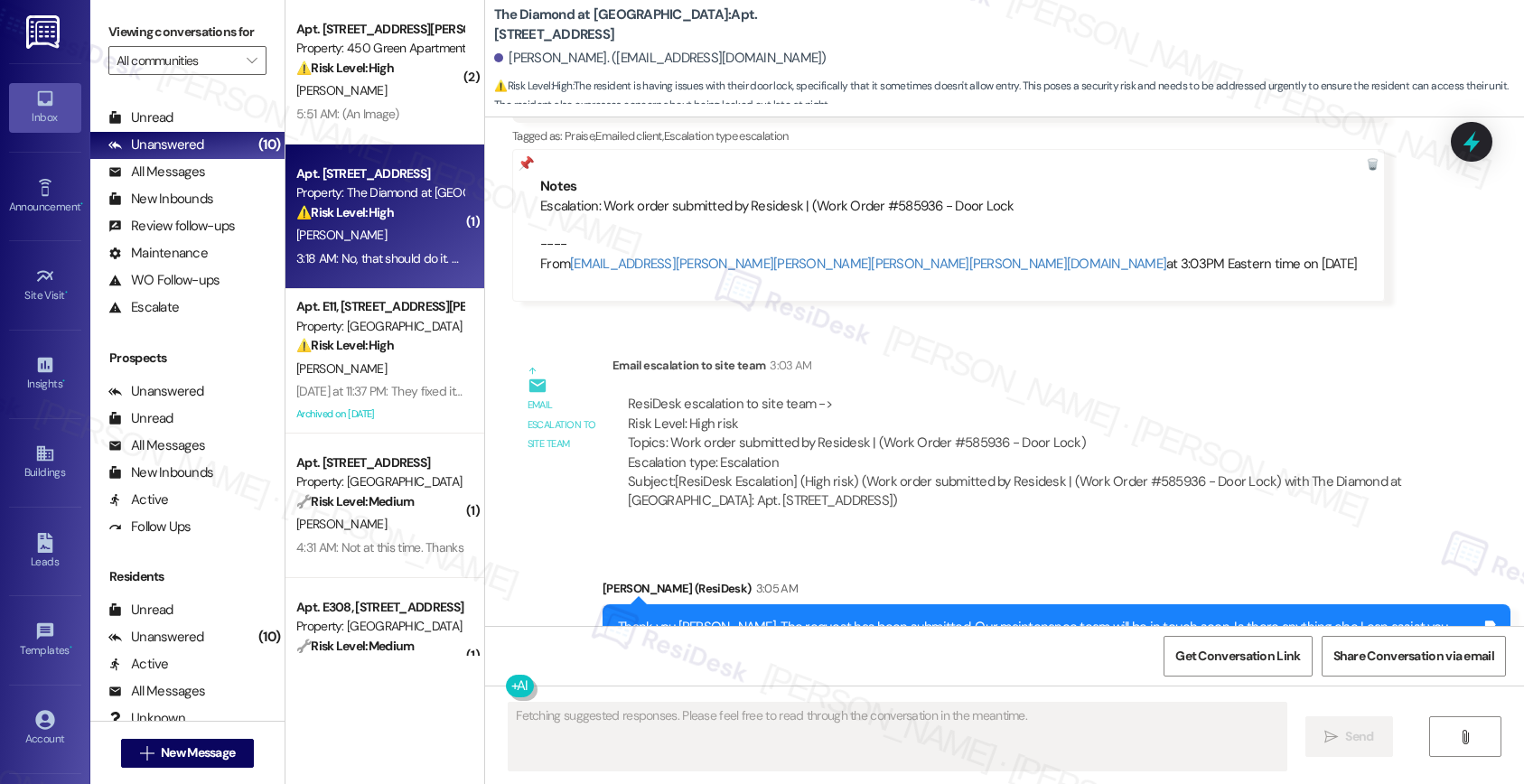 scroll, scrollTop: 5351, scrollLeft: 0, axis: vertical 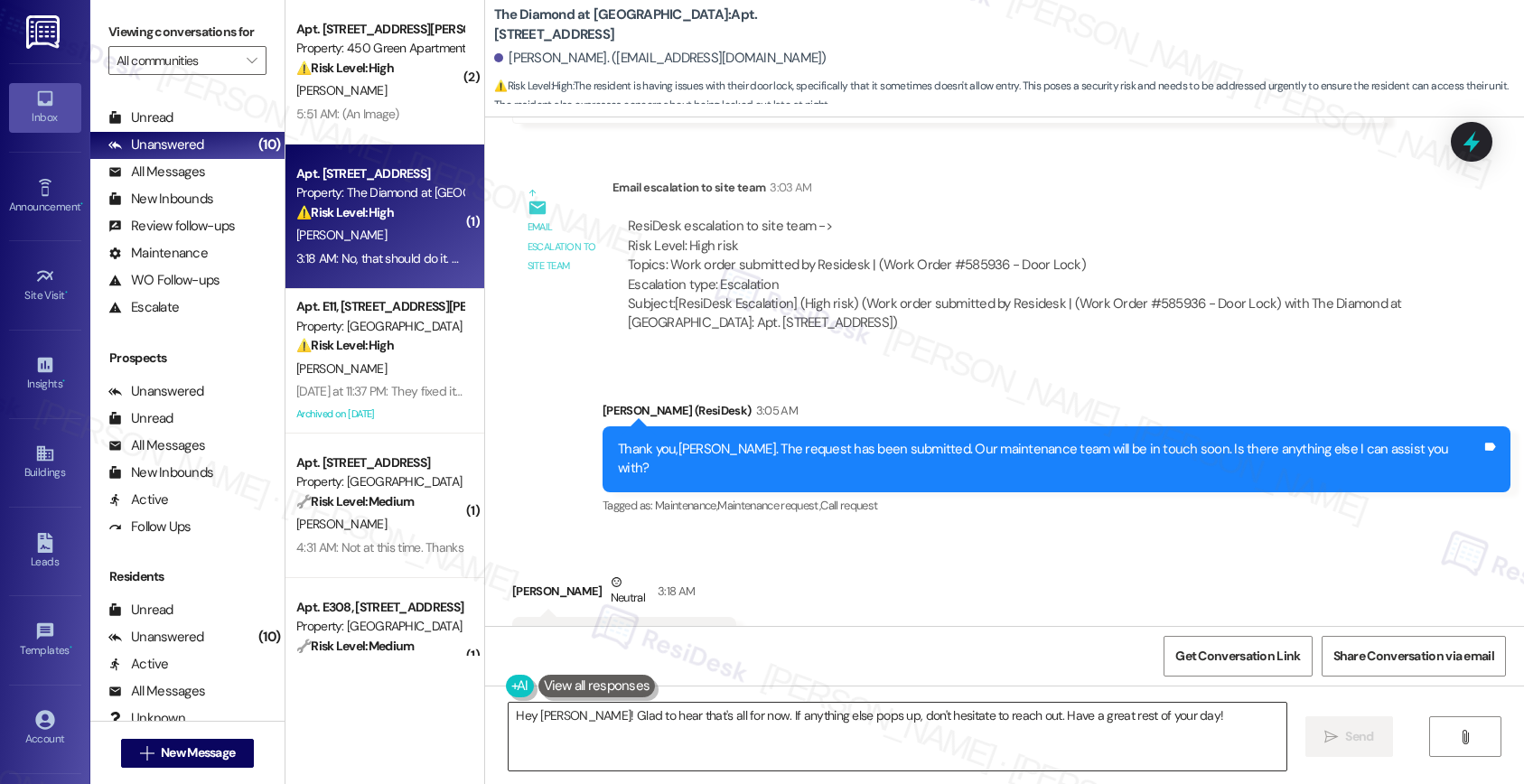 click on "Hey Robert! Glad to hear that's all for now. If anything else pops up, don't hesitate to reach out. Have a great rest of your day!" at bounding box center (897, 736) 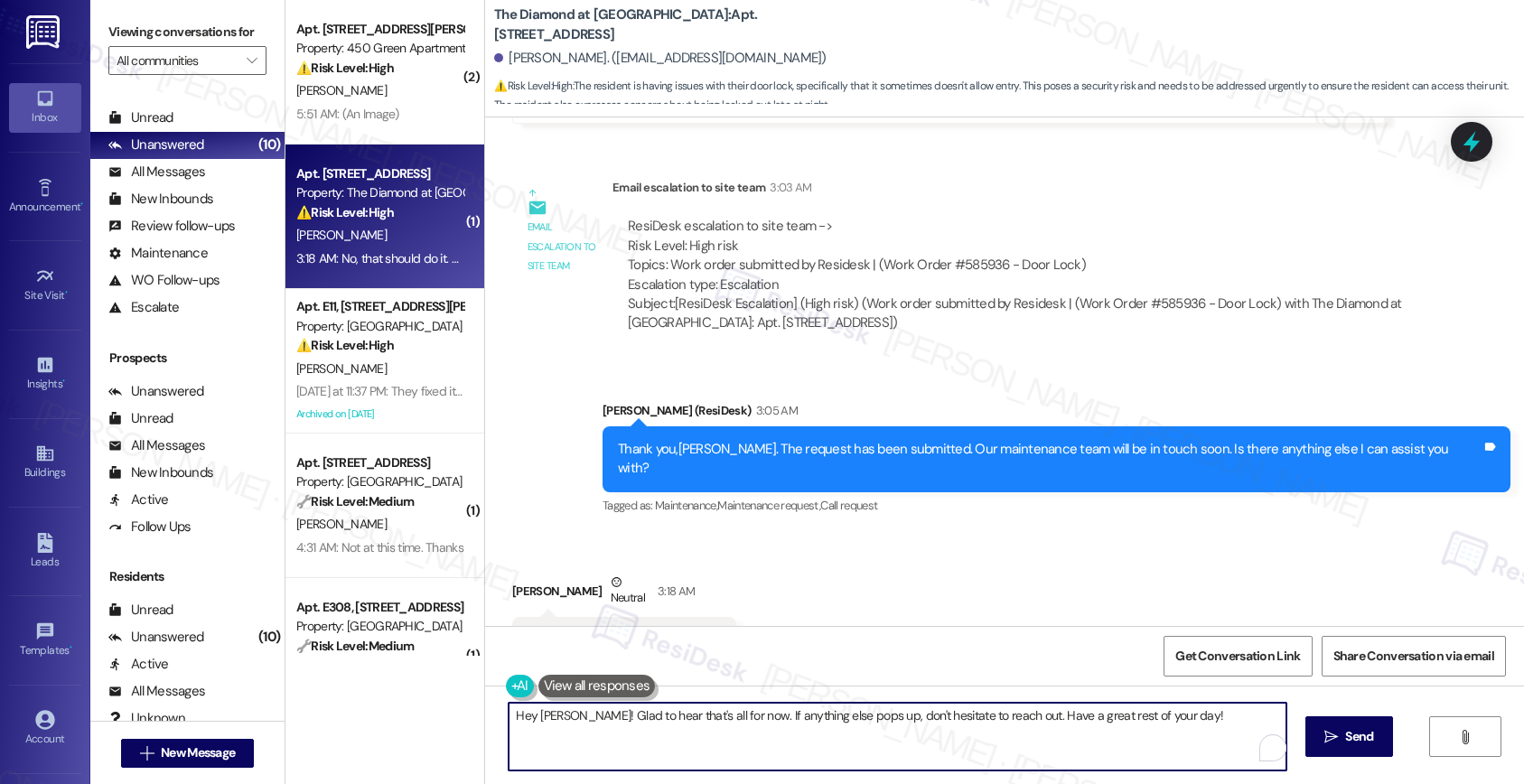 click on "Hey Robert! Glad to hear that's all for now. If anything else pops up, don't hesitate to reach out. Have a great rest of your day!" at bounding box center [897, 736] 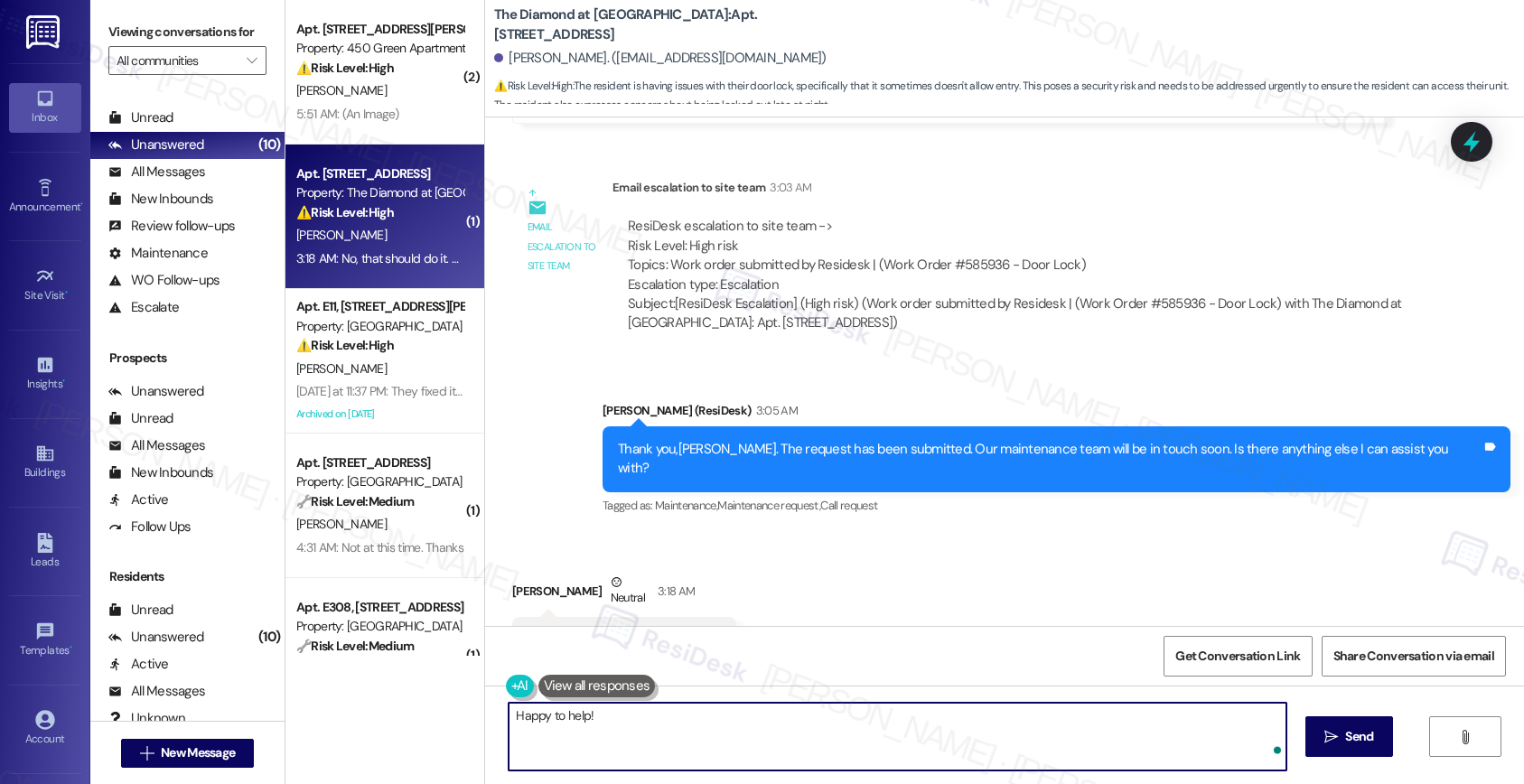 type on "Happy to help!" 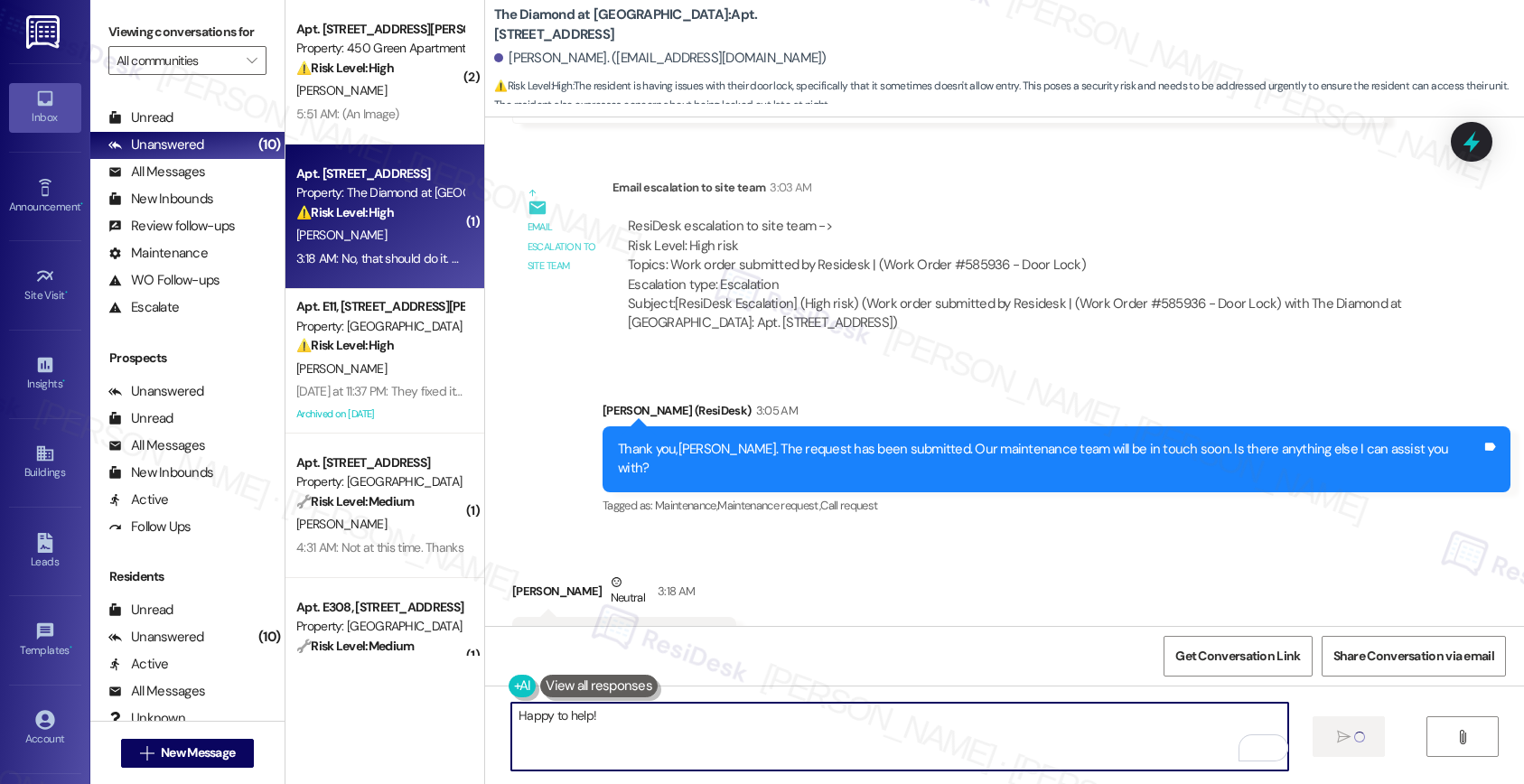 type 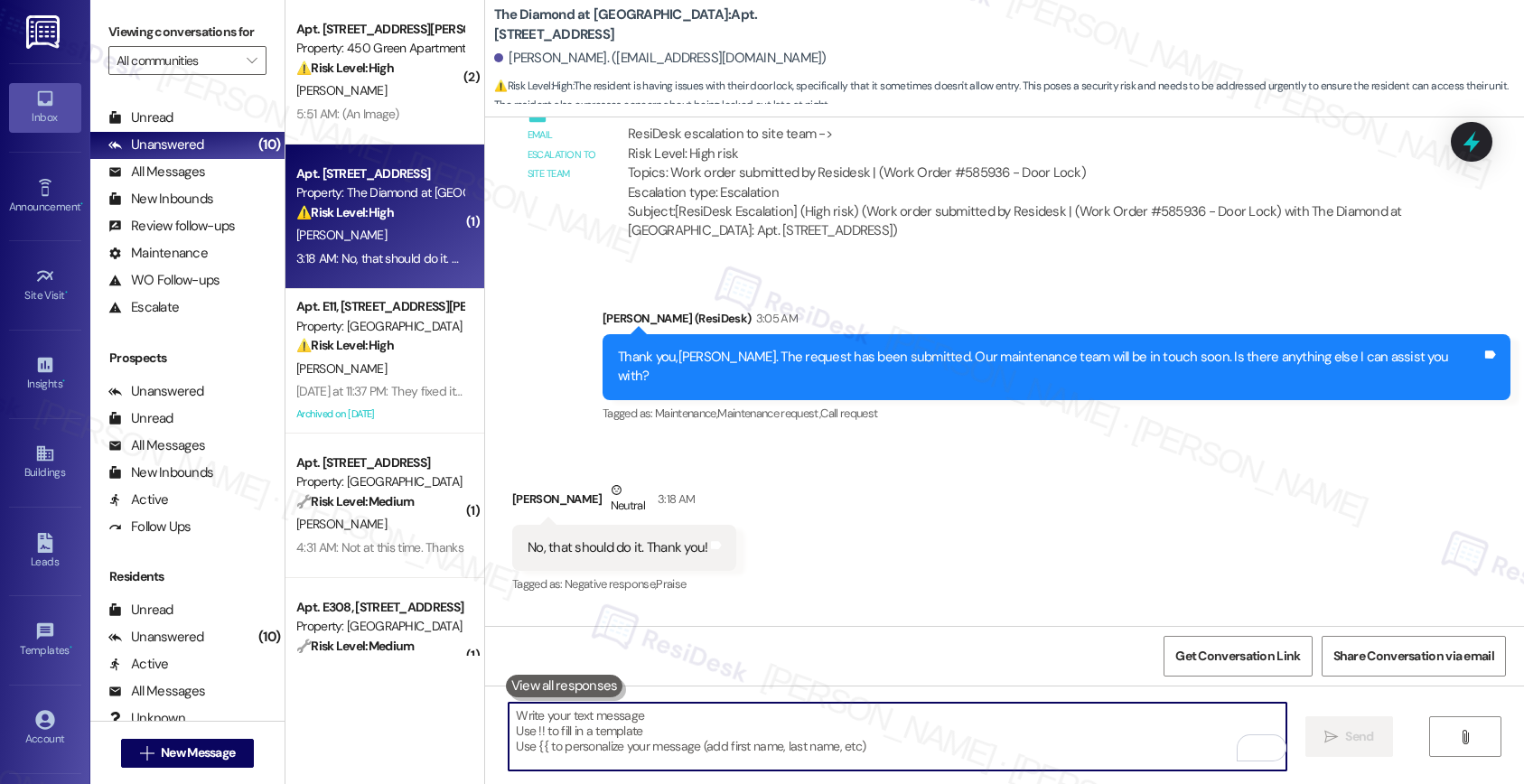 scroll, scrollTop: 5477, scrollLeft: 0, axis: vertical 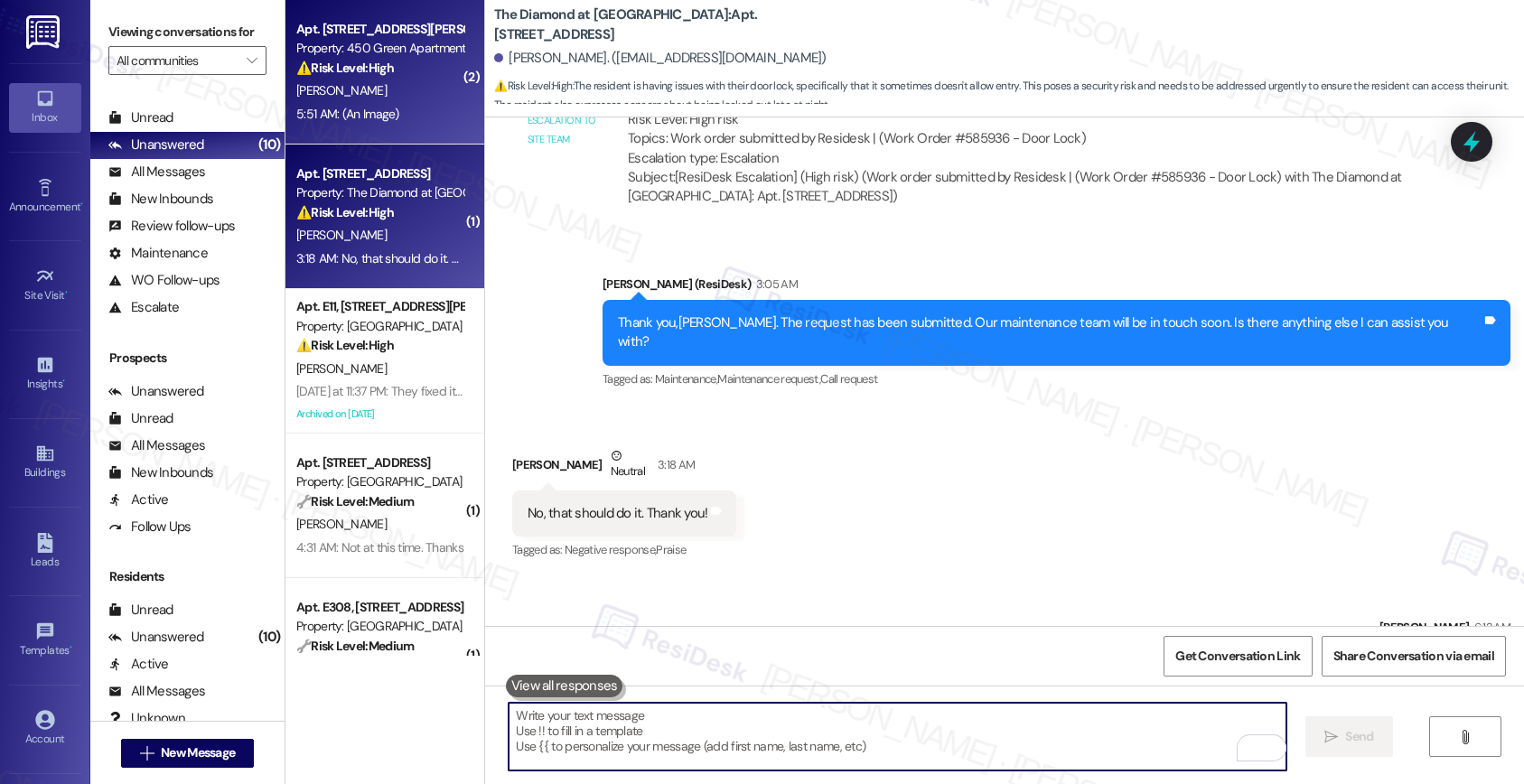 click on "5:51 AM: (An Image) 5:51 AM: (An Image)" at bounding box center (379, 114) 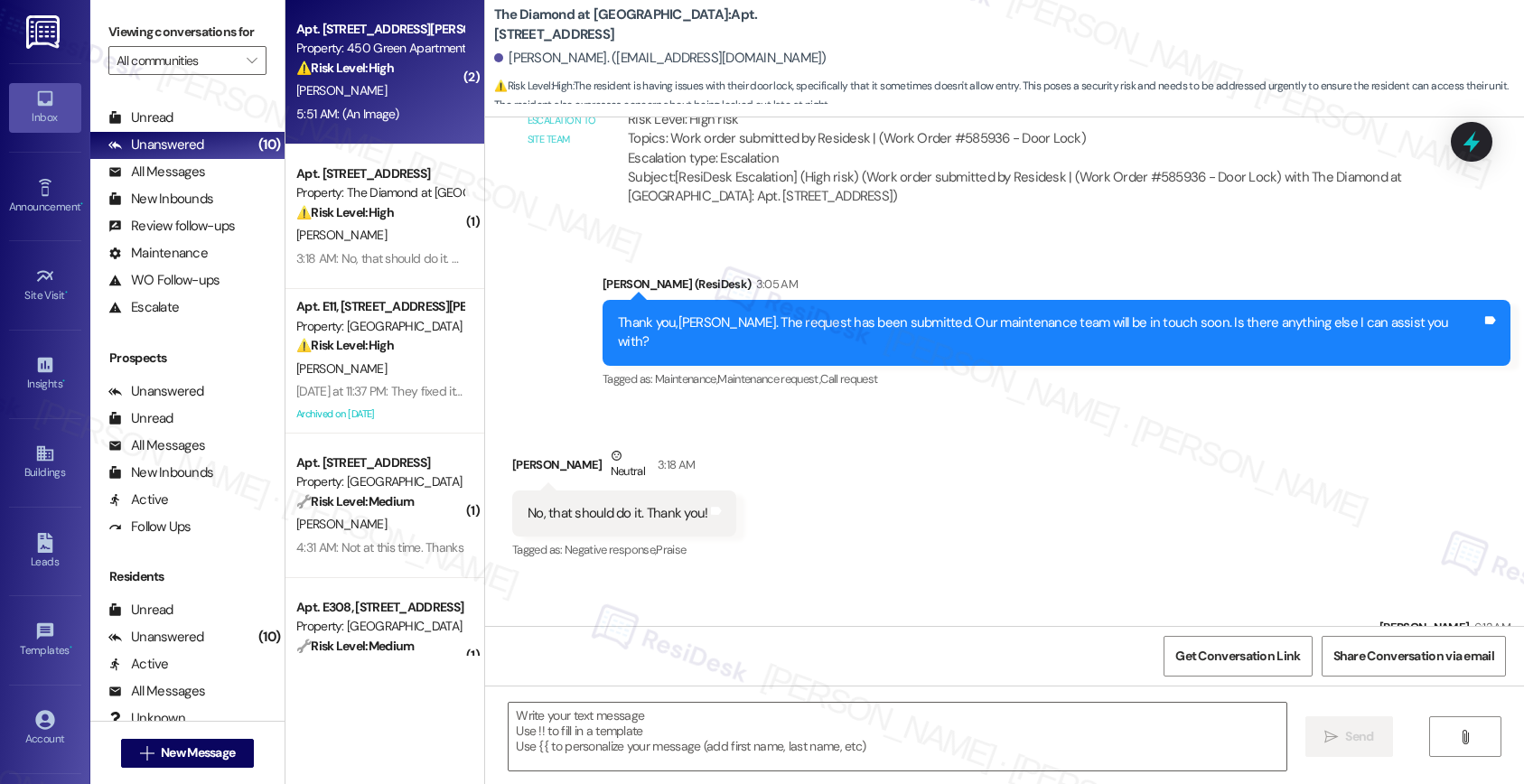 type on "Fetching suggested responses. Please feel free to read through the conversation in the meantime." 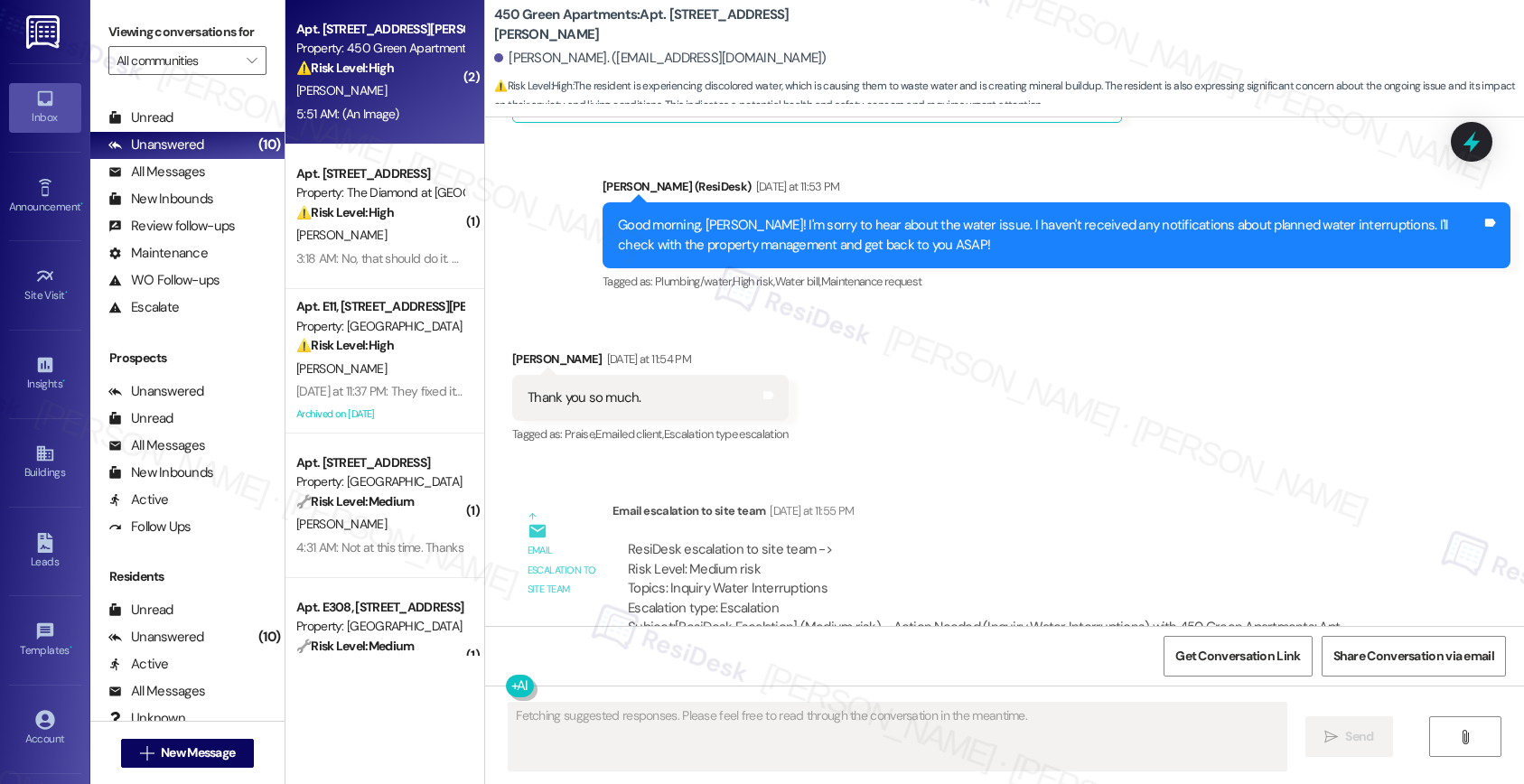scroll, scrollTop: 16348, scrollLeft: 0, axis: vertical 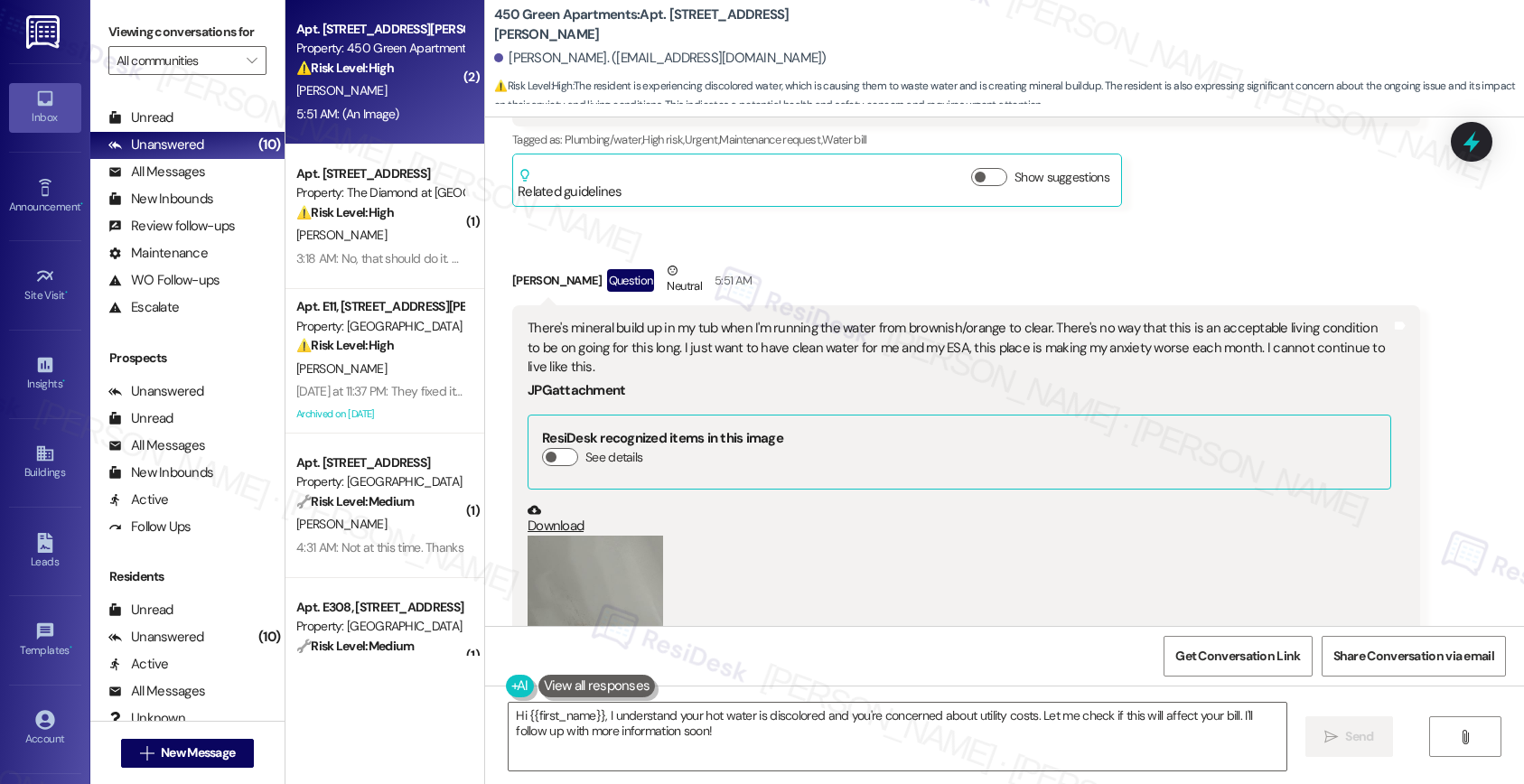 click at bounding box center [595, 626] 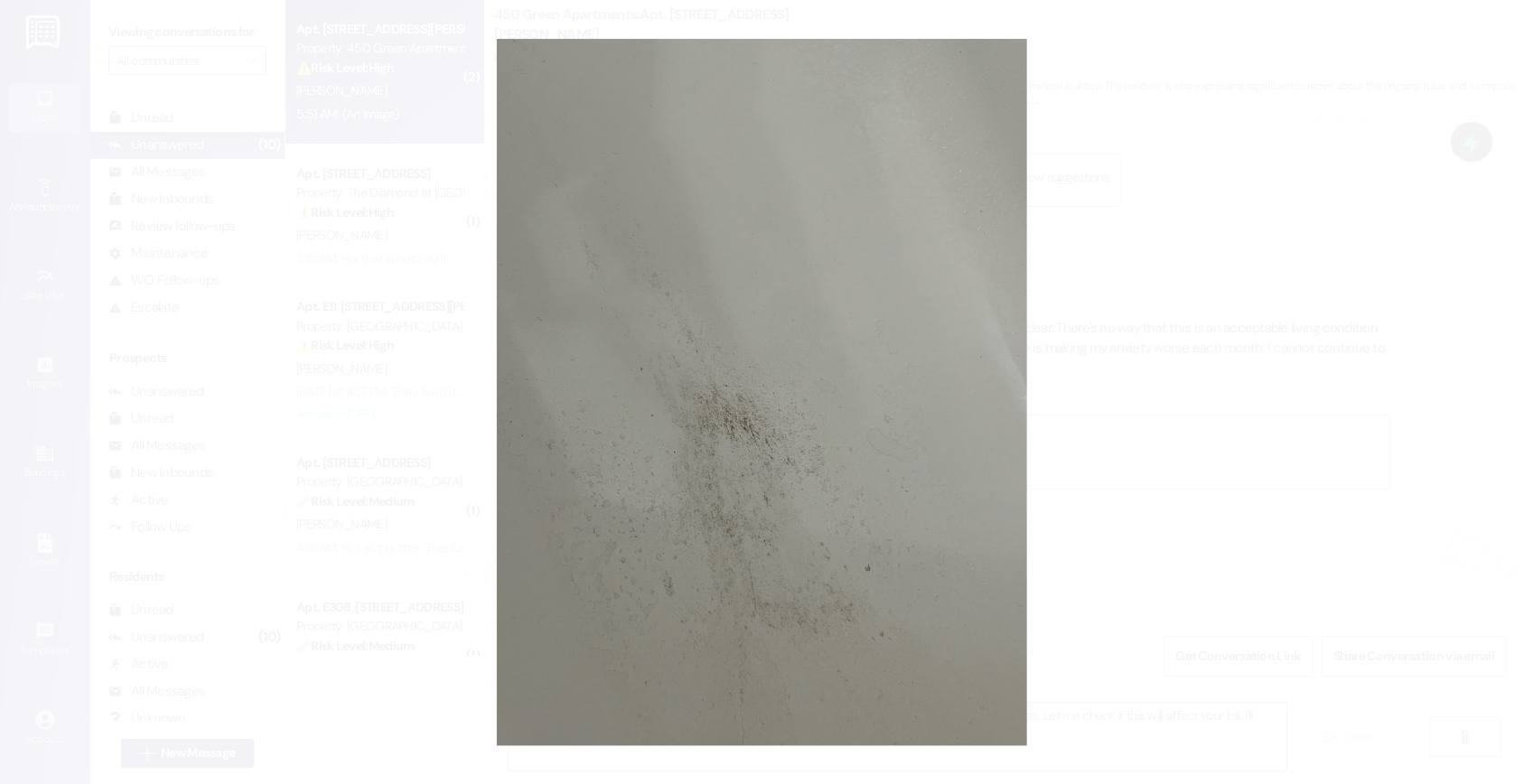 click at bounding box center [762, 392] 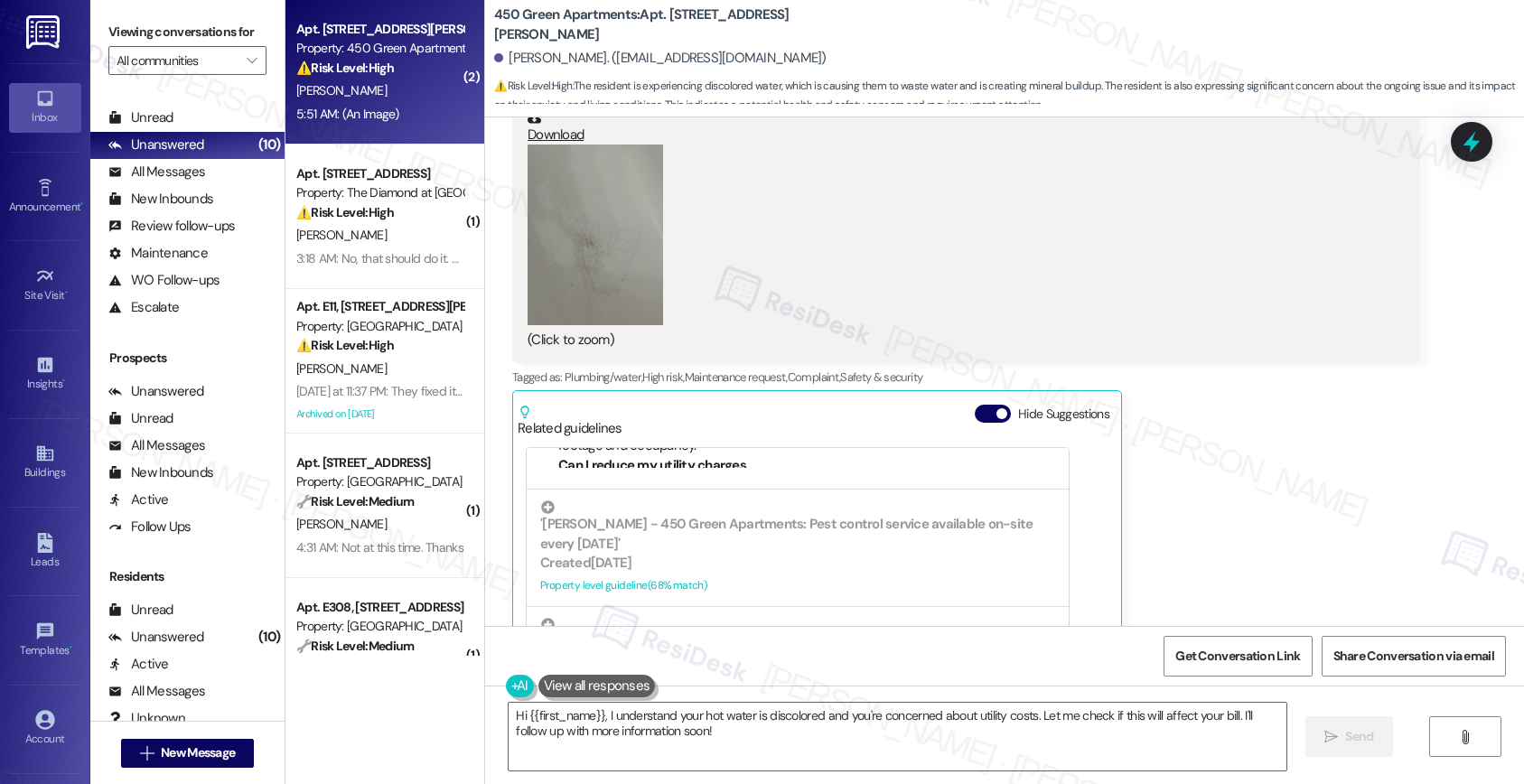 scroll, scrollTop: 16628, scrollLeft: 0, axis: vertical 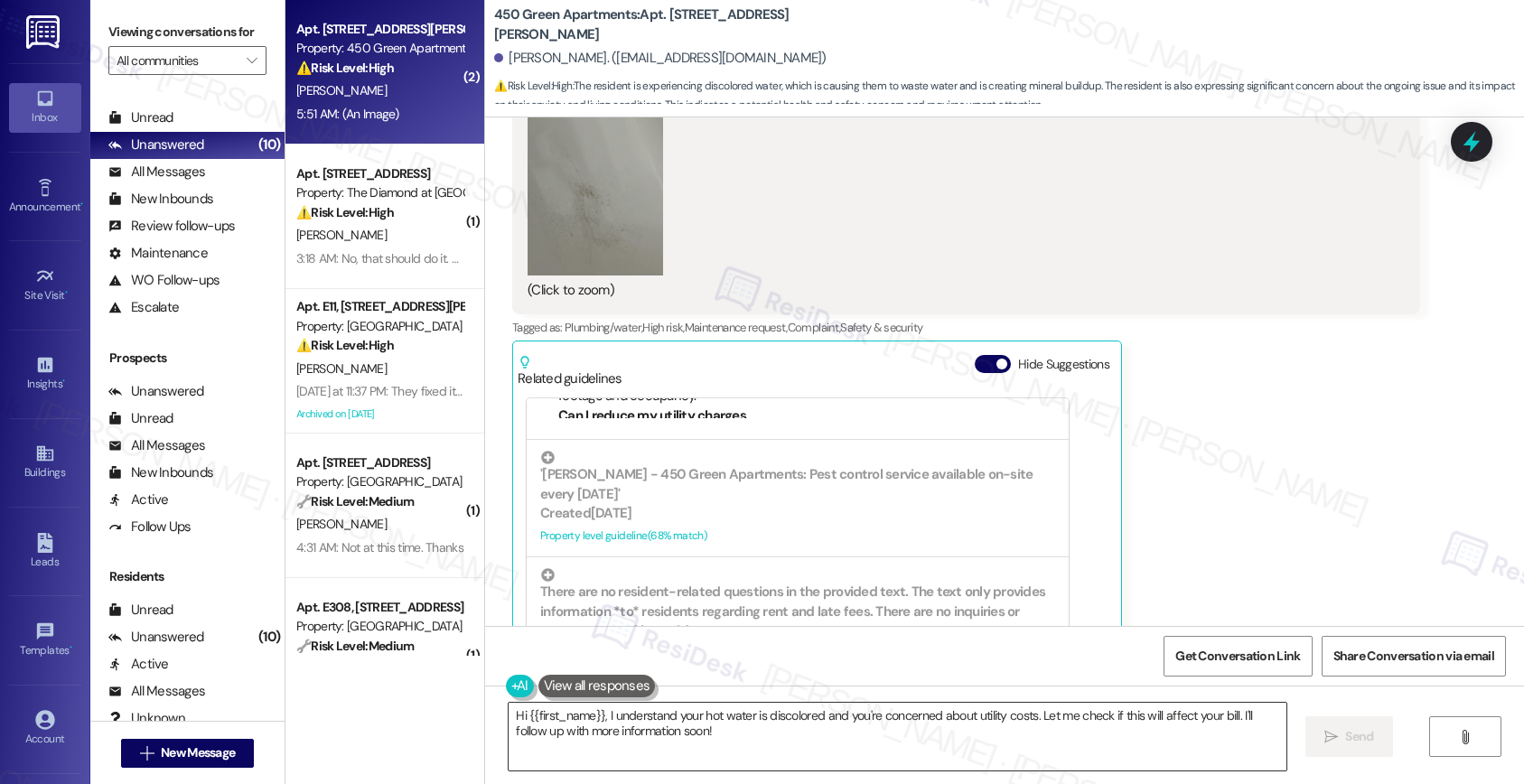 click on "Hi {{first_name}}, I understand your hot water is discolored and you're concerned about utility costs. Let me check if this will affect your bill. I'll follow up with more information soon!" at bounding box center (897, 736) 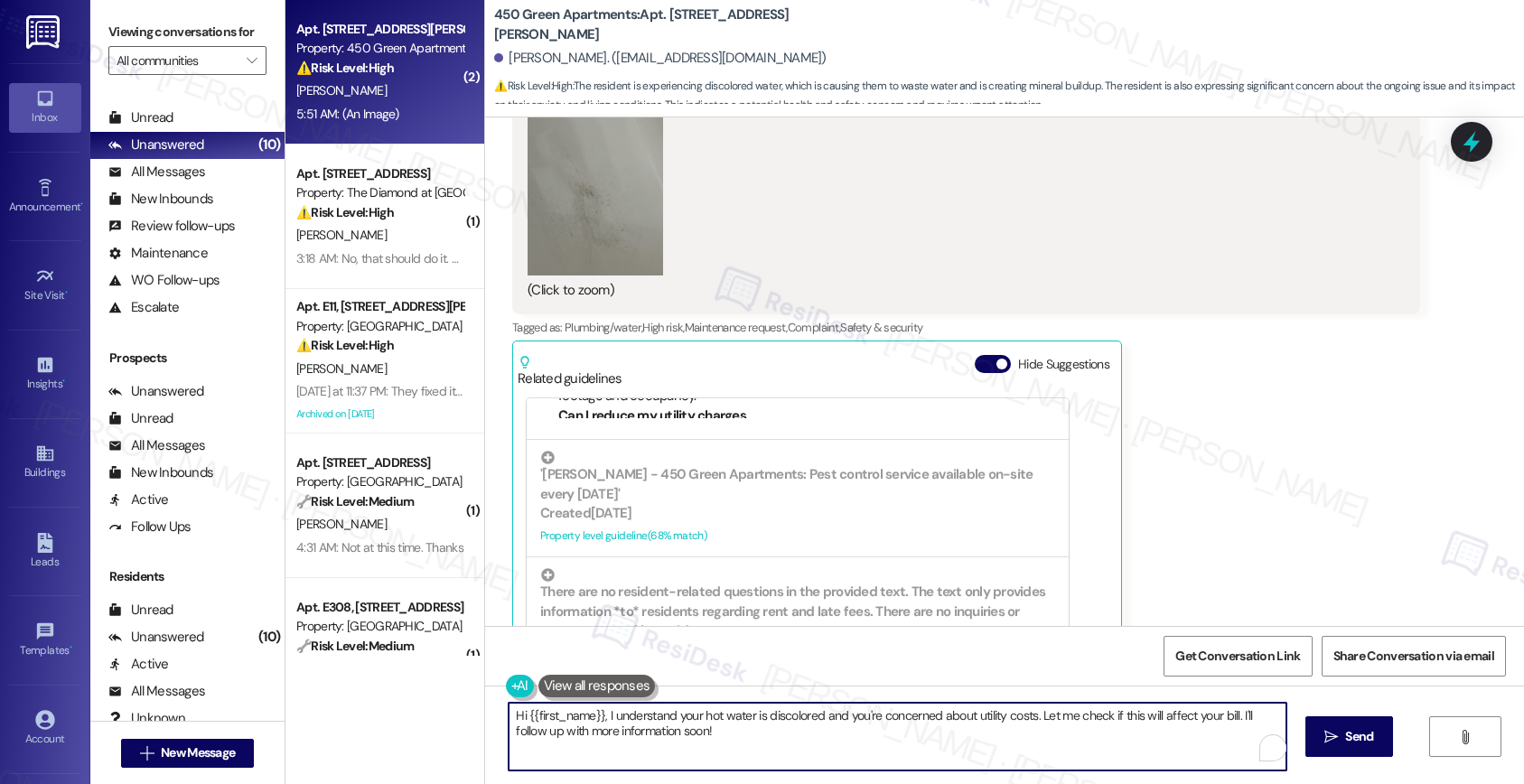 click on "Hi {{first_name}}, I understand your hot water is discolored and you're concerned about utility costs. Let me check if this will affect your bill. I'll follow up with more information soon!" at bounding box center (897, 736) 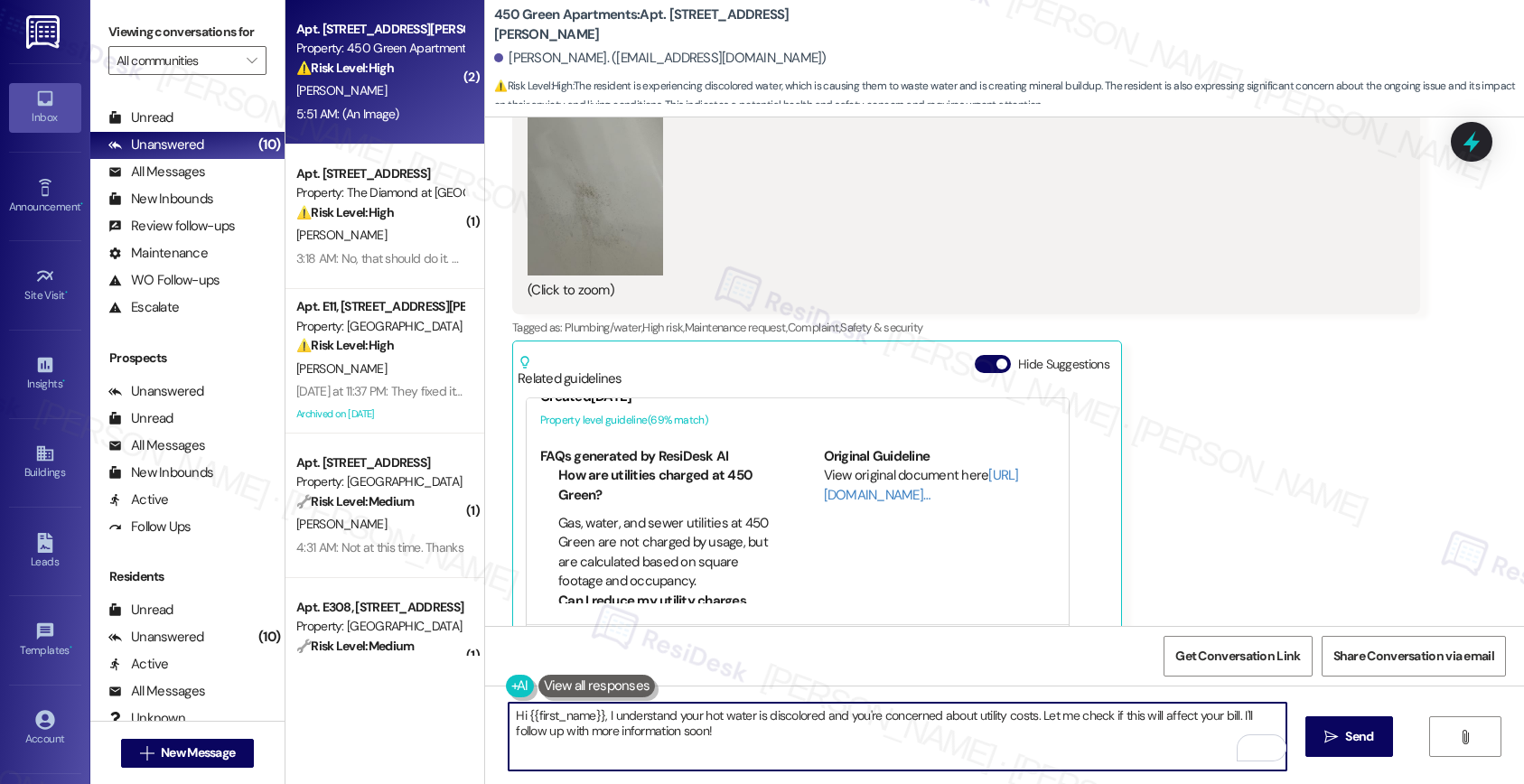 scroll, scrollTop: 87, scrollLeft: 0, axis: vertical 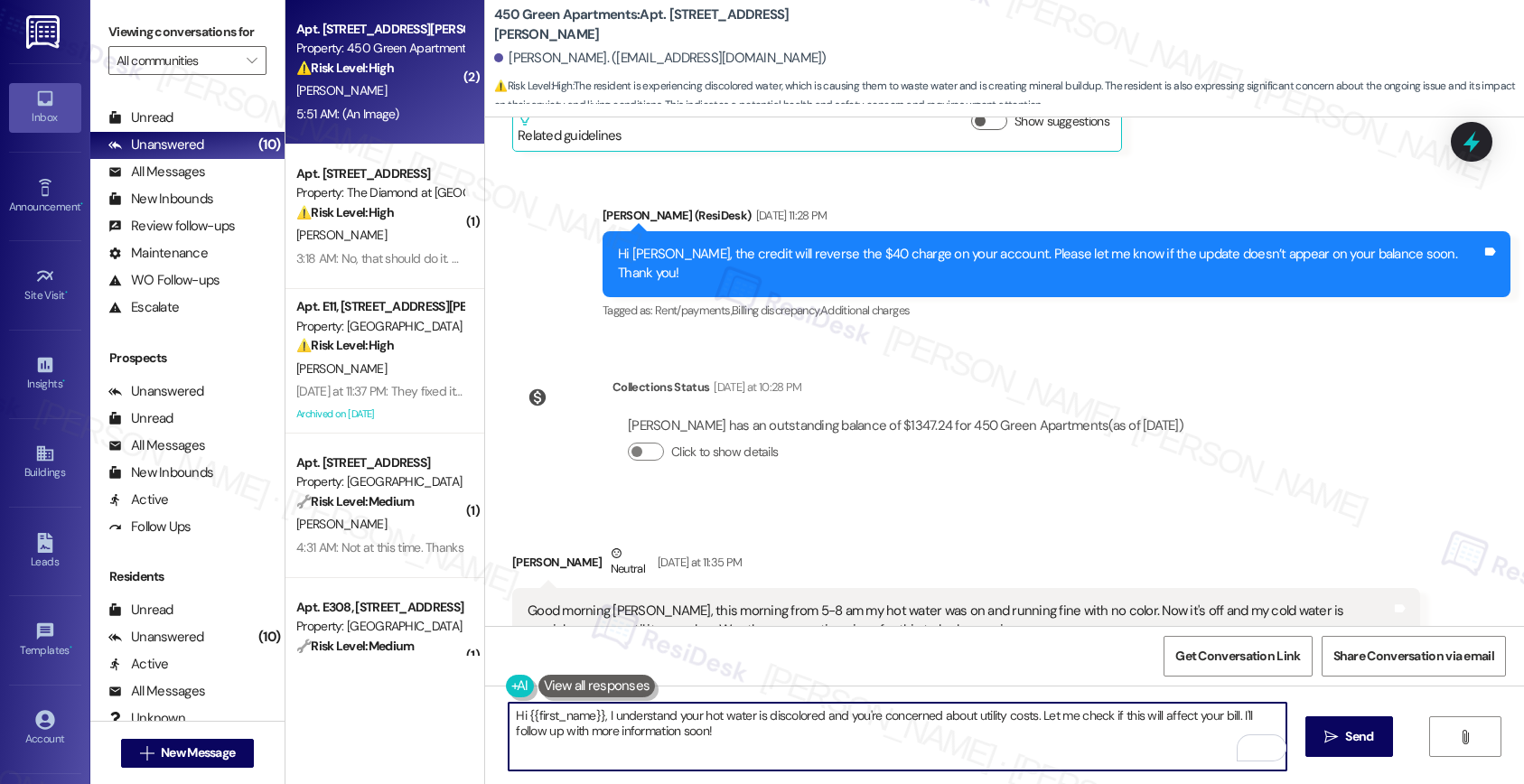 drag, startPoint x: 1102, startPoint y: 714, endPoint x: 1217, endPoint y: 706, distance: 115.2779 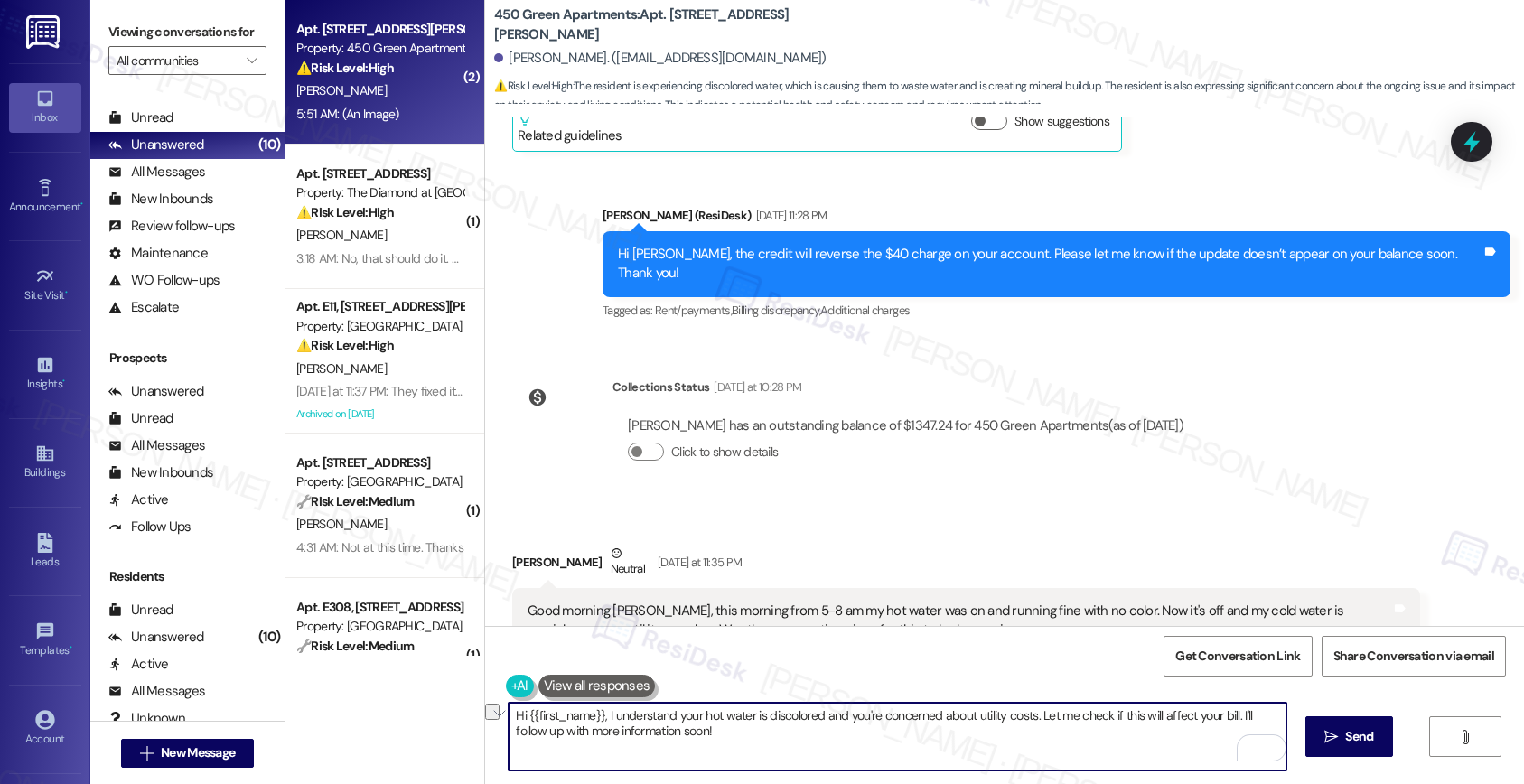 drag, startPoint x: 1102, startPoint y: 720, endPoint x: 1226, endPoint y: 714, distance: 124.14508 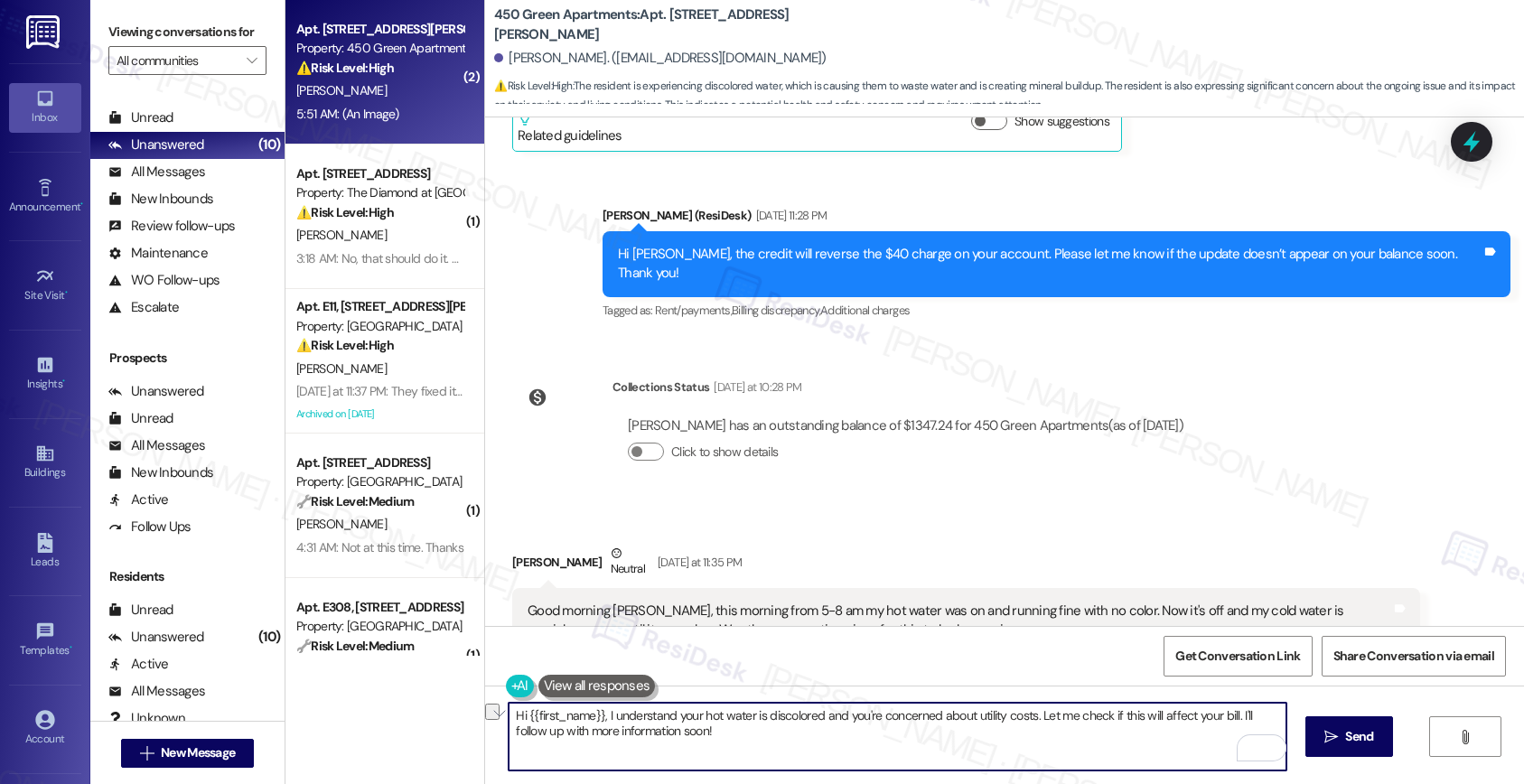 click on "Hi {{first_name}}, I understand your hot water is discolored and you're concerned about utility costs. Let me check if this will affect your bill. I'll follow up with more information soon!" at bounding box center [897, 736] 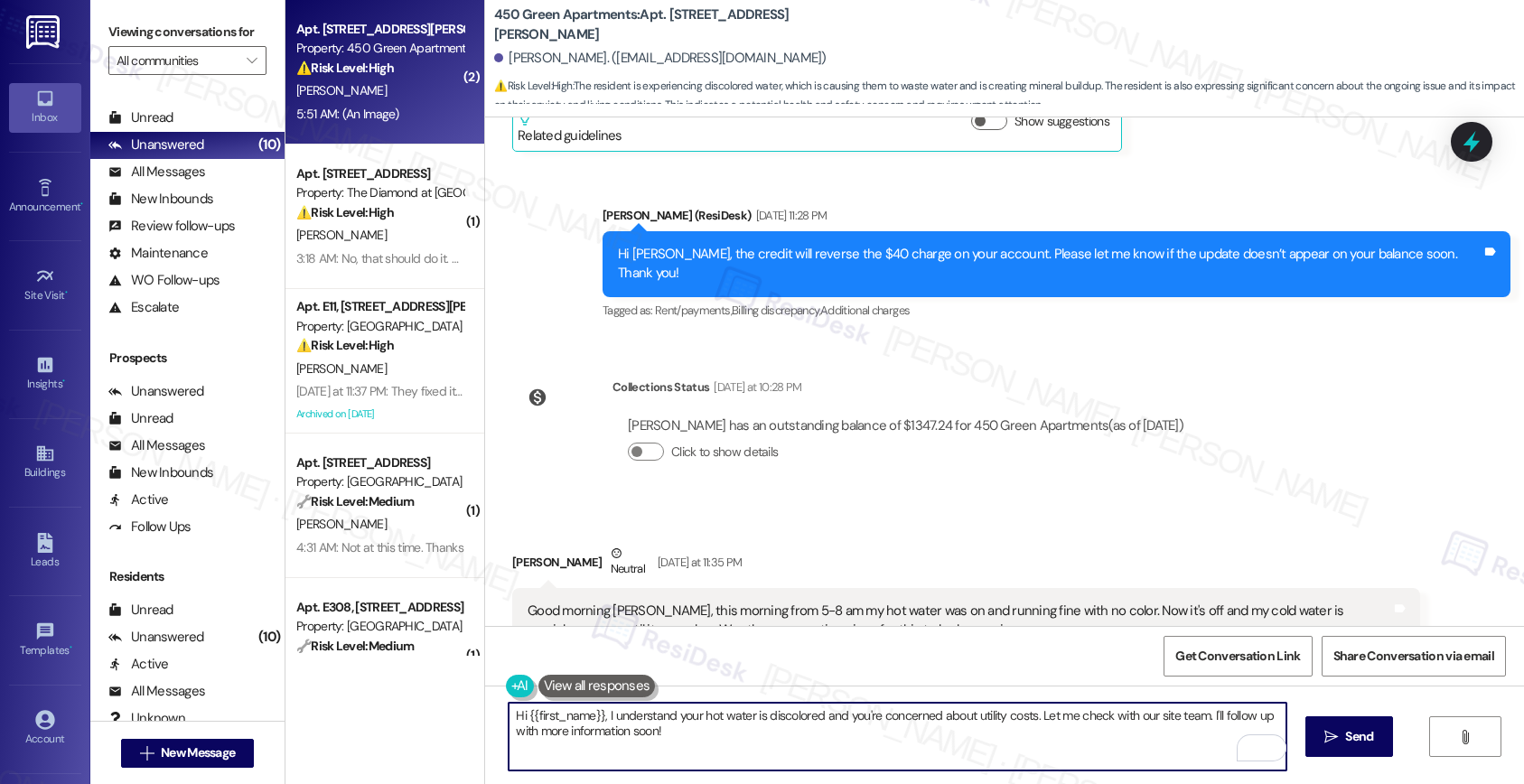 click on "Hi {{first_name}}, I understand your hot water is discolored and you're concerned about utility costs. Let me check with our site team. I'll follow up with more information soon!" at bounding box center [897, 736] 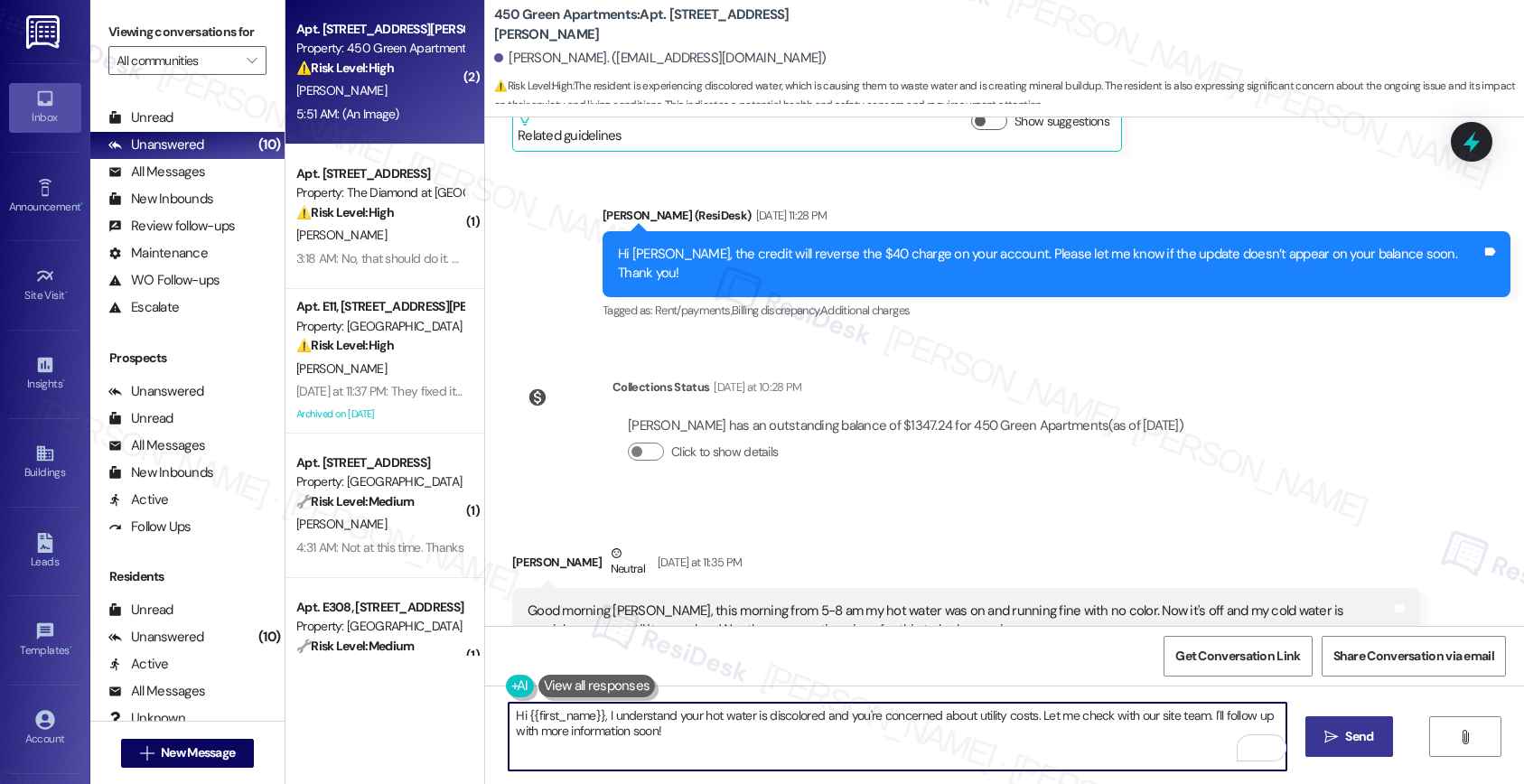 type on "Hi {{first_name}}, I understand your hot water is discolored and you're concerned about utility costs. Let me check with our site team. I'll follow up with more information soon!" 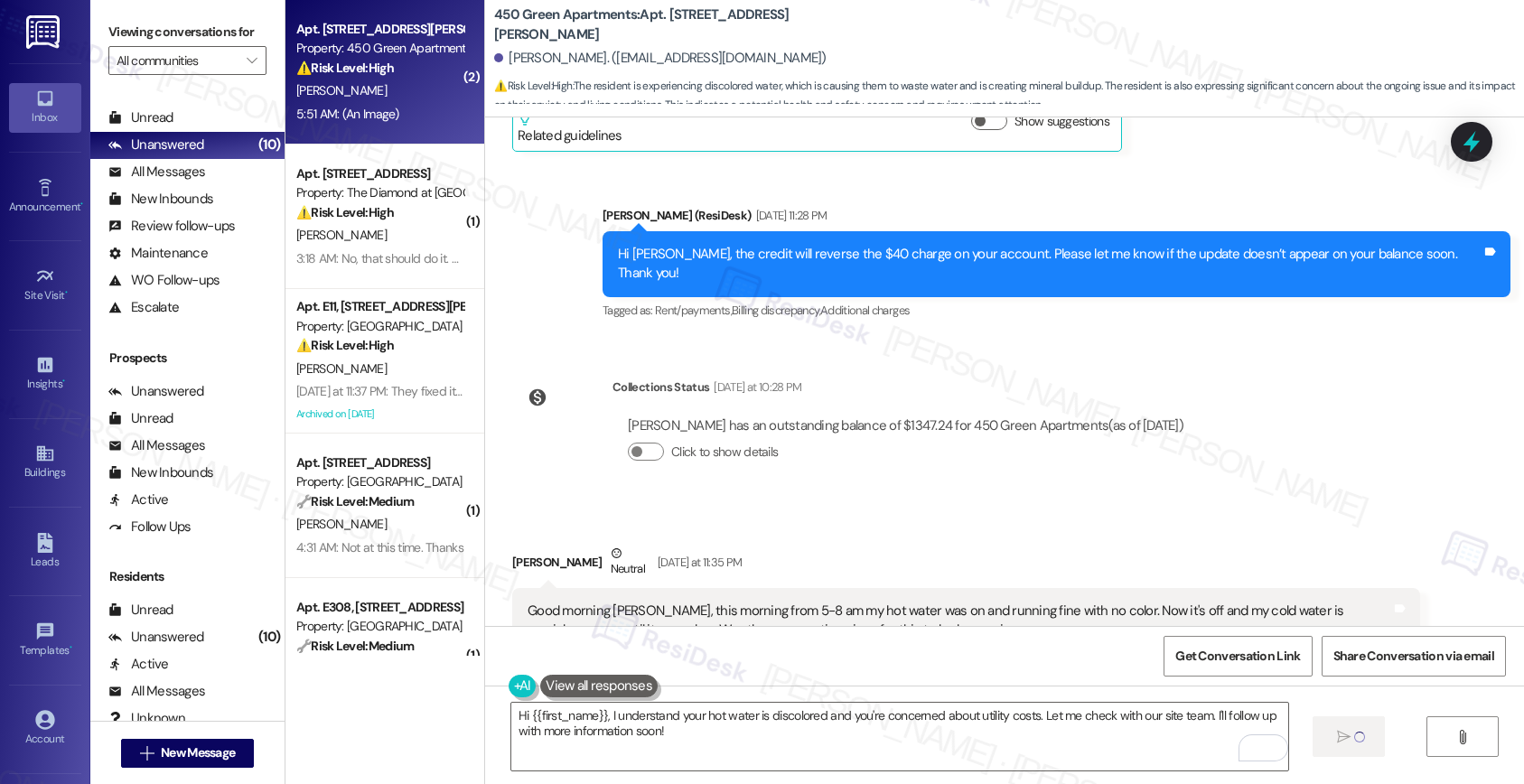type 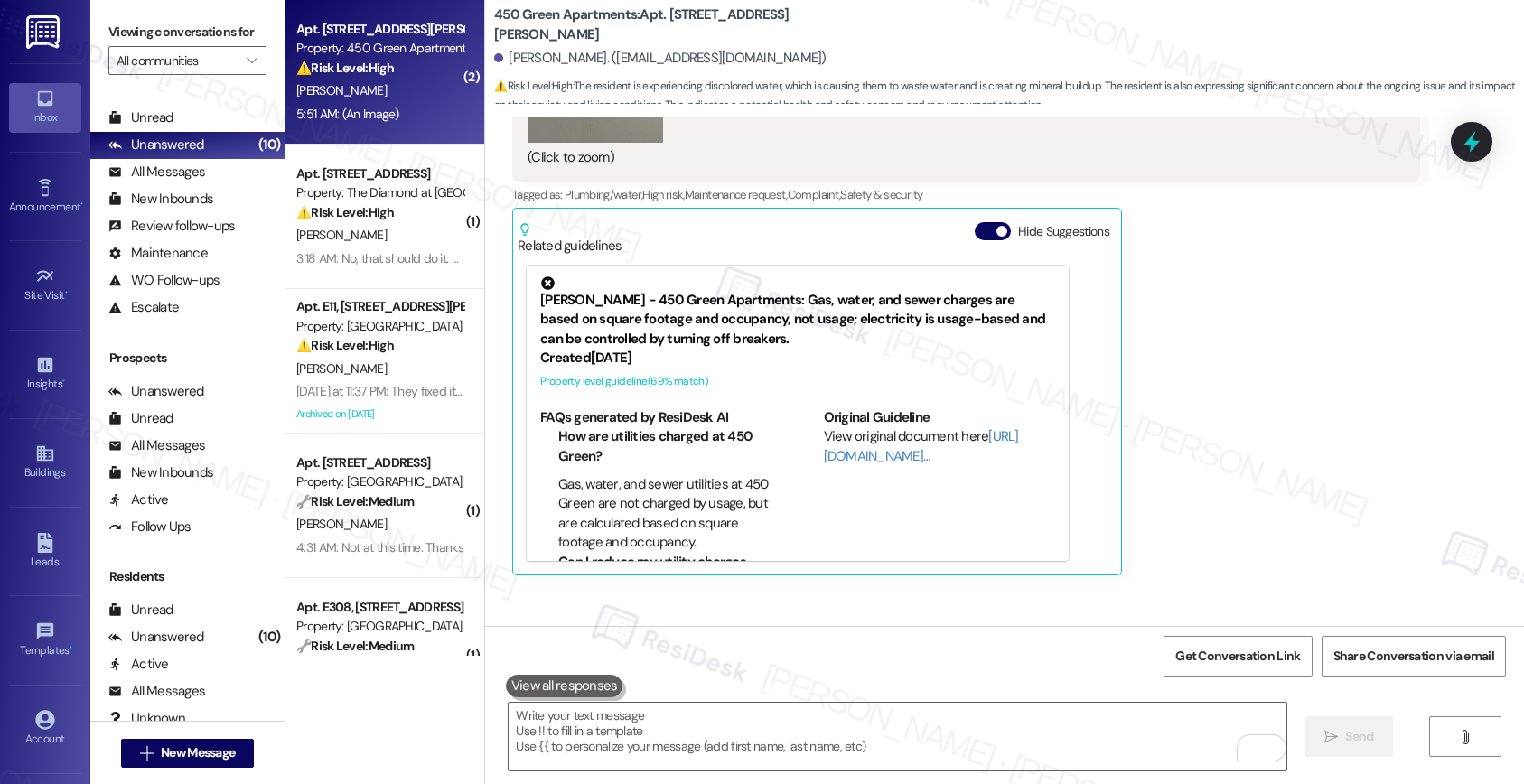 scroll, scrollTop: 16774, scrollLeft: 0, axis: vertical 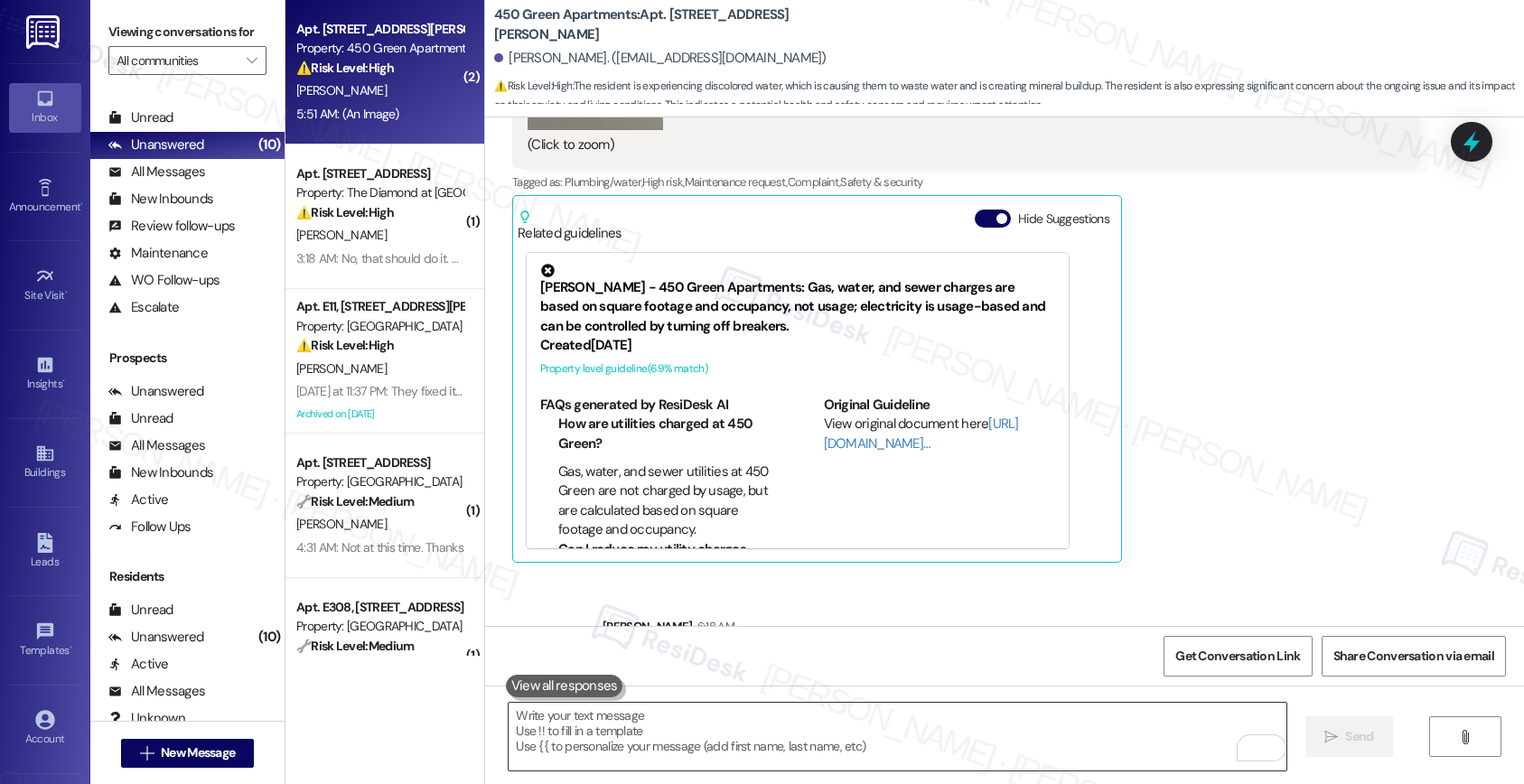 click at bounding box center [897, 736] 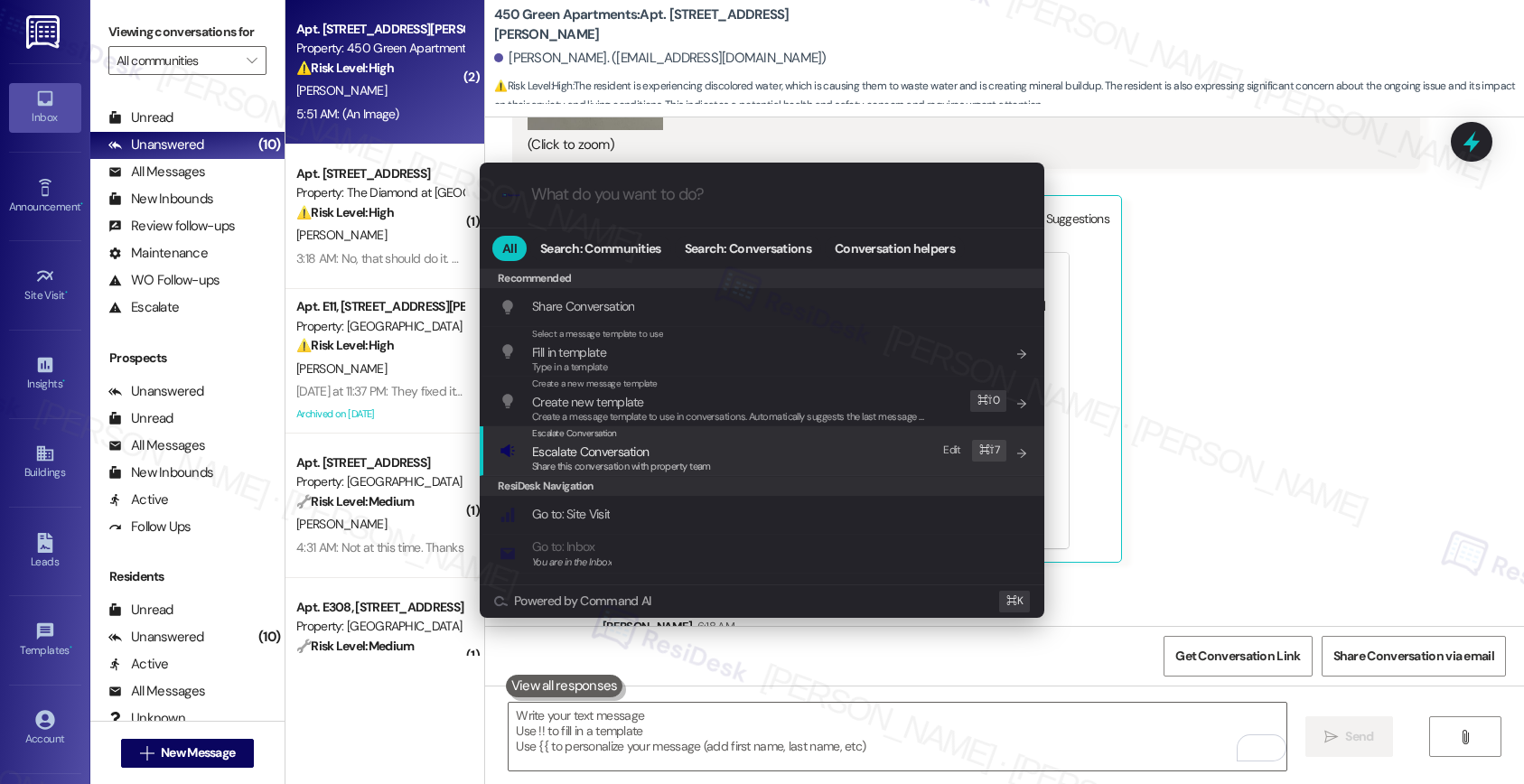 click on "Escalate Conversation Escalate Conversation Share this conversation with property team Edit ⌘ ⇧ 7" at bounding box center (763, 451) 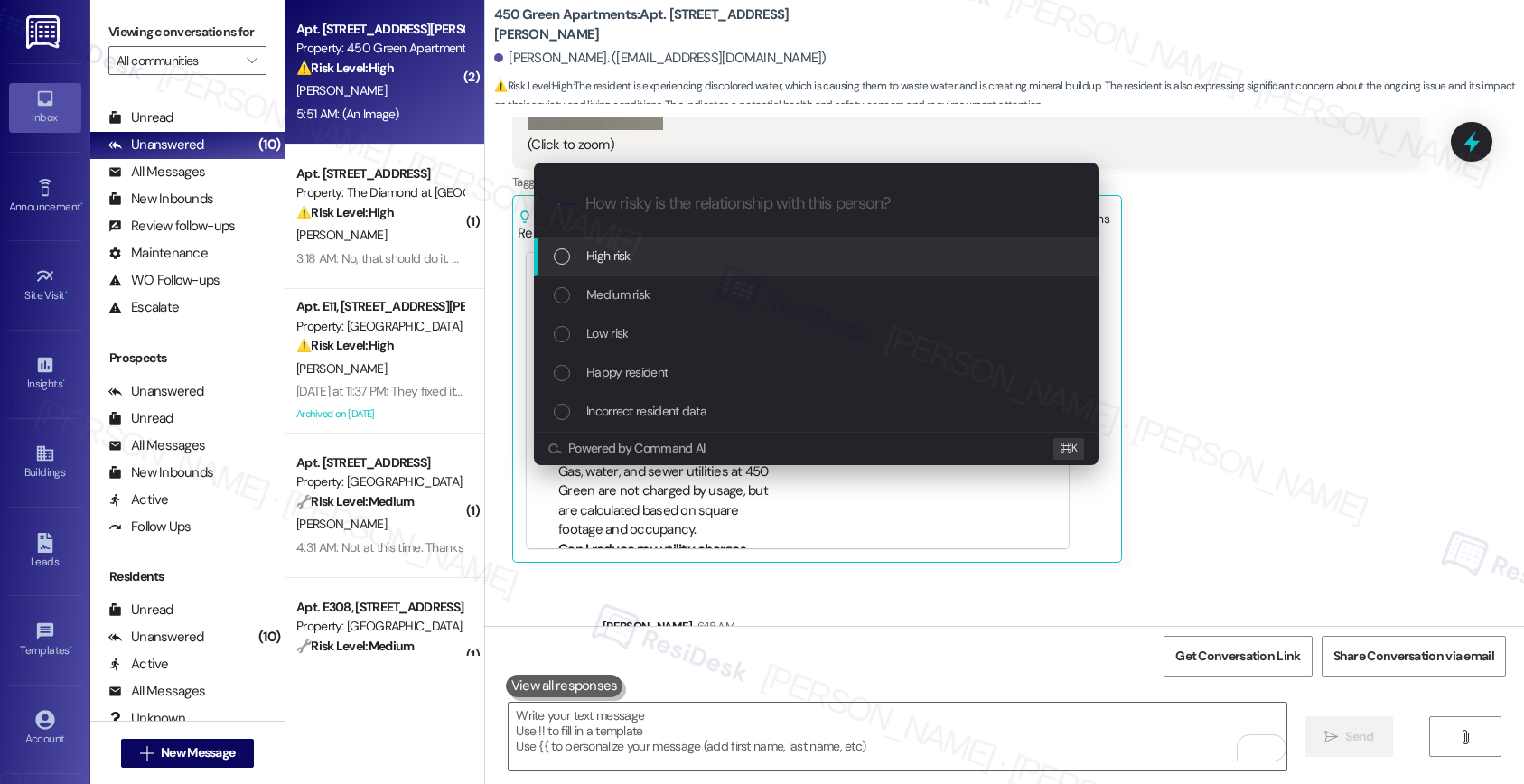 click on "High risk" at bounding box center (818, 256) 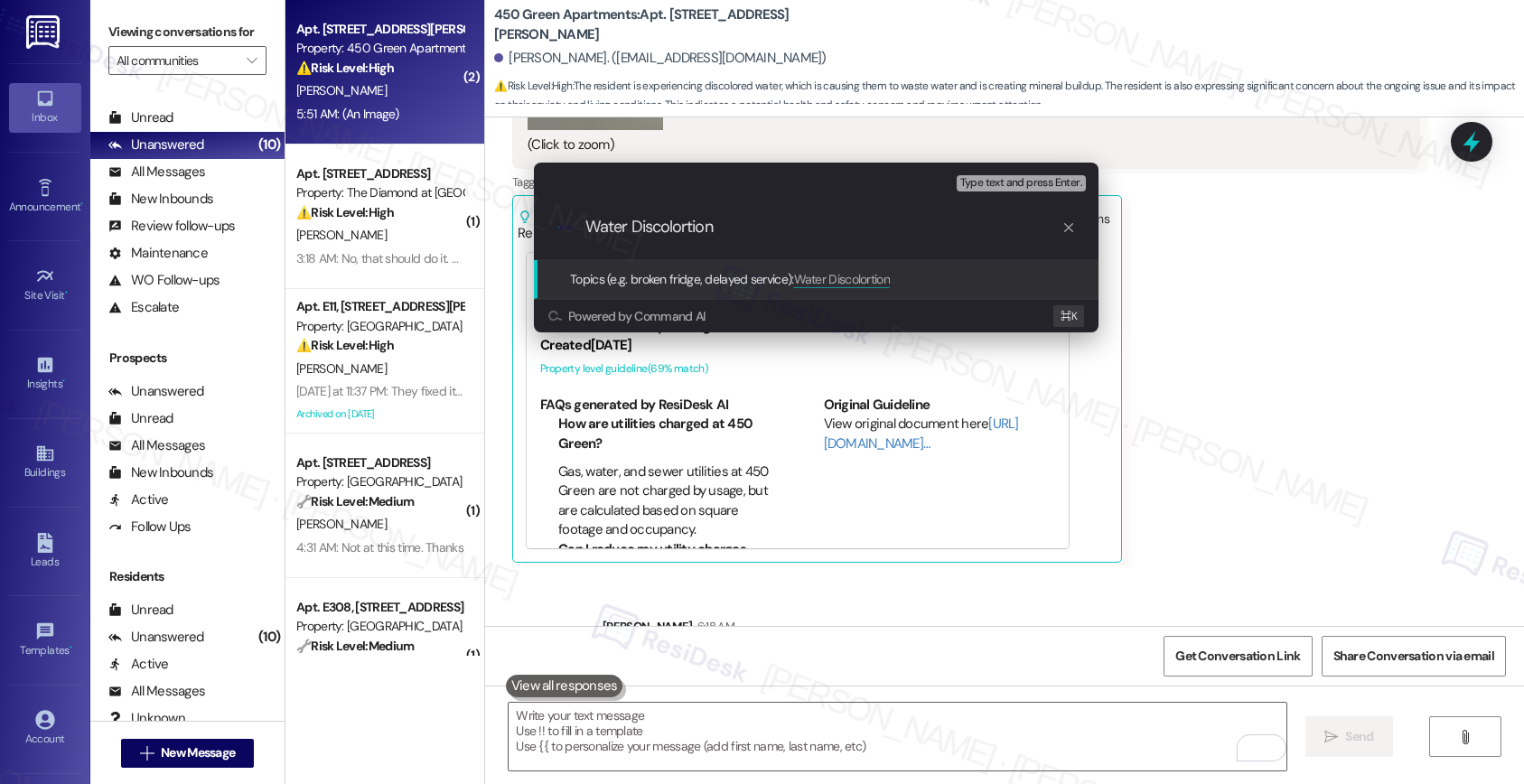 click on "Water Discolortion" at bounding box center [823, 227] 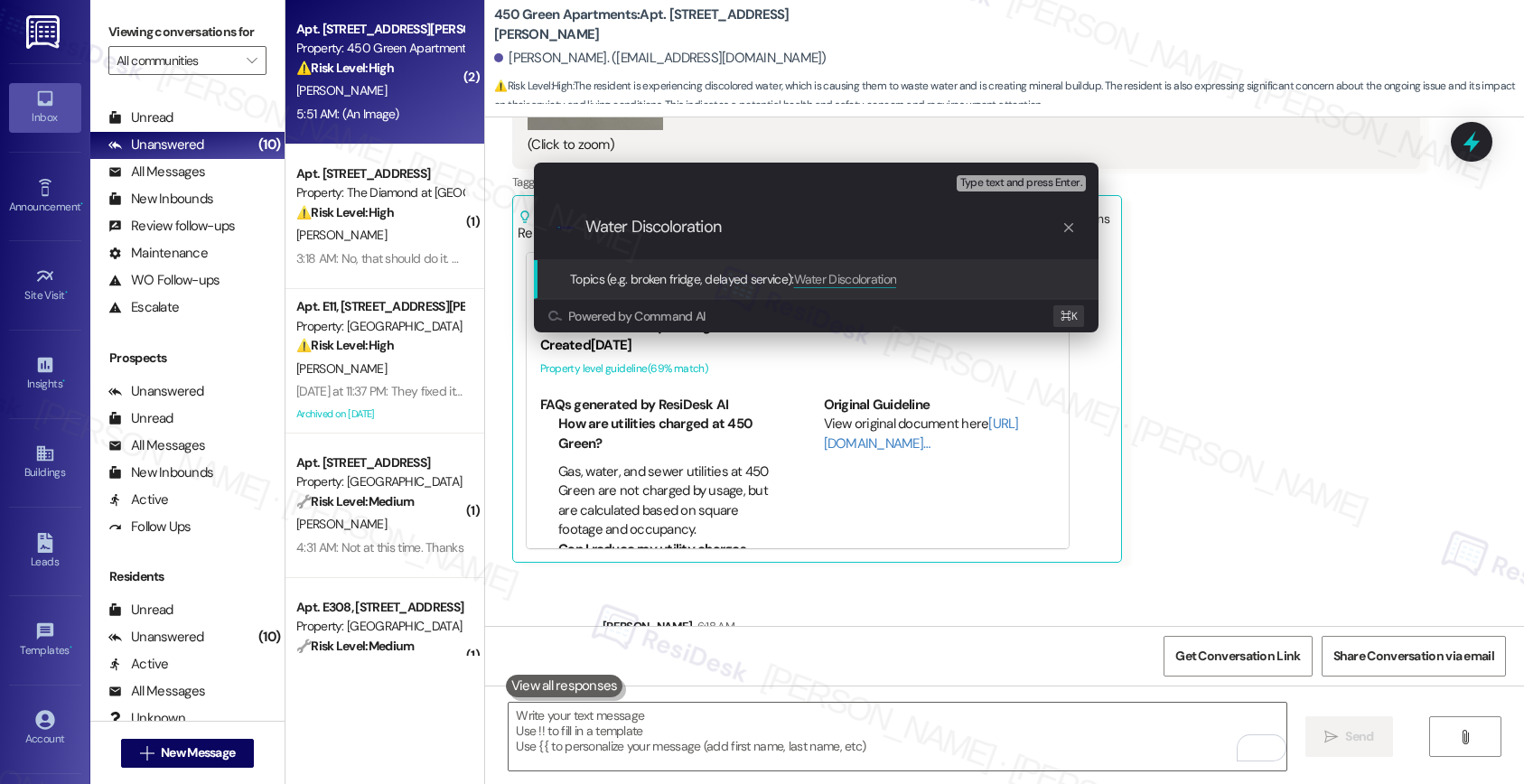 click on "Water Discoloration" at bounding box center [823, 227] 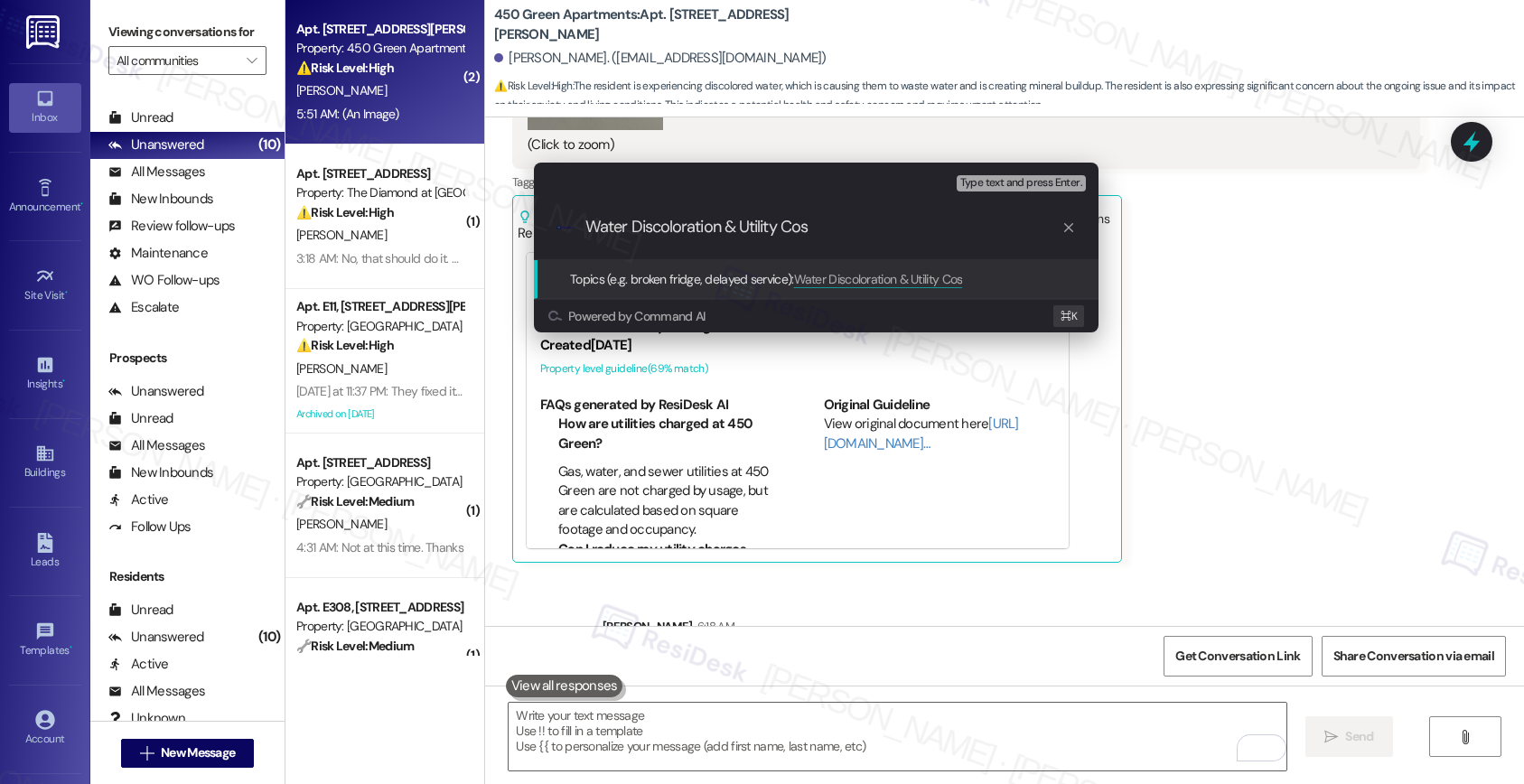 type on "Water Discoloration & Utility Cost" 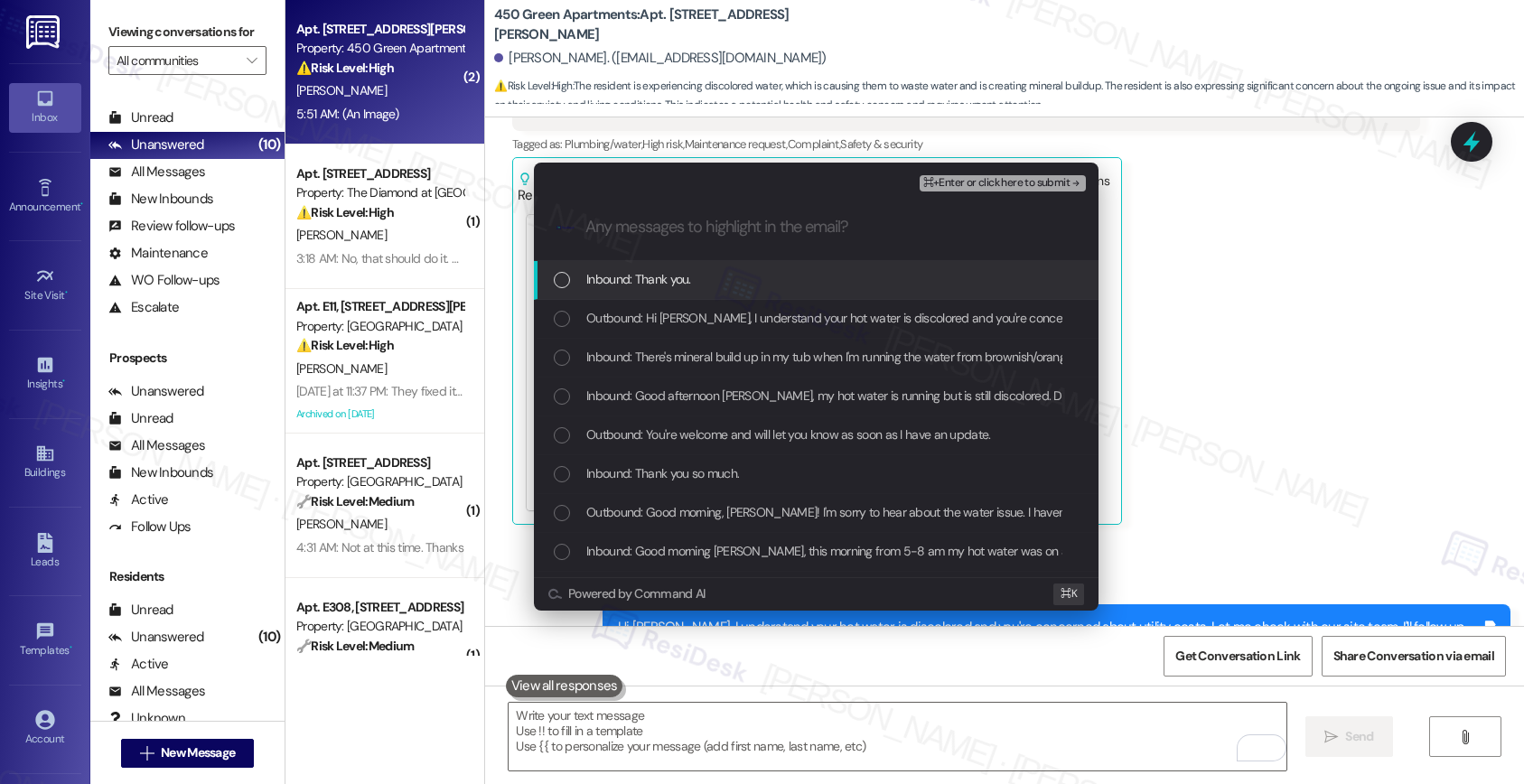 scroll, scrollTop: 16898, scrollLeft: 0, axis: vertical 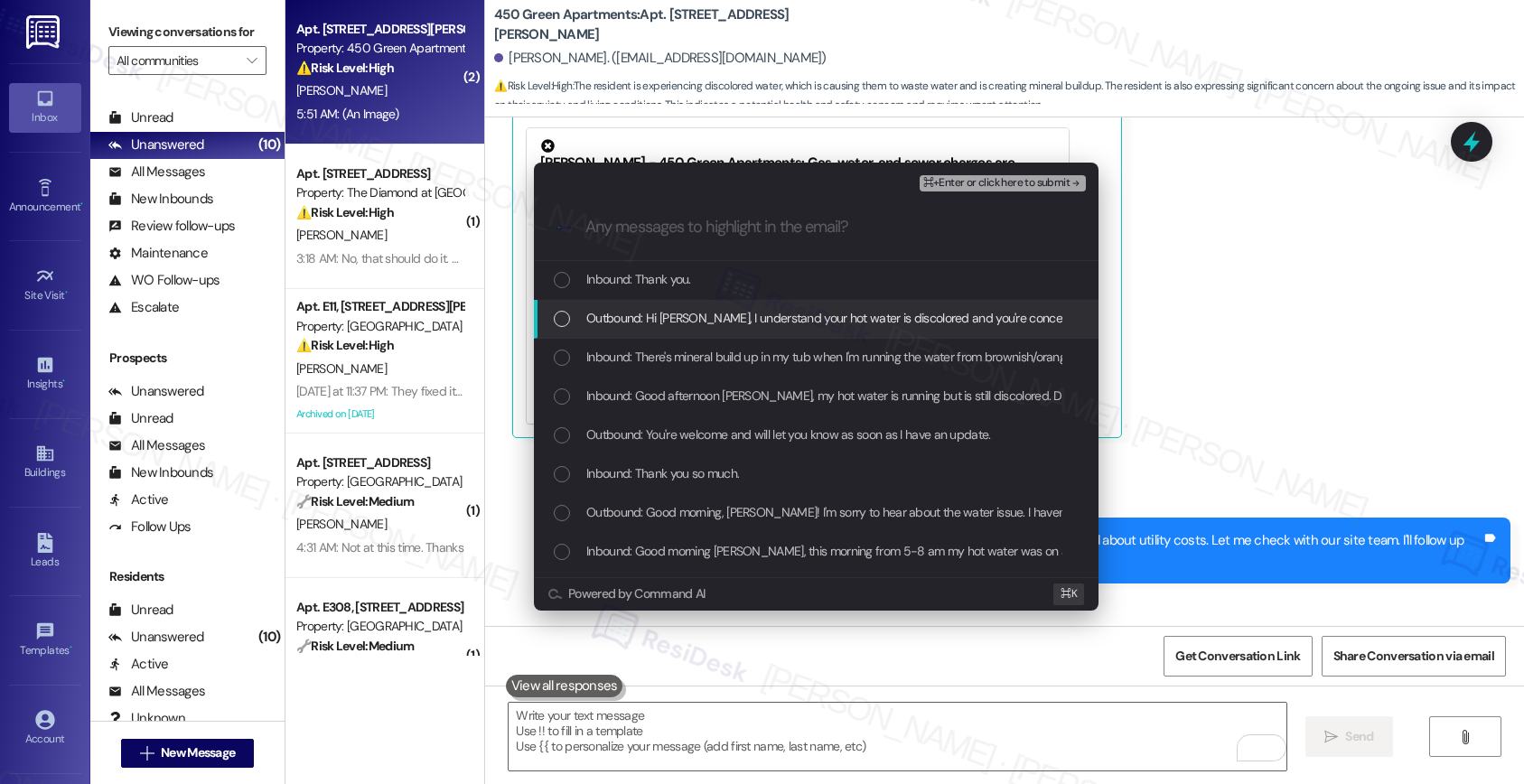 click on "Outbound: Hi Kaylah, I understand your hot water is discolored and you're concerned about utility costs. Let me check with our site team. I'll follow up with more information soon!" at bounding box center (1076, 318) 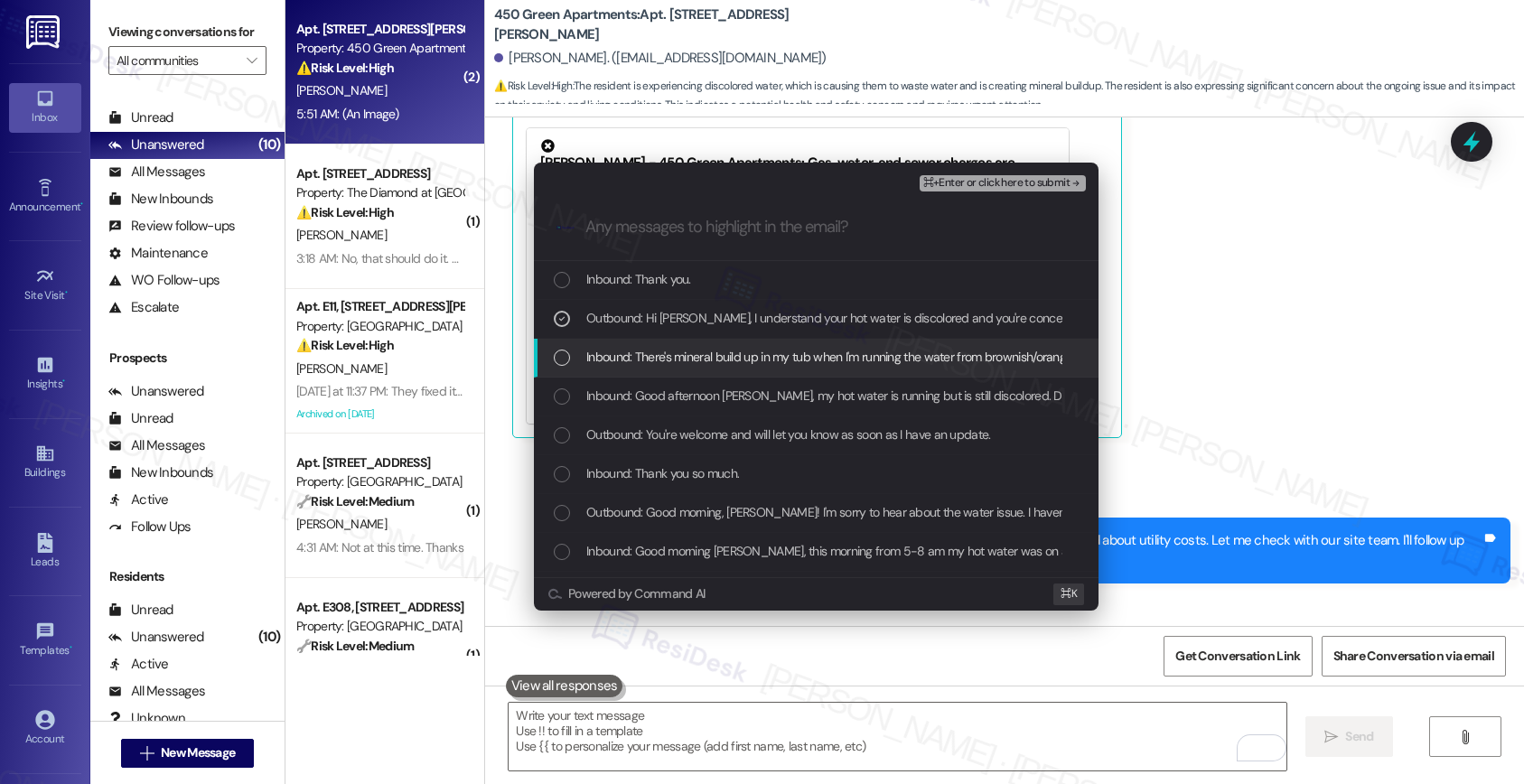 click on "Inbound: There's mineral build up in my tub when I'm running the water from brownish/orange to clear. There's no way that this is an acceptable living condition to be on going for this long. I just want to have clean water for me and my ESA, this place is making my anxiety worse each month. I cannot continue to live like this." at bounding box center (1424, 357) 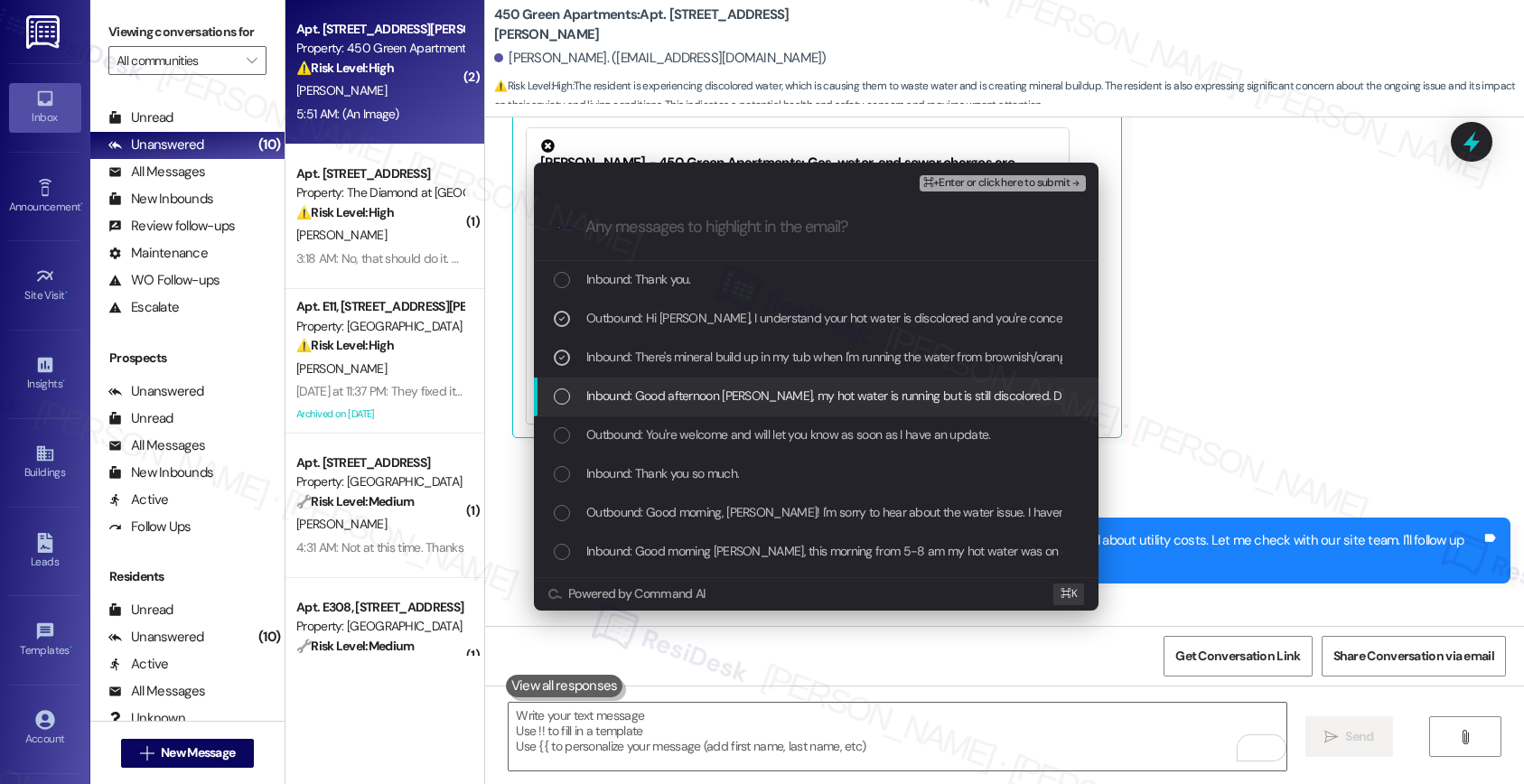 click on "Inbound: Good afternoon Emily, my hot water is running but is still discolored. Did anyone get back to you with an update? I'm wasting a lot of water having to run it for 20-25 mins to run clear. Is that going to reflect on my utilities?" at bounding box center [1213, 396] 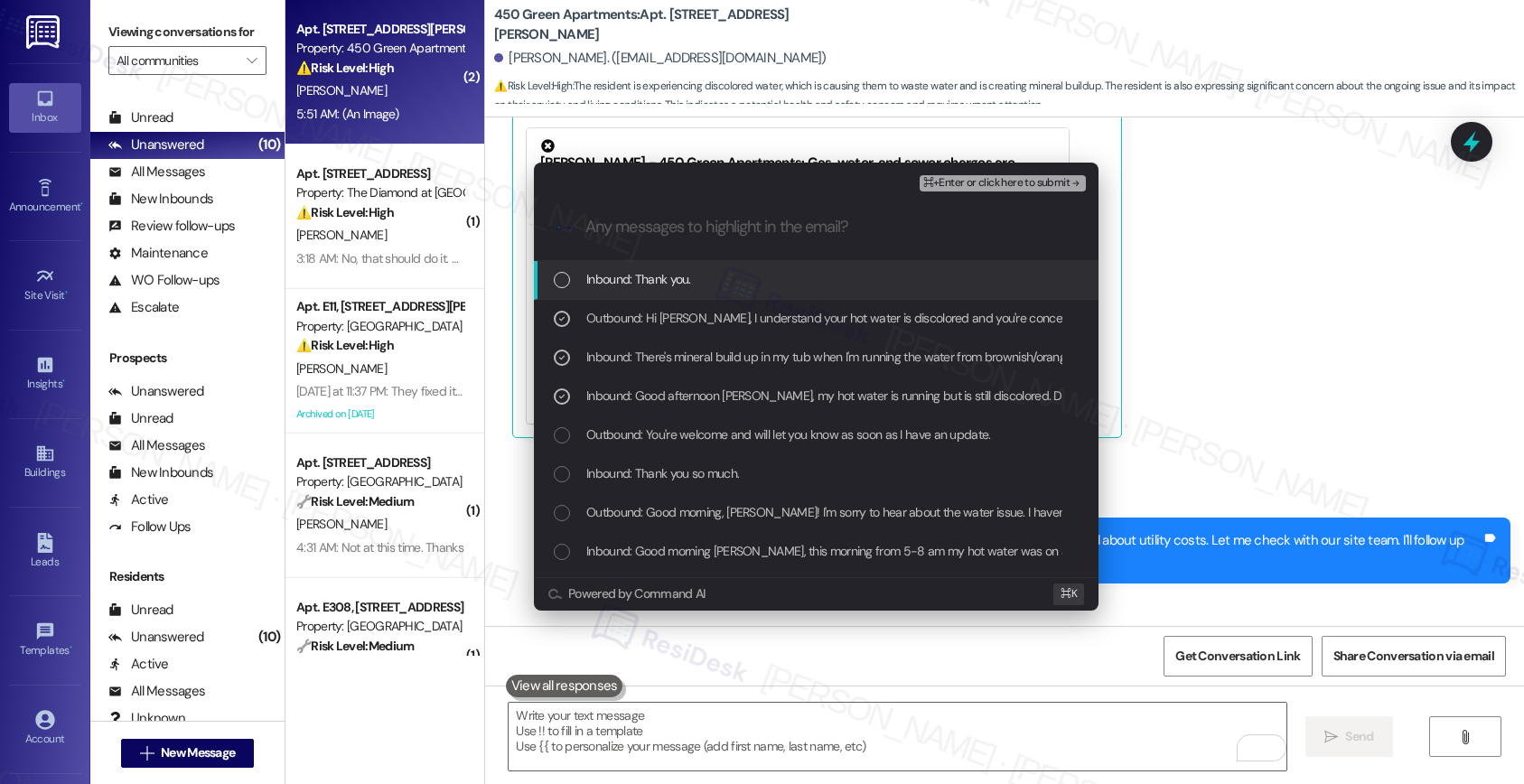 click on "⌘+Enter or click here to submit" at bounding box center [996, 183] 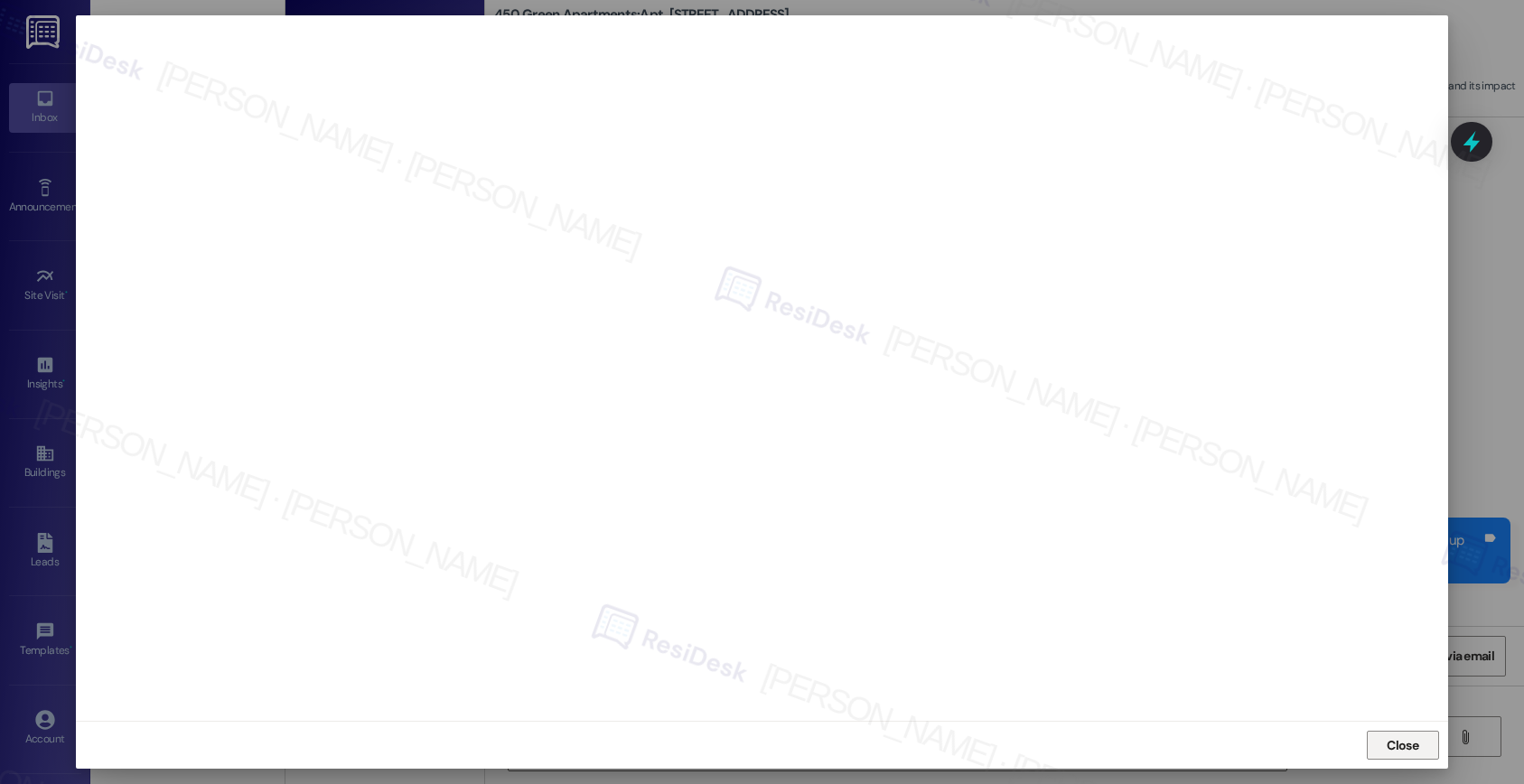 click on "Close" at bounding box center [1402, 745] 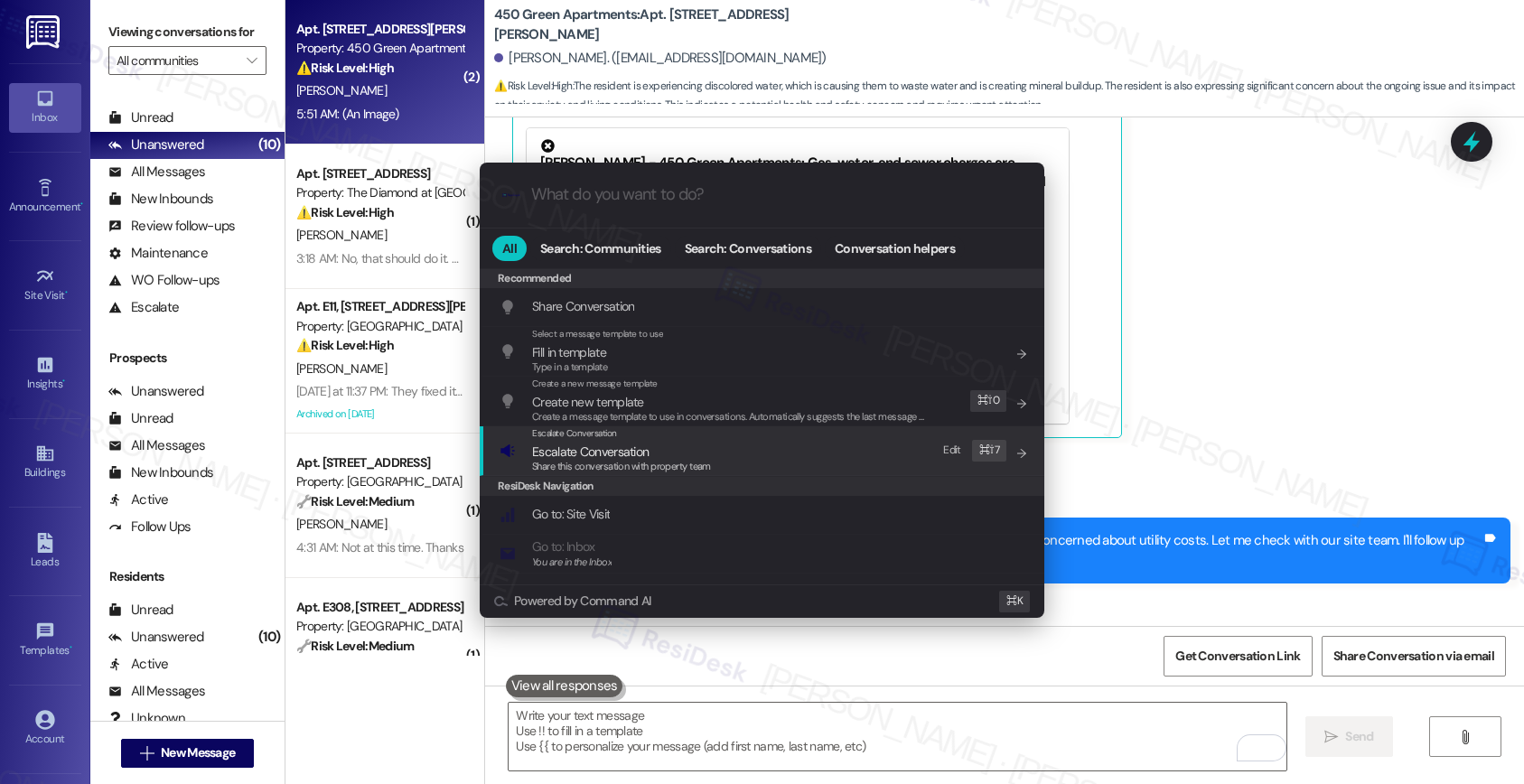 click on "Escalate Conversation Escalate Conversation Share this conversation with property team Edit ⌘ ⇧ 7" at bounding box center [763, 451] 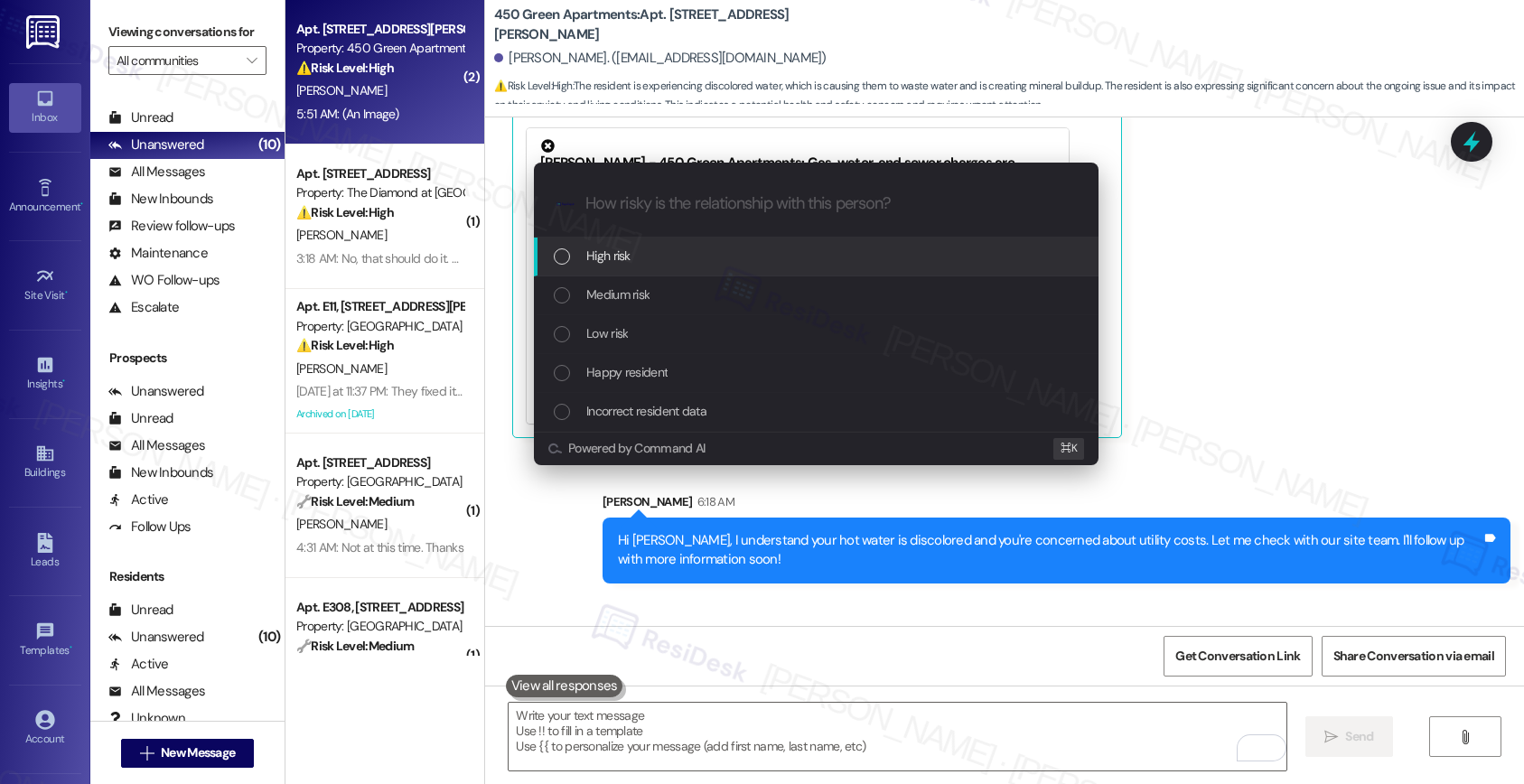 click on "High risk" at bounding box center [818, 256] 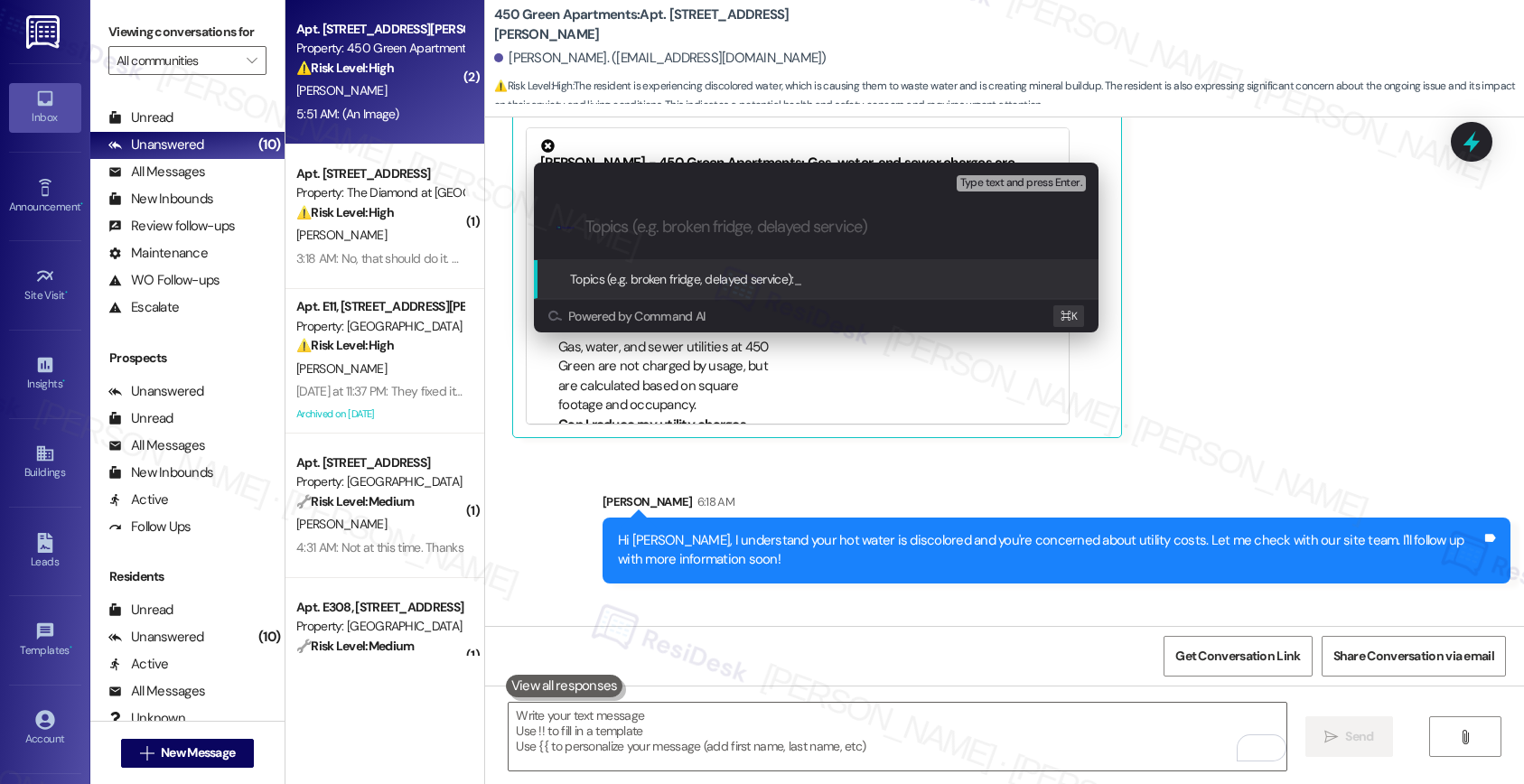 paste on "Water Discoloration & Utility Cost" 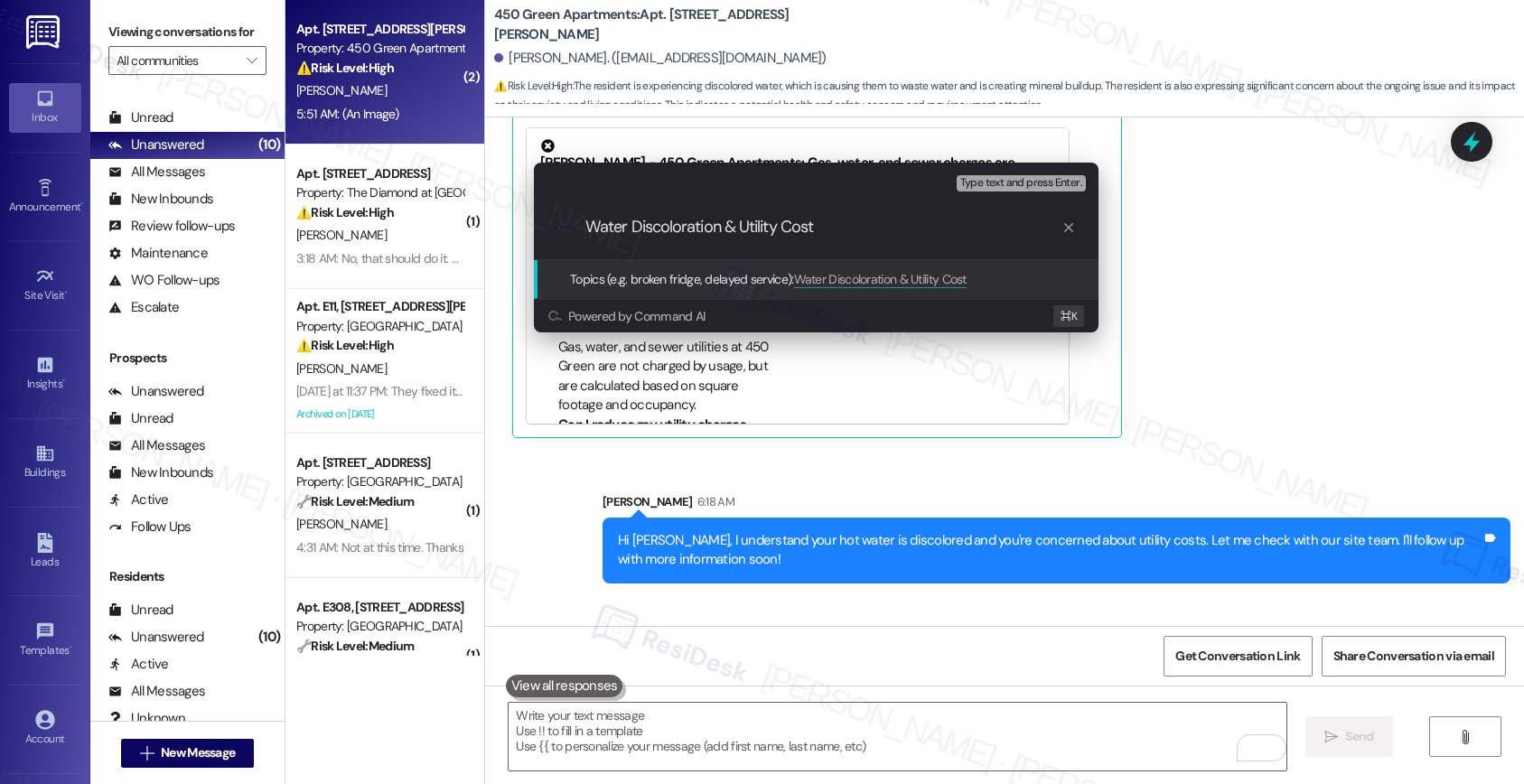 type 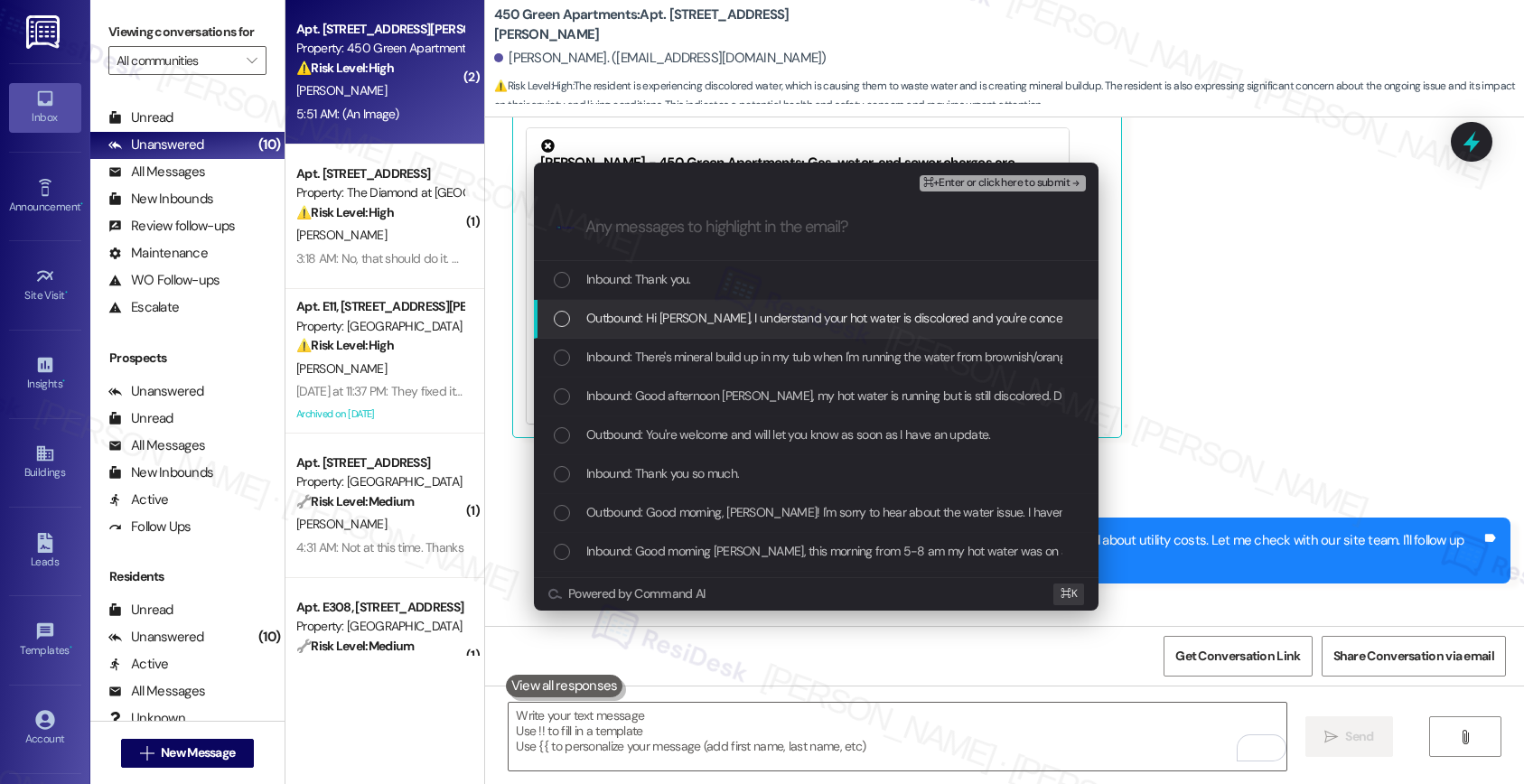 click on "Outbound: Hi Kaylah, I understand your hot water is discolored and you're concerned about utility costs. Let me check with our site team. I'll follow up with more information soon!" at bounding box center [1076, 318] 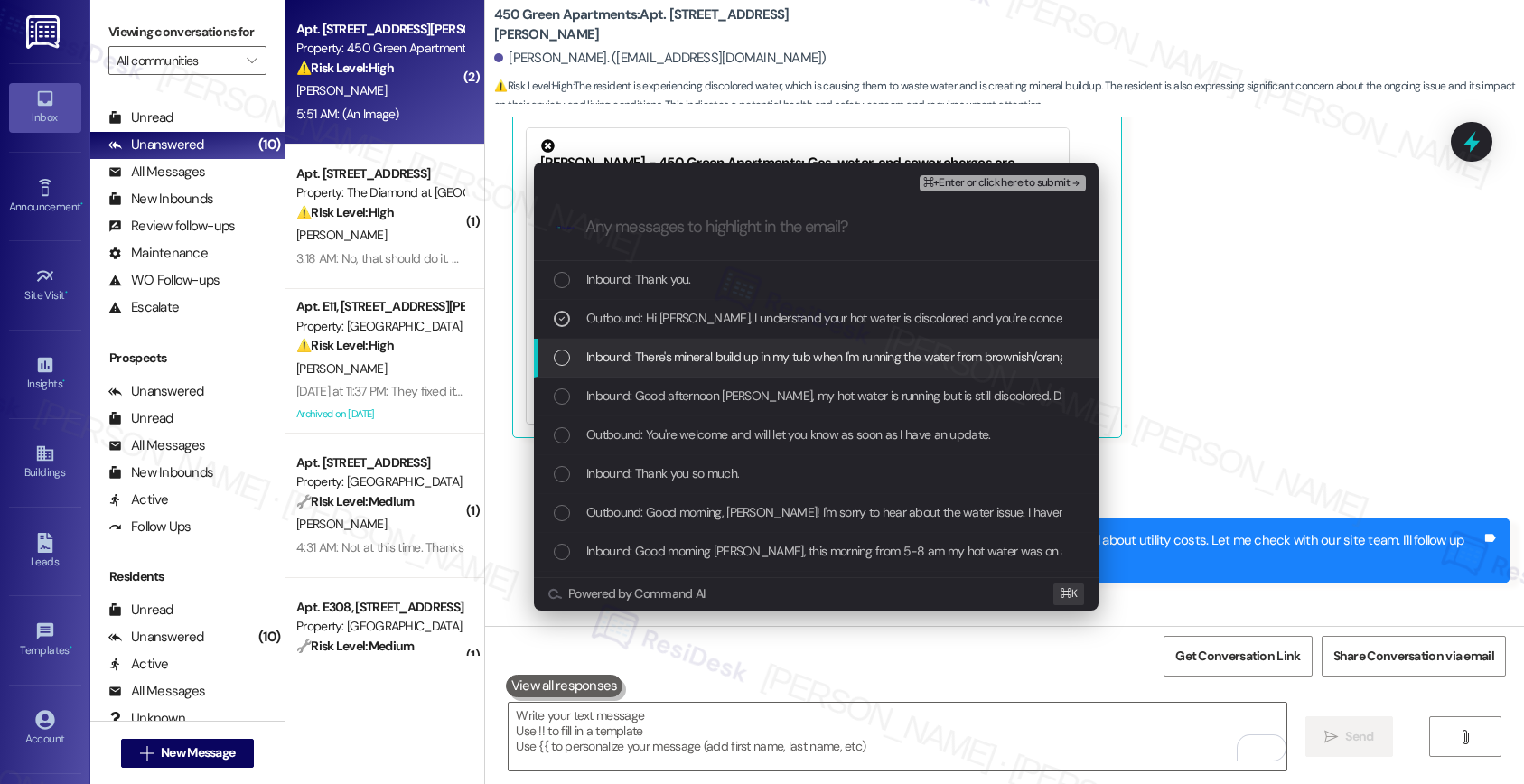 click on "Inbound: There's mineral build up in my tub when I'm running the water from brownish/orange to clear. There's no way that this is an acceptable living condition to be on going for this long. I just want to have clean water for me and my ESA, this place is making my anxiety worse each month. I cannot continue to live like this." at bounding box center (1424, 357) 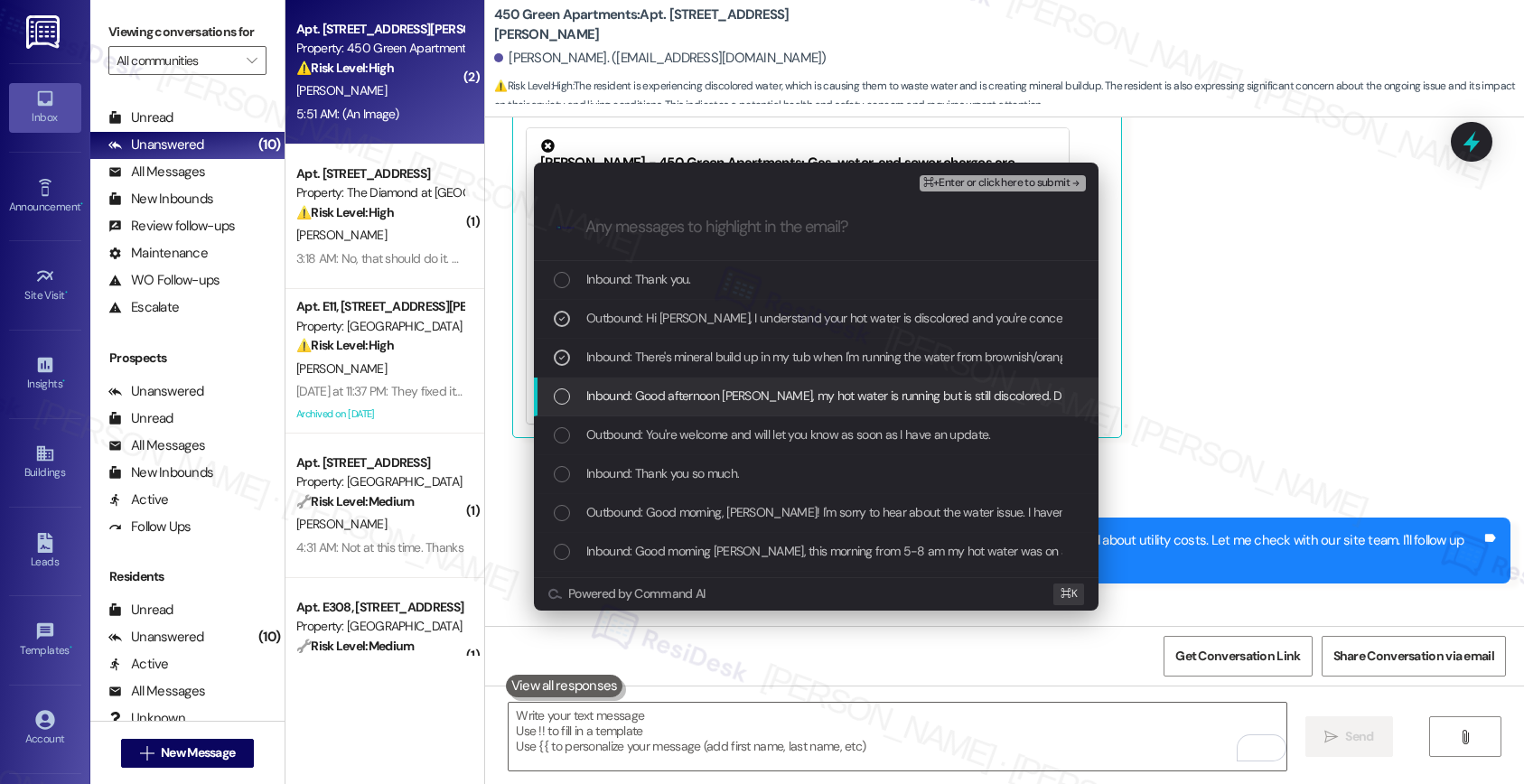 click on "Inbound: Good afternoon Emily, my hot water is running but is still discolored. Did anyone get back to you with an update? I'm wasting a lot of water having to run it for 20-25 mins to run clear. Is that going to reflect on my utilities?" at bounding box center (1213, 396) 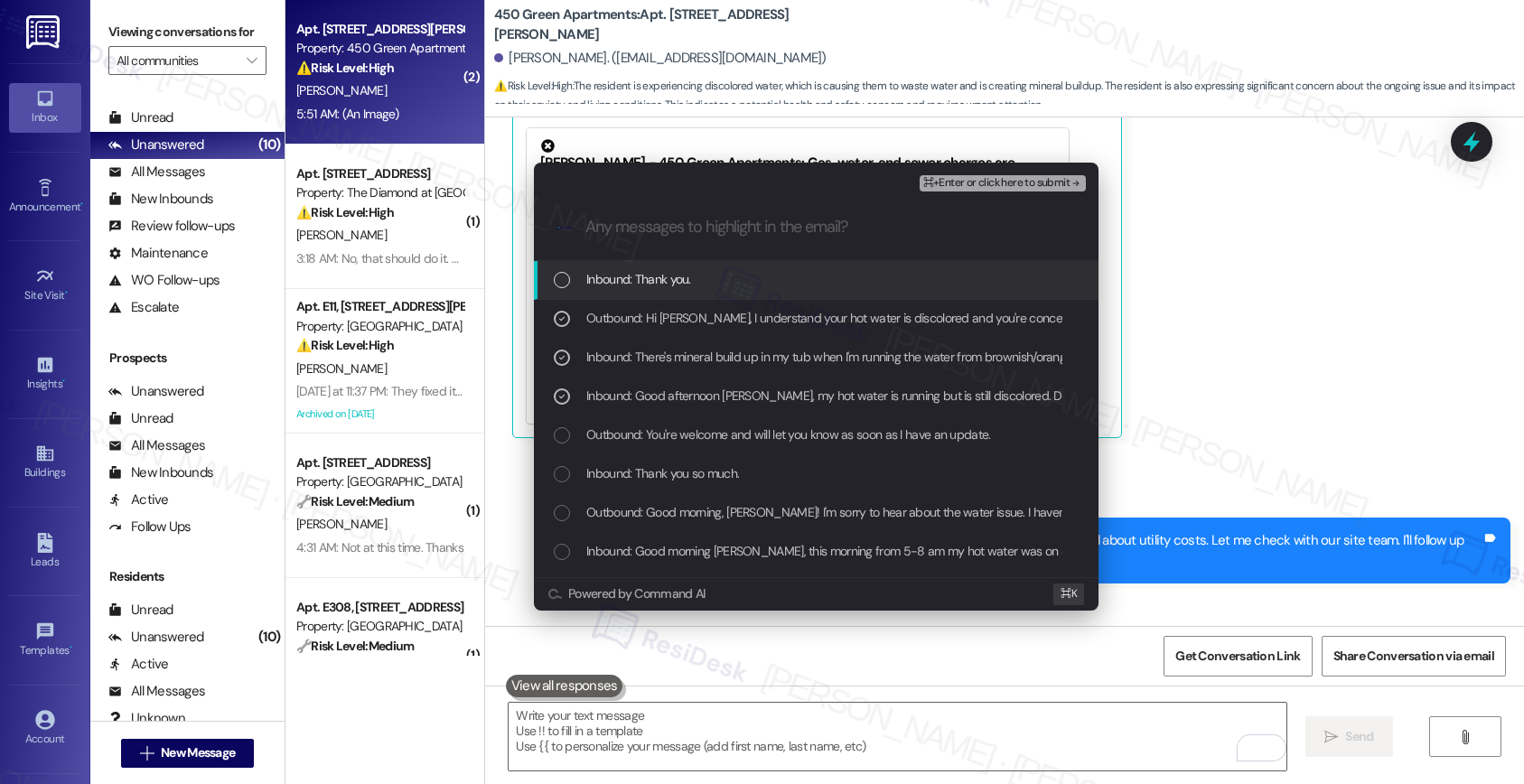 click on "⌘+Enter or click here to submit" at bounding box center [996, 183] 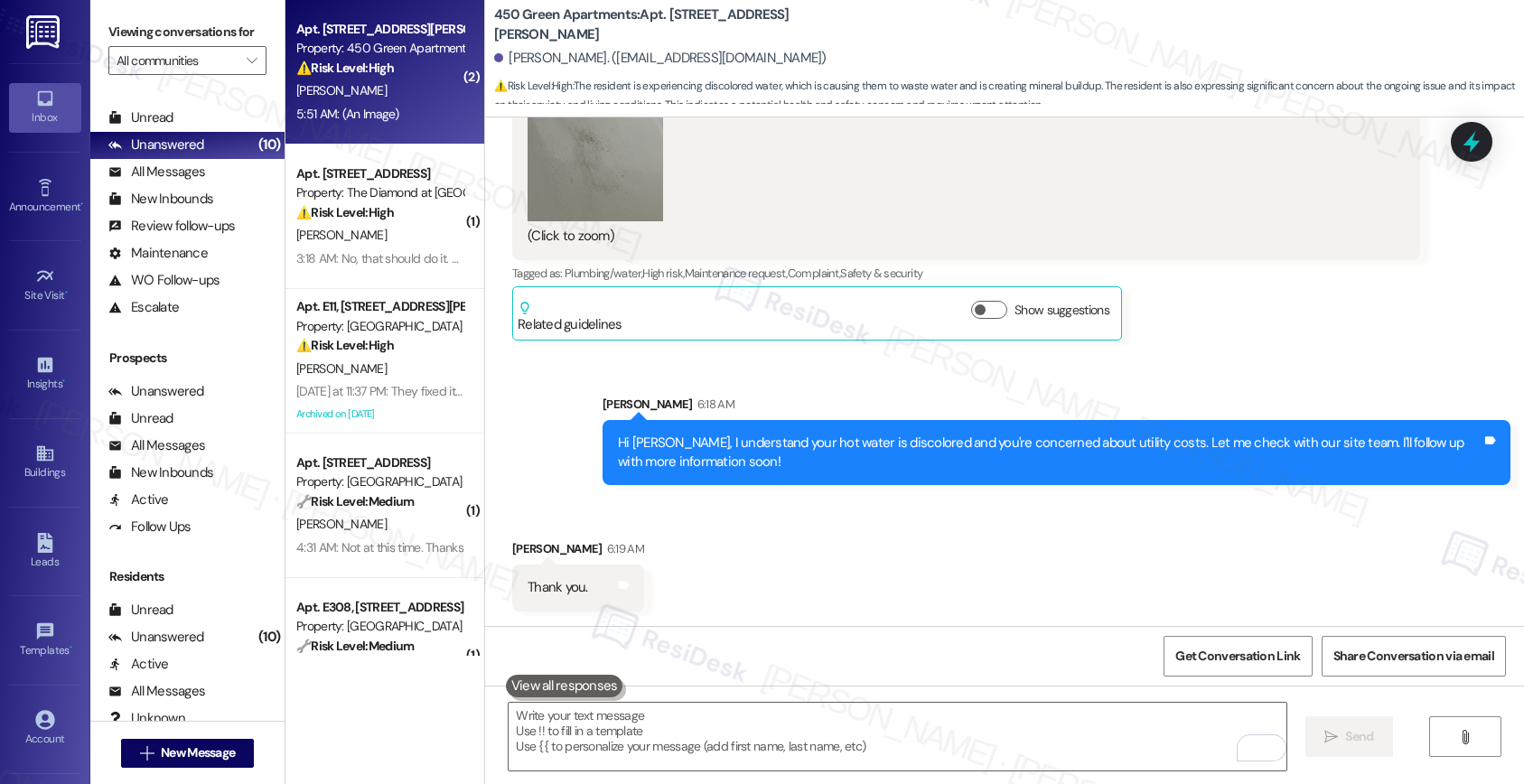 scroll, scrollTop: 16586, scrollLeft: 0, axis: vertical 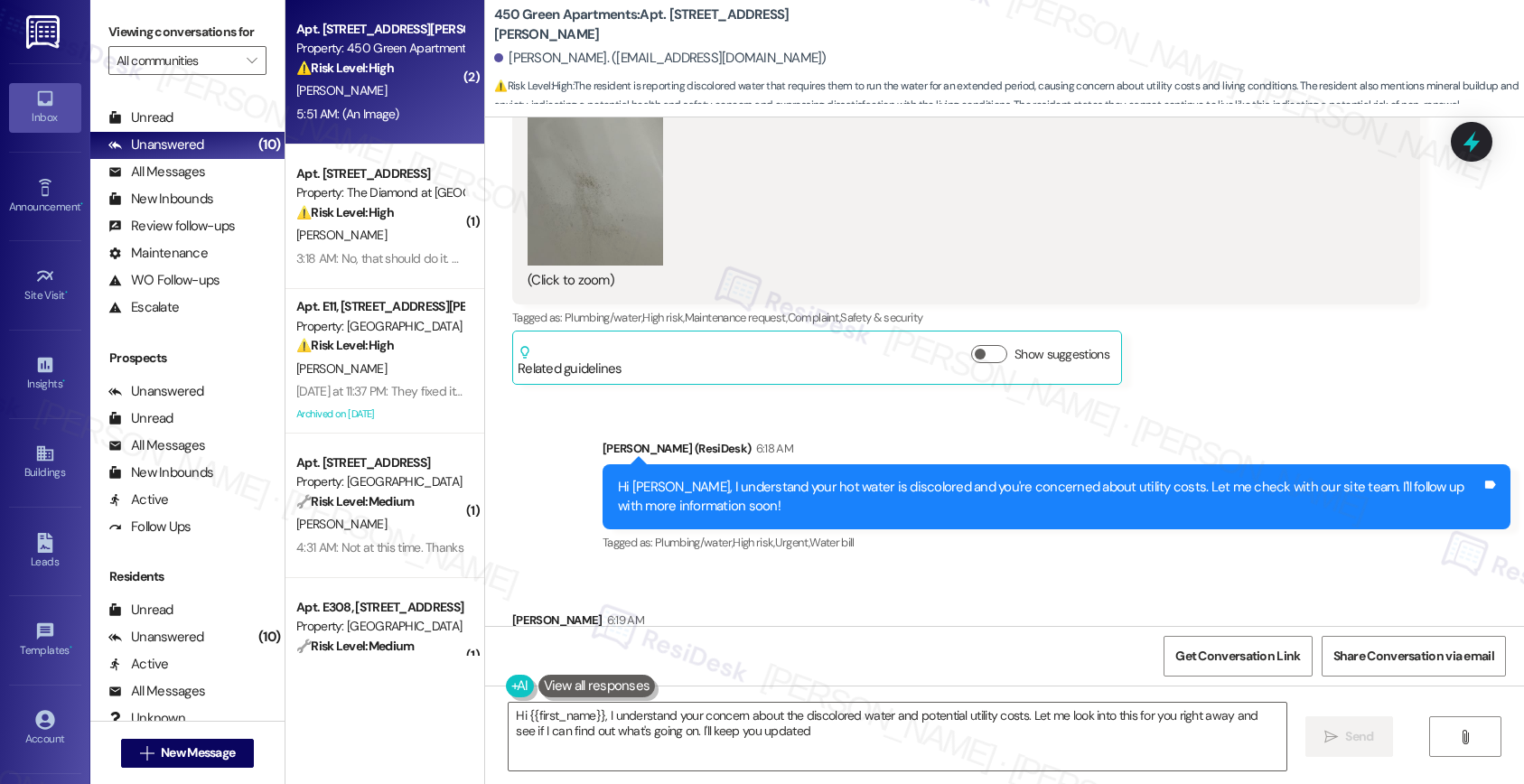 type on "Hi {{first_name}}, I understand your concern about the discolored water and potential utility costs. Let me look into this for you right away and see if I can find out what's going on. I'll keep you updated!" 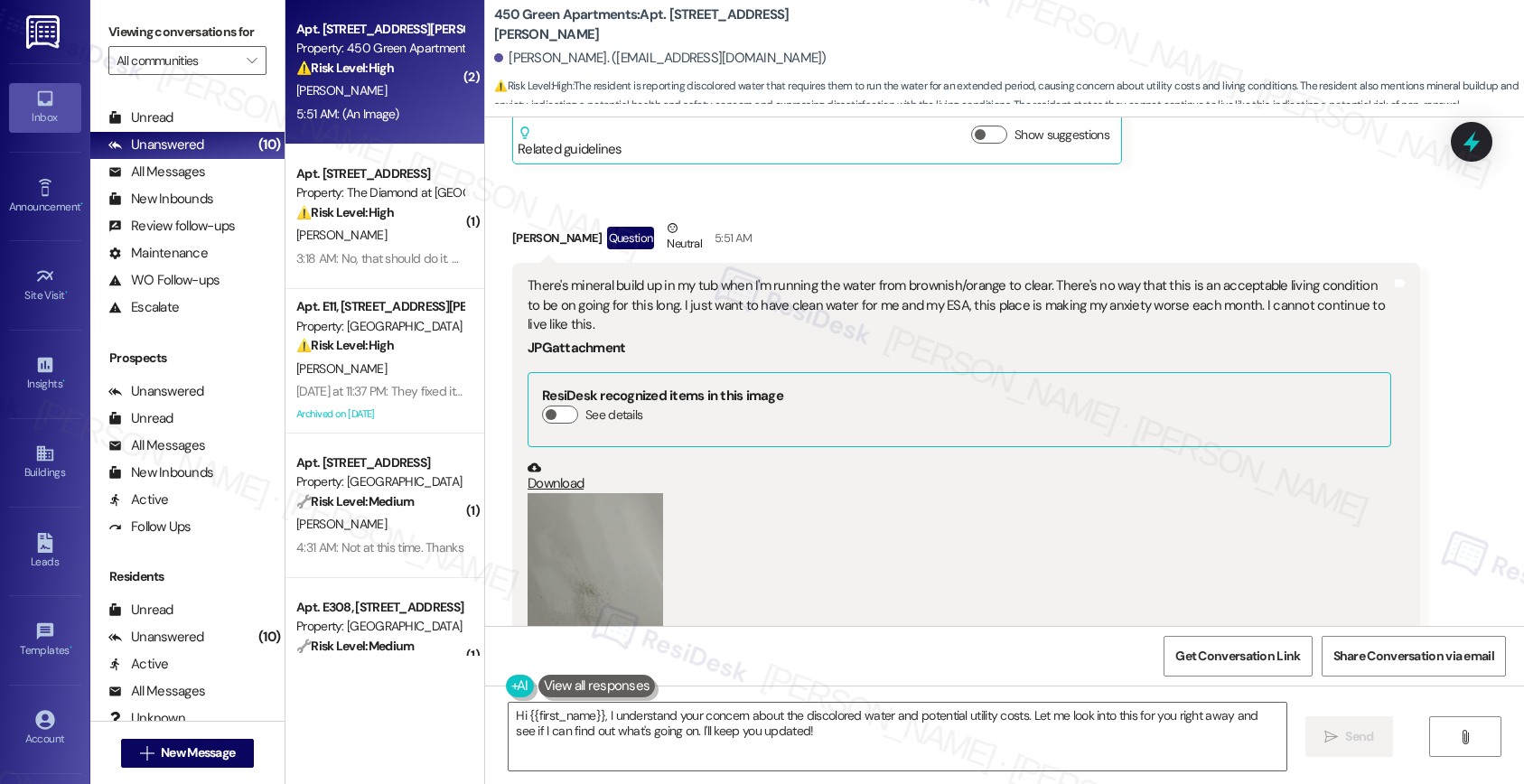 scroll, scrollTop: 16639, scrollLeft: 0, axis: vertical 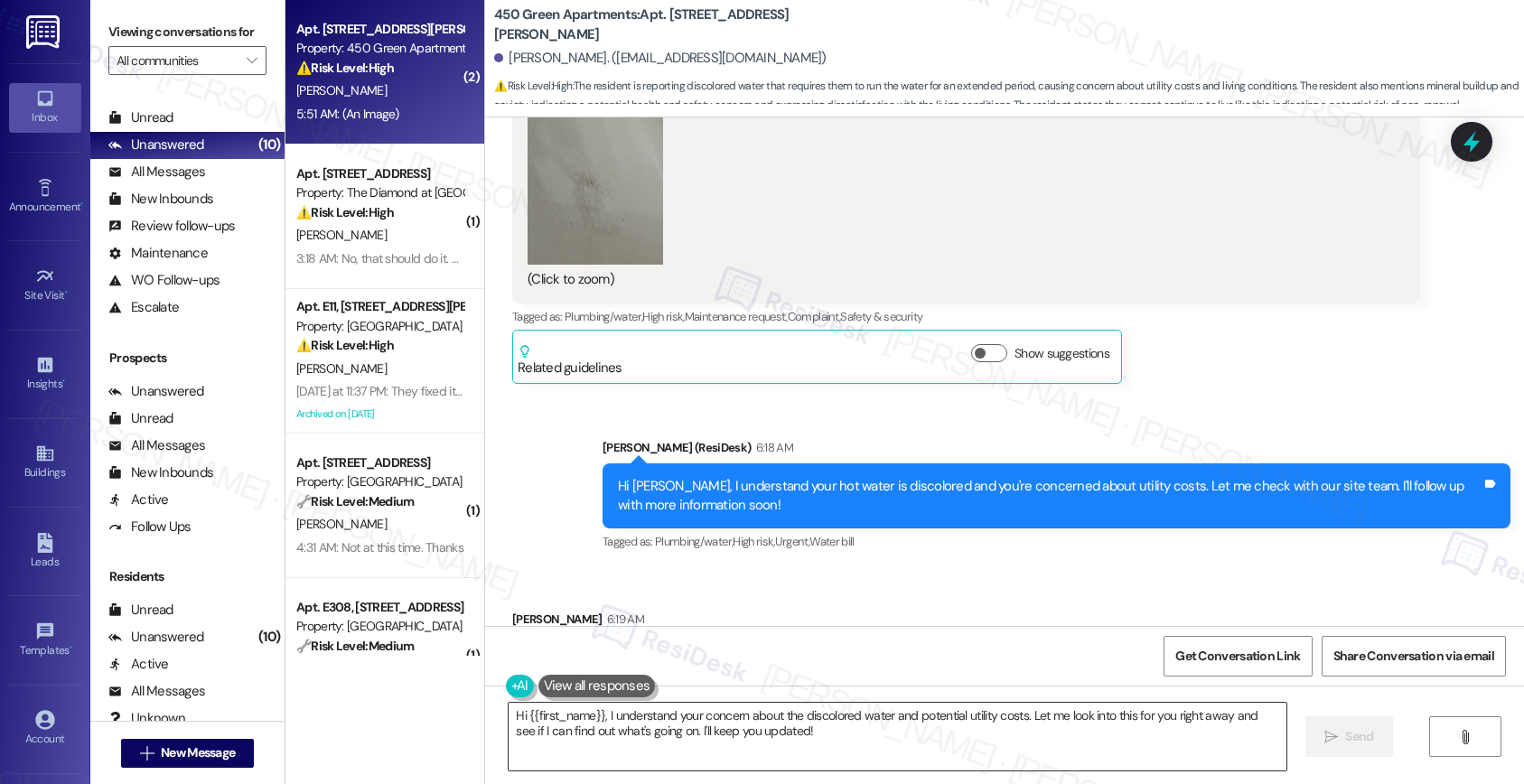click on "Hi {{first_name}}, I understand your concern about the discolored water and potential utility costs. Let me look into this for you right away and see if I can find out what's going on. I'll keep you updated!" at bounding box center [897, 736] 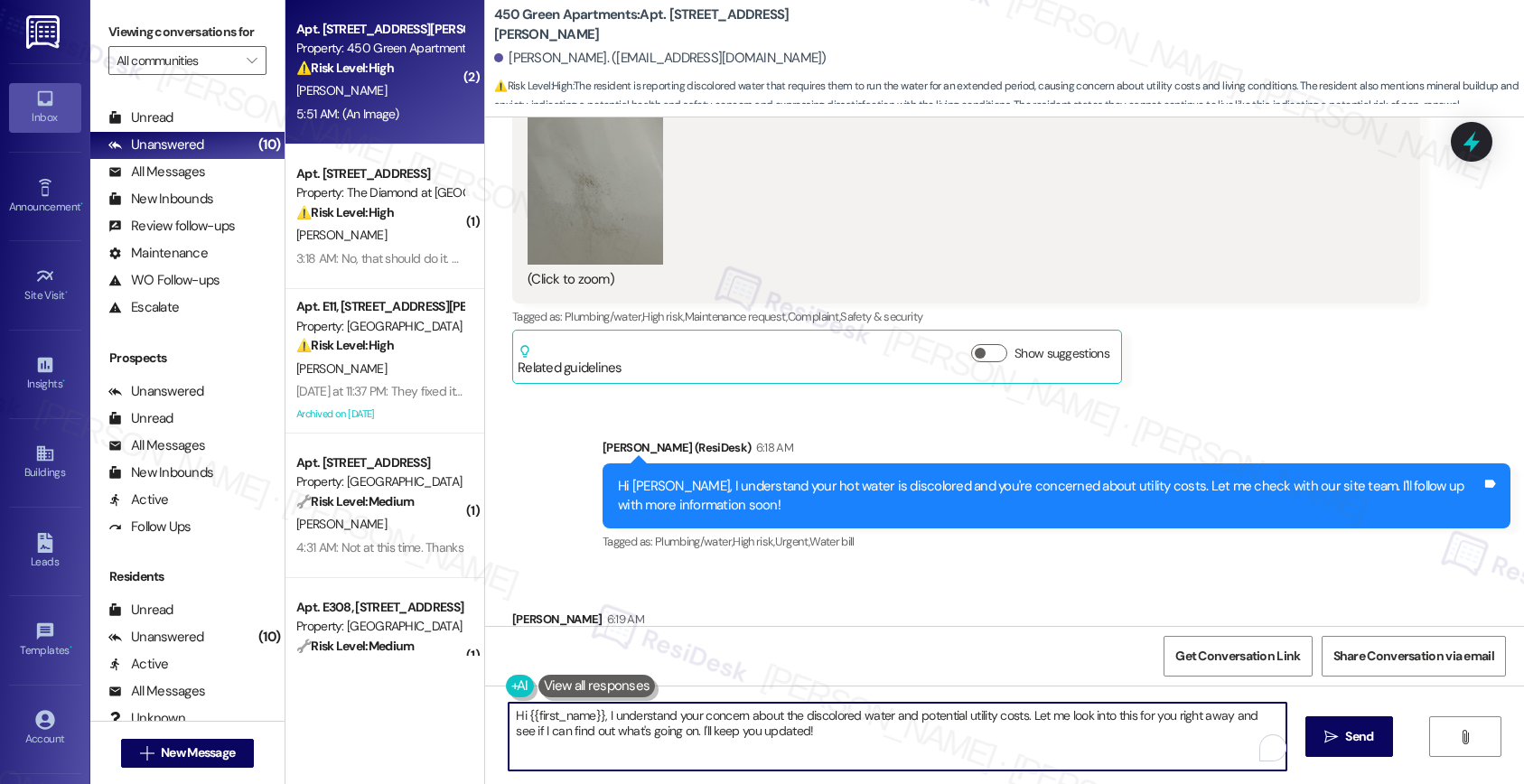 click on "Hi {{first_name}}, I understand your concern about the discolored water and potential utility costs. Let me look into this for you right away and see if I can find out what's going on. I'll keep you updated!" at bounding box center (897, 736) 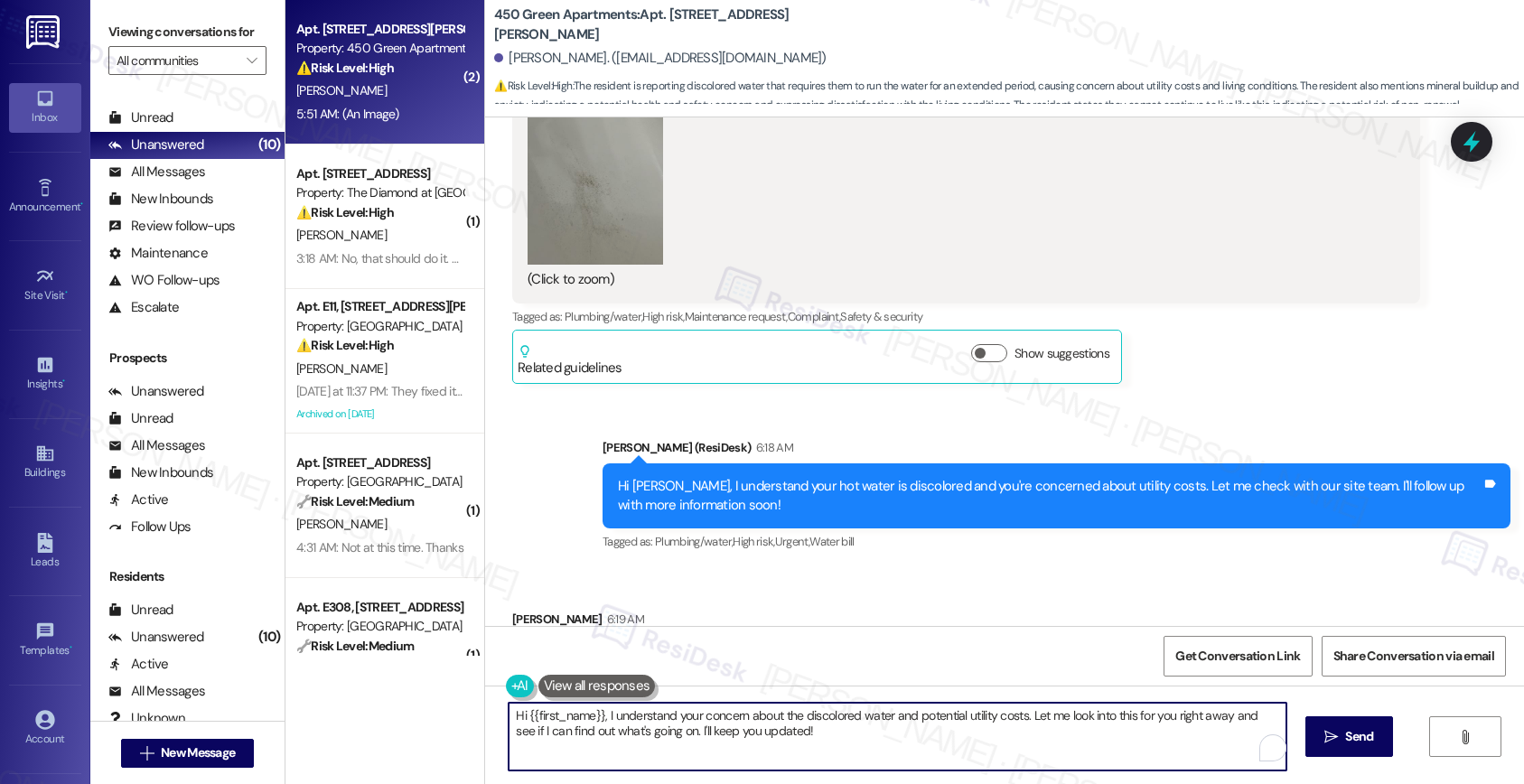 click on "Hi {{first_name}}, I understand your concern about the discolored water and potential utility costs. Let me look into this for you right away and see if I can find out what's going on. I'll keep you updated!" at bounding box center (897, 736) 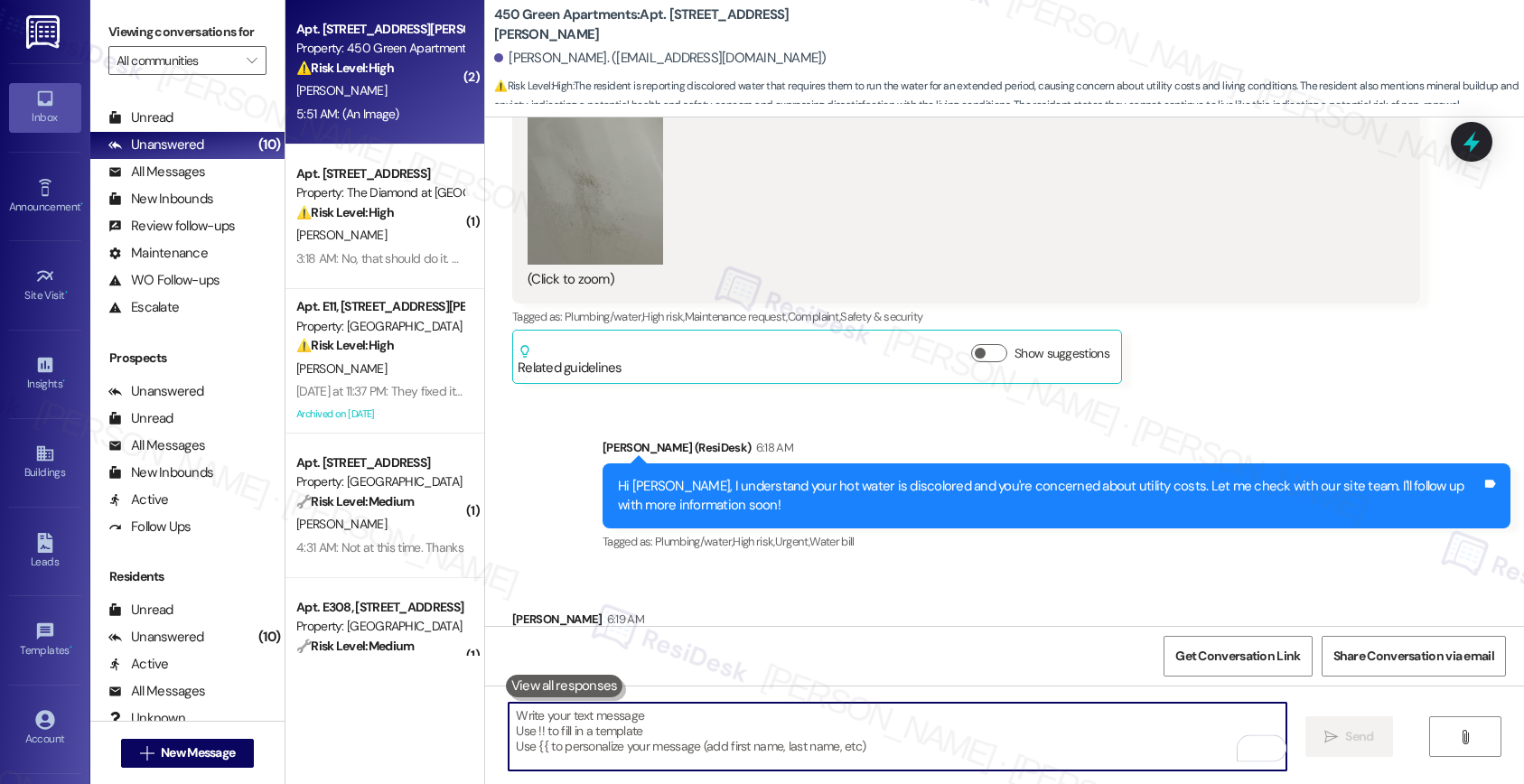 click at bounding box center [897, 736] 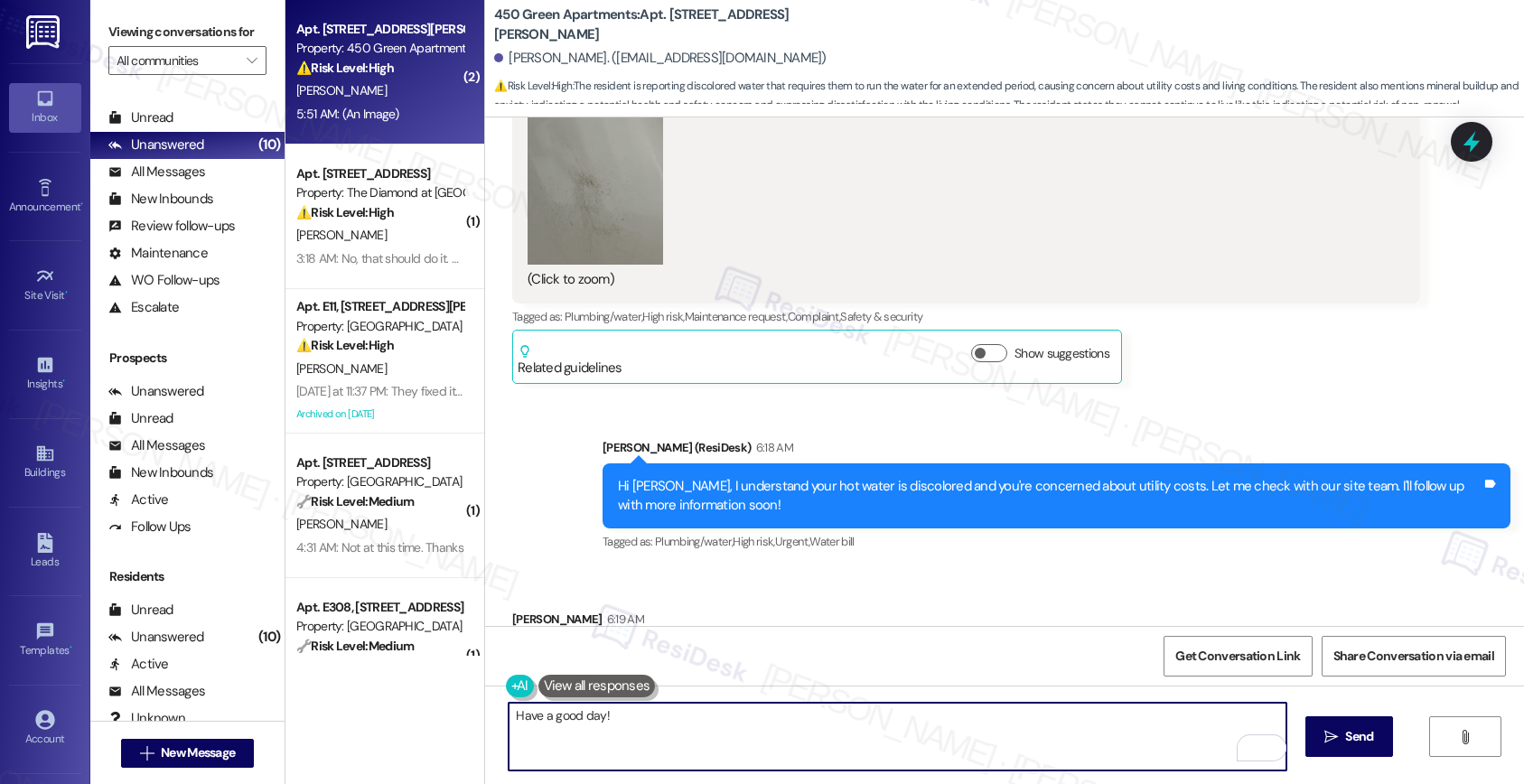 click on "Have a good day!" at bounding box center (897, 736) 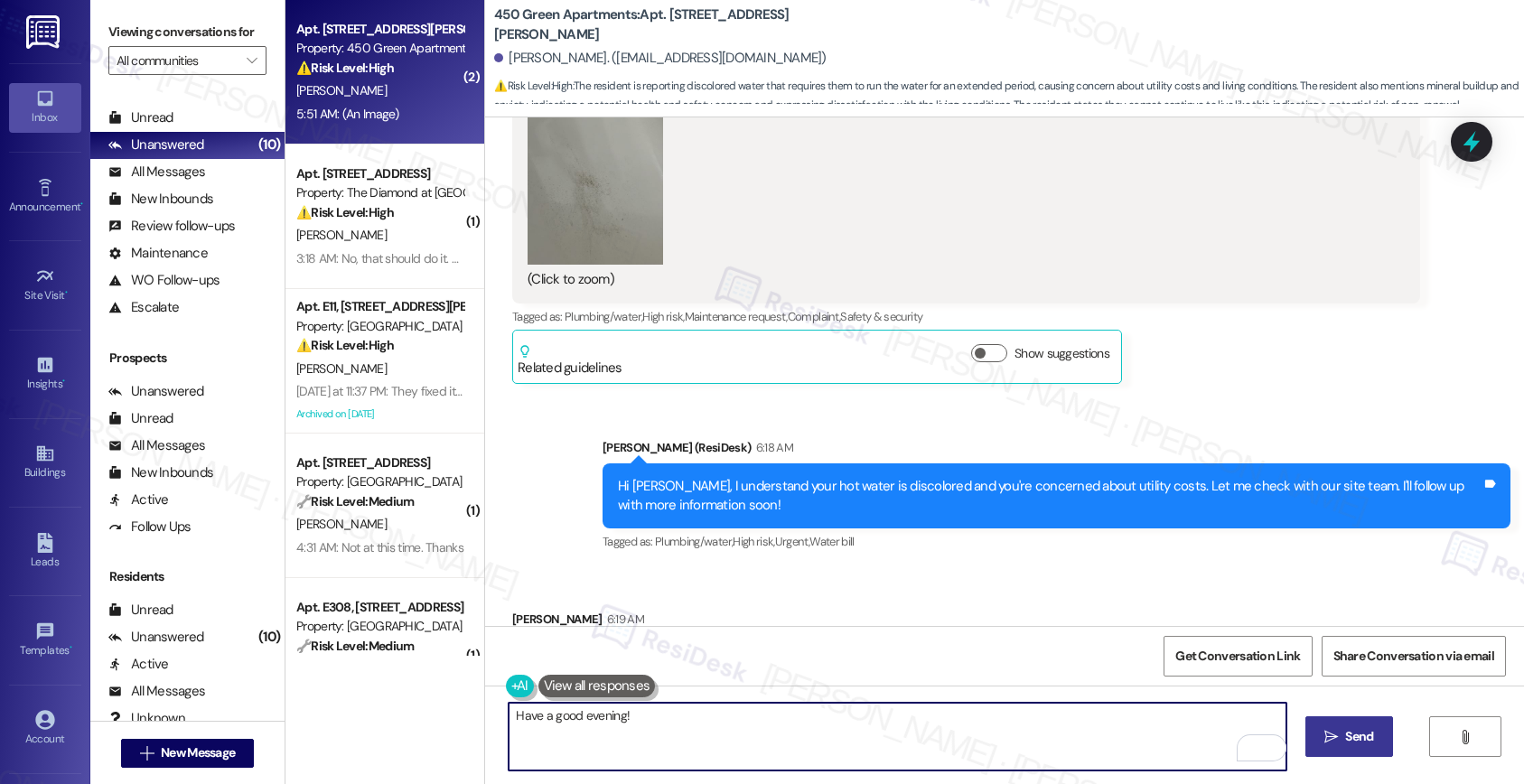 type on "Have a good evening!" 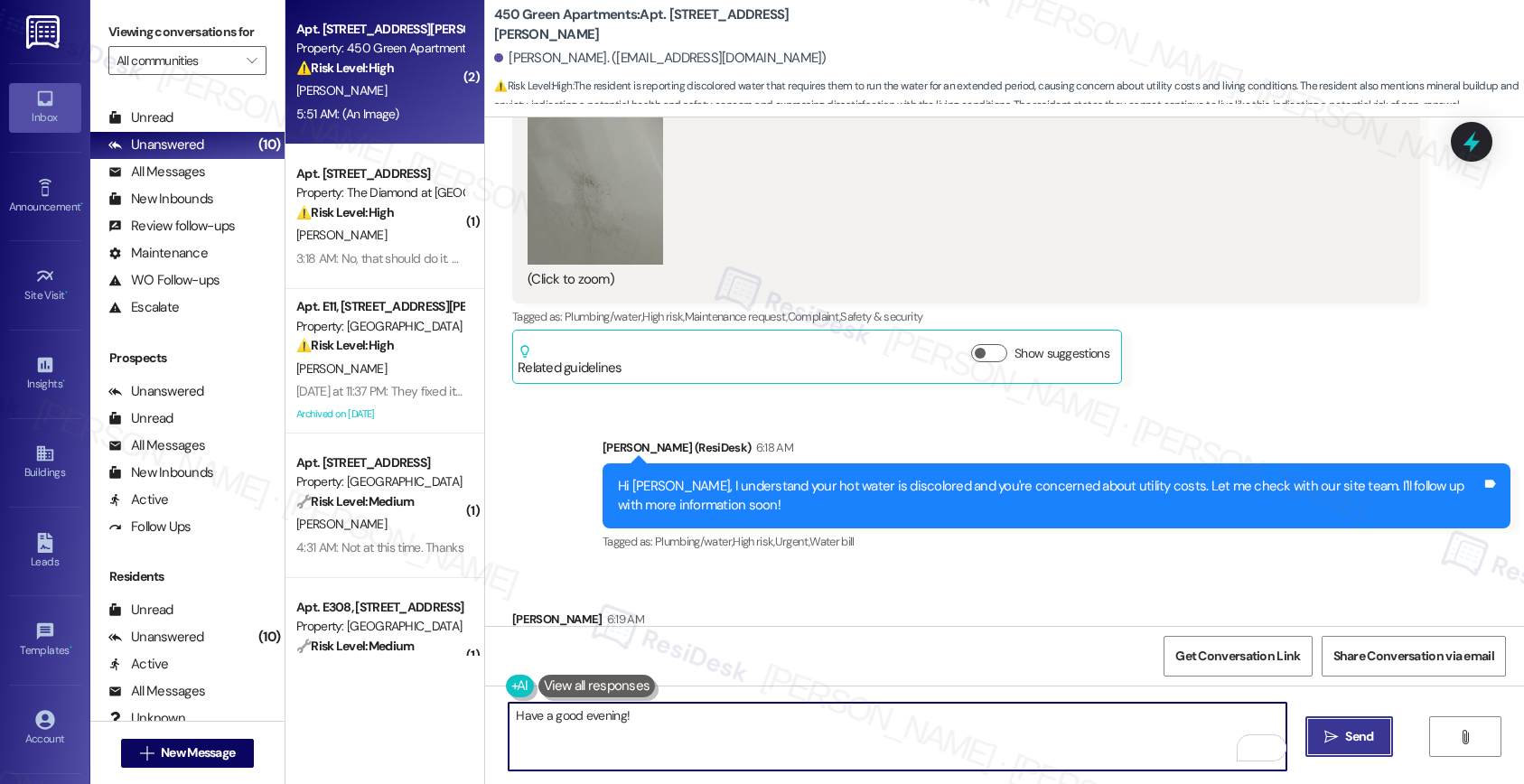 click on " Send" at bounding box center [1349, 736] 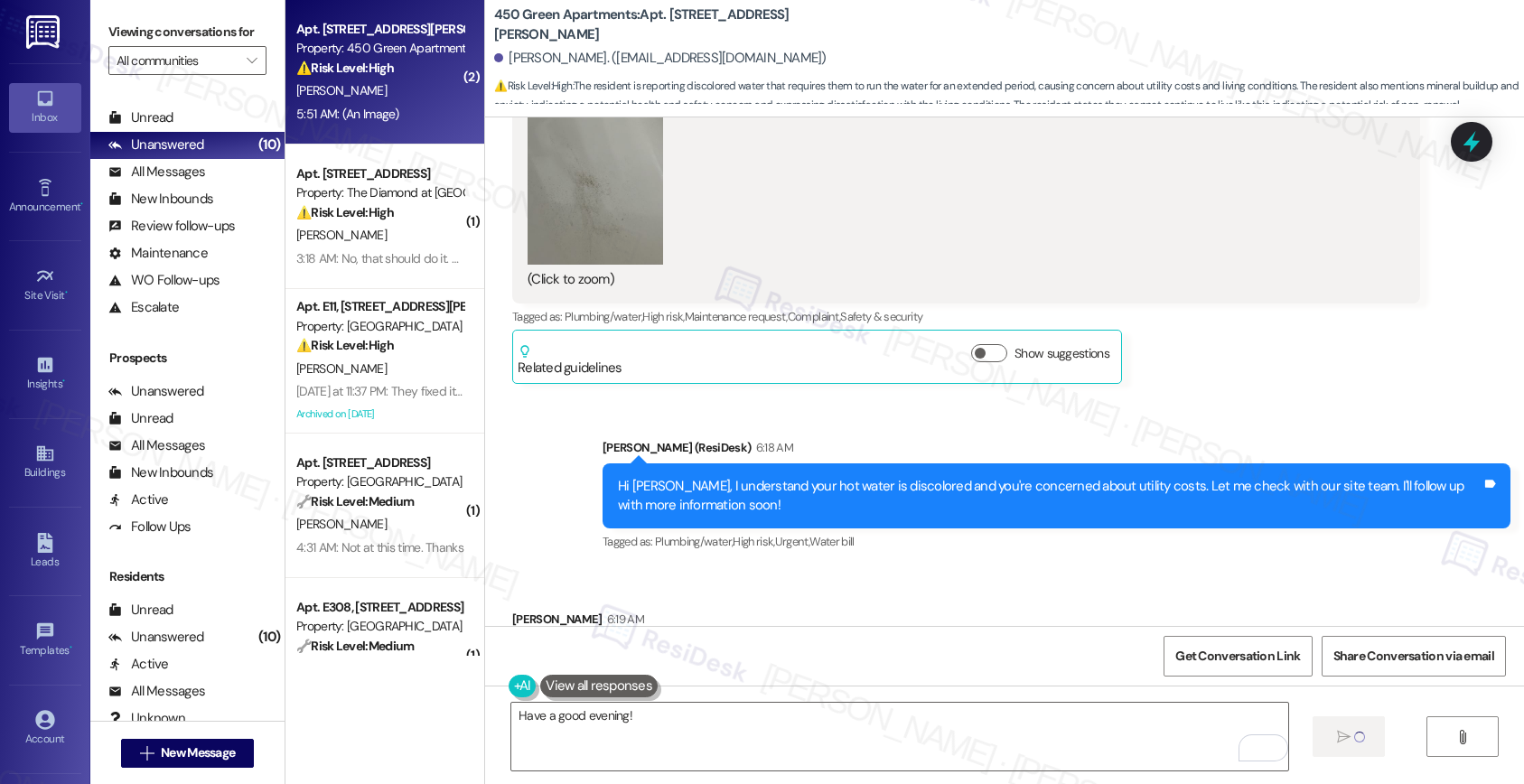 type 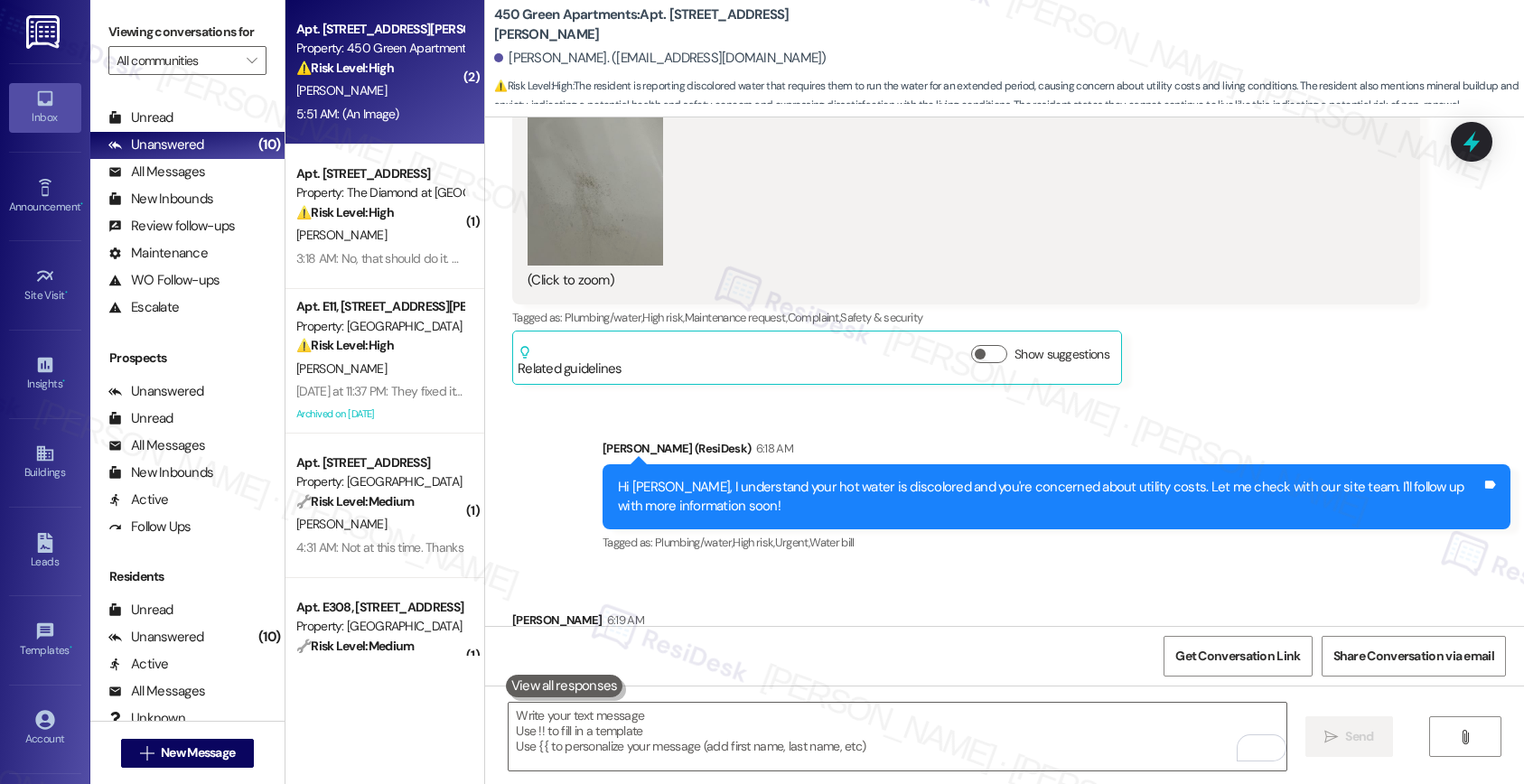 scroll, scrollTop: 16765, scrollLeft: 0, axis: vertical 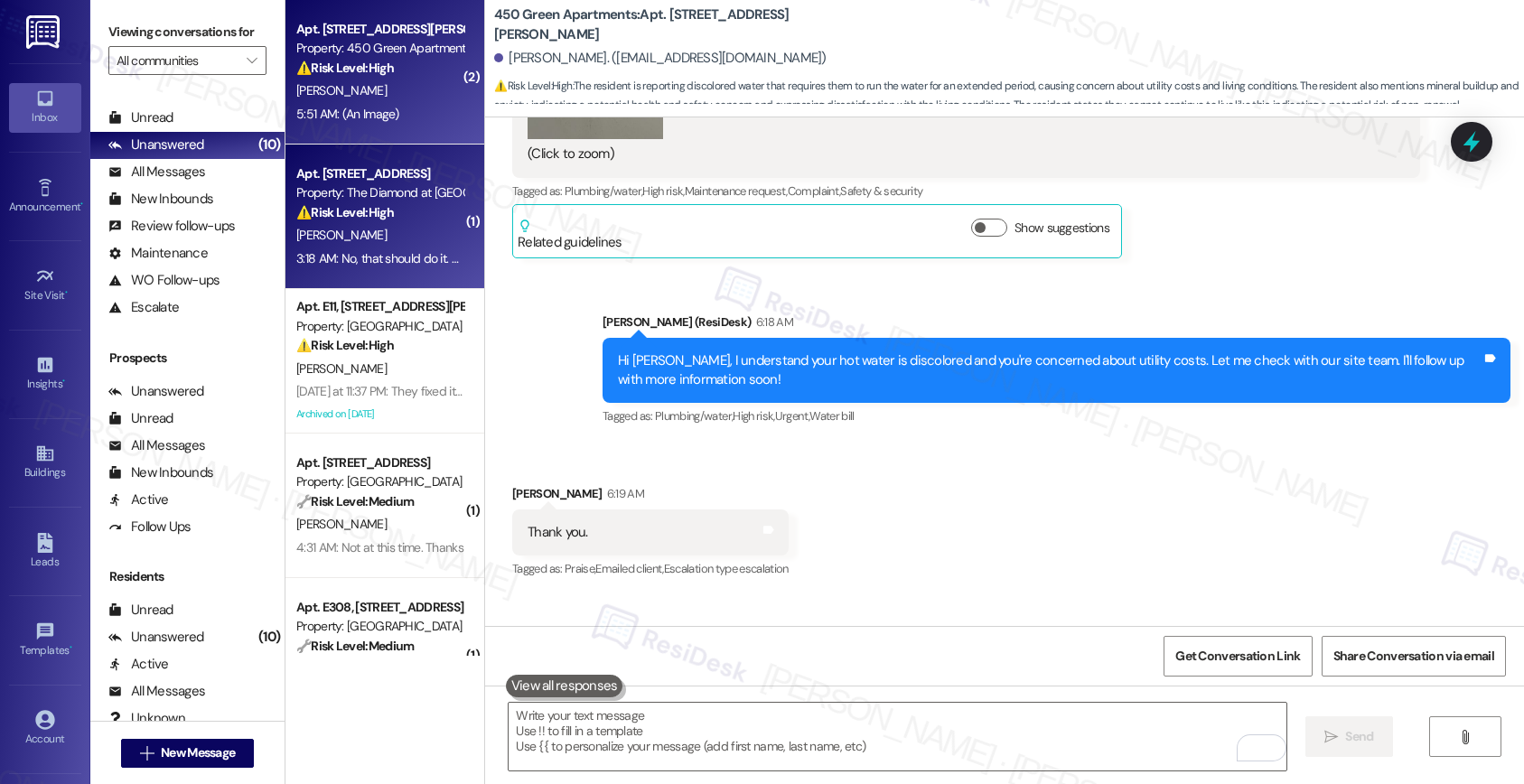 click on "R. Lefever" at bounding box center (379, 235) 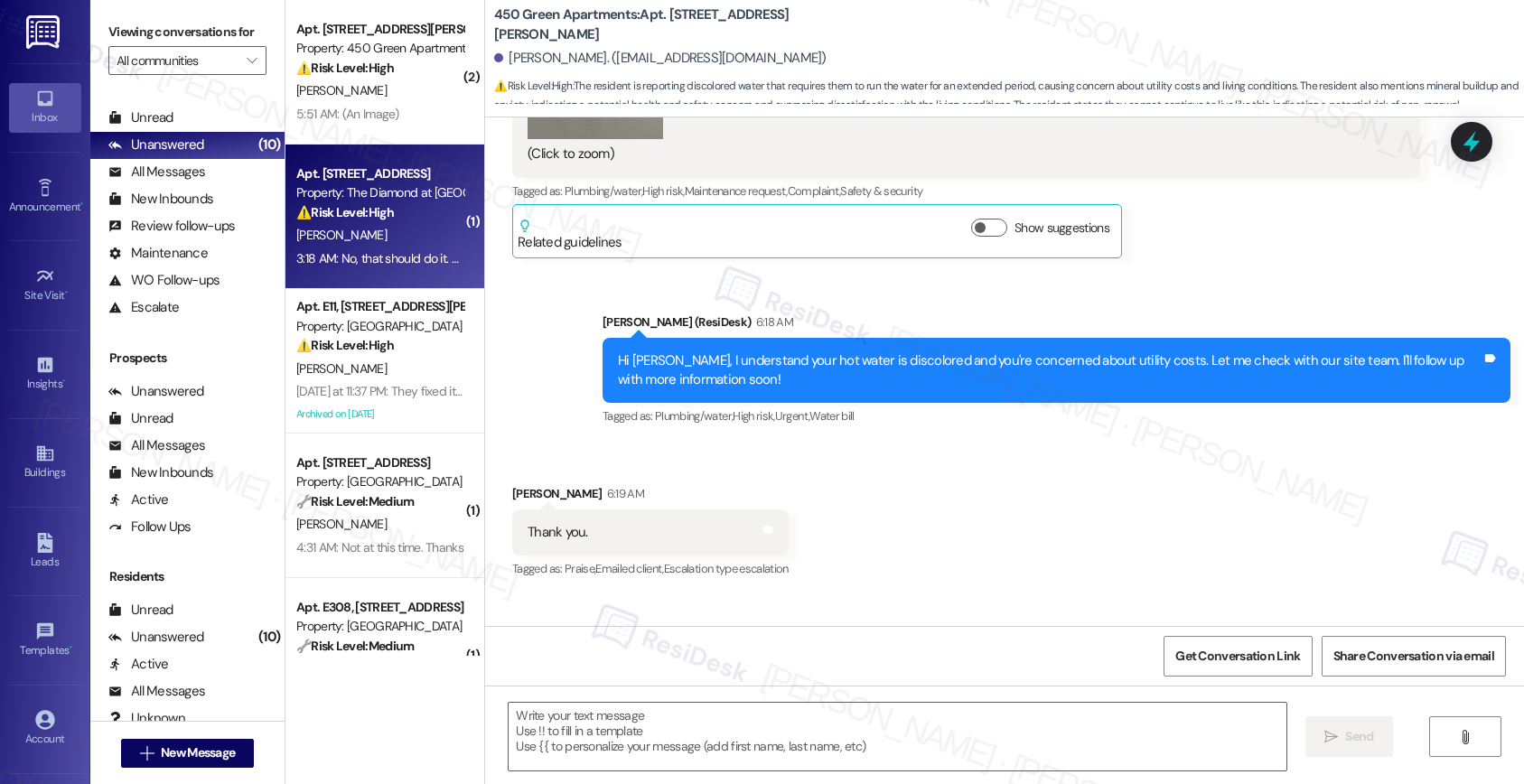 type on "Fetching suggested responses. Please feel free to read through the conversation in the meantime." 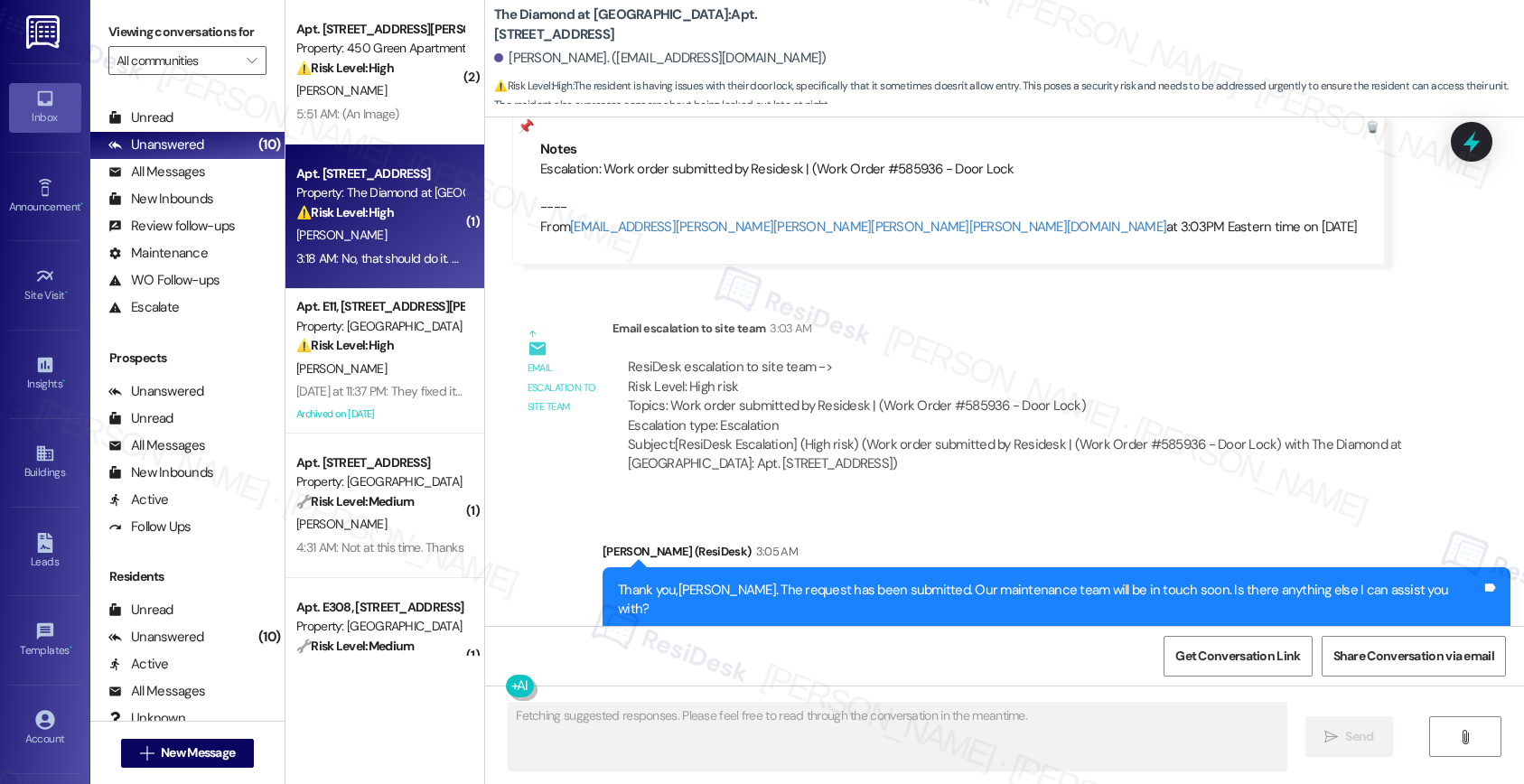 scroll, scrollTop: 5351, scrollLeft: 0, axis: vertical 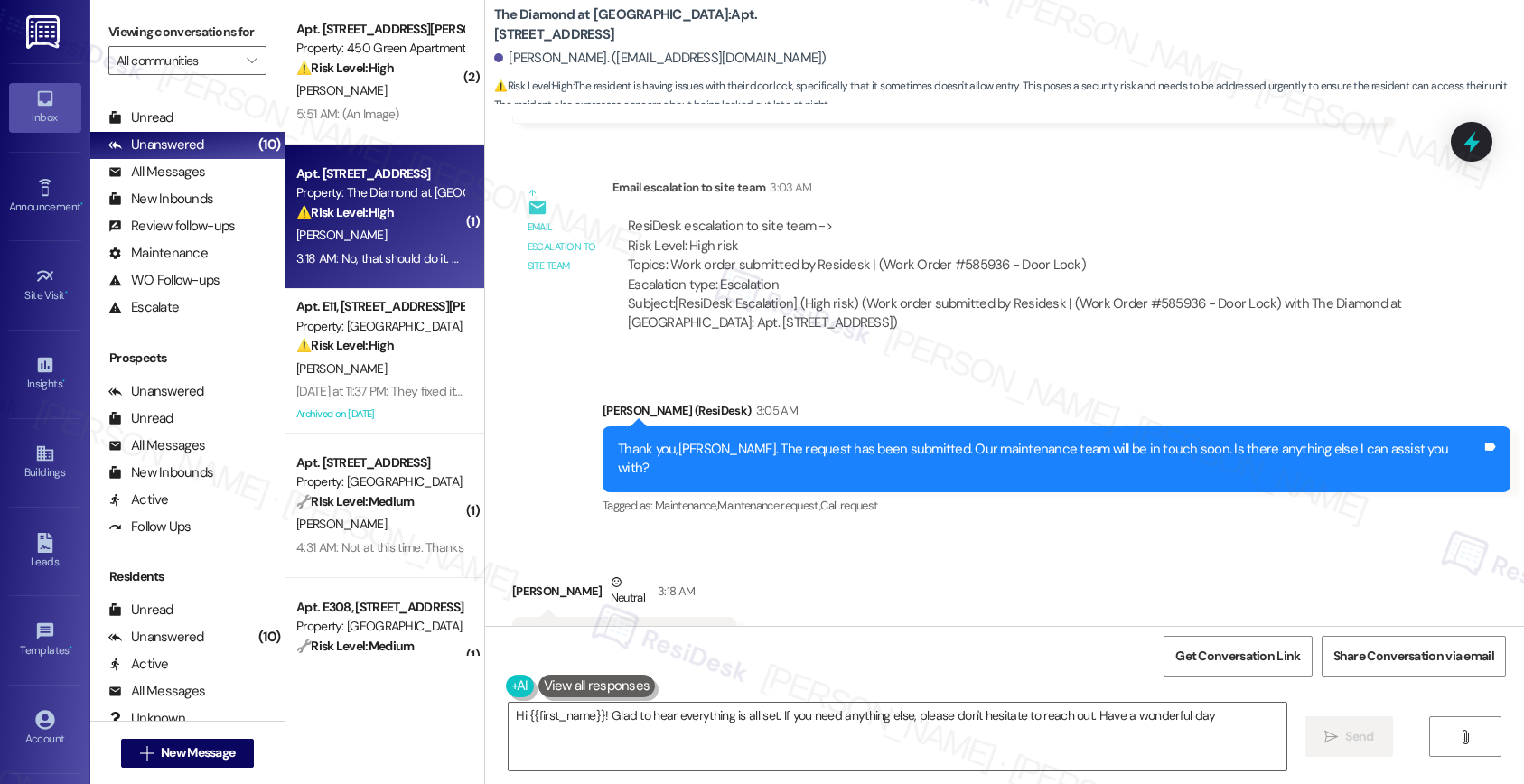 type on "Hi {{first_name}}! Glad to hear everything is all set. If you need anything else, please don't hesitate to reach out. Have a wonderful day!" 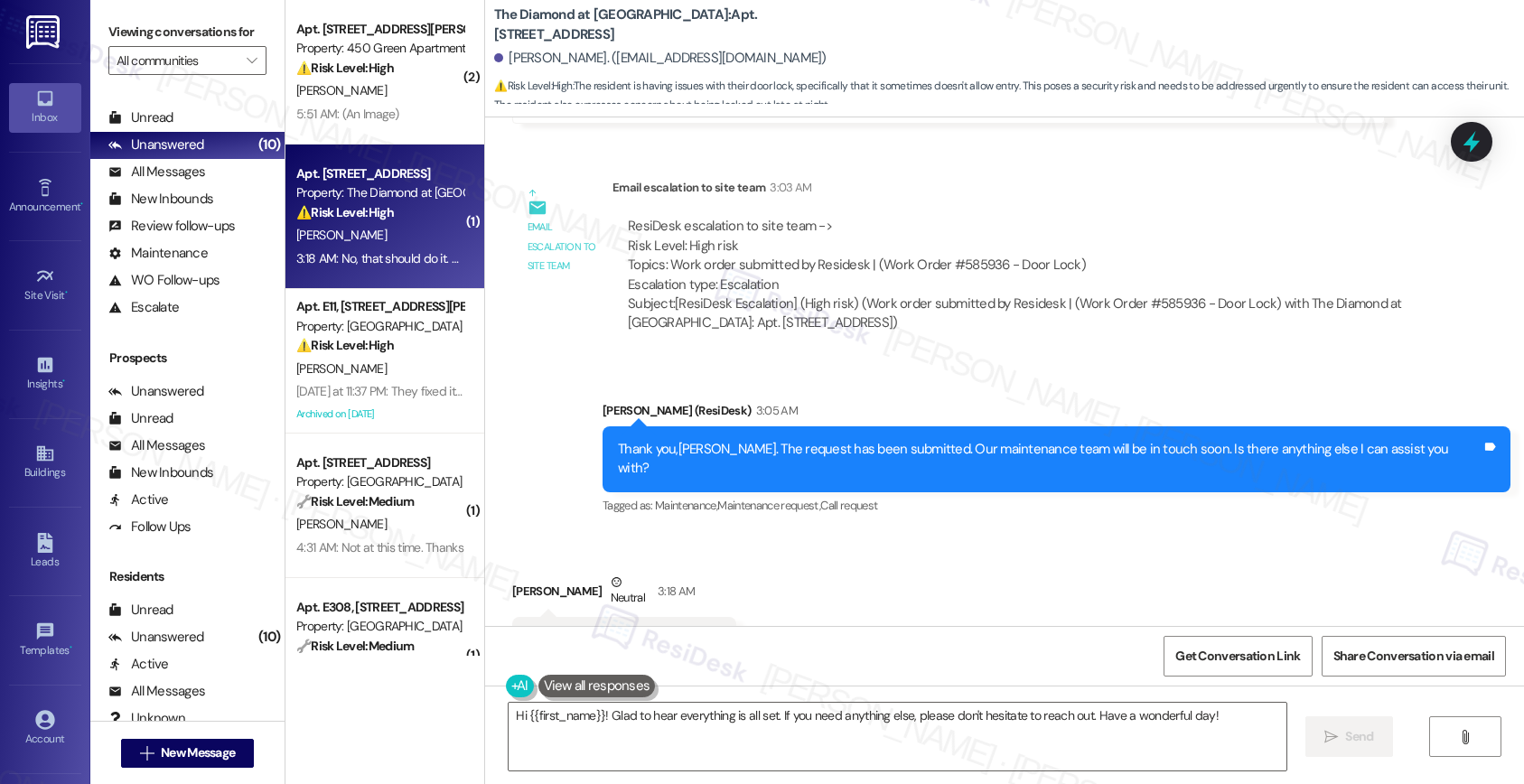 scroll, scrollTop: 5504, scrollLeft: 0, axis: vertical 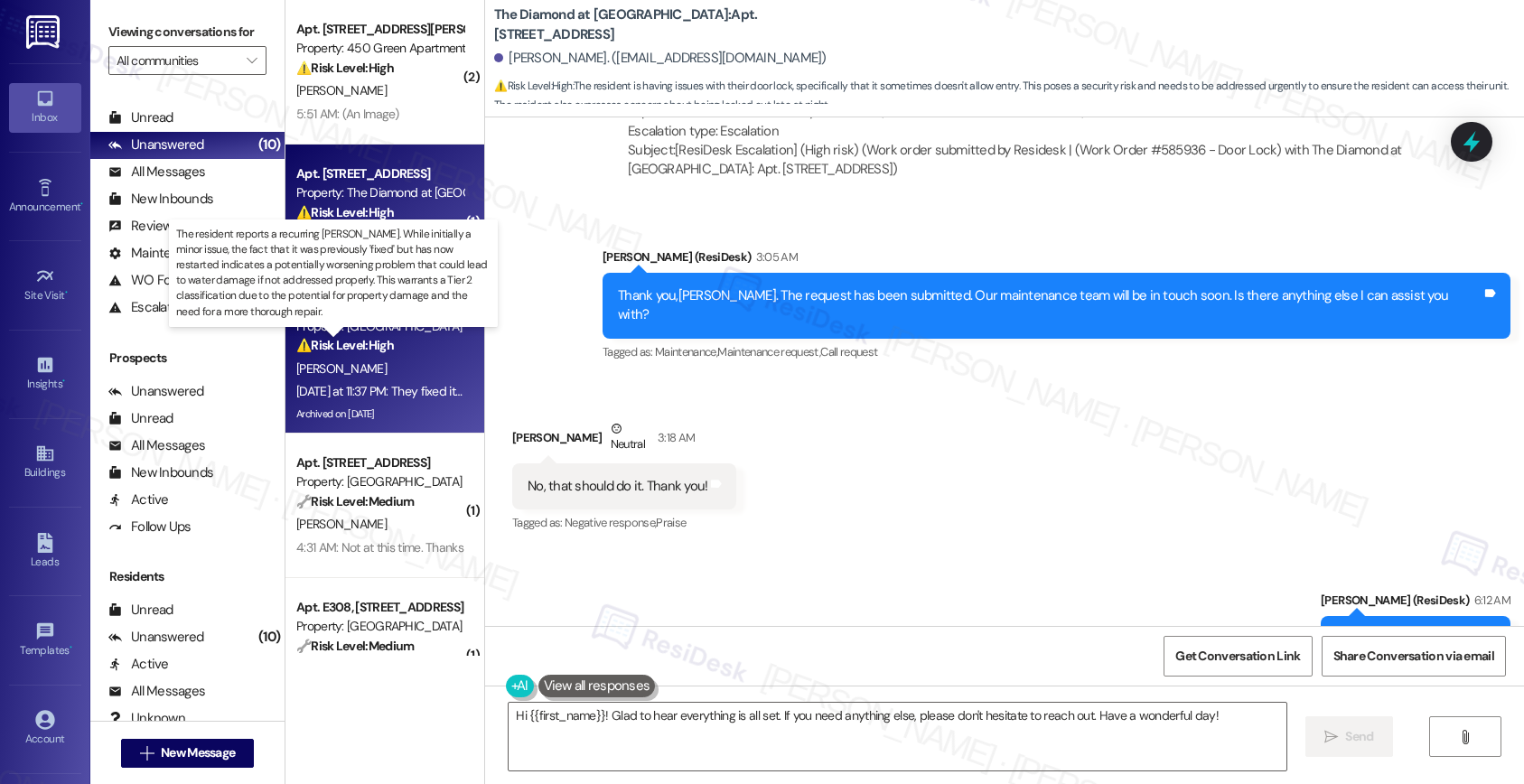 click on "⚠️  Risk Level:  High" at bounding box center (345, 345) 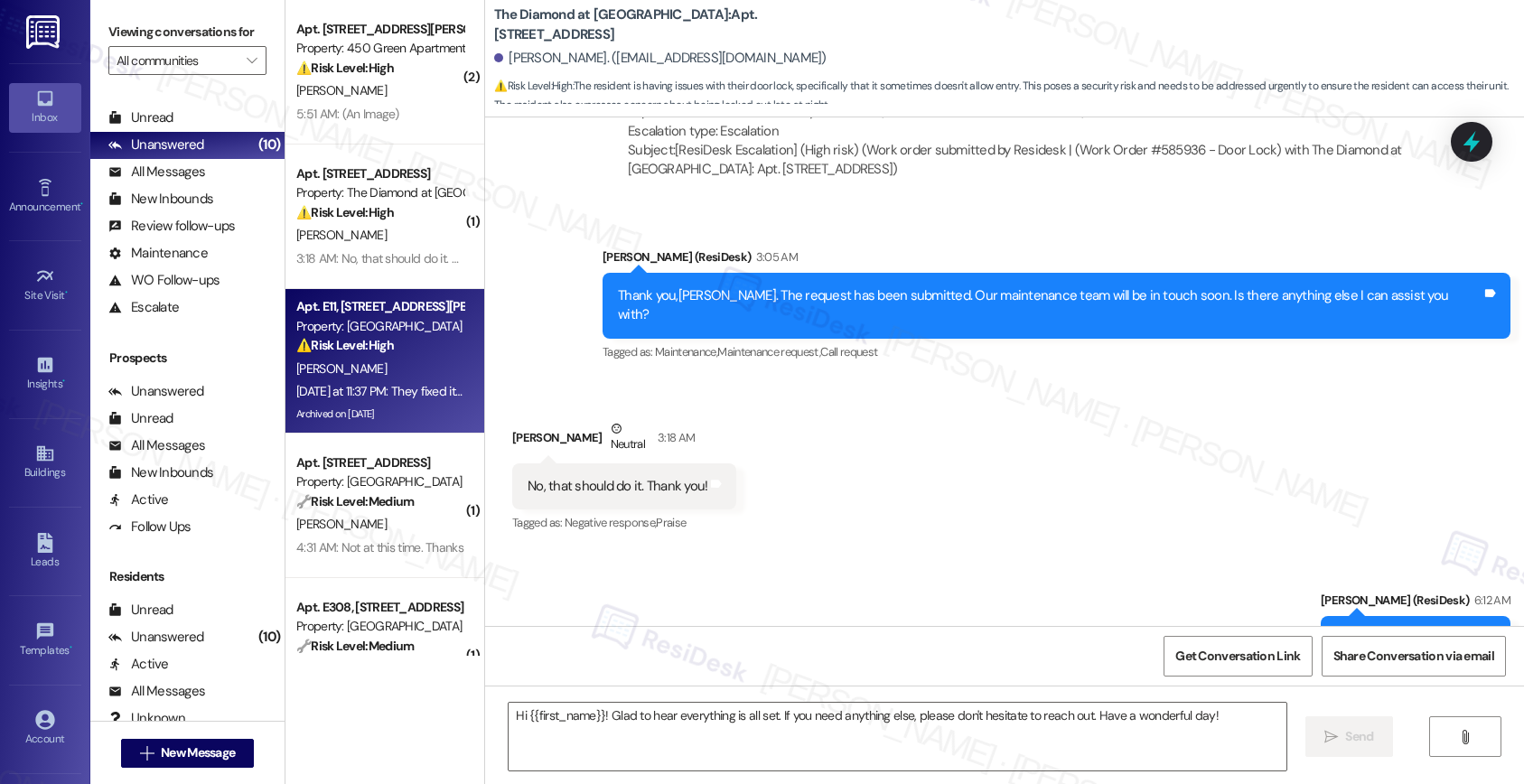 type on "Fetching suggested responses. Please feel free to read through the conversation in the meantime." 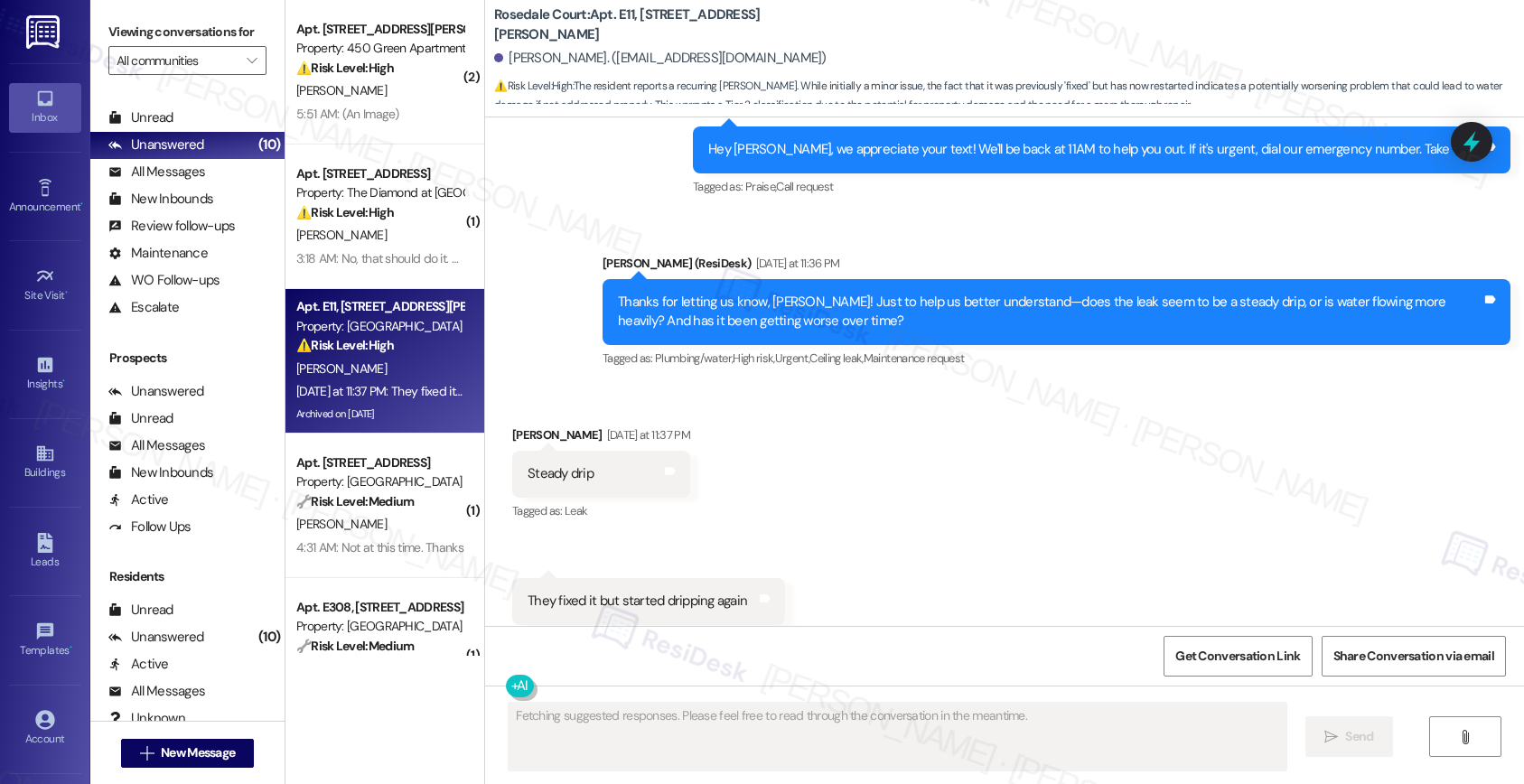 scroll, scrollTop: 5524, scrollLeft: 0, axis: vertical 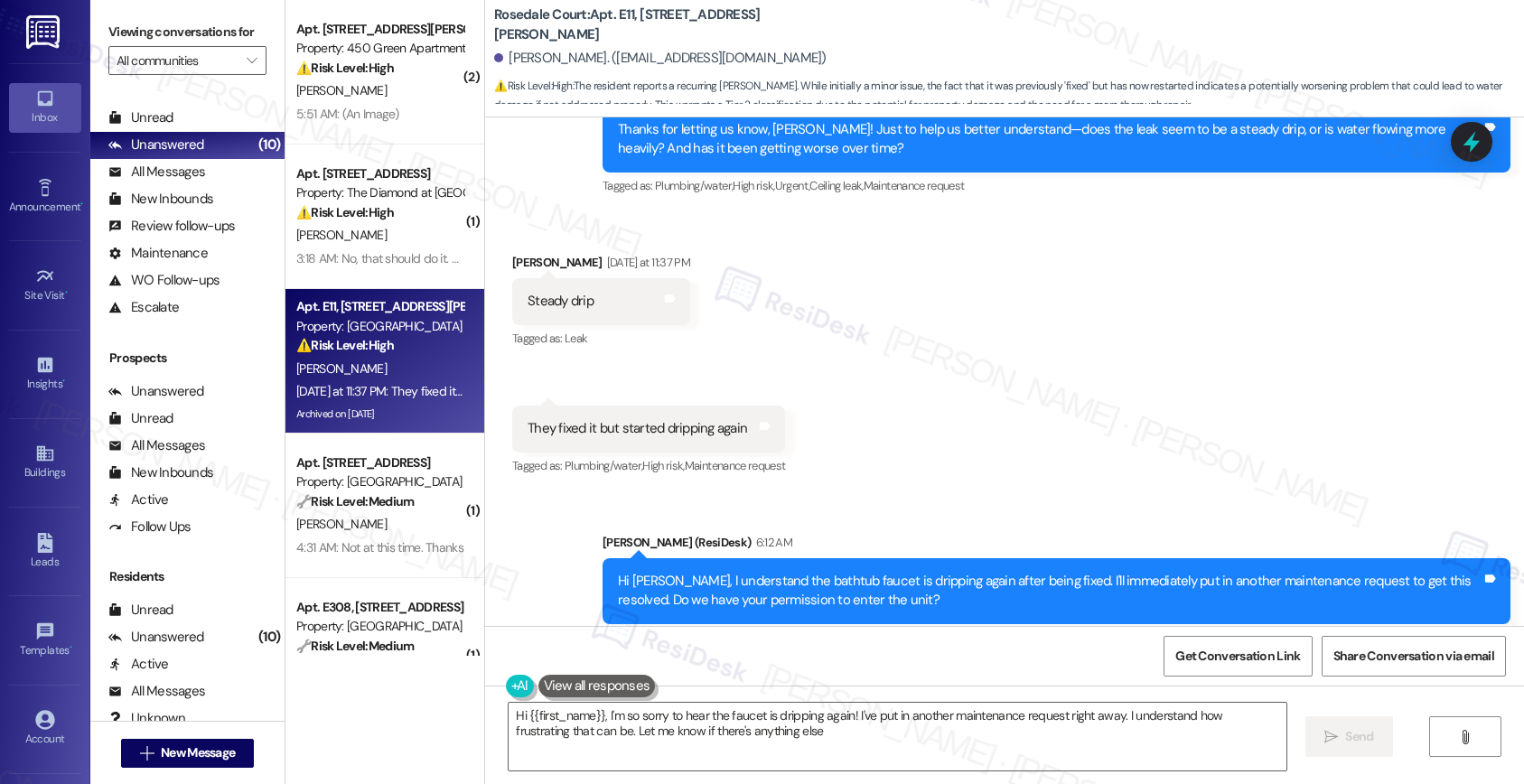 type on "Hi {{first_name}}, I'm so sorry to hear the faucet is dripping again! I've put in another maintenance request right away. I understand how frustrating that can be. Let me know if there's anything else!" 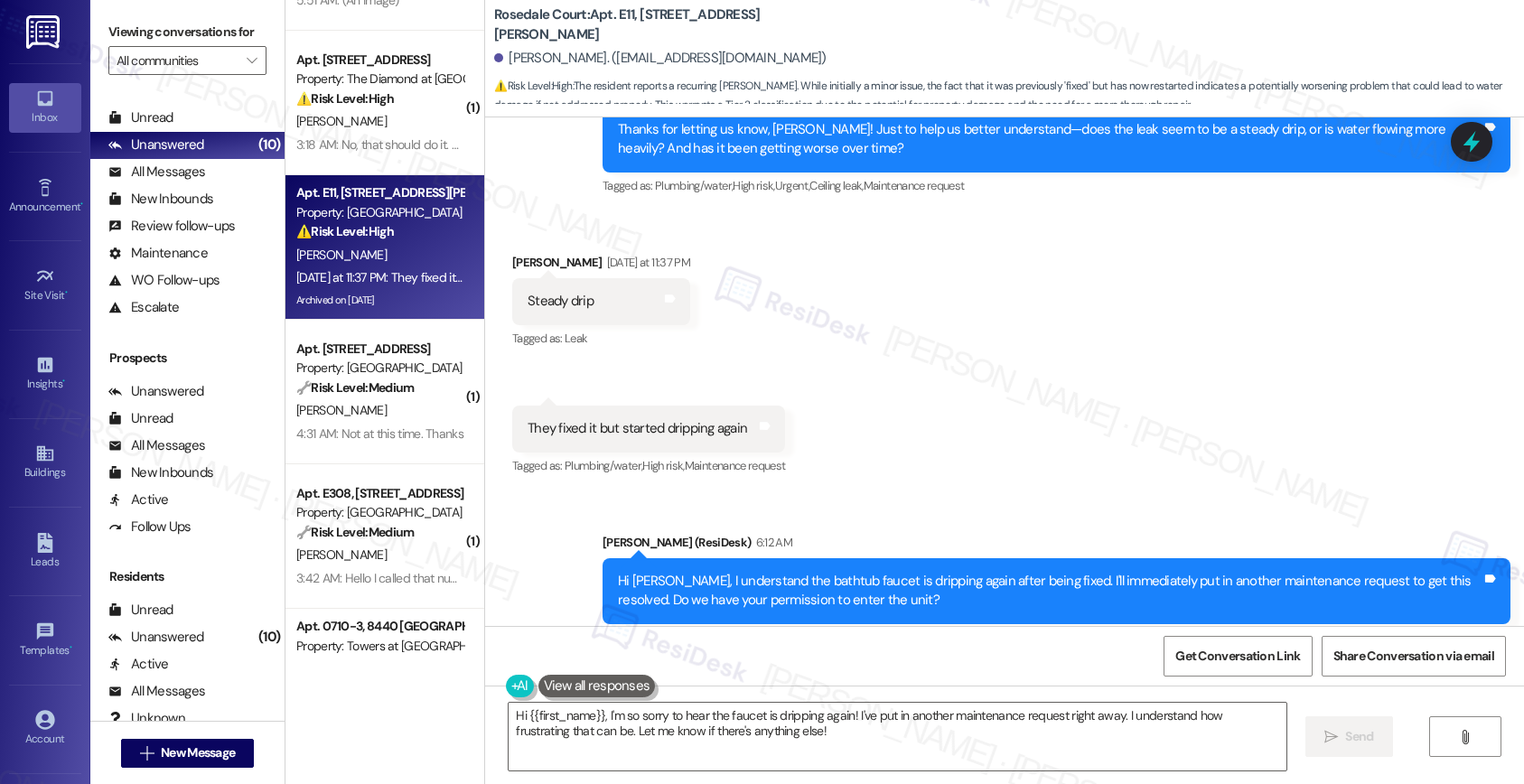 scroll, scrollTop: 140, scrollLeft: 0, axis: vertical 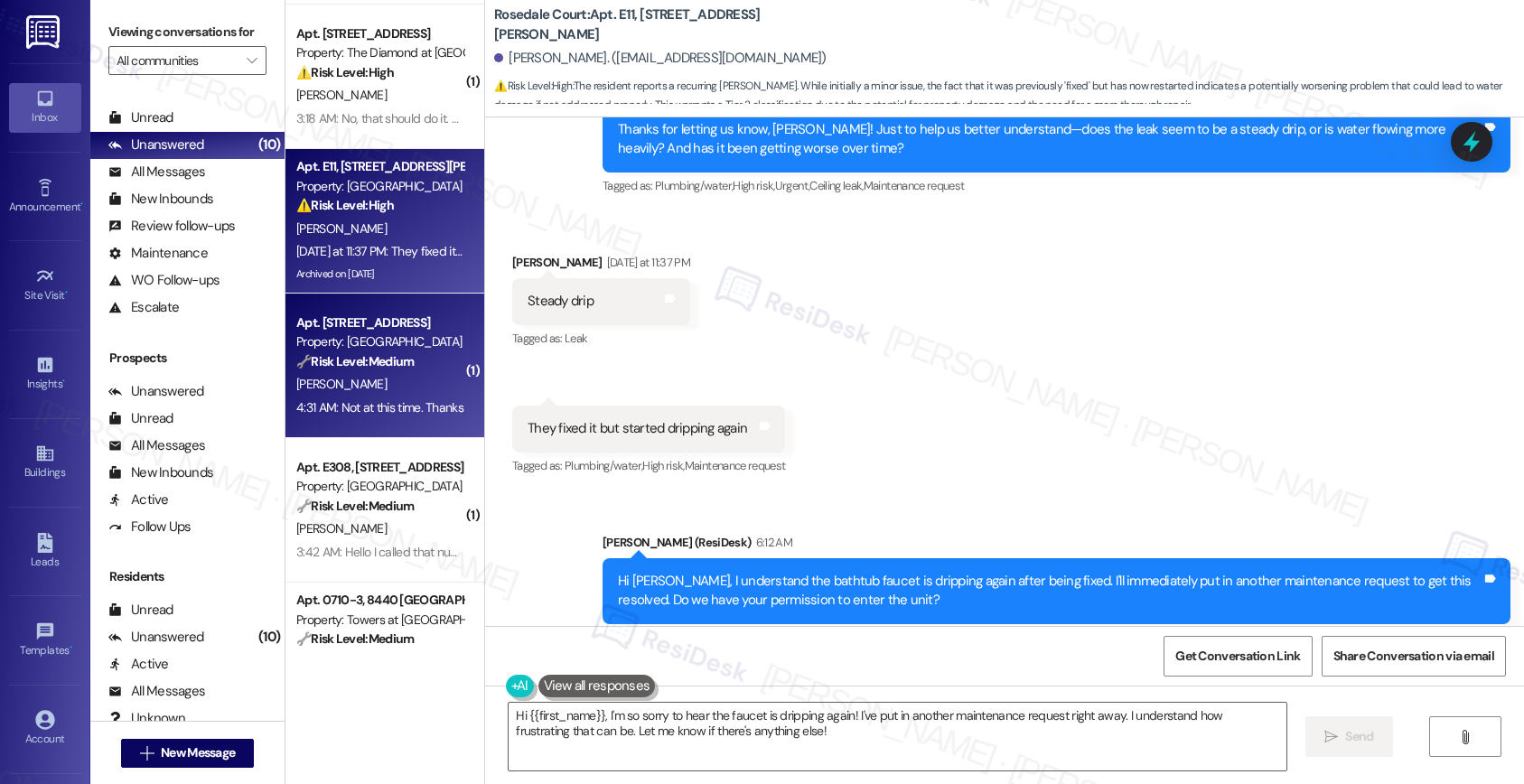 click on "M. Siler" at bounding box center [379, 384] 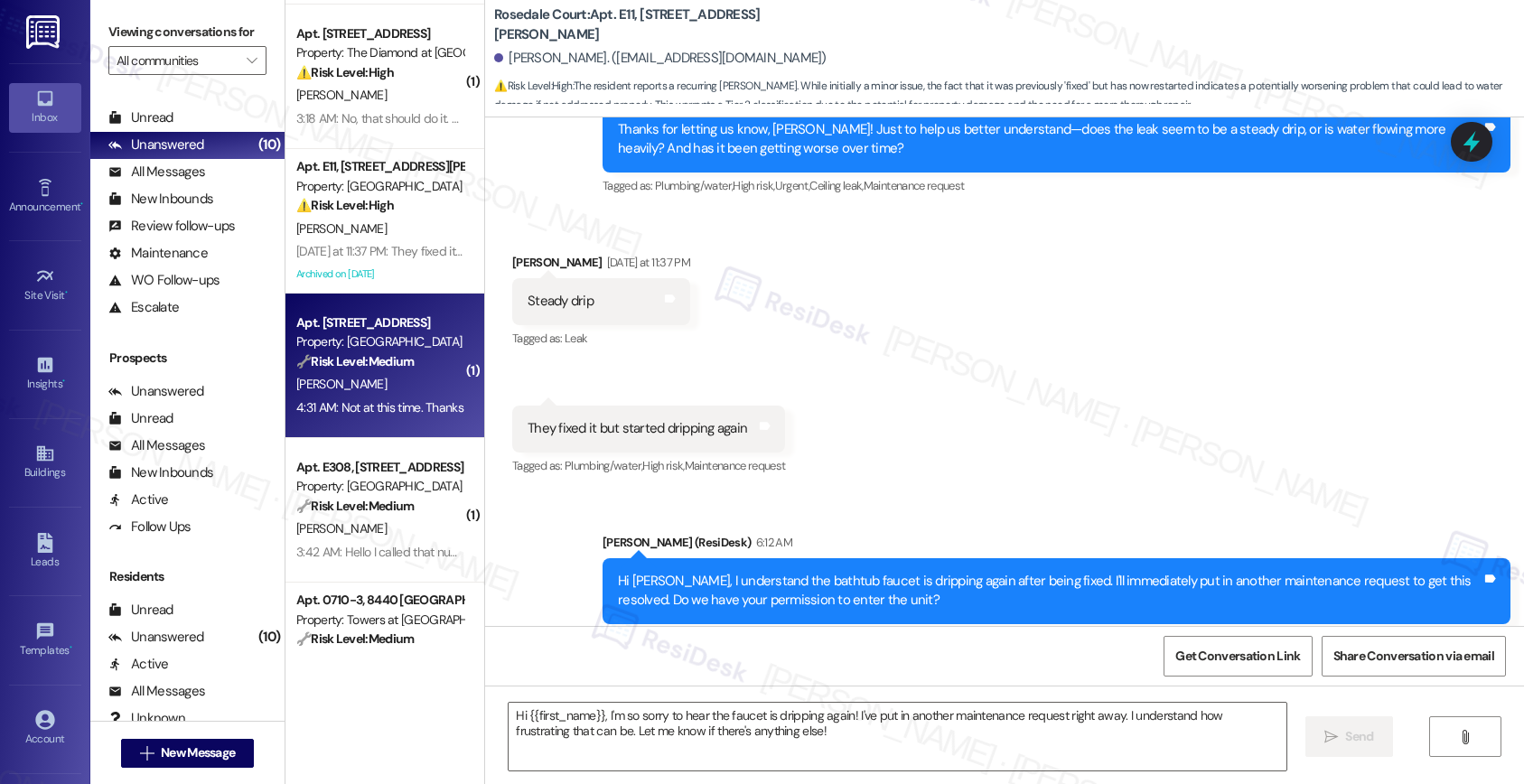 type on "Fetching suggested responses. Please feel free to read through the conversation in the meantime." 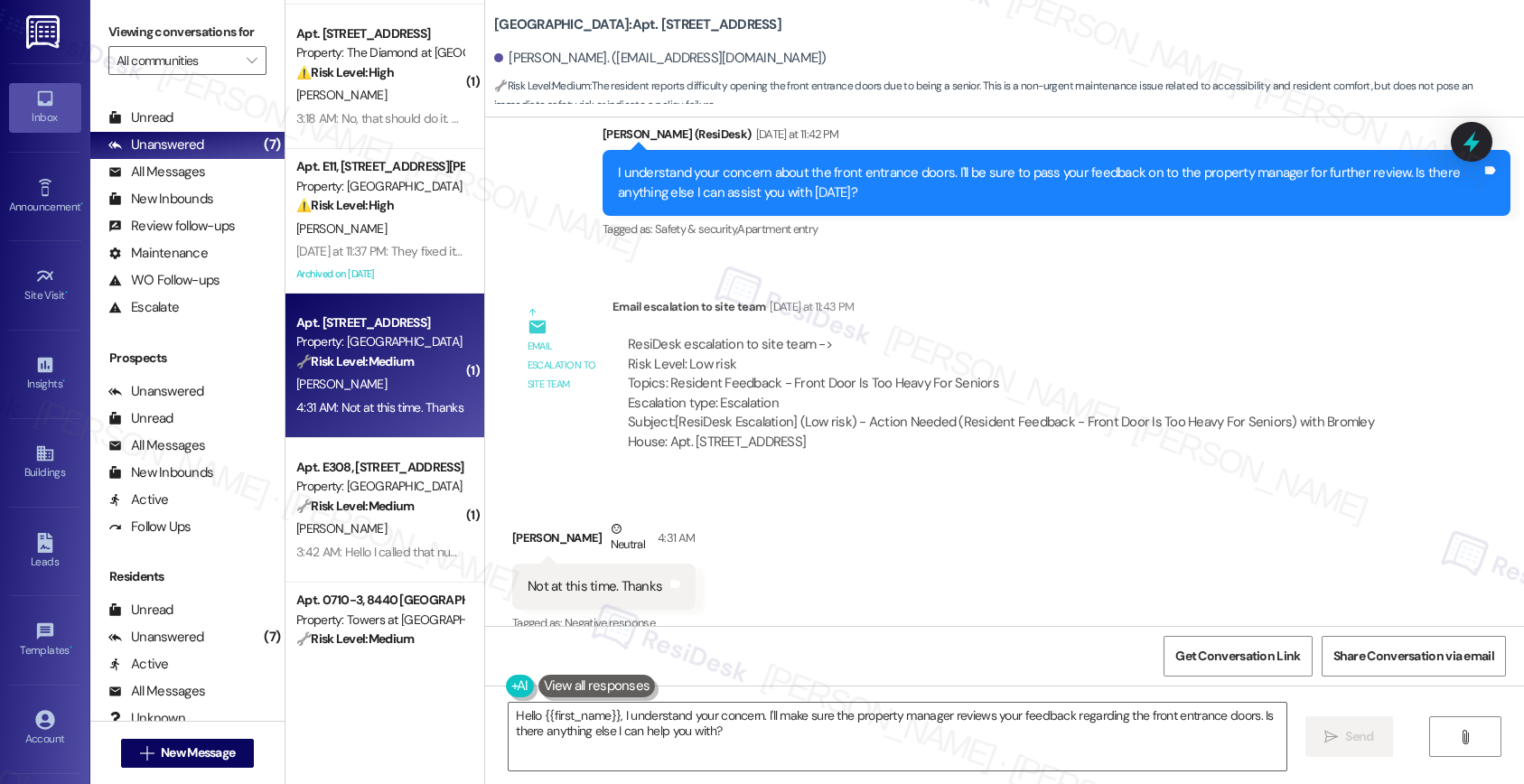 scroll, scrollTop: 5742, scrollLeft: 0, axis: vertical 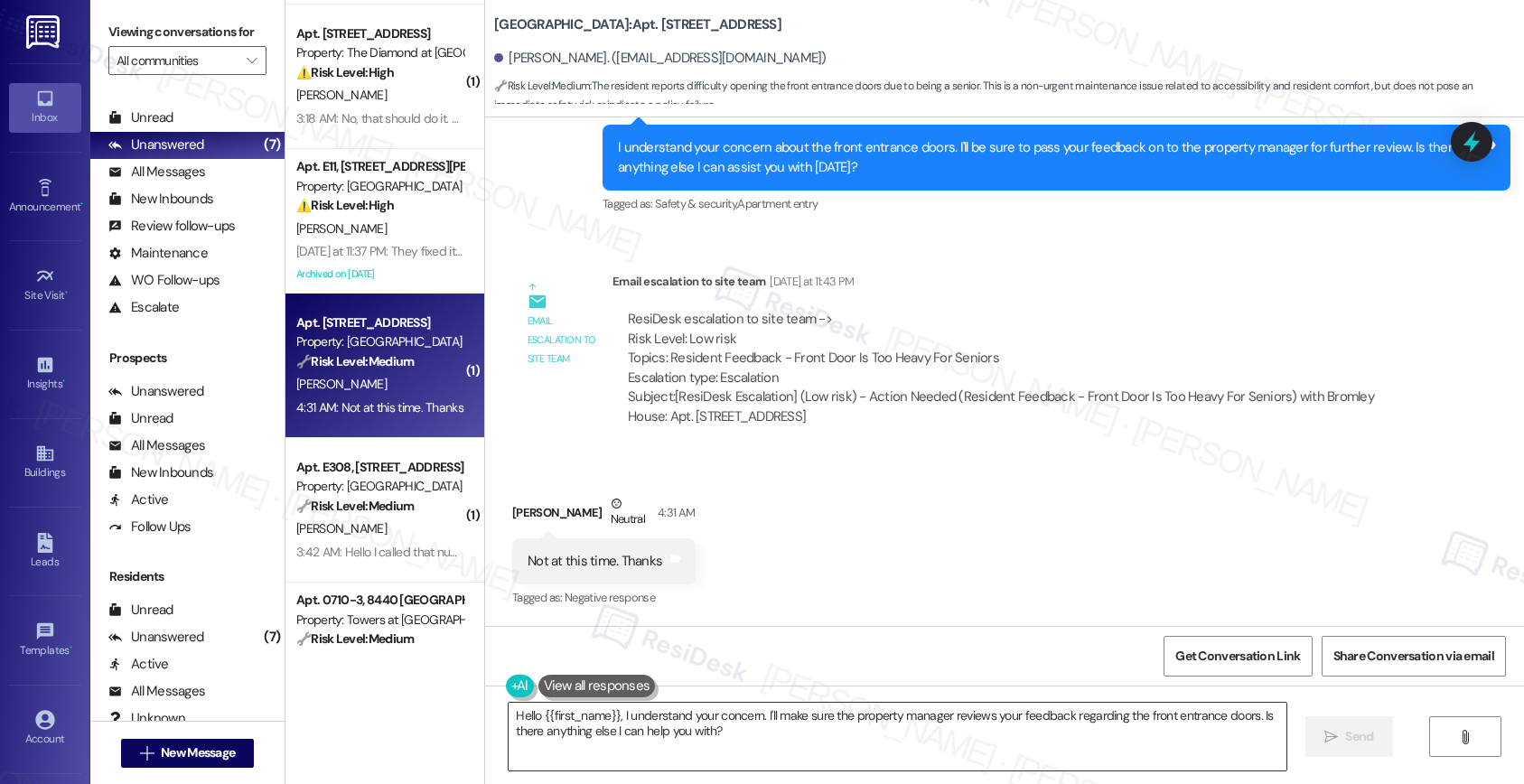click on "Hello {{first_name}}, I understand your concern. I'll make sure the property manager reviews your feedback regarding the front entrance doors. Is there anything else I can help you with?" at bounding box center (897, 736) 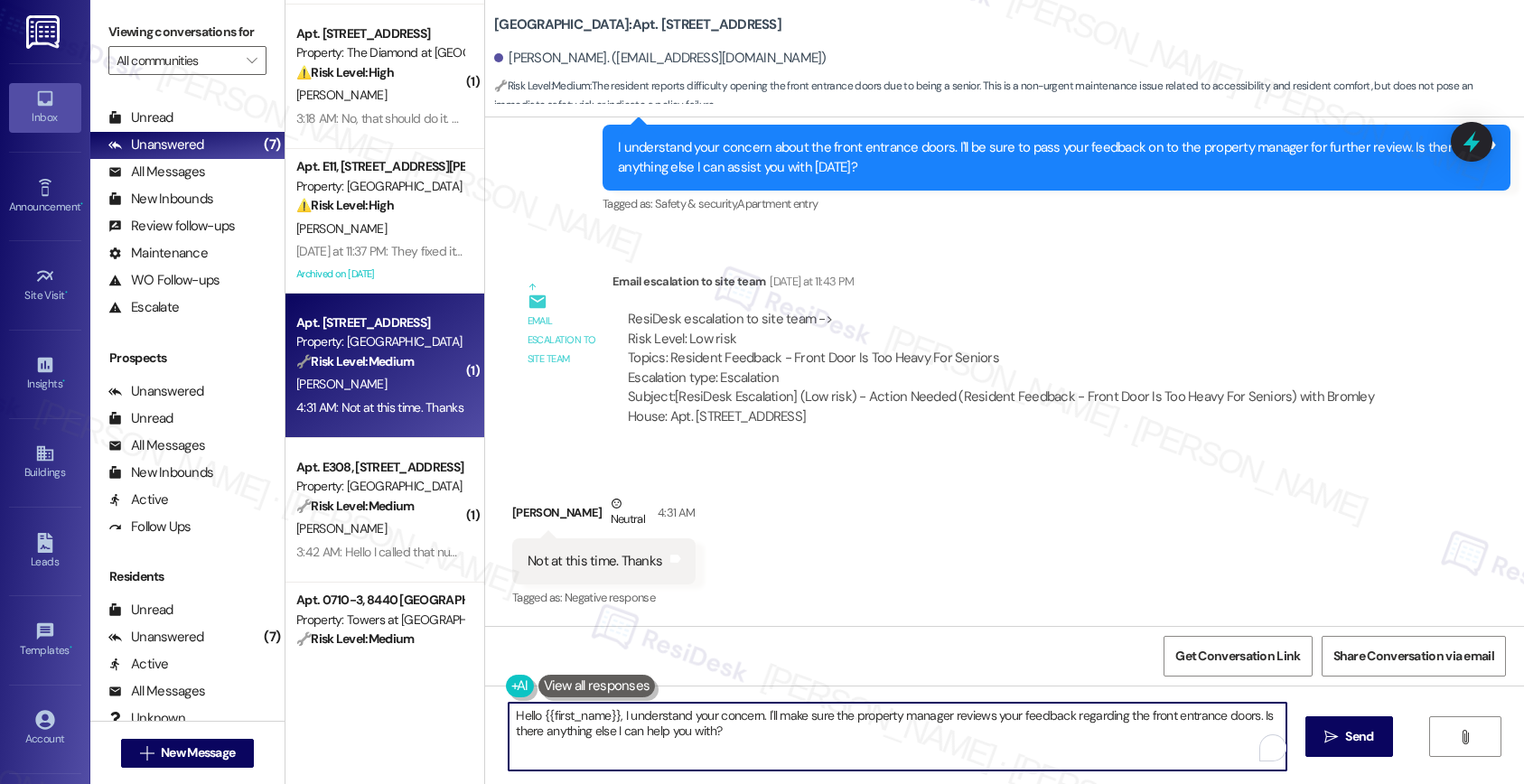 click on "Hello {{first_name}}, I understand your concern. I'll make sure the property manager reviews your feedback regarding the front entrance doors. Is there anything else I can help you with?" at bounding box center [897, 736] 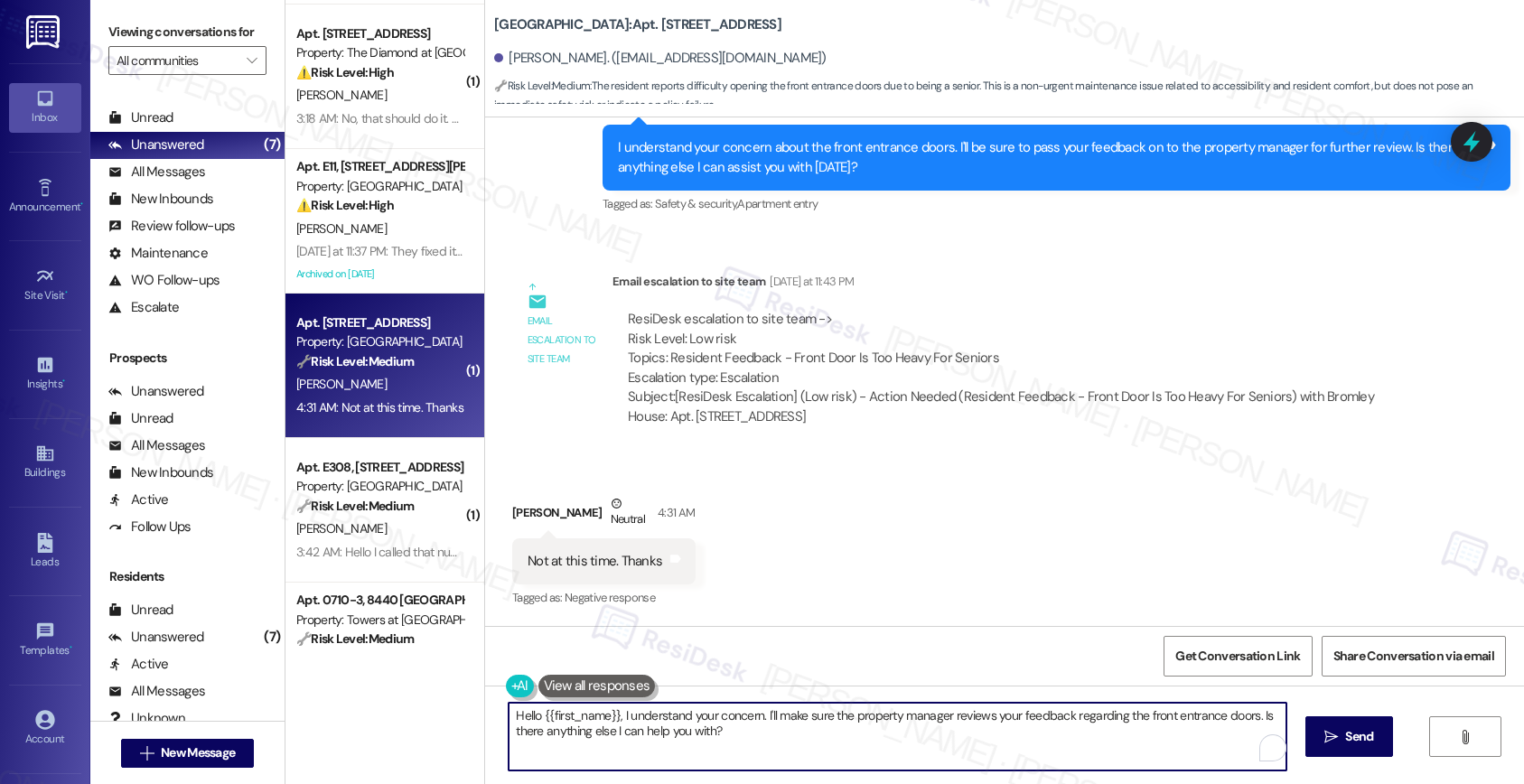 click on "Hello {{first_name}}, I understand your concern. I'll make sure the property manager reviews your feedback regarding the front entrance doors. Is there anything else I can help you with?" at bounding box center [897, 736] 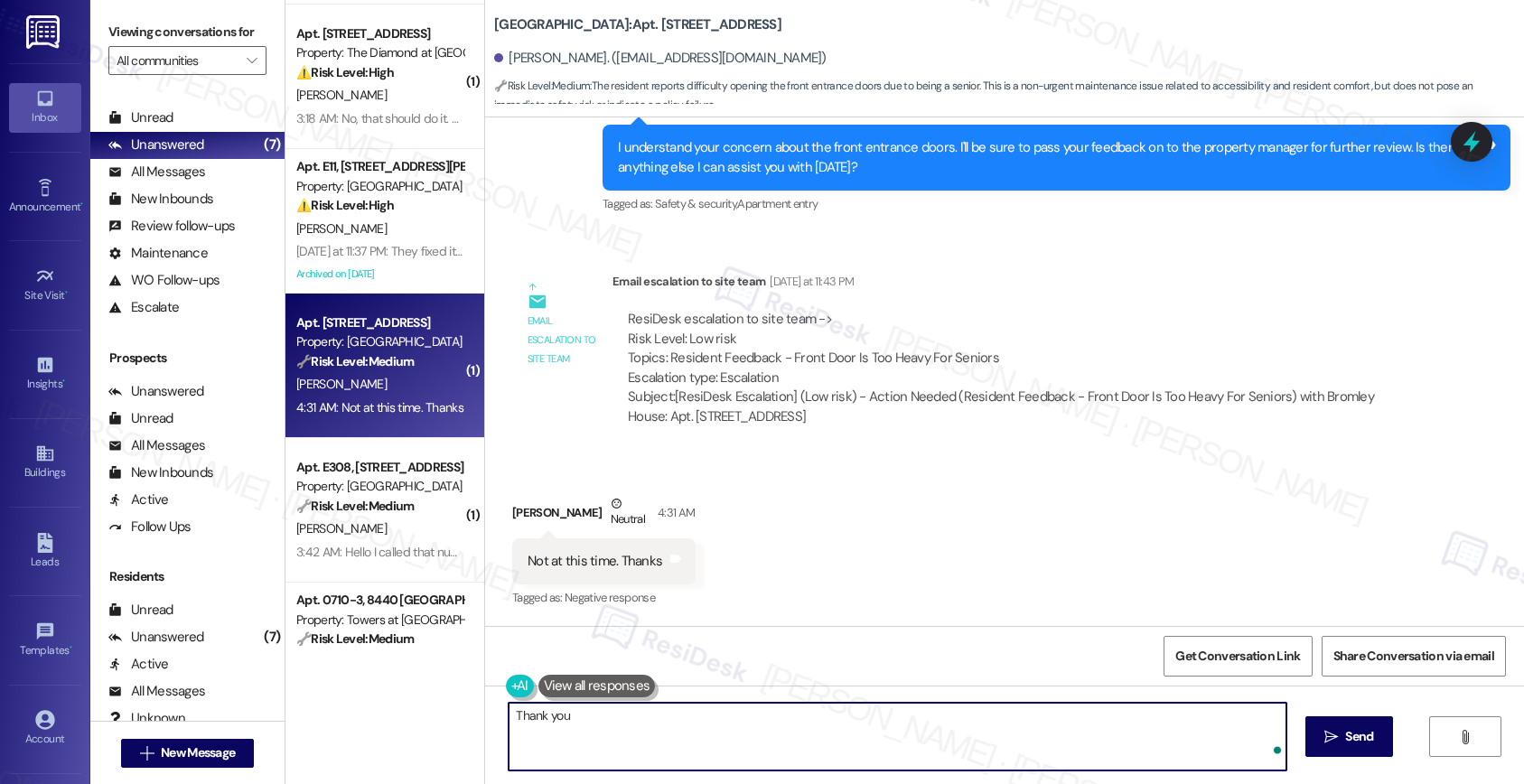 type on "Thank you." 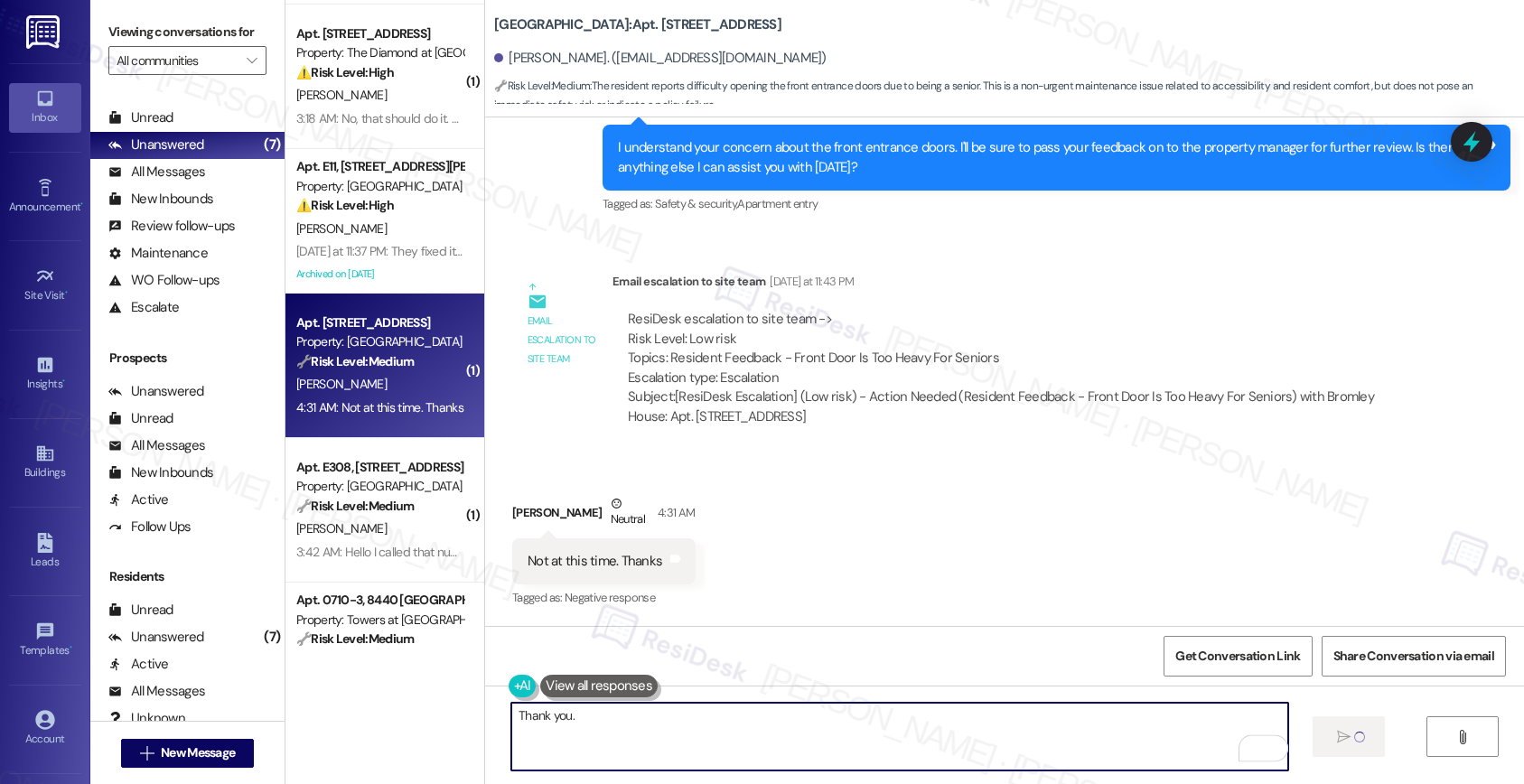 type 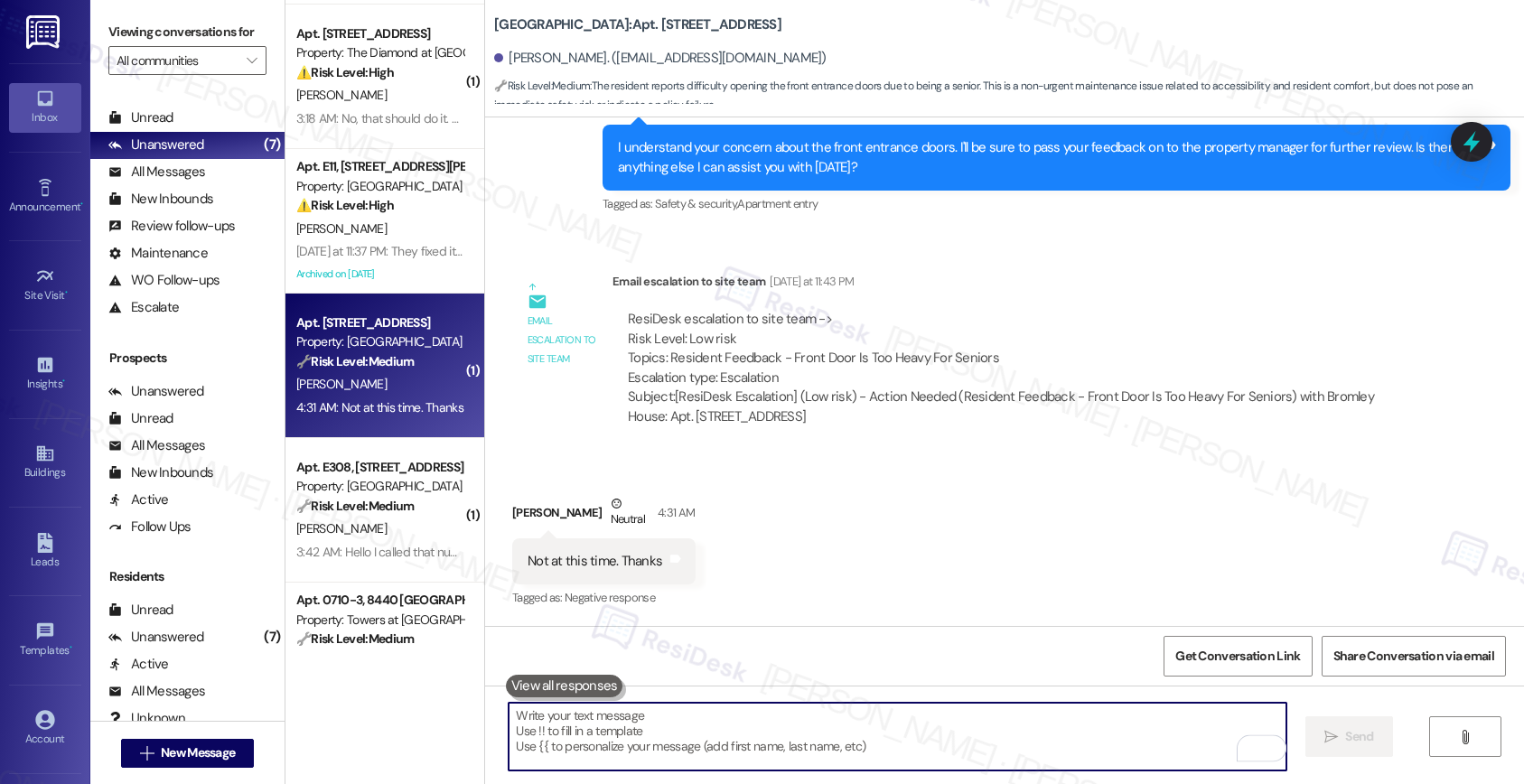 scroll, scrollTop: 5741, scrollLeft: 0, axis: vertical 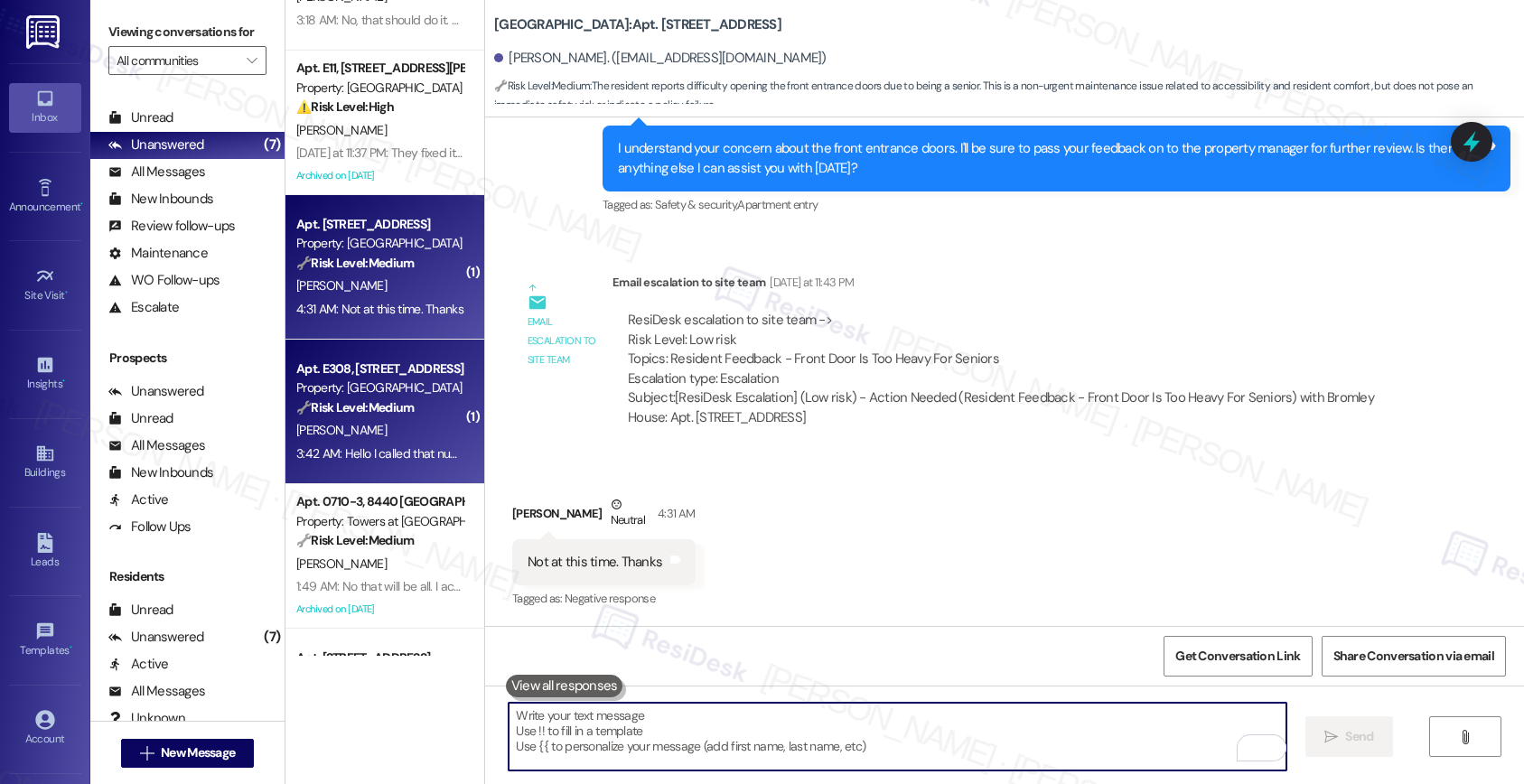 click on "🔧  Risk Level:  Medium" at bounding box center [355, 407] 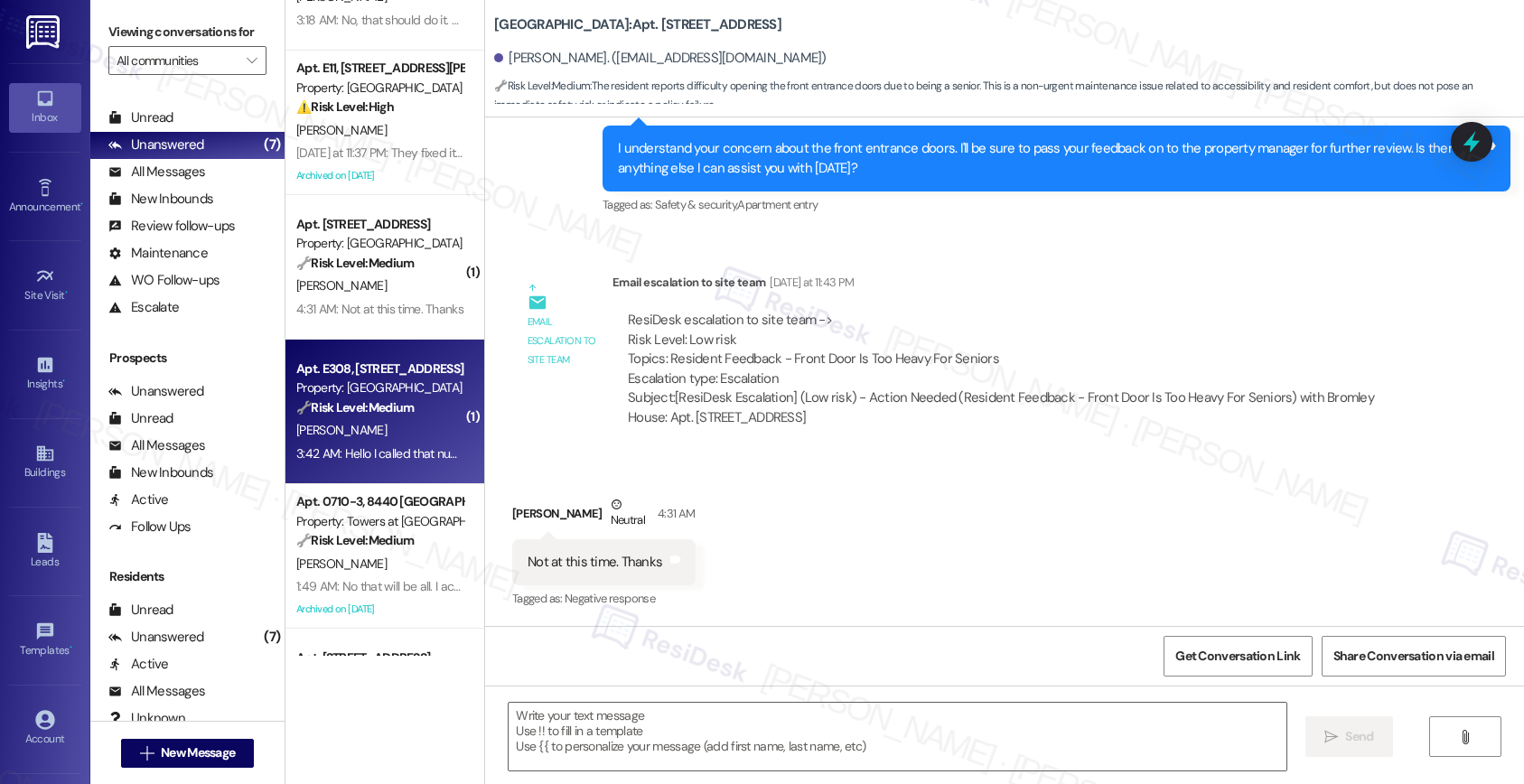 type on "Fetching suggested responses. Please feel free to read through the conversation in the meantime." 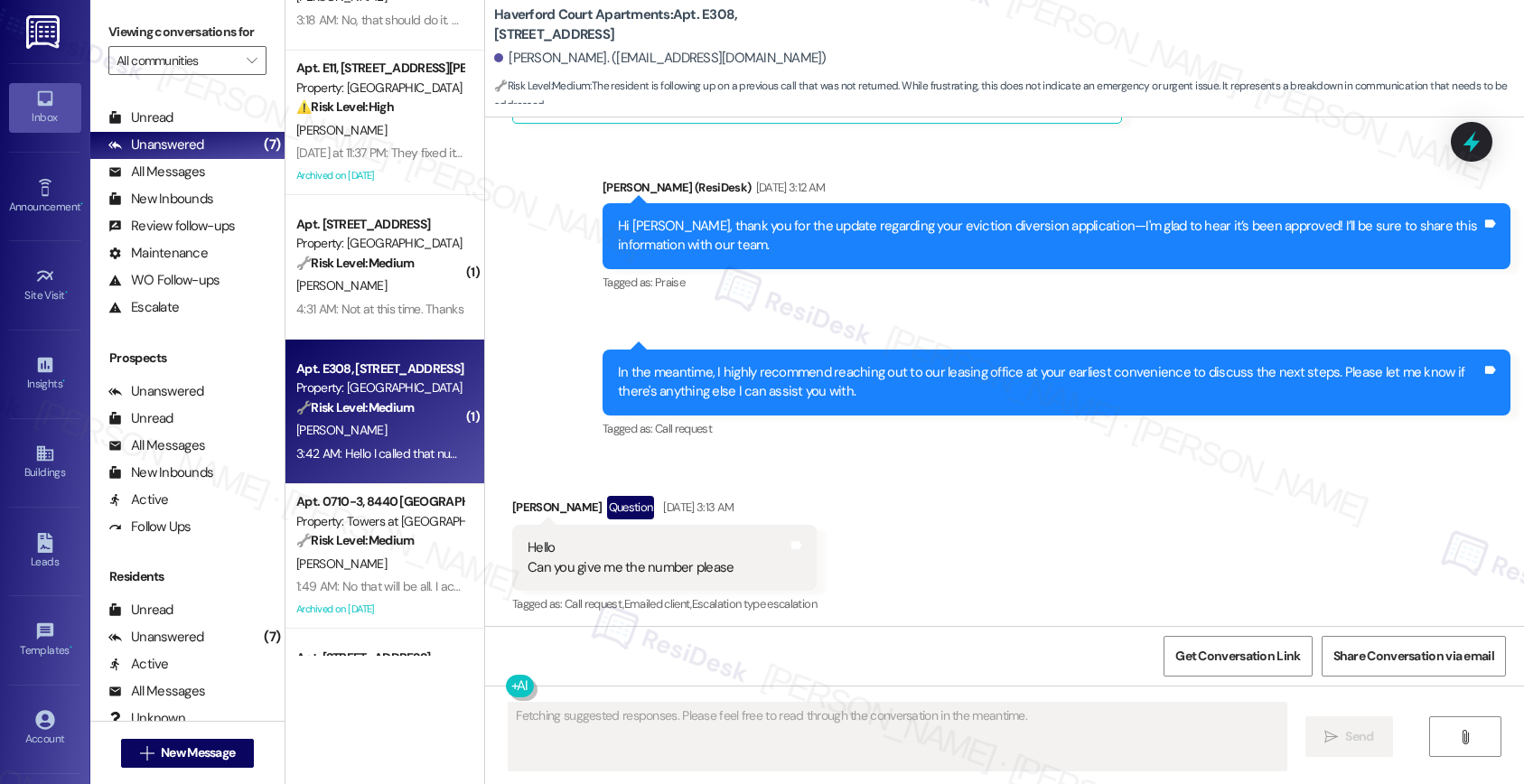 scroll, scrollTop: 7473, scrollLeft: 0, axis: vertical 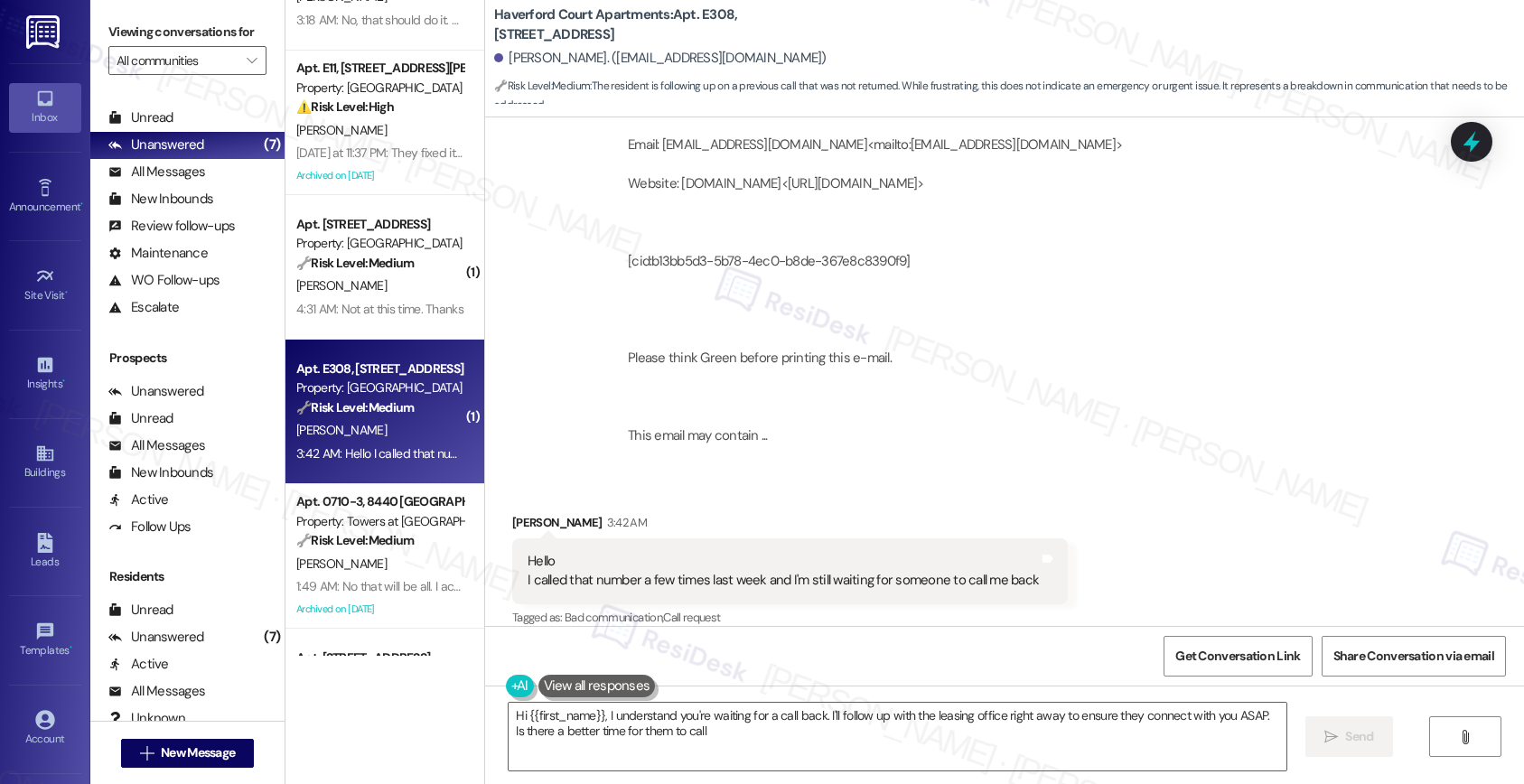type on "Hi {{first_name}}, I understand you're waiting for a call back. I'll follow up with the leasing office right away to ensure they connect with you ASAP. Is there a better time for them to call?" 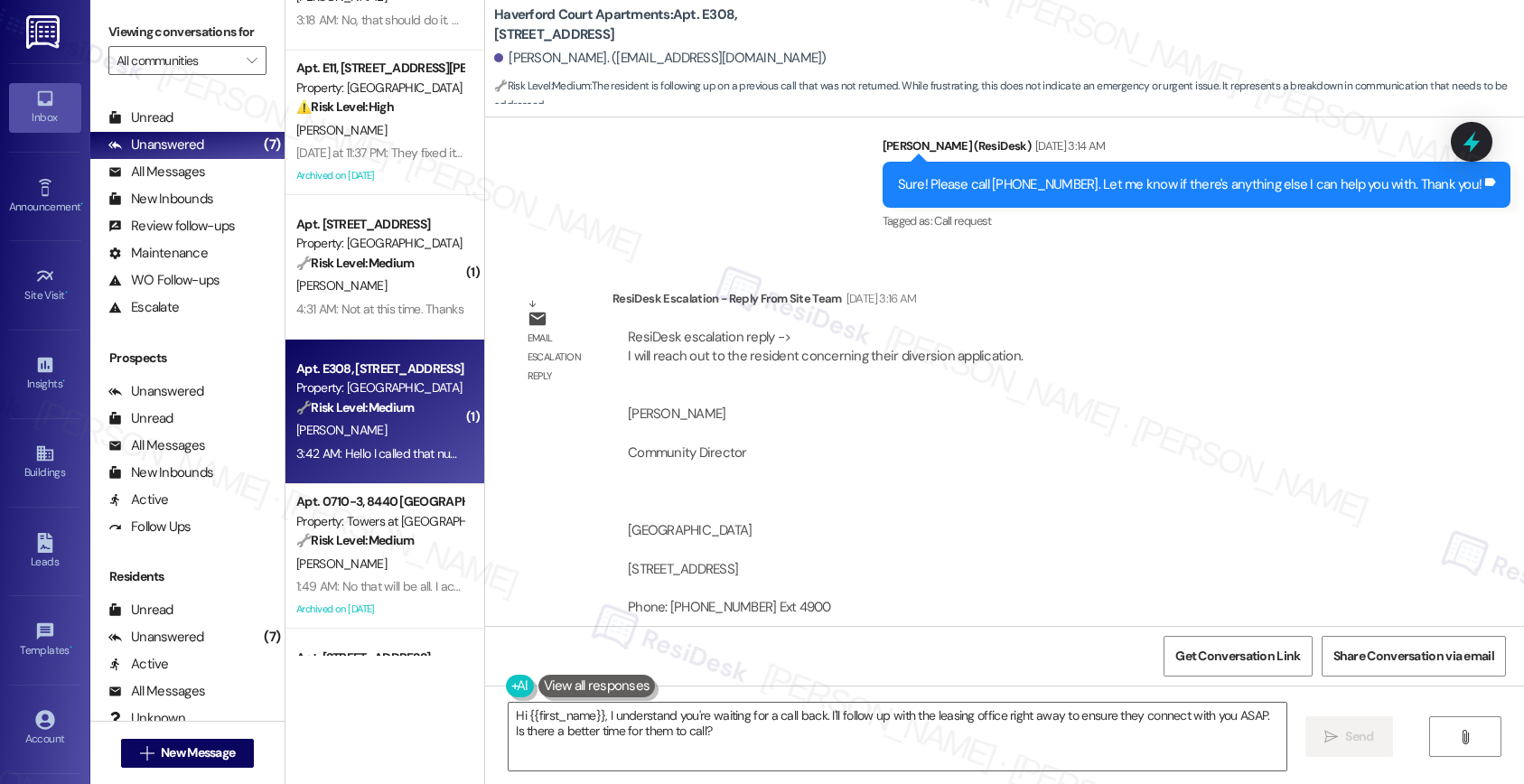scroll, scrollTop: 6964, scrollLeft: 0, axis: vertical 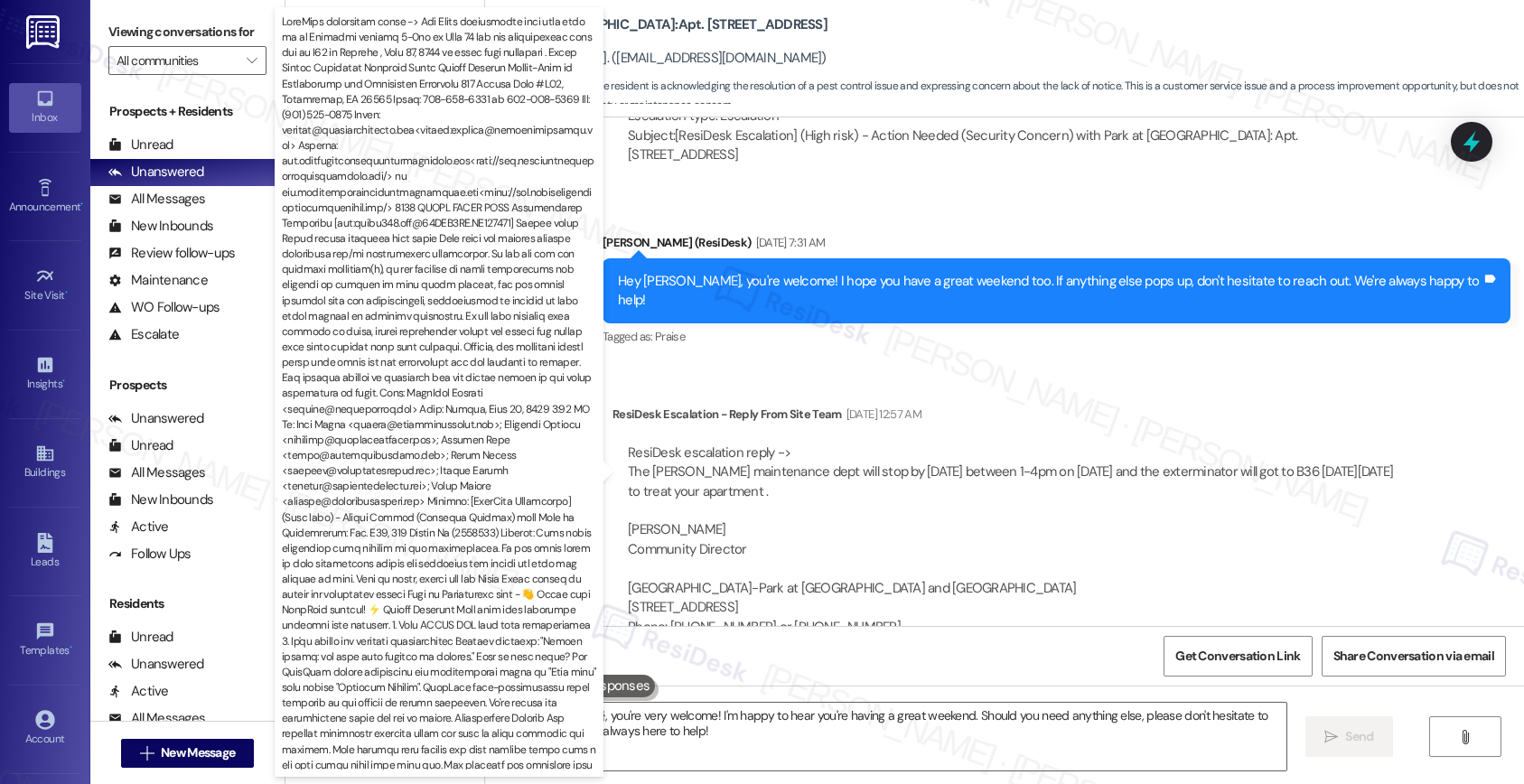 click on "ResiDesk escalation reply ->
The [PERSON_NAME] maintenance dept will stop by [DATE] between  1-4pm on [DATE] and the exterminator will got to B36 [DATE][DATE] to treat your apartment .
[PERSON_NAME]
Community Director
[GEOGRAPHIC_DATA]-Park at [GEOGRAPHIC_DATA] and [GEOGRAPHIC_DATA]
[STREET_ADDRESS]
Phone: [PHONE_NUMBER] or [PHONE_NUMBER]
Fax: [PHONE_NUMBER]
Email: [EMAIL_ADDRESS][DOMAIN_NAME]<mailto:[EMAIL_ADDRESS][DOMAIN_NAME]>
Website: www.comehomet..." at bounding box center [1010, 568] 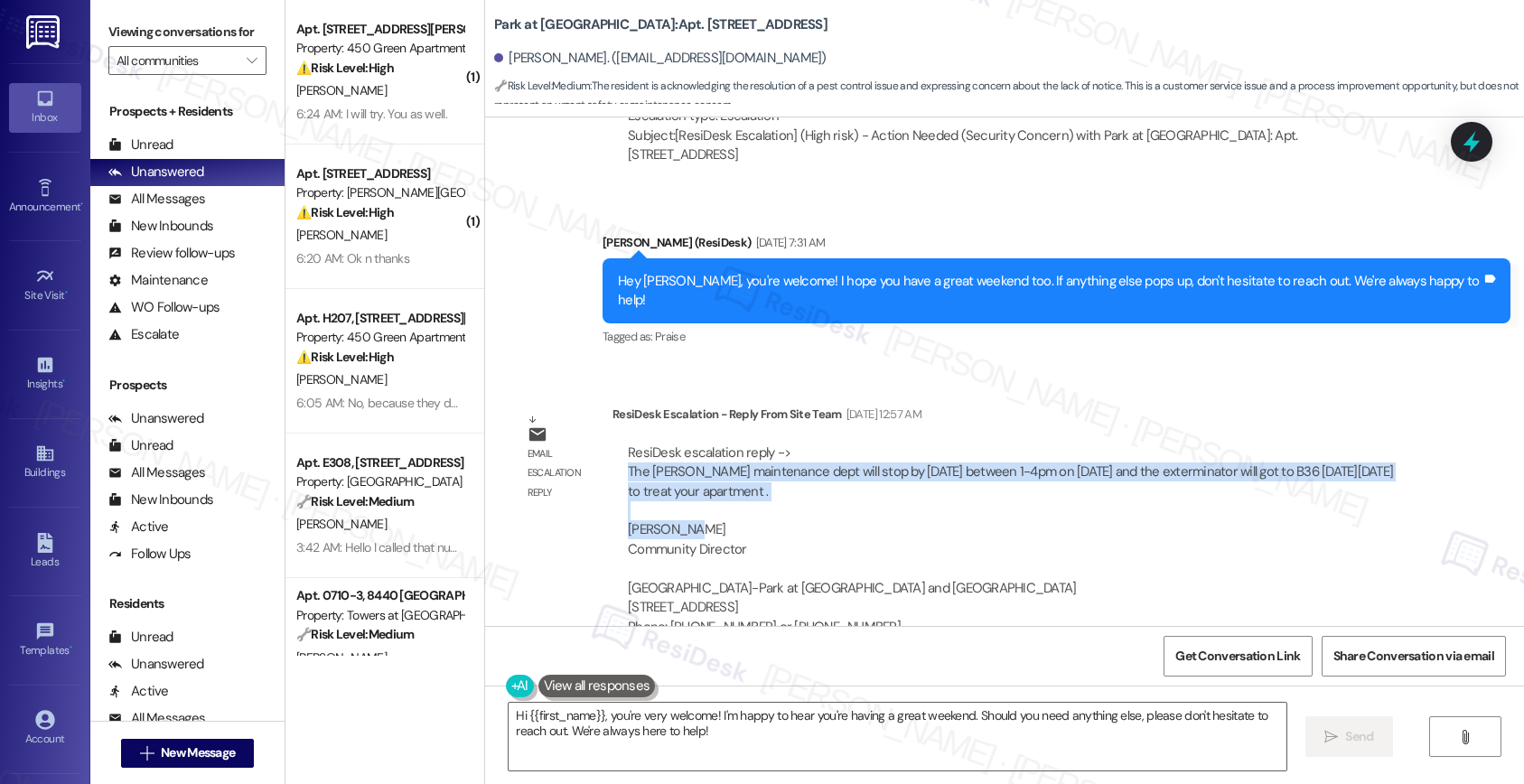 drag, startPoint x: 612, startPoint y: 374, endPoint x: 790, endPoint y: 394, distance: 179.12007 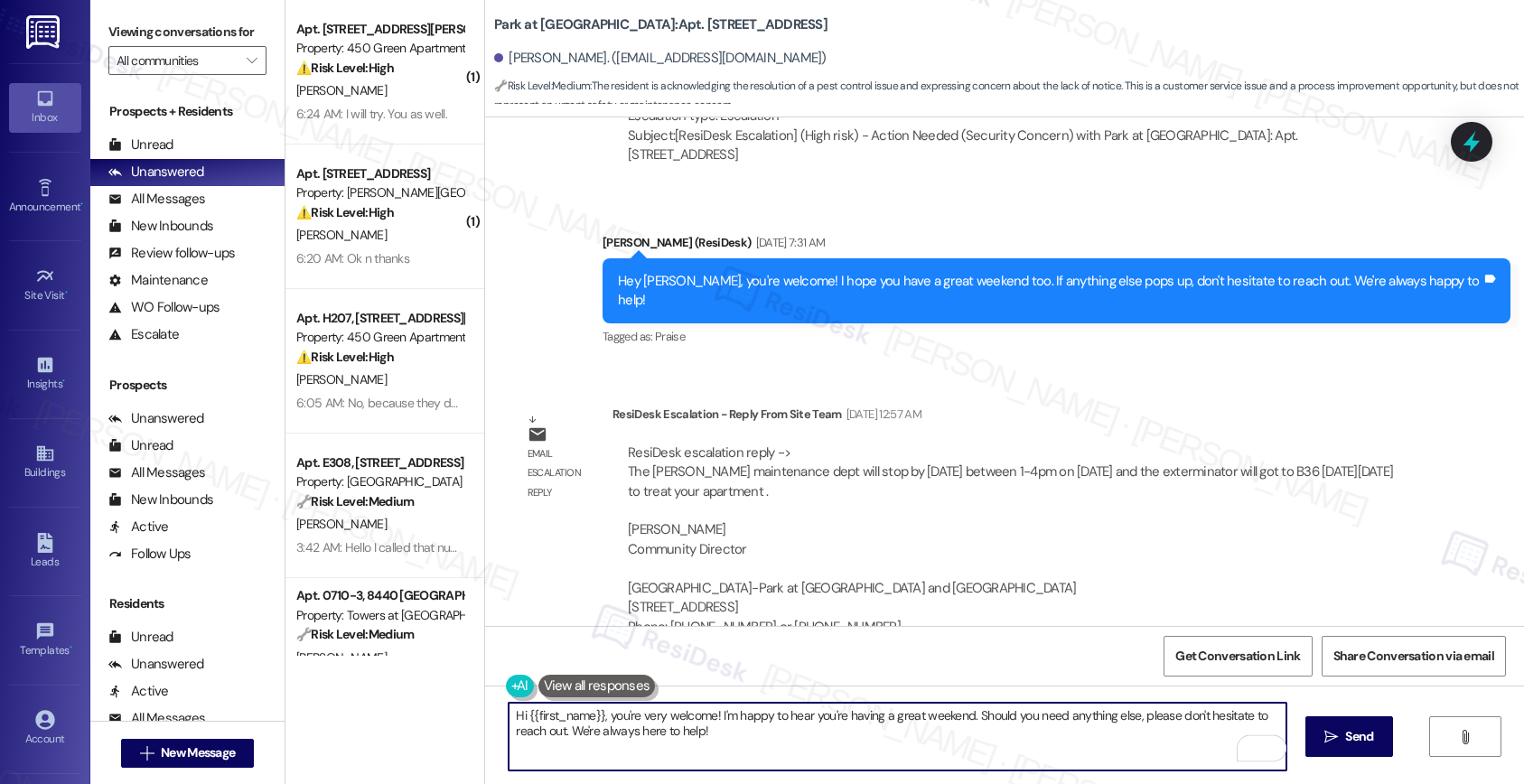 drag, startPoint x: 723, startPoint y: 737, endPoint x: 598, endPoint y: 714, distance: 127.09839 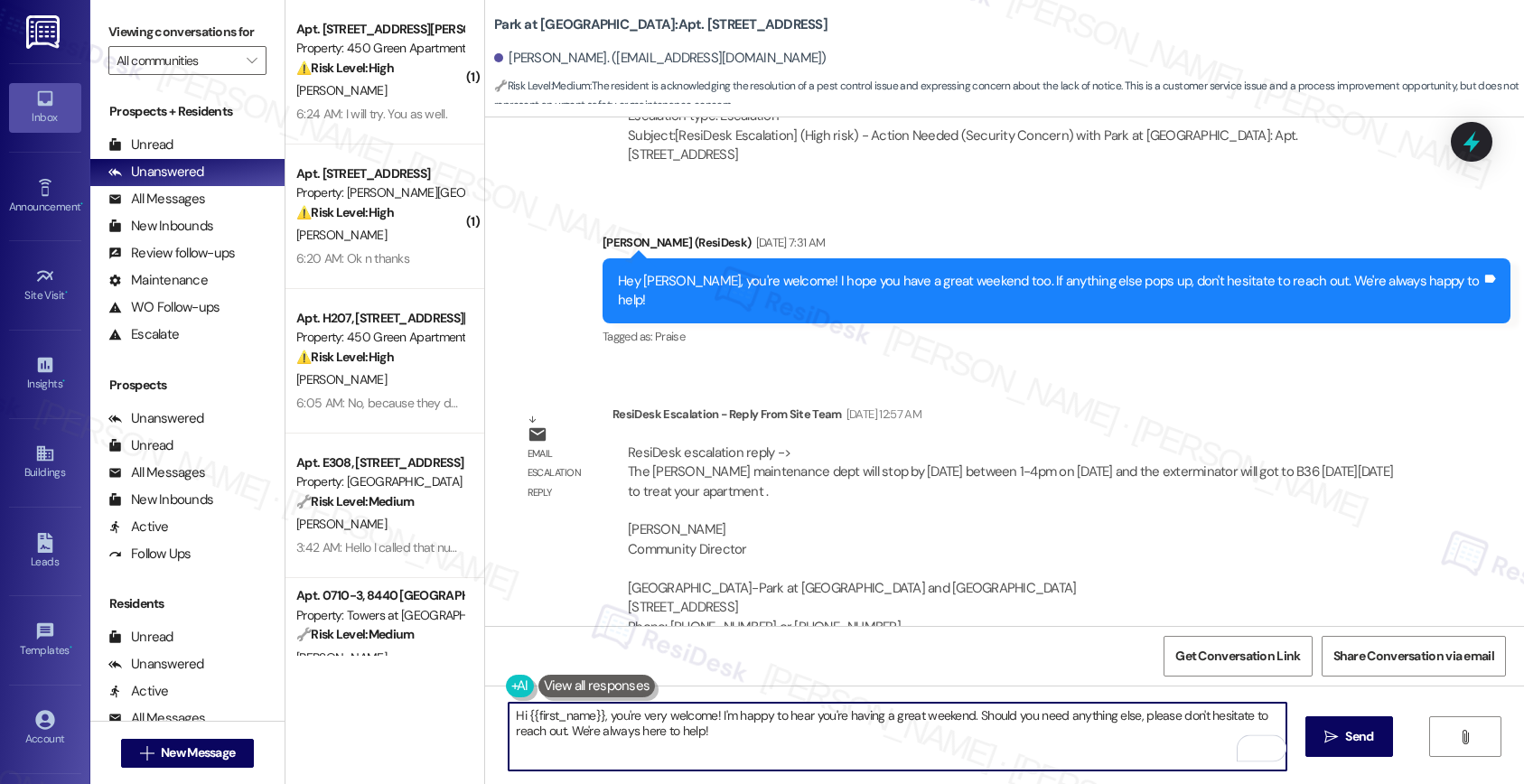 click on "Hi {{first_name}}, you're very welcome! I'm happy to hear you're having a great weekend. Should you need anything else, please don't hesitate to reach out. We're always here to help!" at bounding box center [897, 736] 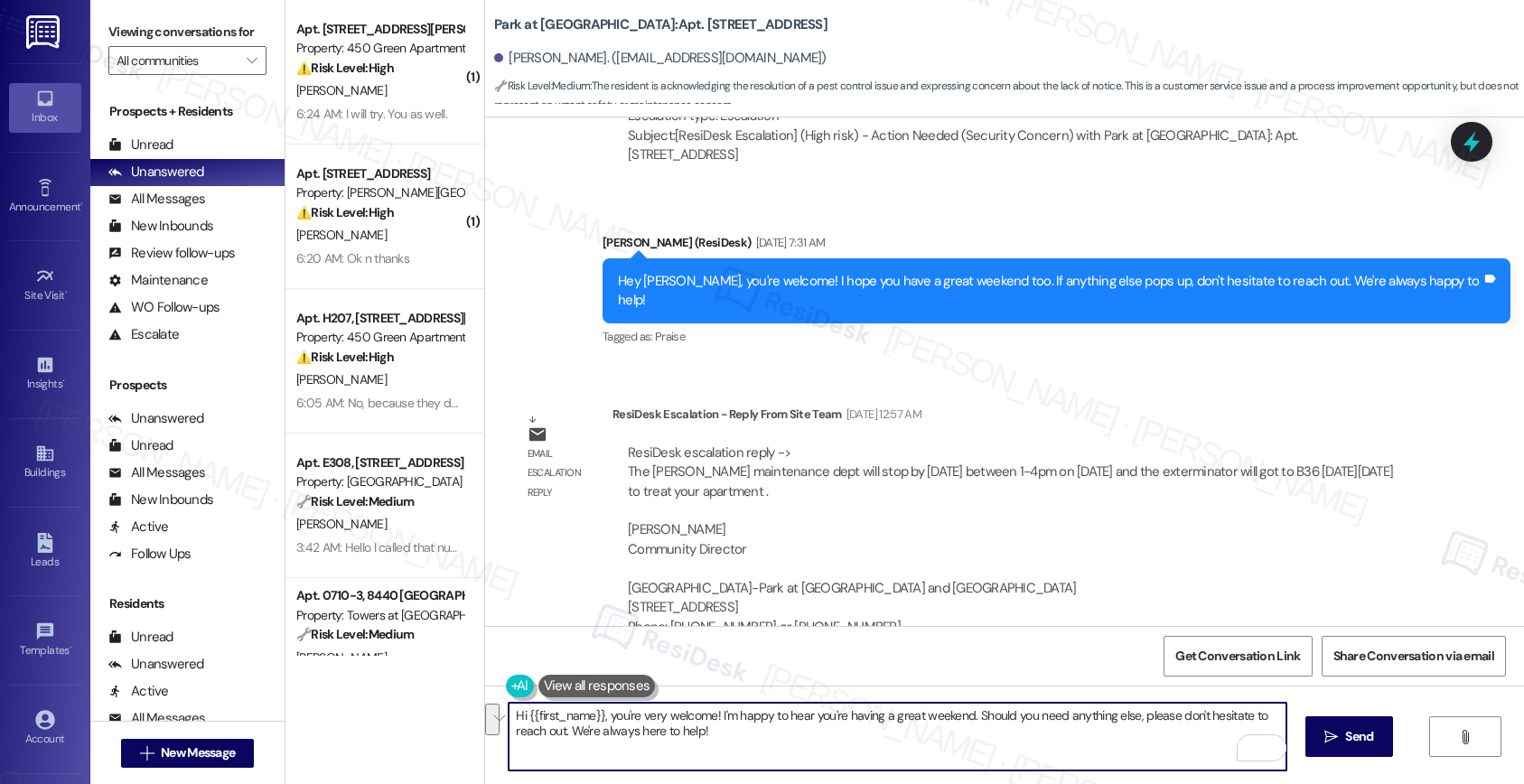 paste on "The Lindy maintenance dept will stop by on Saturday between 1-4pm on July 18 and the exterminator will got to B36 on Tuesday , July 22, 2025 to treat your apartment ." 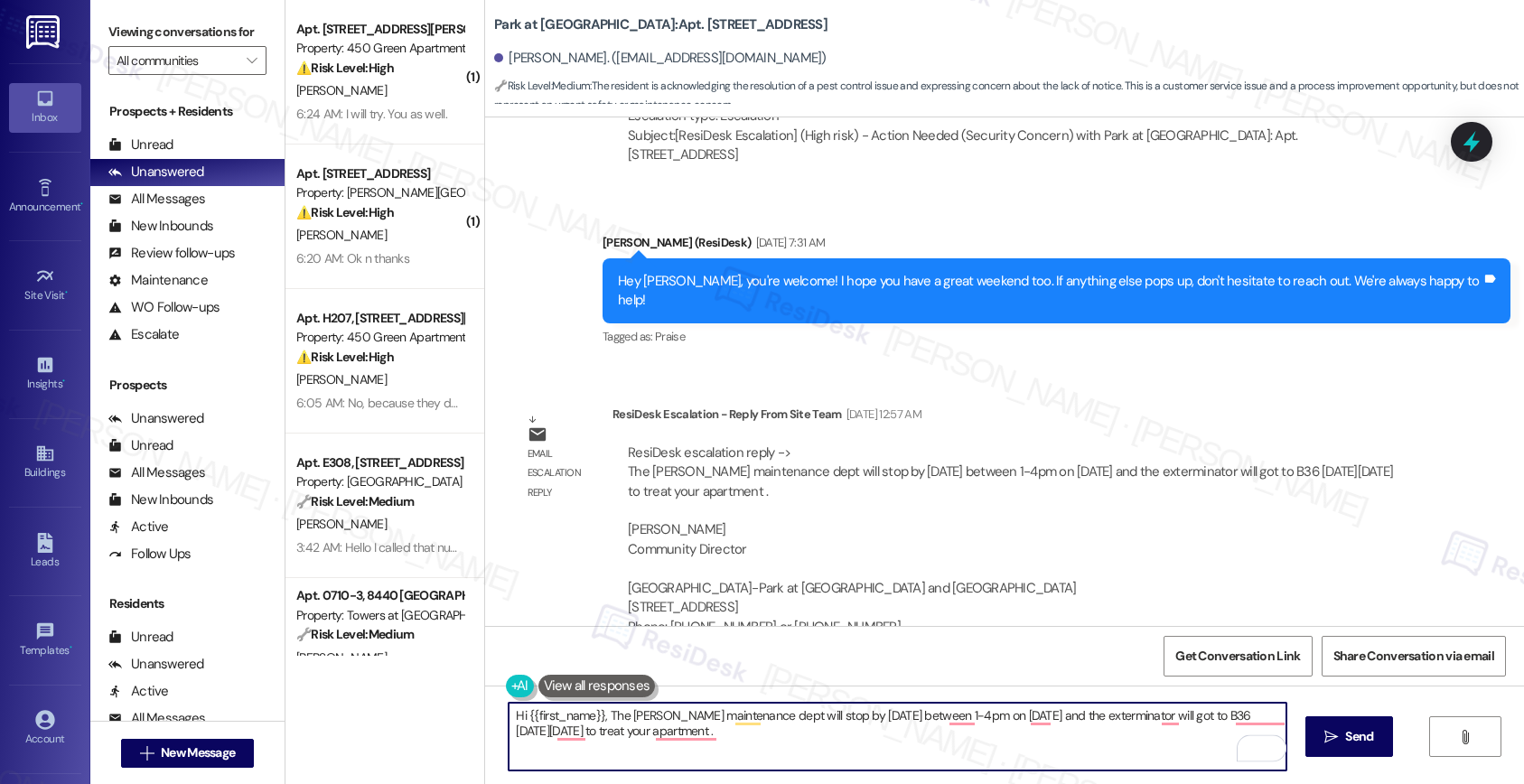 click on "Hi {{first_name}}, The Lindy maintenance dept will stop by on Saturday between 1-4pm on July 18 and the exterminator will got to B36 on Tuesday , July 22, 2025 to treat your apartment ." at bounding box center (897, 736) 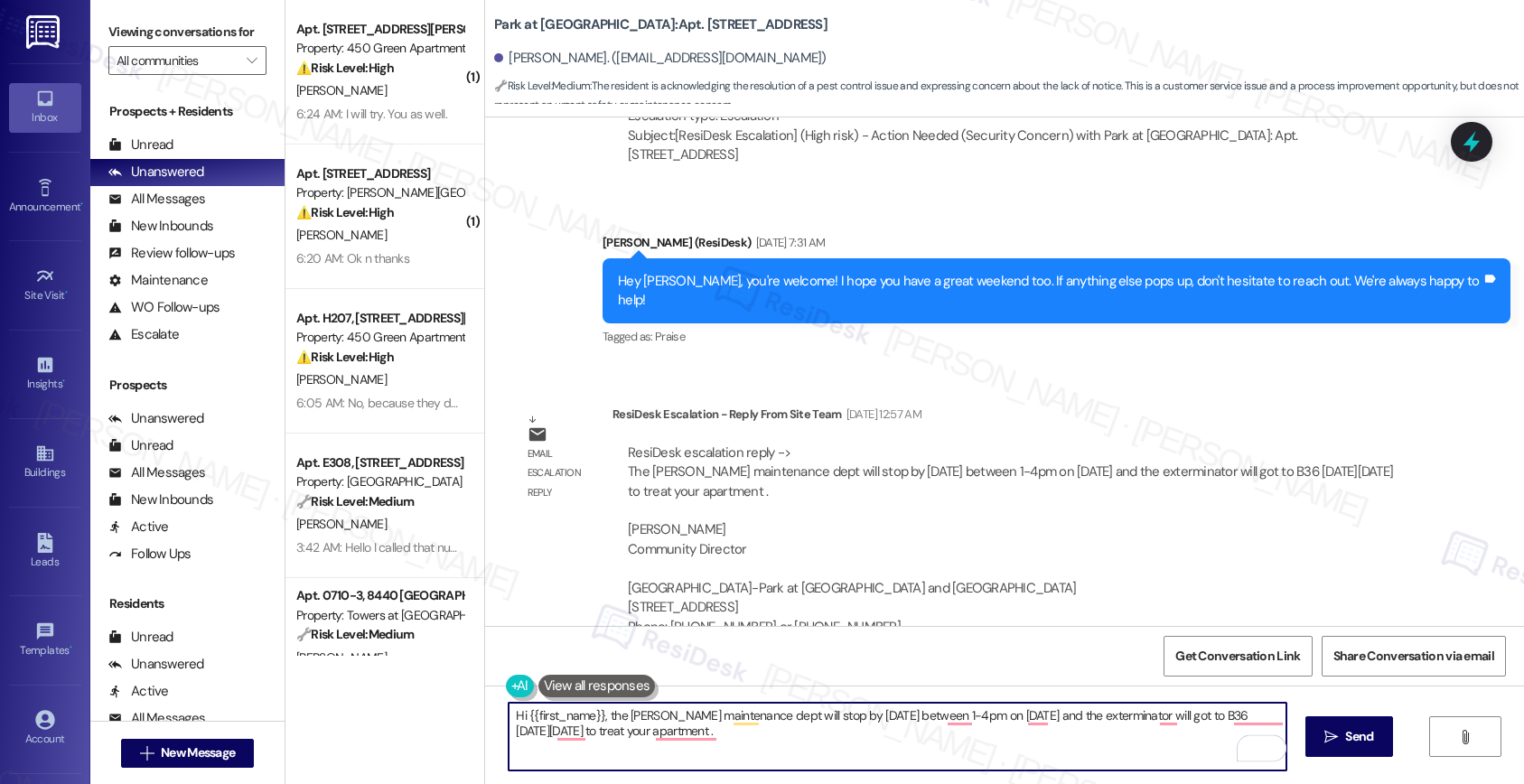 click on "Hi {{first_name}}, the Lindy maintenance dept will stop by on Saturday between 1-4pm on July 18 and the exterminator will got to B36 on Tuesday , July 22, 2025 to treat your apartment ." at bounding box center (897, 736) 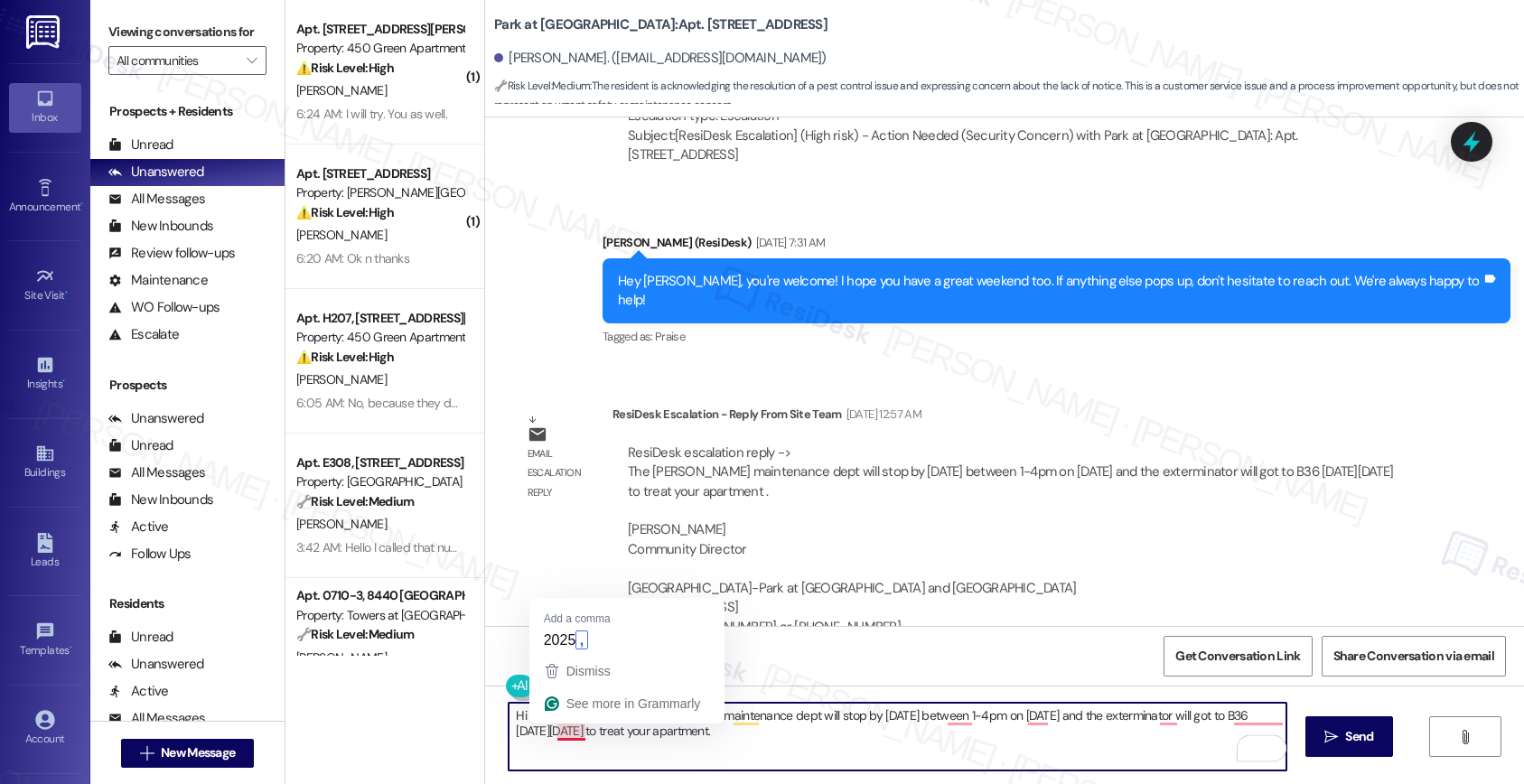 click on "Hi {{first_name}}, the Lindy maintenance dept will stop by on Saturday between 1-4pm on July 18 and the exterminator will got to B36 on Tuesday , July 22, 2025 to treat your apartment." at bounding box center [897, 736] 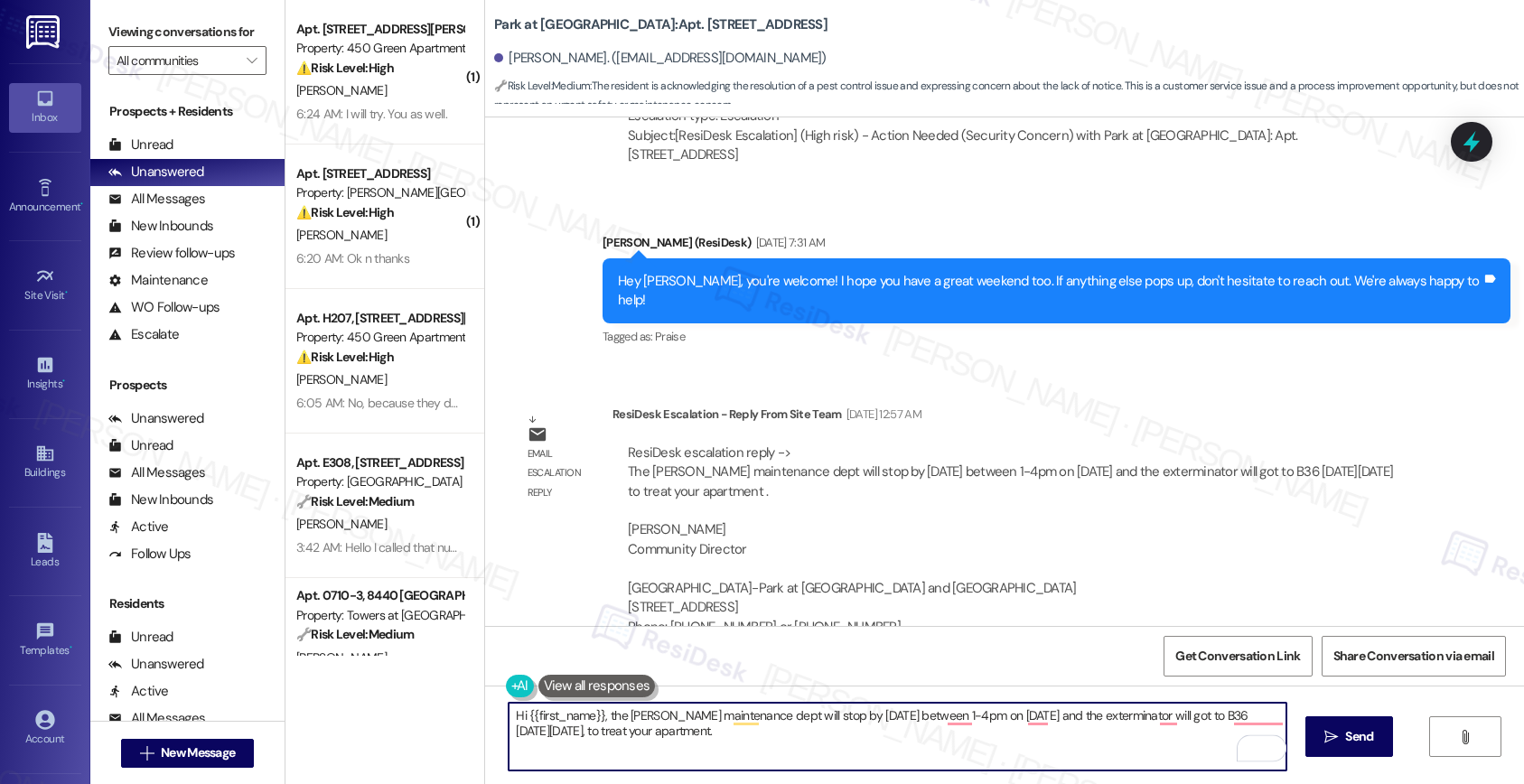 click on "Hi {{first_name}}, the Lindy maintenance dept will stop by on Saturday between 1-4pm on July 18 and the exterminator will got to B36 on Tuesday , July 22, 2025, to treat your apartment." at bounding box center [897, 736] 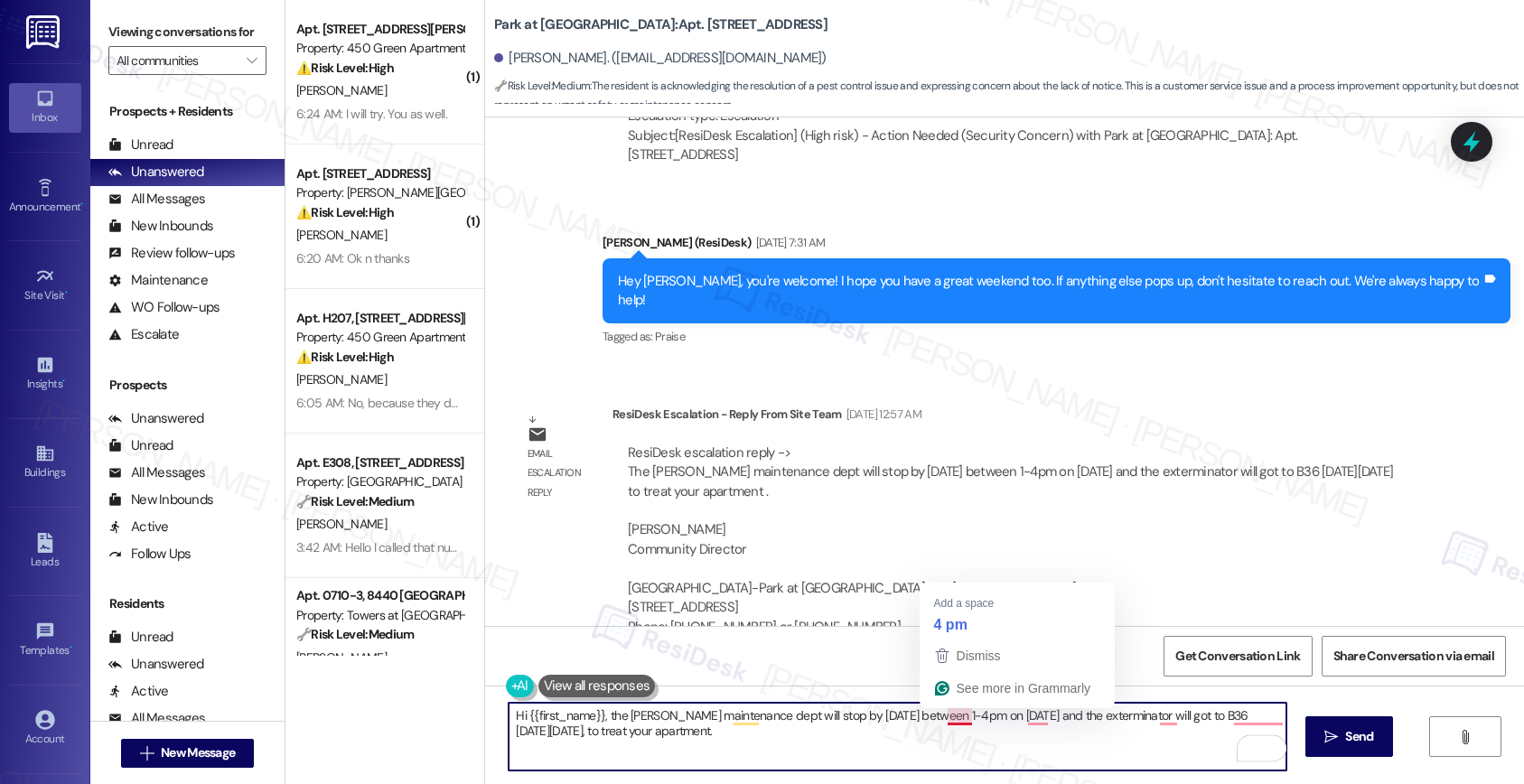 click on "Hi {{first_name}}, the Lindy maintenance dept will stop by on Saturday between 1-4pm on July 18 and the exterminator will got to B36 on Tuesday , July 22, 2025, to treat your apartment." at bounding box center (897, 736) 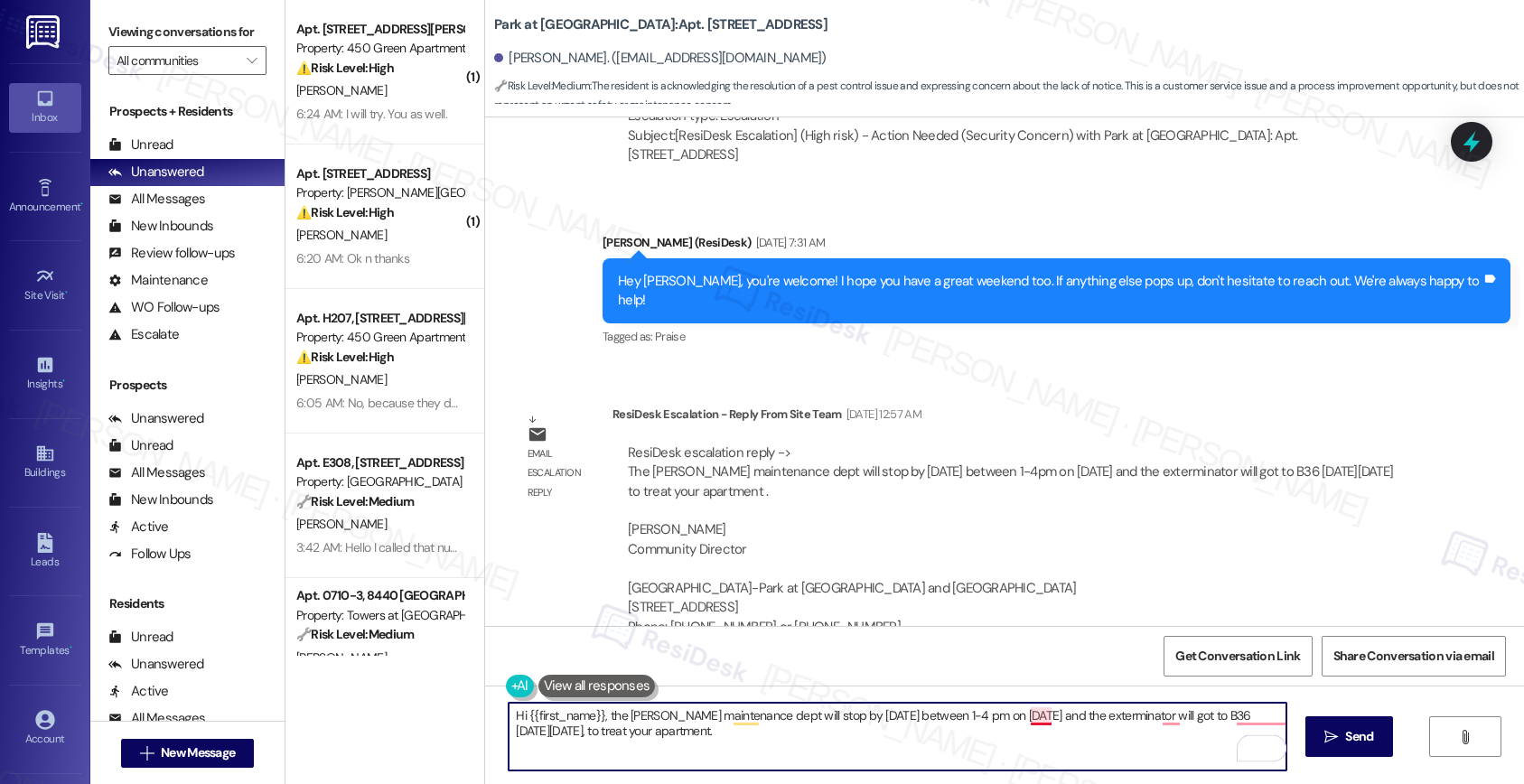 click on "Hi {{first_name}}, the Lindy maintenance dept will stop by on Saturday between 1-4 pm on July 18 and the exterminator will got to B36 on Tuesday , July 22, 2025, to treat your apartment." at bounding box center [897, 736] 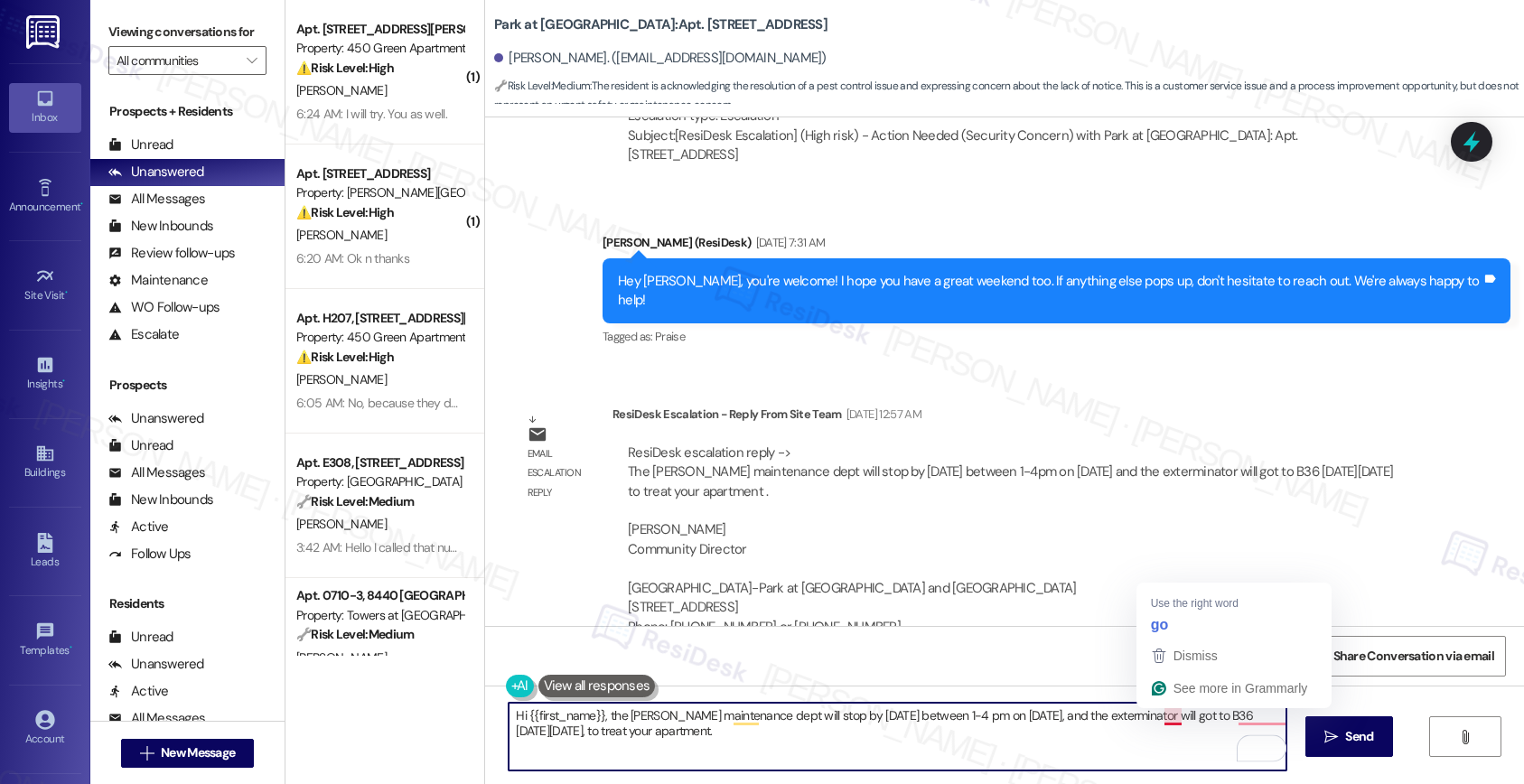 click on "Hi {{first_name}}, the Lindy maintenance dept will stop by on Saturday between 1-4 pm on July 18, and the exterminator will got to B36 on Tuesday , July 22, 2025, to treat your apartment." at bounding box center [897, 736] 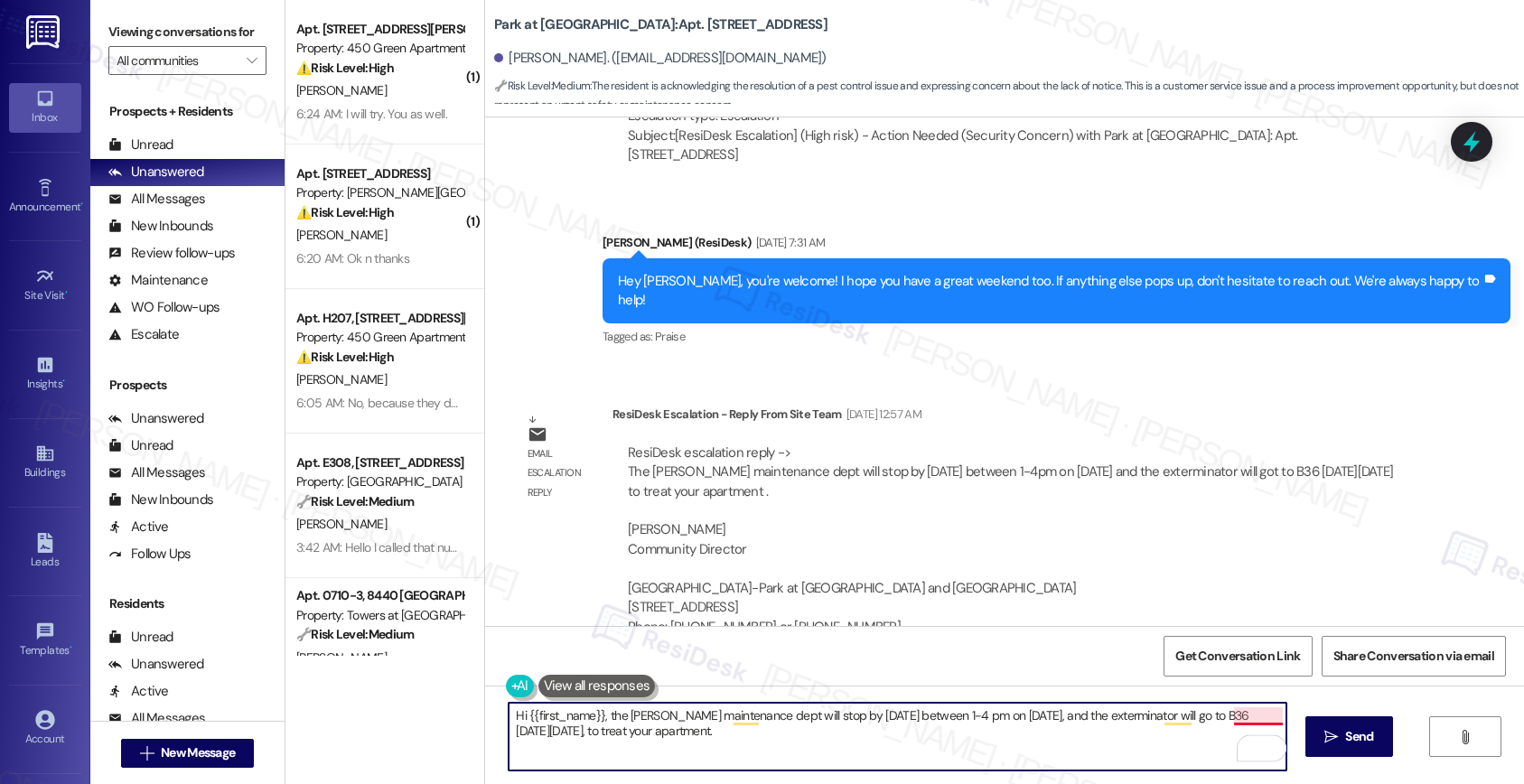 click on "Hi {{first_name}}, the Lindy maintenance dept will stop by on Saturday between 1-4 pm on July 18, and the exterminator will go to B36 on Tuesday , July 22, 2025, to treat your apartment." at bounding box center [897, 736] 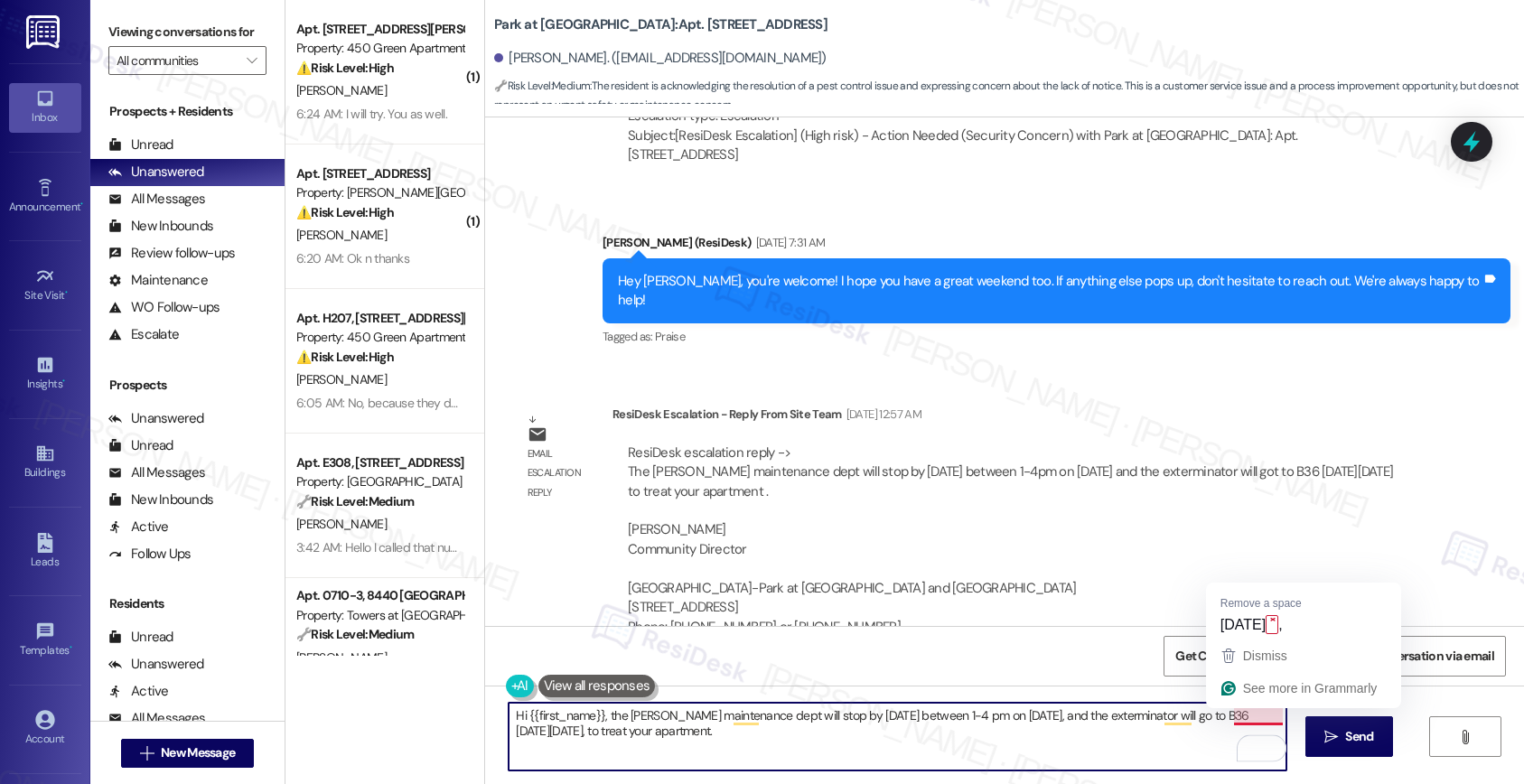 click on "Hi {{first_name}}, the Lindy maintenance dept will stop by on Saturday between 1-4 pm on July 18, and the exterminator will go to B36 on Tuesday , July 22, 2025, to treat your apartment." at bounding box center (897, 736) 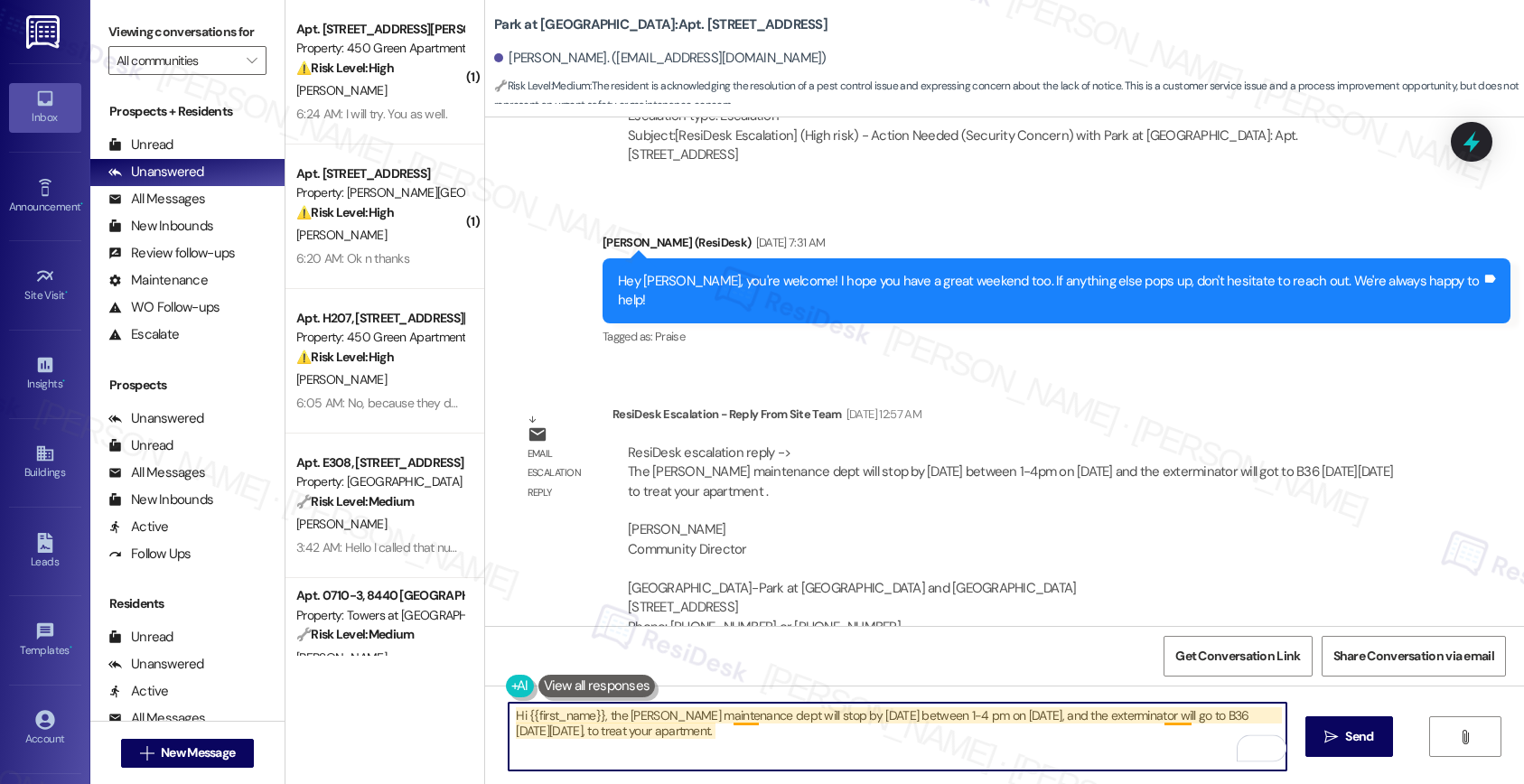 click on "Hi {{first_name}}, the Lindy maintenance dept will stop by on Saturday between 1-4 pm on July 18, and the exterminator will go to B36 on Tuesday, July 22, 2025, to treat your apartment." at bounding box center [897, 736] 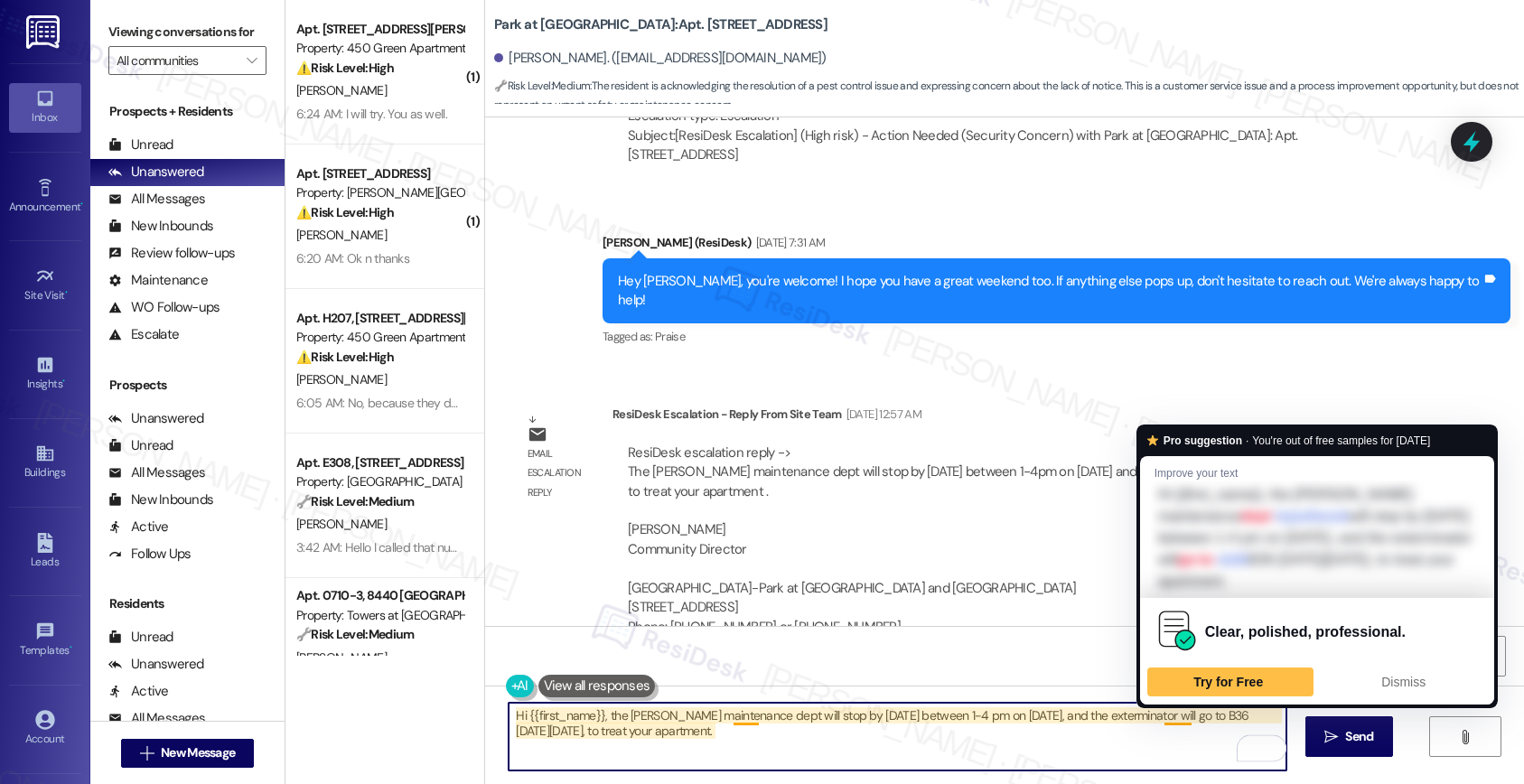type on "Hi {{first_name}}, the Lindy maintenance dept will stop by on Saturday between 1-4 pm on July 18, and the exterminator will go to B36 on Tuesday, July 22, 2025, to treat your apartment." 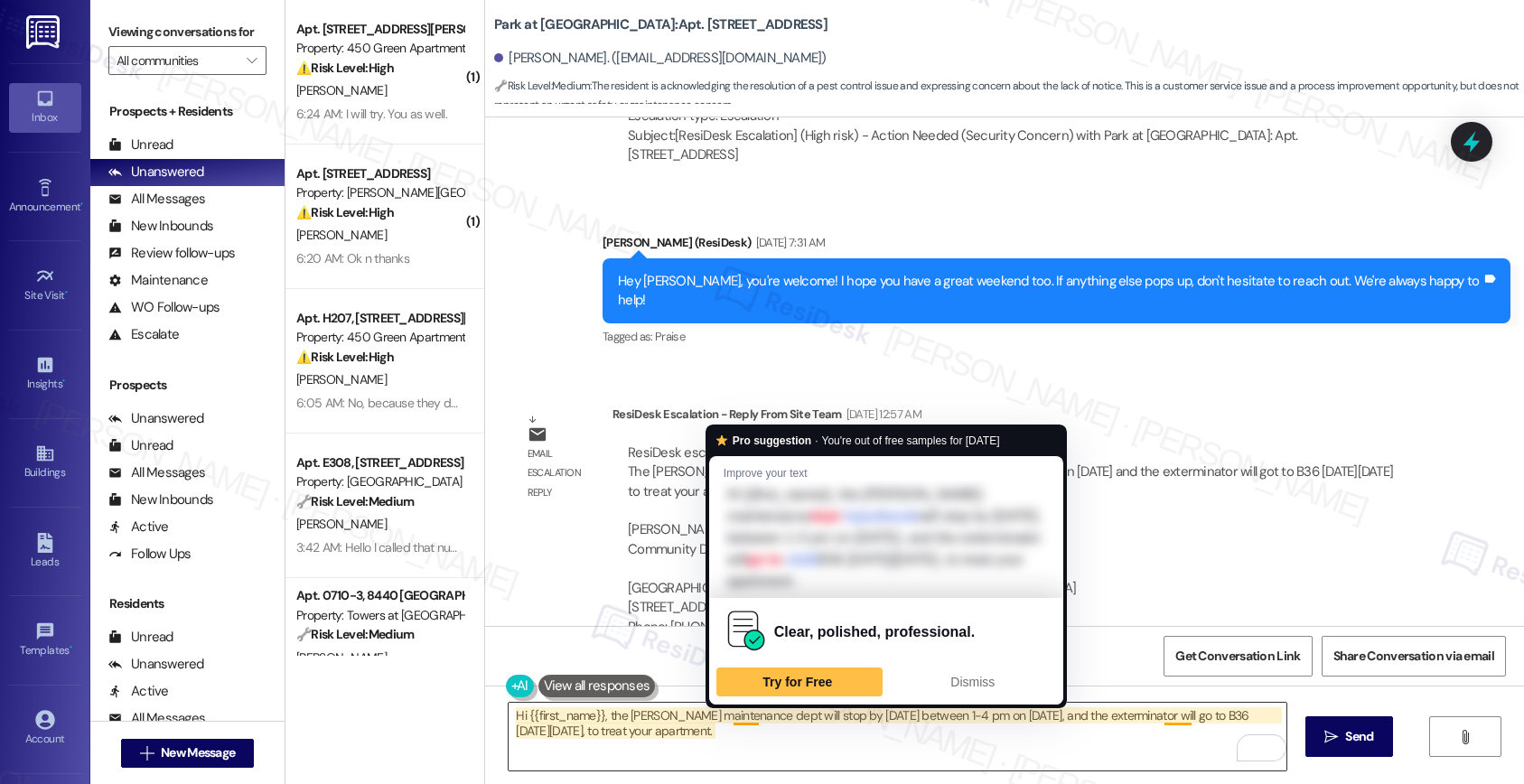 click on "Hi {{first_name}}, the Lindy maintenance dept will stop by on Saturday between 1-4 pm on July 18, and the exterminator will go to B36 on Tuesday, July 22, 2025, to treat your apartment." at bounding box center (897, 736) 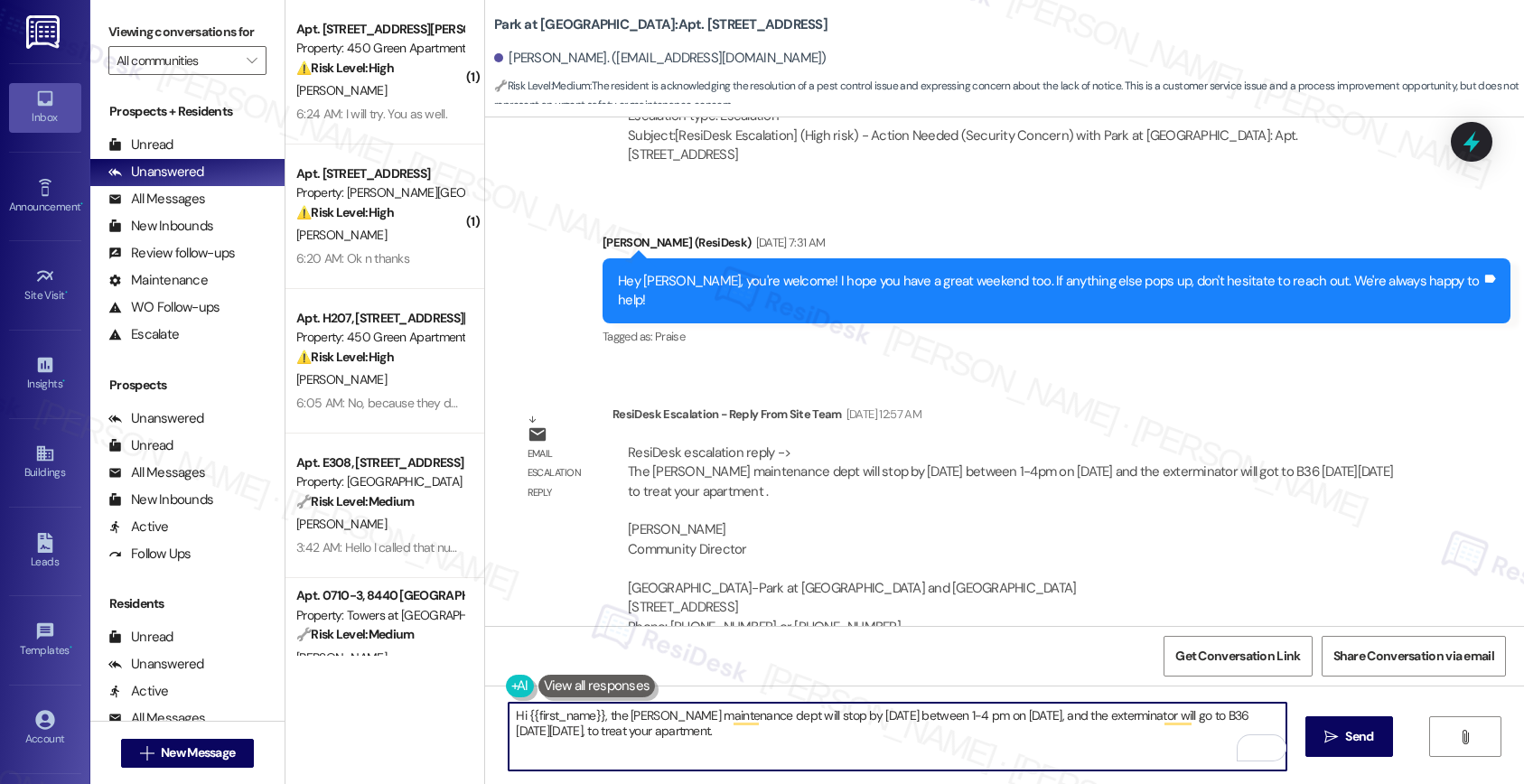 click on "Hi {{first_name}}, the Lindy maintenance dept will stop by on Saturday between 1-4 pm on July 18, and the exterminator will go to B36 on Tuesday, July 22, 2025, to treat your apartment." at bounding box center (897, 736) 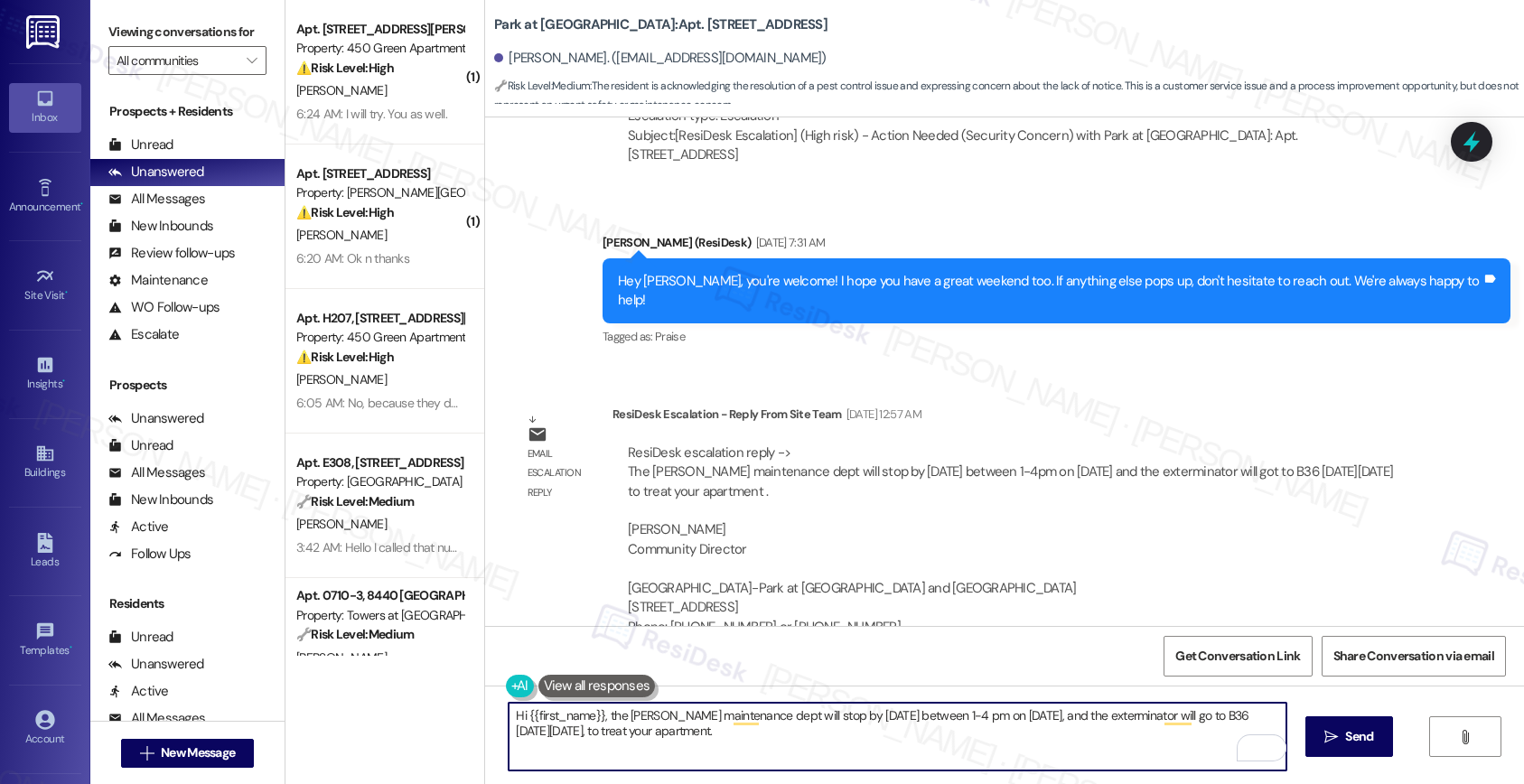 click on "Hi {{first_name}}, the Lindy maintenance dept will stop by on Saturday between 1-4 pm on July 18, and the exterminator will go to B36 on Tuesday, July 22, 2025, to treat your apartment." at bounding box center [897, 736] 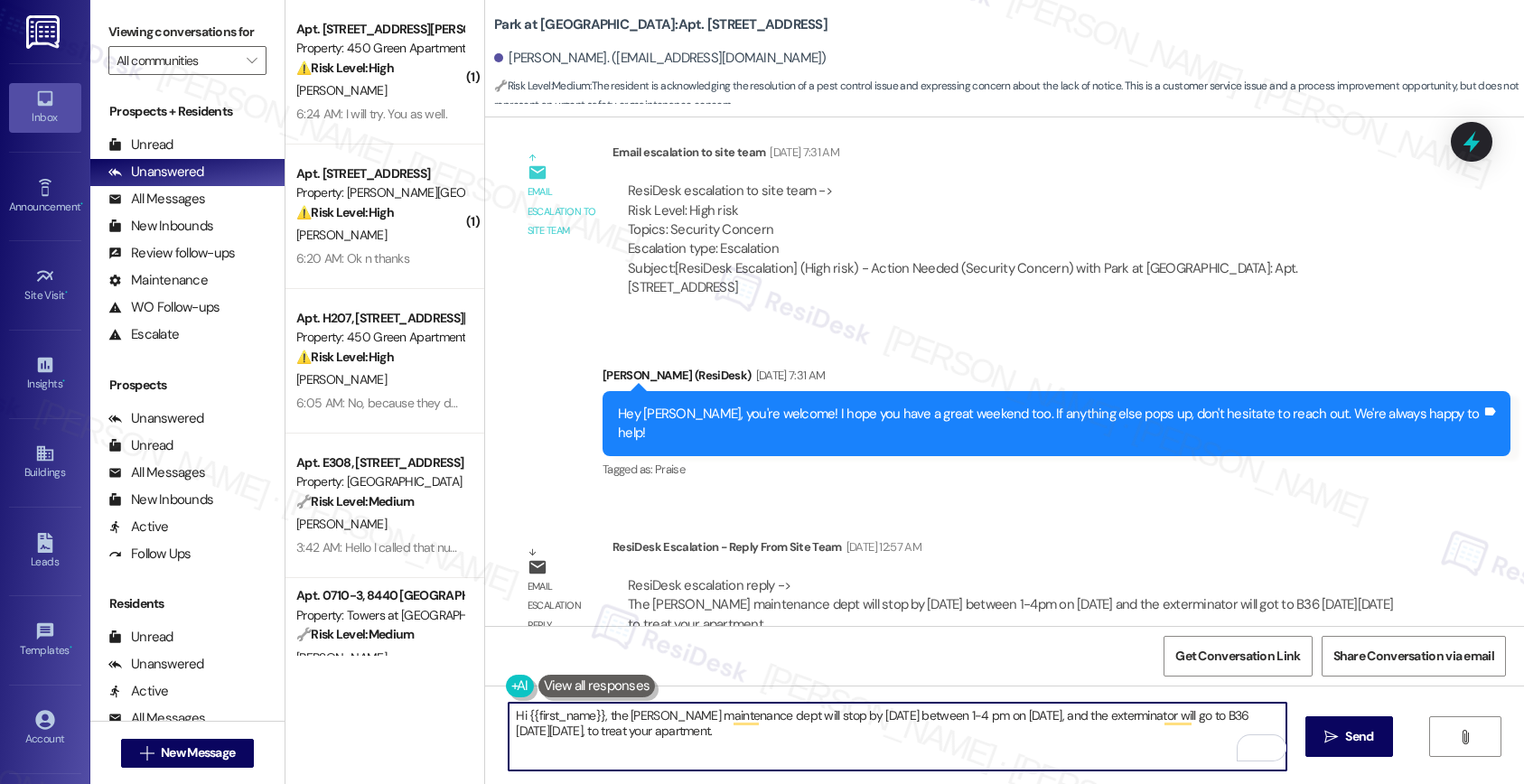 scroll, scrollTop: 8568, scrollLeft: 0, axis: vertical 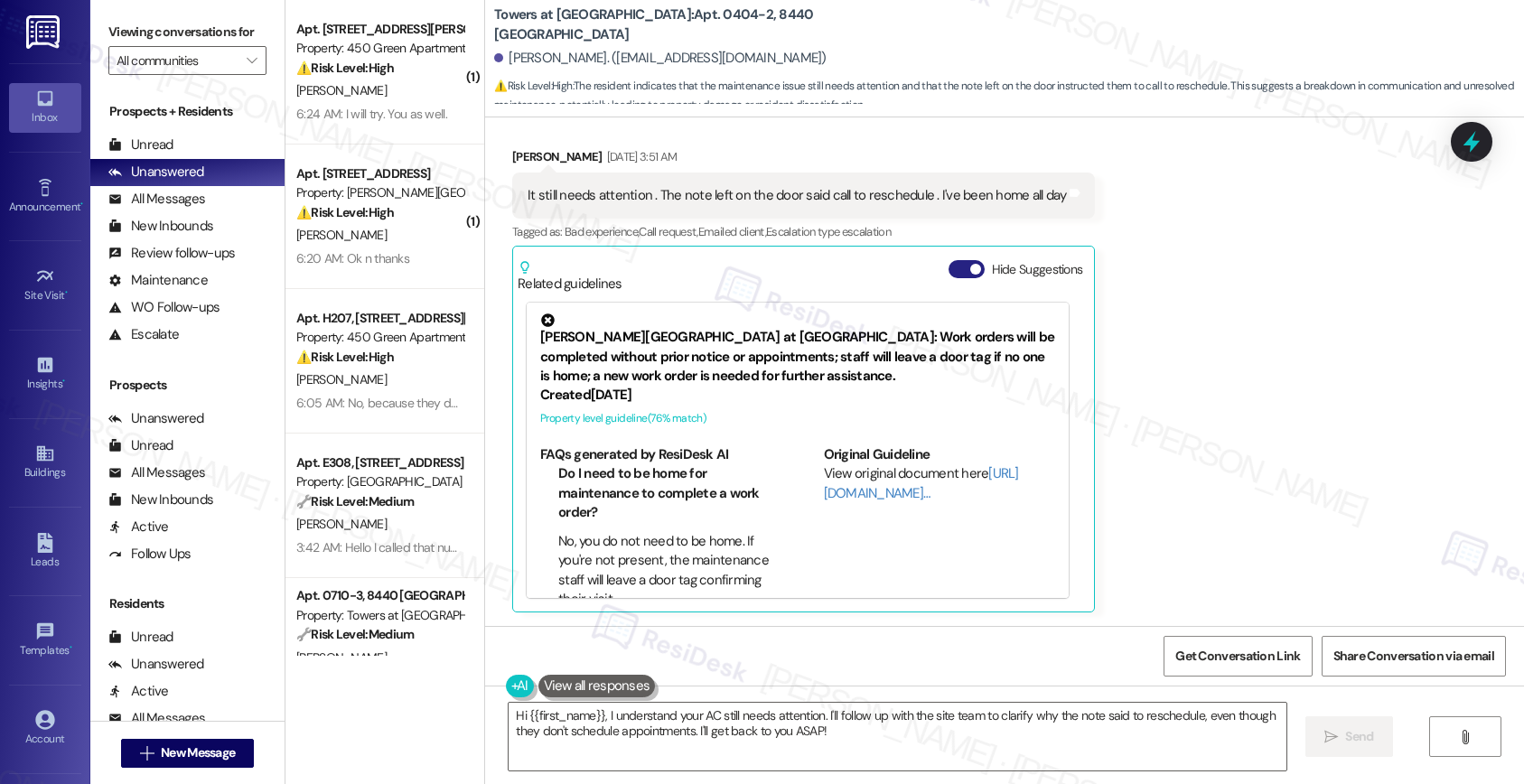 click on "Hide Suggestions" at bounding box center [967, 269] 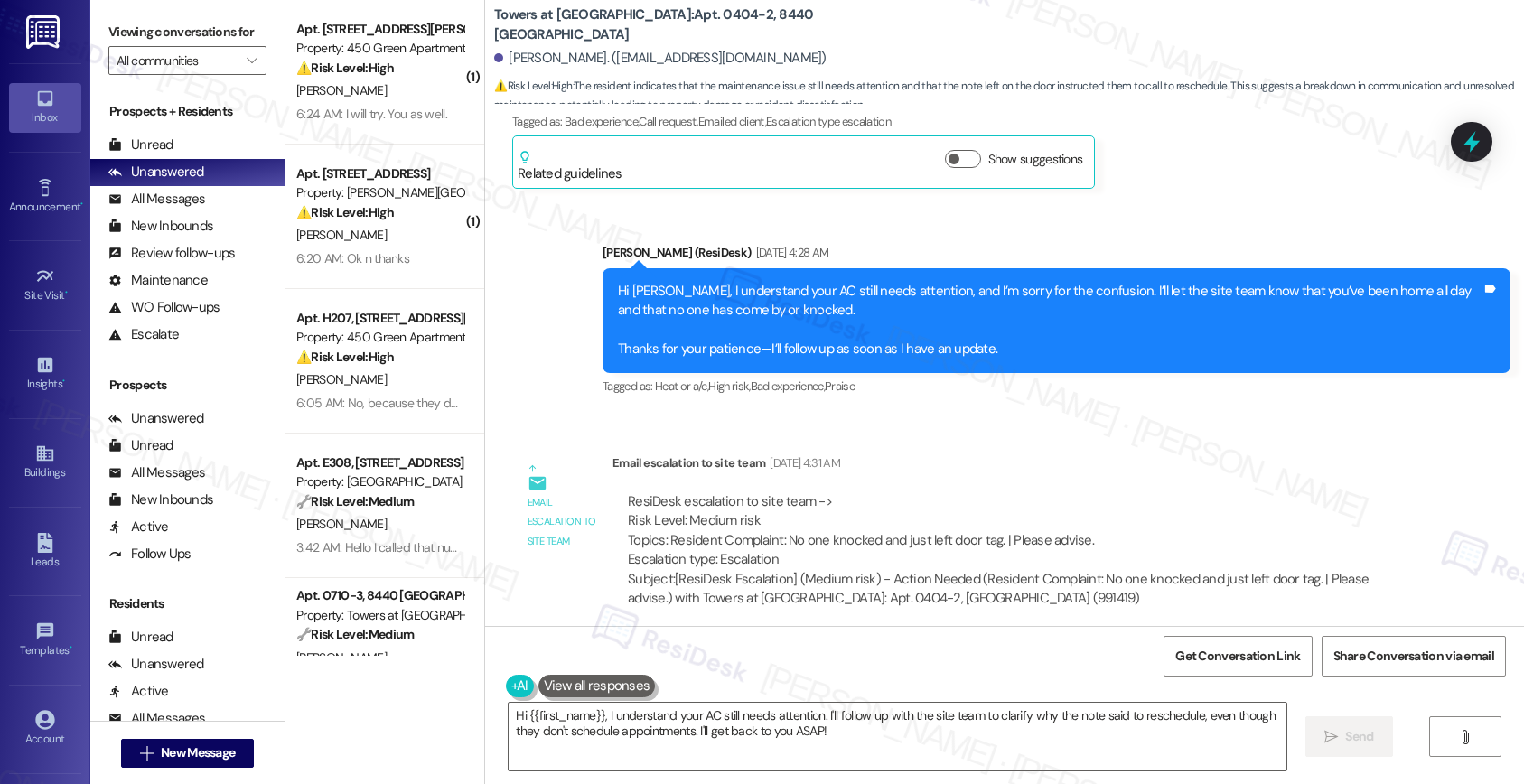 scroll, scrollTop: 12278, scrollLeft: 0, axis: vertical 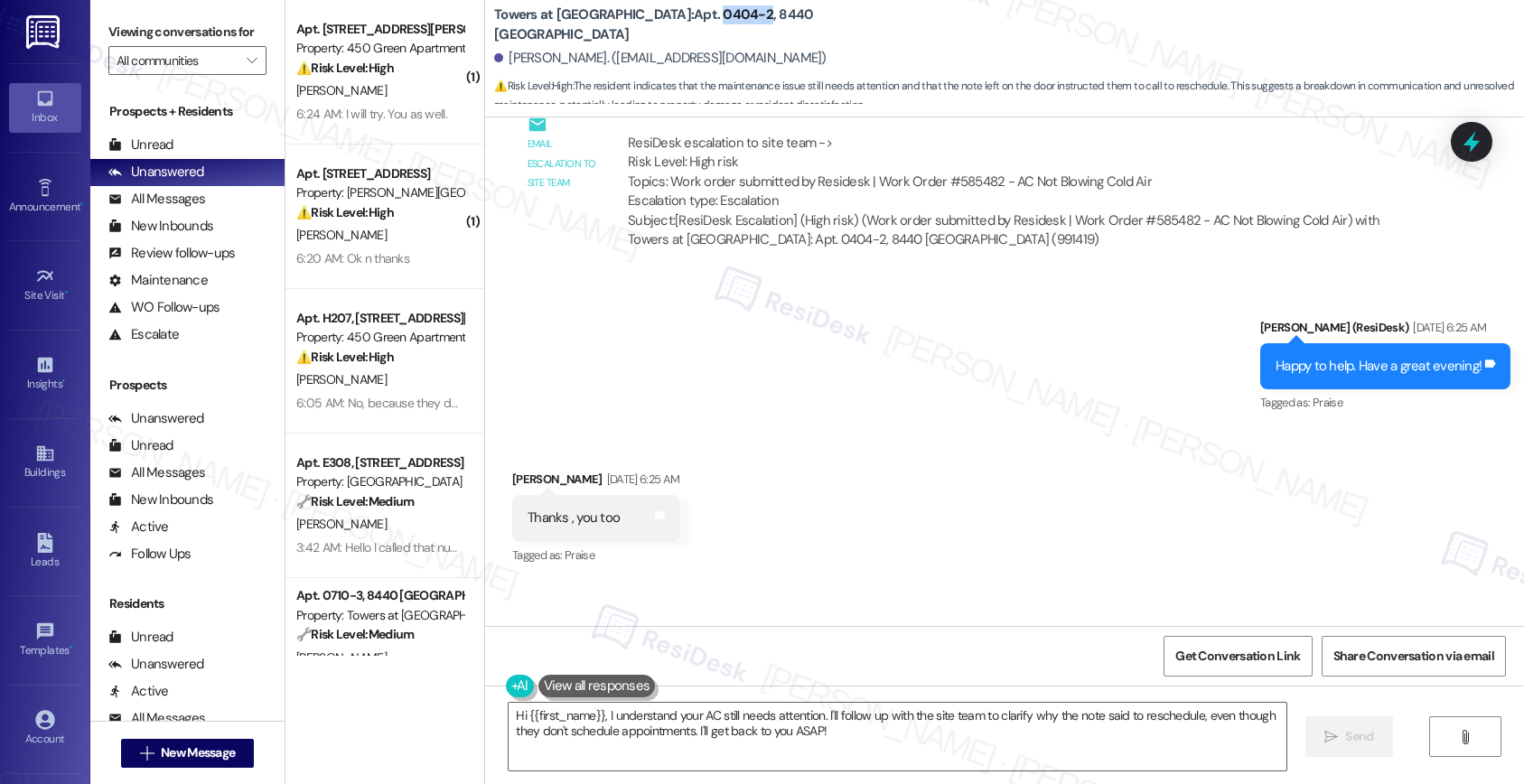 drag, startPoint x: 630, startPoint y: 22, endPoint x: 674, endPoint y: 23, distance: 44.011362 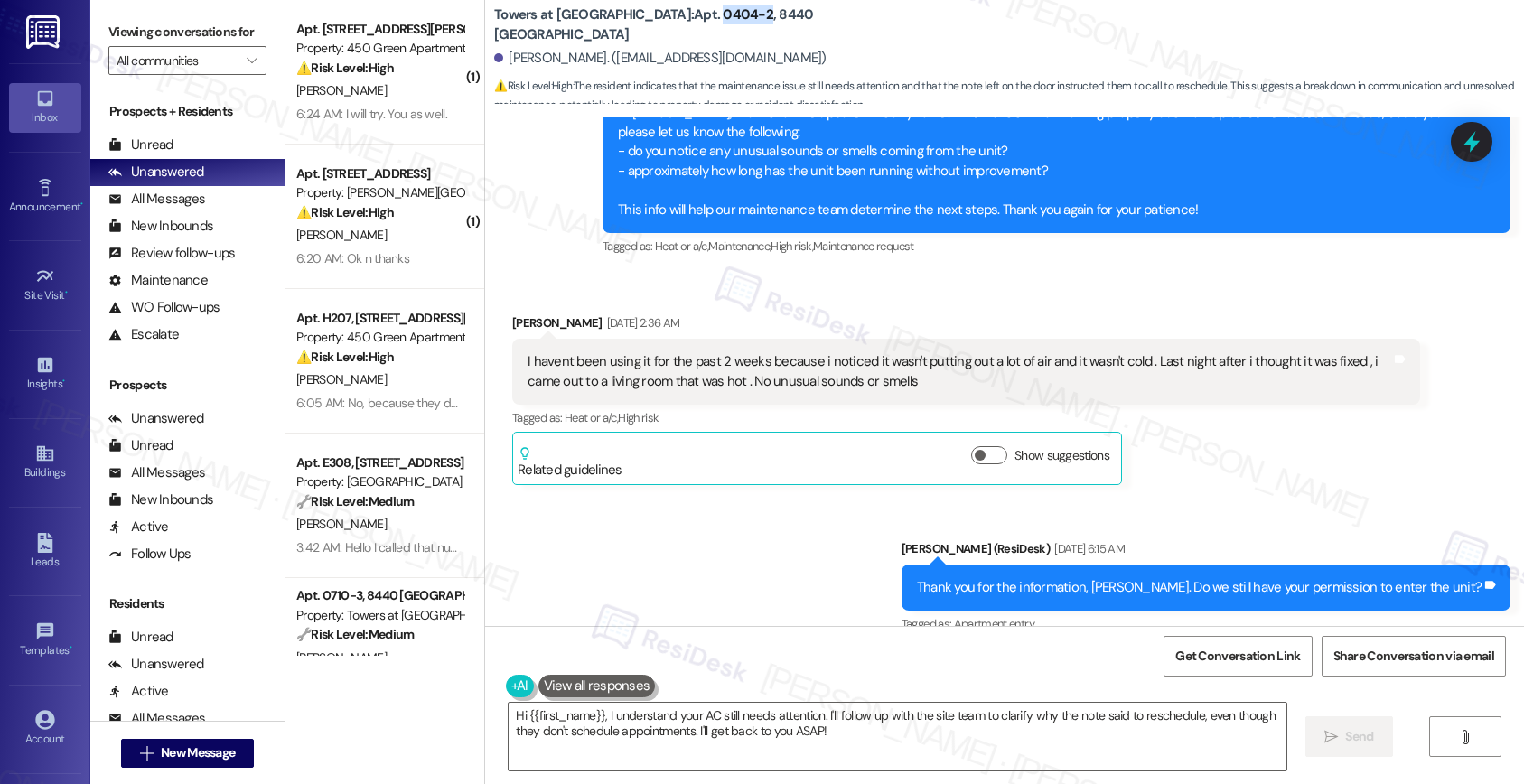 scroll, scrollTop: 10240, scrollLeft: 0, axis: vertical 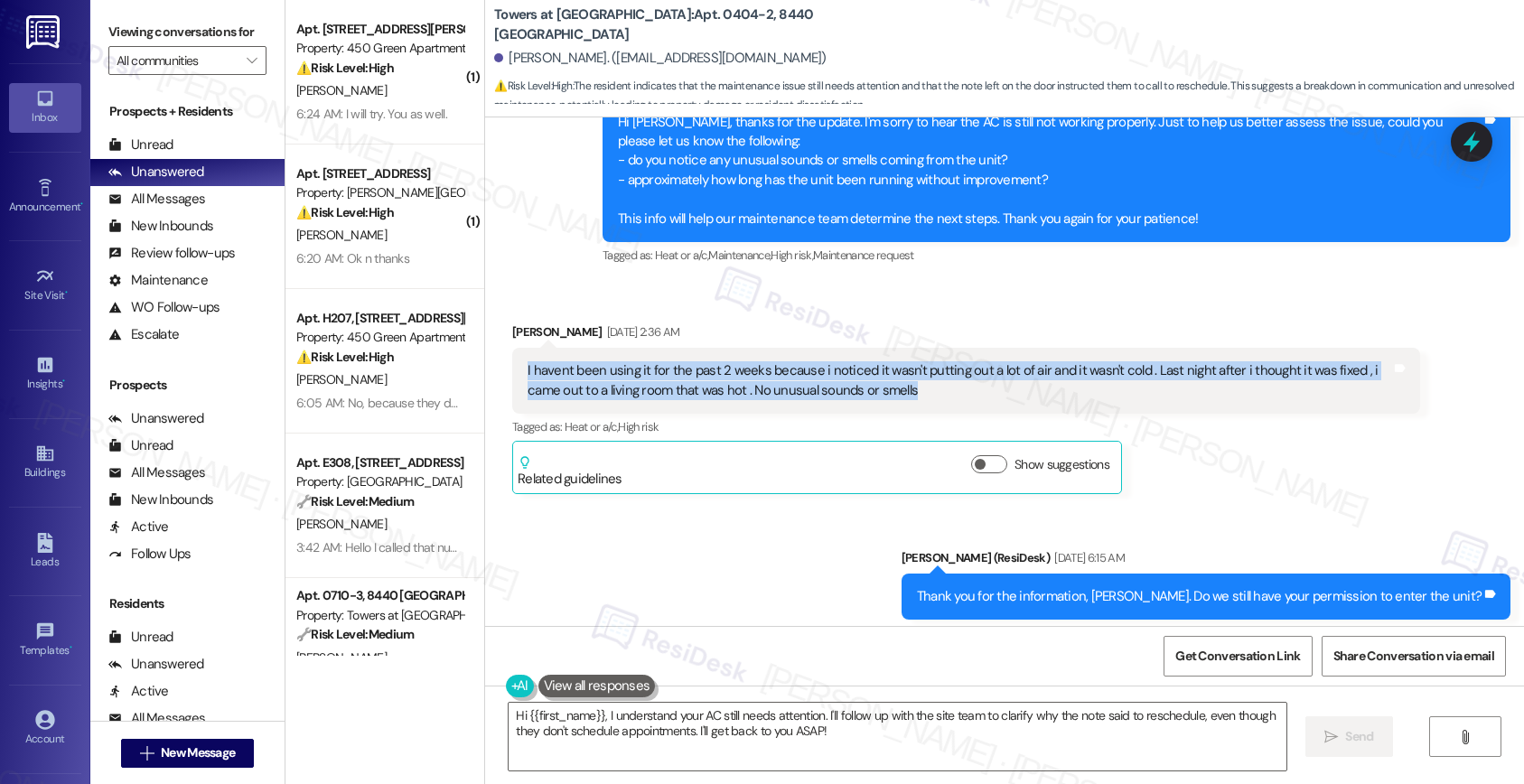 drag, startPoint x: 510, startPoint y: 369, endPoint x: 792, endPoint y: 404, distance: 284.16369 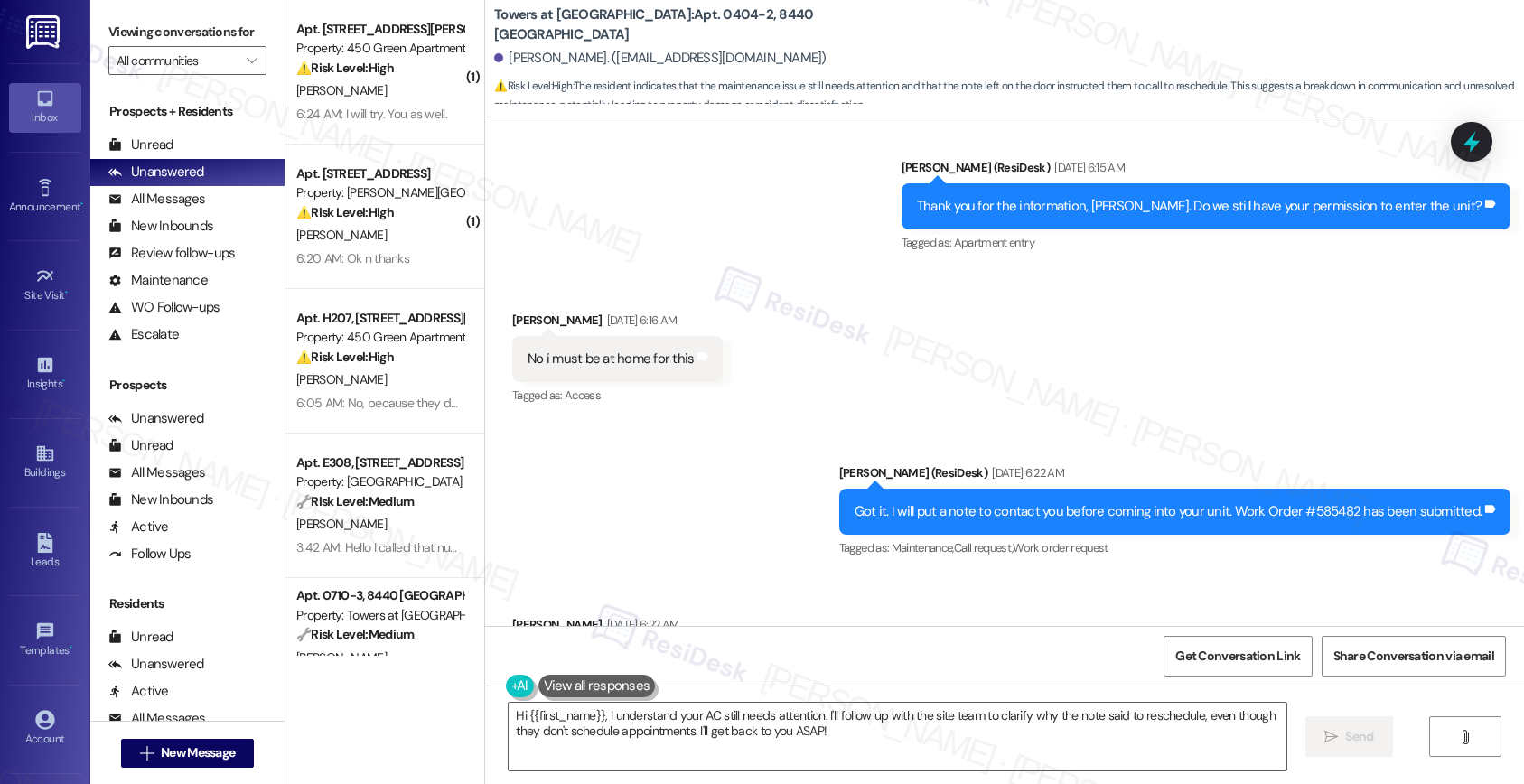 scroll, scrollTop: 10634, scrollLeft: 0, axis: vertical 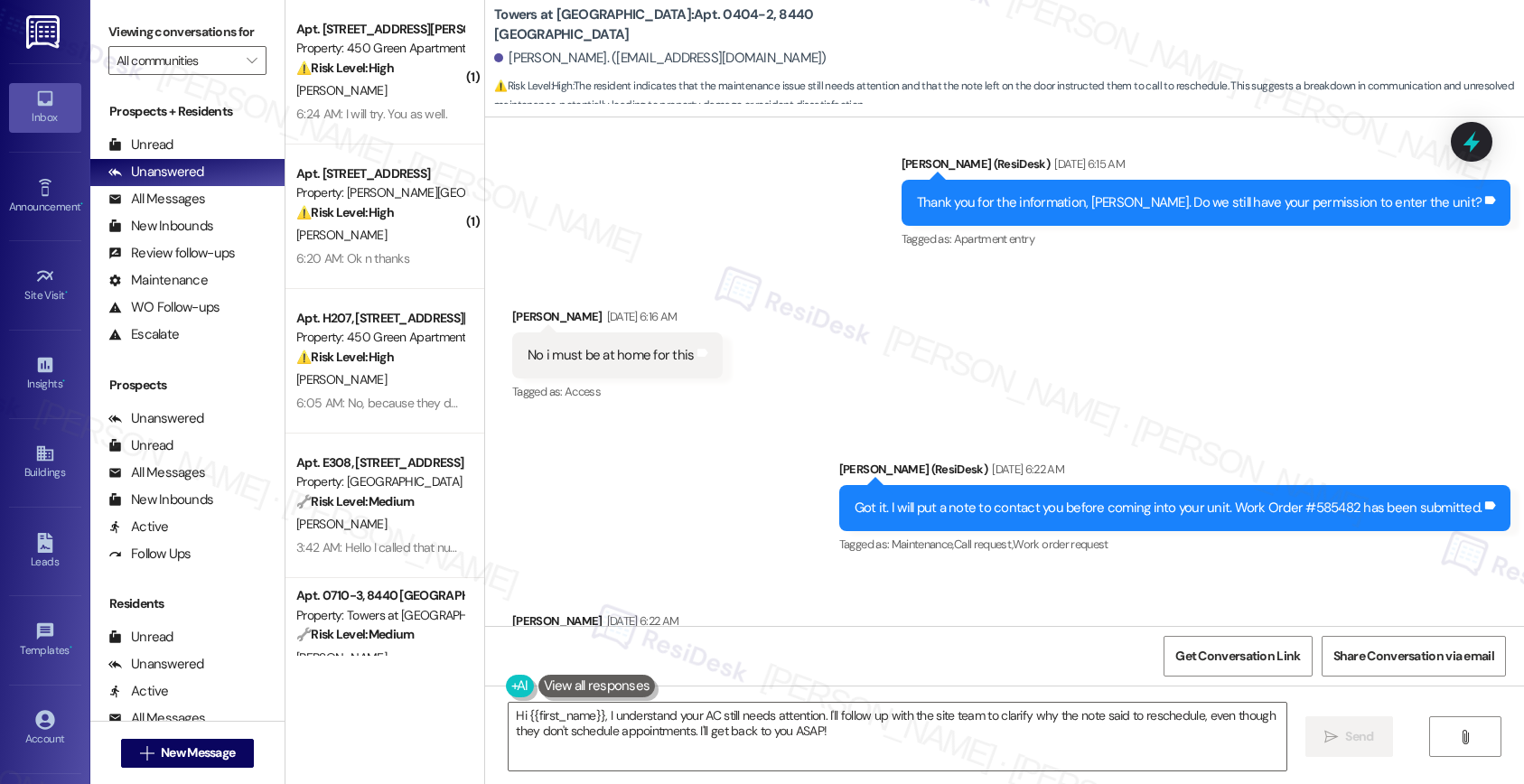 click on "Got it. I will put a note to contact you before coming into your unit. Work Order #585482 has been submitted." at bounding box center [1168, 508] 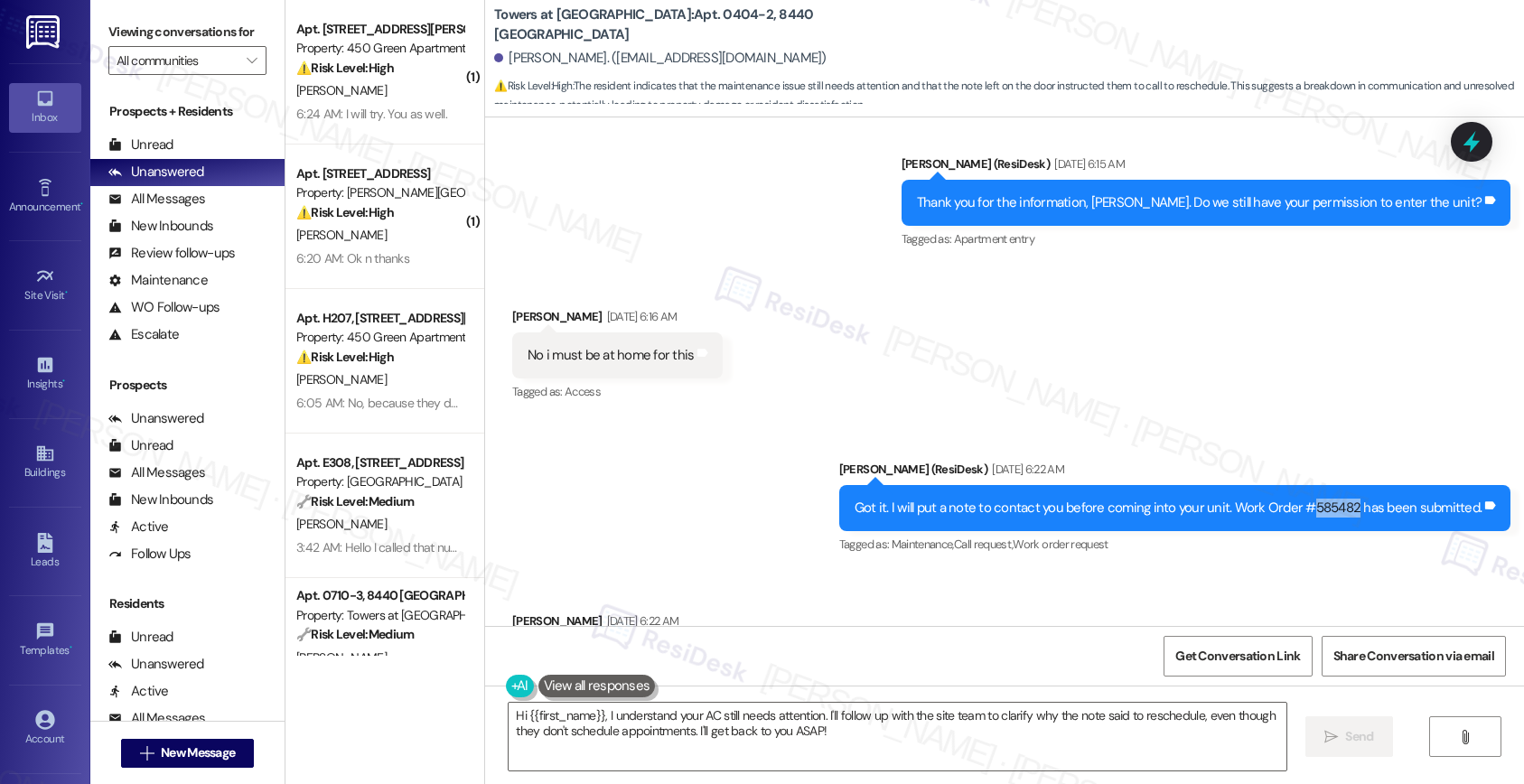 copy on "585482" 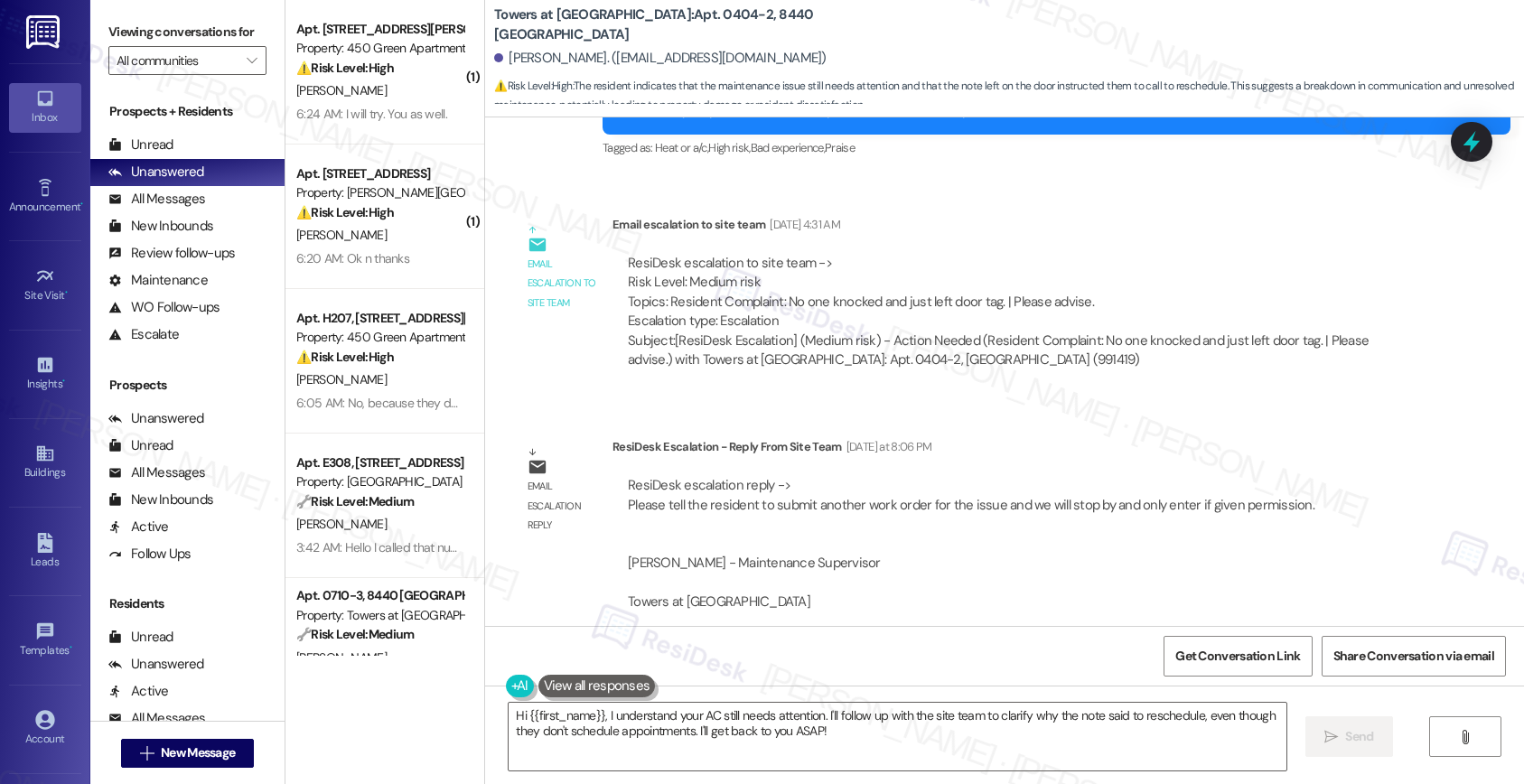 scroll, scrollTop: 12767, scrollLeft: 0, axis: vertical 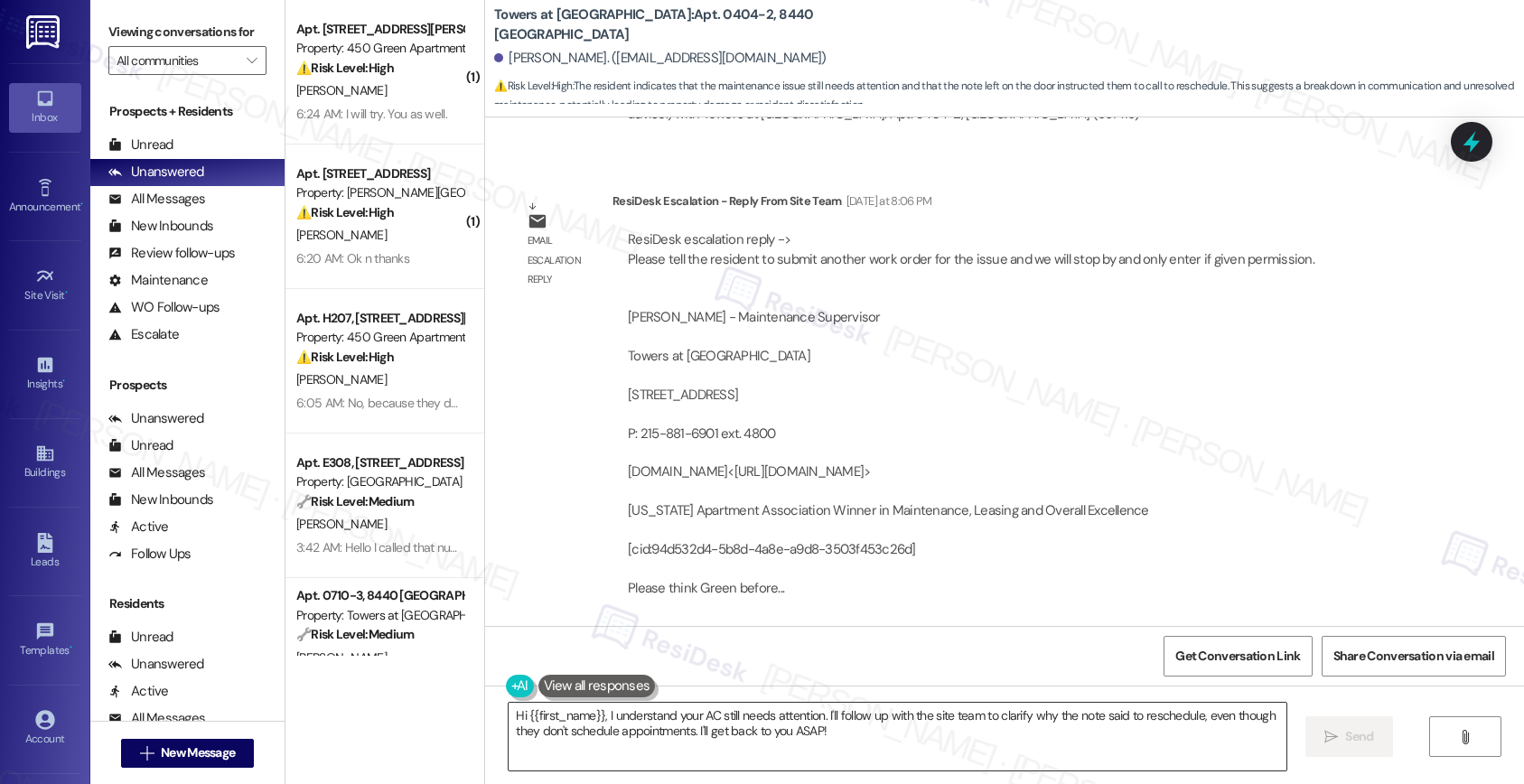click on "Hi {{first_name}}, I understand your AC still needs attention. I'll follow up with the site team to clarify why the note said to reschedule, even though they don't schedule appointments. I'll get back to you ASAP!" at bounding box center (897, 736) 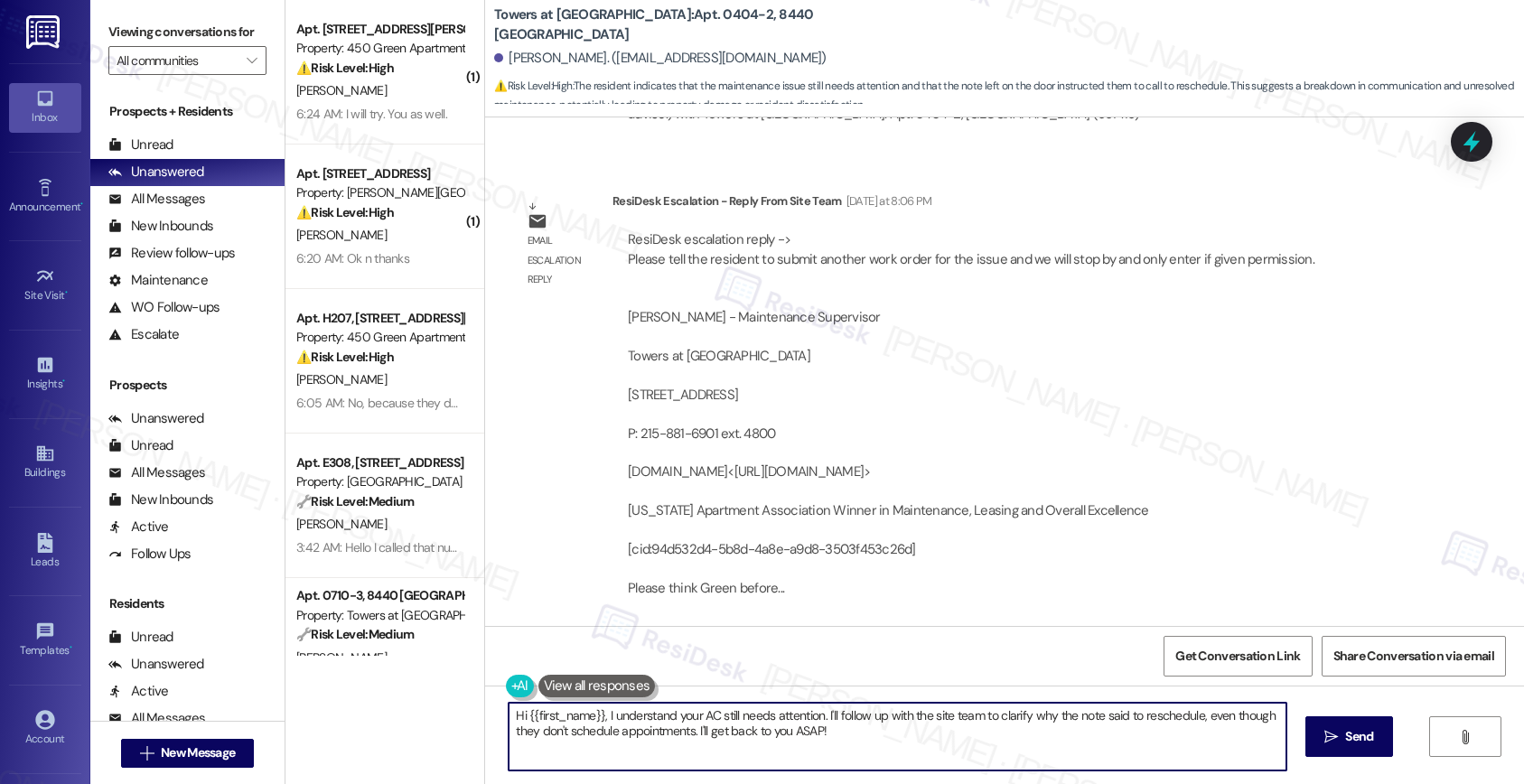 click on "Hi {{first_name}}, I understand your AC still needs attention. I'll follow up with the site team to clarify why the note said to reschedule, even though they don't schedule appointments. I'll get back to you ASAP!" at bounding box center (897, 736) 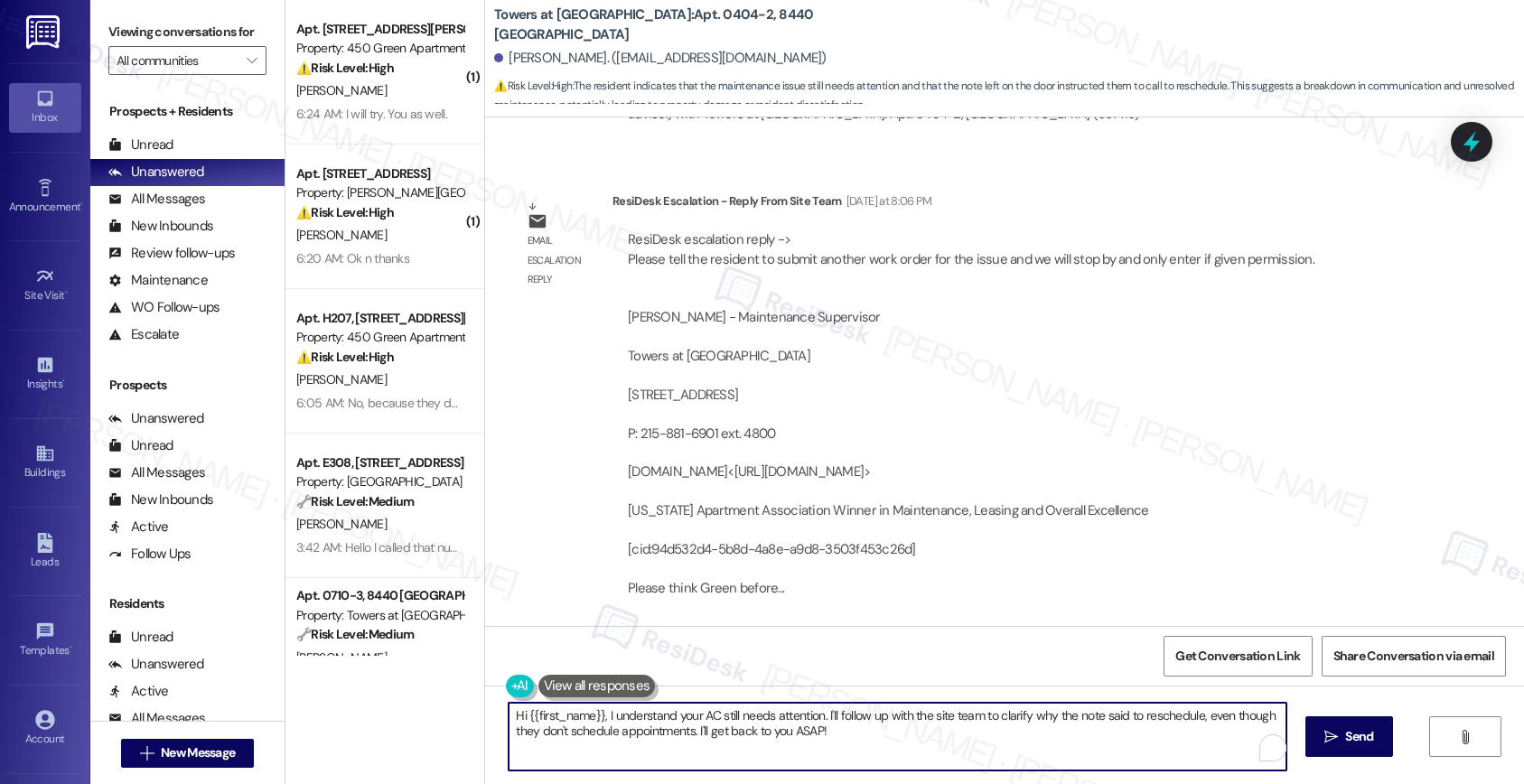 click on "Hi {{first_name}}, I understand your AC still needs attention. I'll follow up with the site team to clarify why the note said to reschedule, even though they don't schedule appointments. I'll get back to you ASAP!" at bounding box center (897, 736) 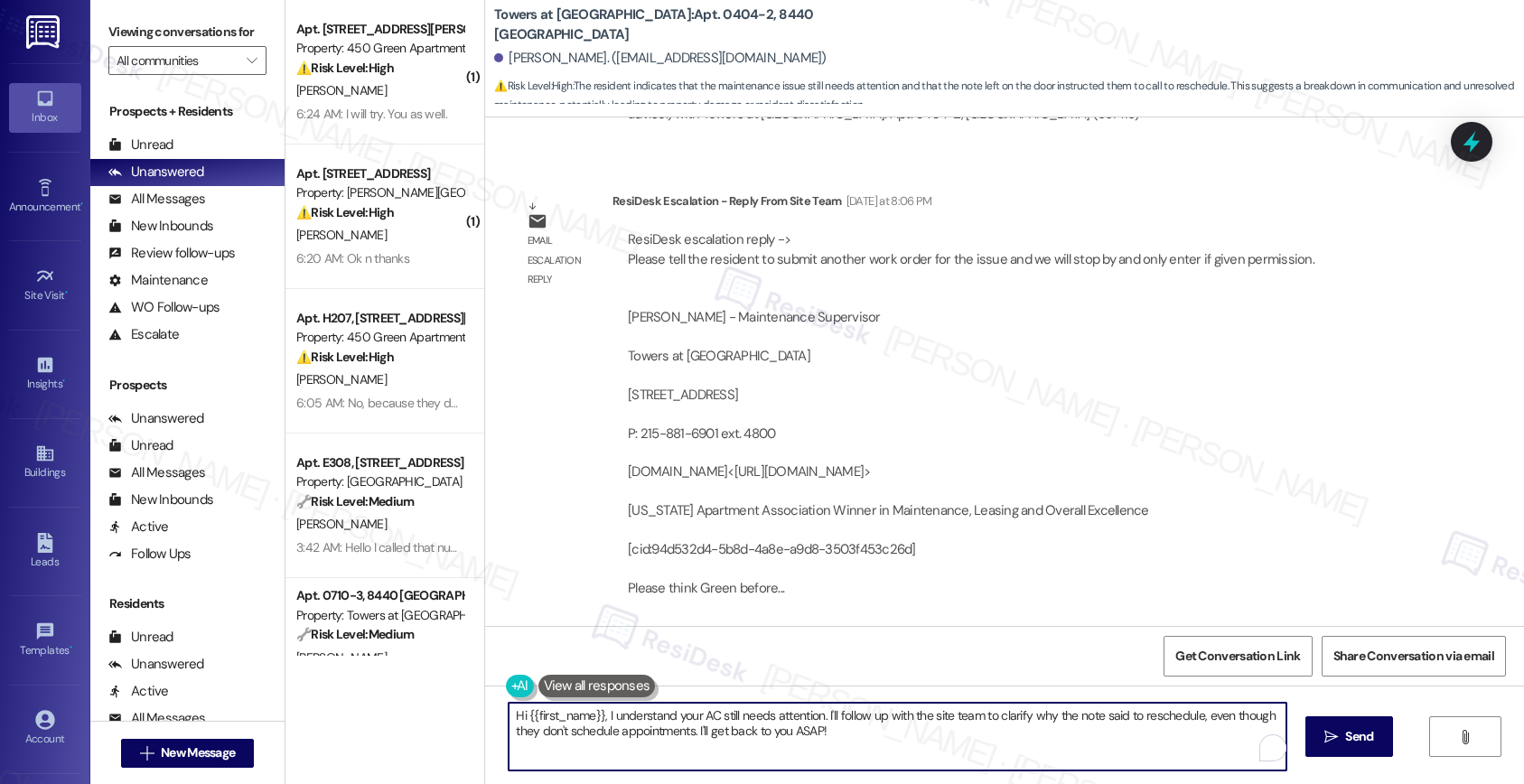 paste on "[Resident's Name],
Please submit a new work order for the issue. Our team will stop by, but we’ll only enter the unit if we have your permission. Let us know if you have any questions!
Ask ChatGPT" 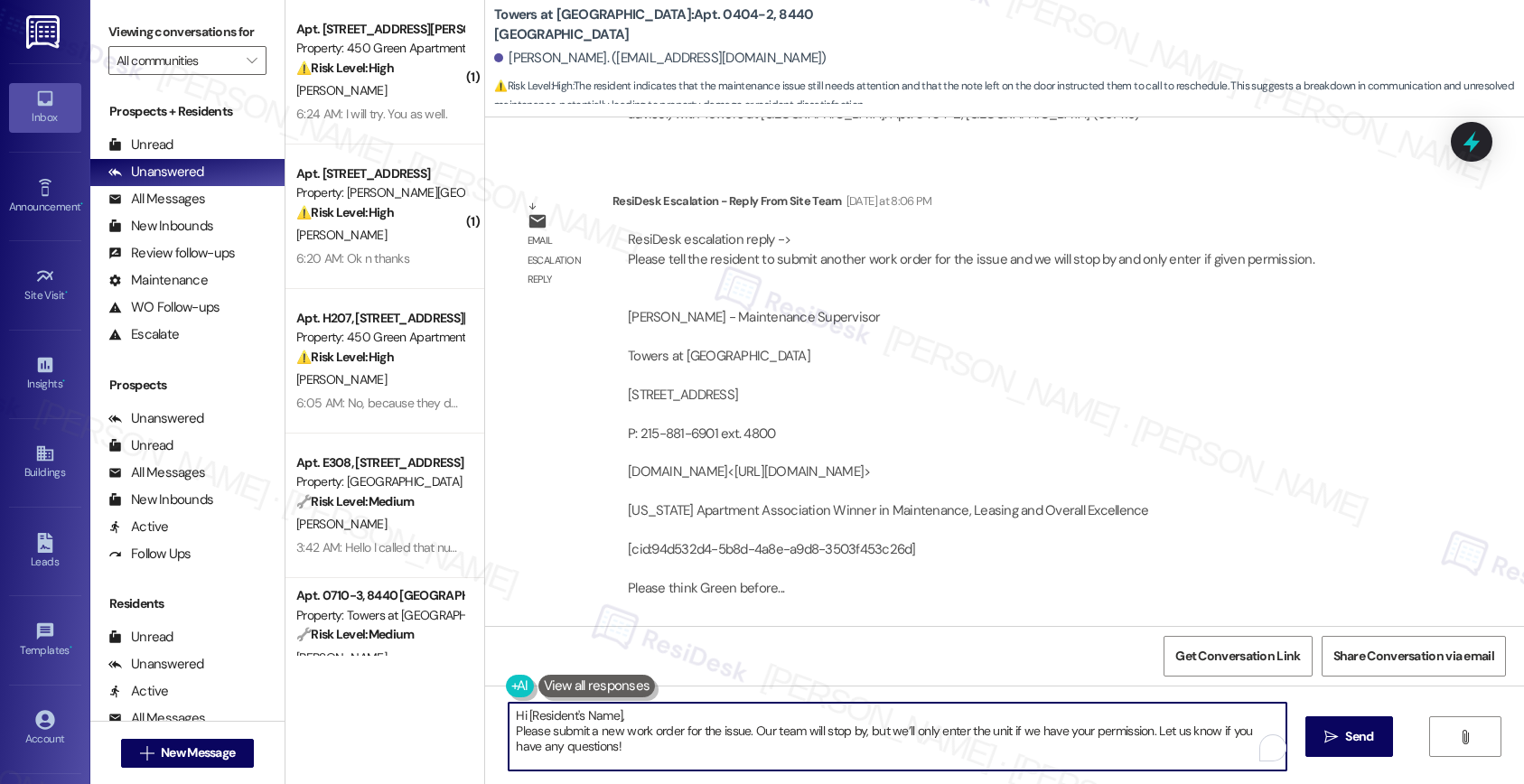scroll, scrollTop: 154, scrollLeft: 0, axis: vertical 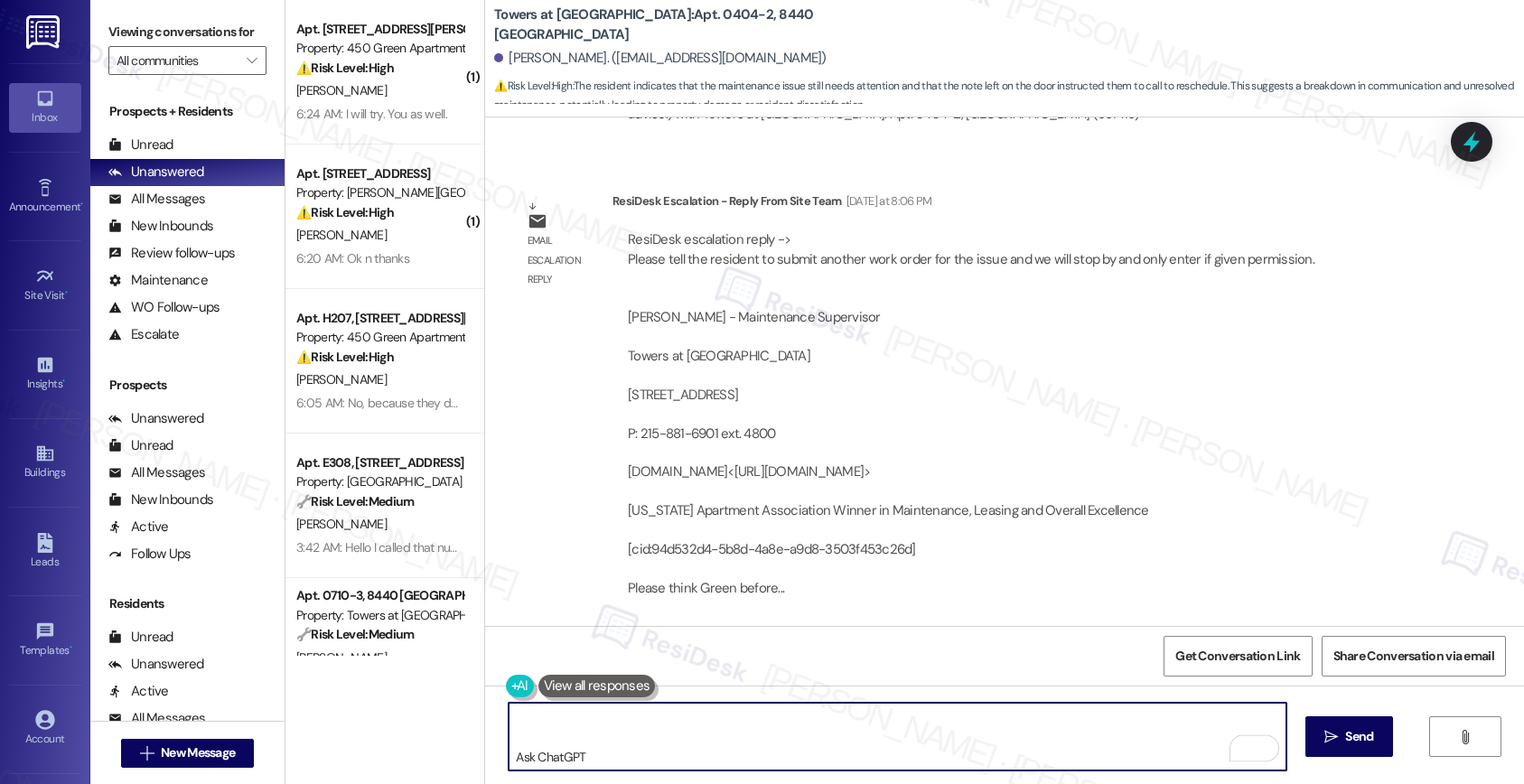 click on "Hi [Resident's Name],
Please submit a new work order for the issue. Our team will stop by, but we’ll only enter the unit if we have your permission. Let us know if you have any questions!
Ask ChatGPT" at bounding box center (897, 736) 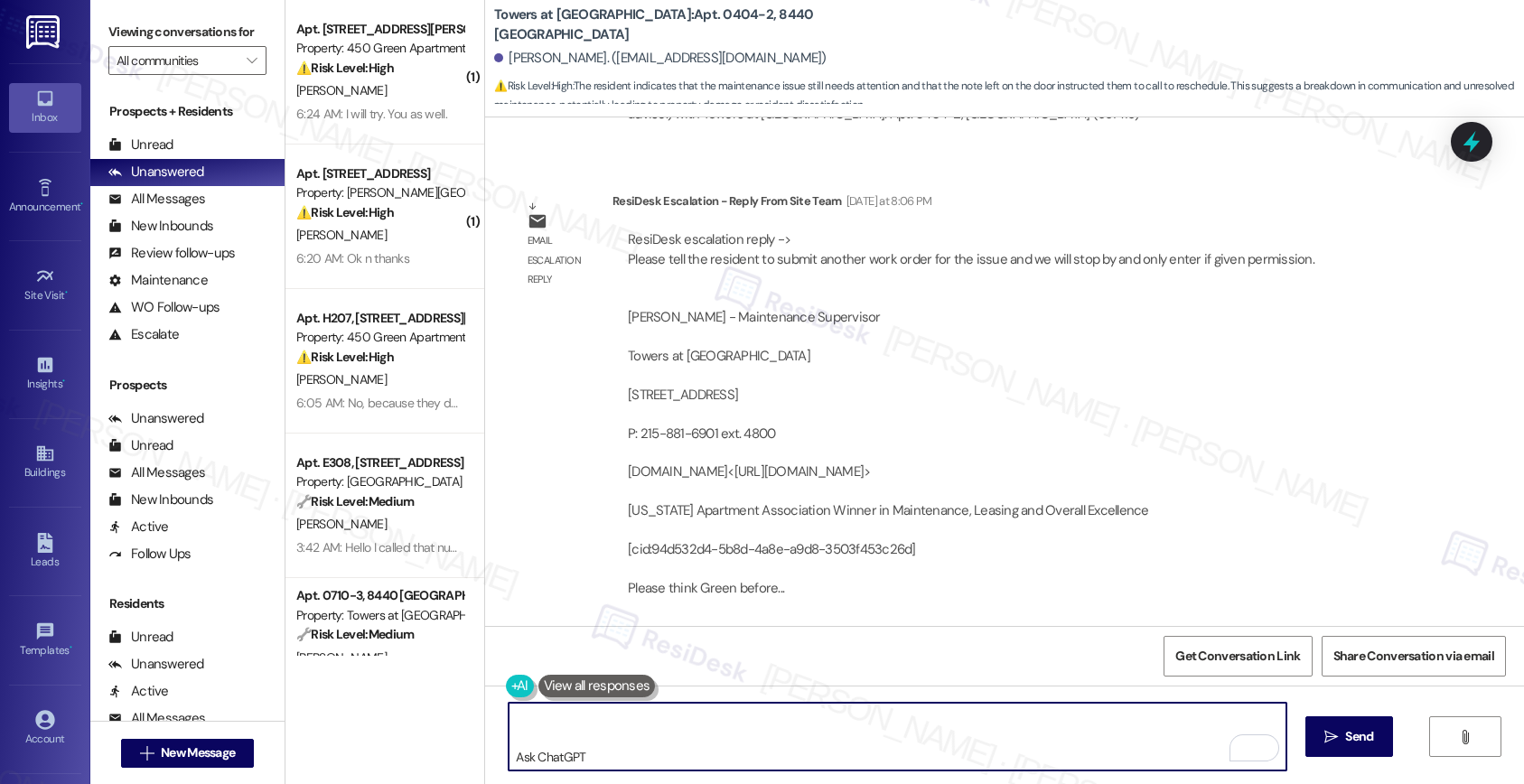 click on "Hi [Resident's Name],
Please submit a new work order for the issue. Our team will stop by, but we’ll only enter the unit if we have your permission. Let us know if you have any questions!
Ask ChatGPT" at bounding box center (897, 736) 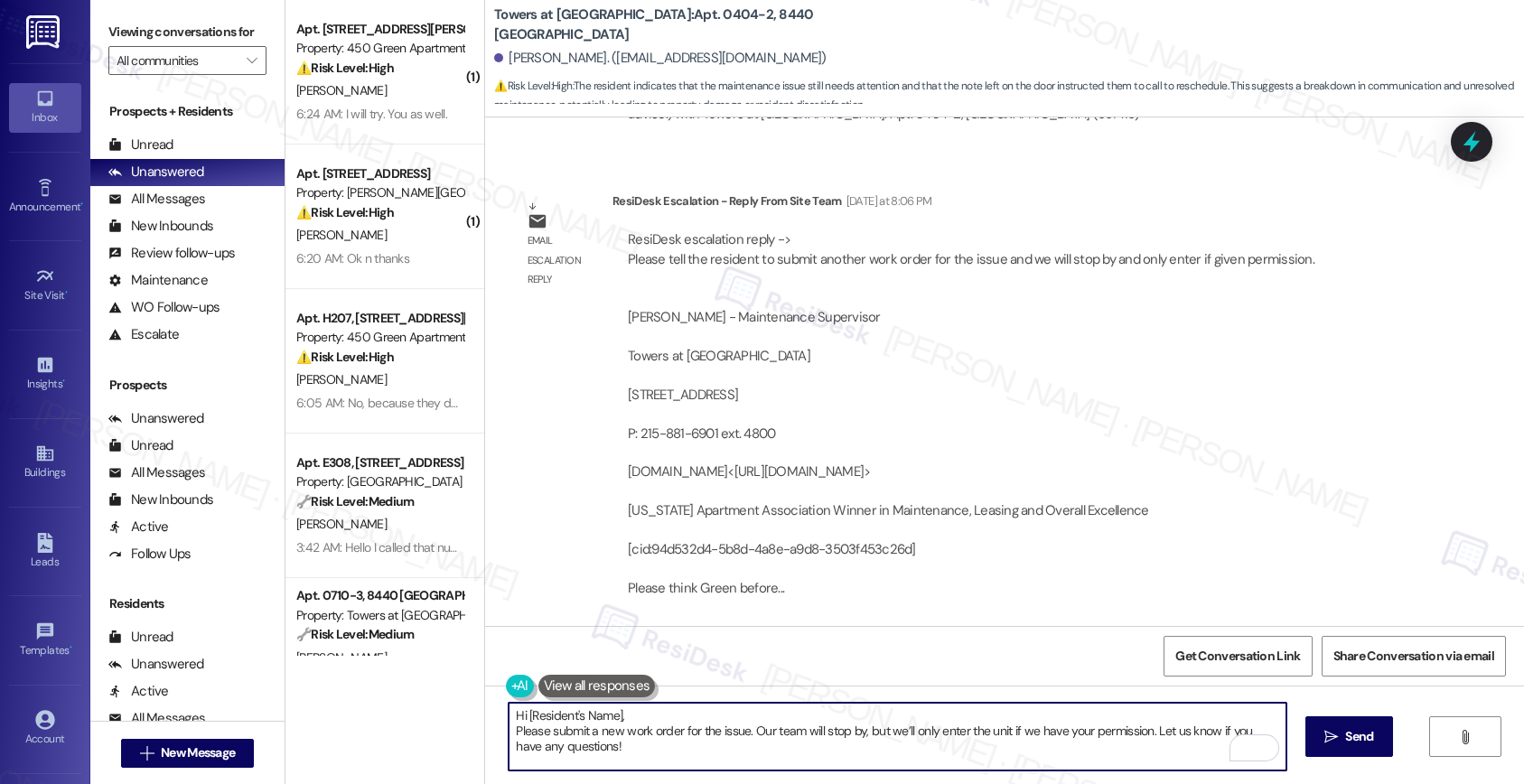 scroll, scrollTop: 143, scrollLeft: 0, axis: vertical 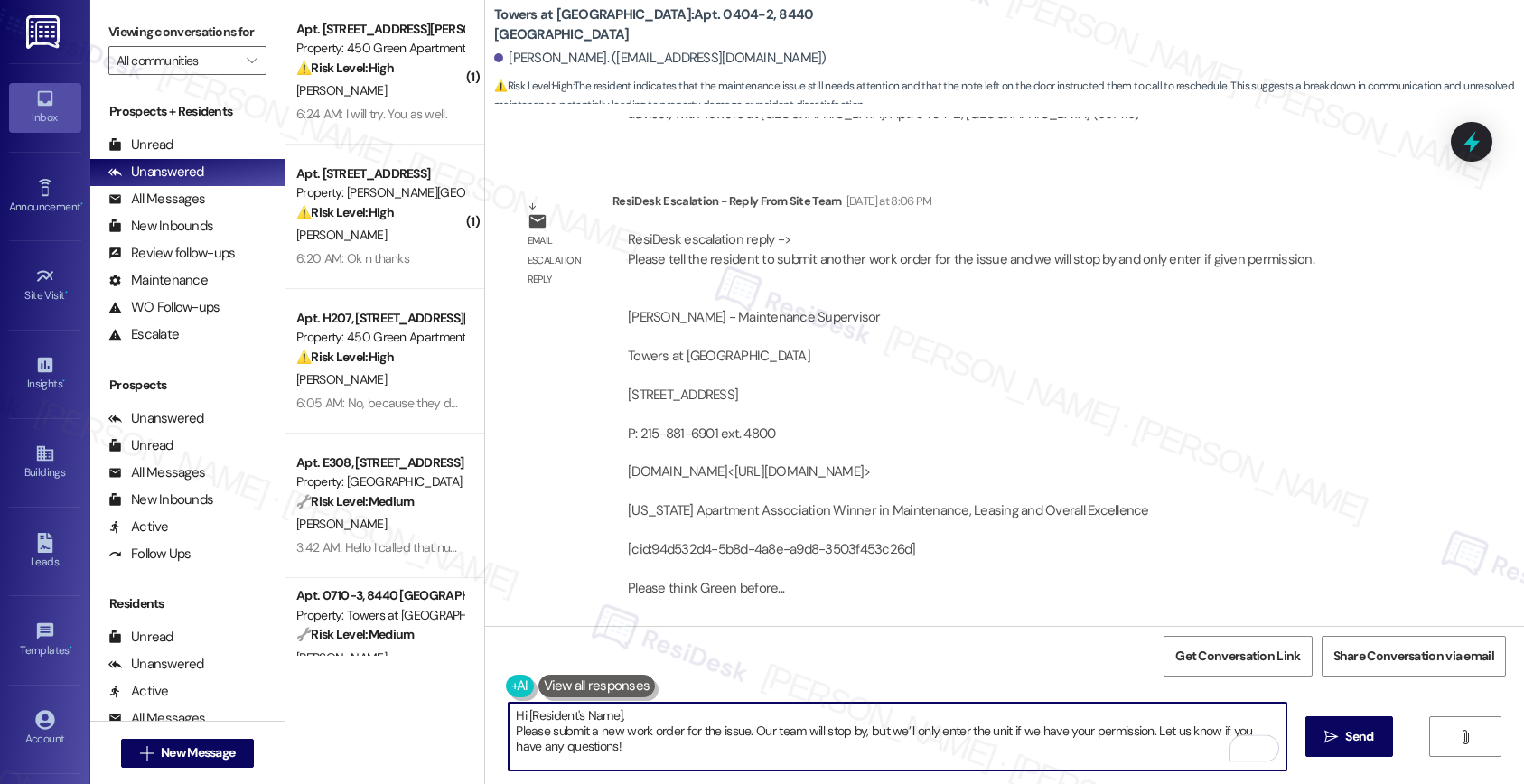 click on "Hi [Resident's Name],
Please submit a new work order for the issue. Our team will stop by, but we’ll only enter the unit if we have your permission. Let us know if you have any questions!" at bounding box center (897, 736) 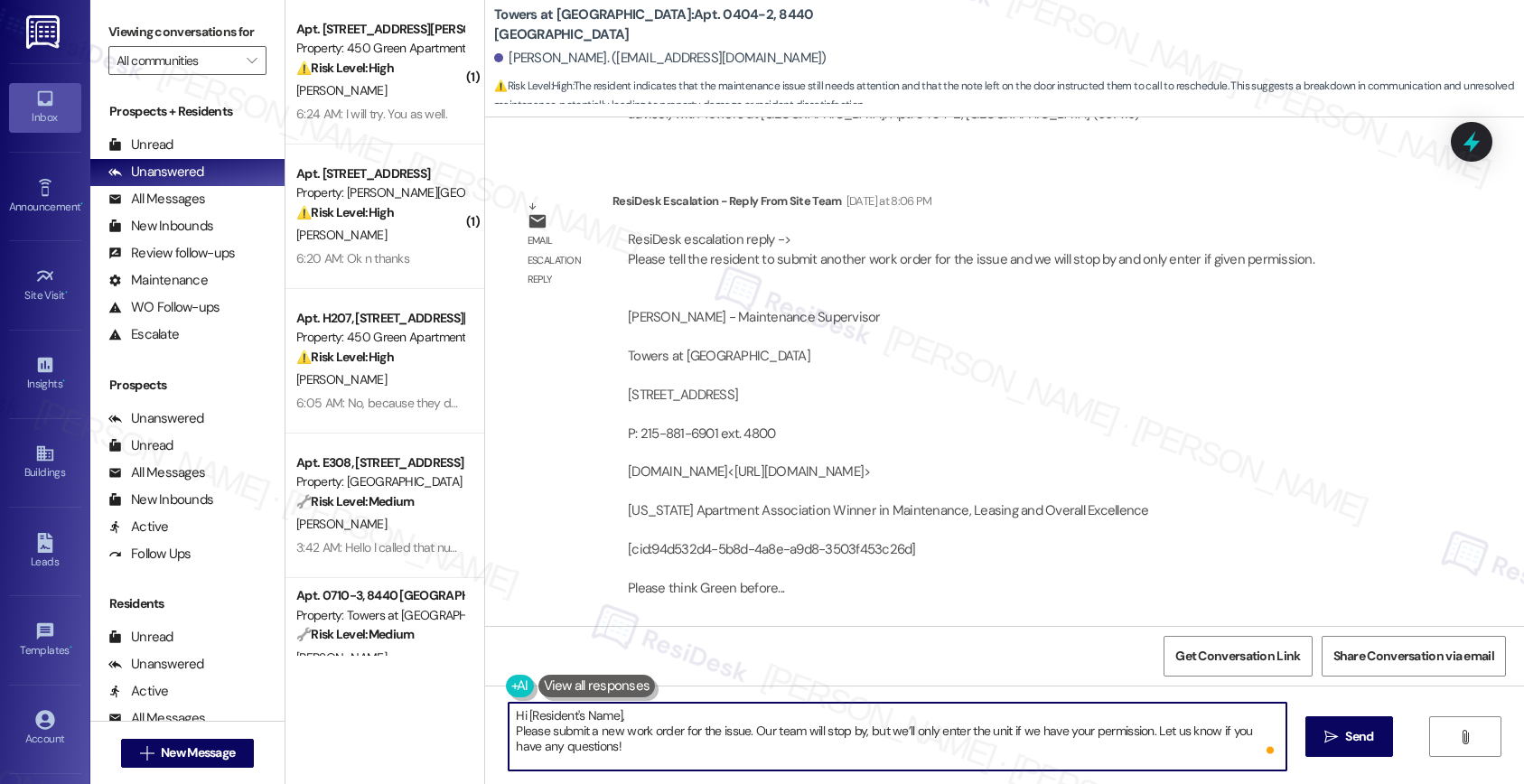 scroll, scrollTop: 112, scrollLeft: 0, axis: vertical 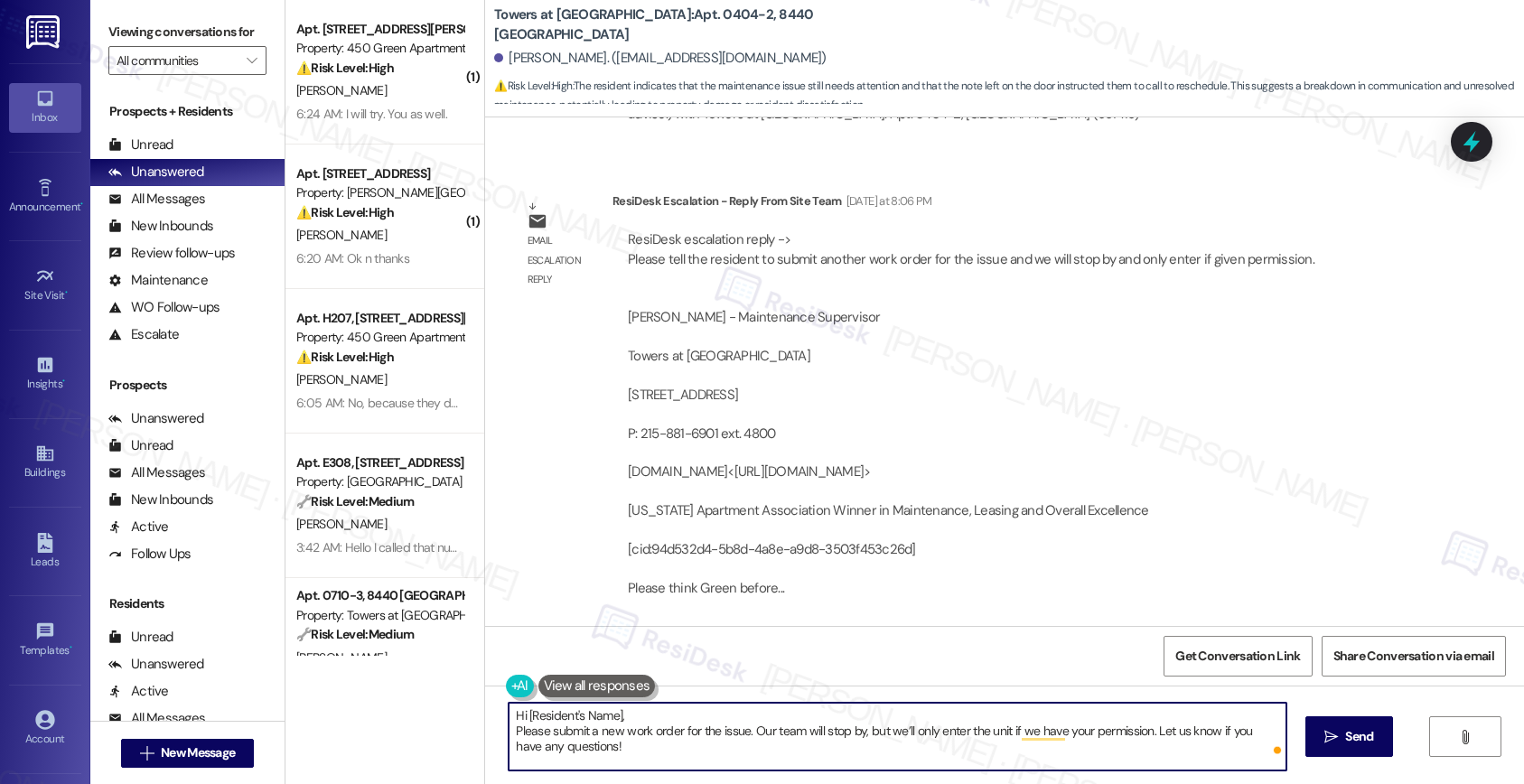click on "[PERSON_NAME]. ([EMAIL_ADDRESS][DOMAIN_NAME])" at bounding box center [660, 58] 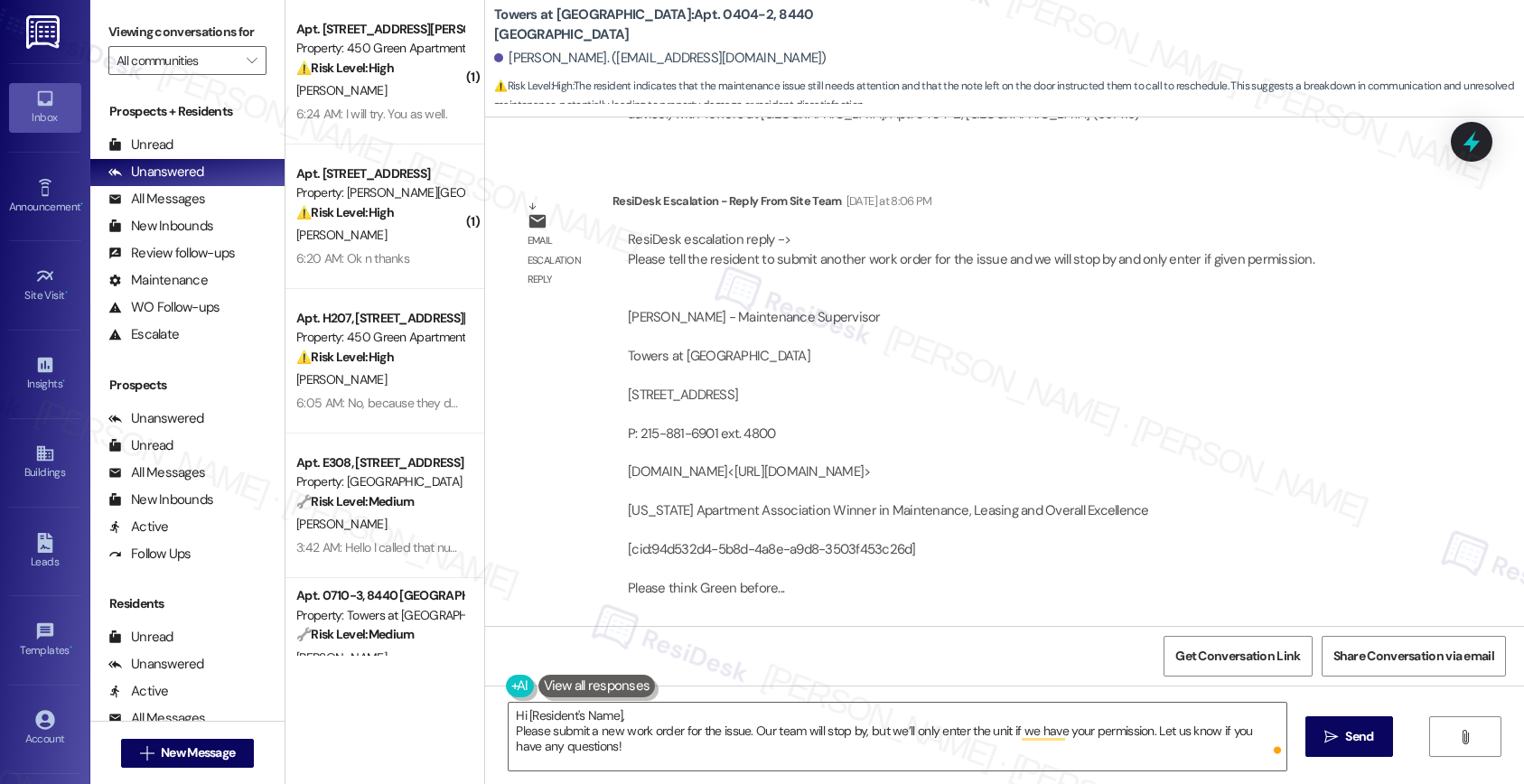 click on "[PERSON_NAME]. ([EMAIL_ADDRESS][DOMAIN_NAME])" at bounding box center (660, 58) 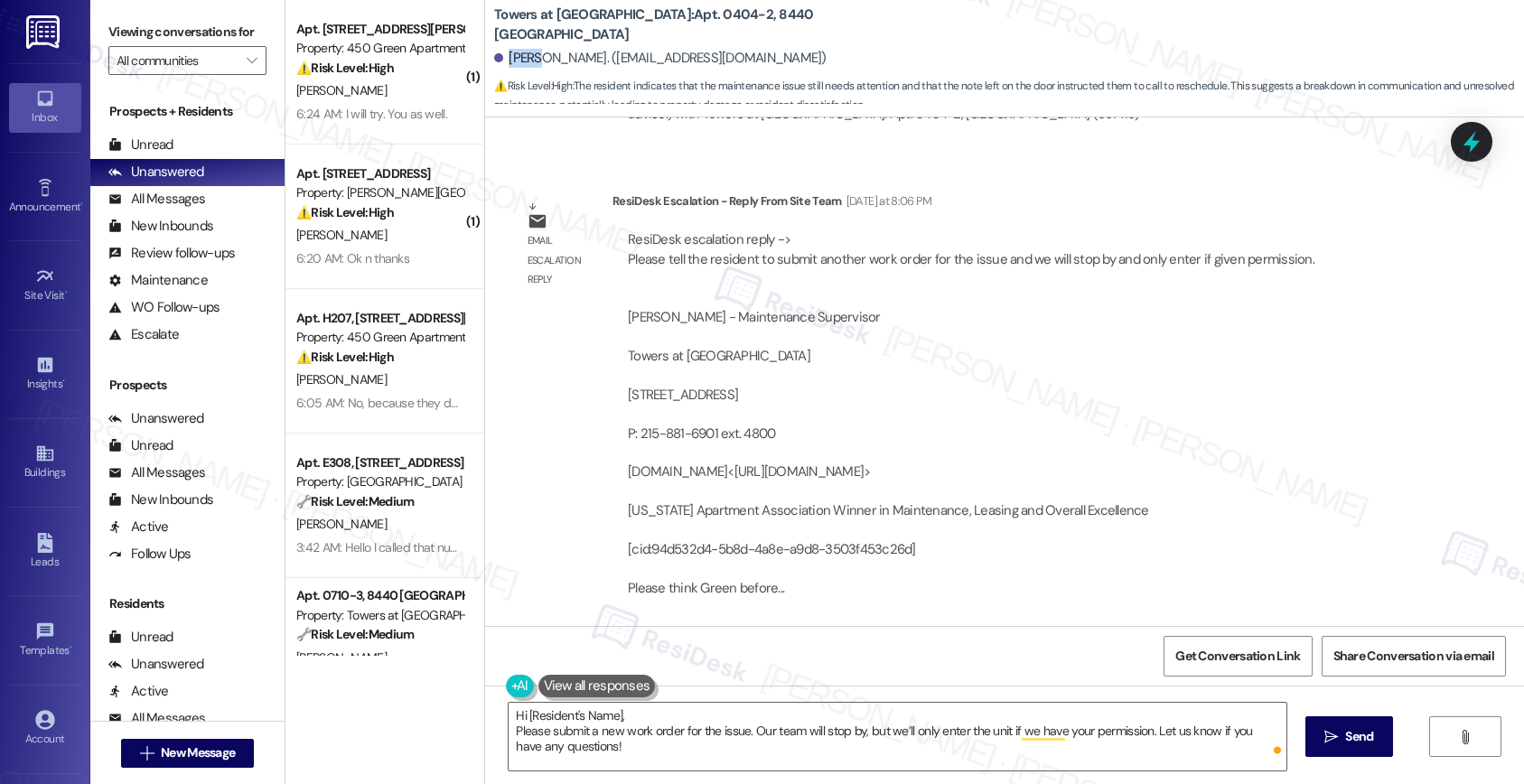copy on "[PERSON_NAME]" 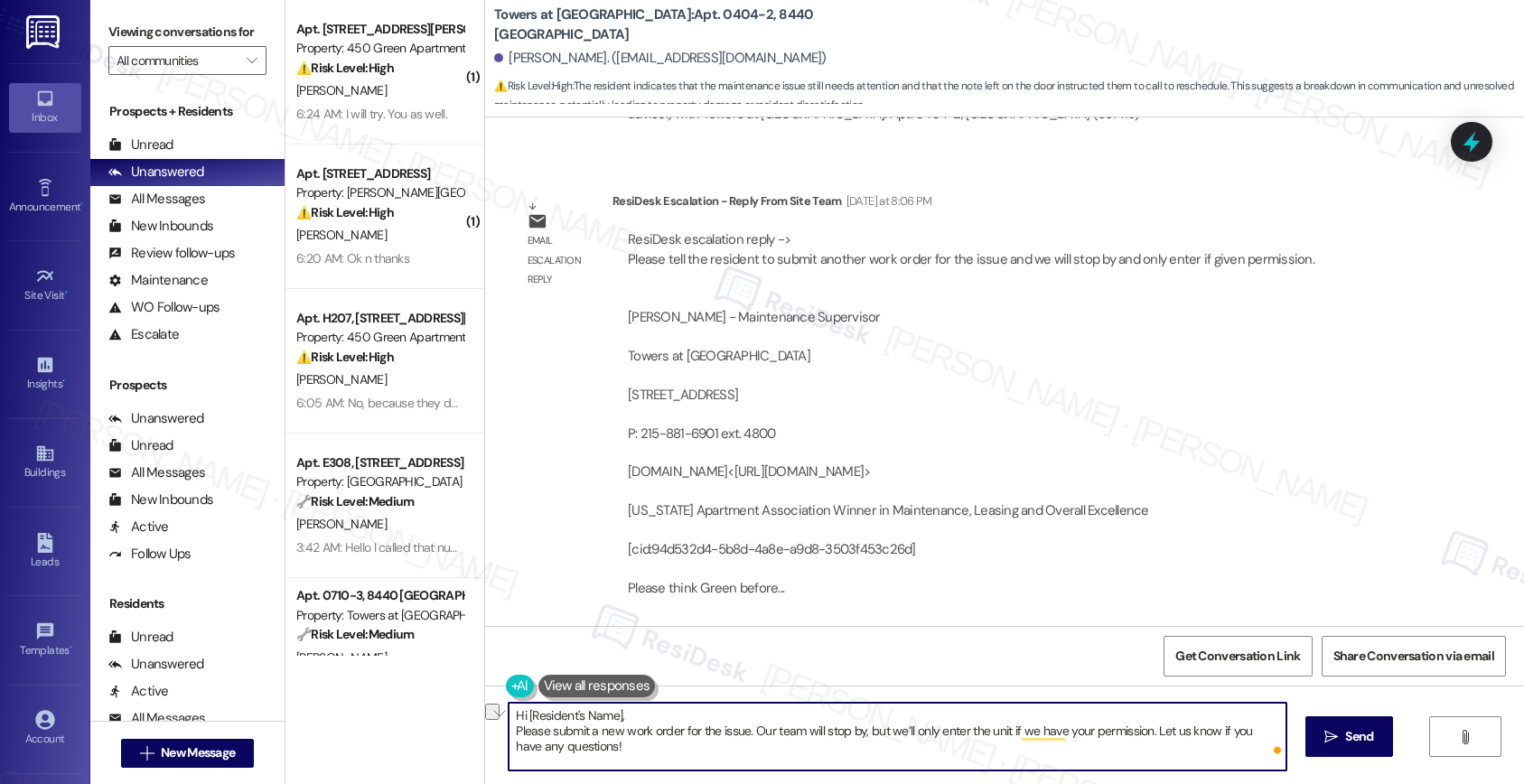 drag, startPoint x: 514, startPoint y: 718, endPoint x: 622, endPoint y: 715, distance: 108.04166 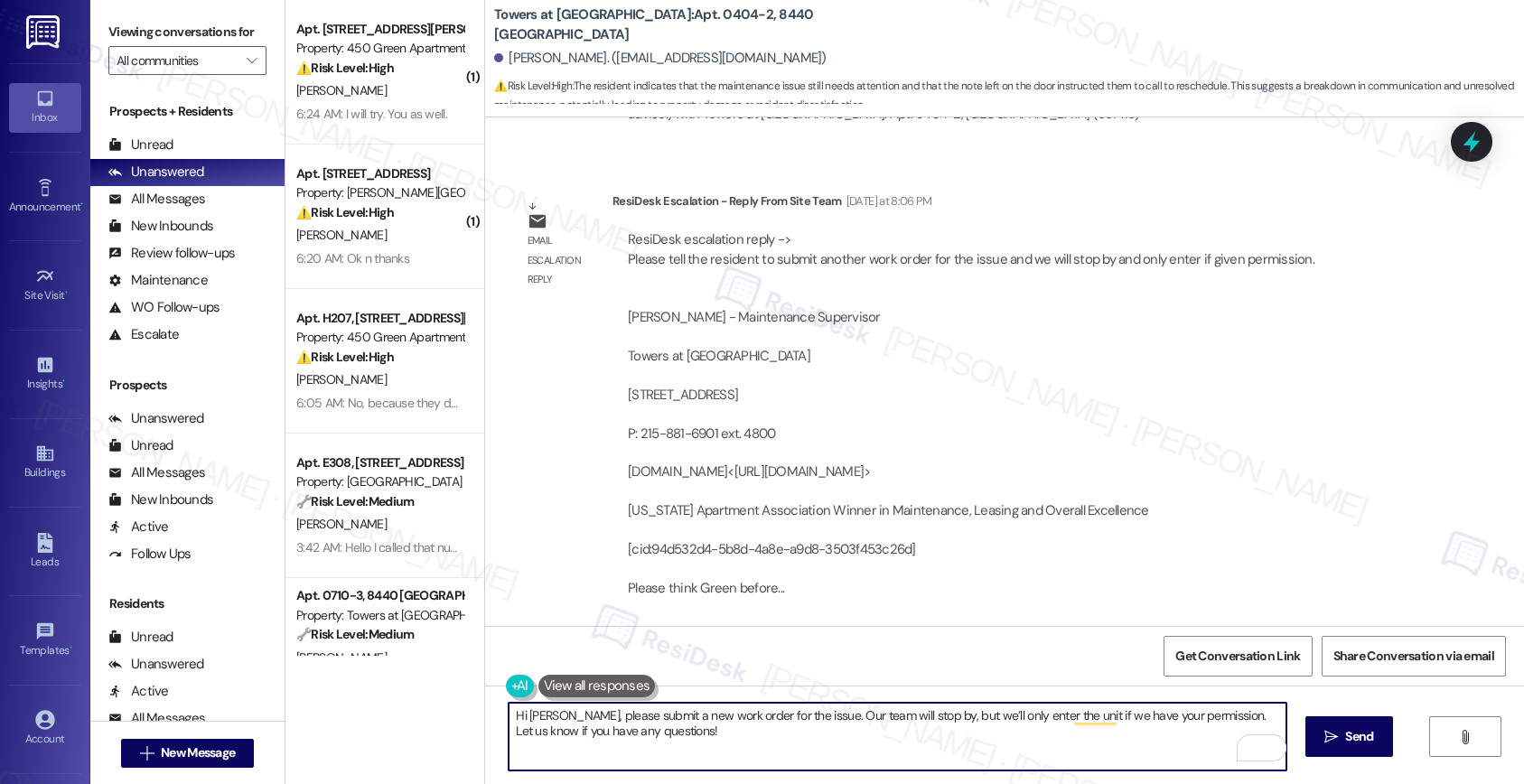 click on "Hi [PERSON_NAME], please submit a new work order for the issue. Our team will stop by, but we’ll only enter the unit if we have your permission. Let us know if you have any questions!" at bounding box center (897, 736) 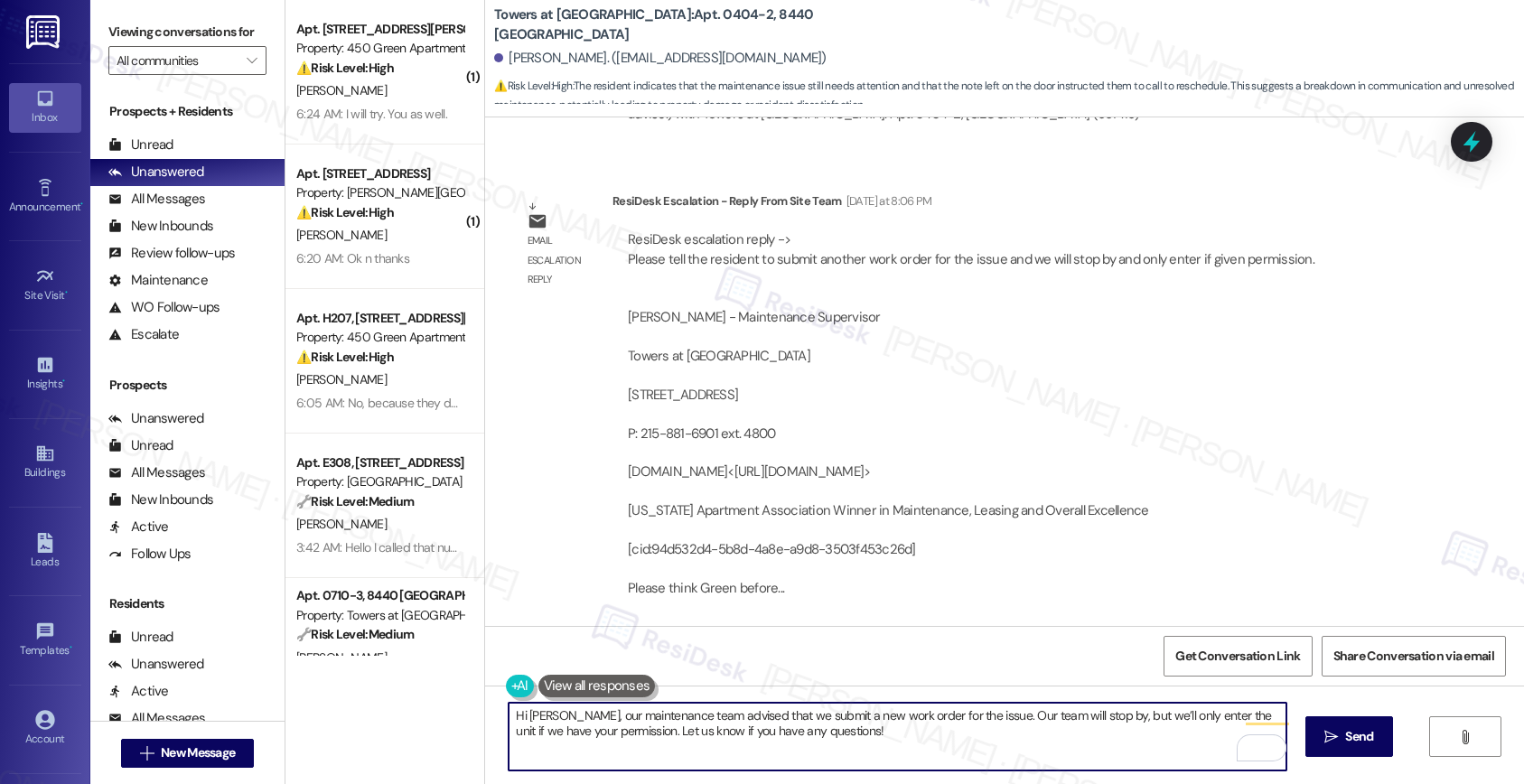 click on "Hi [PERSON_NAME], our maintenance team advised that we submit a new work order for the issue. Our team will stop by, but we’ll only enter the unit if we have your permission. Let us know if you have any questions!" at bounding box center [897, 736] 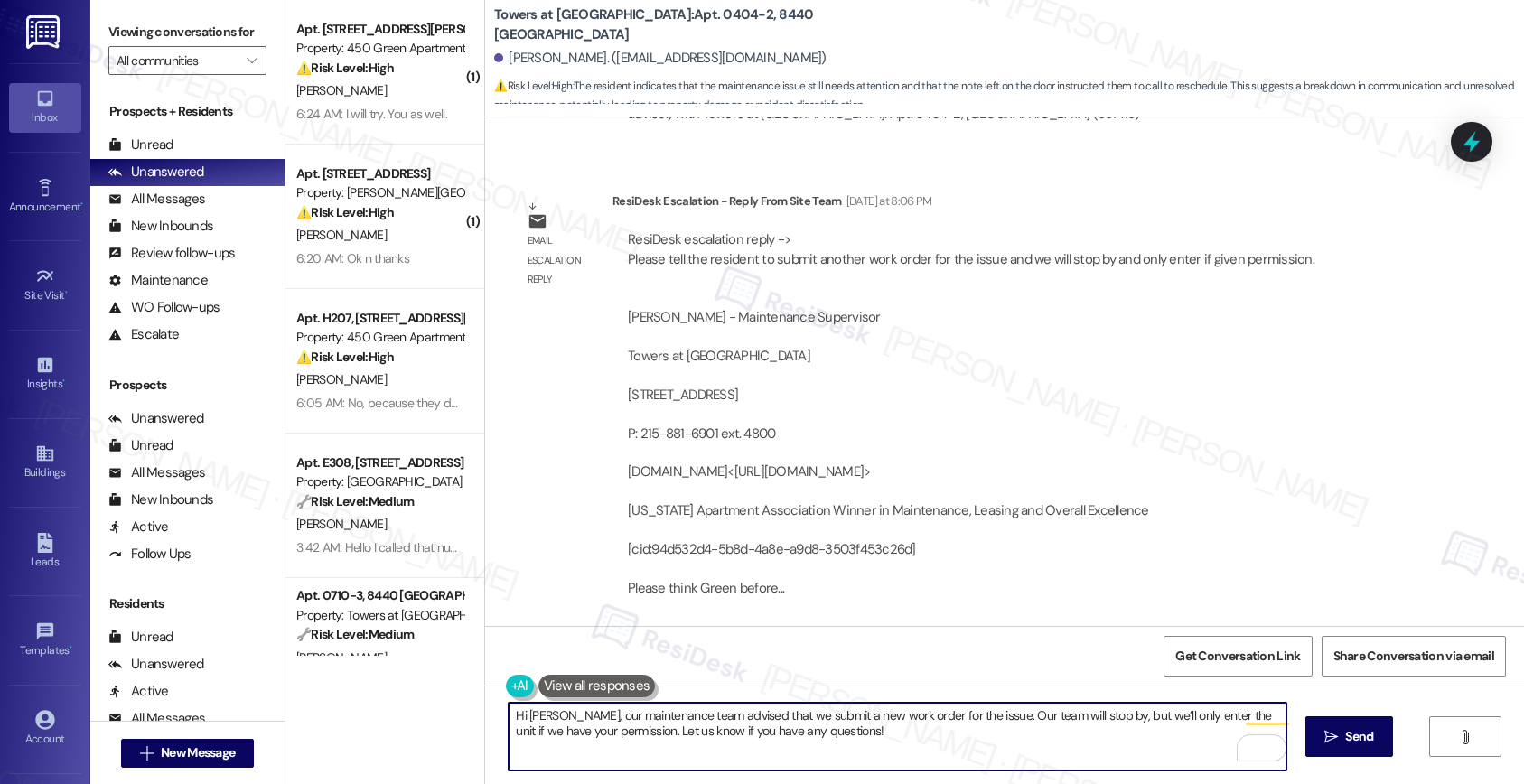 click on "Hi [PERSON_NAME], our maintenance team advised that we submit a new work order for the issue. Our team will stop by, but we’ll only enter the unit if we have your permission. Let us know if you have any questions!" at bounding box center [897, 736] 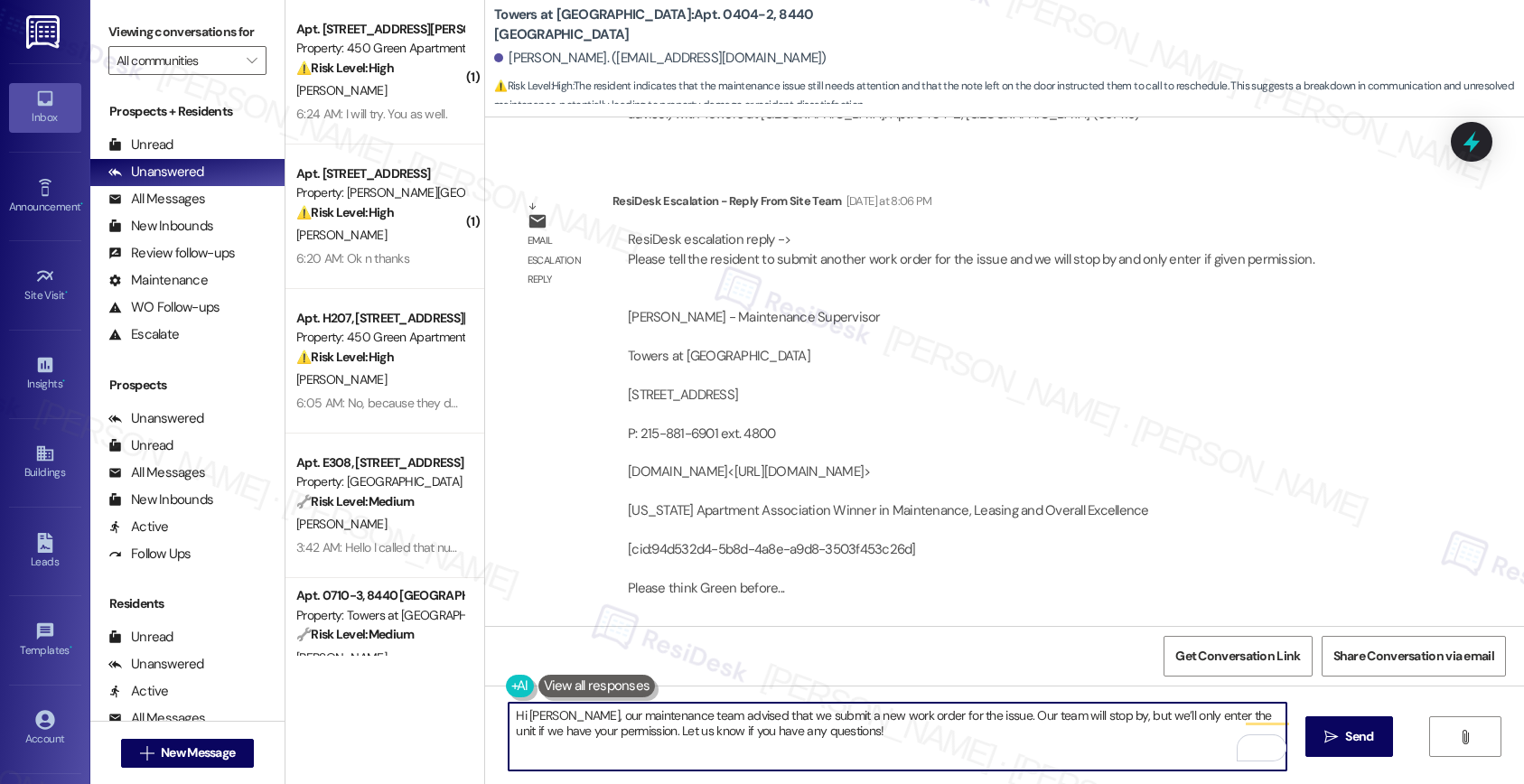 click on "Hi [PERSON_NAME], our maintenance team advised that we submit a new work order for the issue. Our team will stop by, but we’ll only enter the unit if we have your permission. Let us know if you have any questions!" at bounding box center (897, 736) 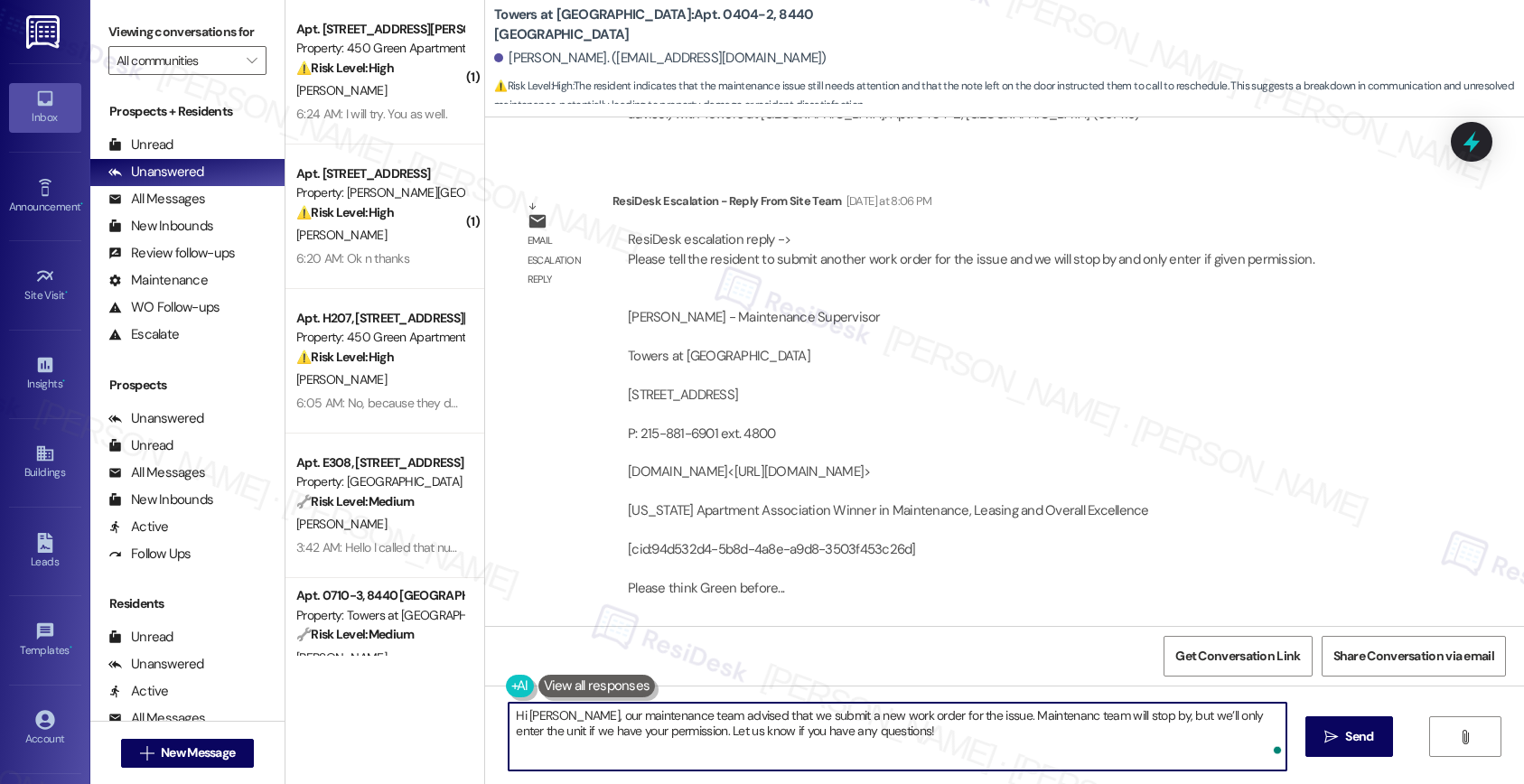 type on "Hi [PERSON_NAME], our maintenance team advised that we submit a new work order for the issue. Maintenance team will stop by, but we’ll only enter the unit if we have your permission. Let us know if you have any questions!" 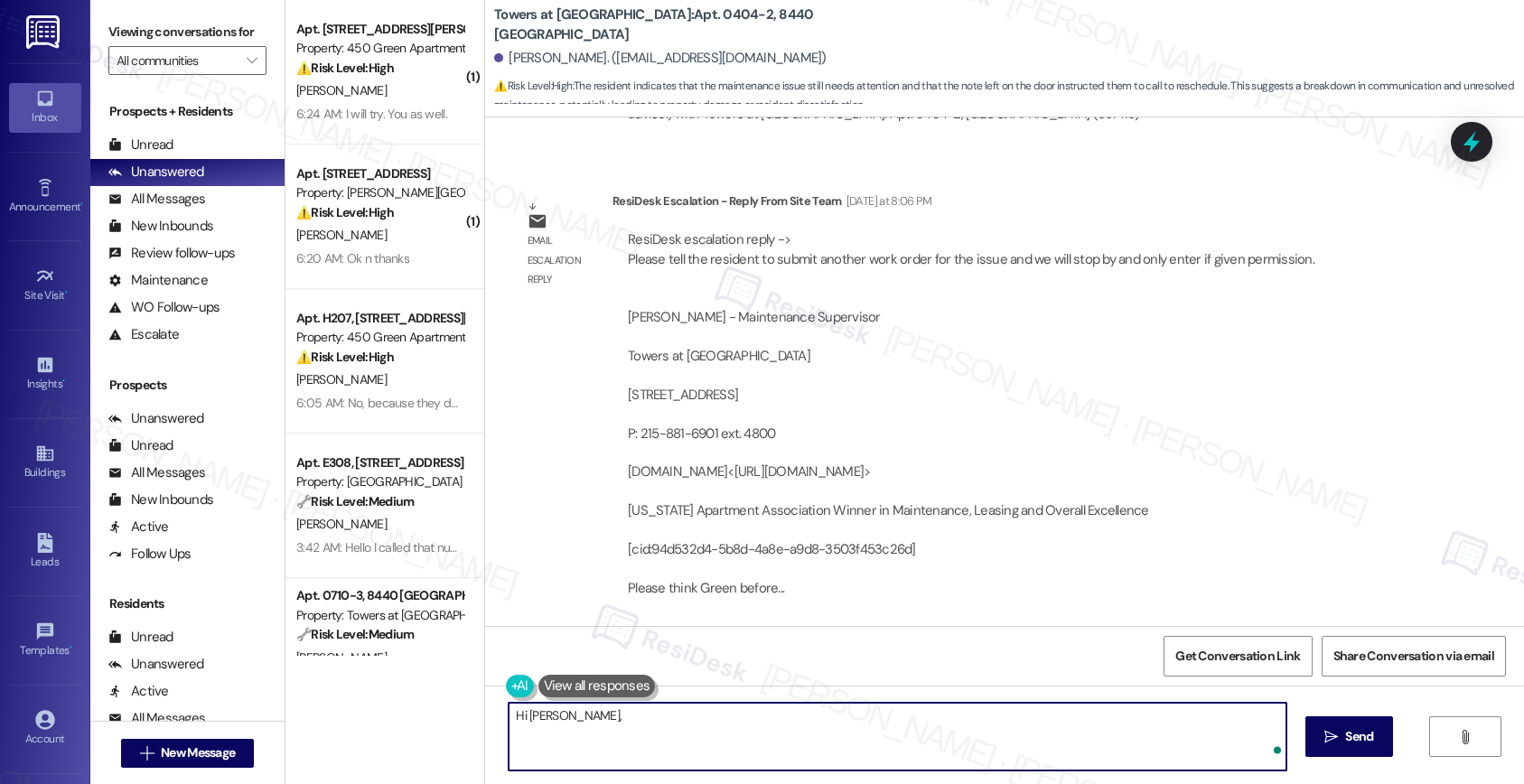 paste on "Our maintenance team recommended submitting a new work order for the issue. They’ll stop by to take a look but will only enter your unit if we have your permission. Please let us know if you have any questions!
Ask ChatGPT" 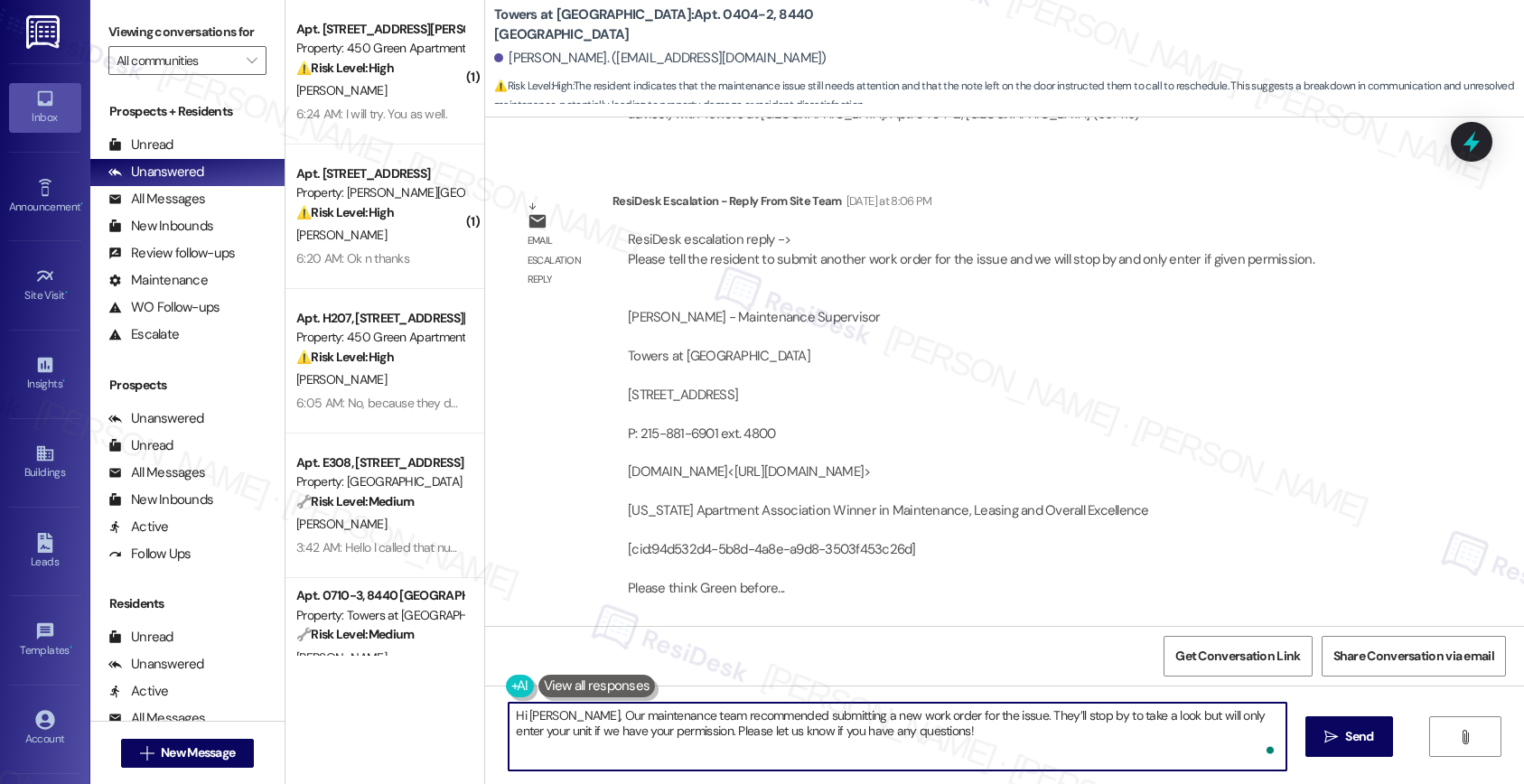 scroll, scrollTop: 138, scrollLeft: 0, axis: vertical 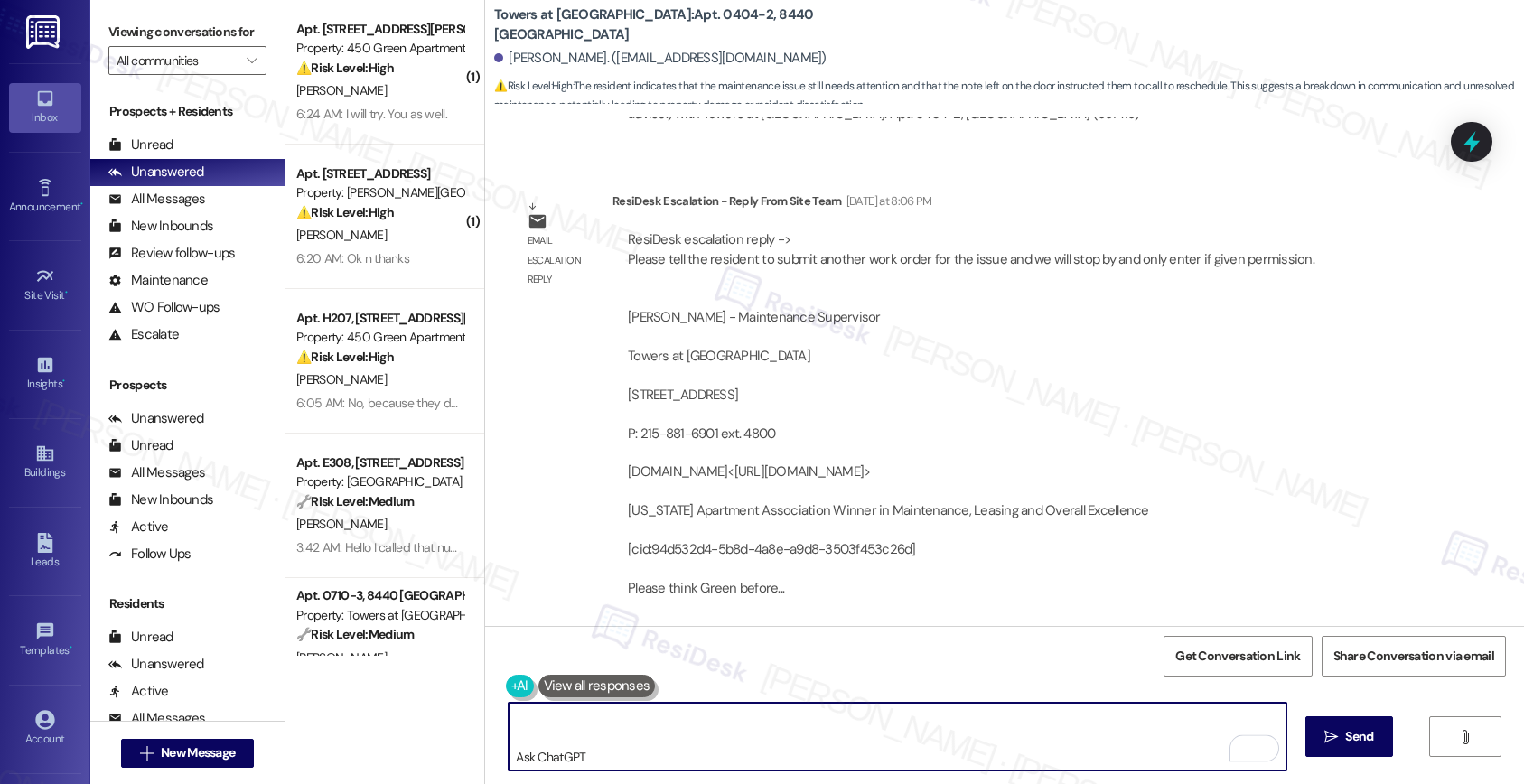 click on "Hi [PERSON_NAME], Our maintenance team recommended submitting a new work order for the issue. They’ll stop by to take a look but will only enter your unit if we have your permission. Please let us know if you have any questions!
Ask ChatGPT" at bounding box center [897, 736] 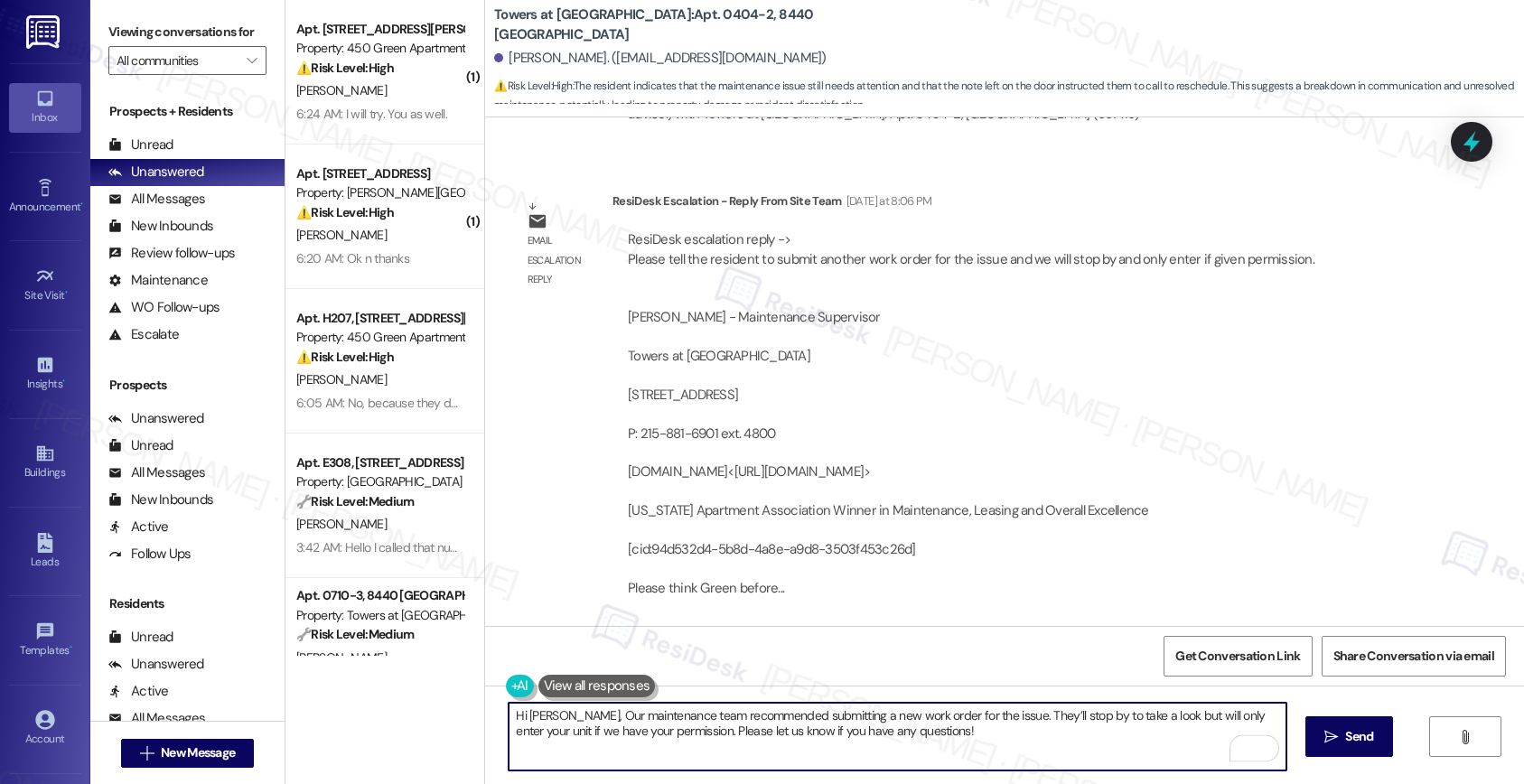 scroll, scrollTop: 127, scrollLeft: 0, axis: vertical 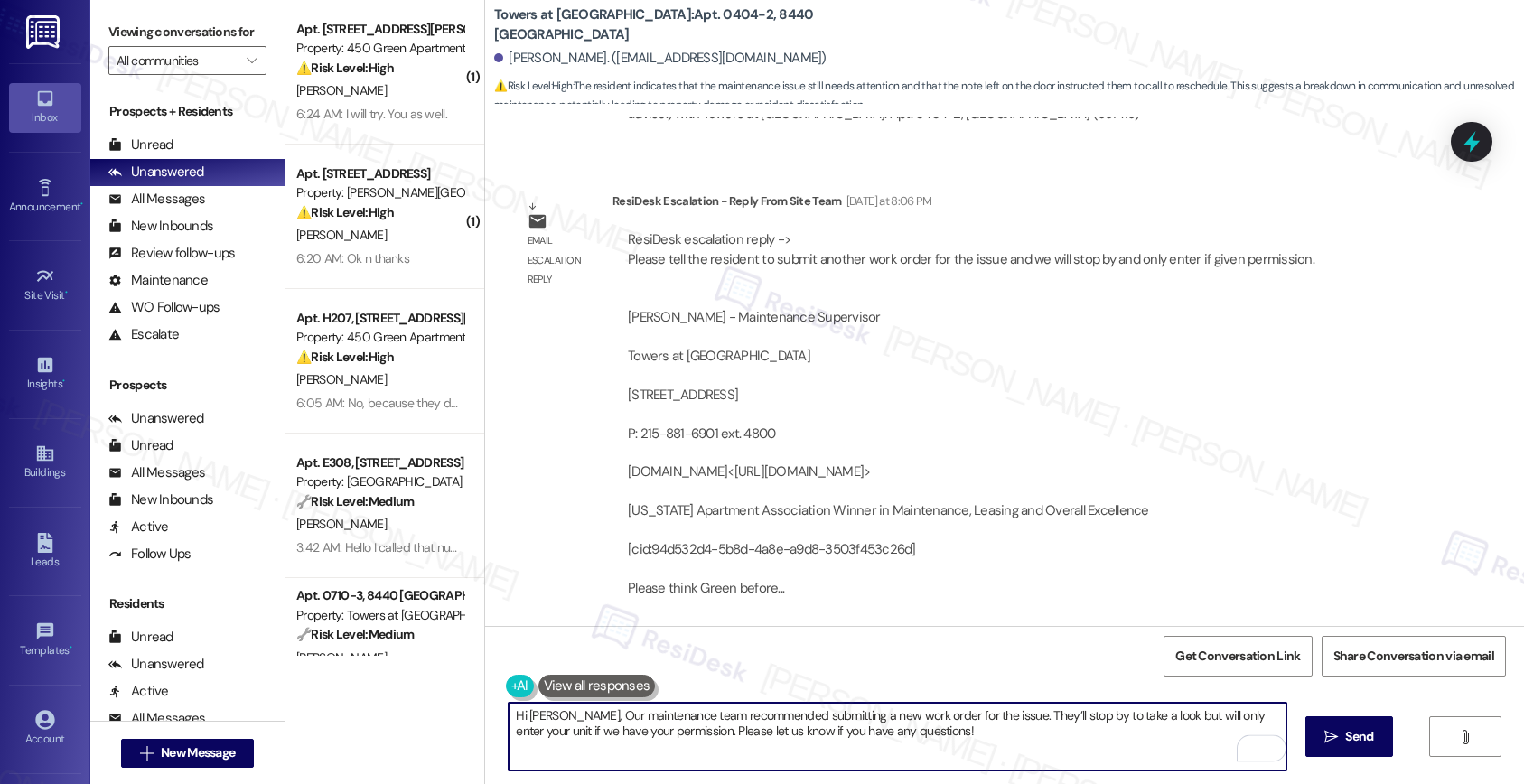 click on "Hi [PERSON_NAME], Our maintenance team recommended submitting a new work order for the issue. They’ll stop by to take a look but will only enter your unit if we have your permission. Please let us know if you have any questions!" at bounding box center [897, 736] 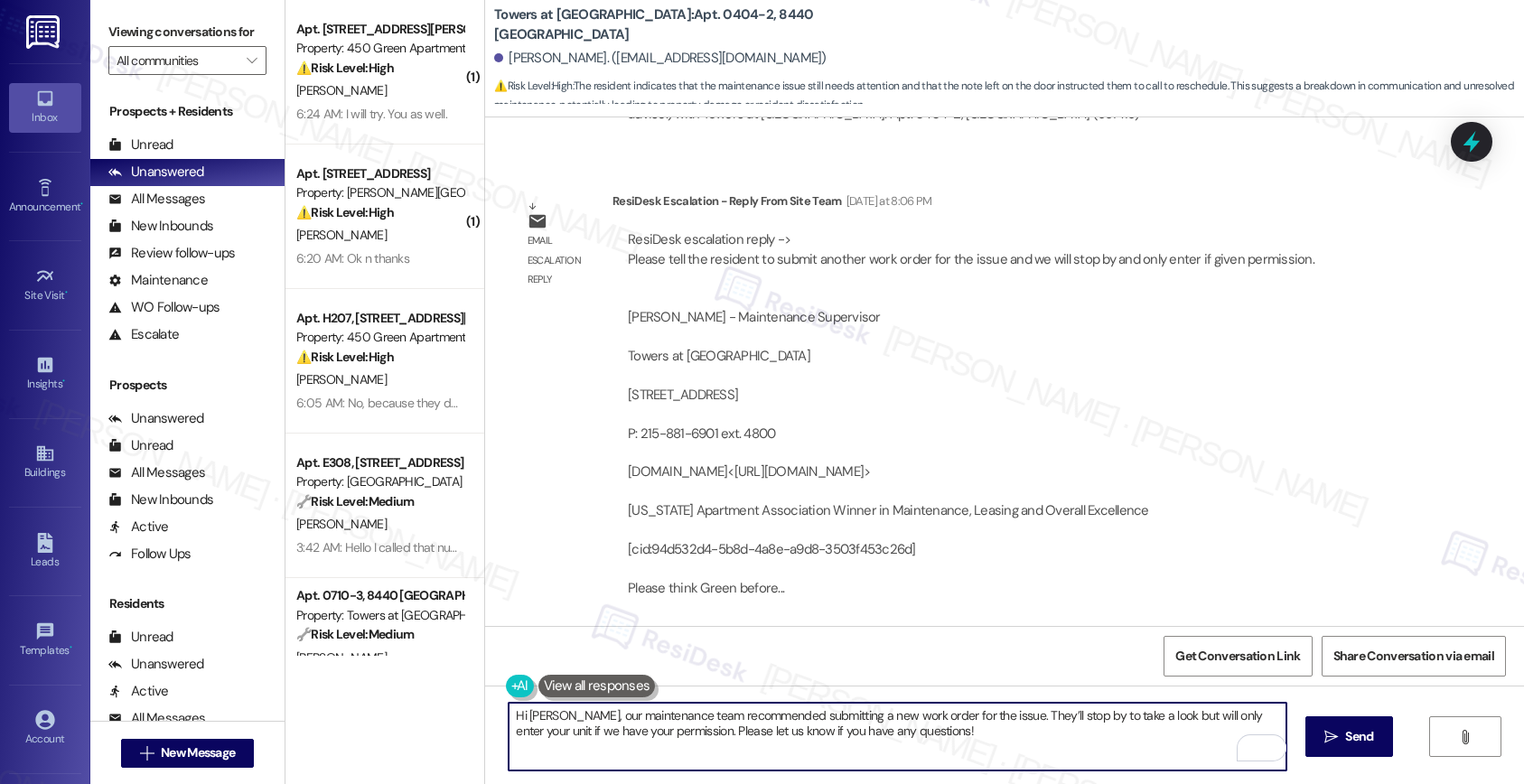 click on "Hi [PERSON_NAME], our maintenance team recommended submitting a new work order for the issue. They’ll stop by to take a look but will only enter your unit if we have your permission. Please let us know if you have any questions!" at bounding box center (897, 736) 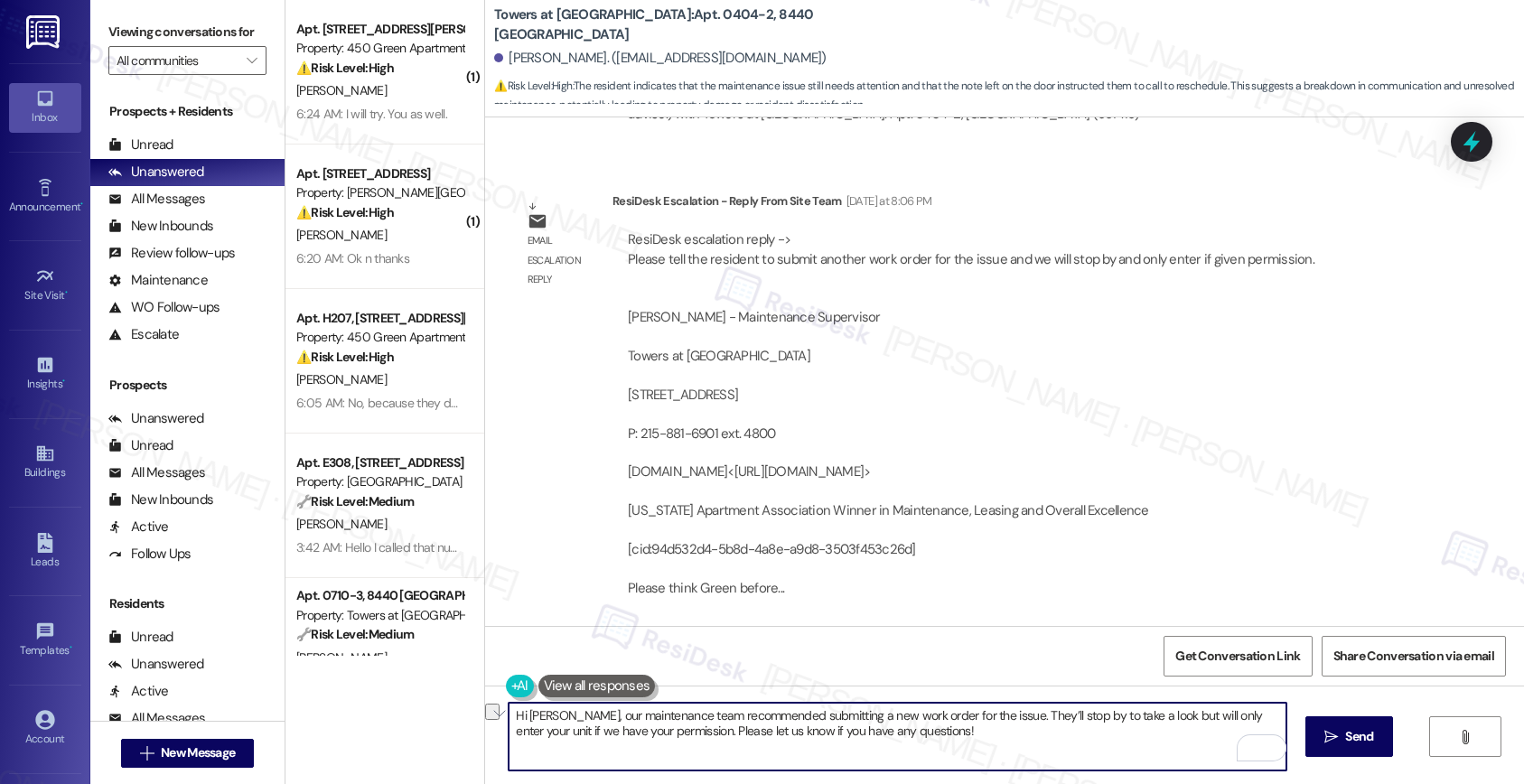 drag, startPoint x: 986, startPoint y: 735, endPoint x: 649, endPoint y: 727, distance: 337.09494 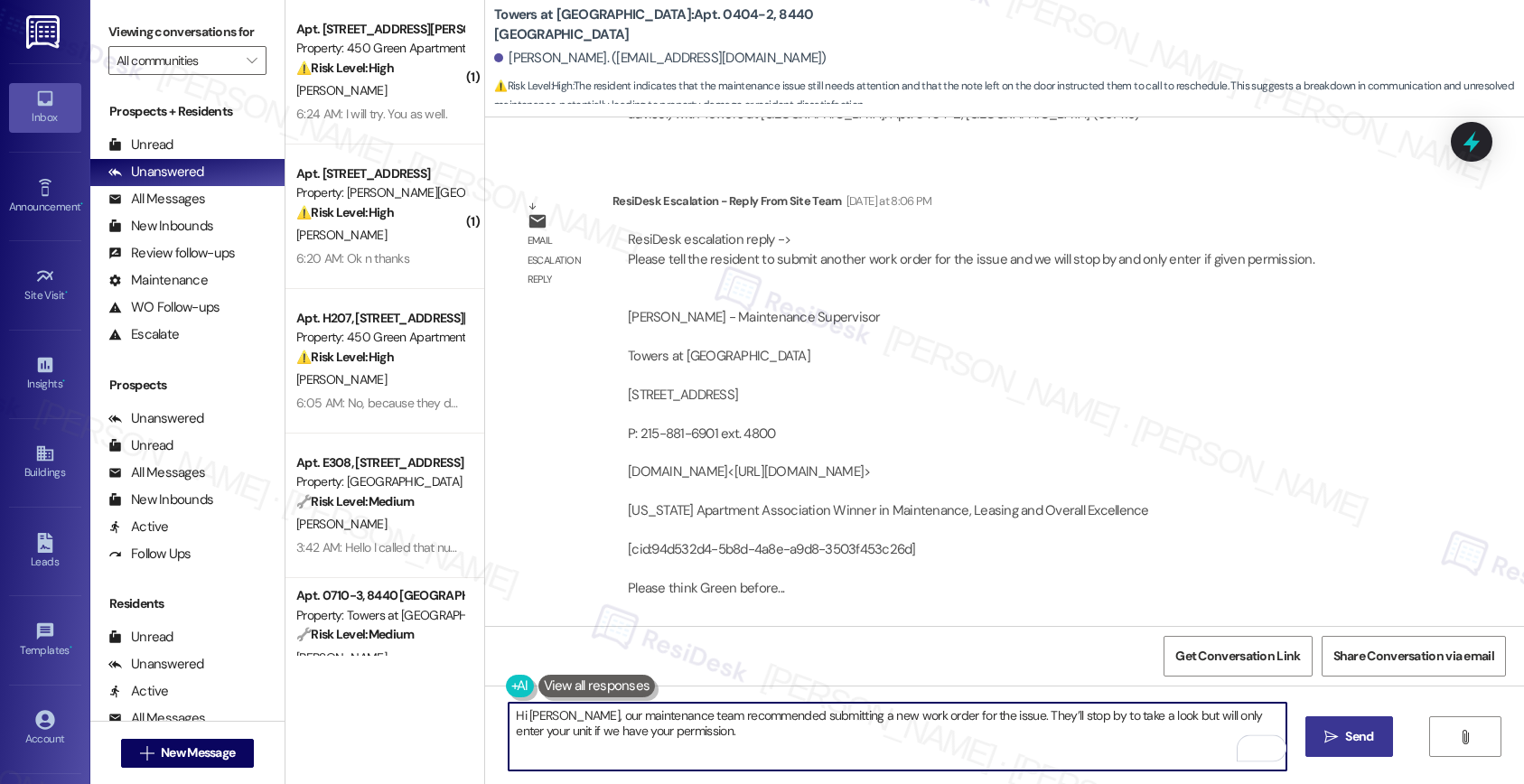 type on "Hi [PERSON_NAME], our maintenance team recommended submitting a new work order for the issue. They’ll stop by to take a look but will only enter your unit if we have your permission." 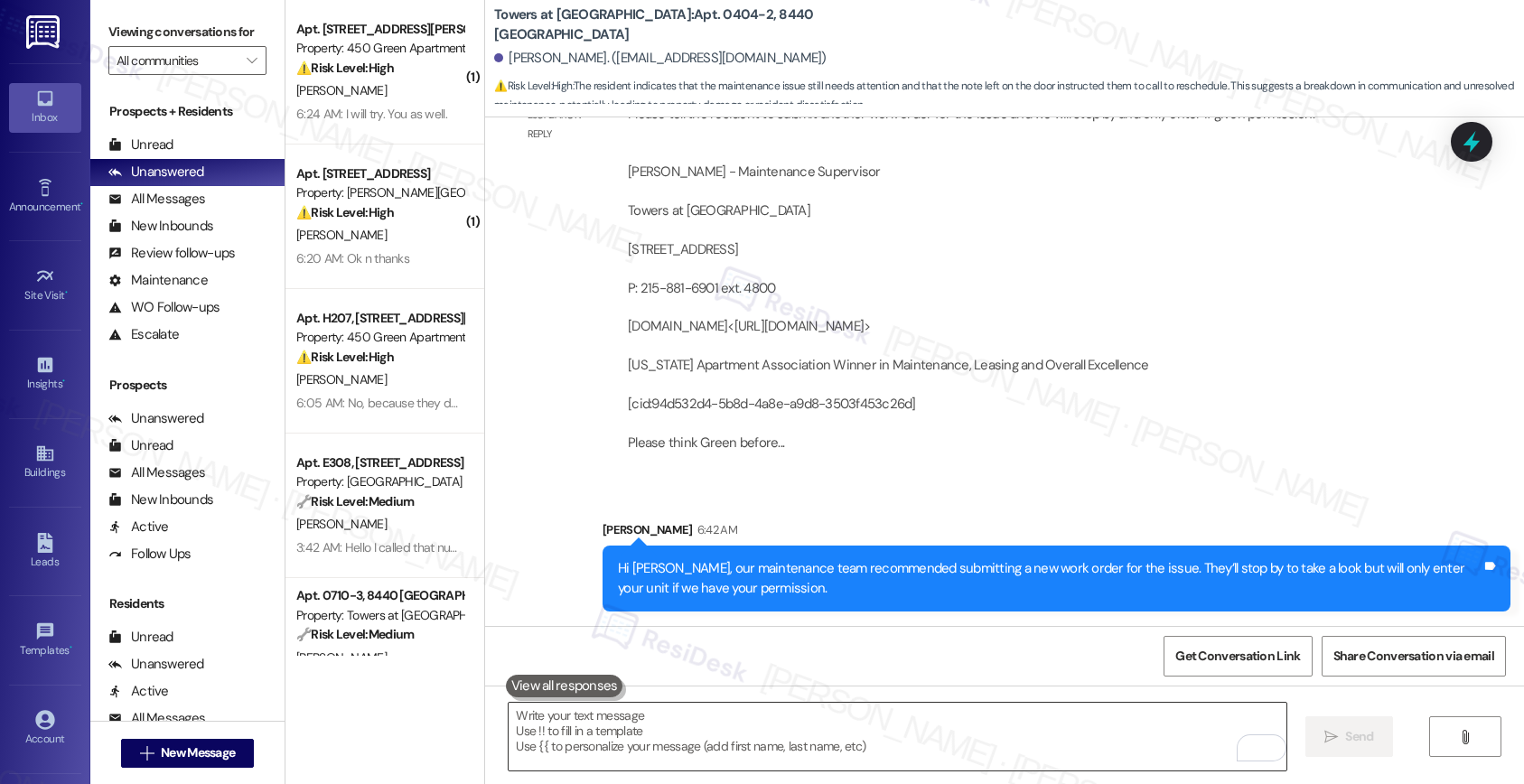 click at bounding box center (897, 736) 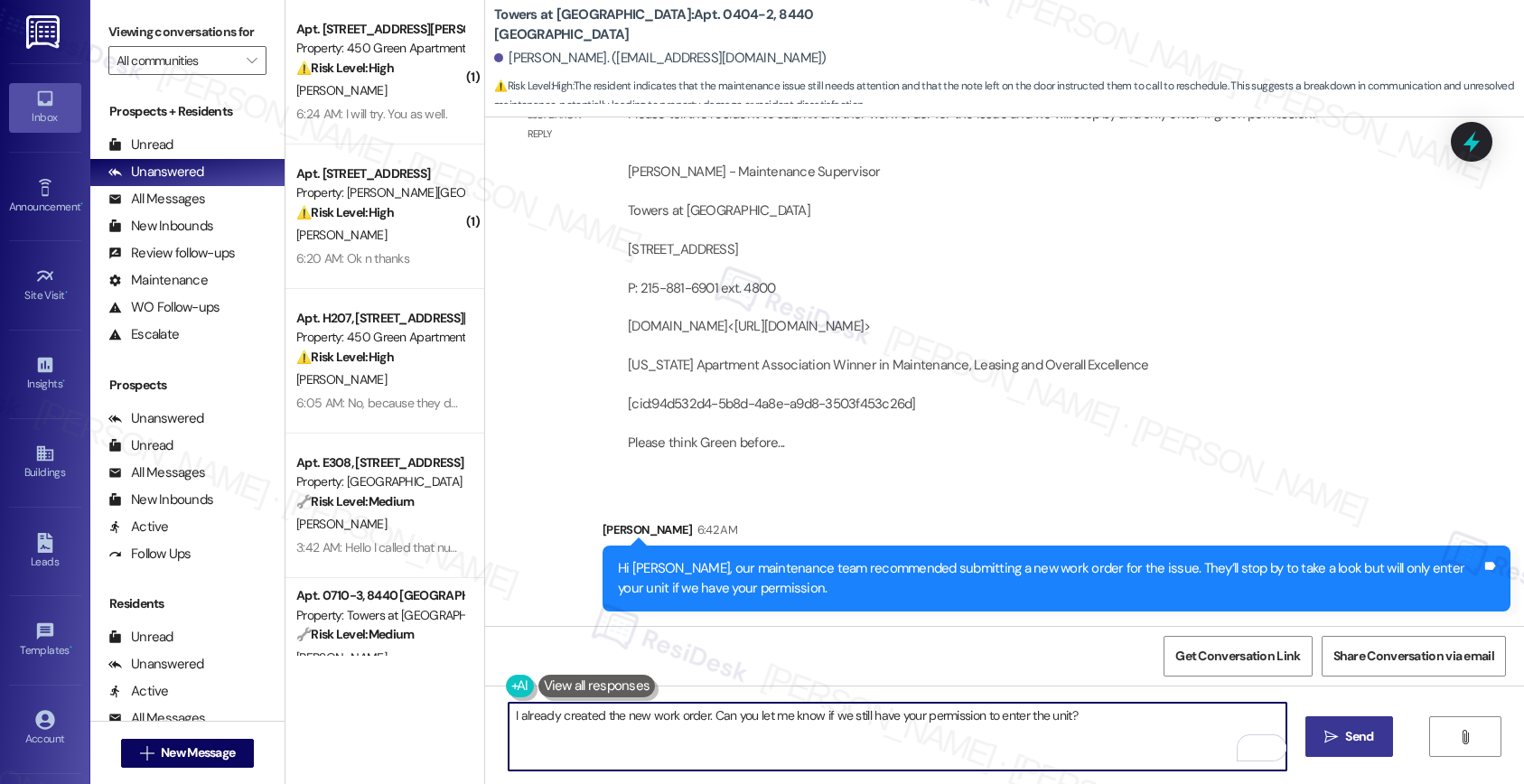 click on "I already created the new work order. Can you let me know if we still have your permission to enter the unit?" at bounding box center [897, 736] 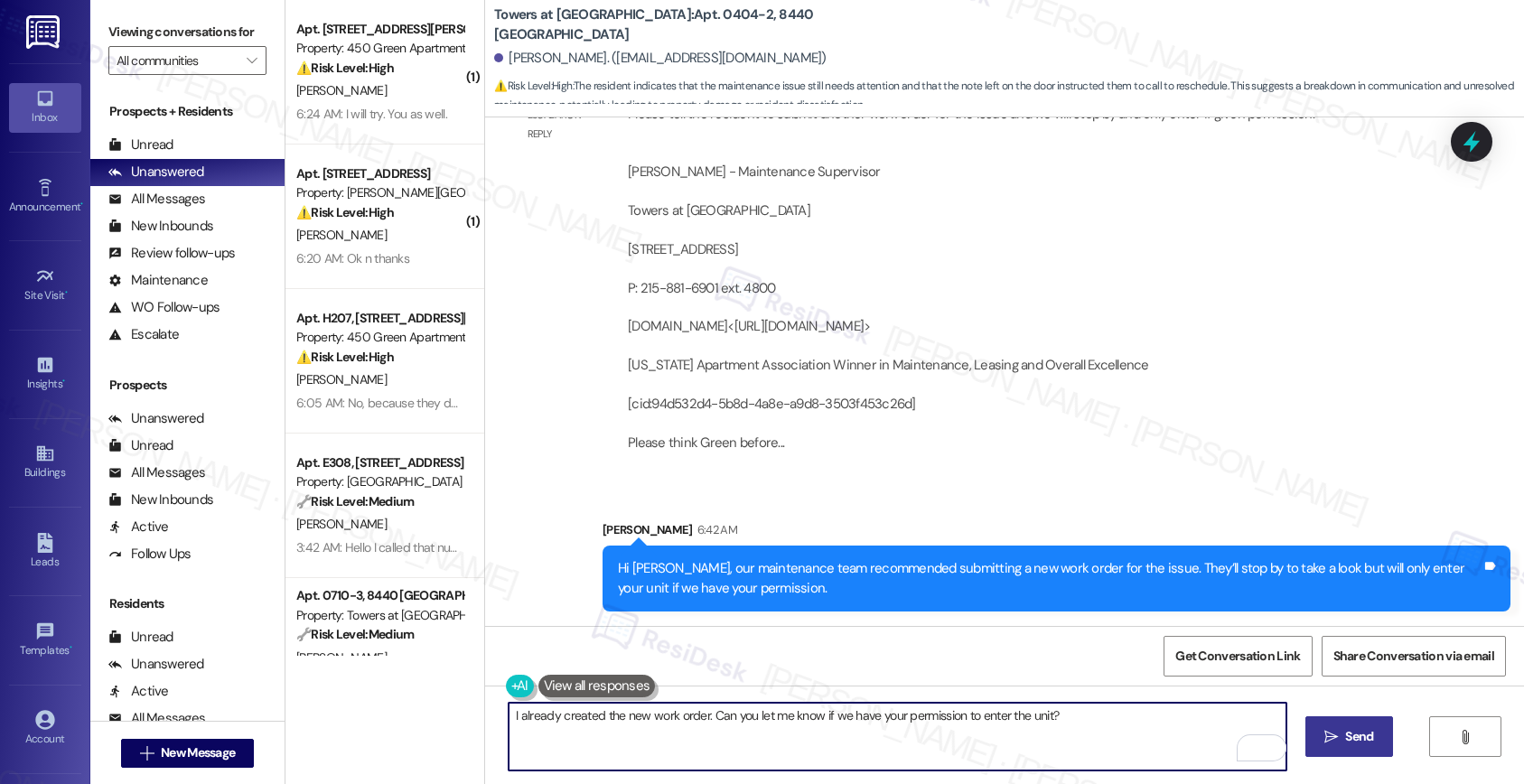 click on "I already created the new work order. Can you let me know if we have your permission to enter the unit?" at bounding box center [897, 736] 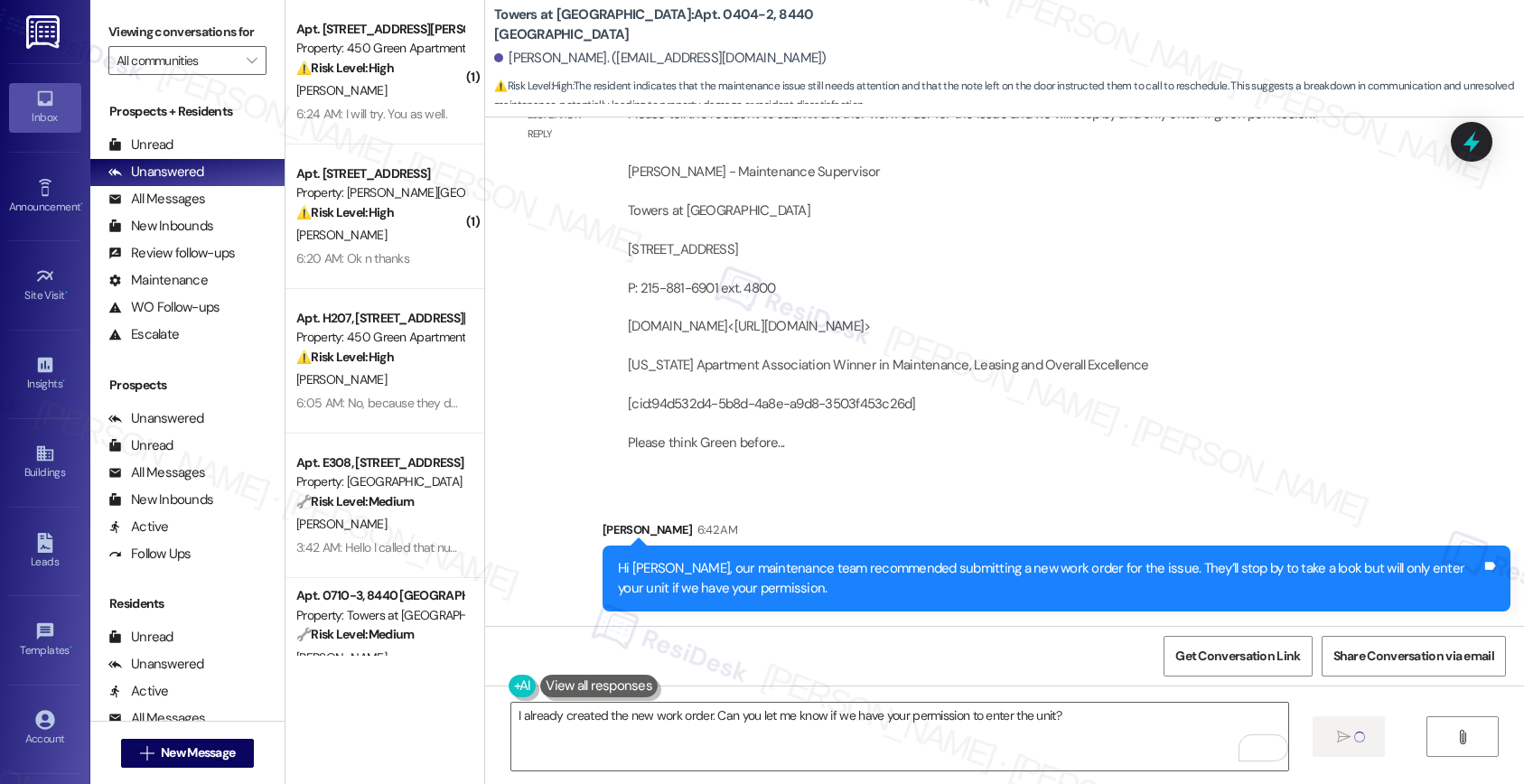 type 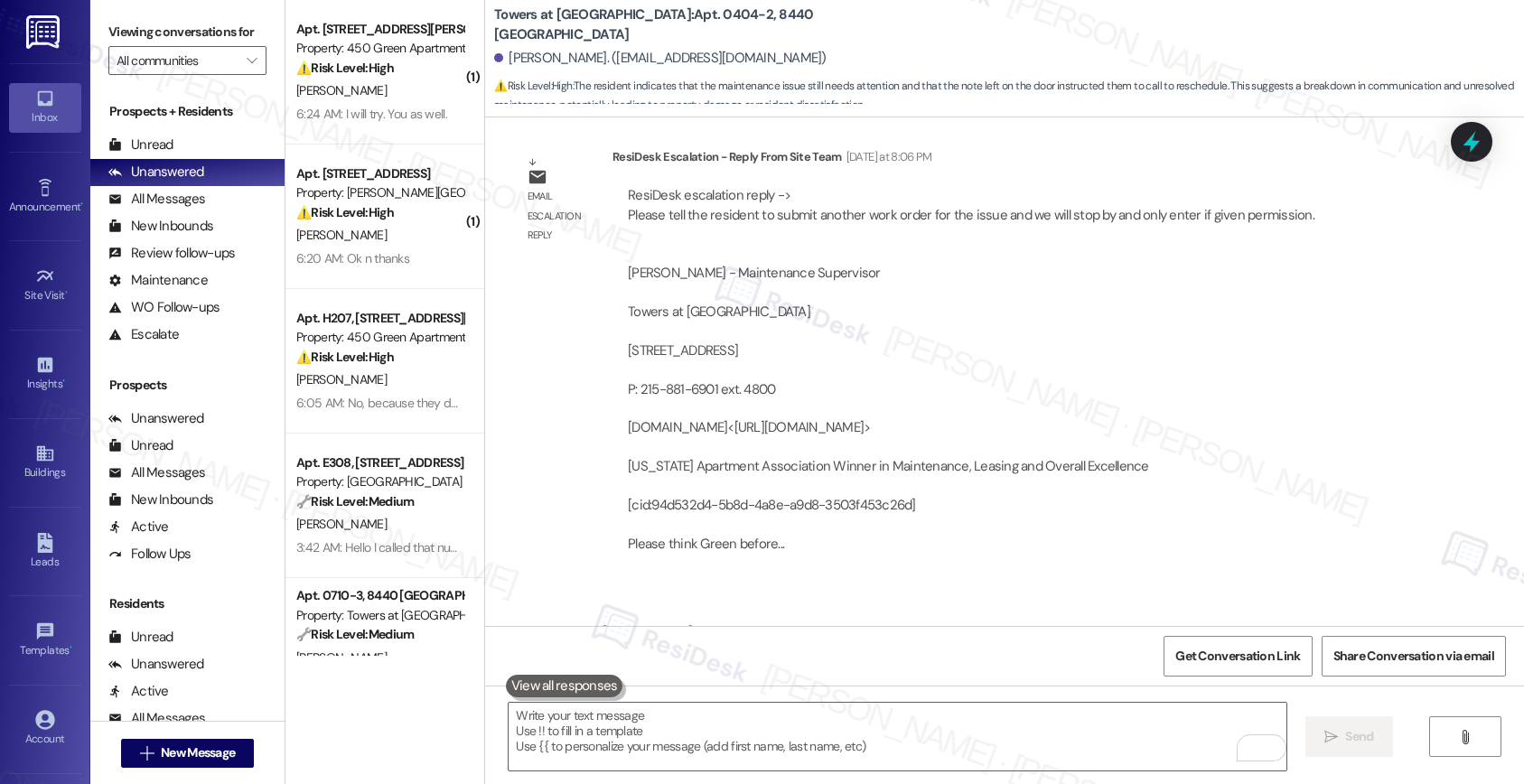 scroll, scrollTop: 13038, scrollLeft: 0, axis: vertical 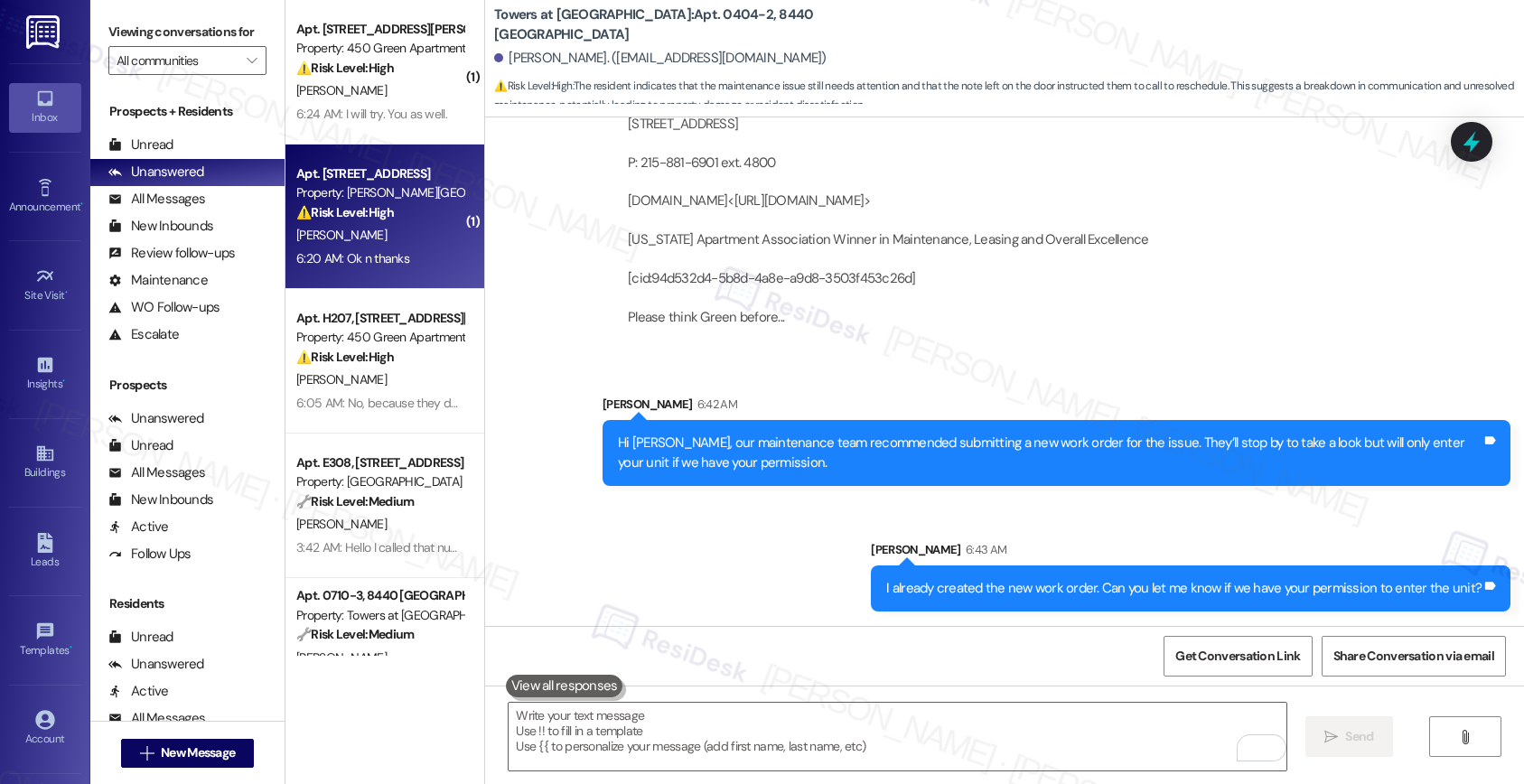 click on "[PERSON_NAME]" at bounding box center [379, 235] 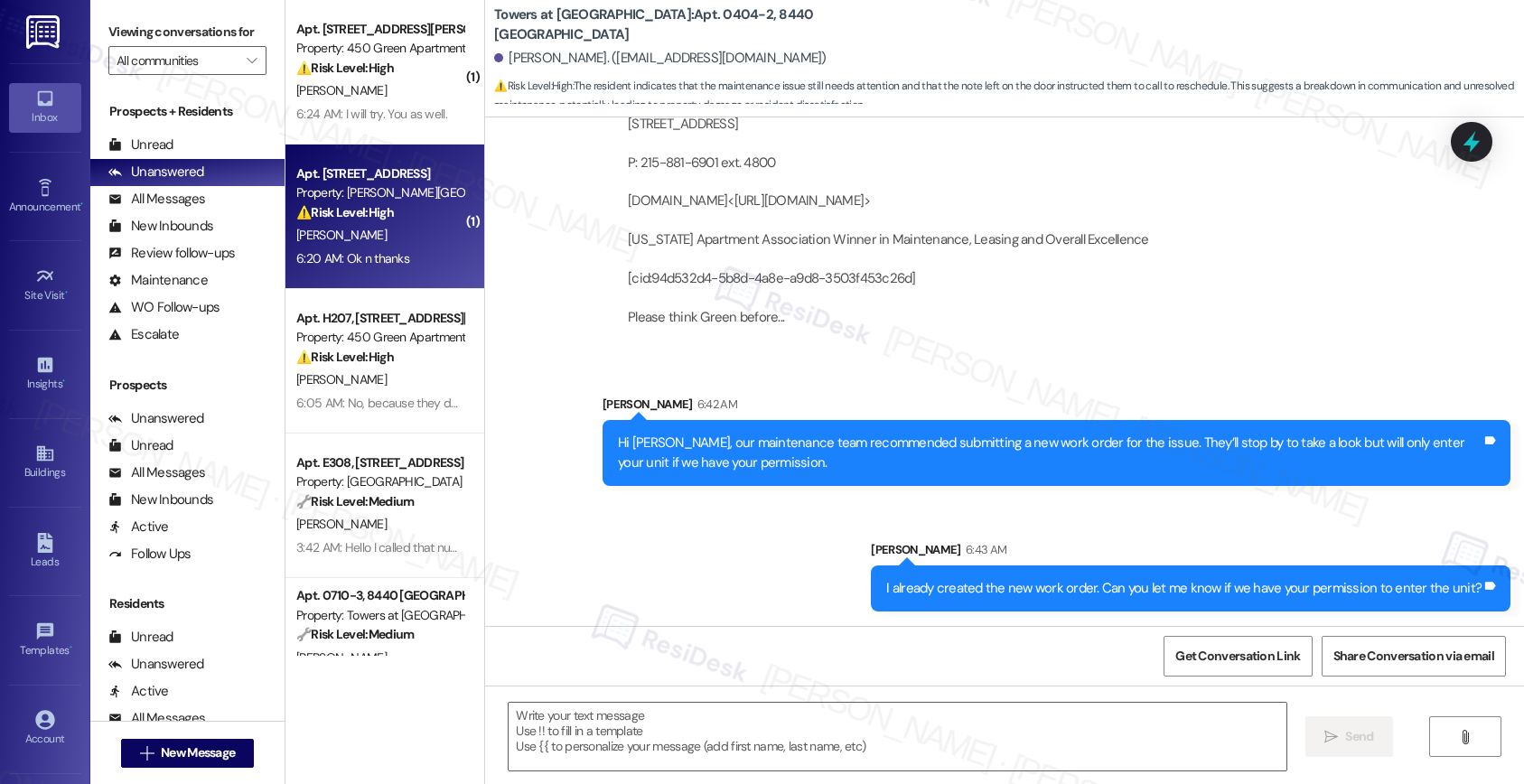 type on "Fetching suggested responses. Please feel free to read through the conversation in the meantime." 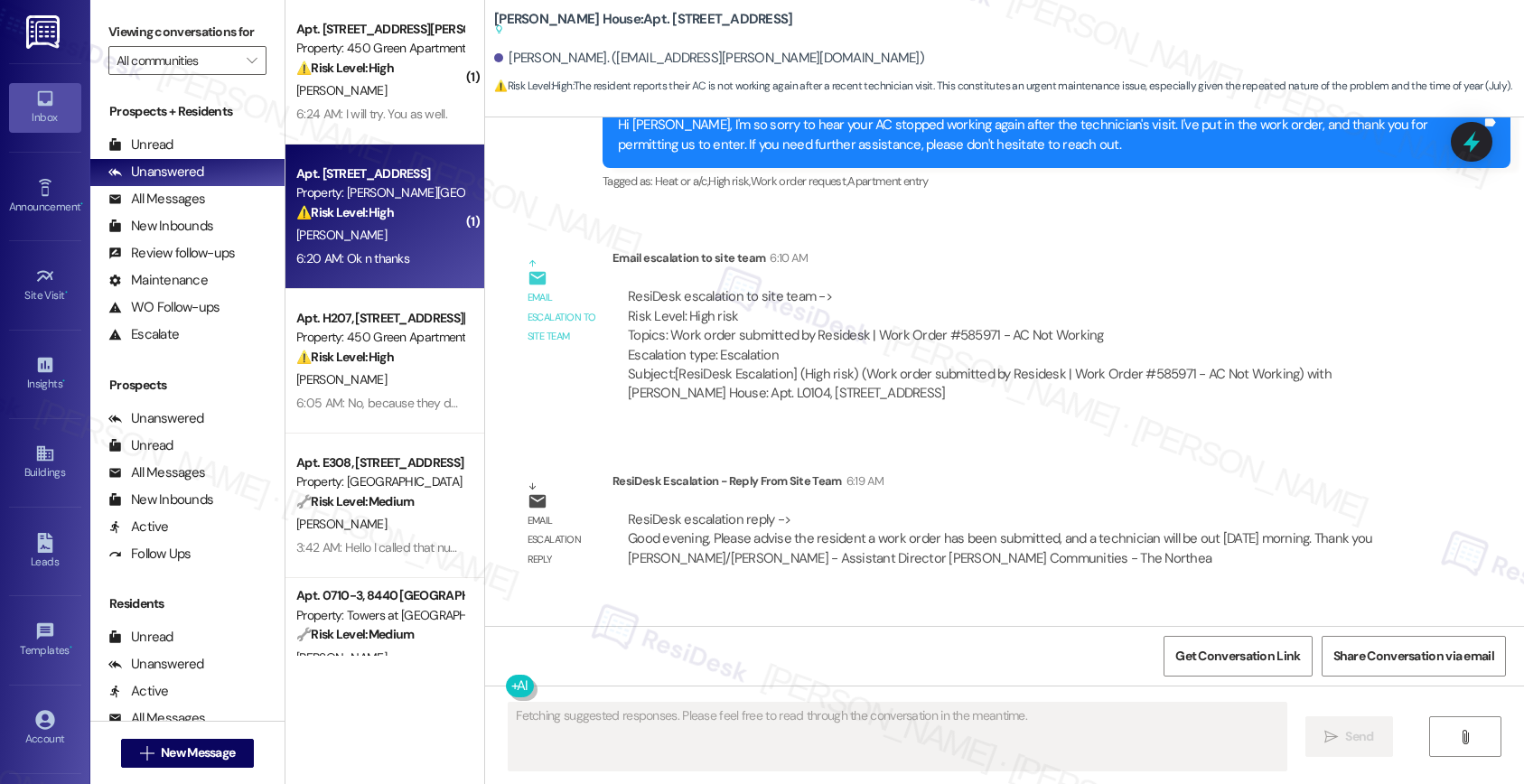 scroll, scrollTop: 7082, scrollLeft: 0, axis: vertical 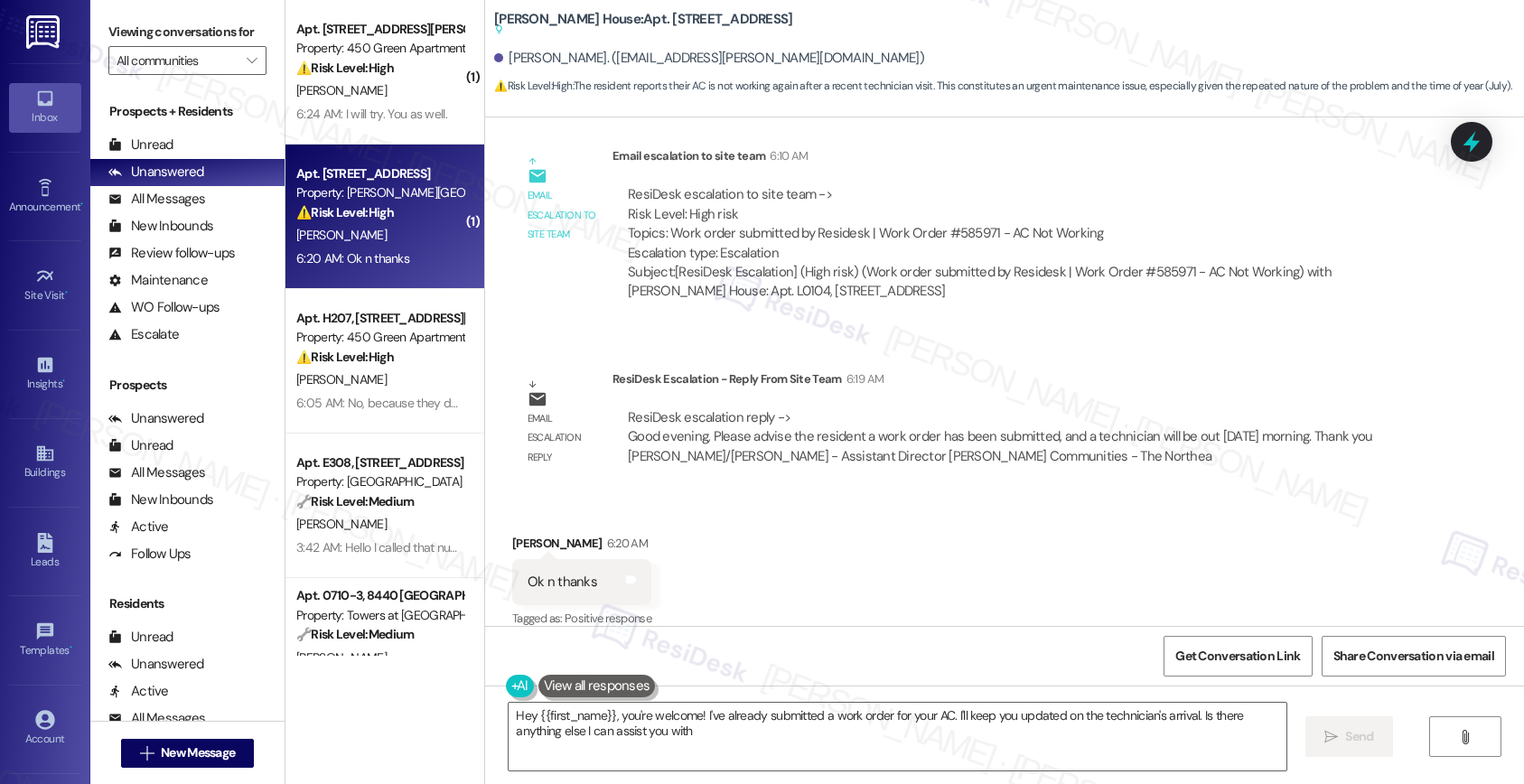 type on "Hey {{first_name}}, you're welcome! I've already submitted a work order for your AC. I'll keep you updated on the technician's arrival. Is there anything else I can assist you with?" 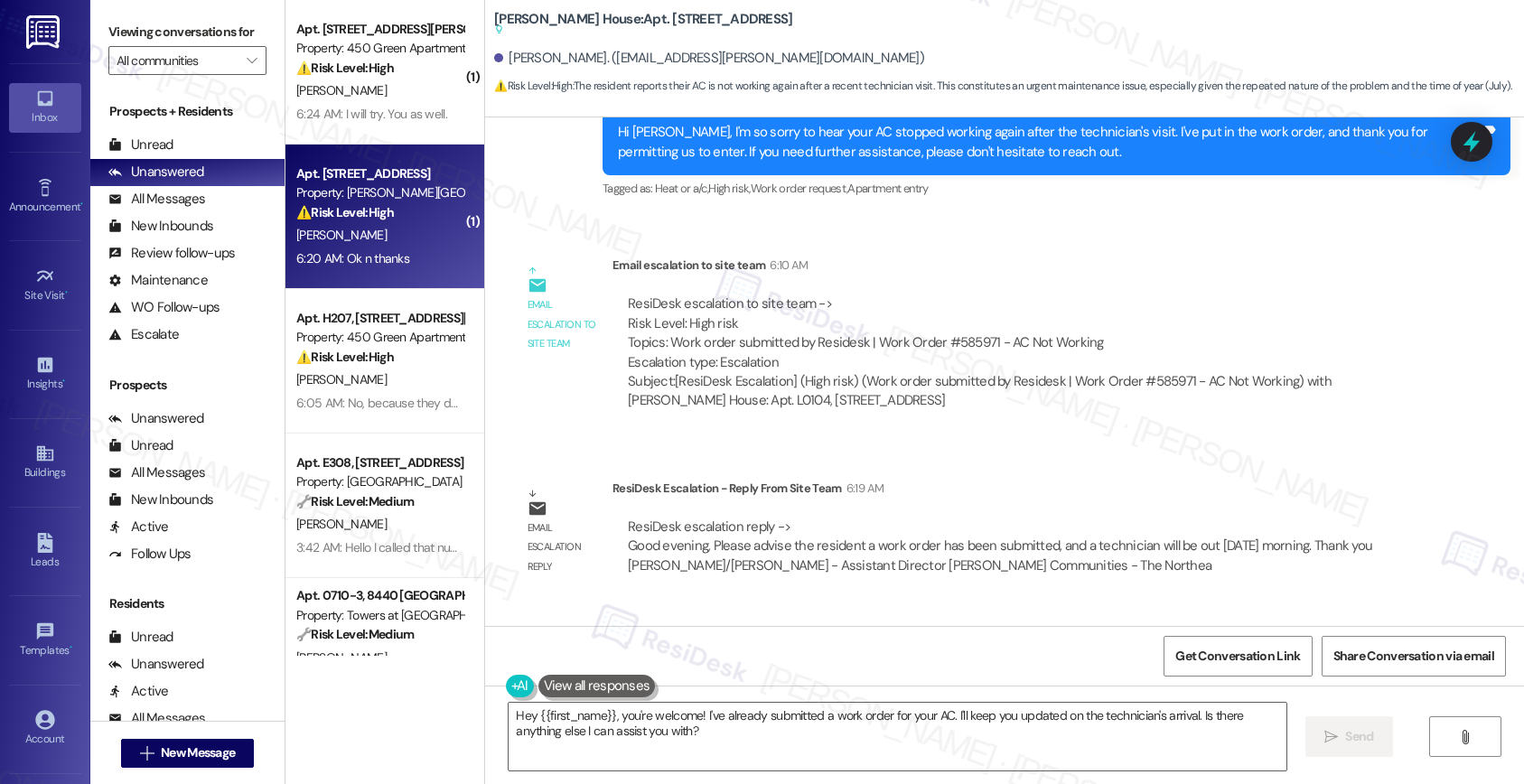 scroll, scrollTop: 6976, scrollLeft: 0, axis: vertical 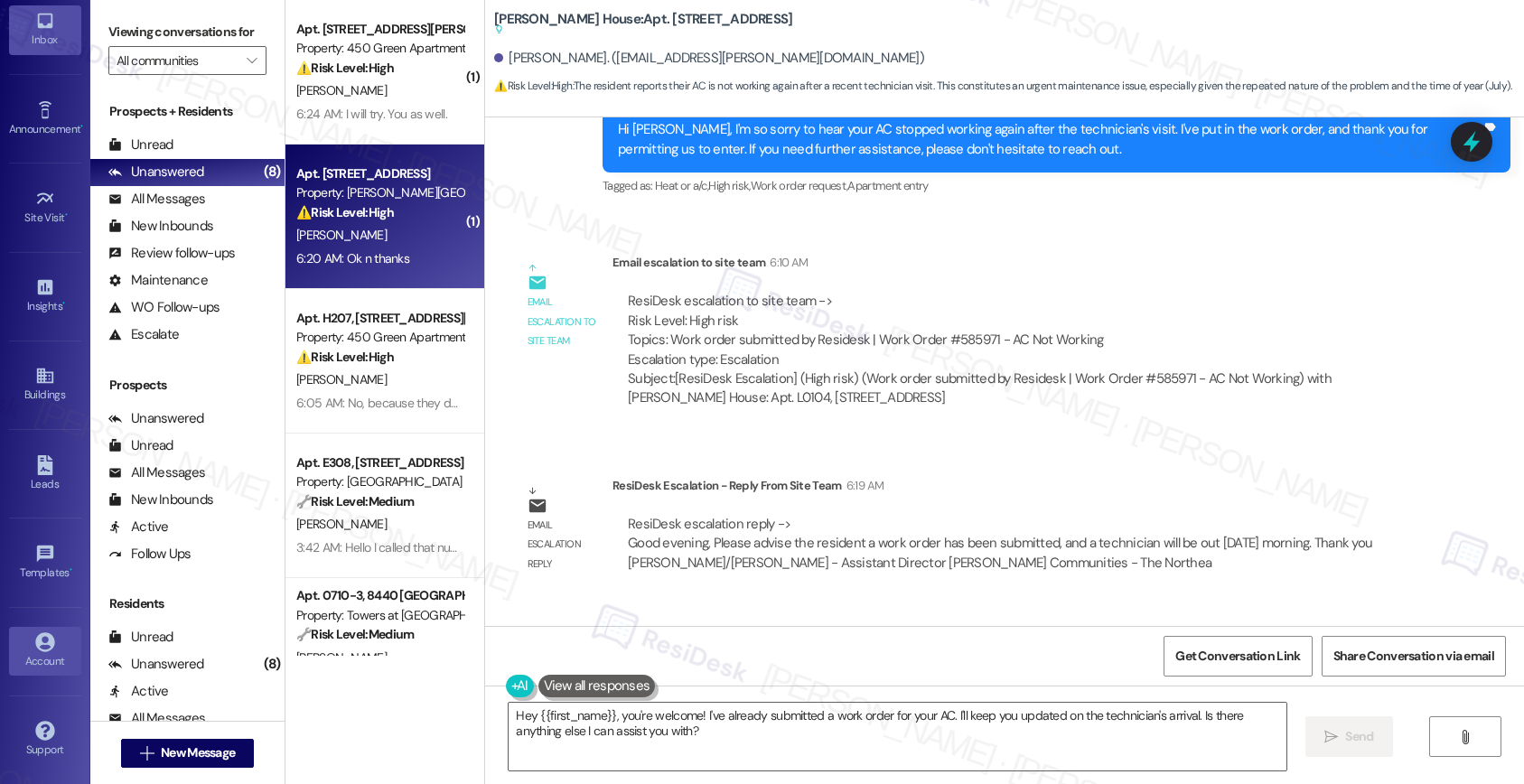 click on "Account" at bounding box center (45, 661) 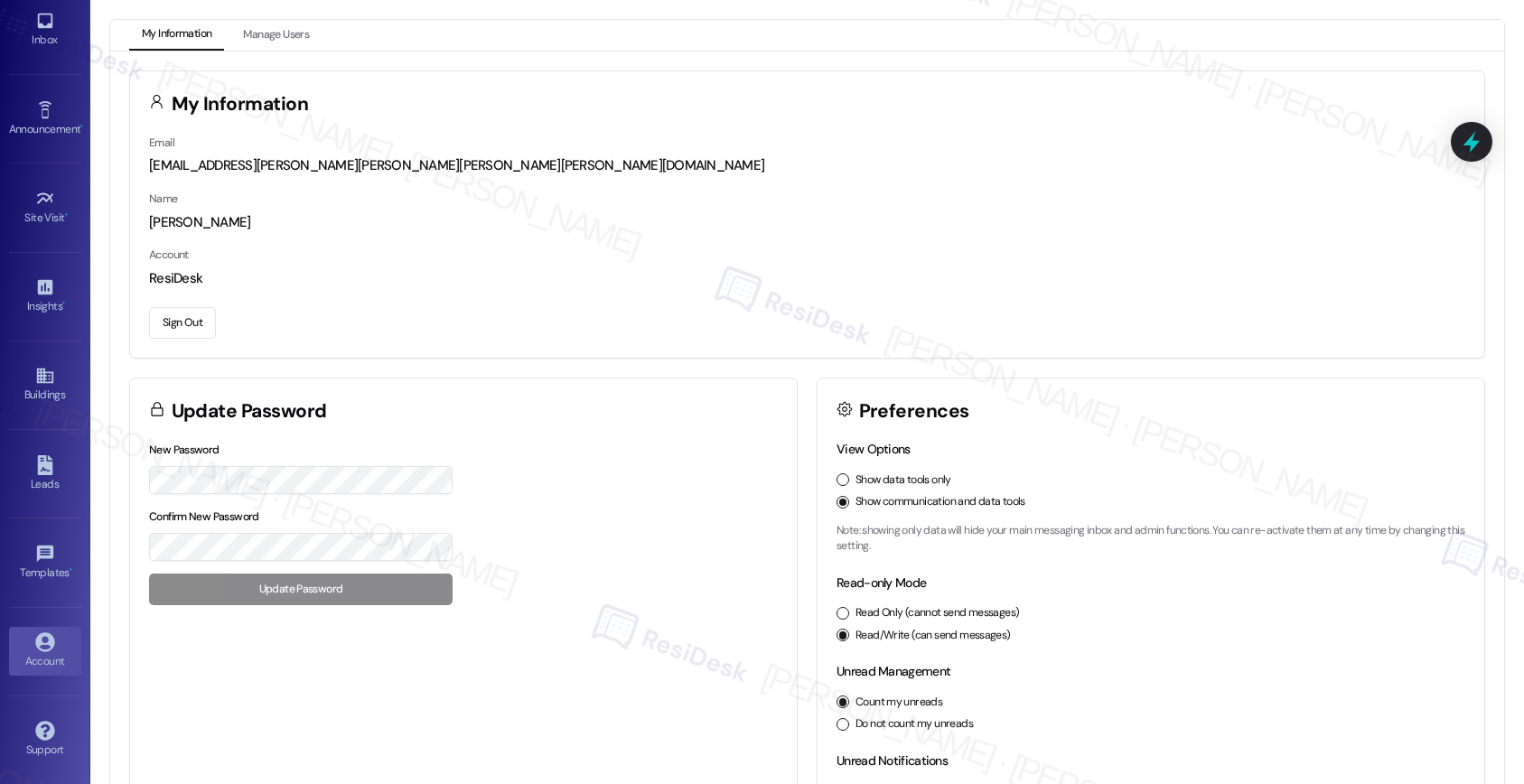click on "Sign Out" at bounding box center (182, 322) 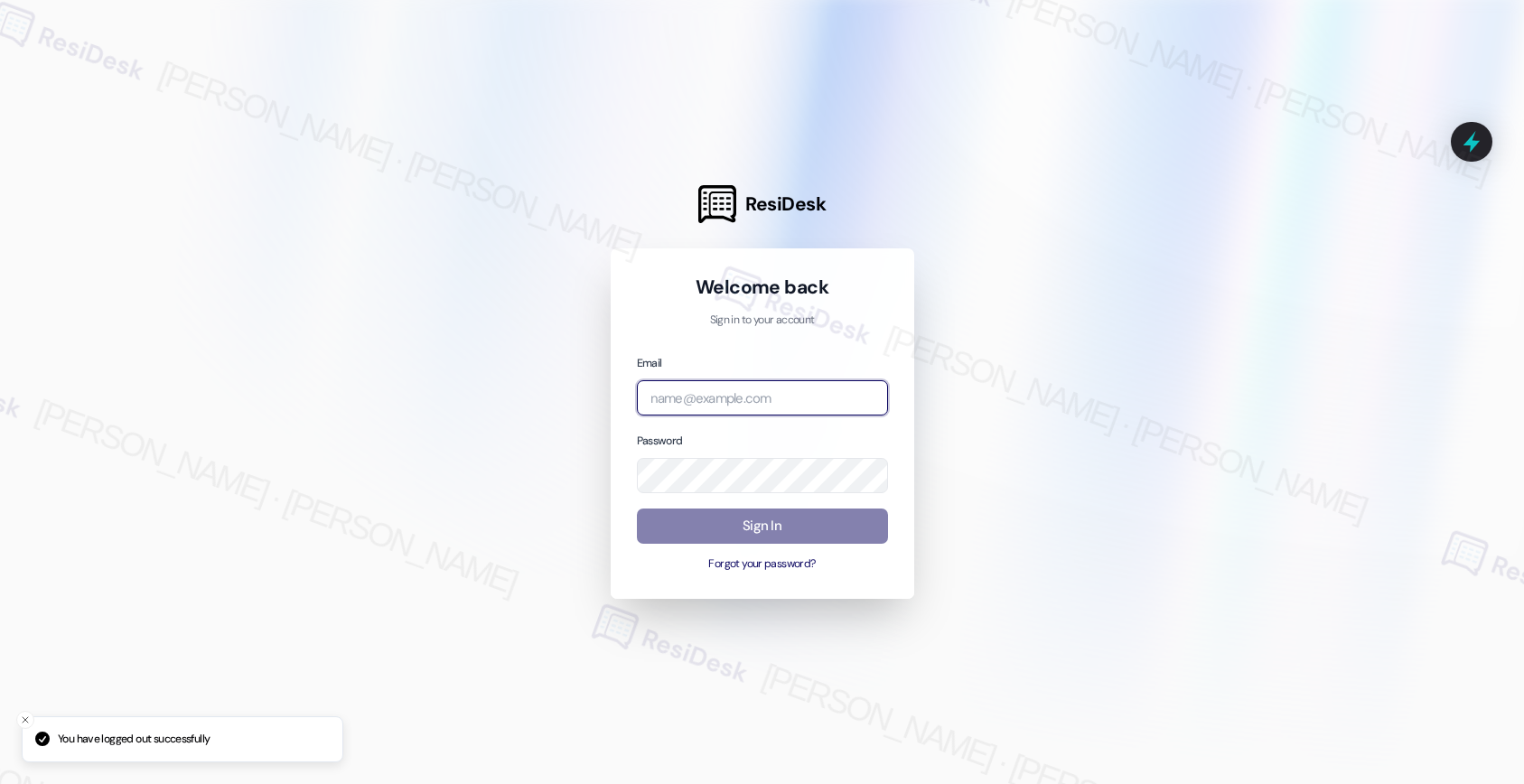 click at bounding box center (762, 397) 